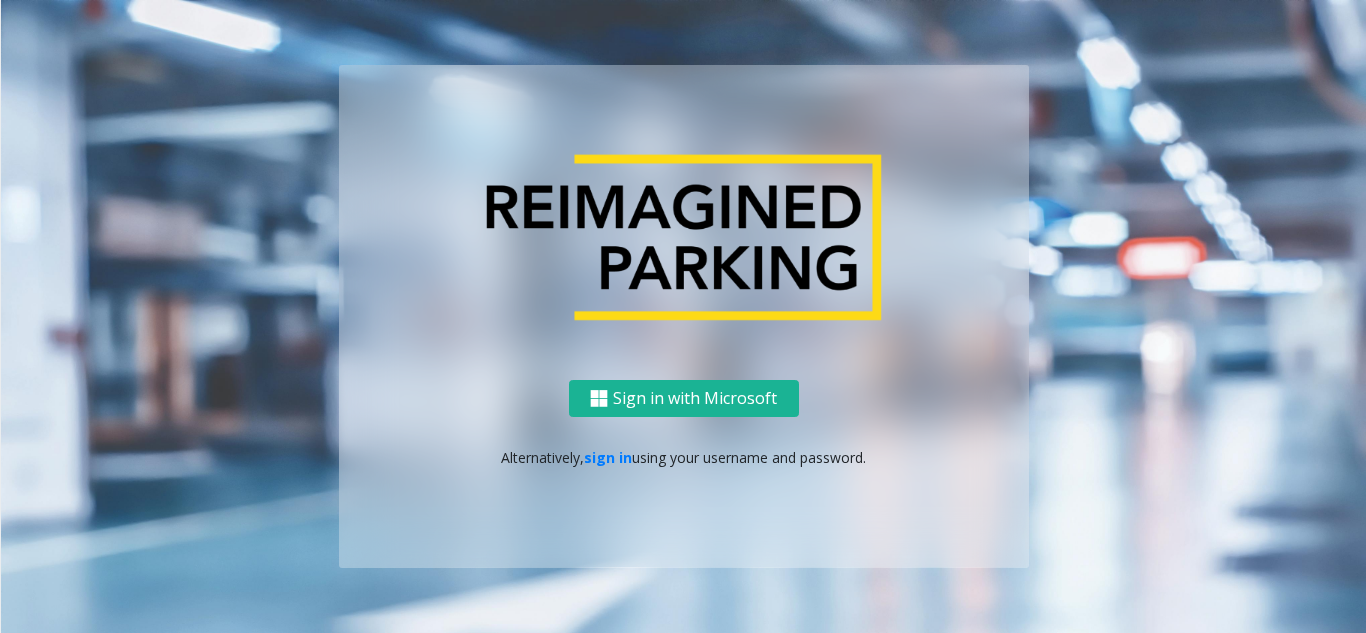 scroll, scrollTop: 0, scrollLeft: 0, axis: both 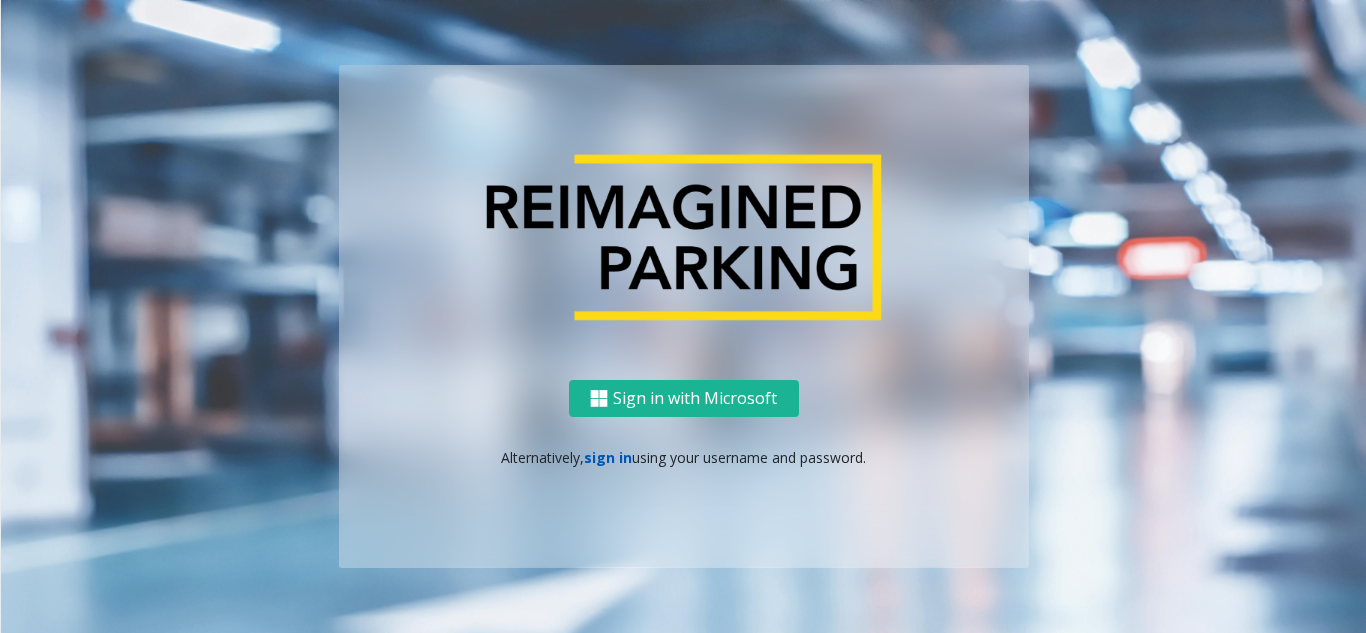 click on "sign in" 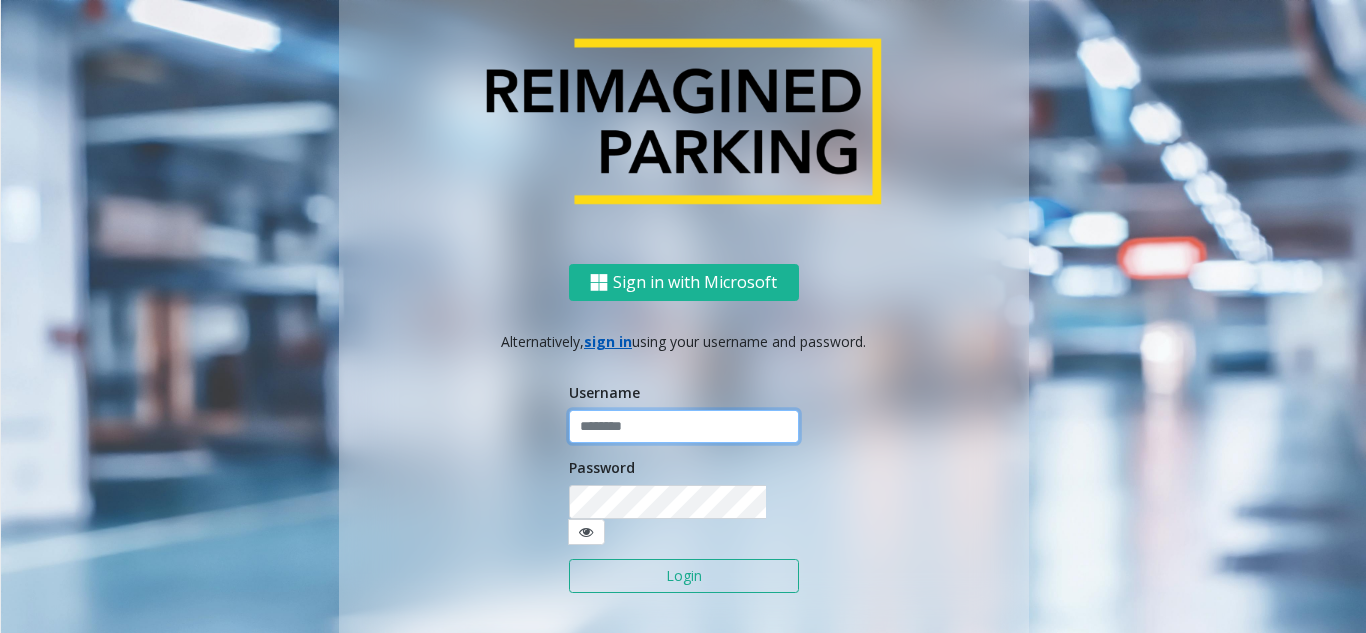 click 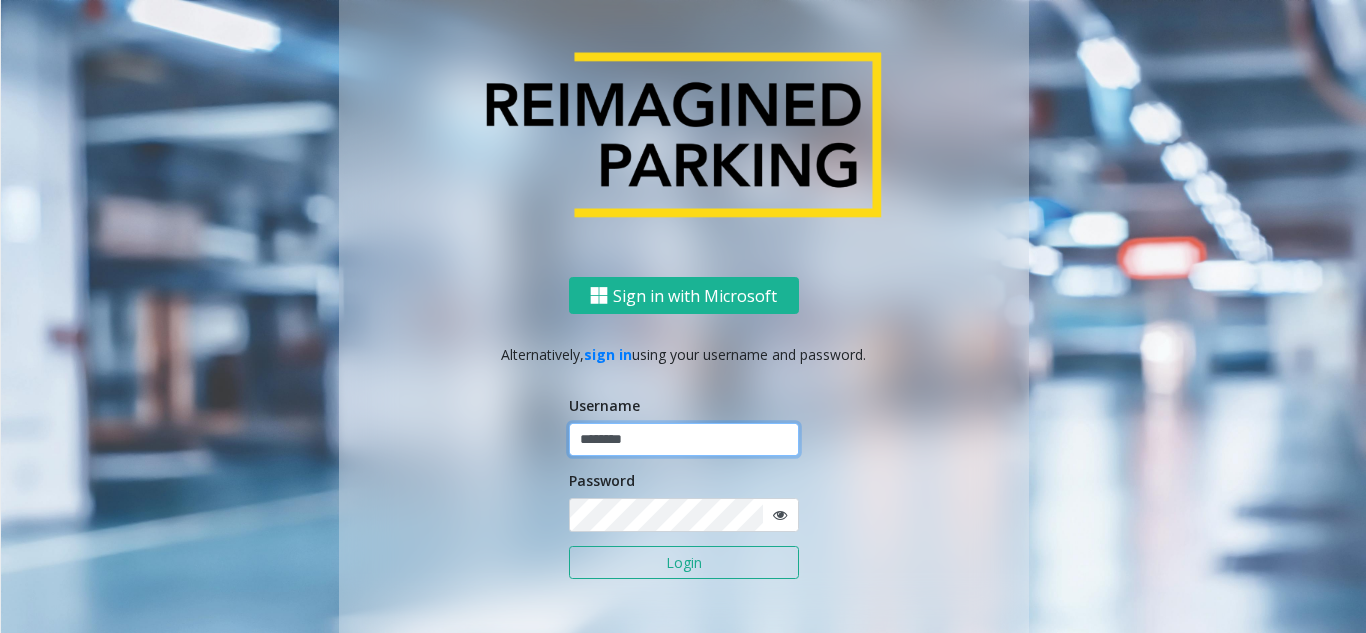type on "********" 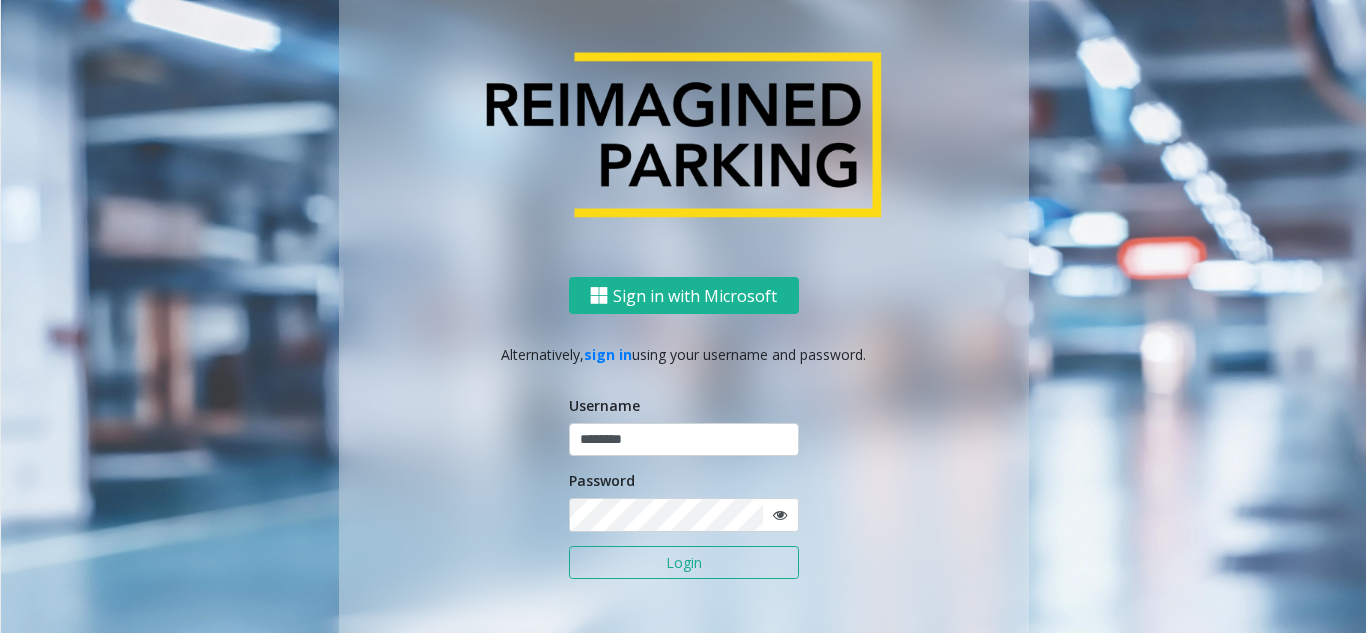 click 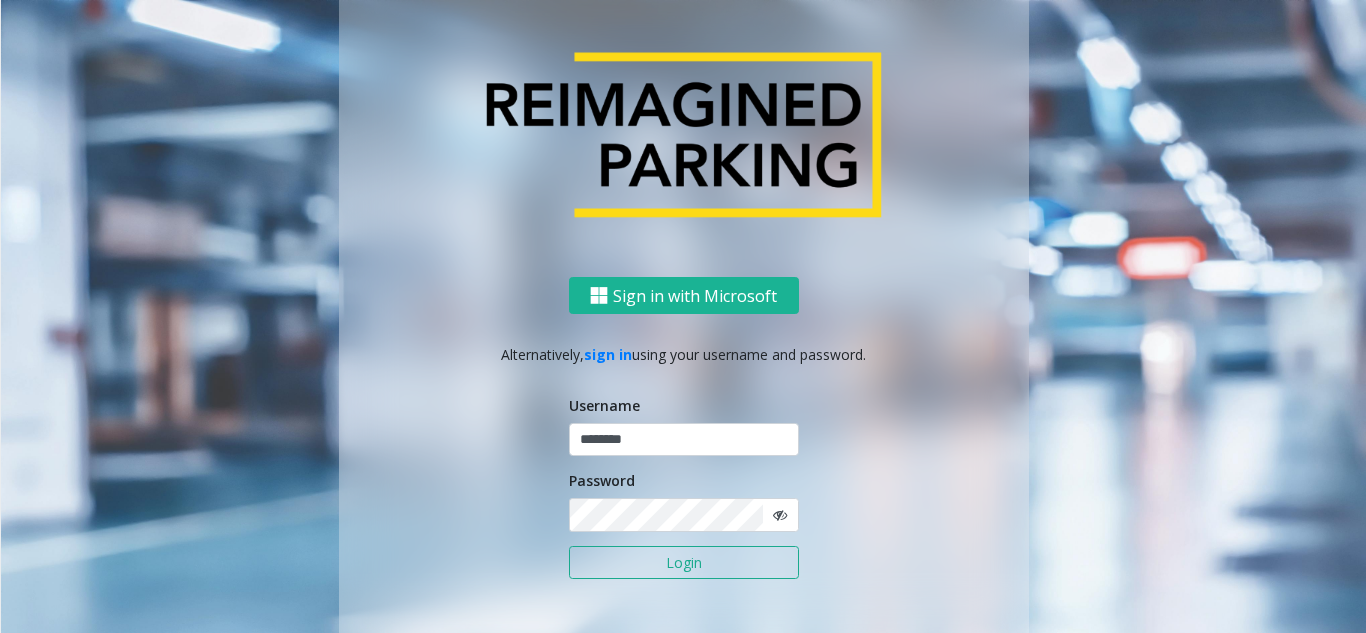 click on "Login" 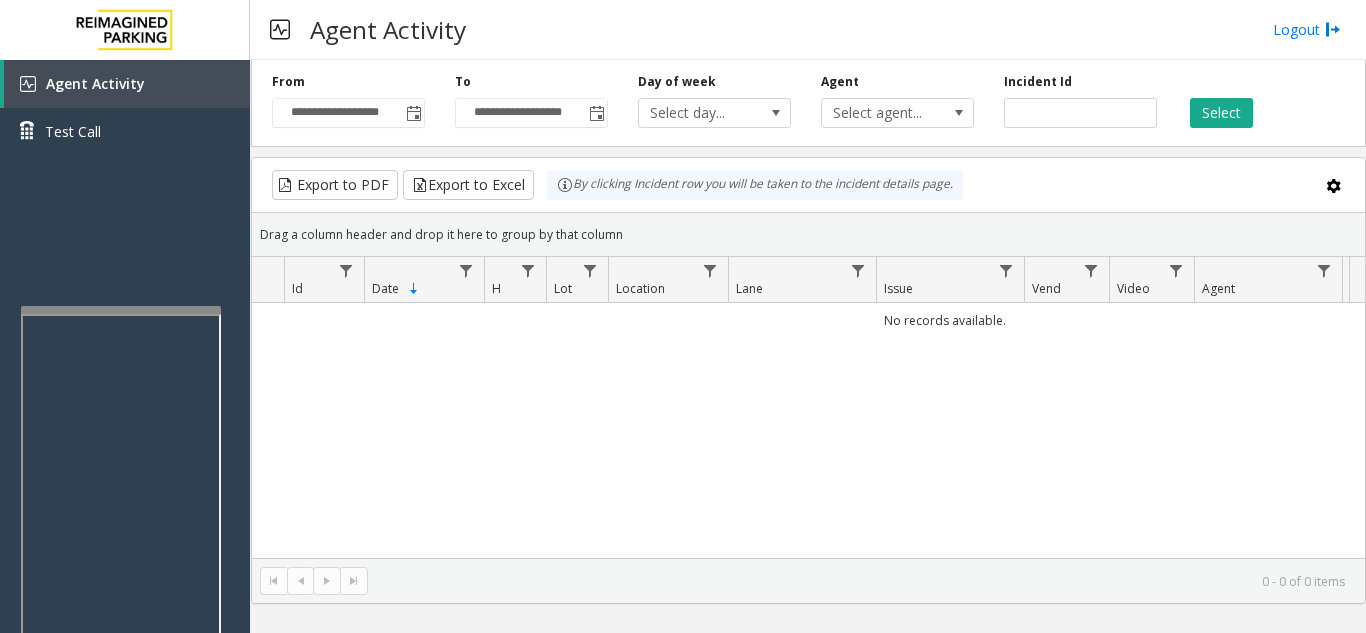 click at bounding box center [121, 540] 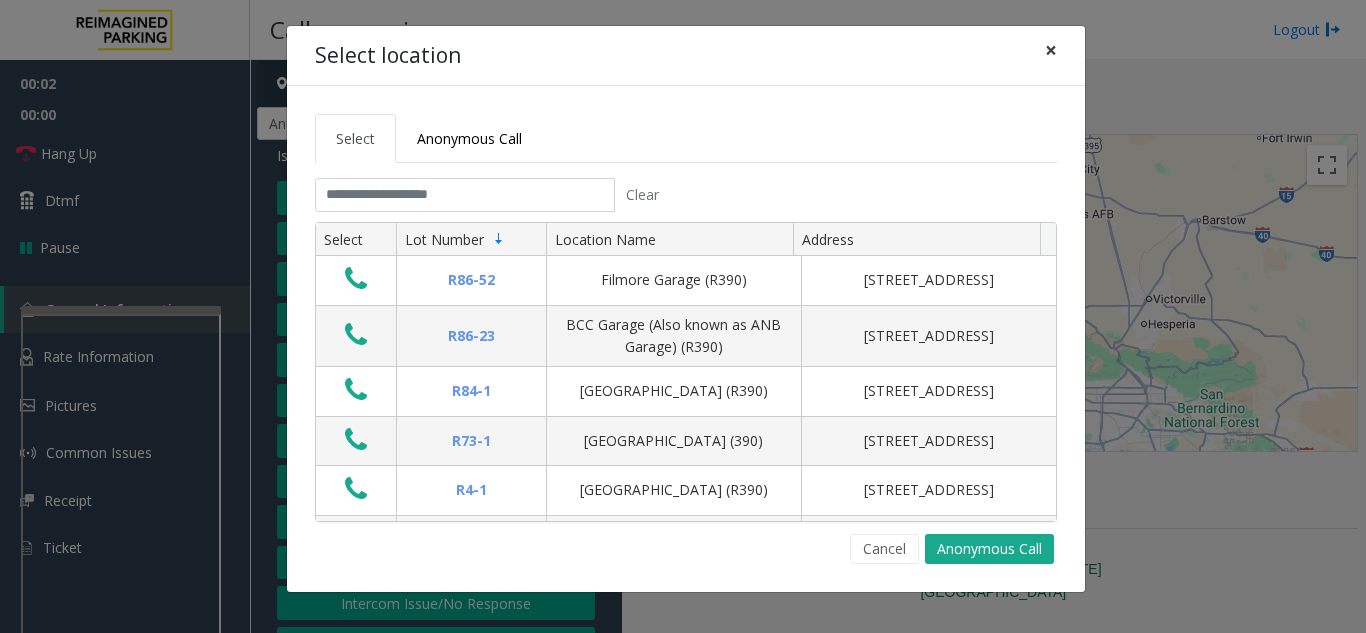 click on "×" 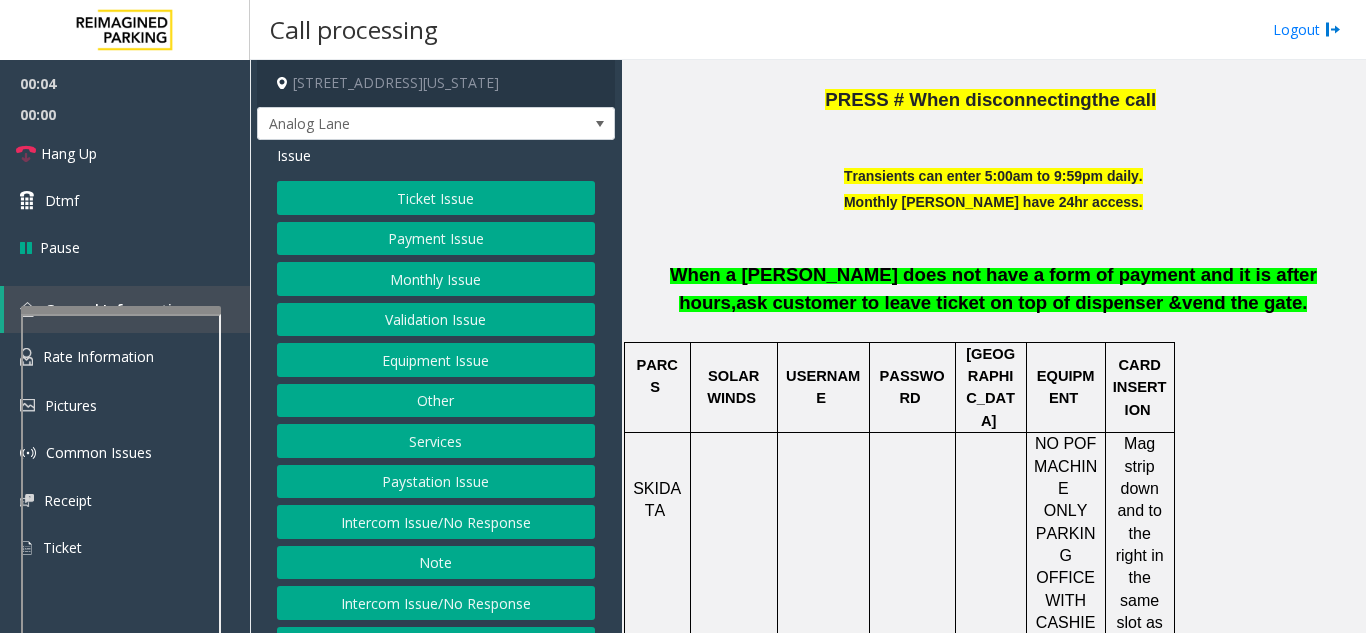 scroll, scrollTop: 700, scrollLeft: 0, axis: vertical 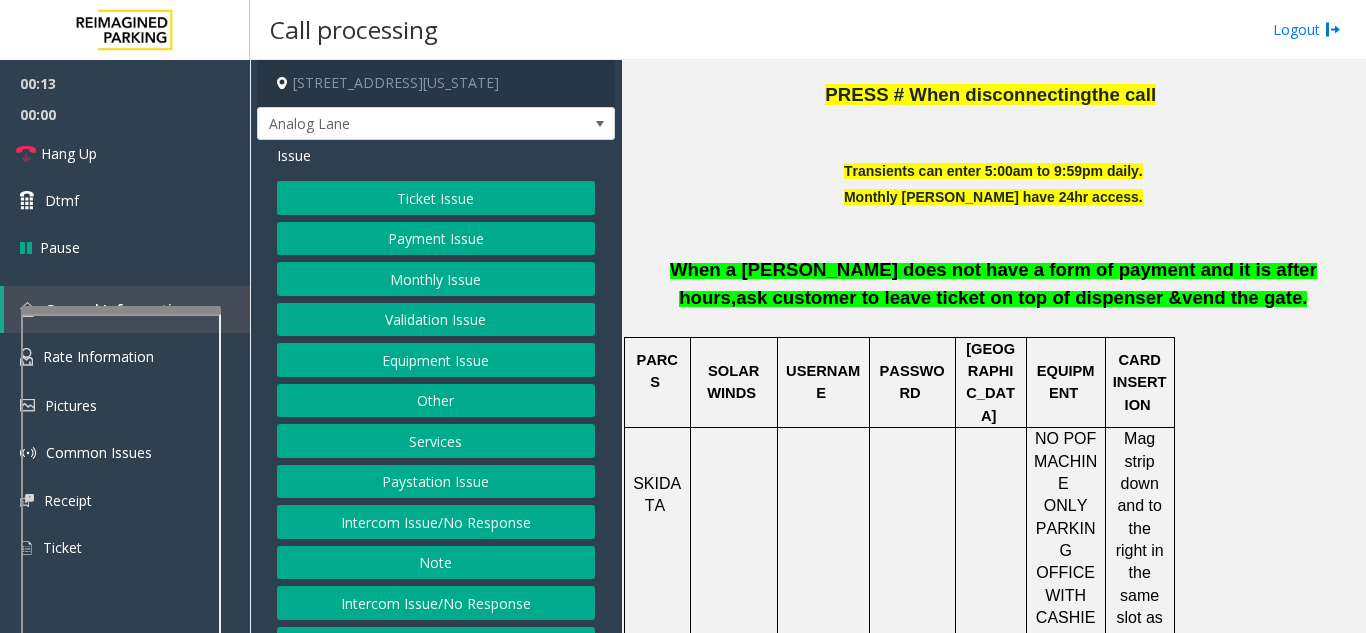 click on "Intercom Issue/No Response" 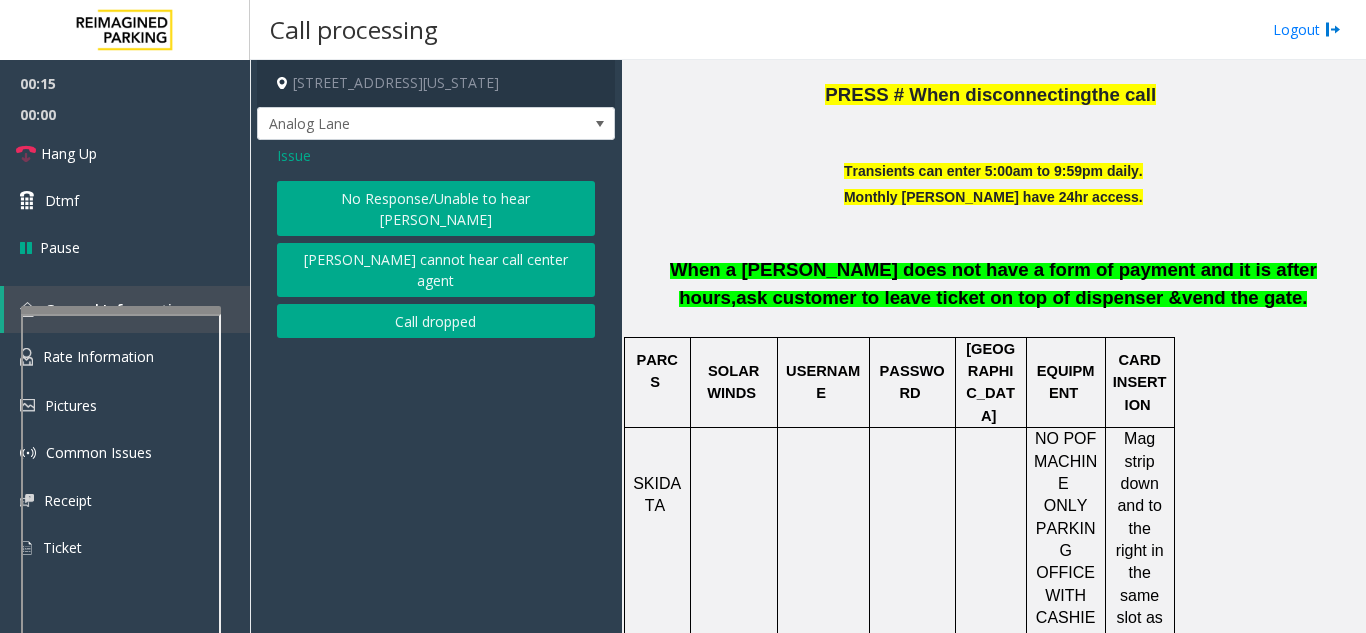 click on "No Response/Unable to hear [PERSON_NAME]" 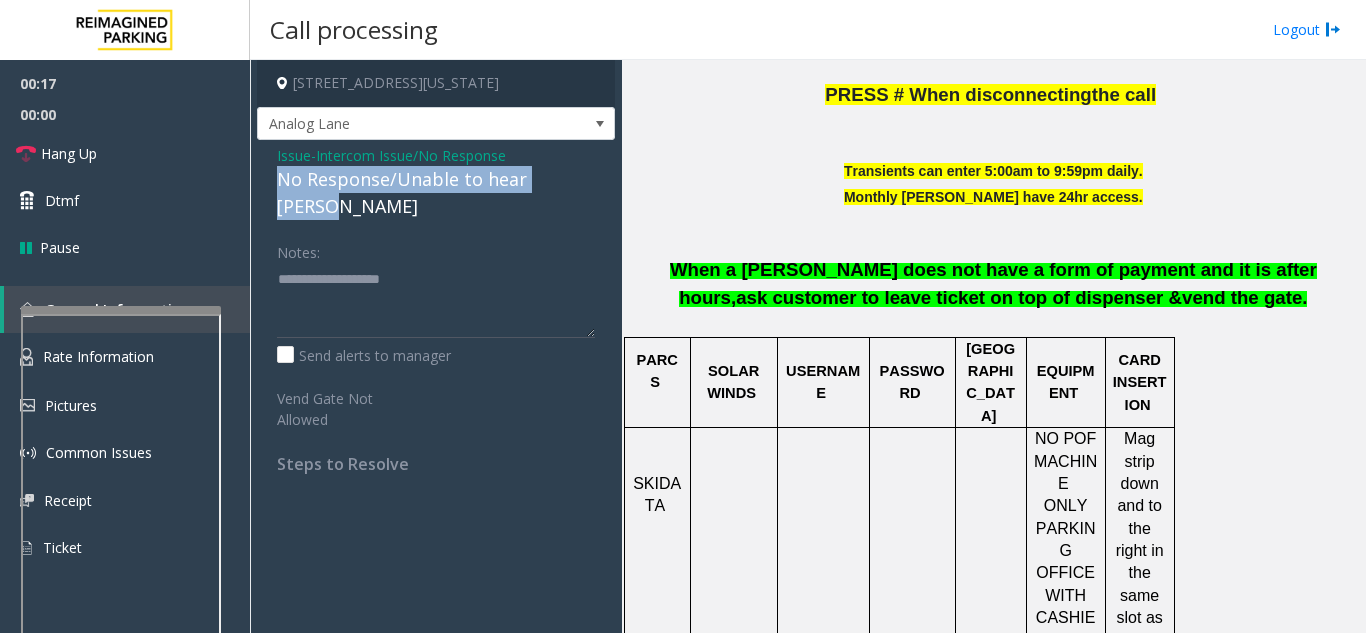drag, startPoint x: 272, startPoint y: 177, endPoint x: 589, endPoint y: 181, distance: 317.02524 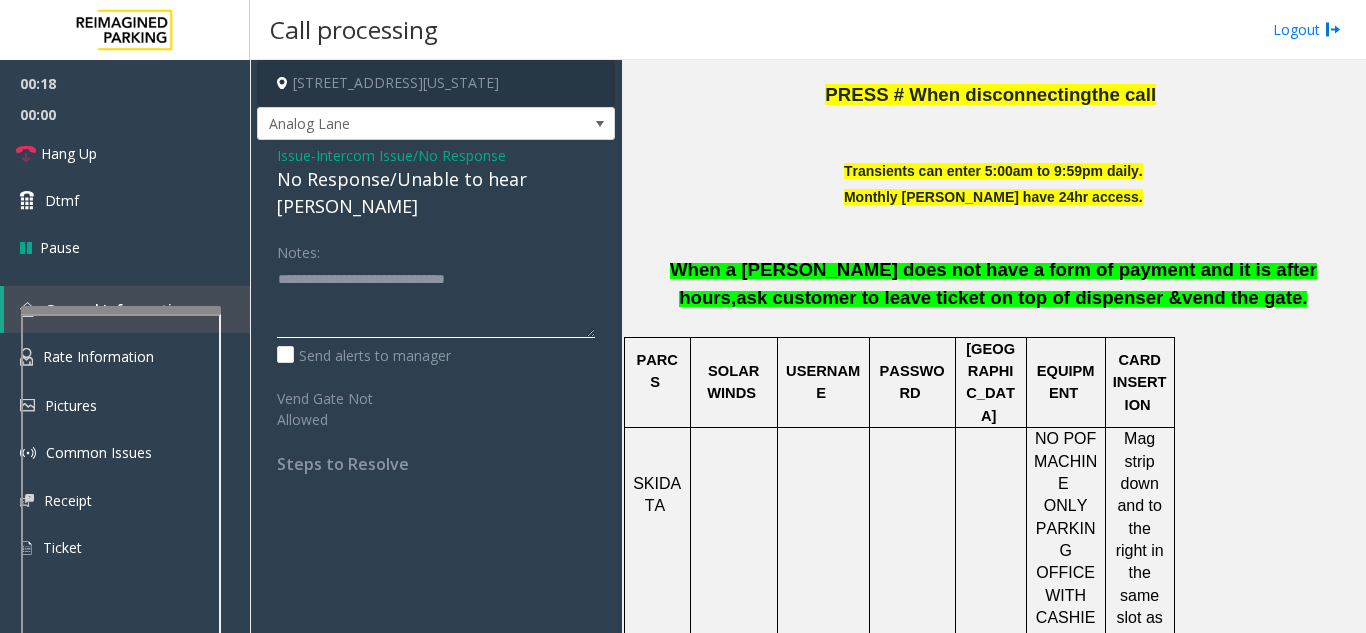click 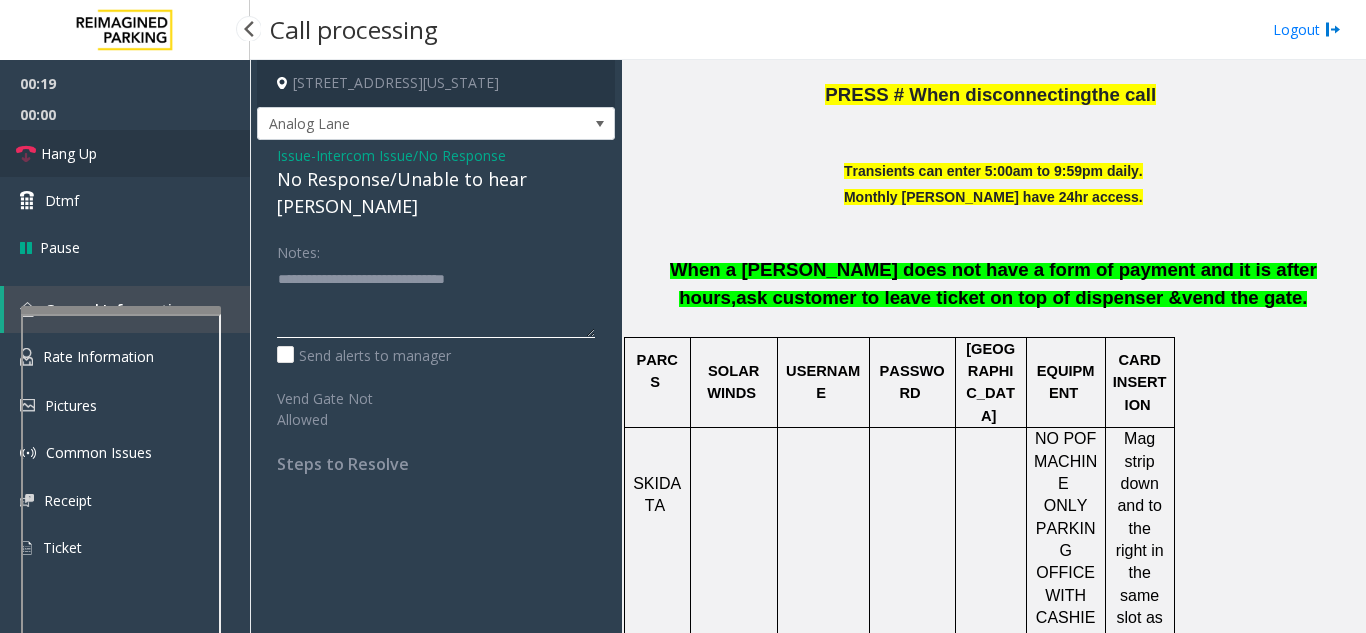 type on "**********" 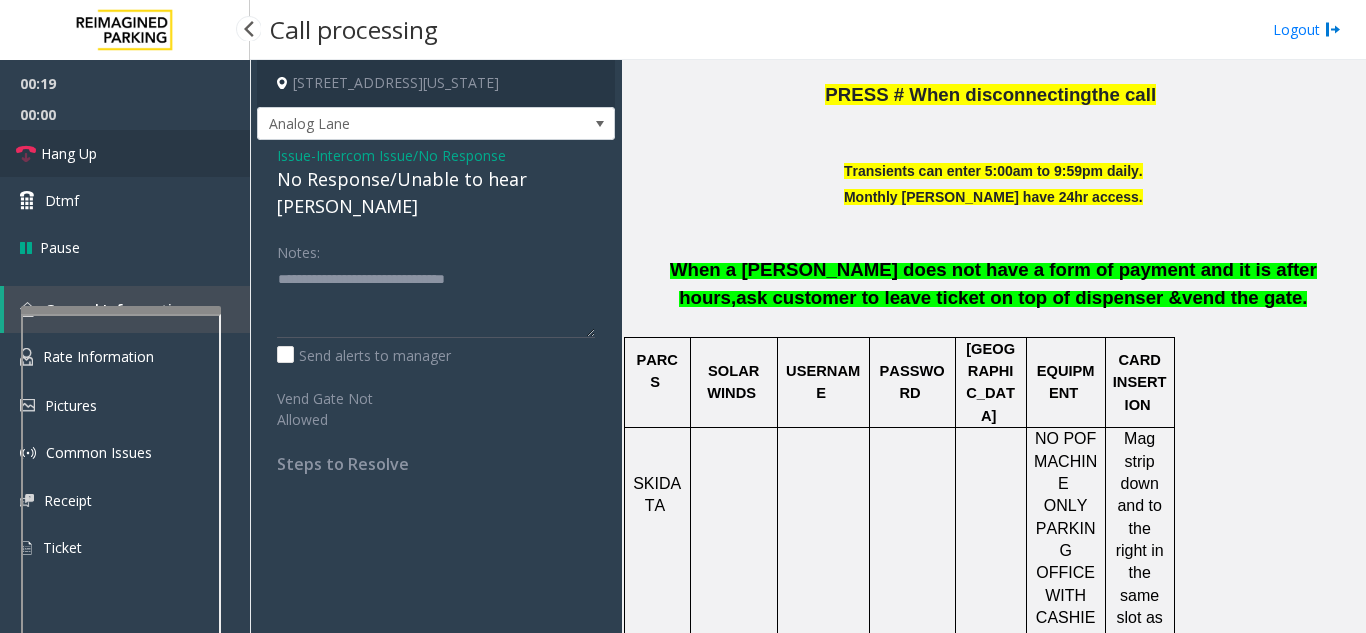 click on "Hang Up" at bounding box center (125, 153) 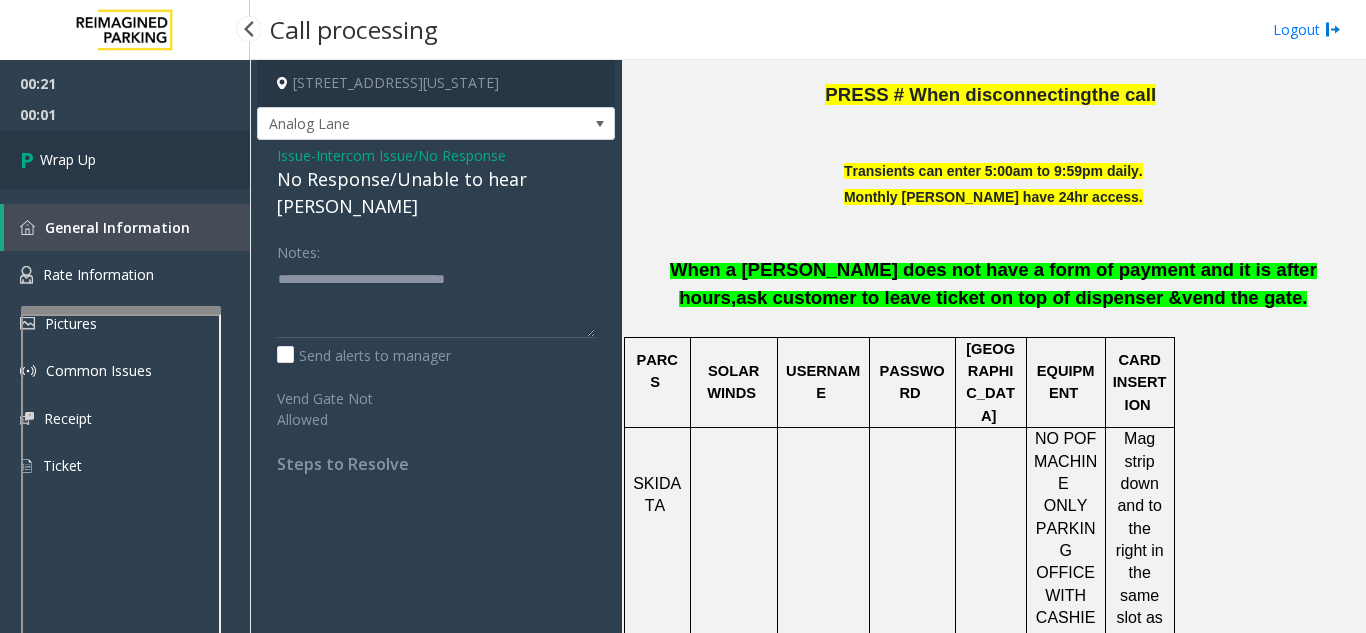 click on "Wrap Up" at bounding box center [125, 159] 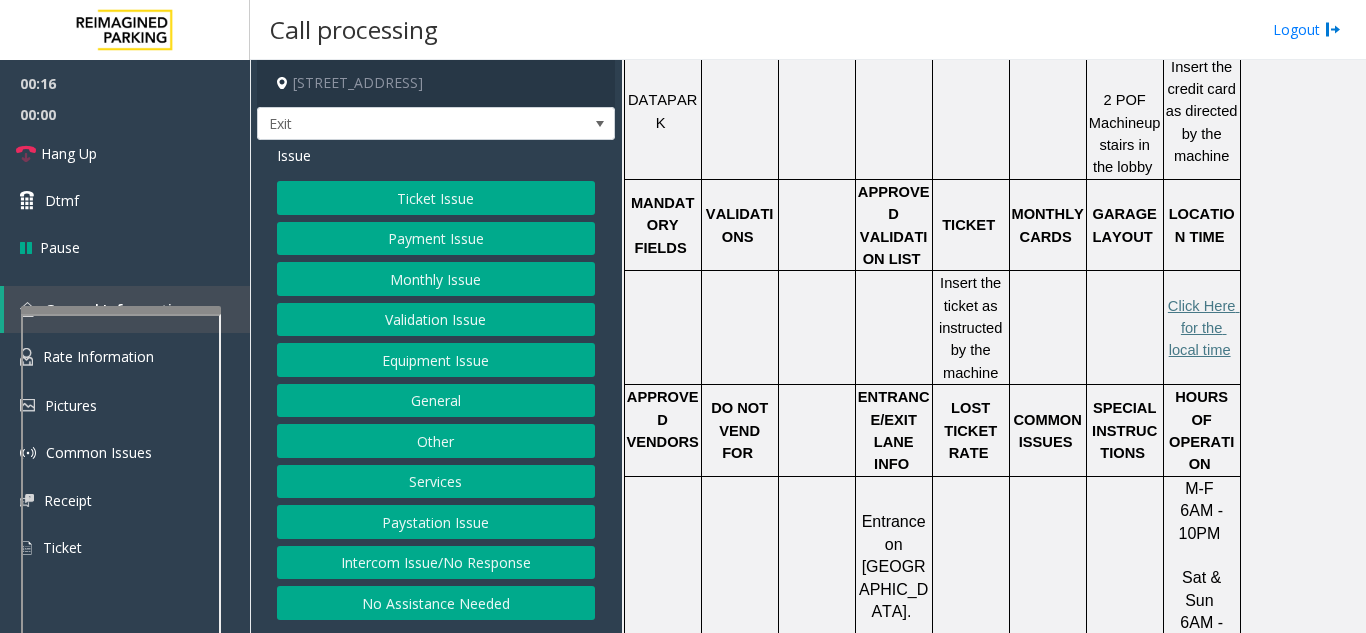 scroll, scrollTop: 800, scrollLeft: 0, axis: vertical 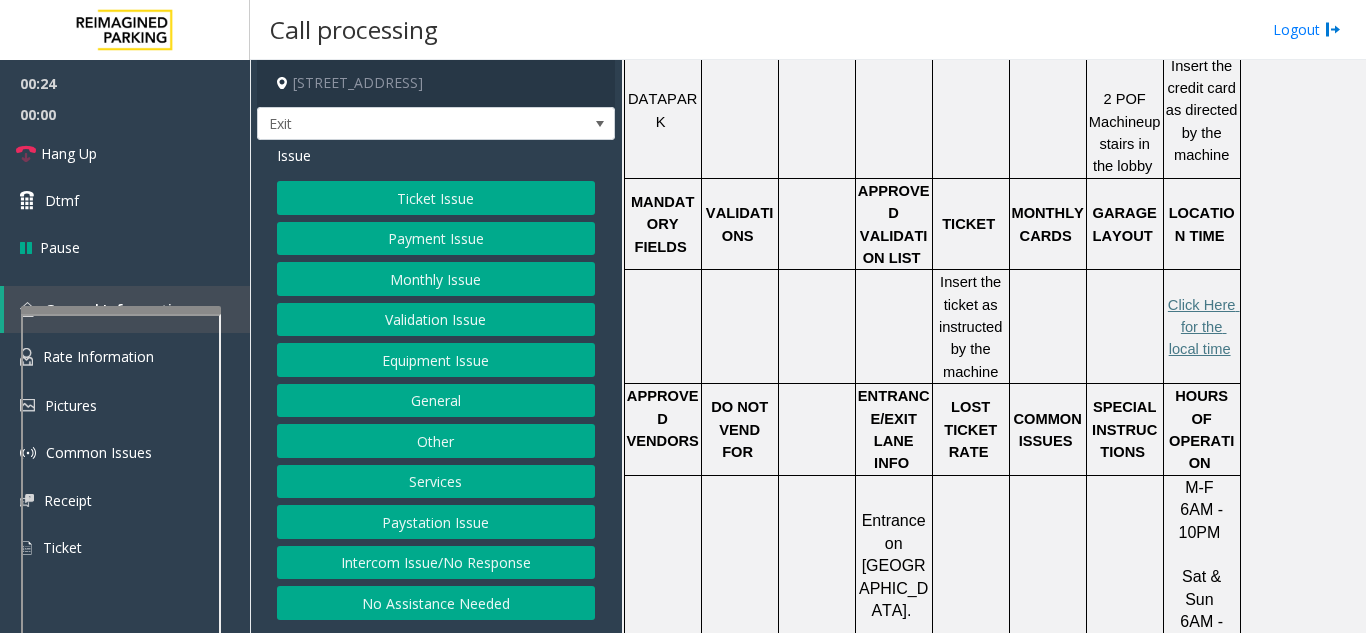 click on "Ticket Issue" 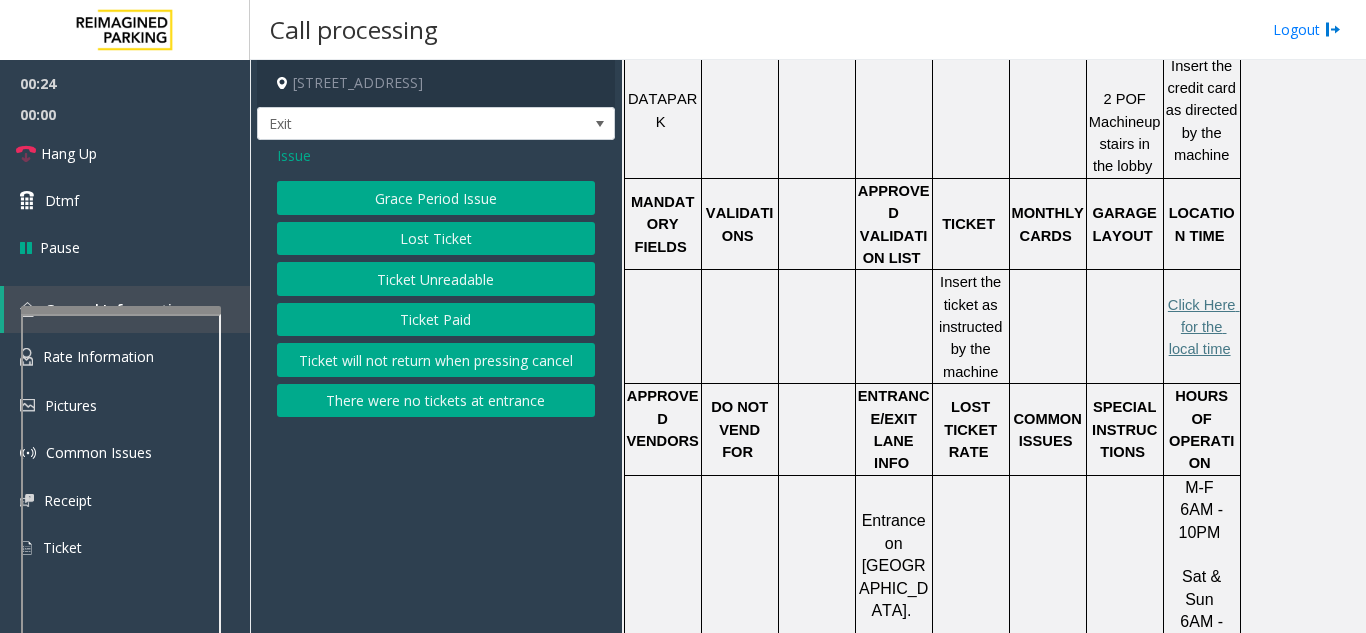 click on "Ticket Unreadable" 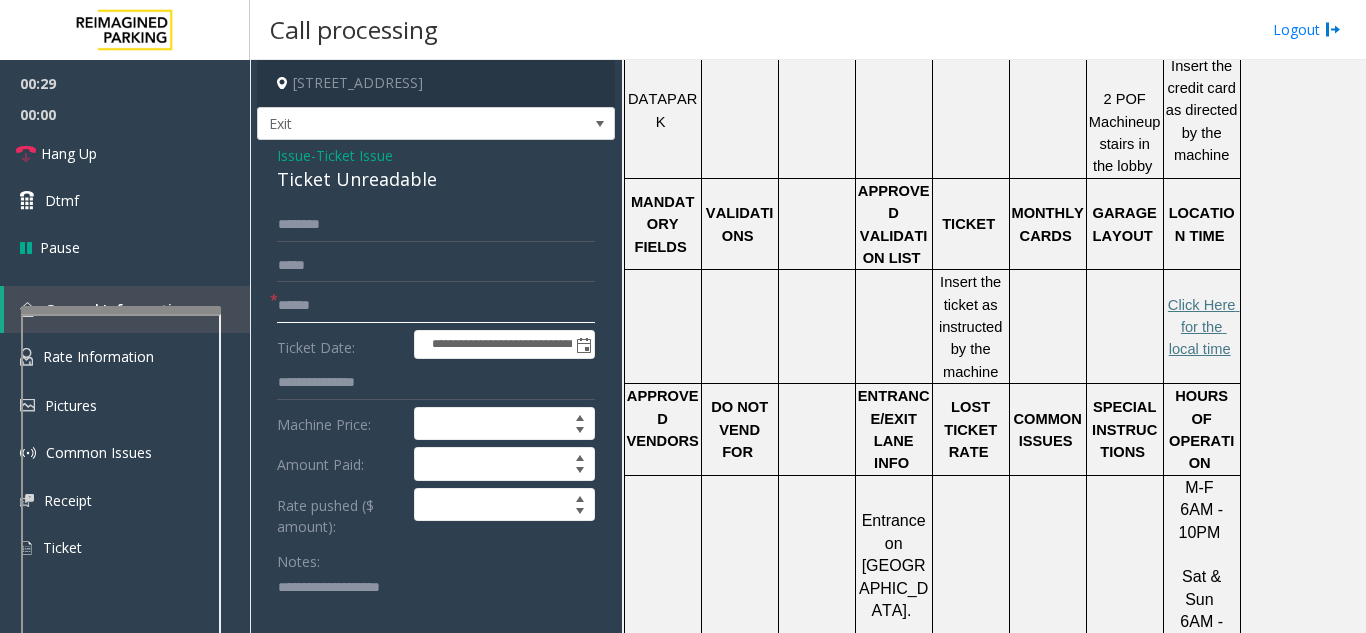 click 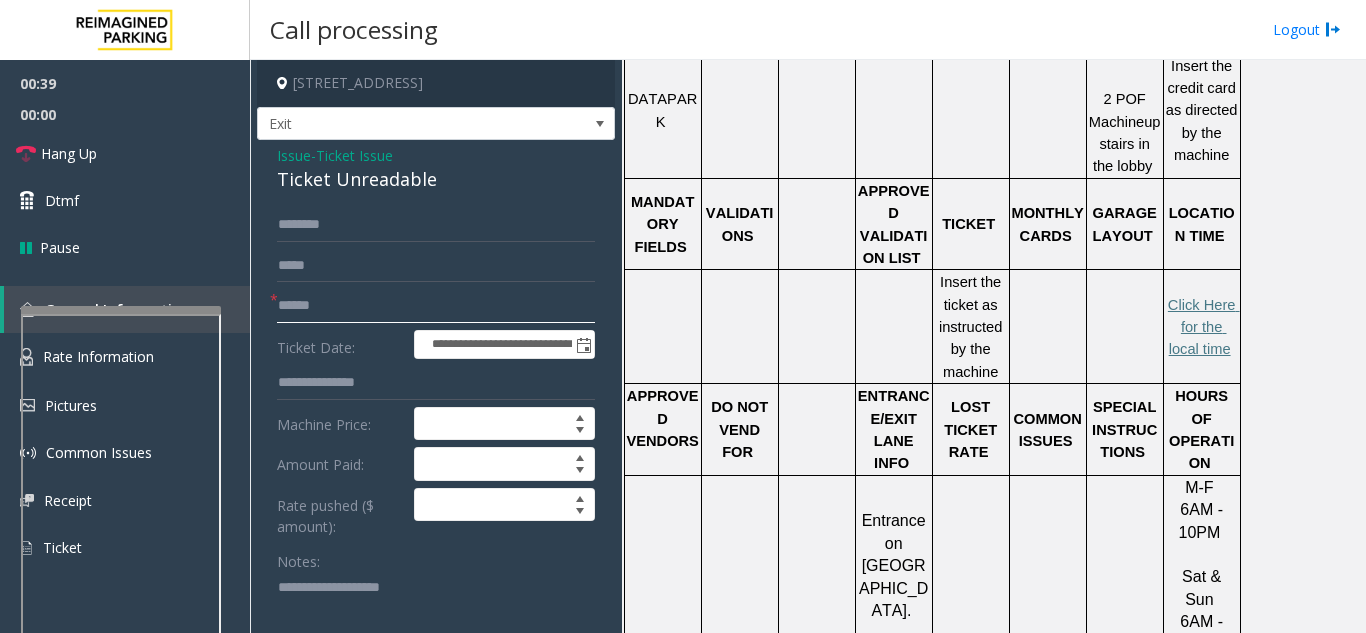 type on "******" 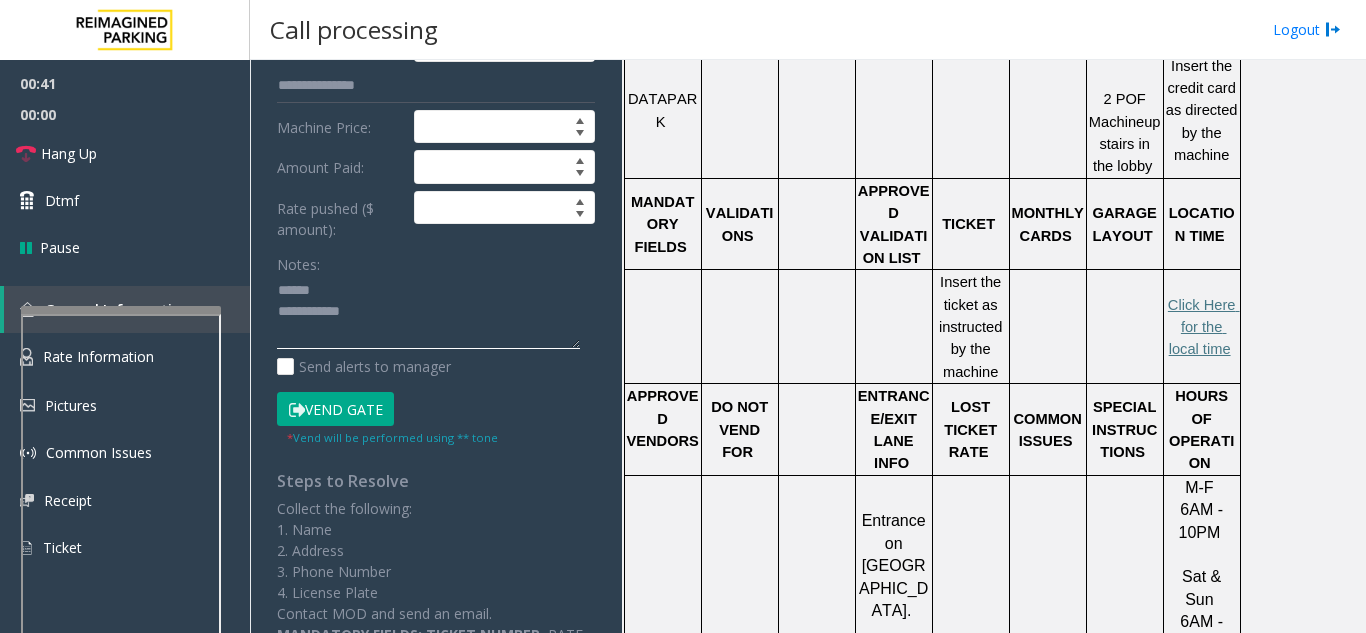 scroll, scrollTop: 300, scrollLeft: 0, axis: vertical 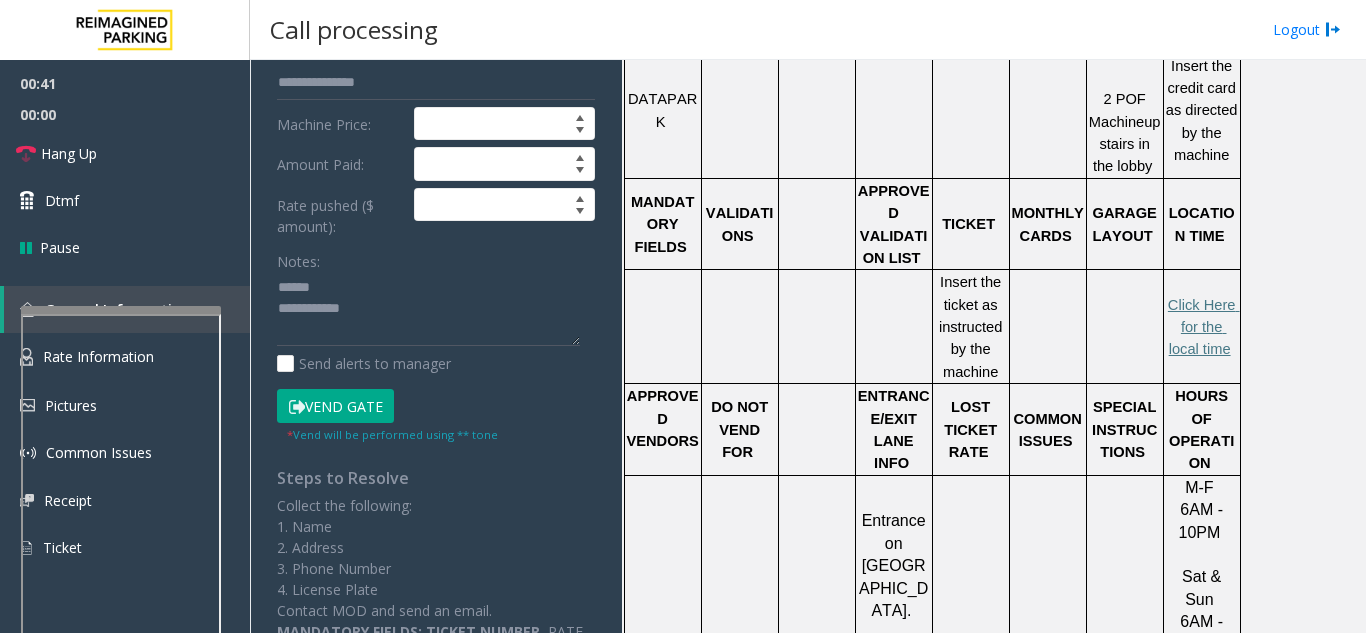 click on "Vend Gate" 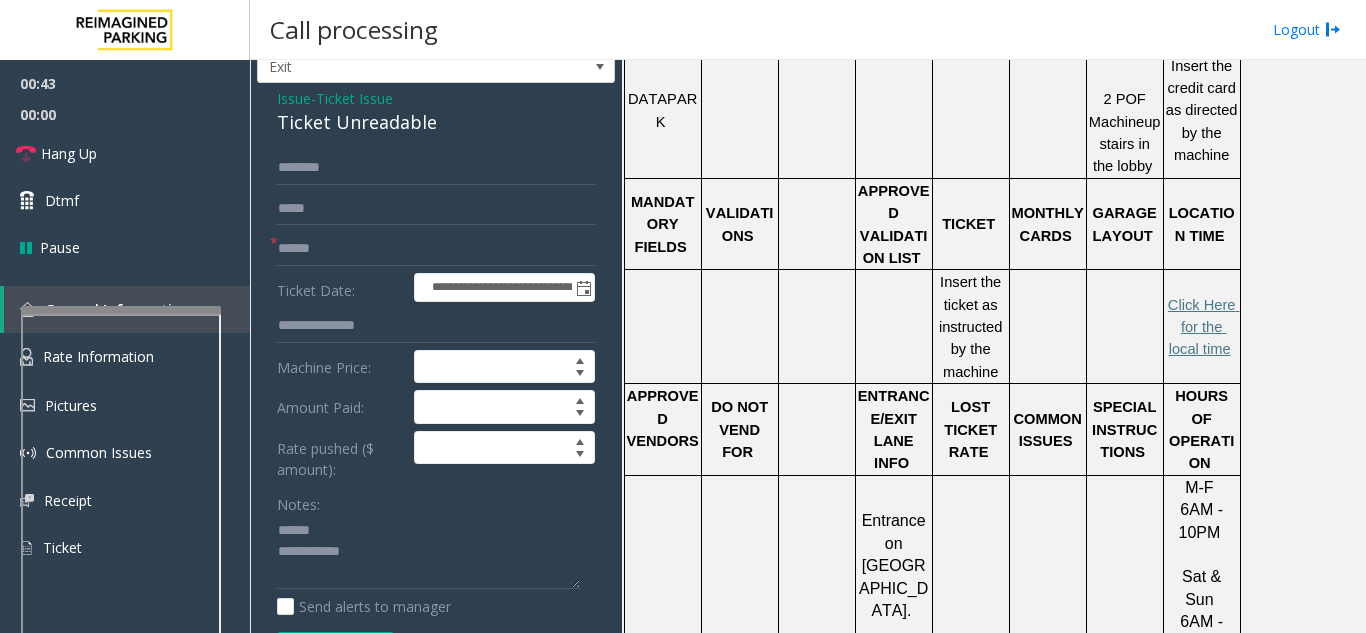 scroll, scrollTop: 0, scrollLeft: 0, axis: both 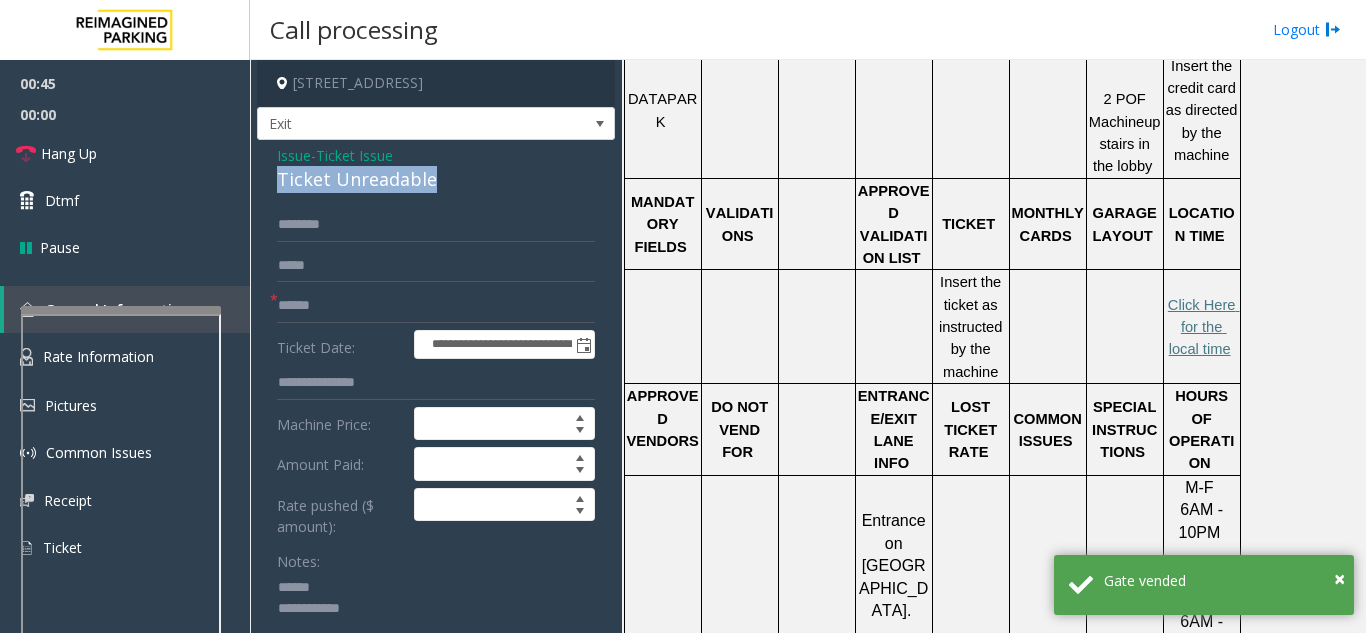 drag, startPoint x: 273, startPoint y: 182, endPoint x: 443, endPoint y: 189, distance: 170.14406 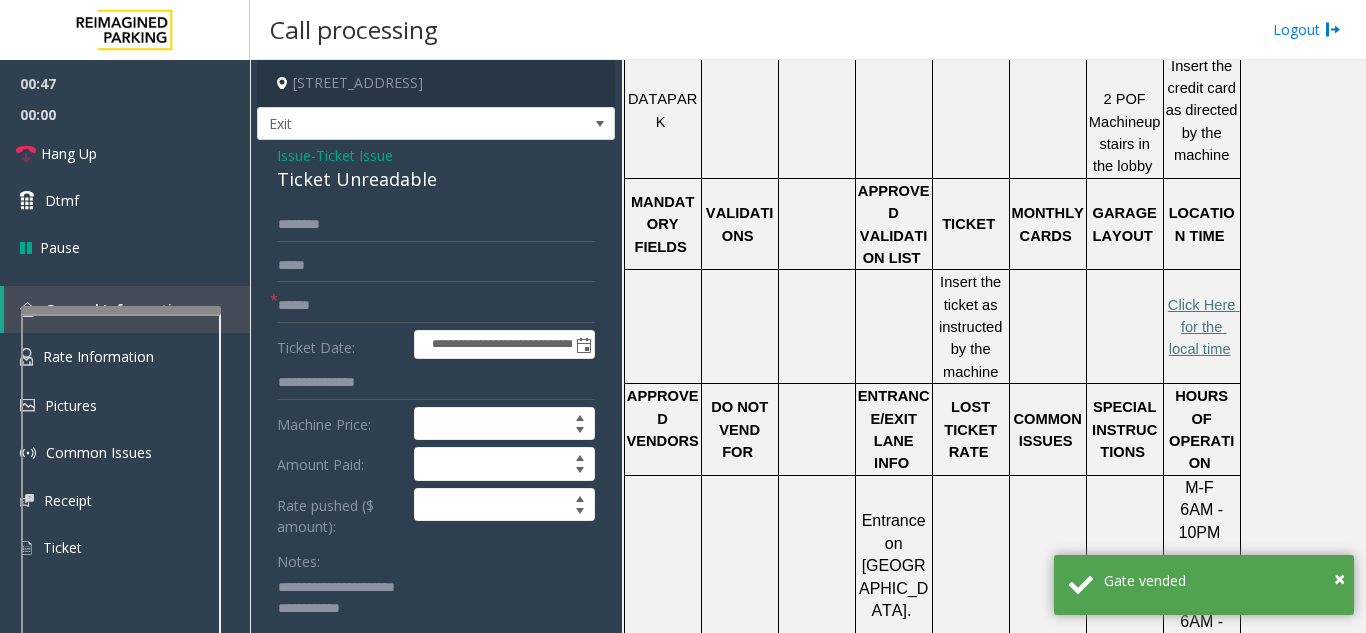 click 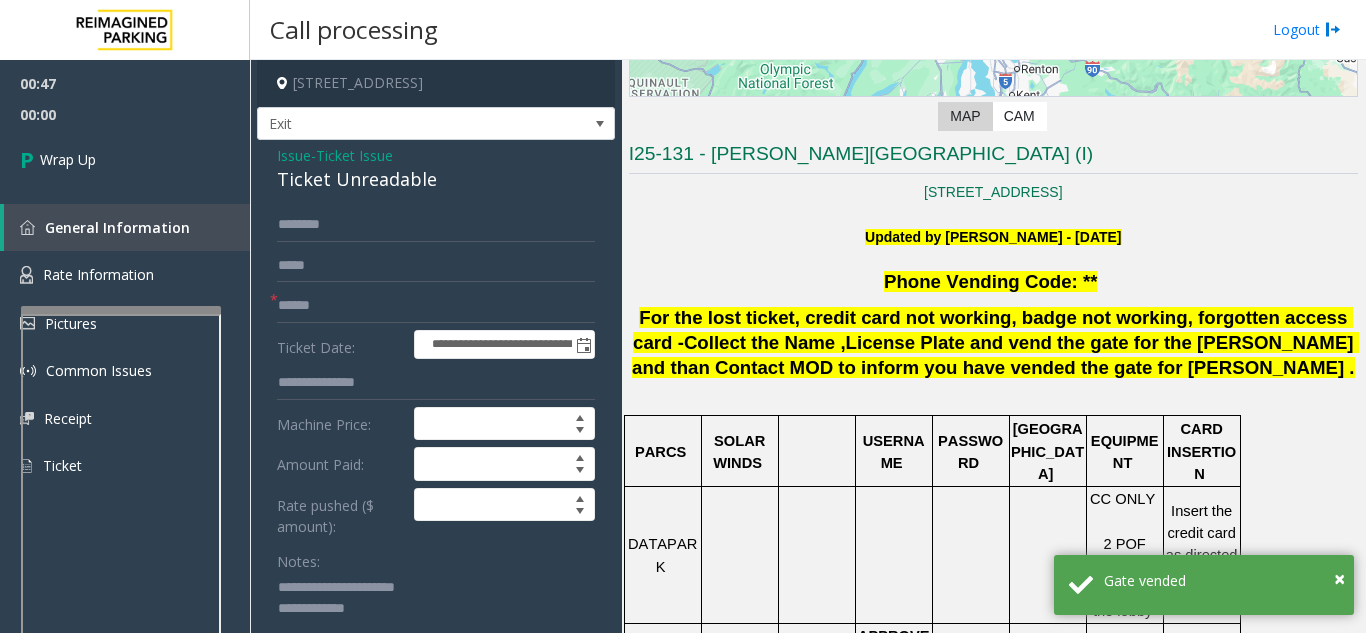 scroll, scrollTop: 300, scrollLeft: 0, axis: vertical 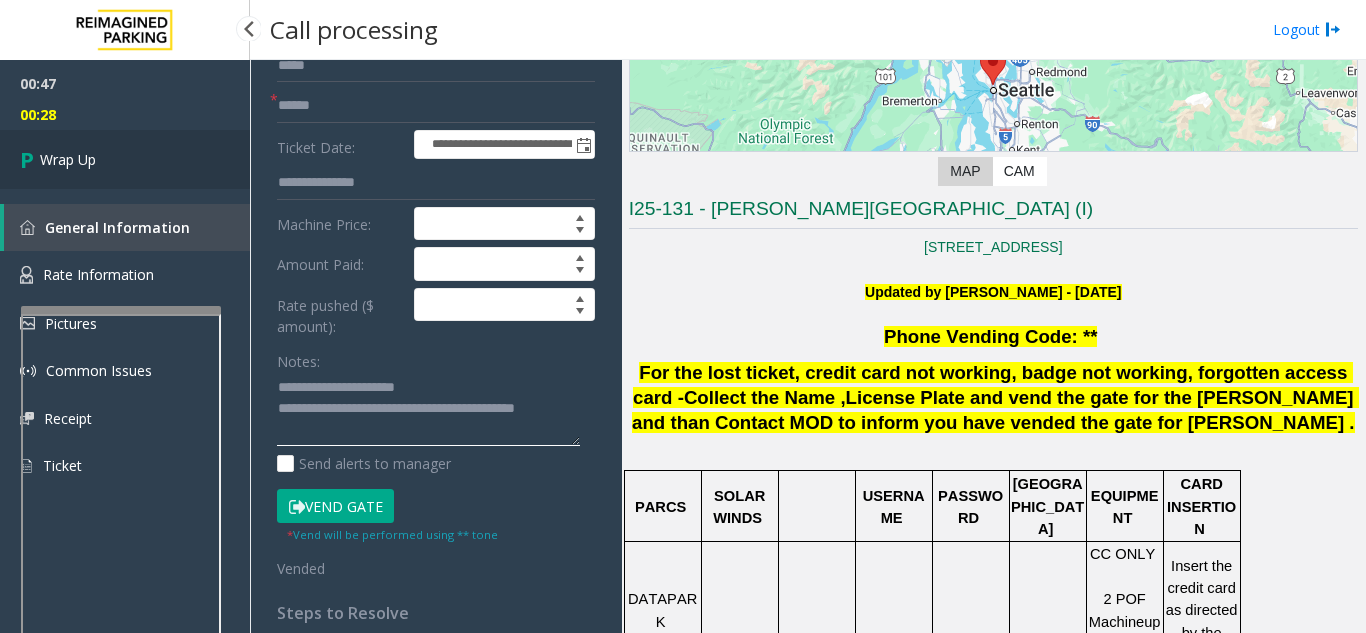 type on "**********" 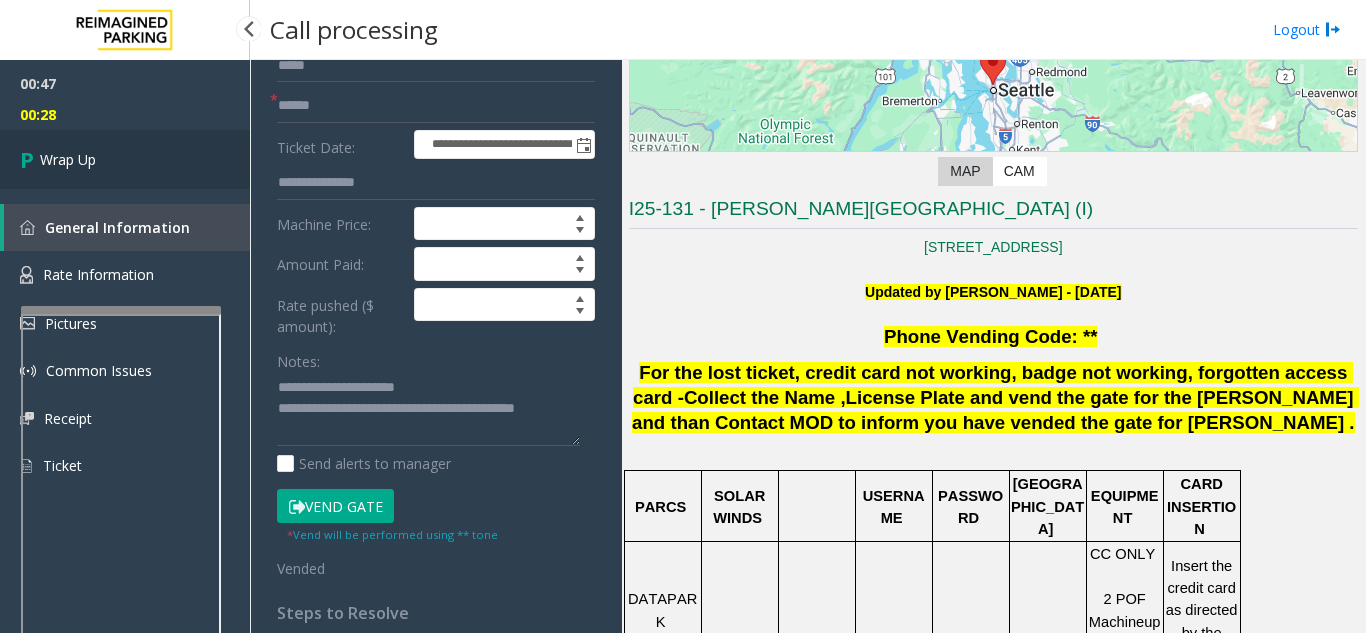 click on "Wrap Up" at bounding box center [125, 159] 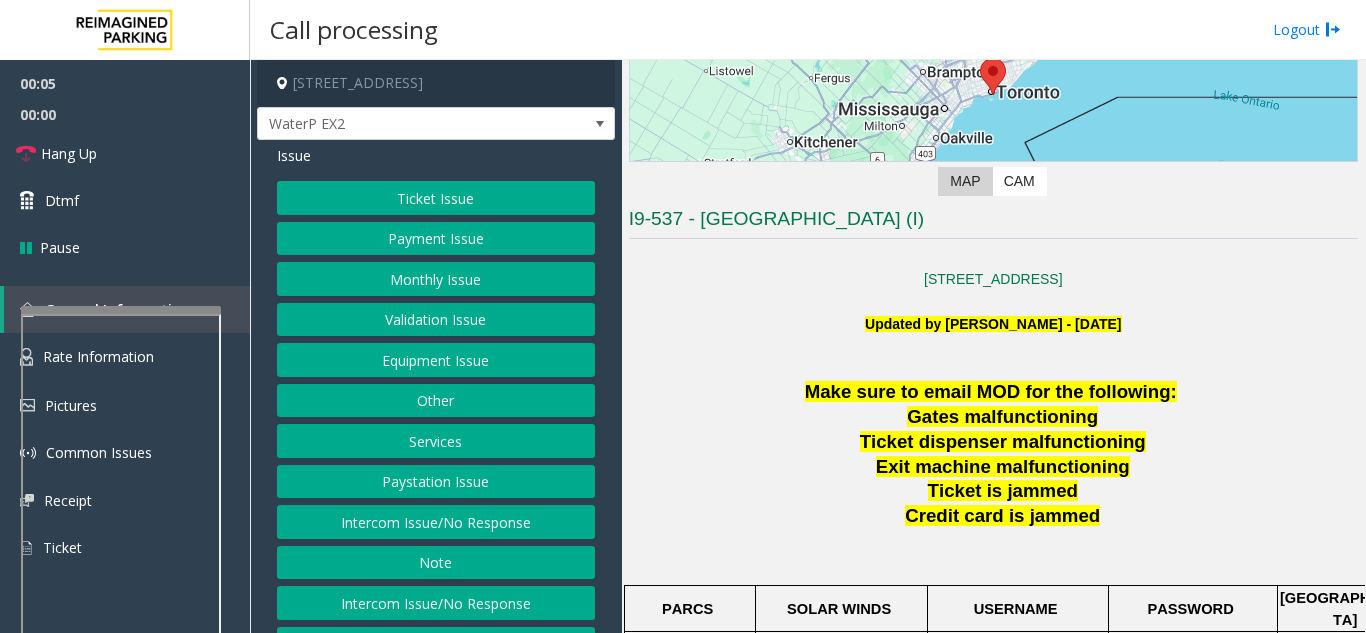 scroll, scrollTop: 300, scrollLeft: 0, axis: vertical 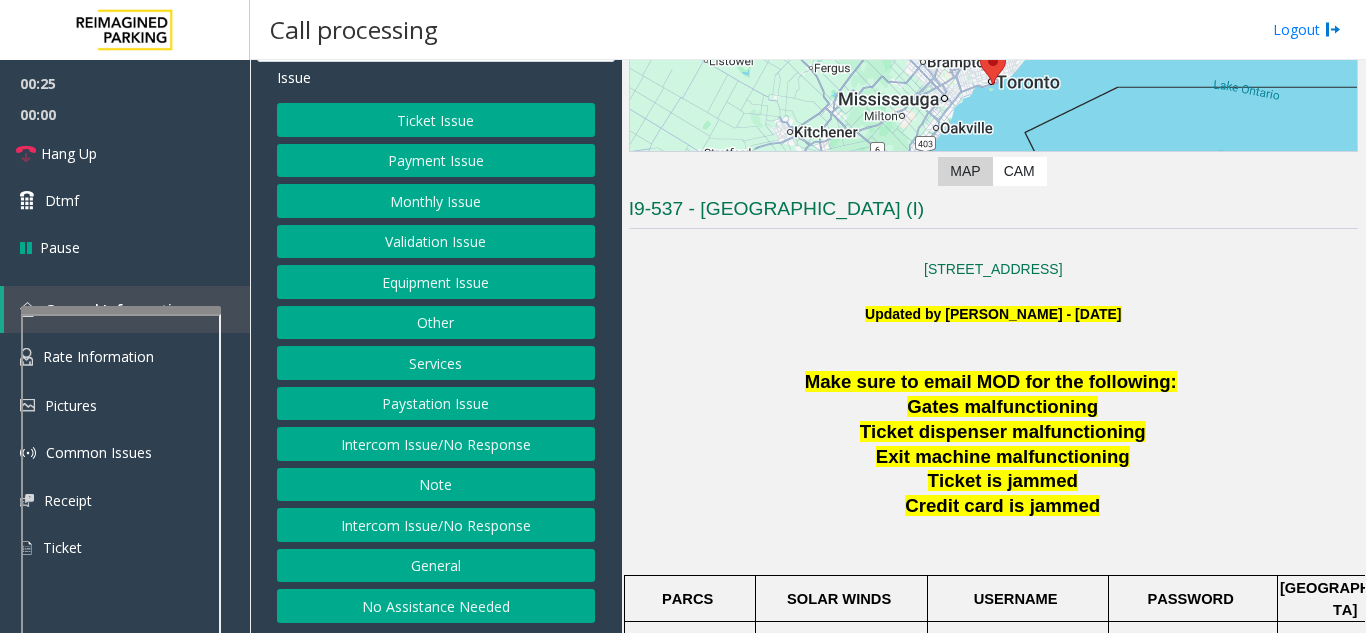 click on "No Assistance Needed" 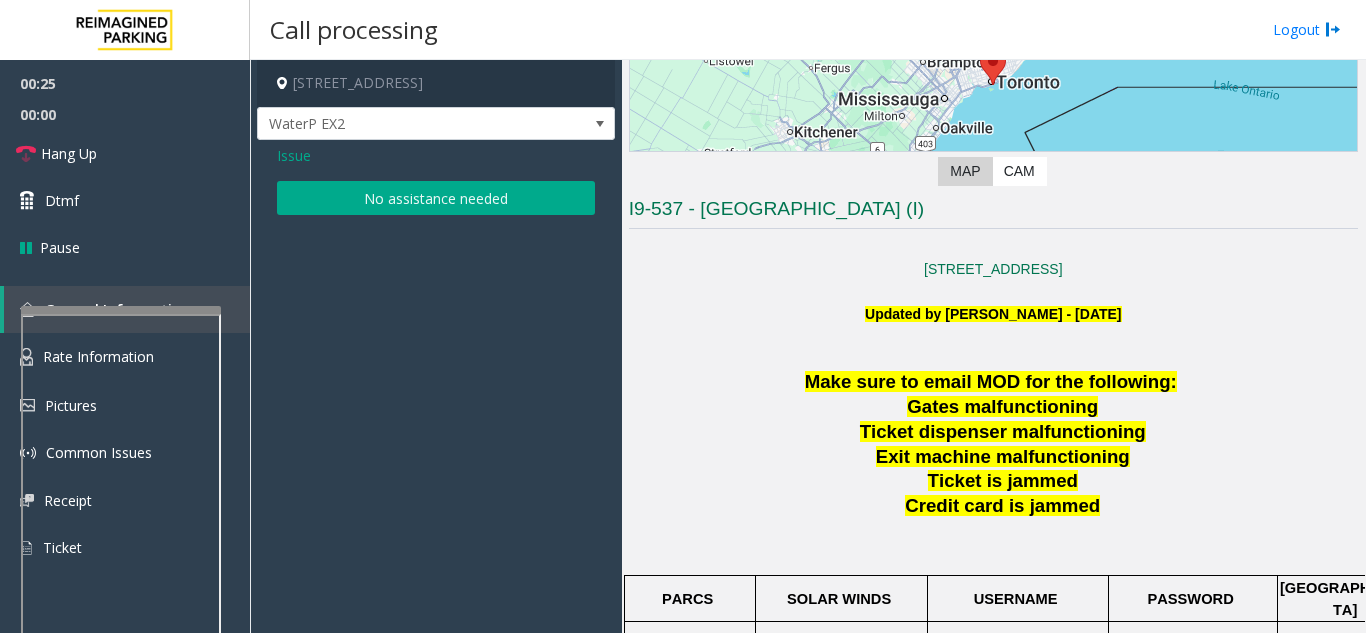 scroll, scrollTop: 0, scrollLeft: 0, axis: both 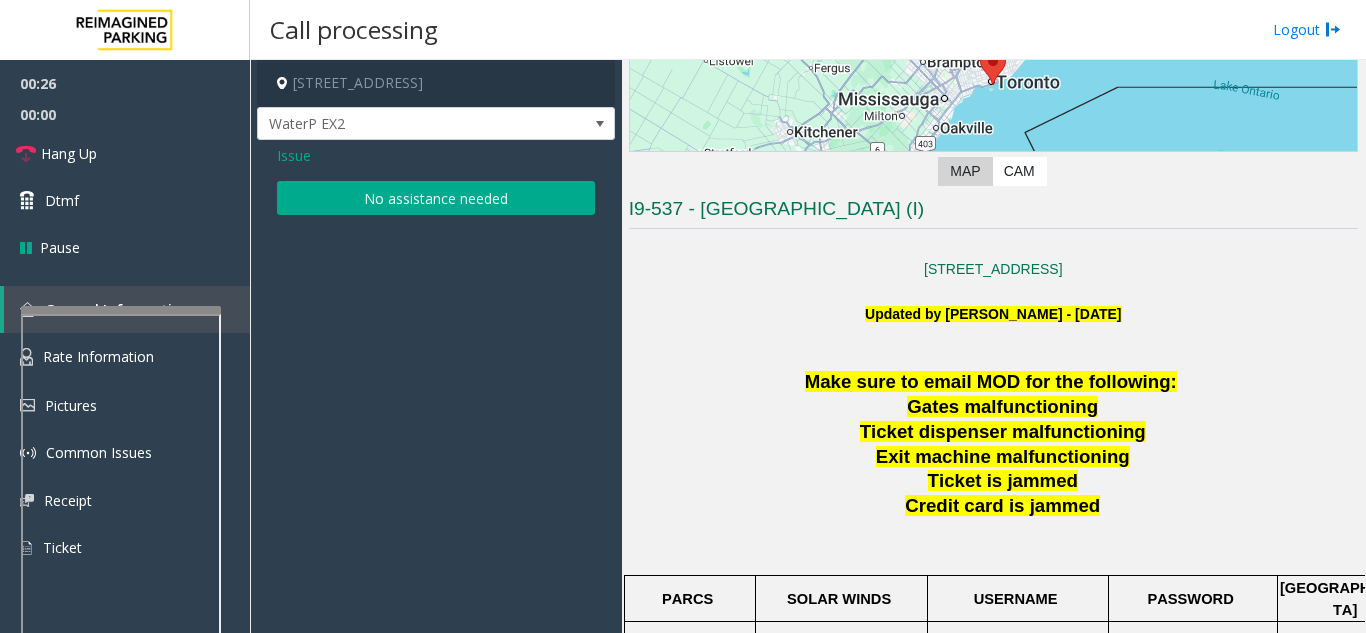 click on "Issue  No assistance needed" 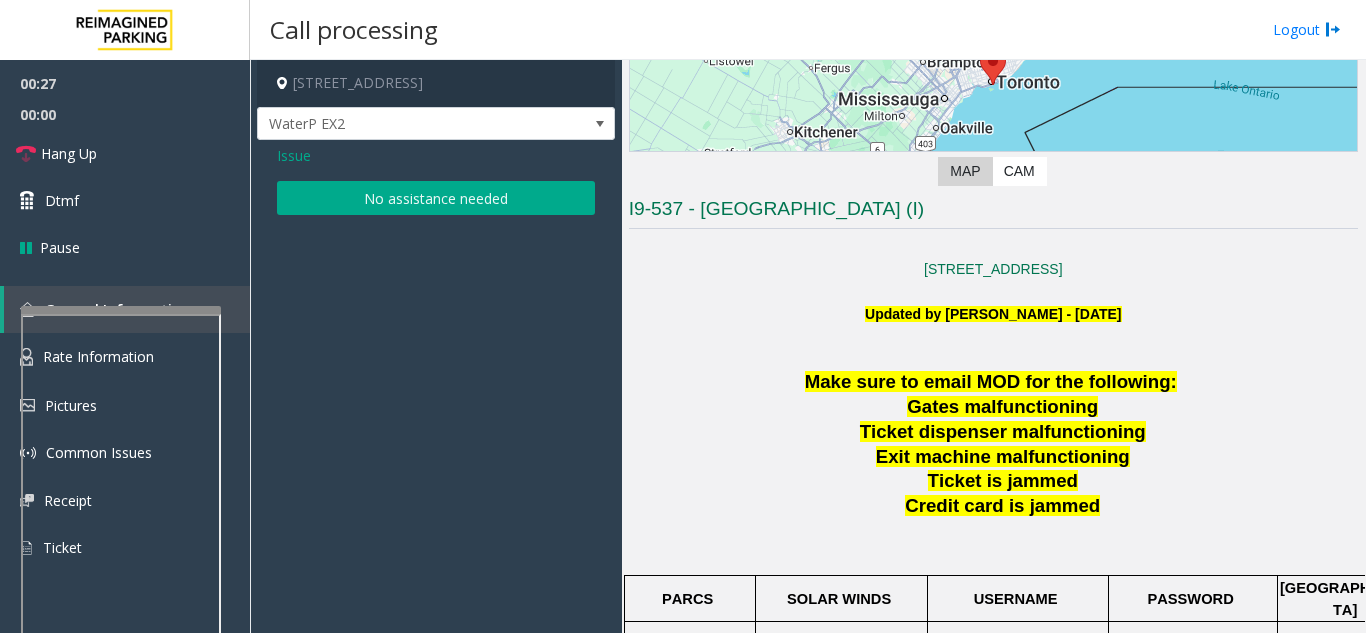 click on "No assistance needed" 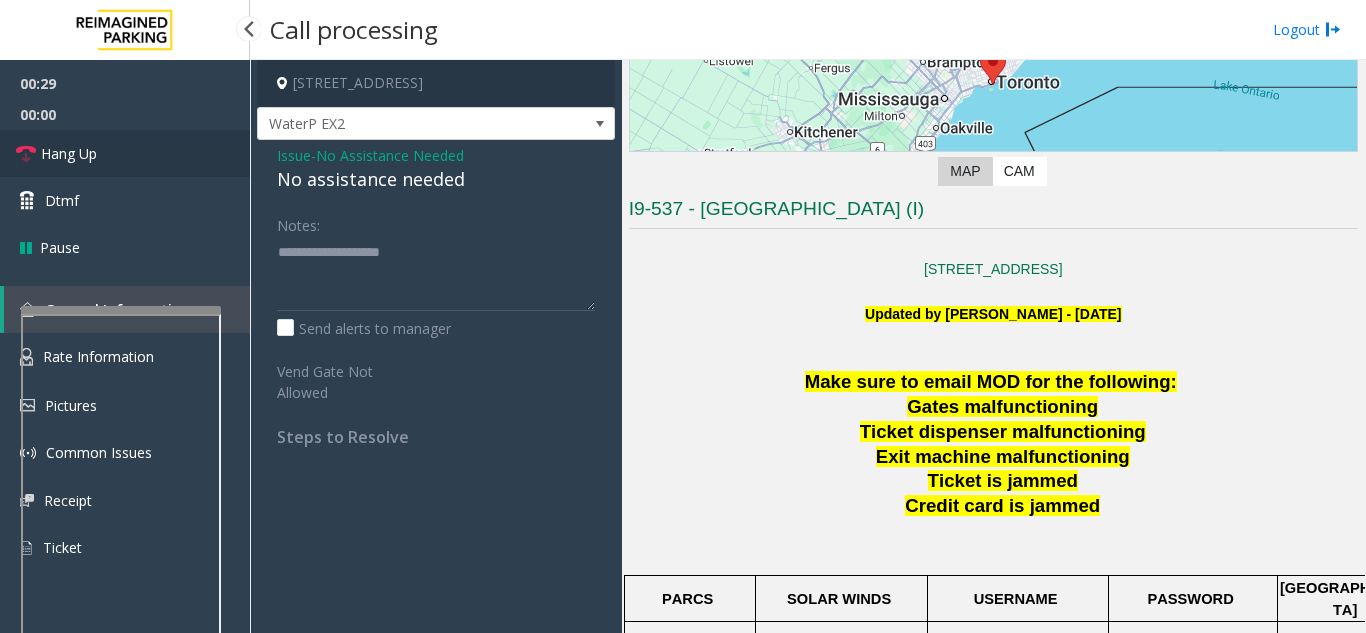 click on "Hang Up" at bounding box center [125, 153] 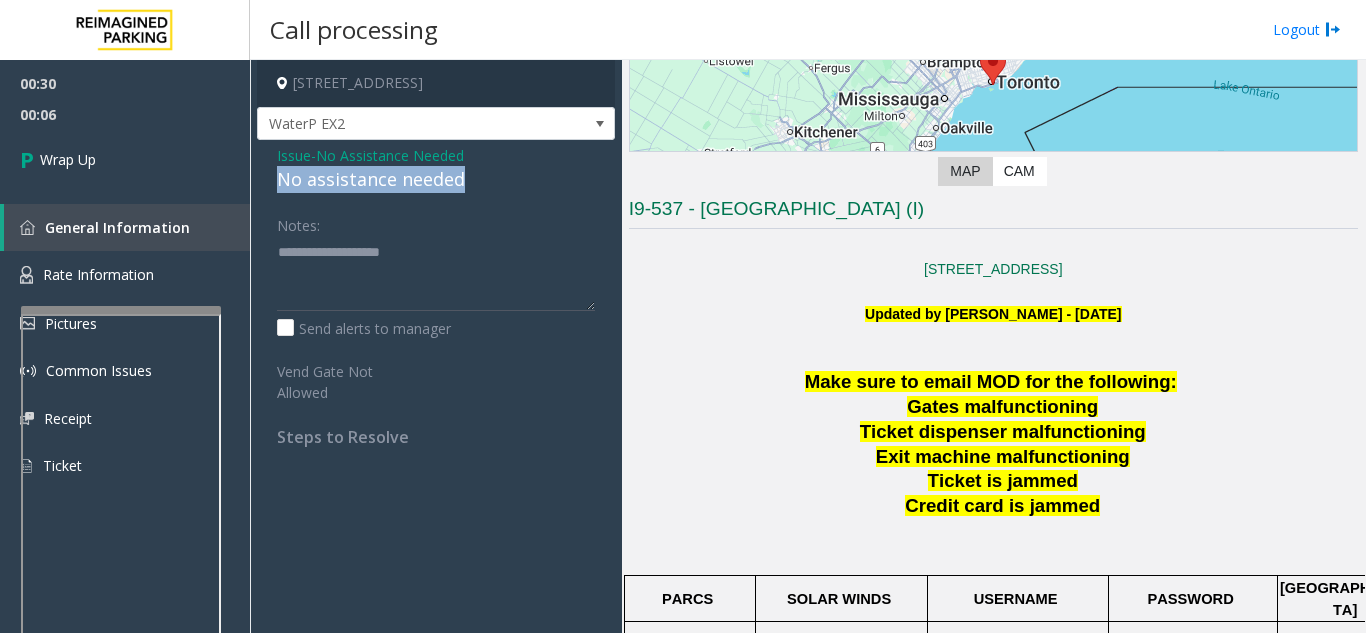 drag, startPoint x: 481, startPoint y: 167, endPoint x: 264, endPoint y: 169, distance: 217.00922 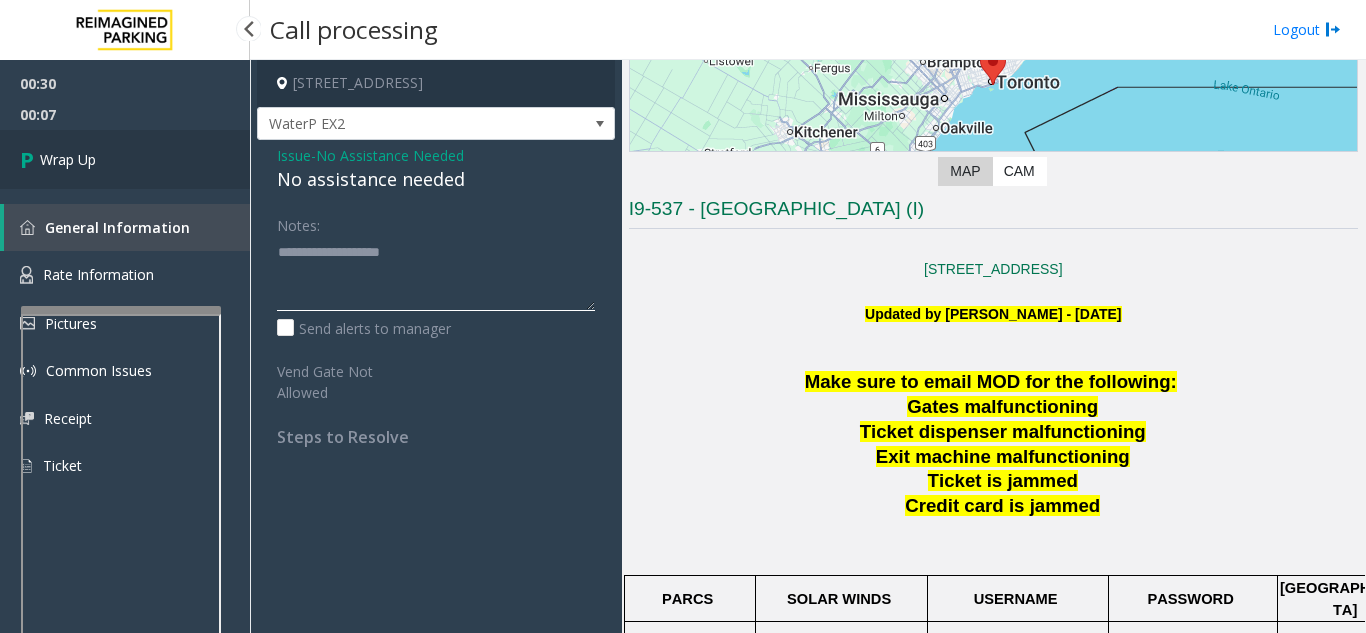 type on "**********" 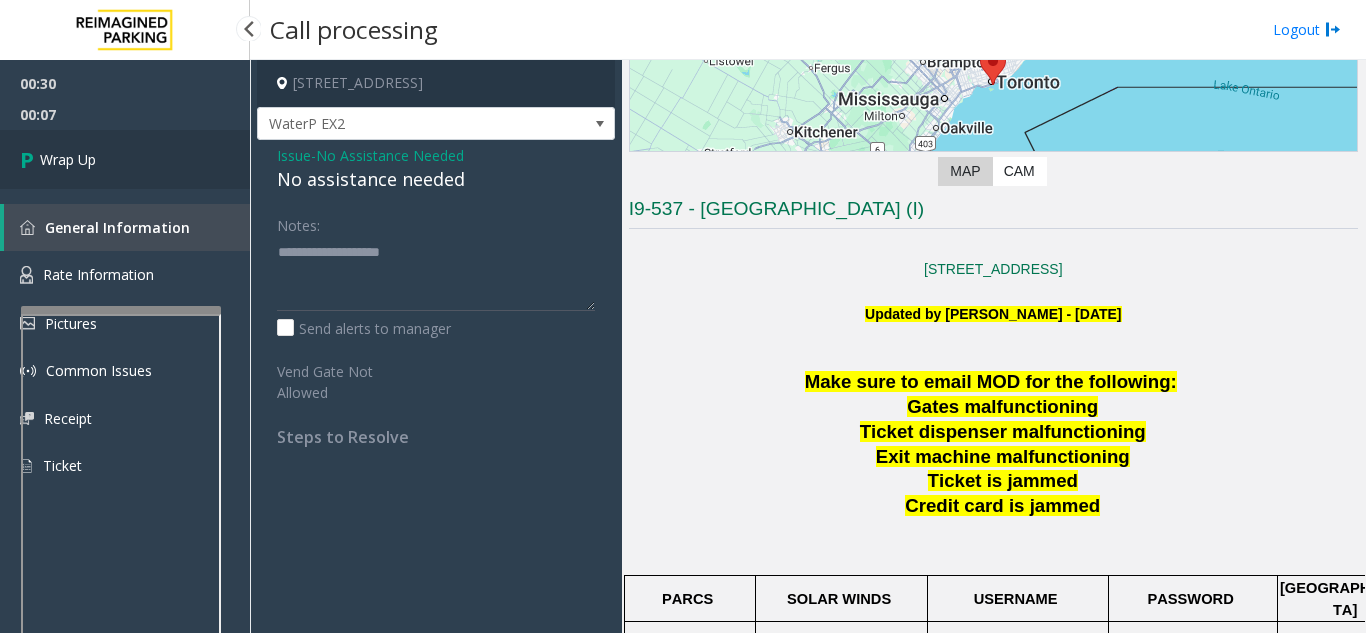 click on "Wrap Up" at bounding box center [125, 159] 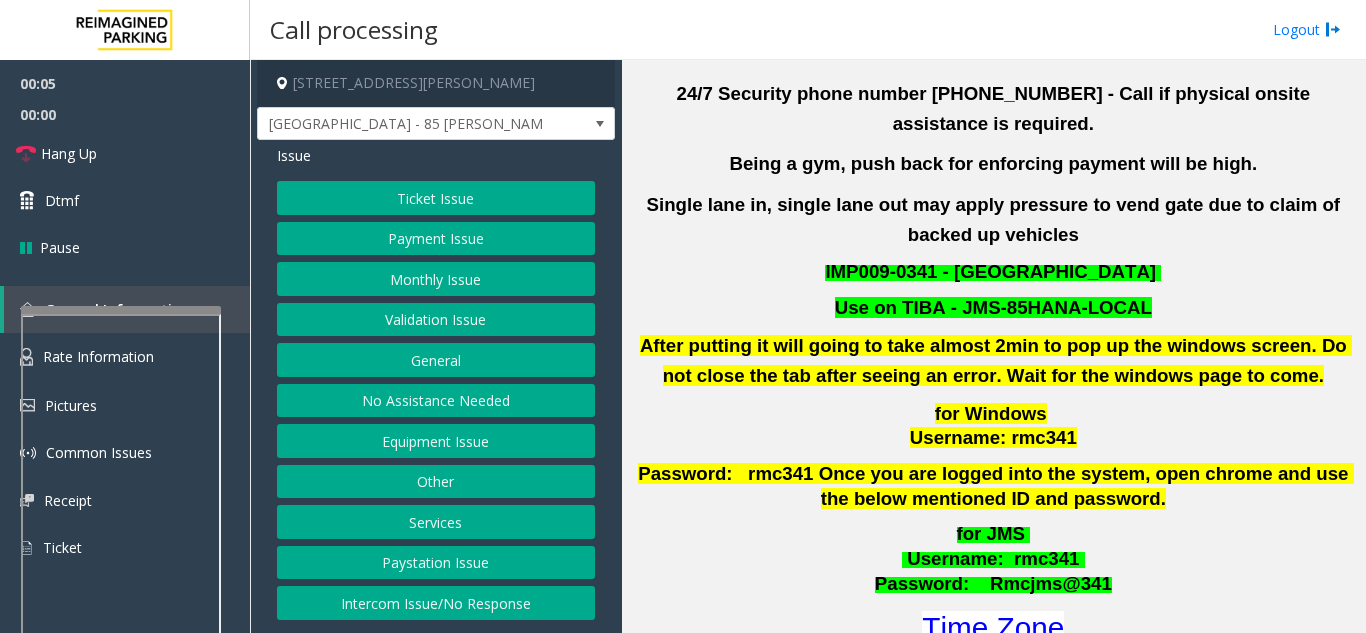 scroll, scrollTop: 600, scrollLeft: 0, axis: vertical 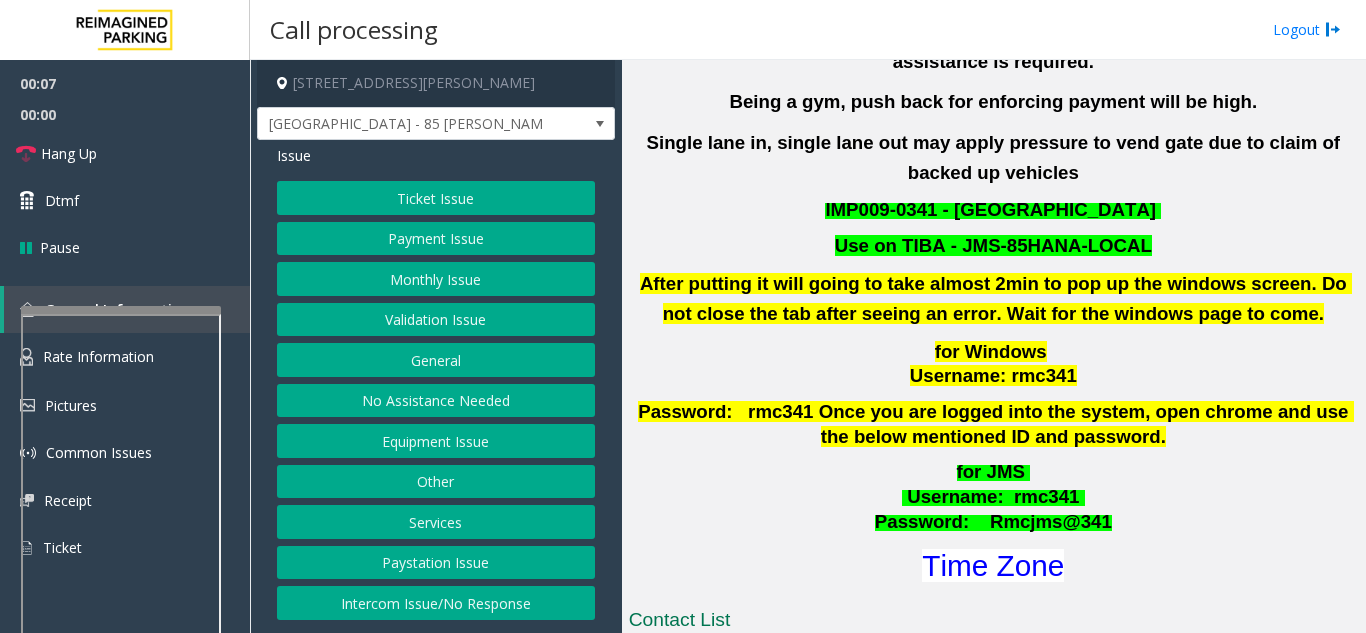 click on "Validation Issue" 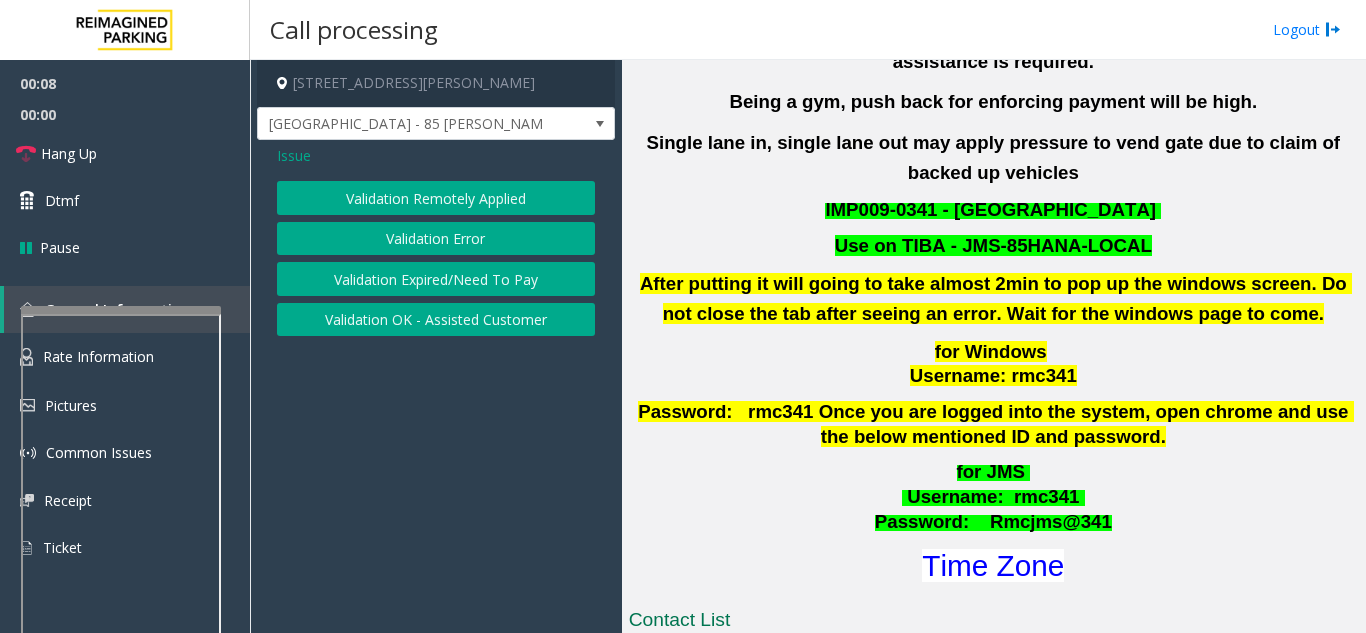 click on "Validation Error" 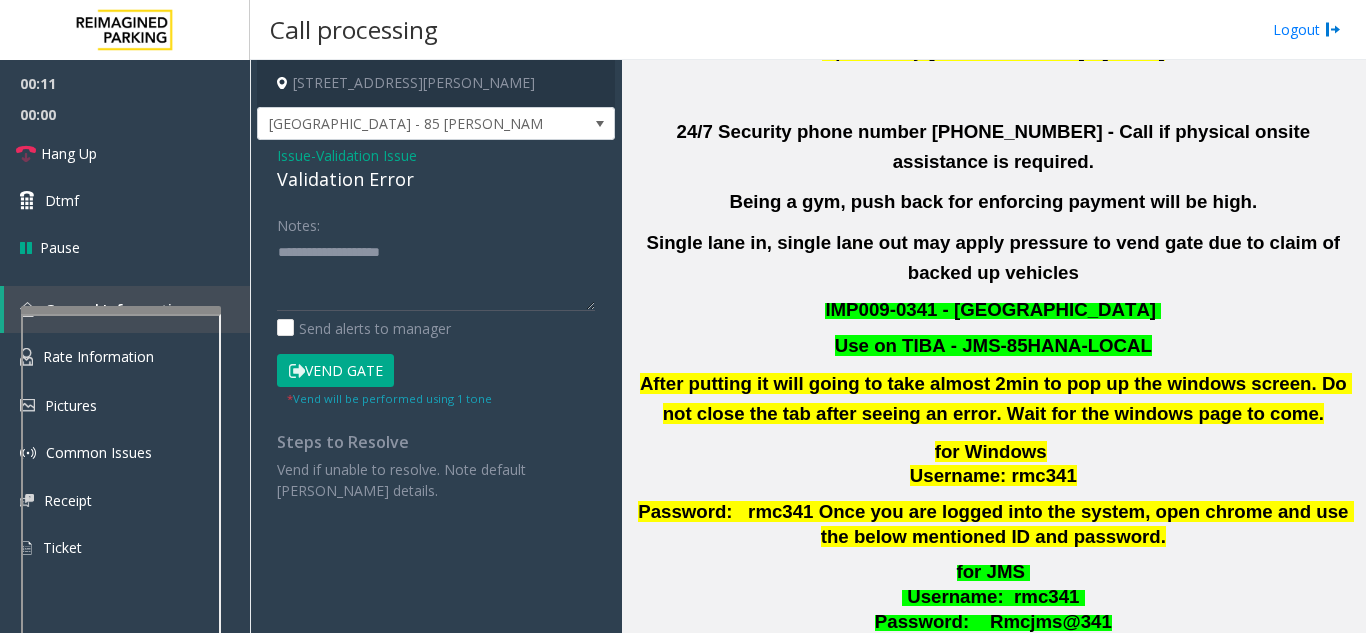 scroll, scrollTop: 600, scrollLeft: 0, axis: vertical 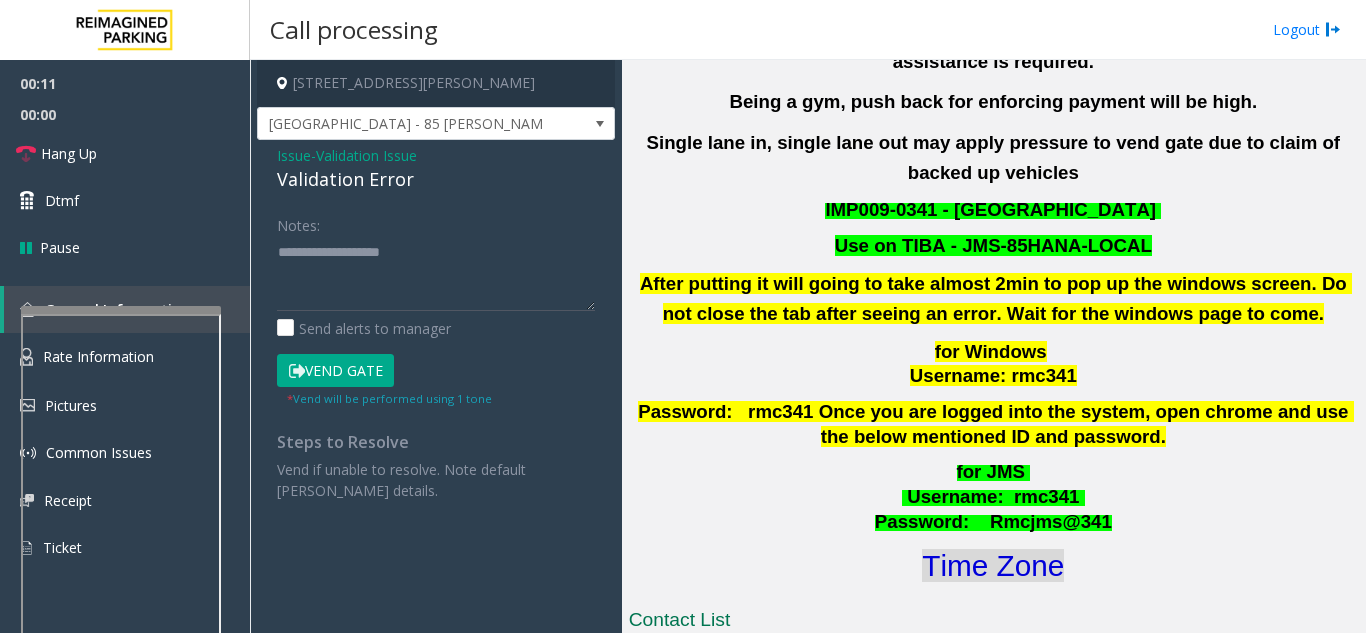 click on "Time Zone" 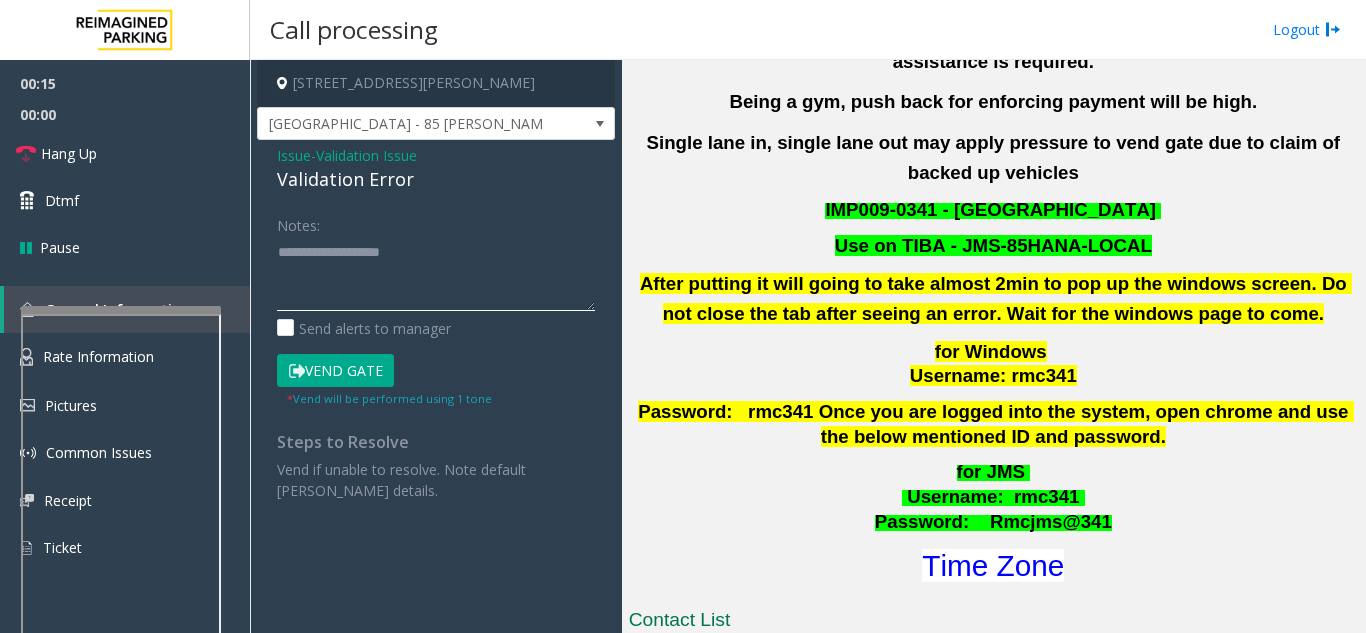 click 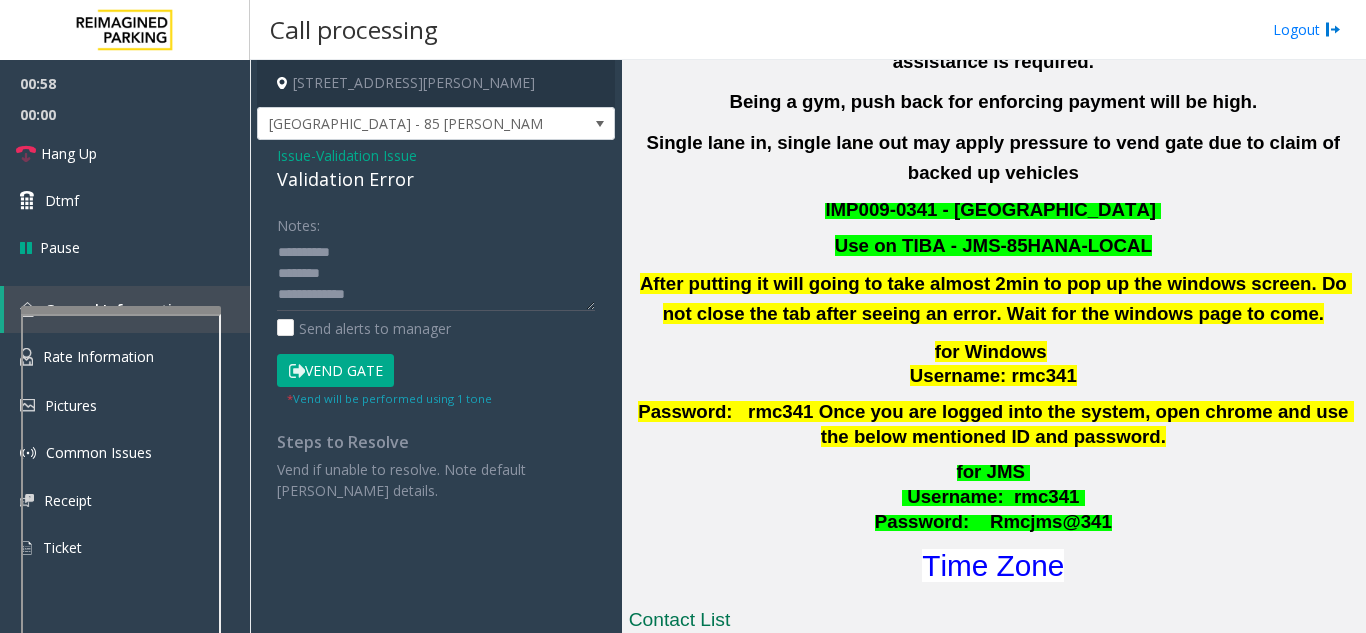 click on "Vend Gate" 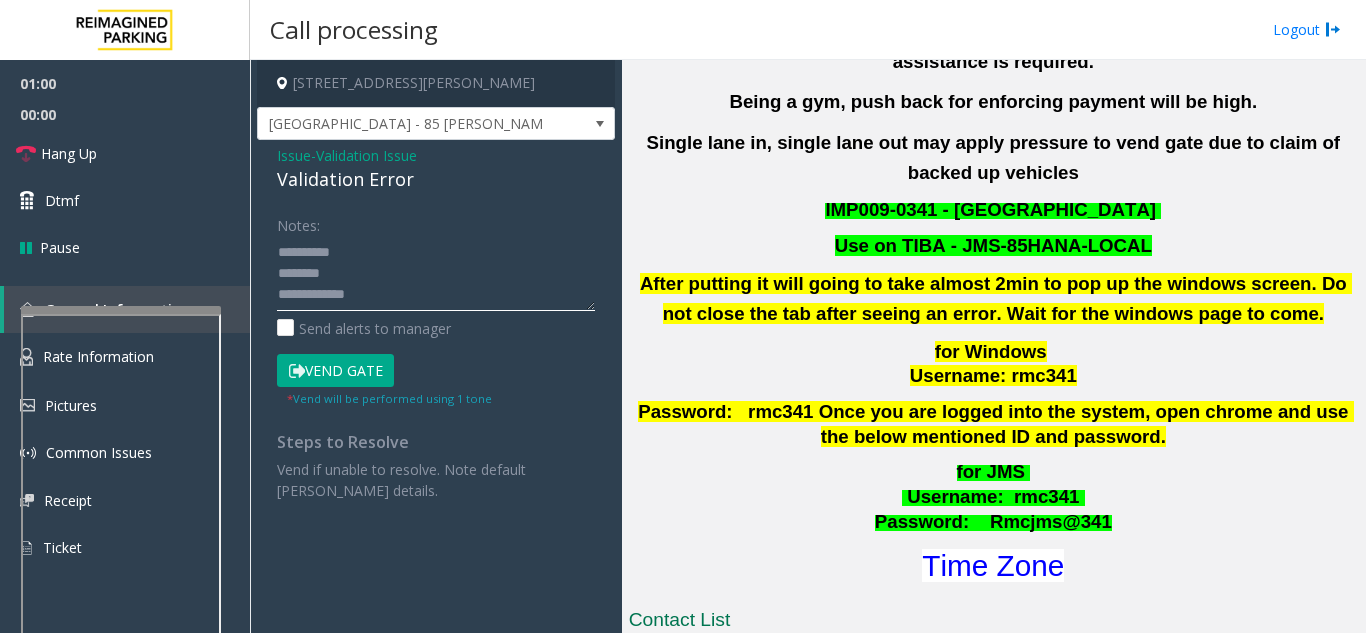 click 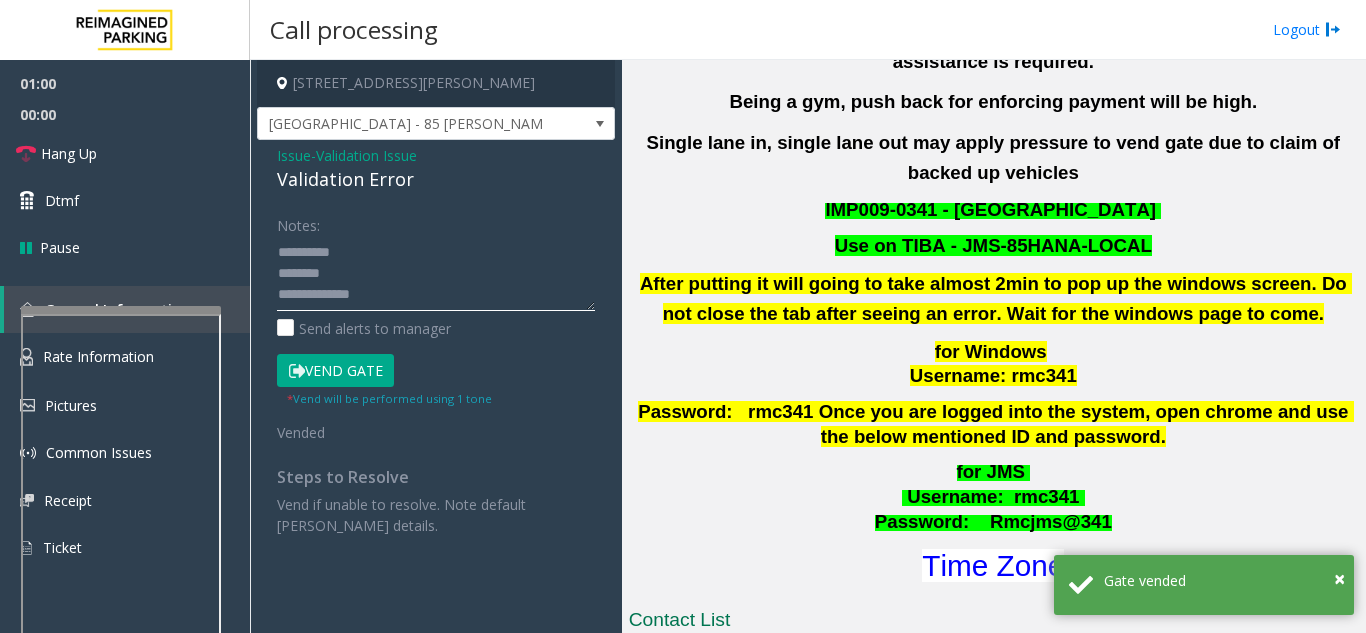 scroll, scrollTop: 15, scrollLeft: 0, axis: vertical 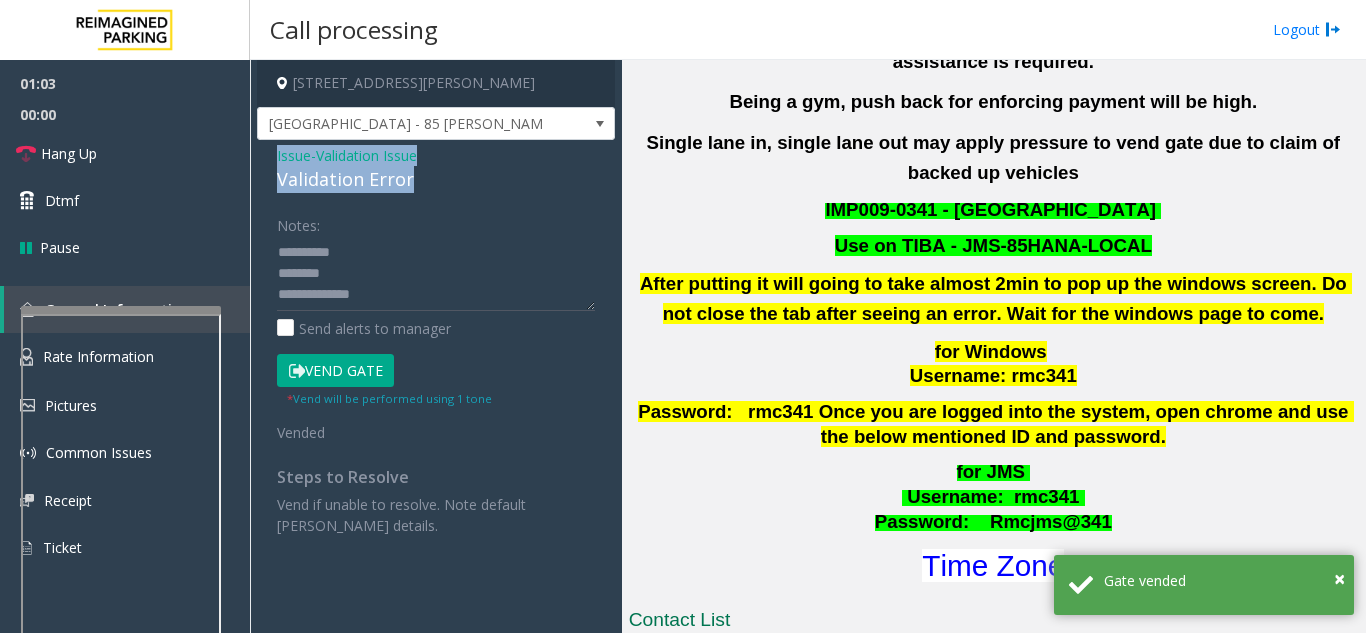 drag, startPoint x: 266, startPoint y: 155, endPoint x: 452, endPoint y: 184, distance: 188.24718 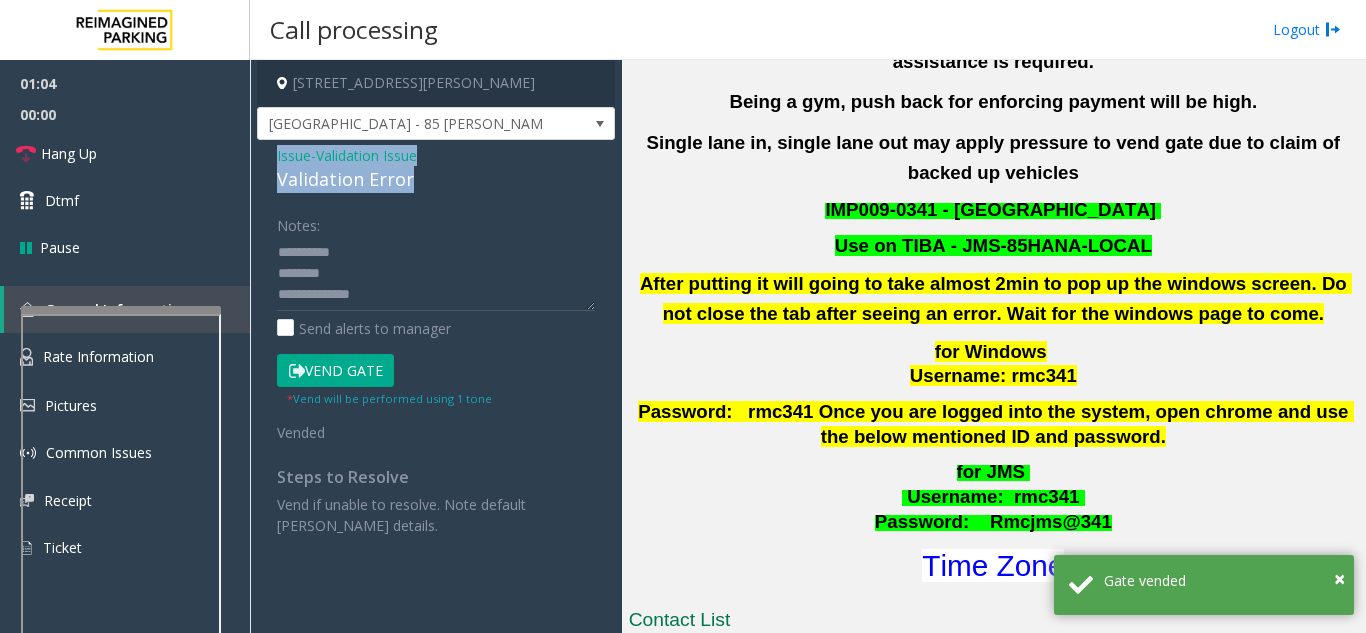 scroll, scrollTop: 21, scrollLeft: 0, axis: vertical 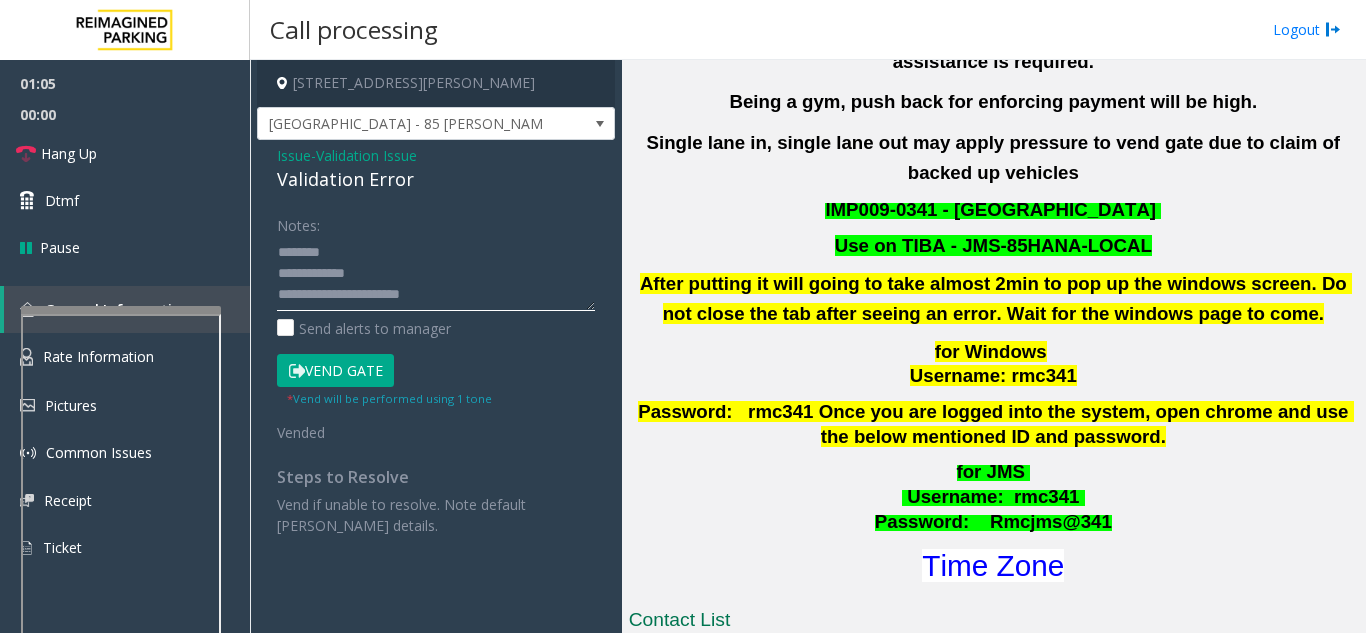 click 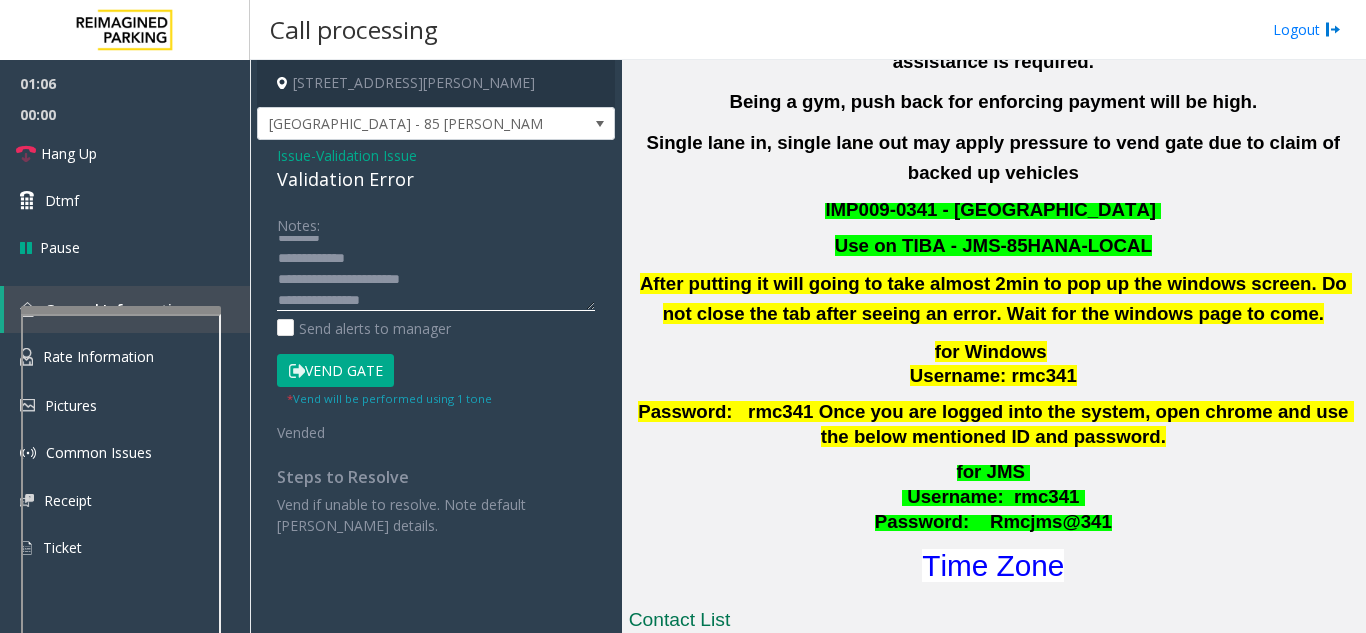 scroll, scrollTop: 42, scrollLeft: 0, axis: vertical 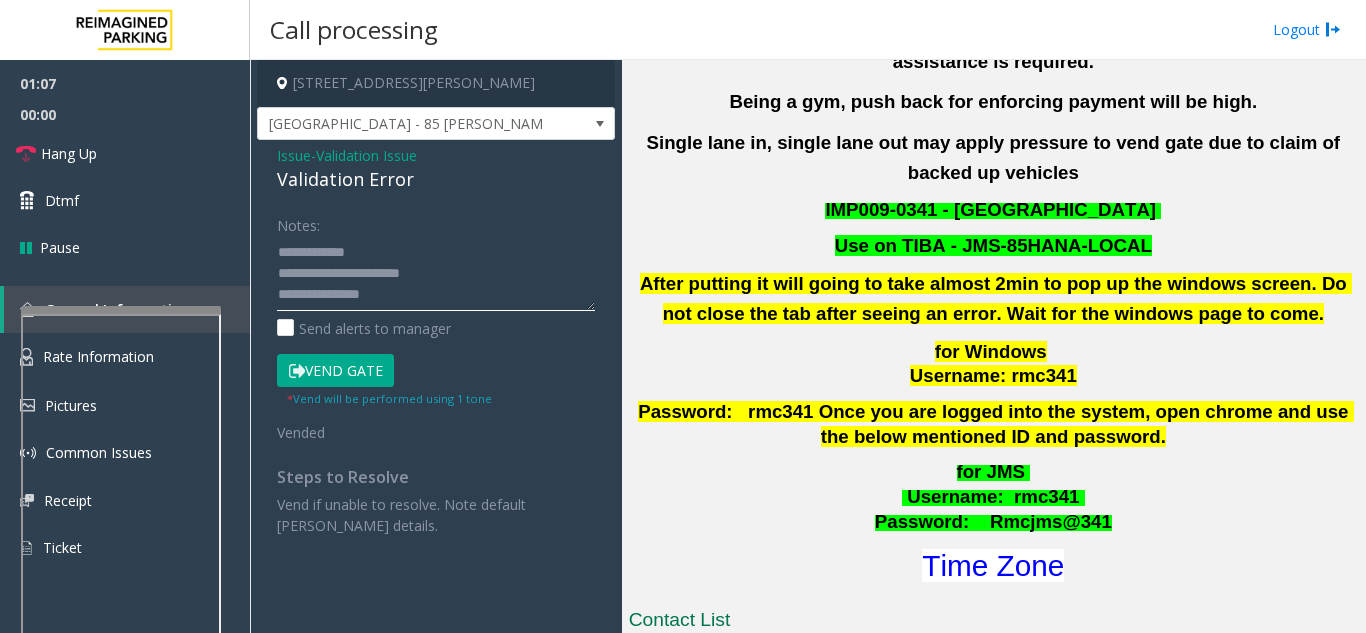 drag, startPoint x: 321, startPoint y: 291, endPoint x: 453, endPoint y: 274, distance: 133.0902 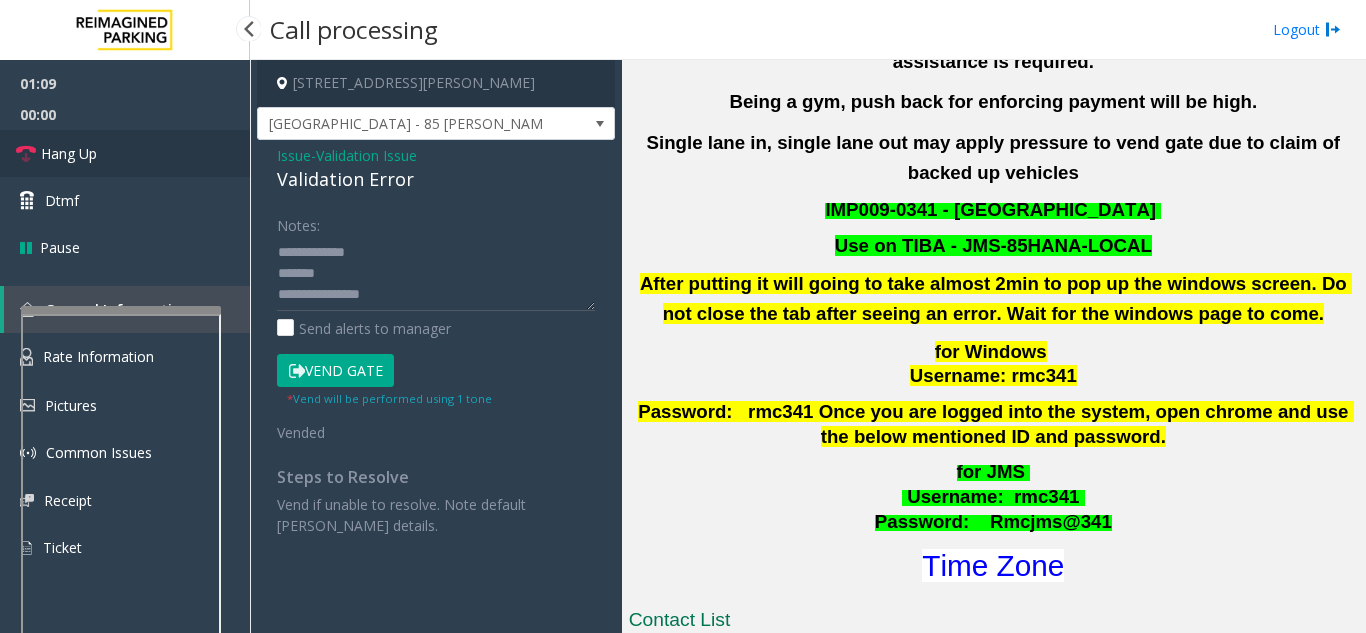 click on "Hang Up" at bounding box center (125, 153) 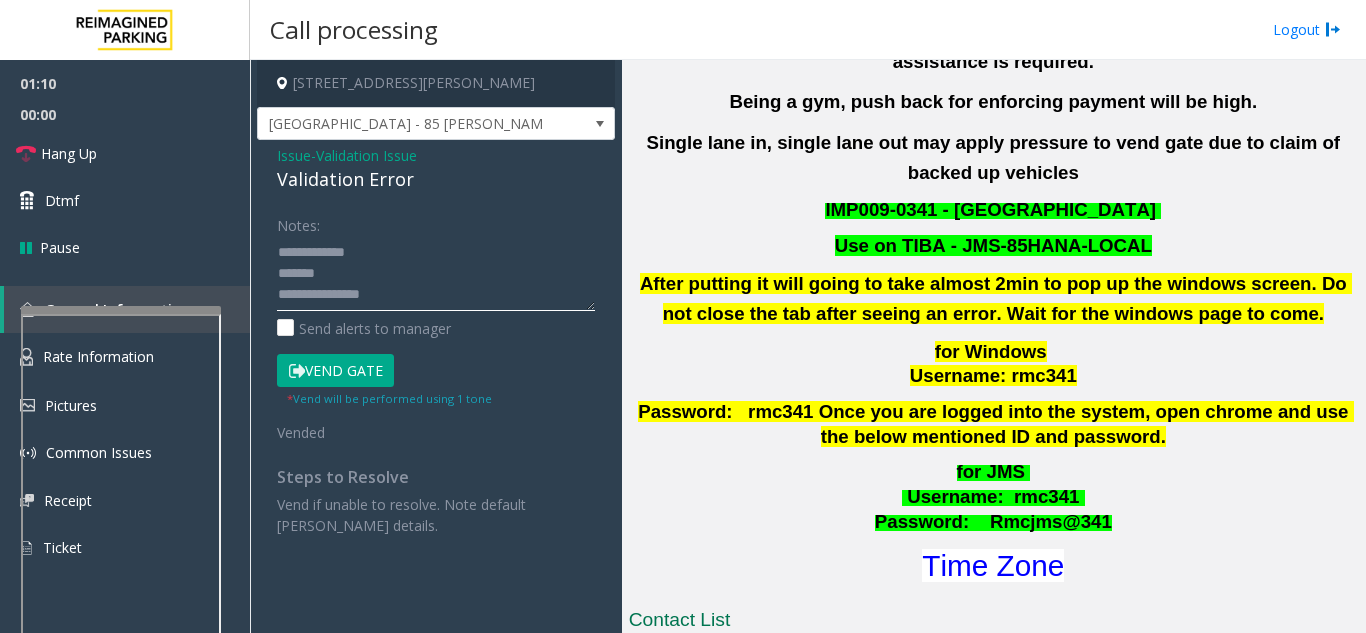 click 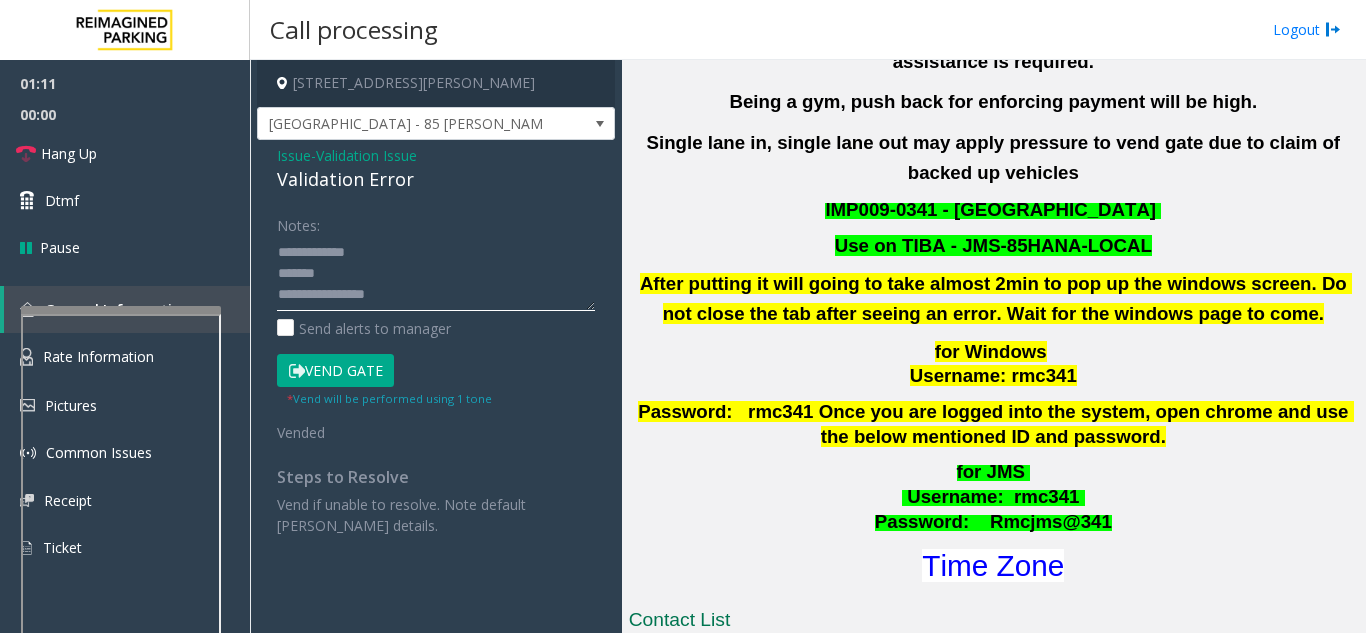 scroll, scrollTop: 57, scrollLeft: 0, axis: vertical 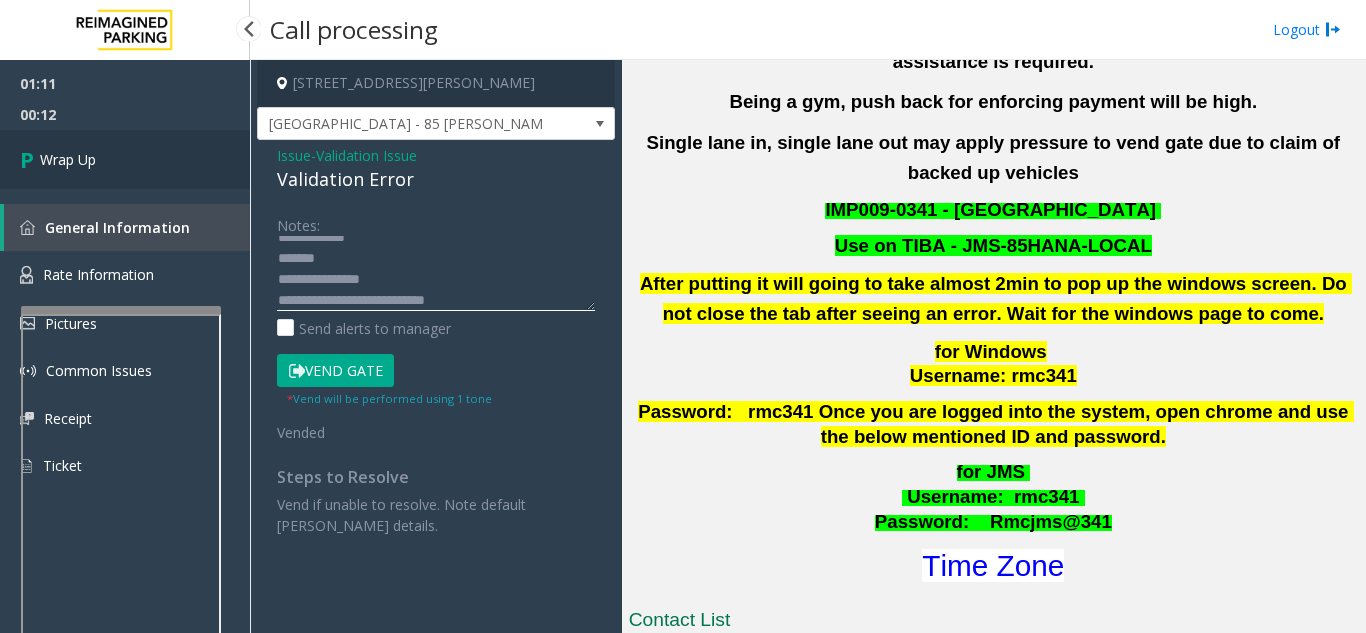 type on "**********" 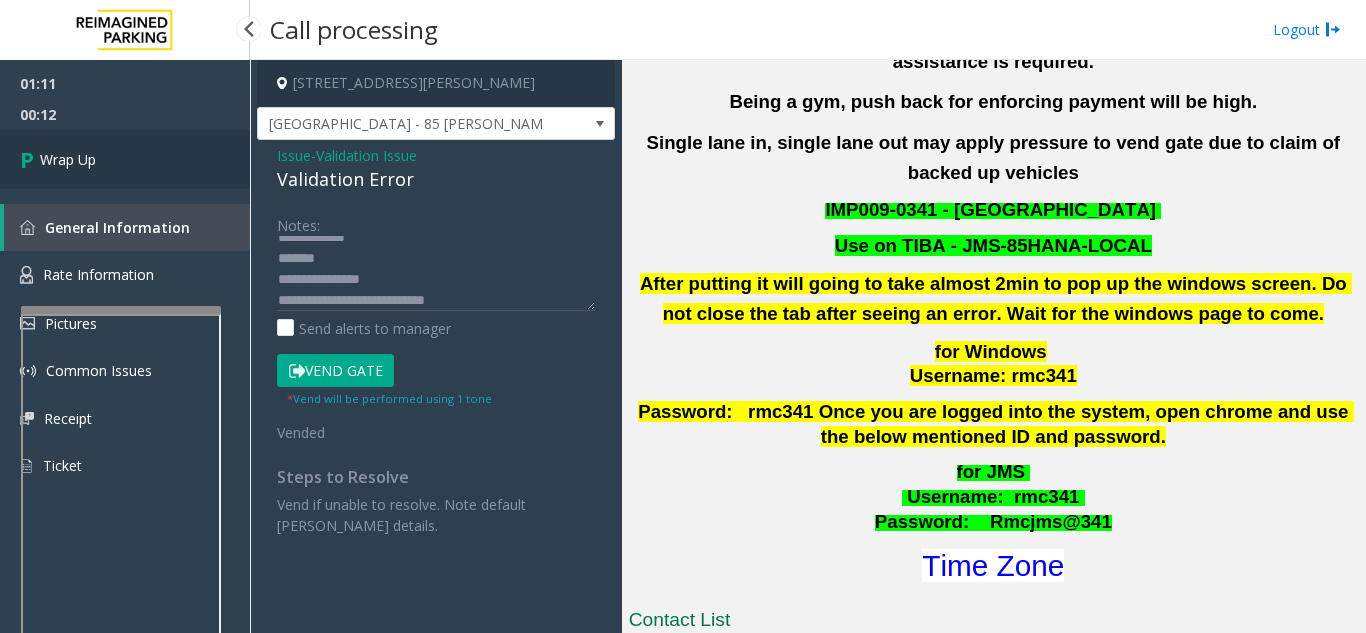 click on "Wrap Up" at bounding box center (125, 159) 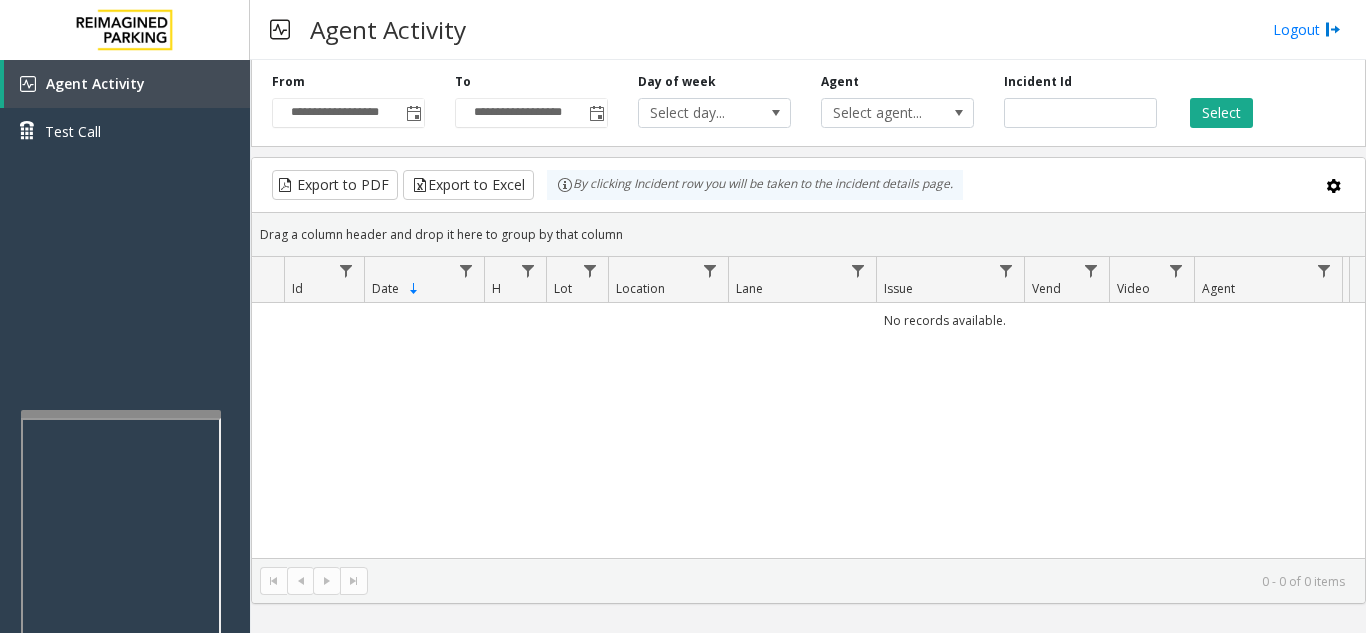 click at bounding box center [121, 414] 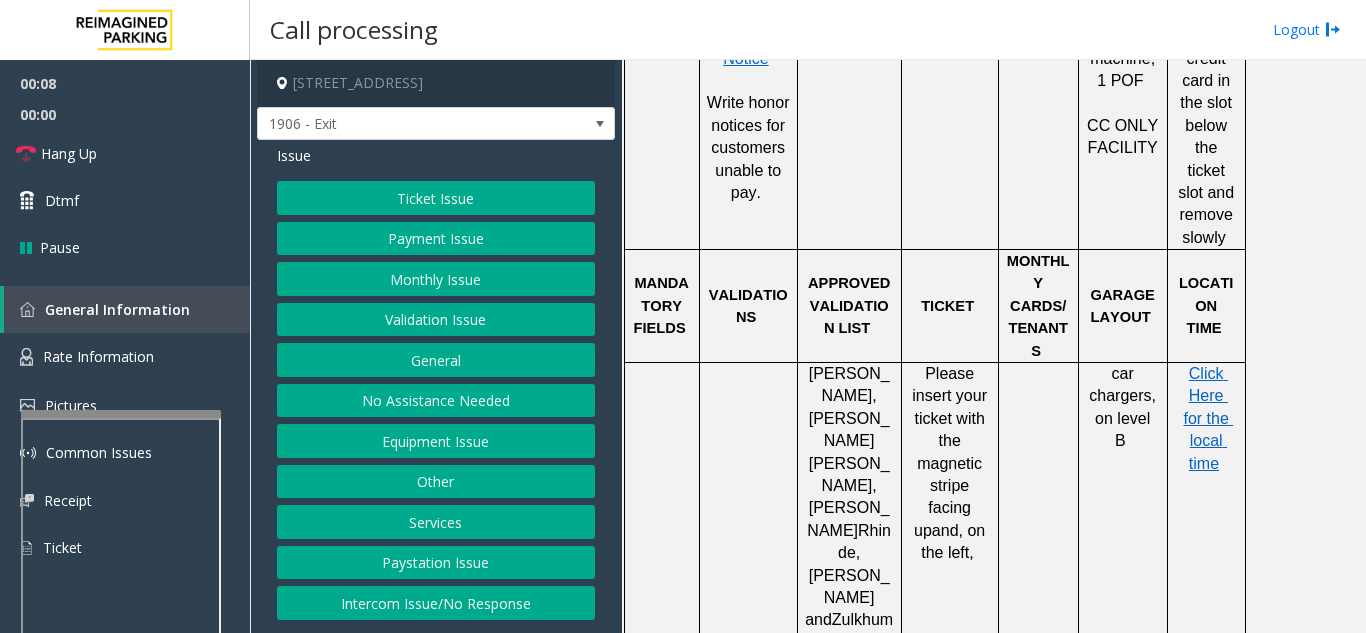 scroll, scrollTop: 1400, scrollLeft: 0, axis: vertical 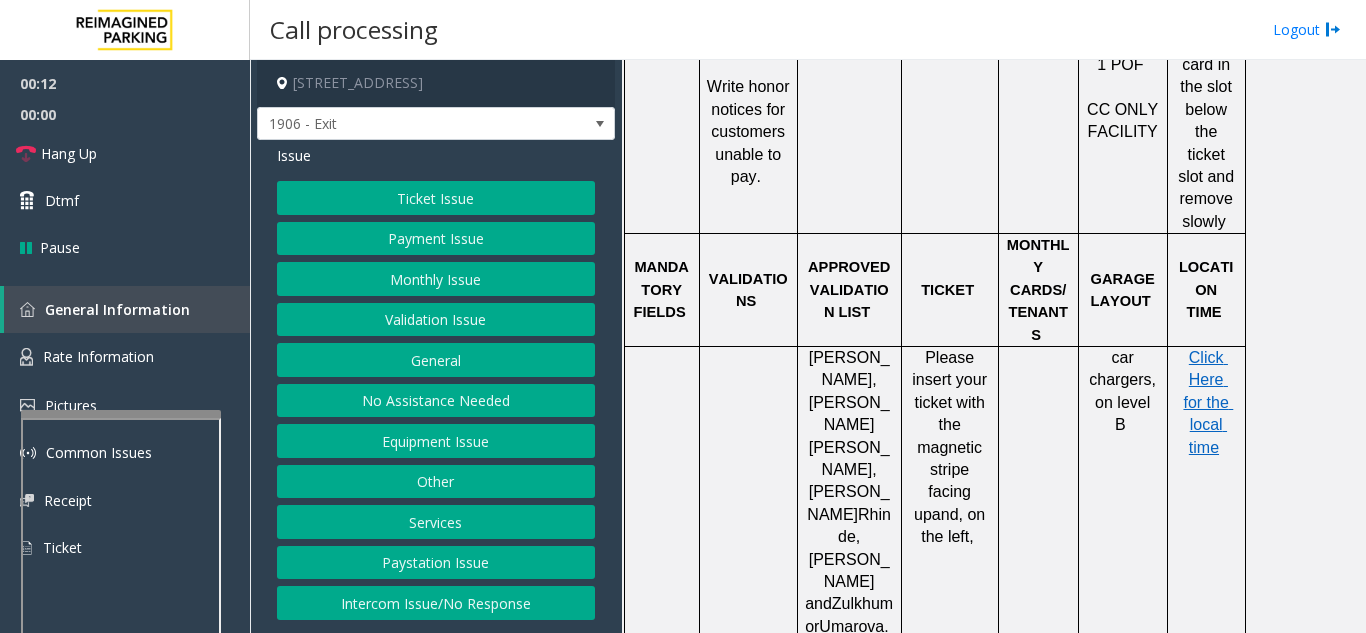click on "Ticket Issue" 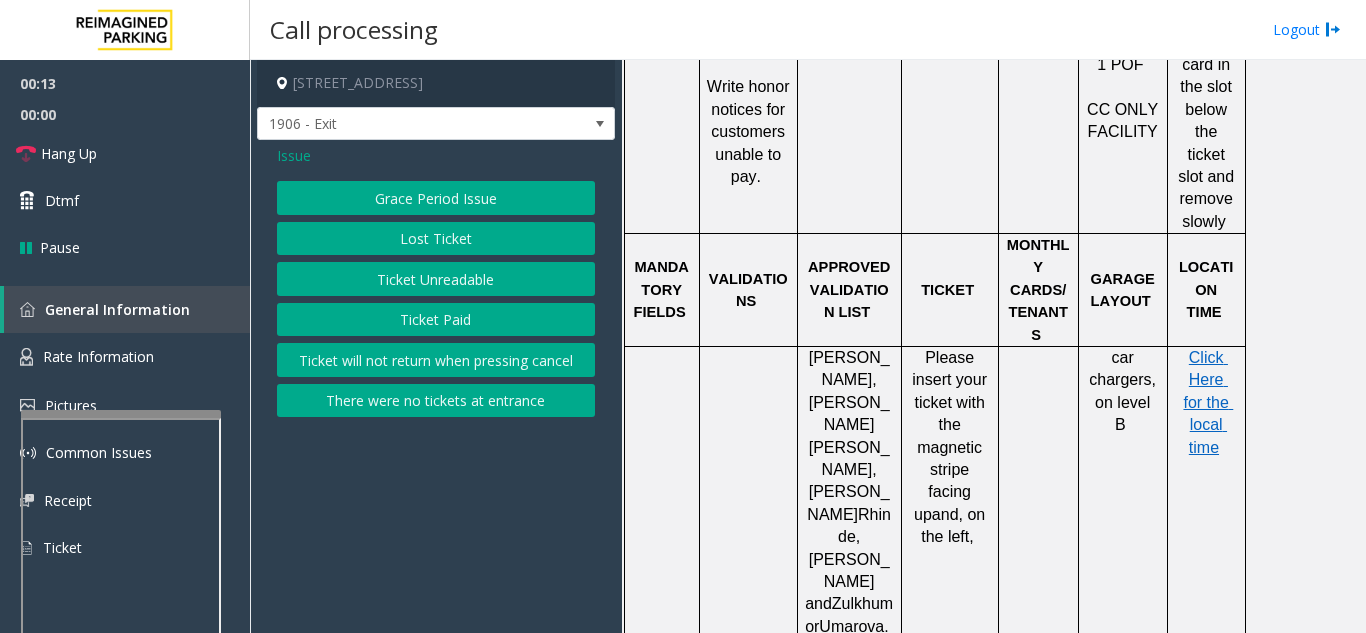 click on "Lost Ticket" 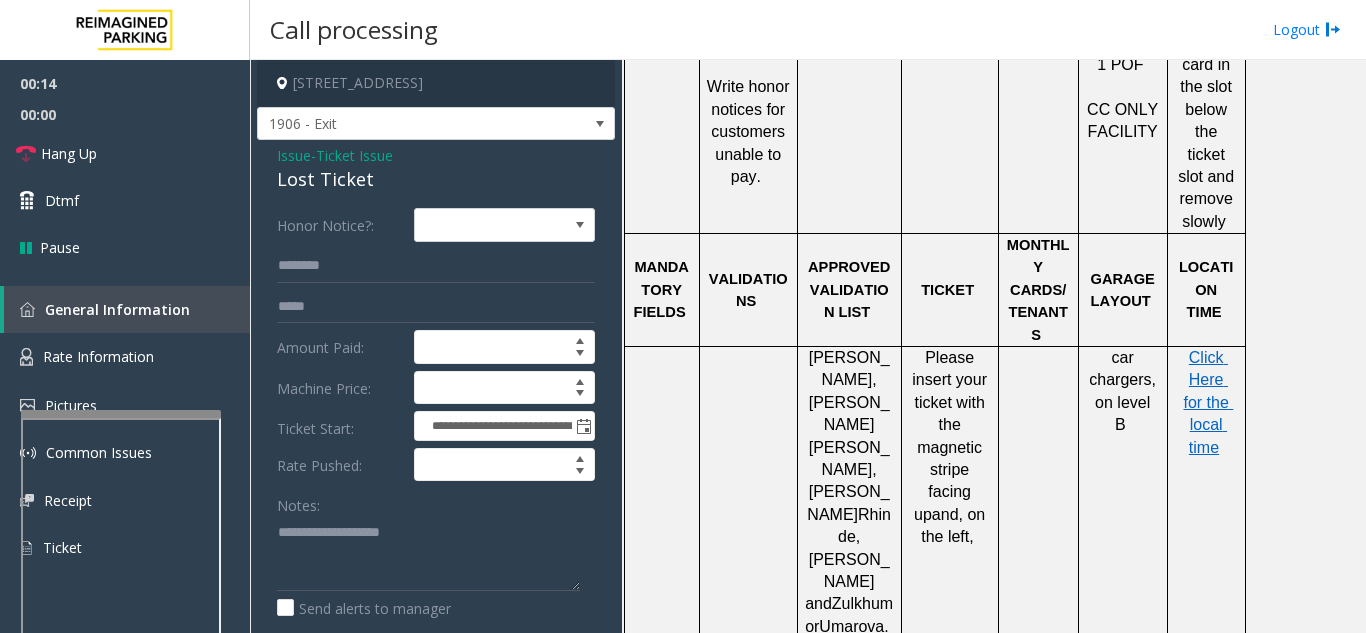 click on "Issue" 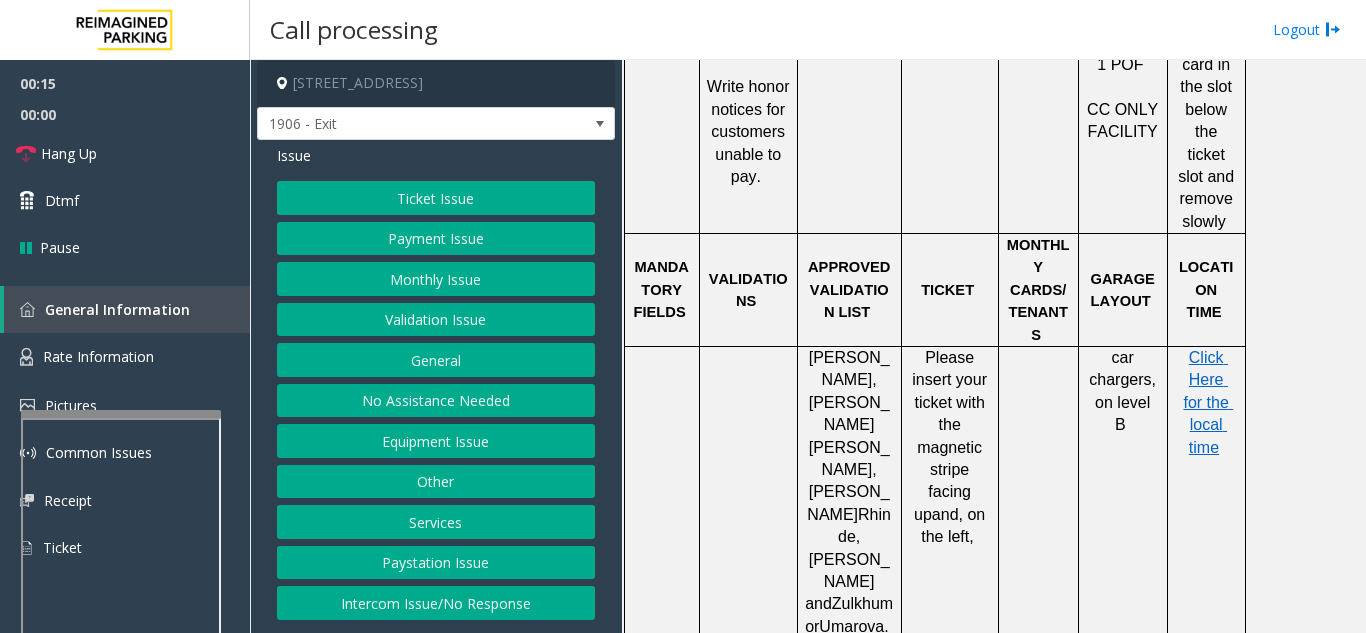 click on "Ticket Issue" 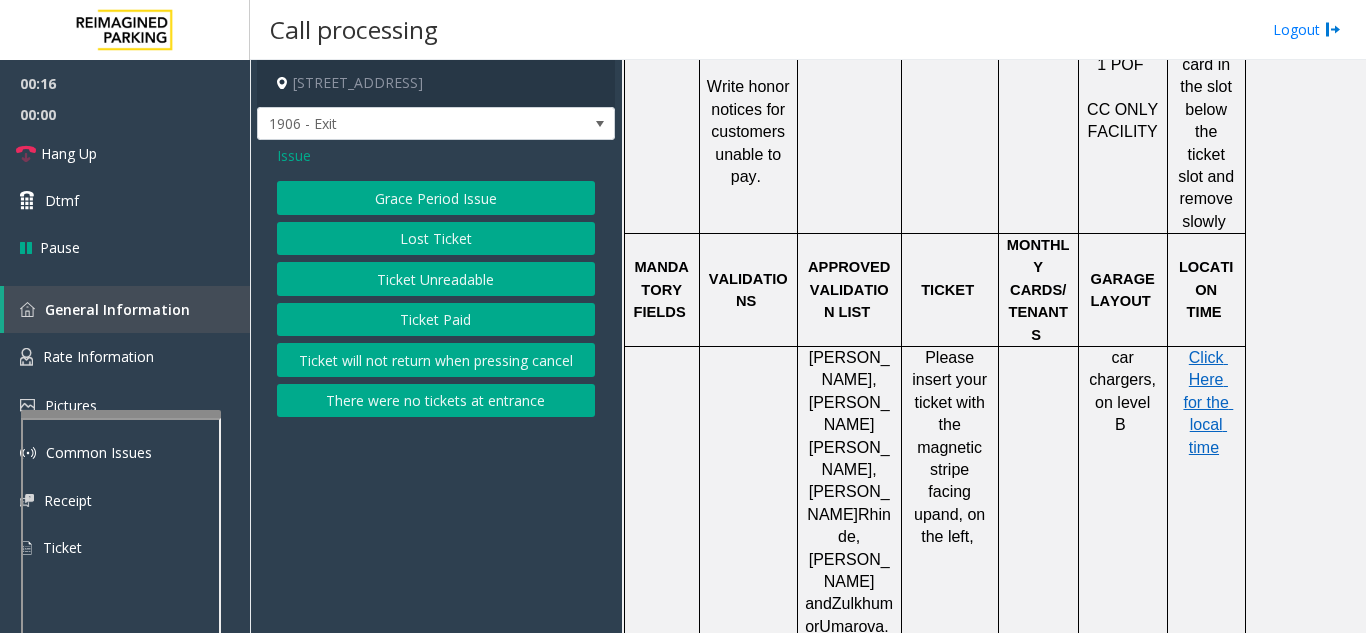 click on "Ticket Unreadable" 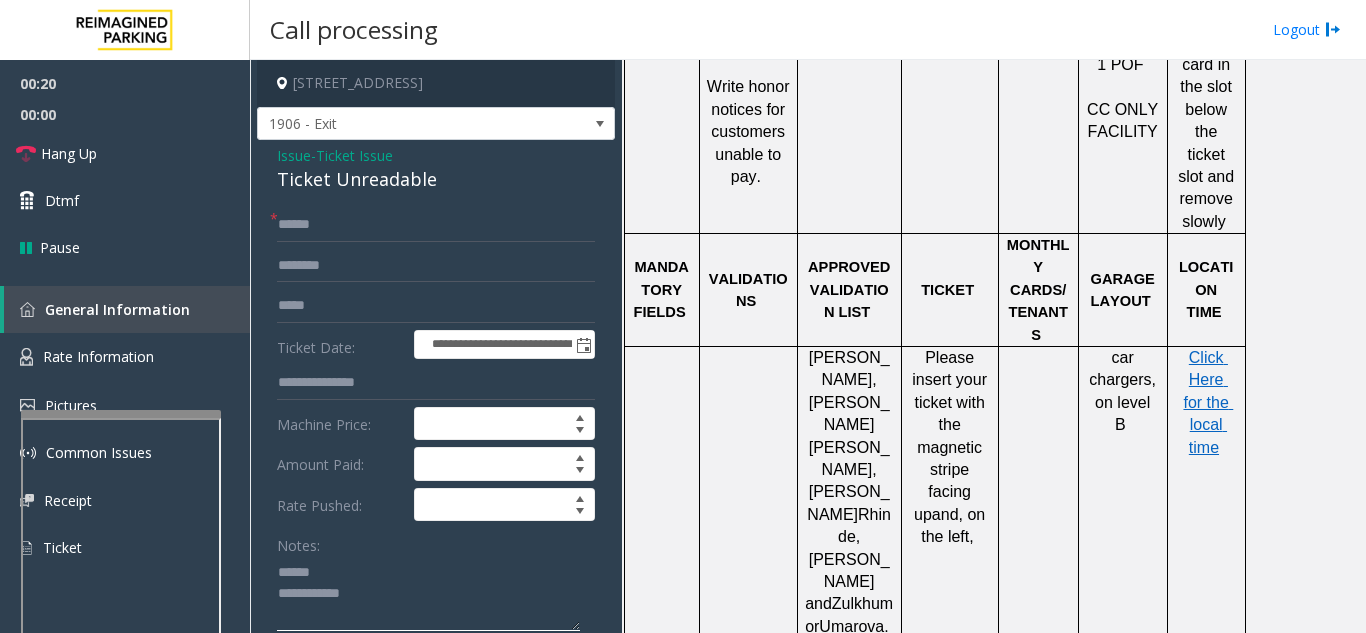 click 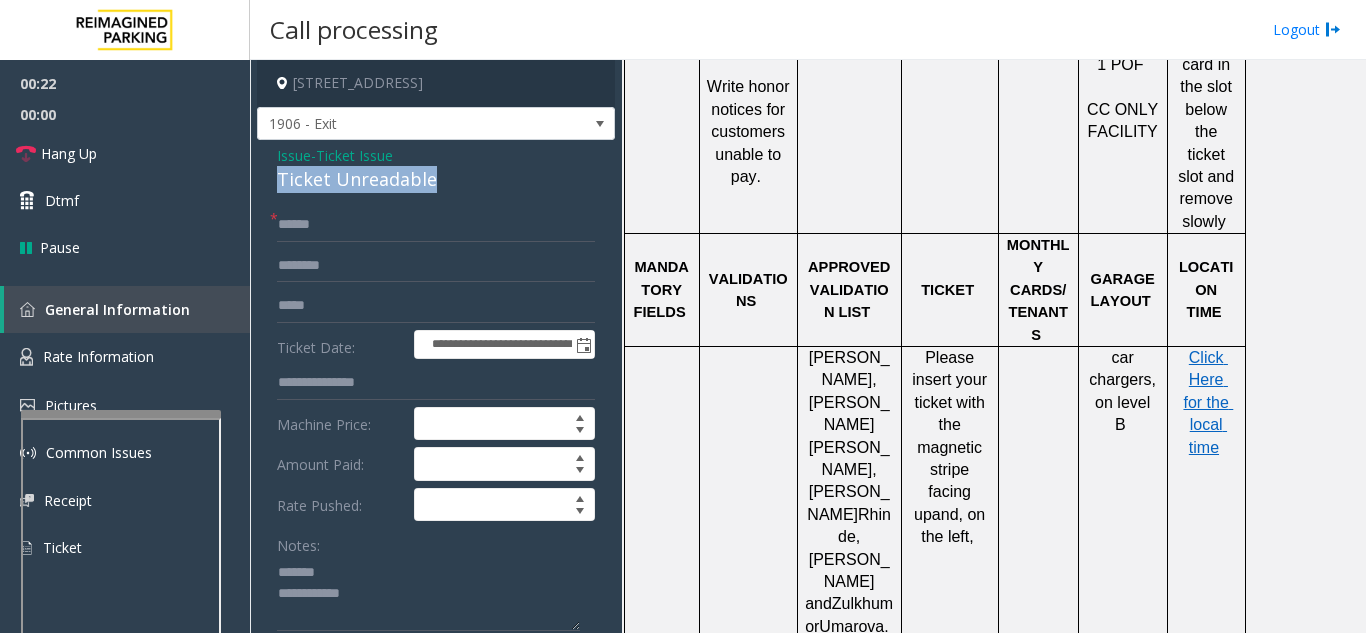 drag, startPoint x: 267, startPoint y: 172, endPoint x: 456, endPoint y: 184, distance: 189.38057 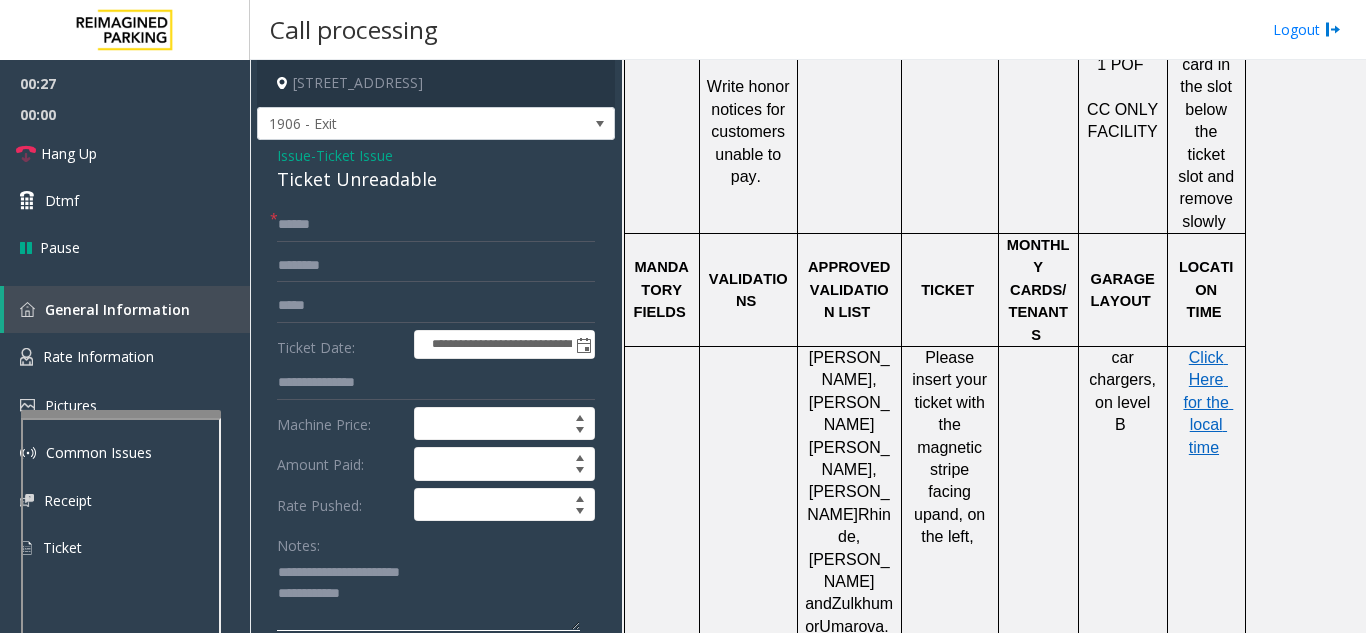type on "**********" 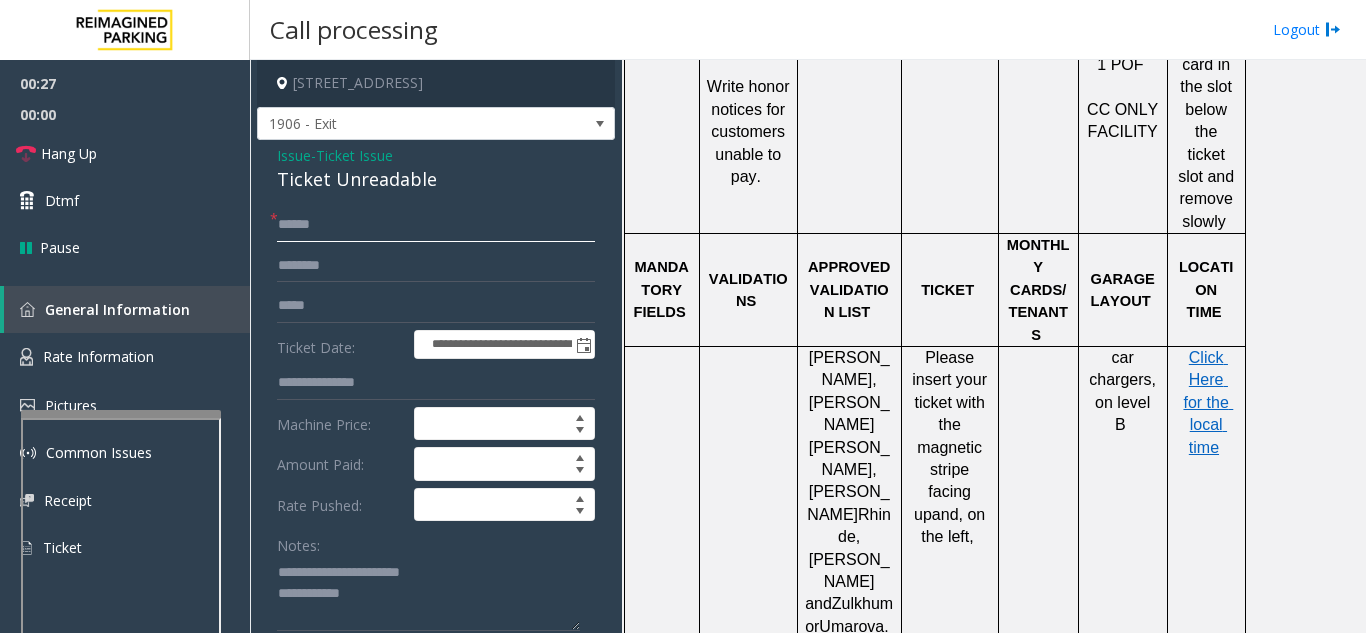 click 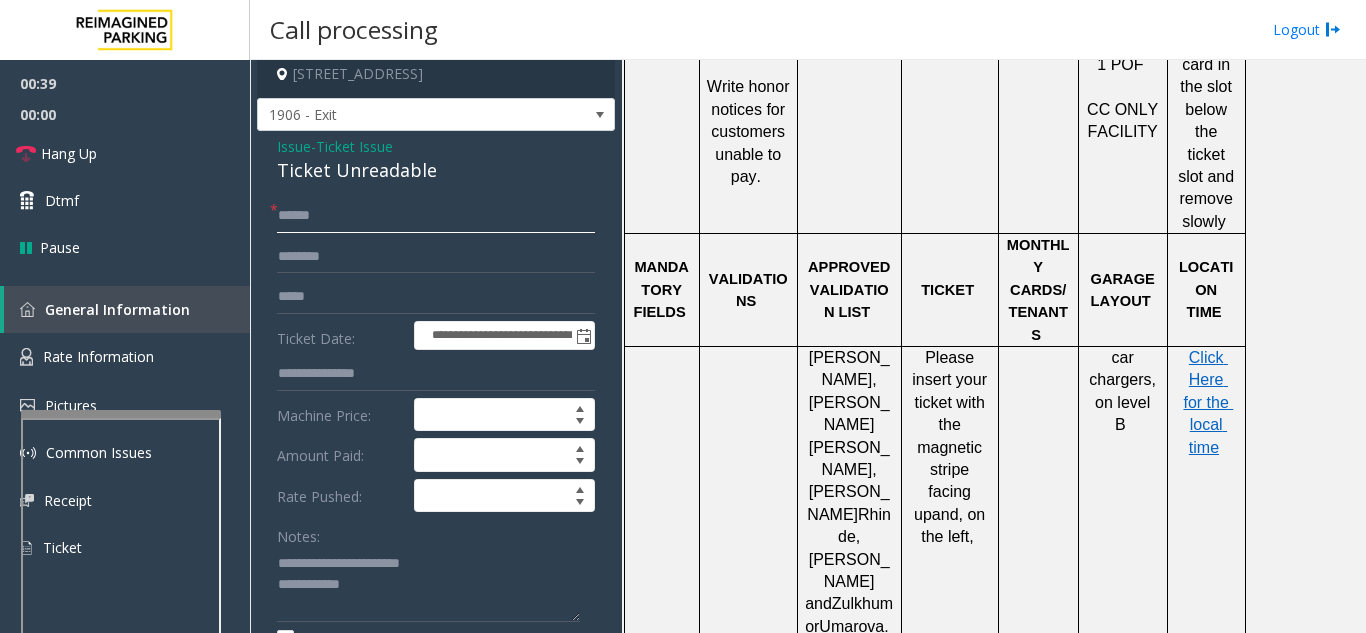 scroll, scrollTop: 0, scrollLeft: 0, axis: both 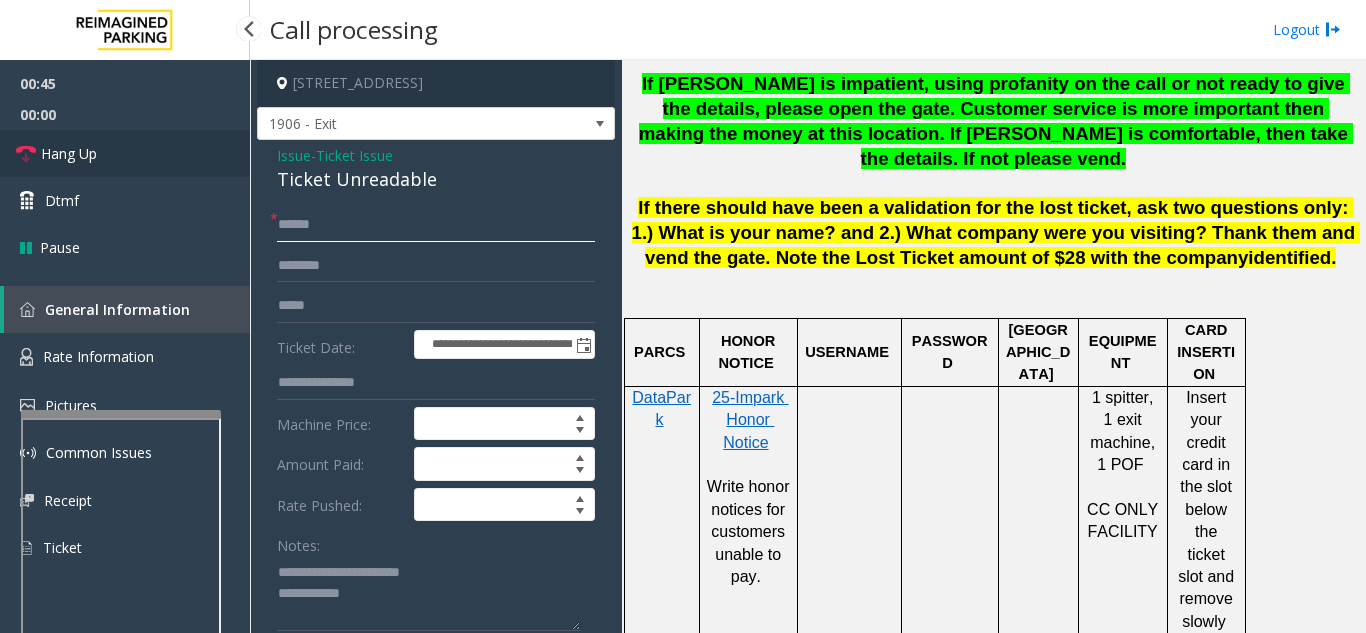type on "******" 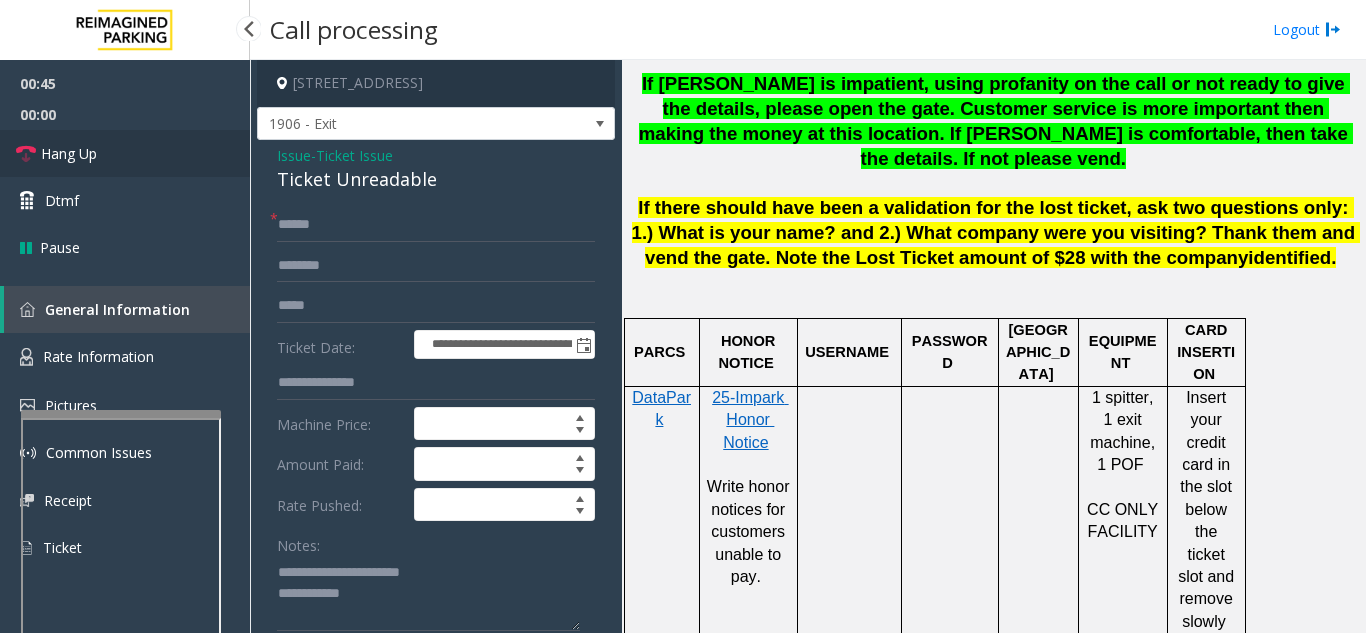 click on "Hang Up" at bounding box center [125, 153] 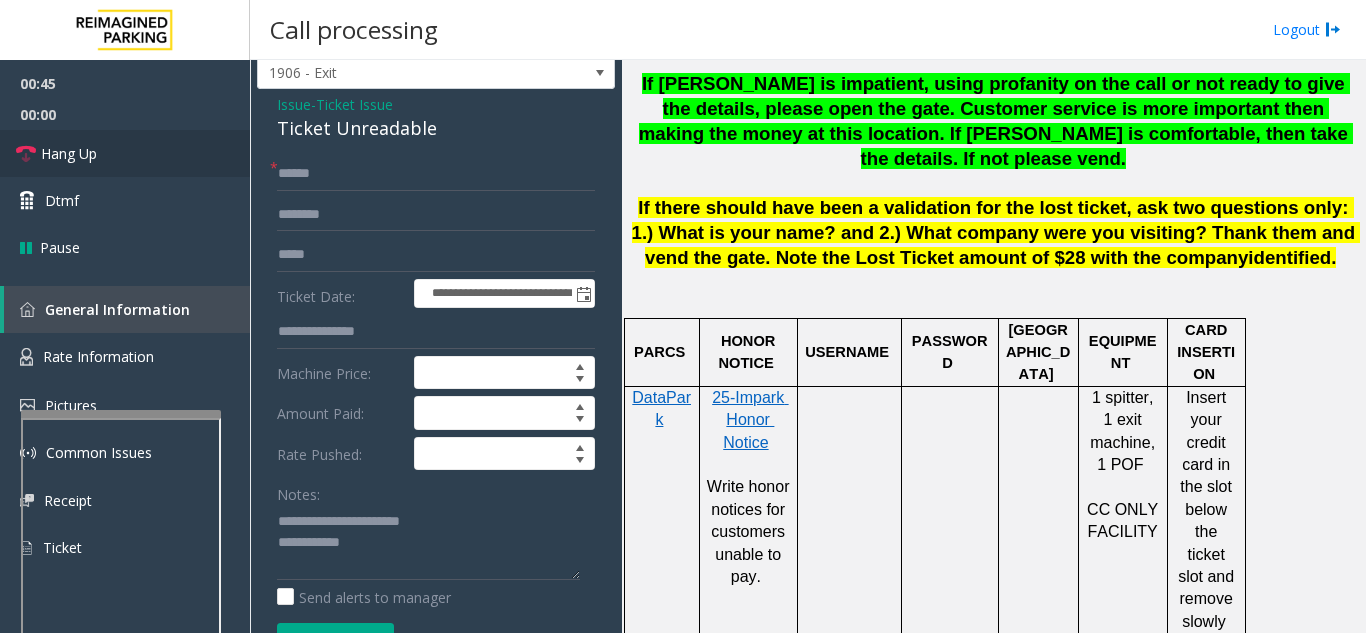 scroll, scrollTop: 100, scrollLeft: 0, axis: vertical 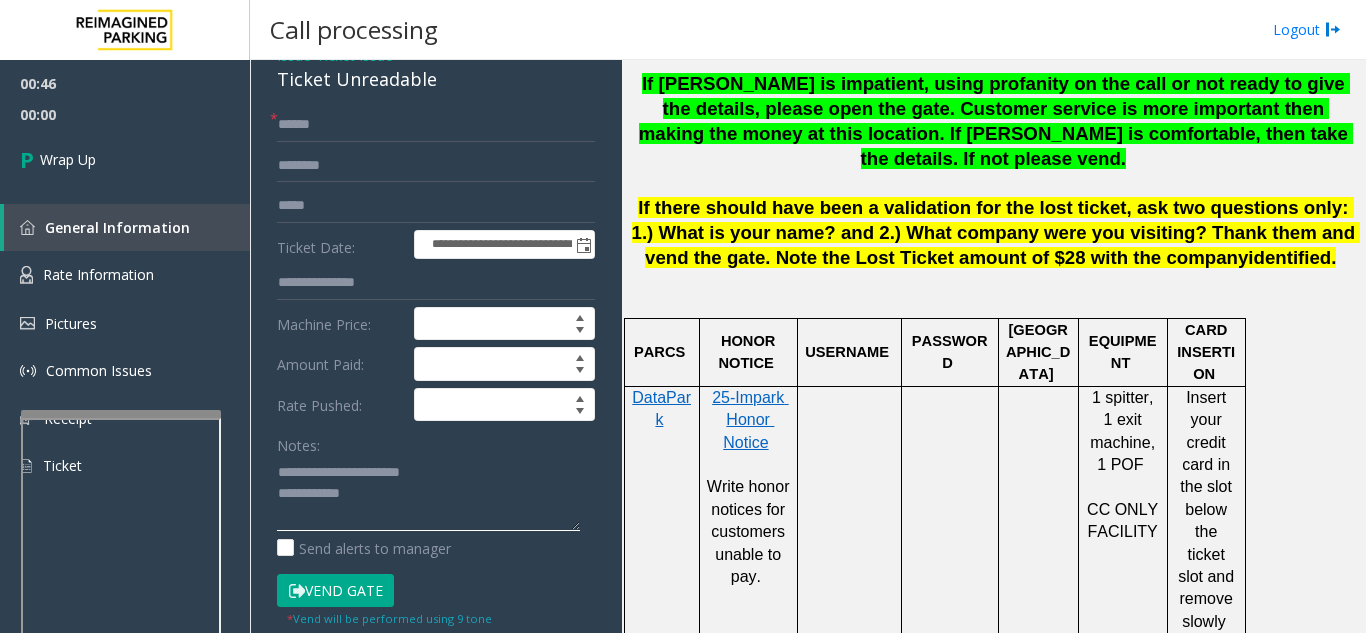 click 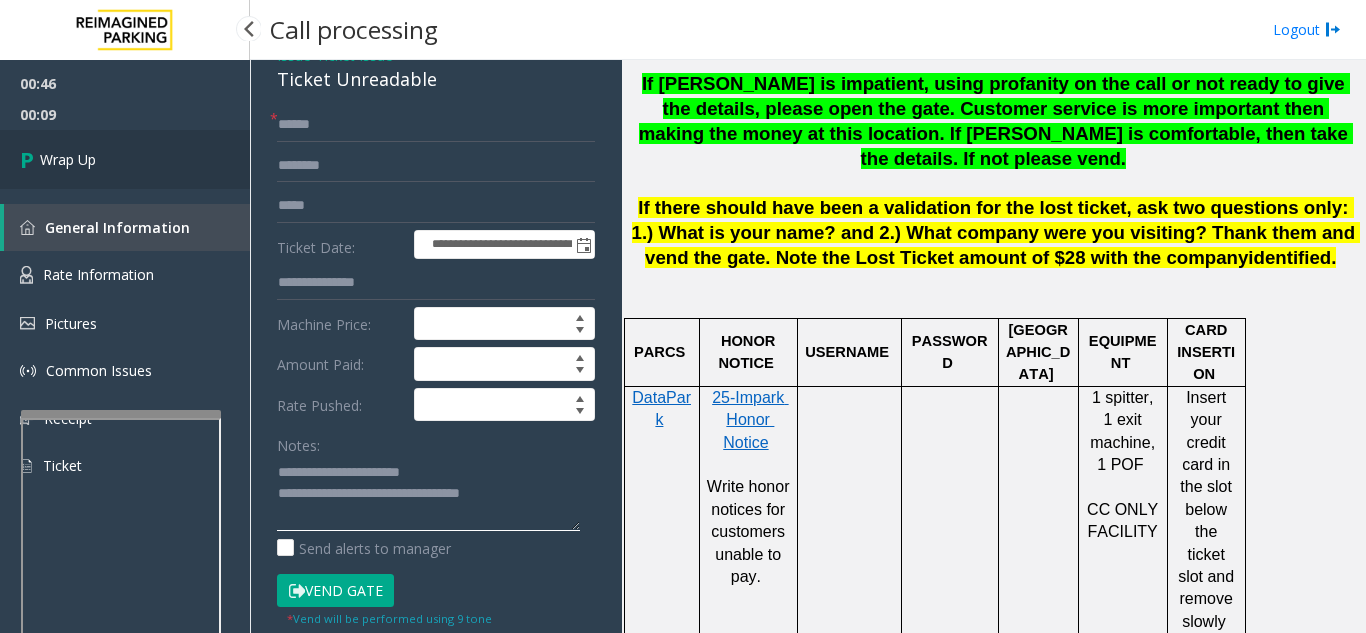 type on "**********" 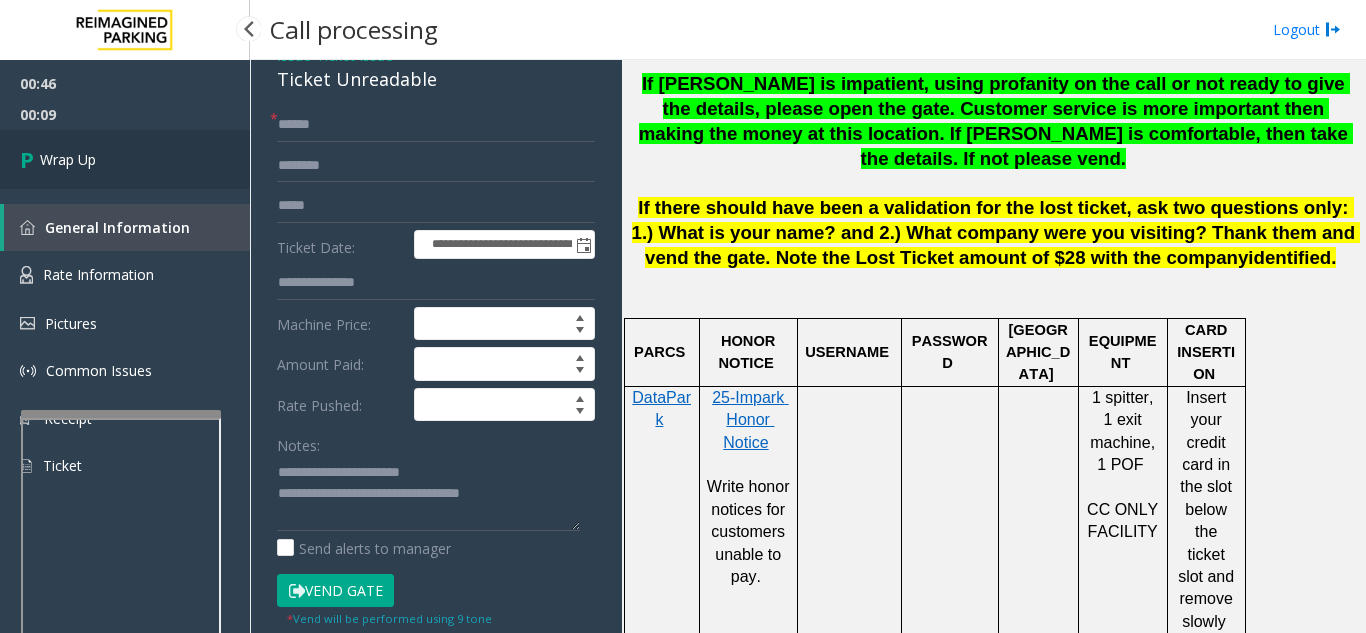 click on "Wrap Up" at bounding box center [68, 159] 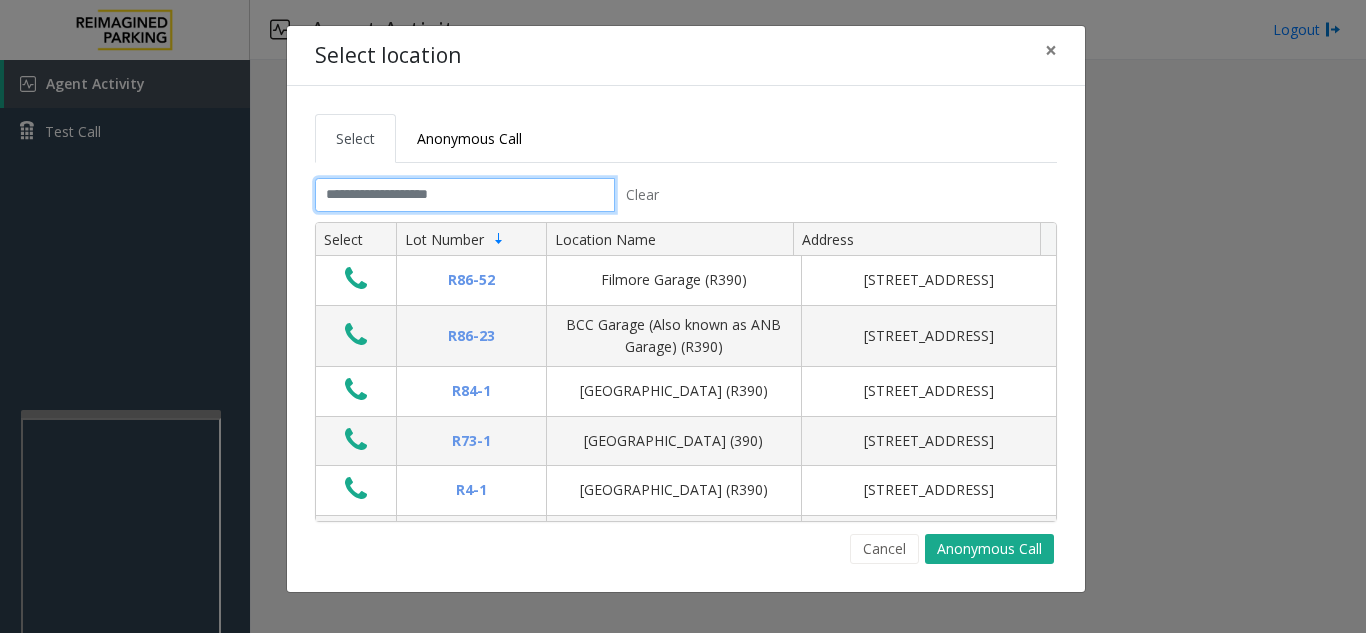 click 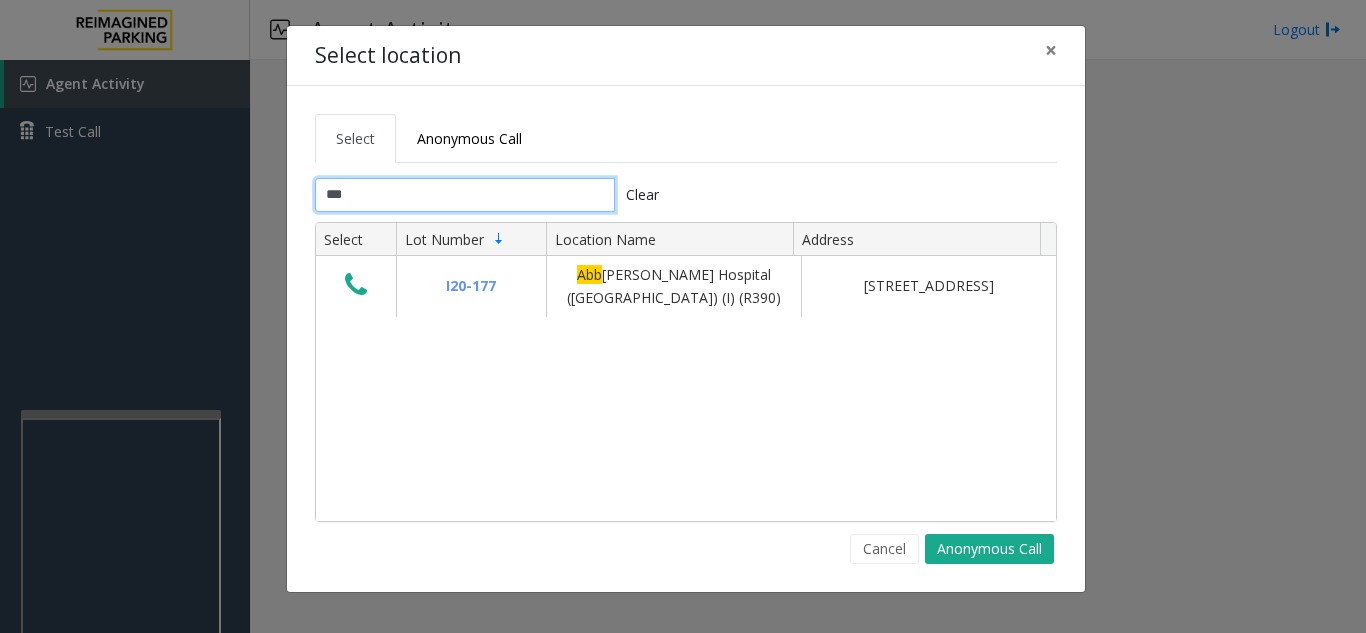 type on "***" 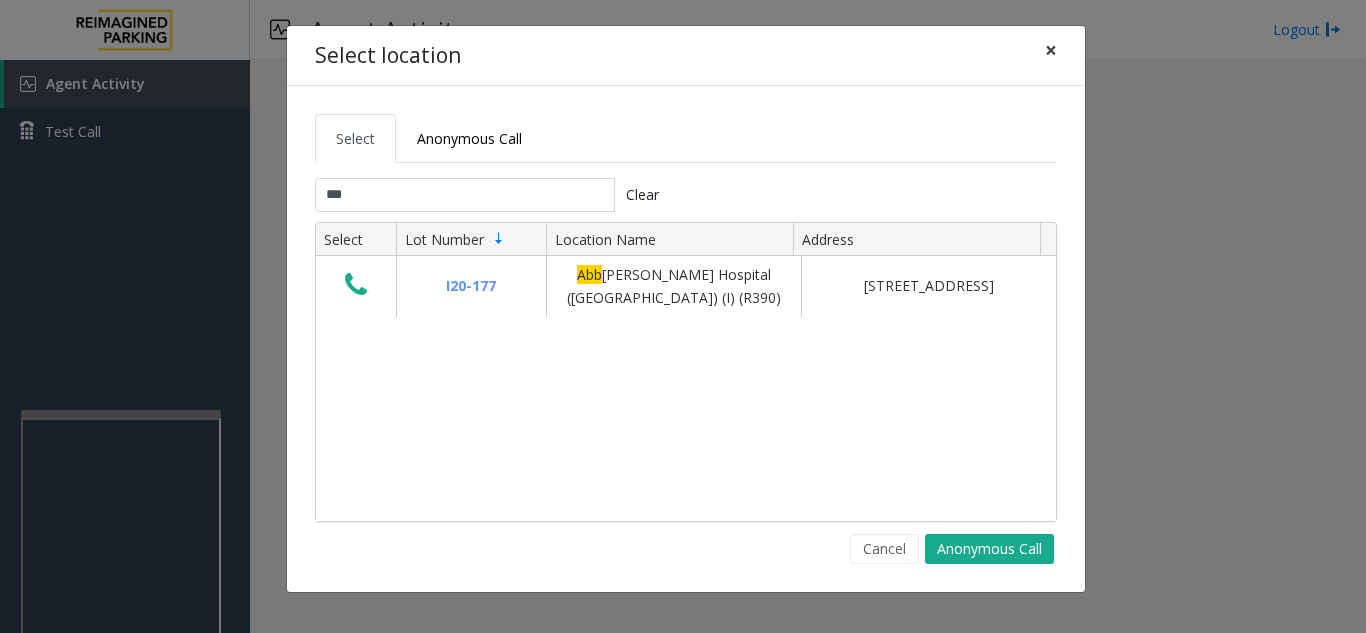 click on "×" 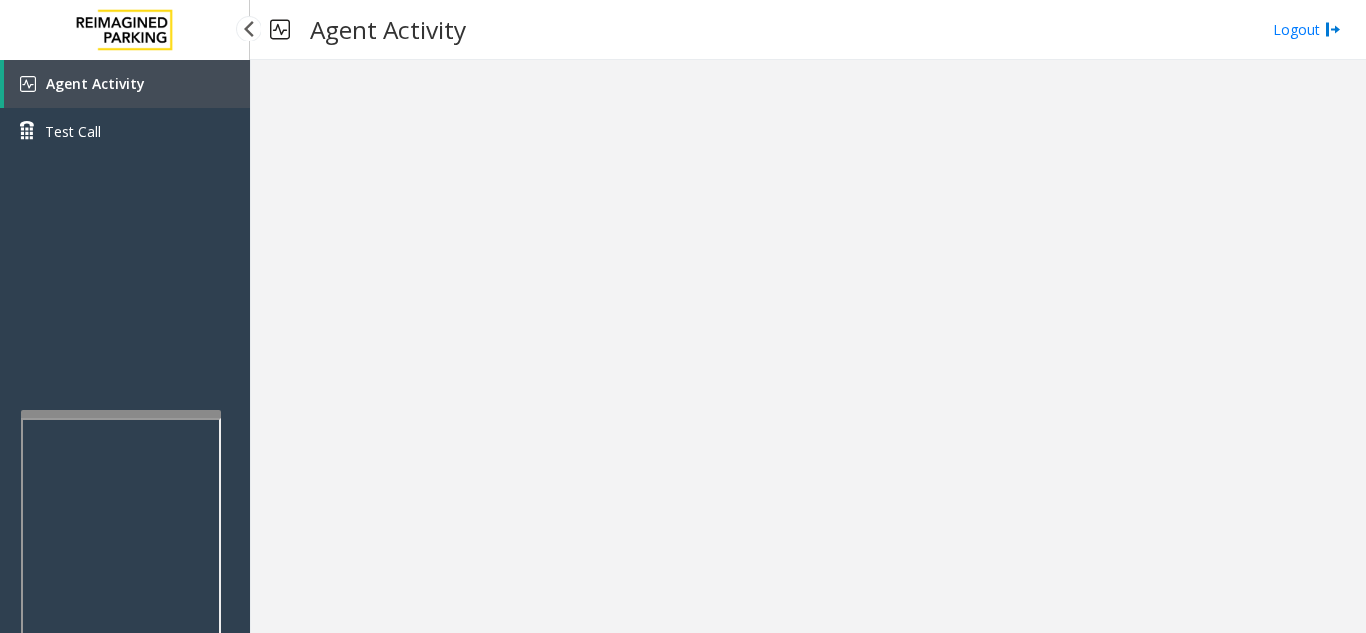 click on "Agent Activity" at bounding box center (95, 83) 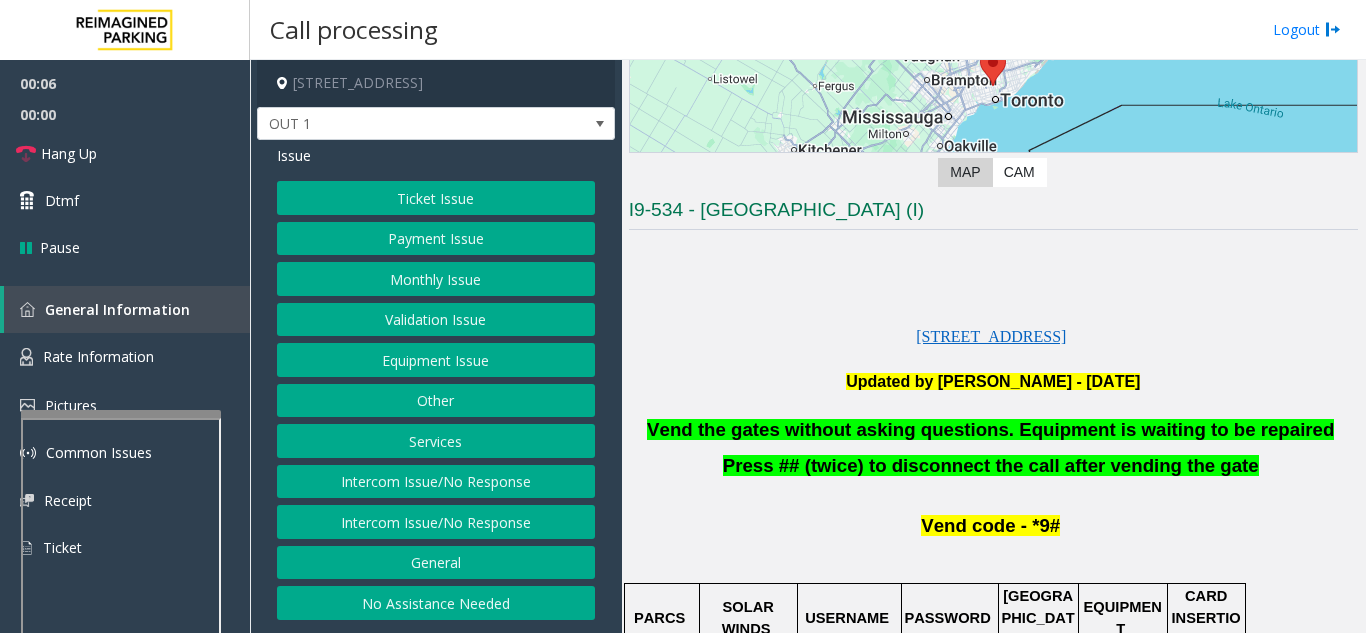 scroll, scrollTop: 400, scrollLeft: 0, axis: vertical 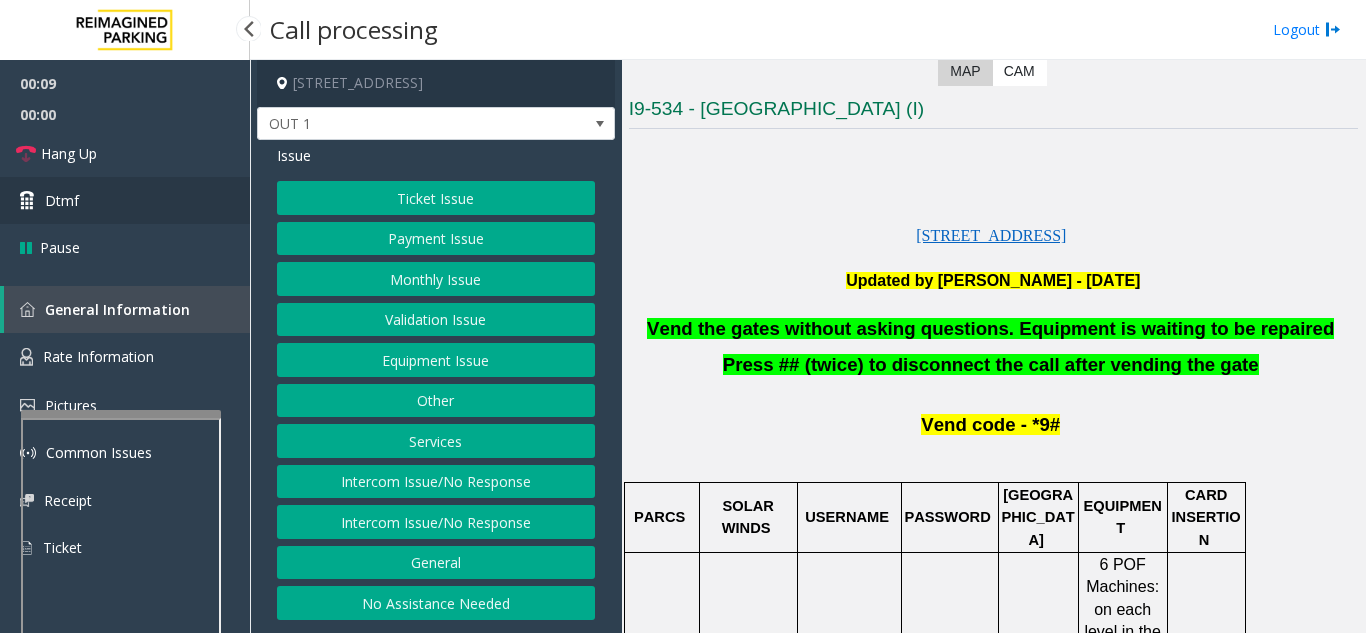 click on "Dtmf" at bounding box center [125, 200] 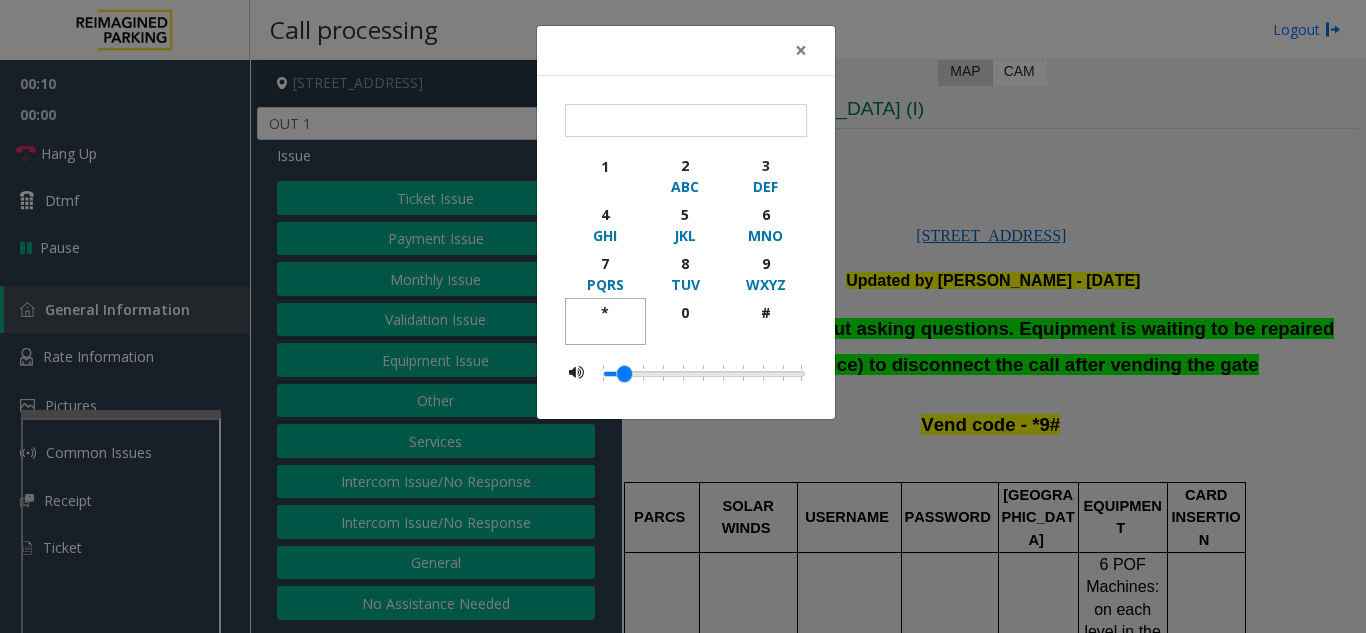 click on "*" 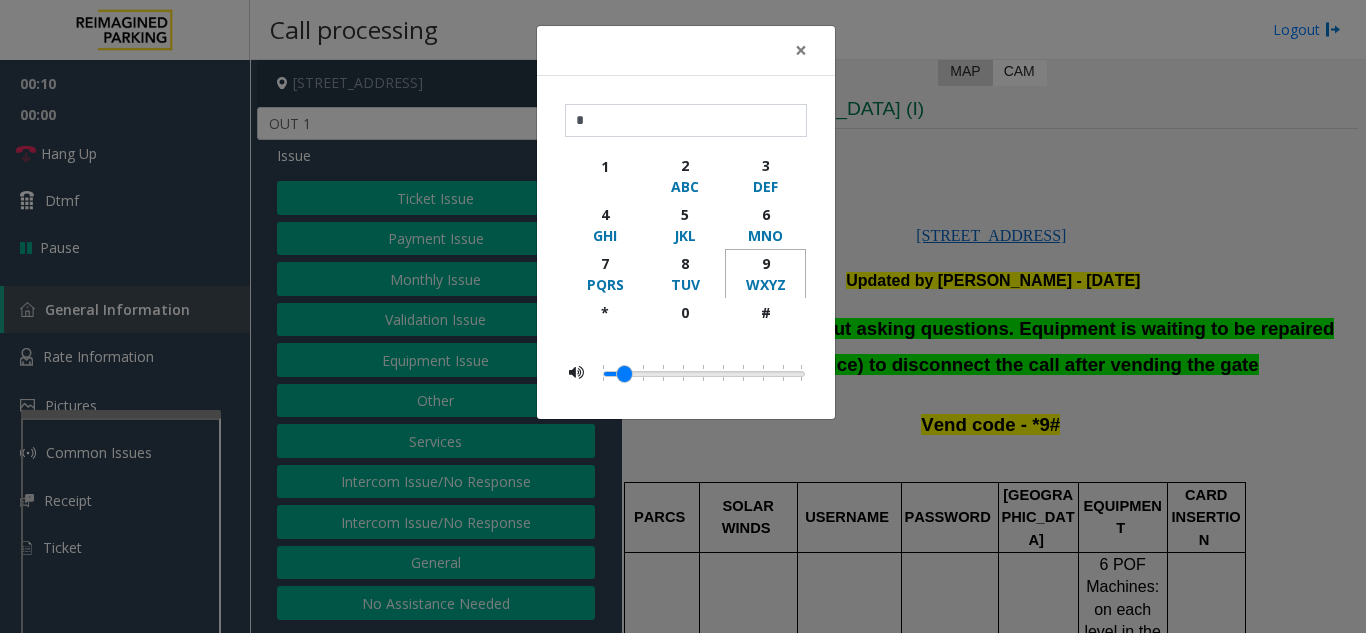 click on "WXYZ" 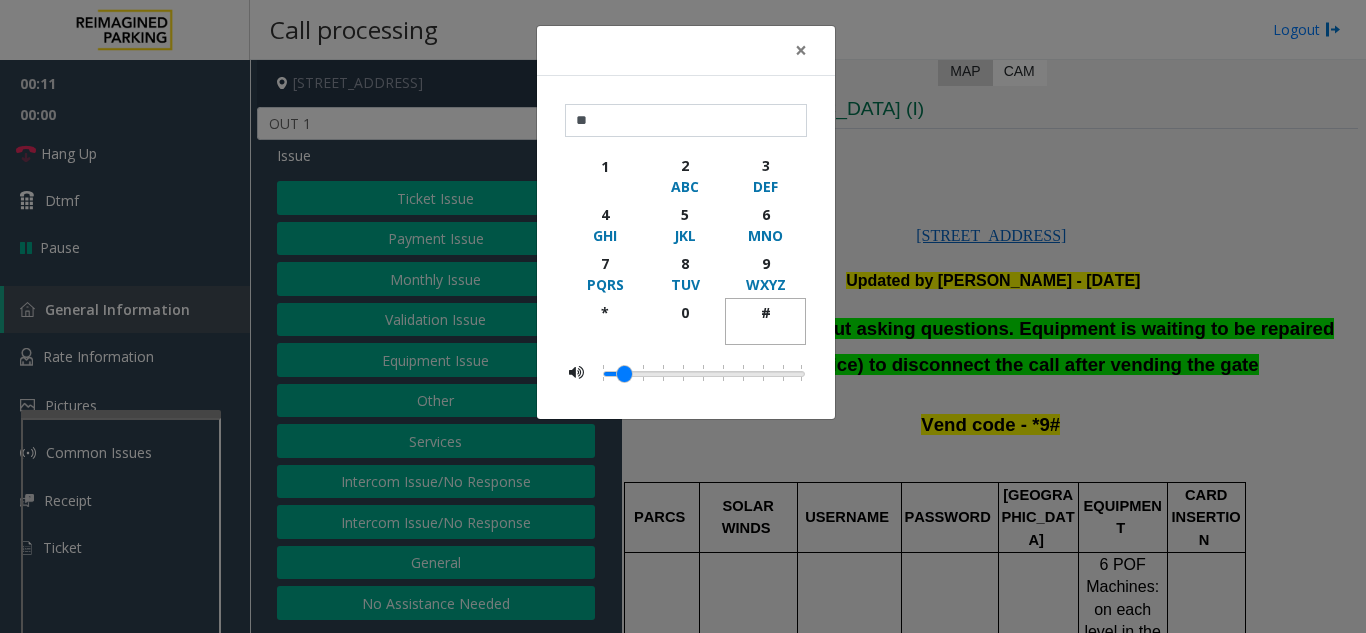 click on "#" 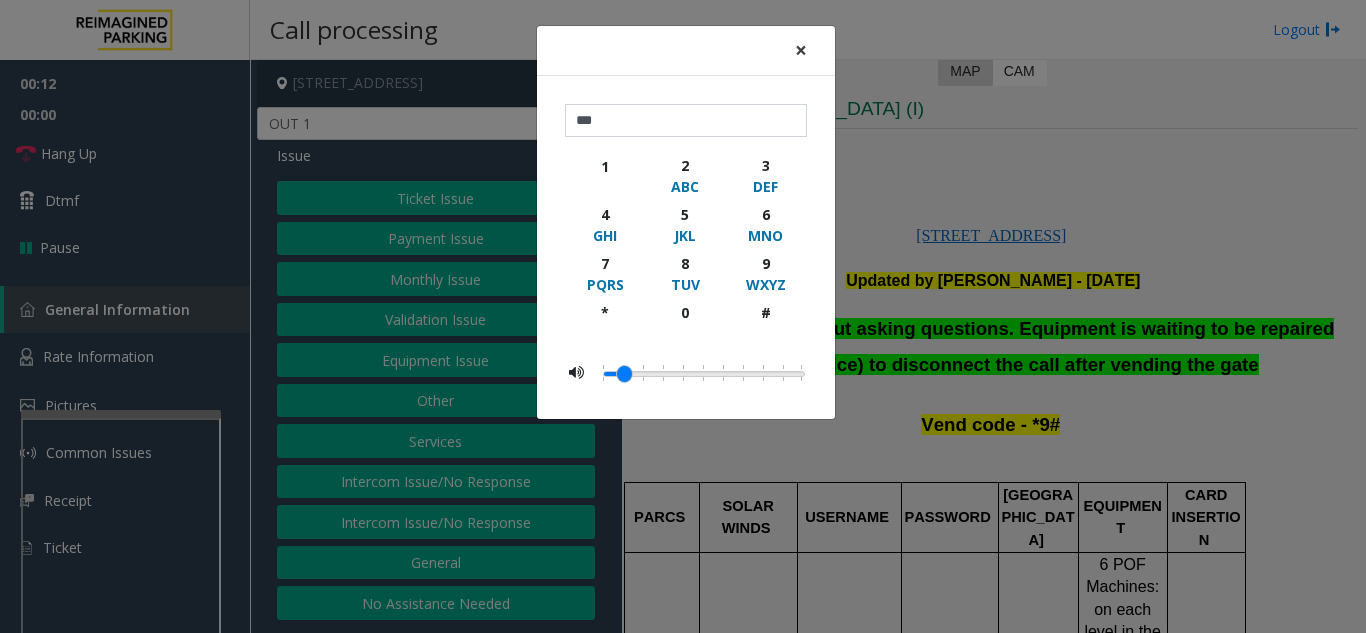 click on "×" 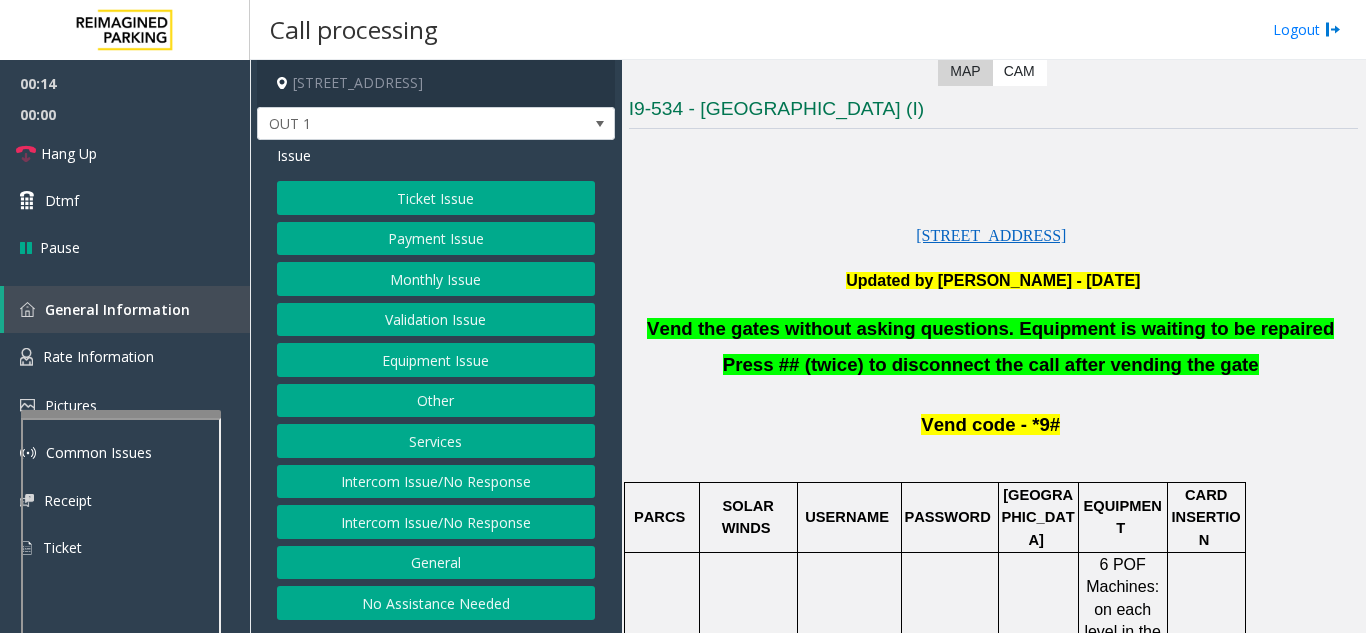 click on "Equipment Issue" 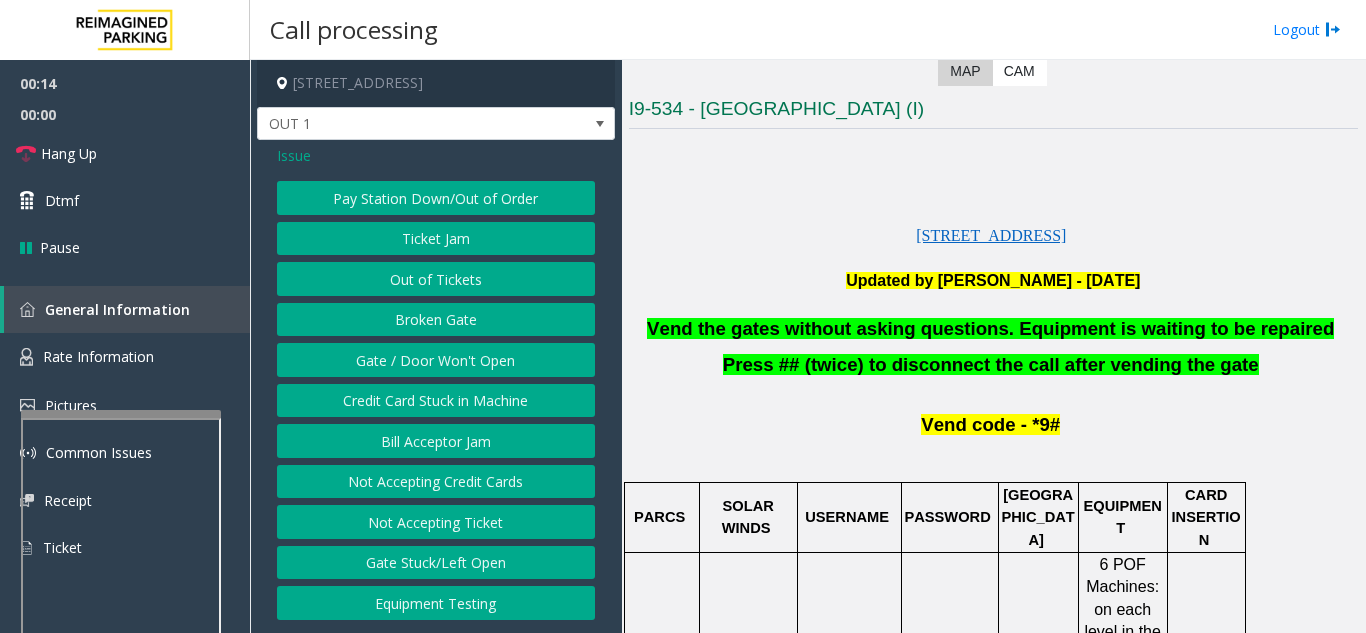 click on "Gate / Door Won't Open" 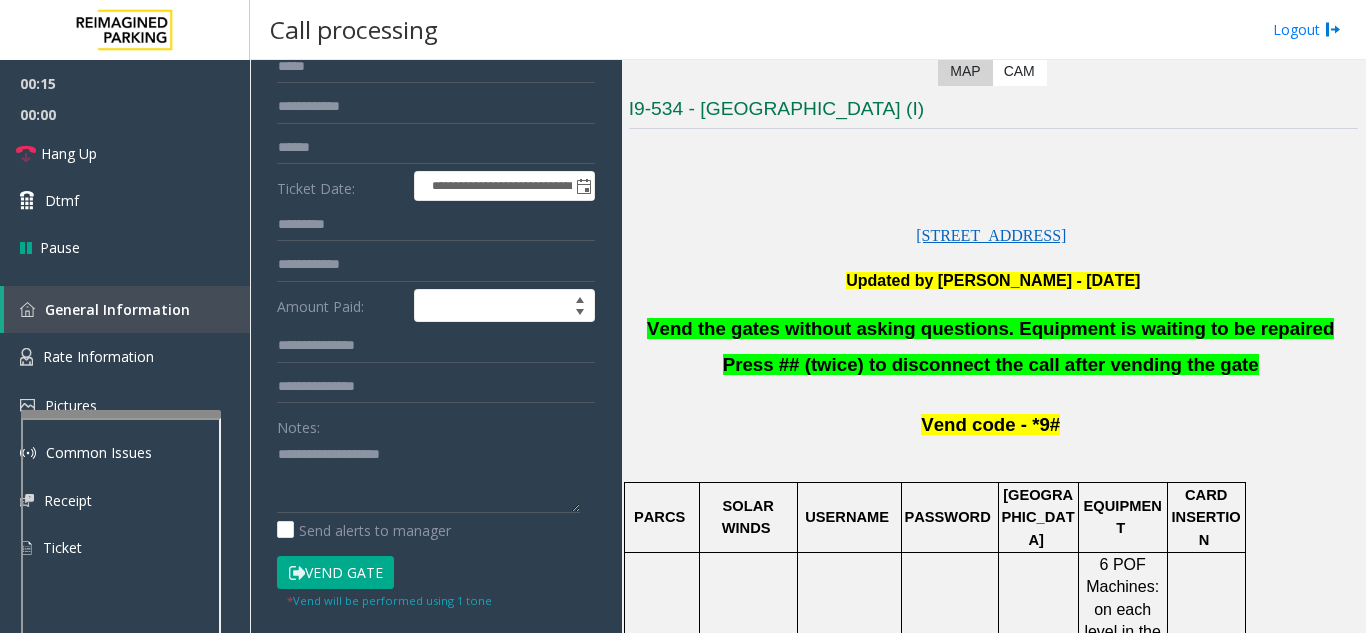 scroll, scrollTop: 300, scrollLeft: 0, axis: vertical 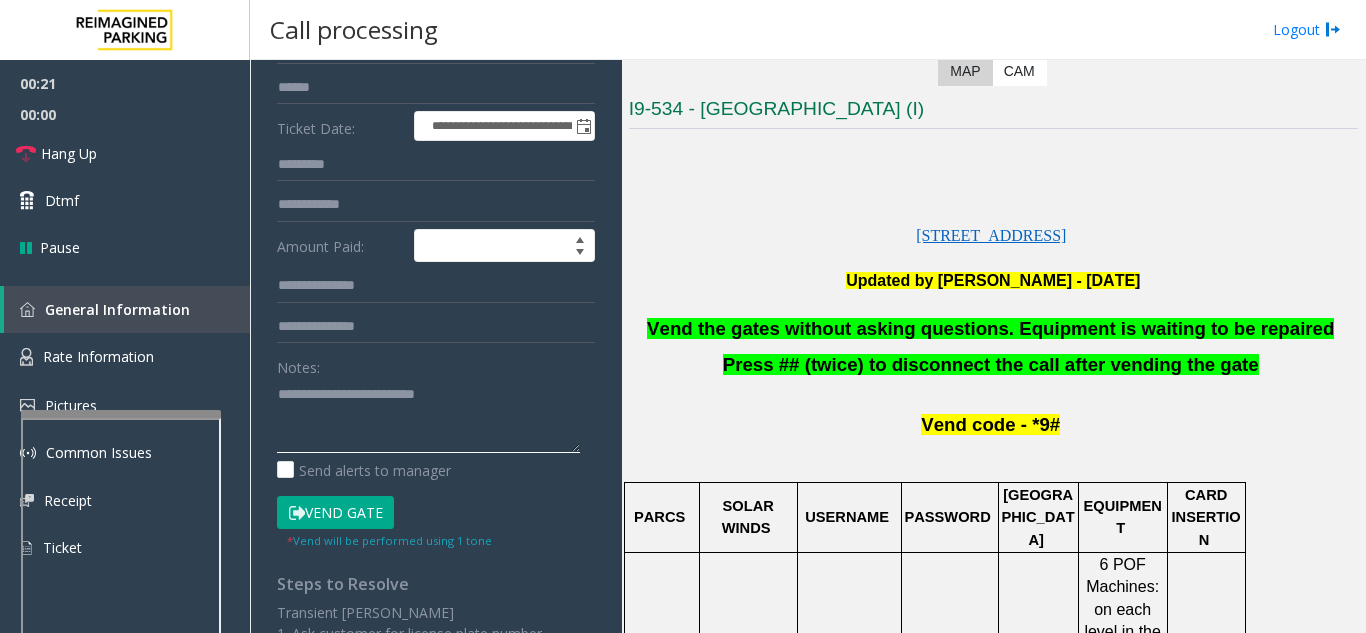 click 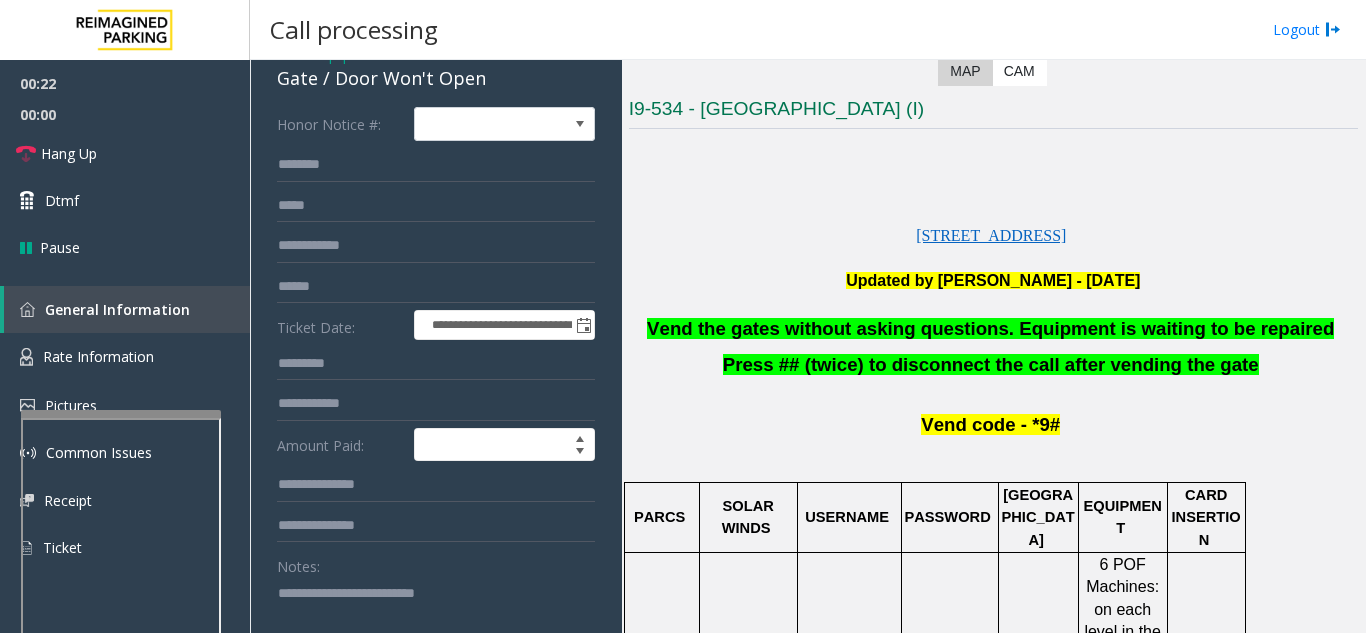 scroll, scrollTop: 100, scrollLeft: 0, axis: vertical 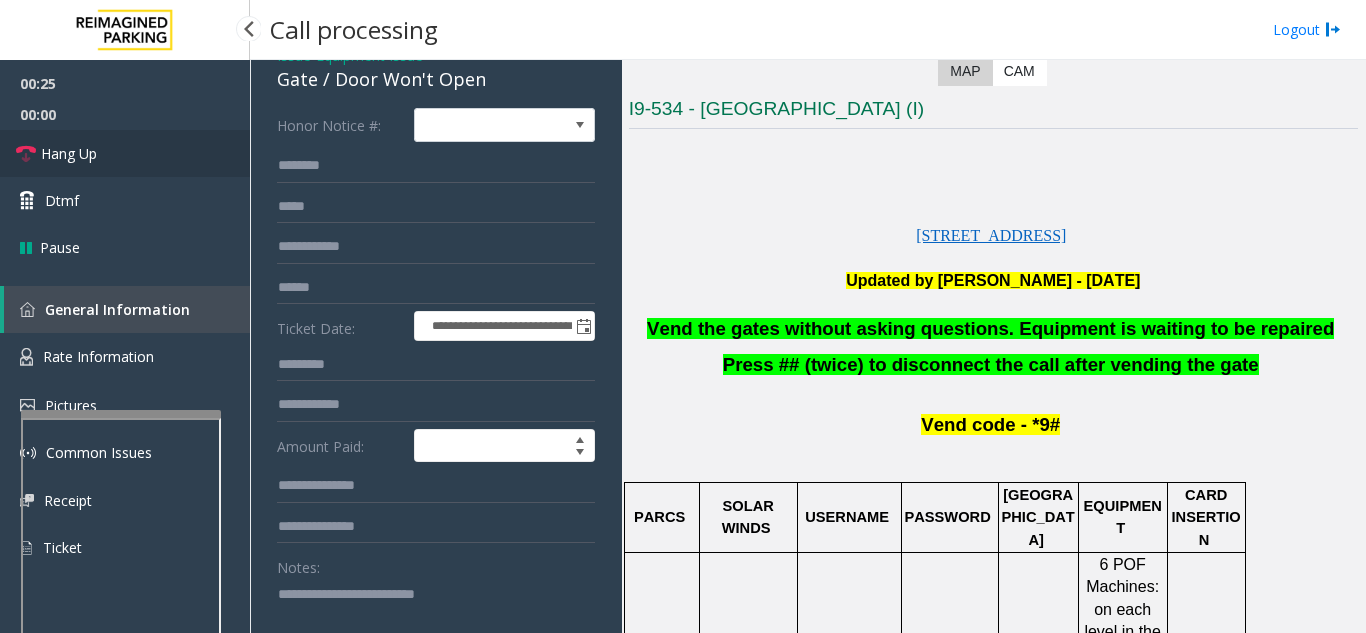 type on "**********" 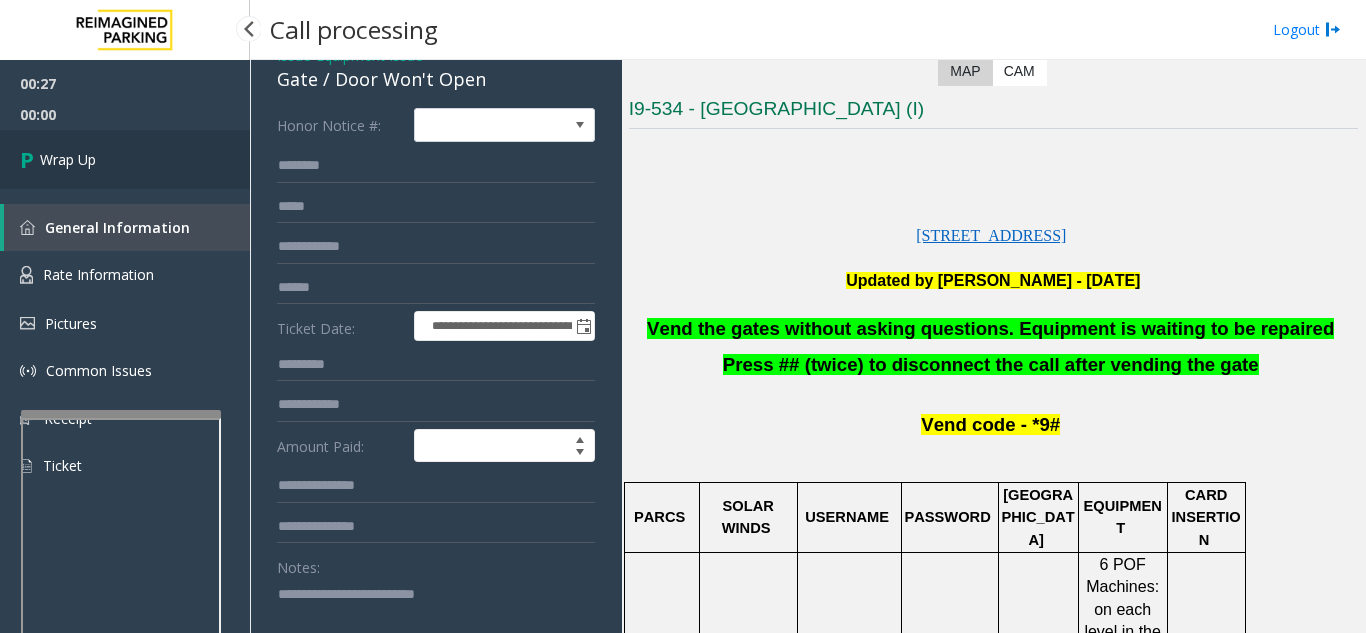 click on "Wrap Up" at bounding box center (125, 159) 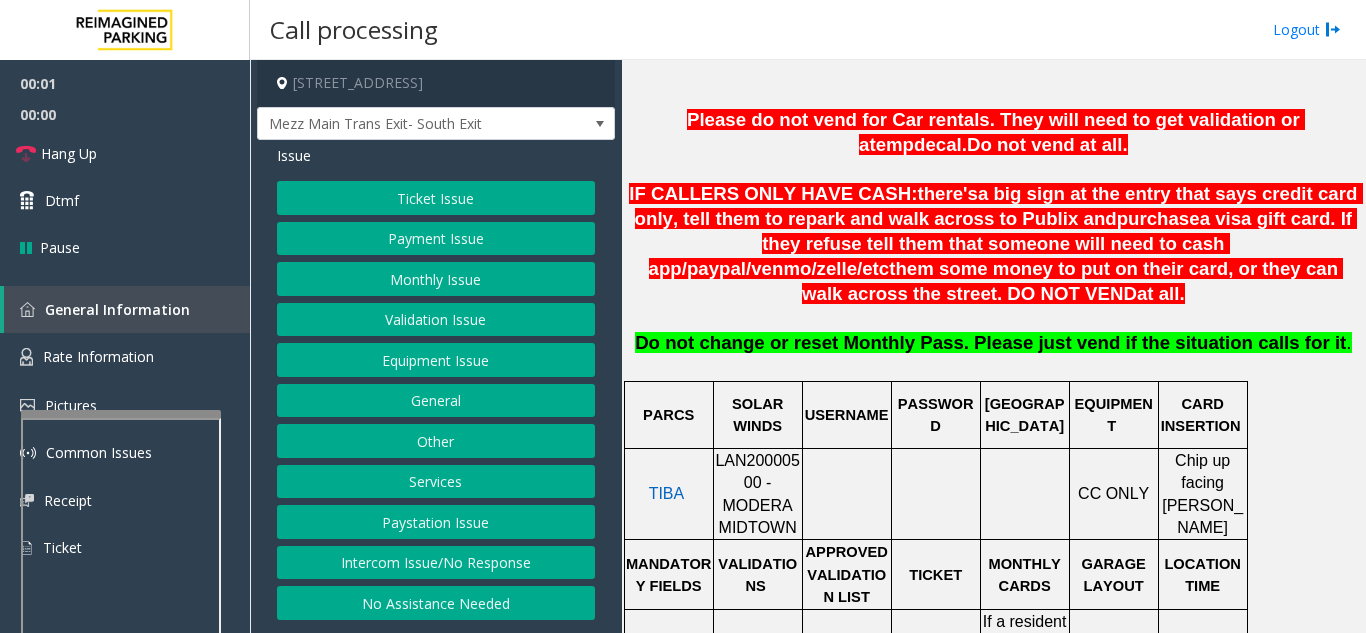 scroll, scrollTop: 700, scrollLeft: 0, axis: vertical 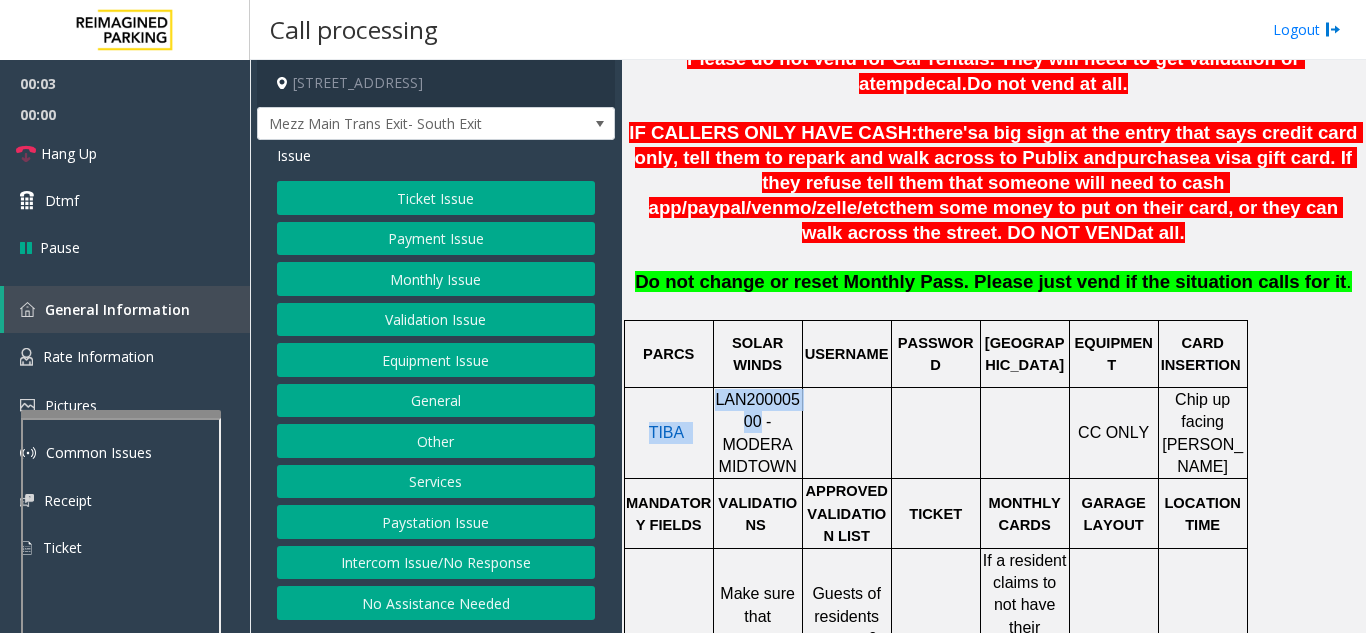drag, startPoint x: 726, startPoint y: 402, endPoint x: 713, endPoint y: 387, distance: 19.849434 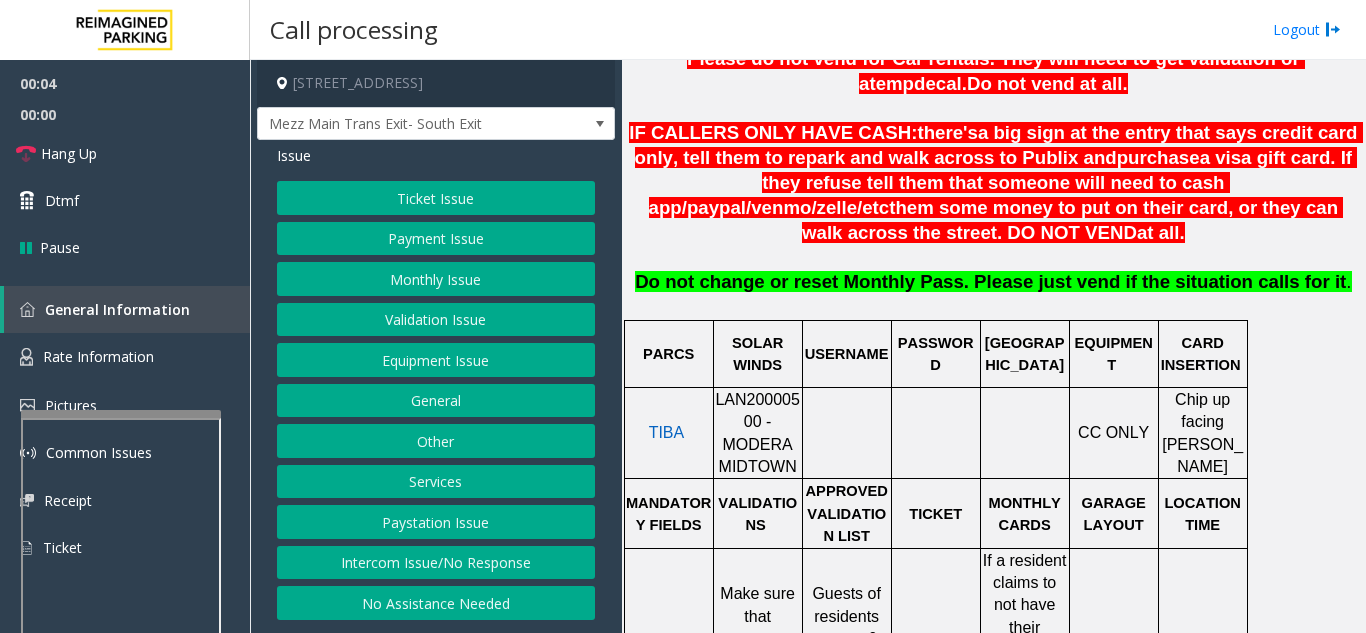 click 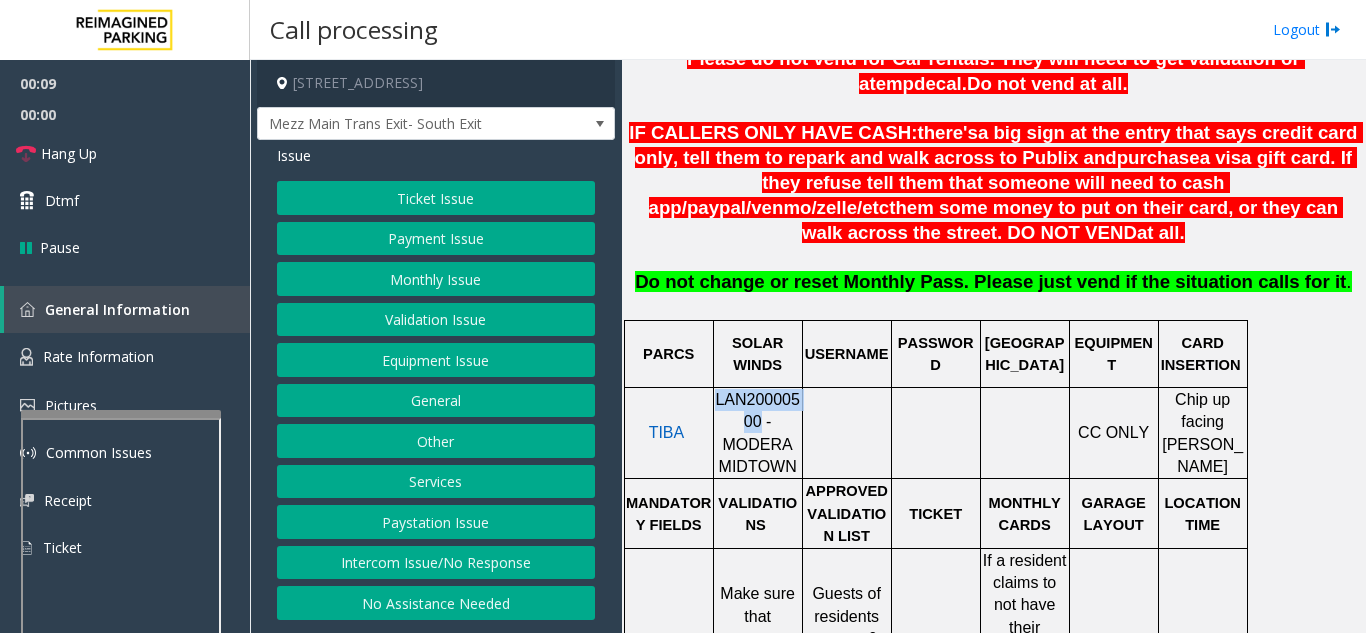 drag, startPoint x: 720, startPoint y: 401, endPoint x: 718, endPoint y: 388, distance: 13.152946 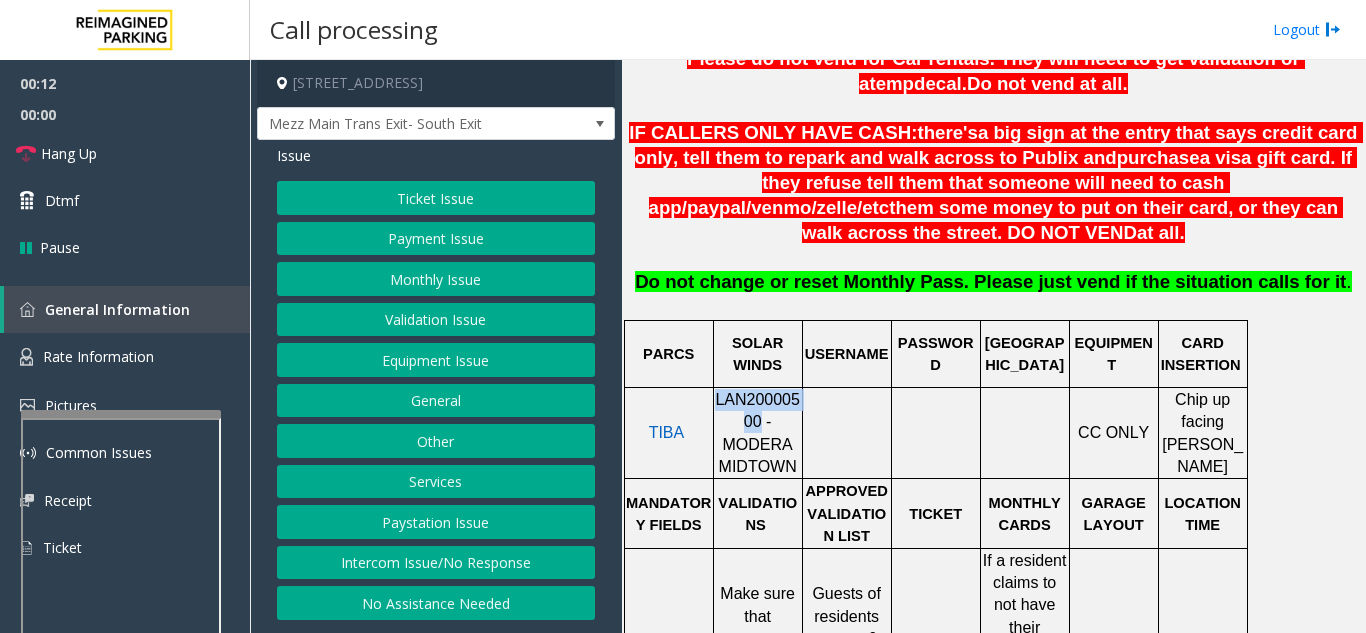 copy on "LAN20000500" 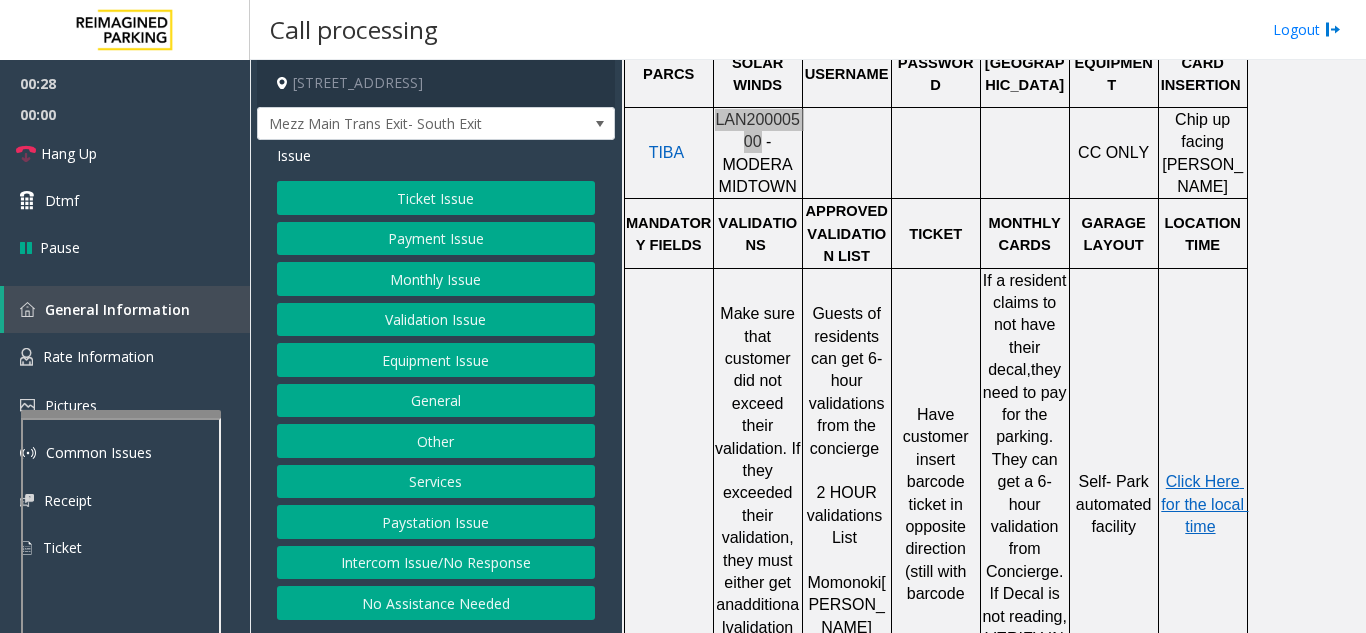 scroll, scrollTop: 1000, scrollLeft: 0, axis: vertical 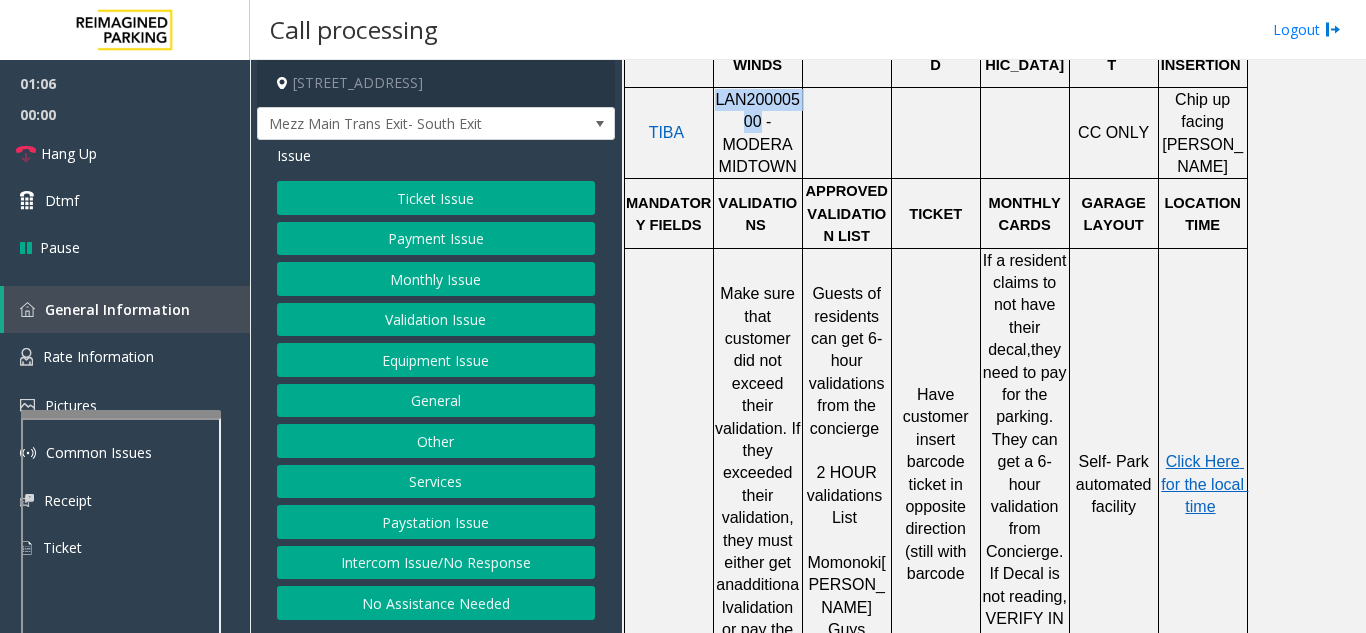 click on "Ticket Issue" 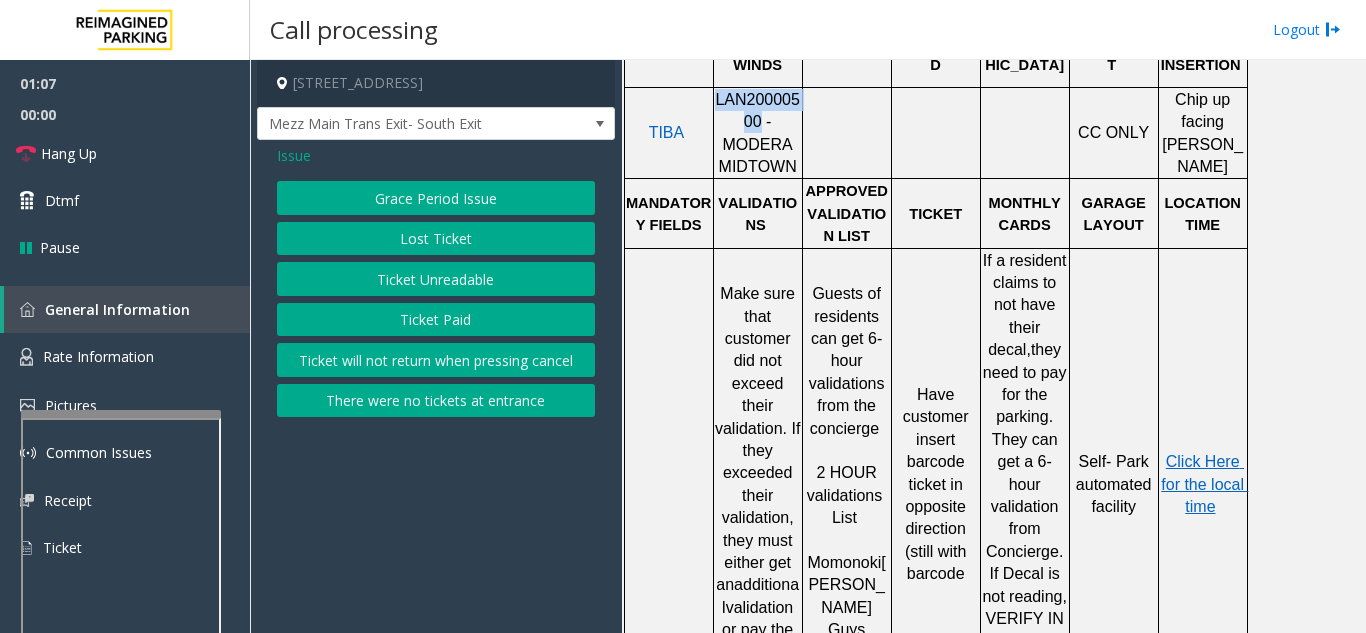click on "Ticket Unreadable" 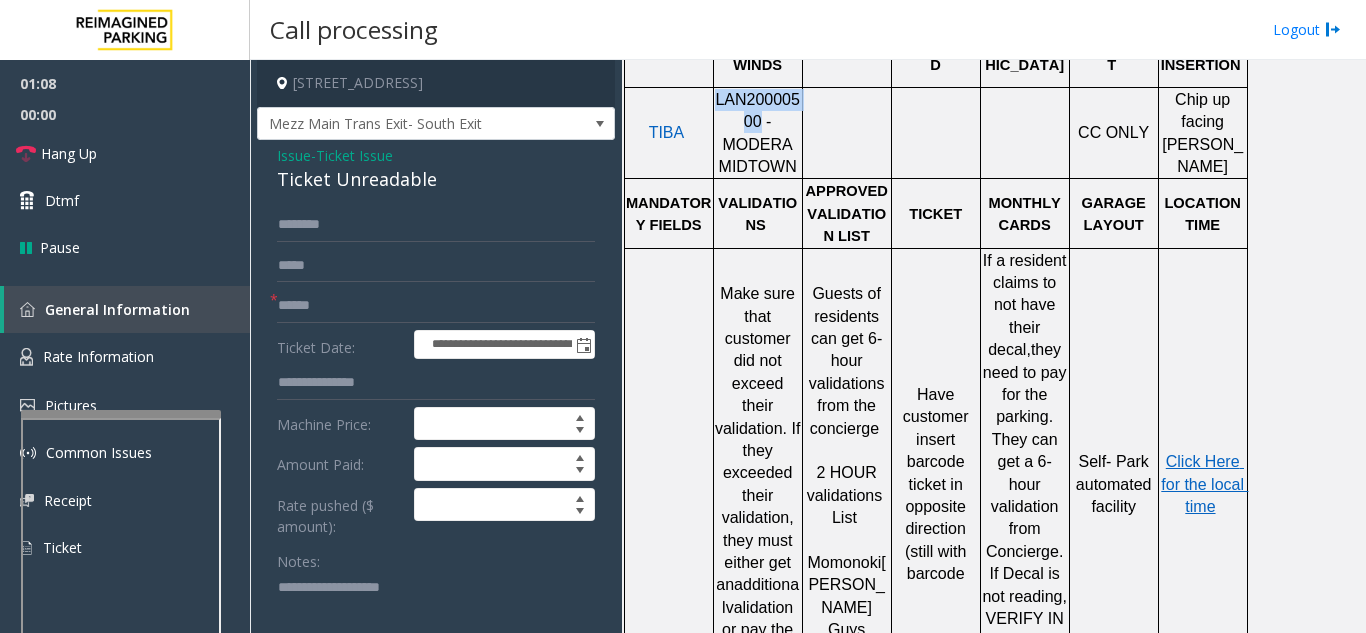 scroll, scrollTop: 100, scrollLeft: 0, axis: vertical 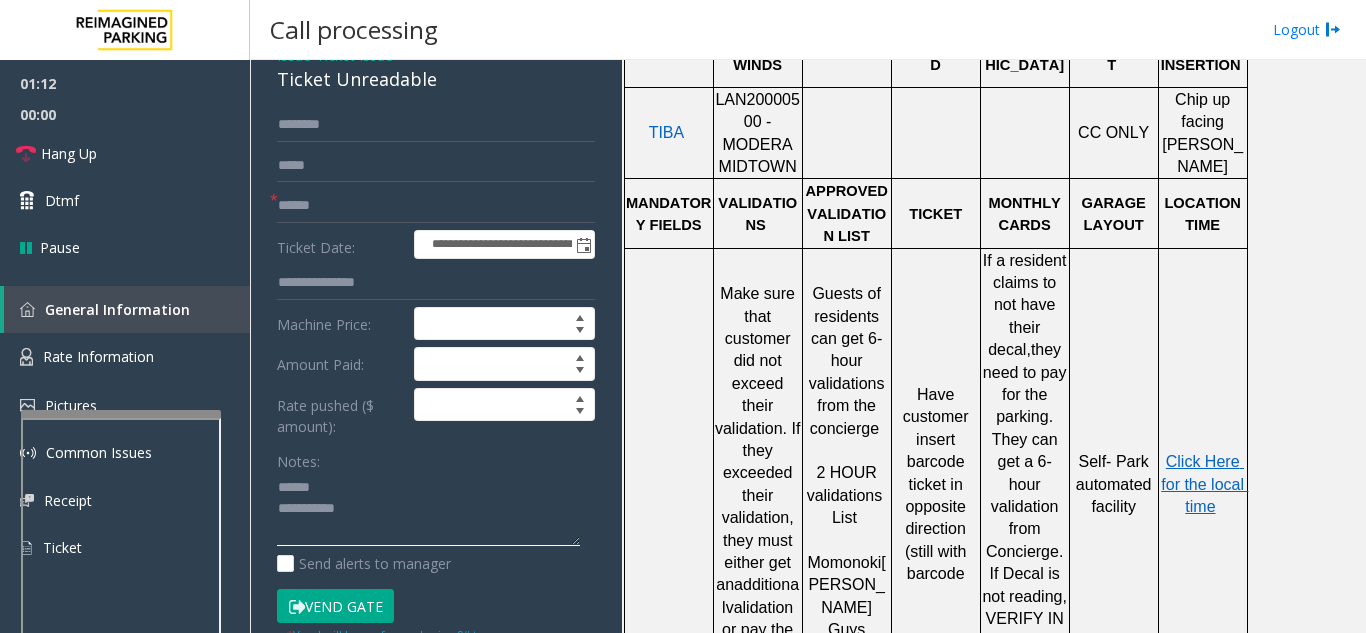 click 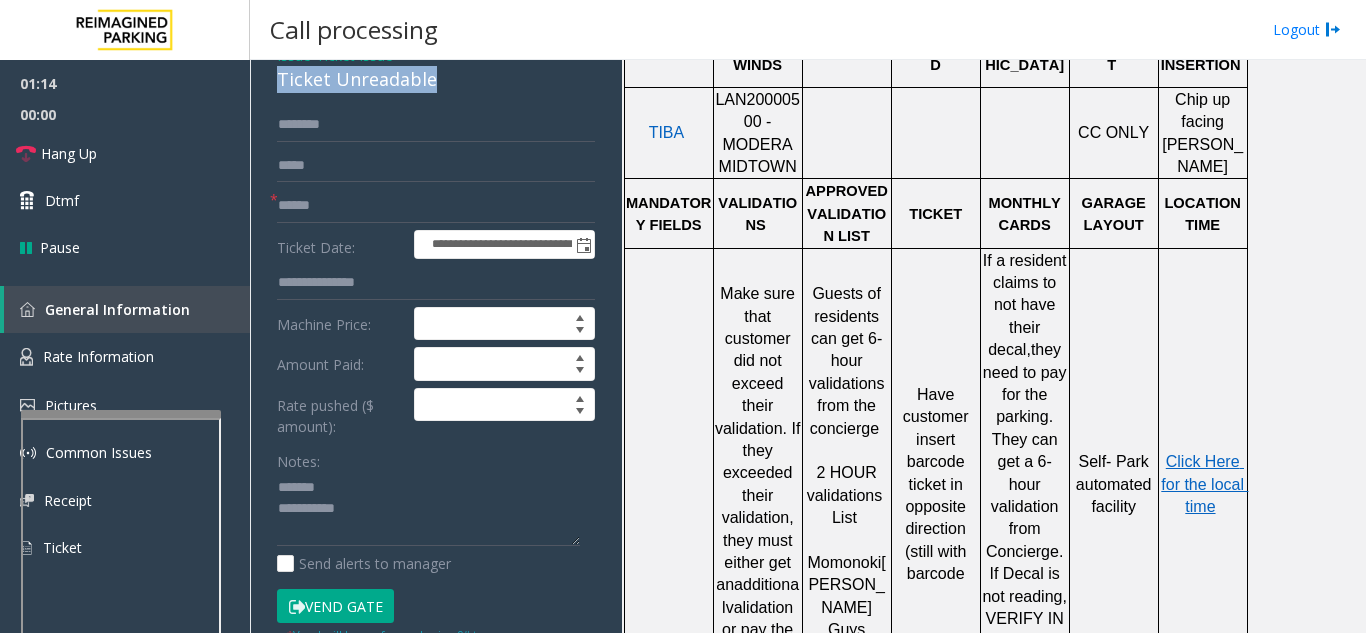 drag, startPoint x: 266, startPoint y: 87, endPoint x: 446, endPoint y: 85, distance: 180.01111 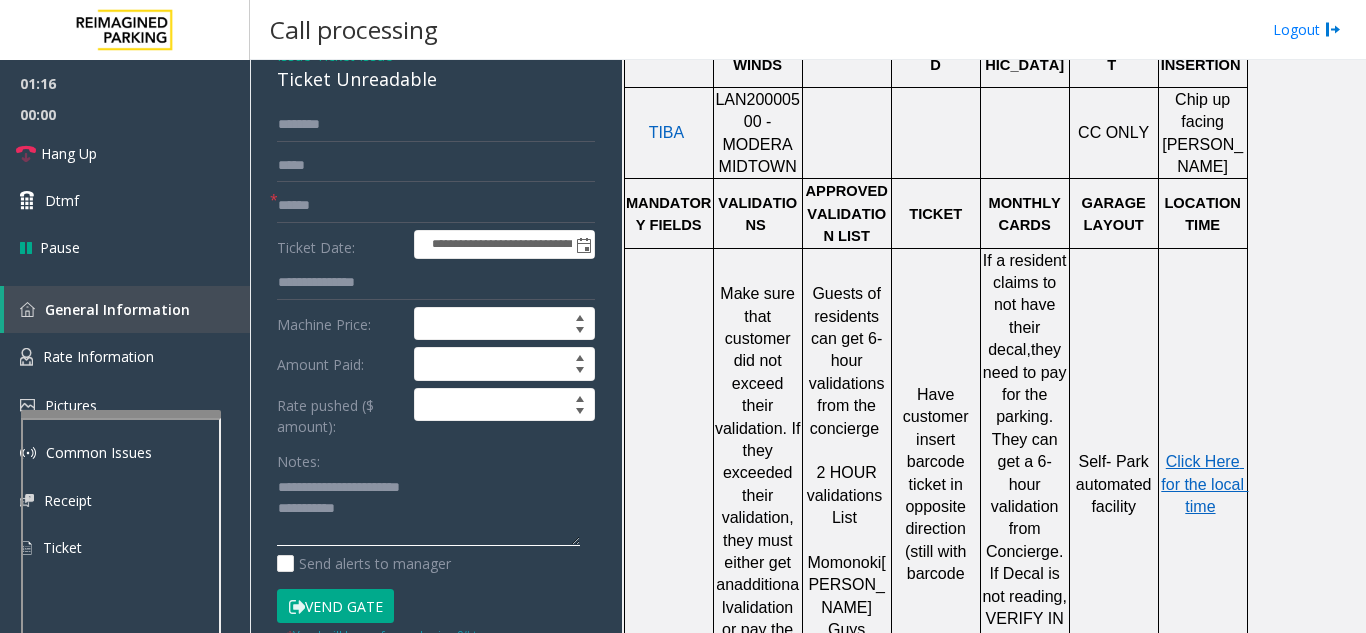 type on "**********" 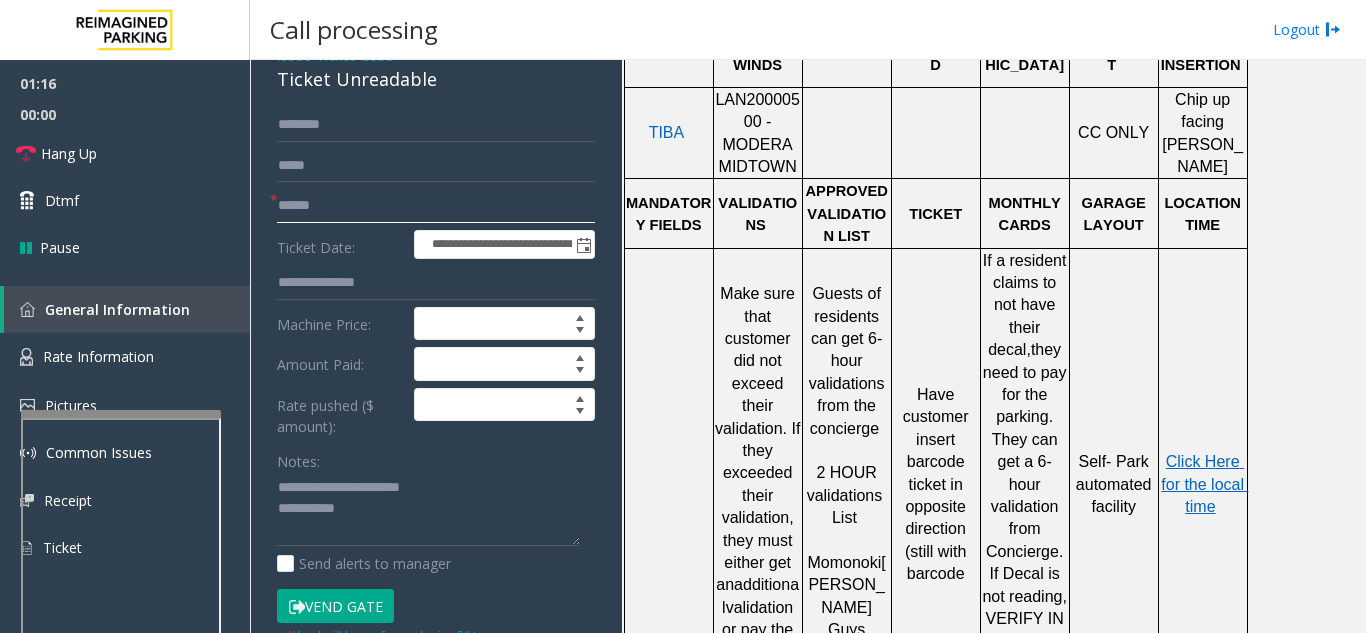 click 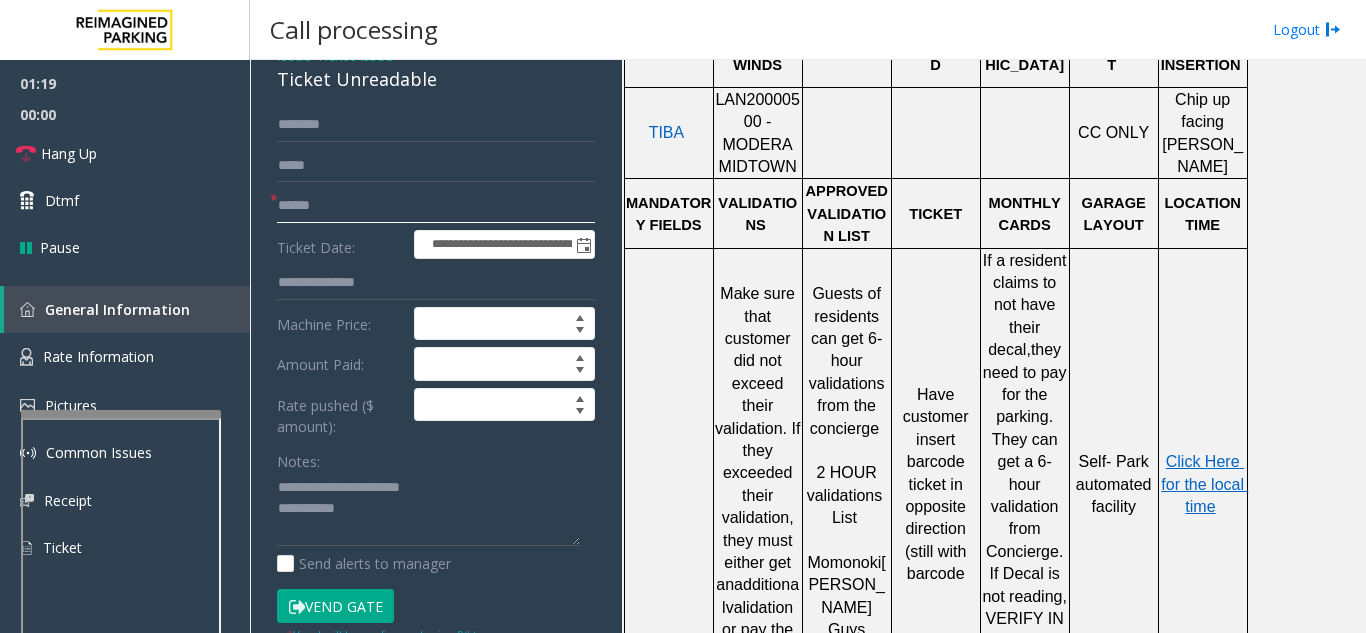 click 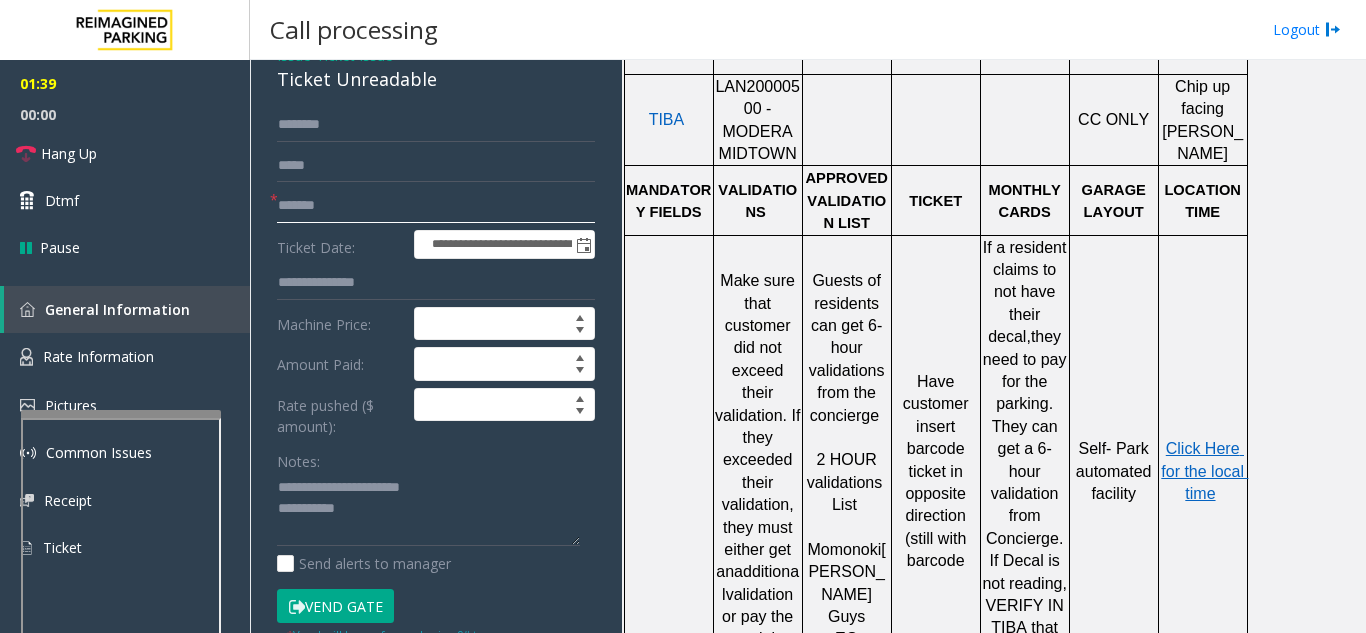 scroll, scrollTop: 1000, scrollLeft: 0, axis: vertical 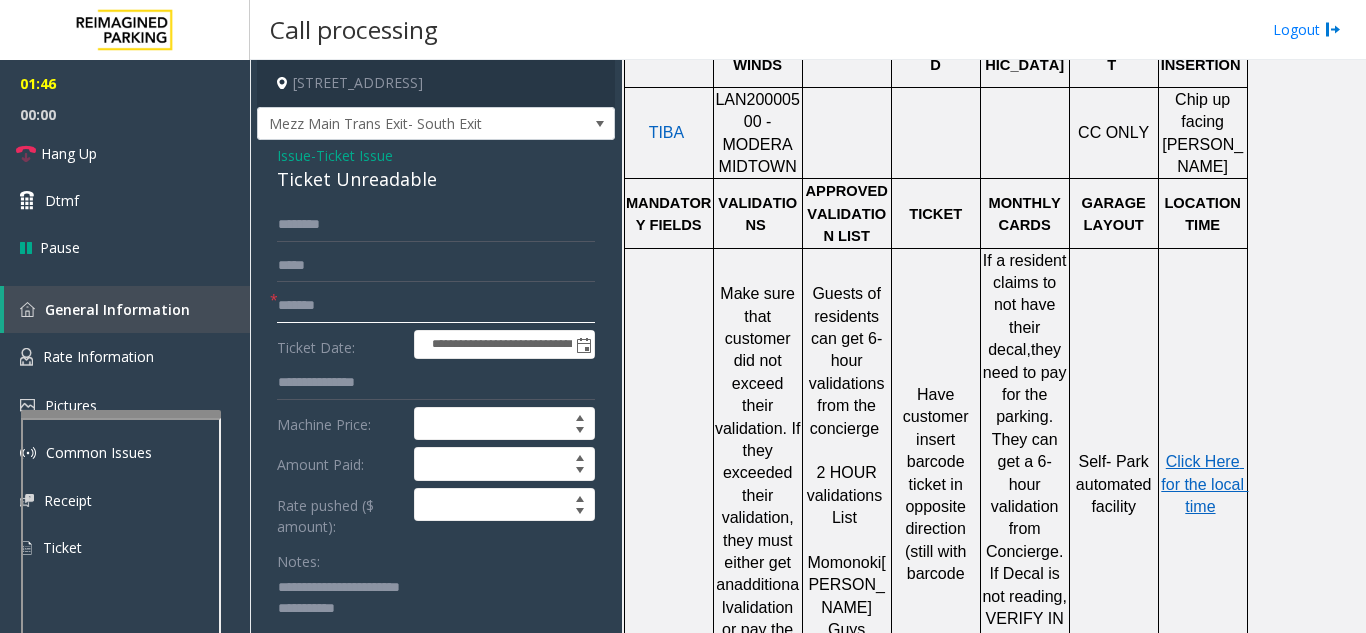 type on "*******" 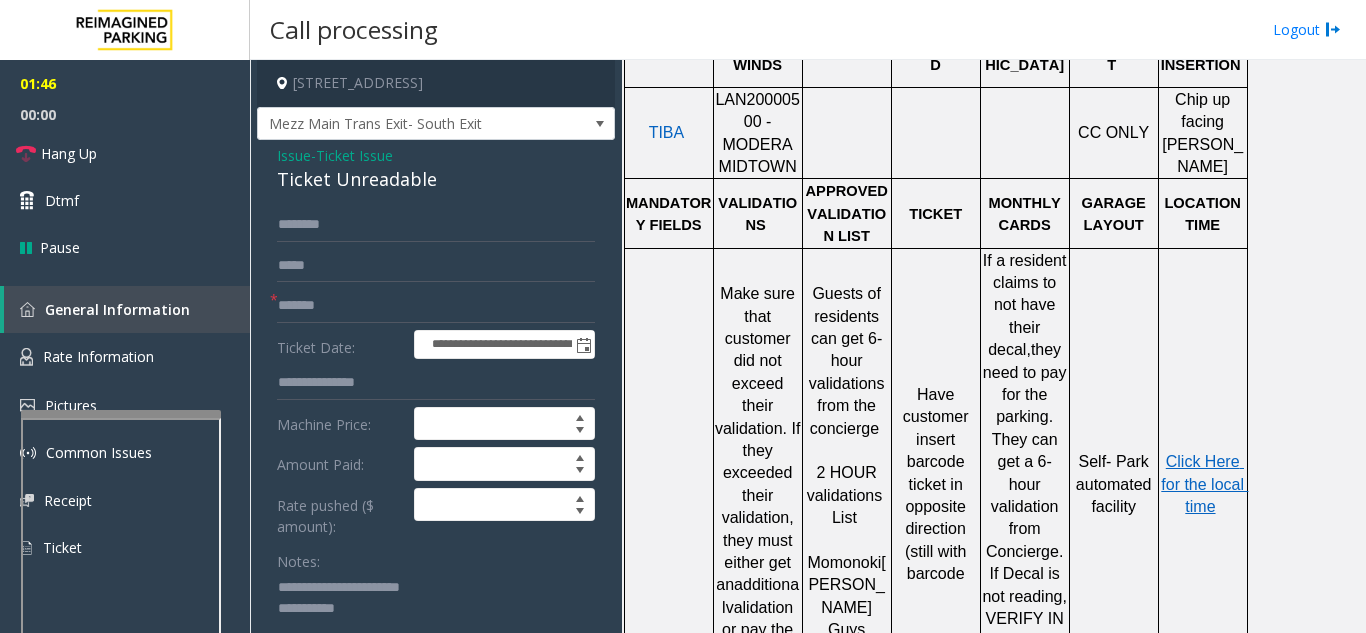 click on "Issue" 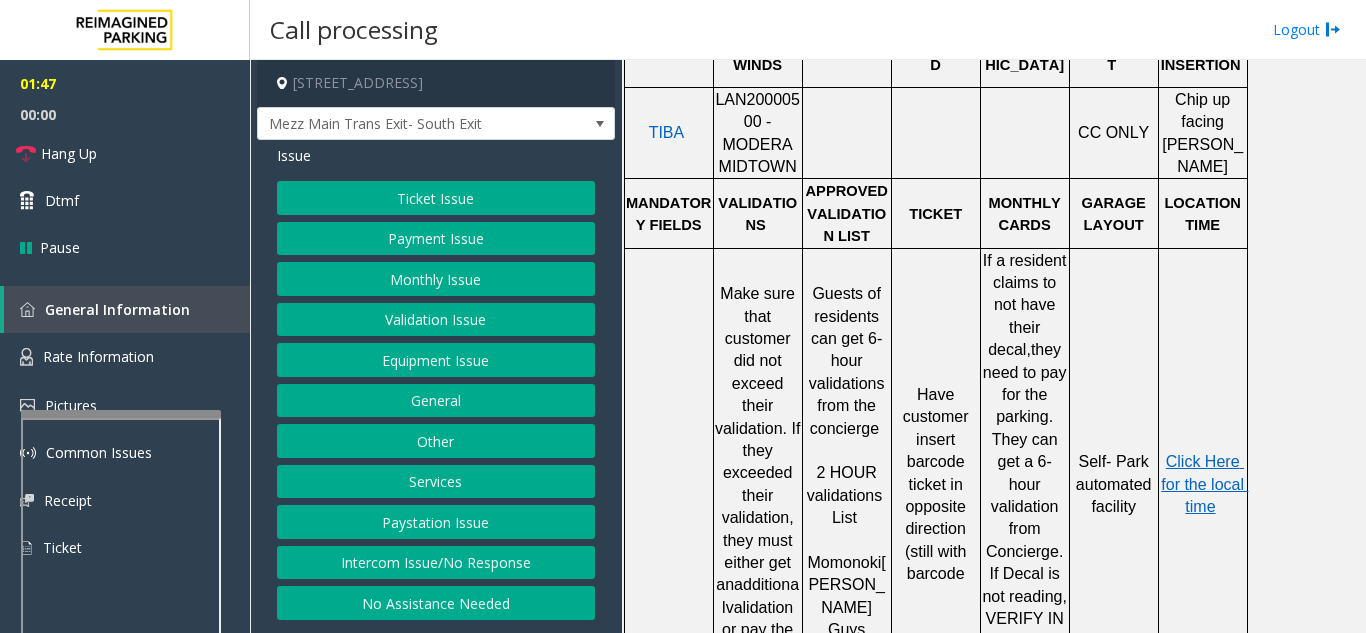 click on "Validation Issue" 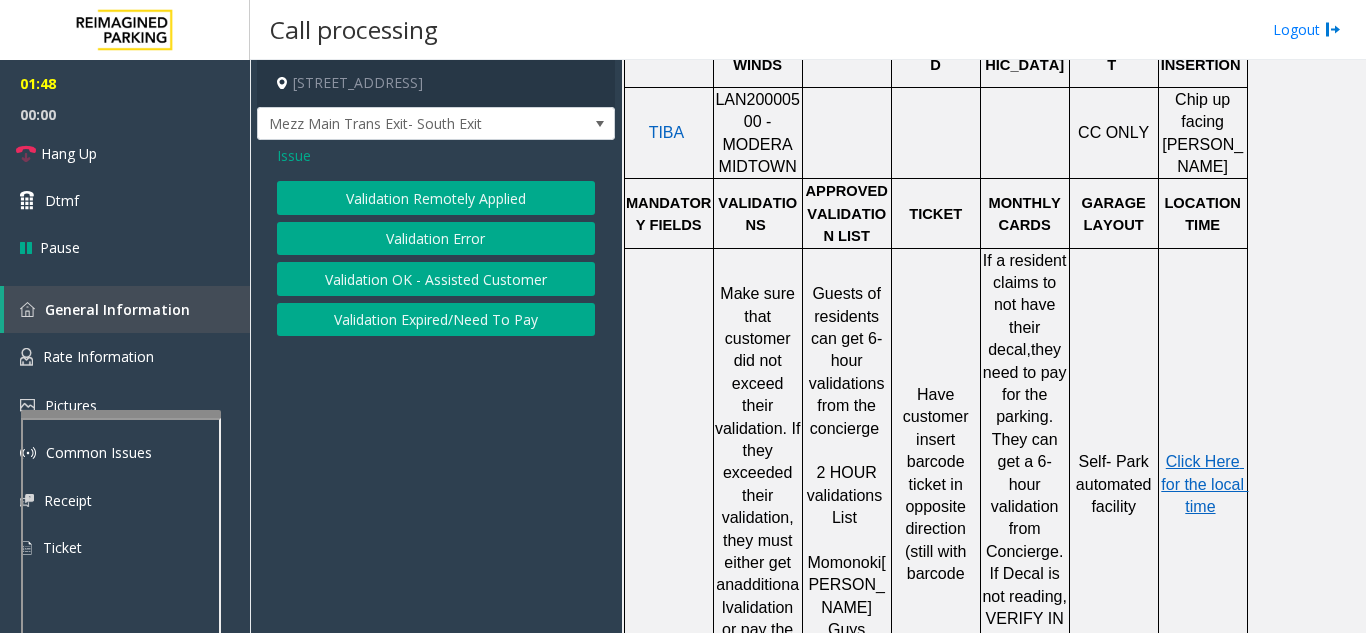 click on "Validation Error" 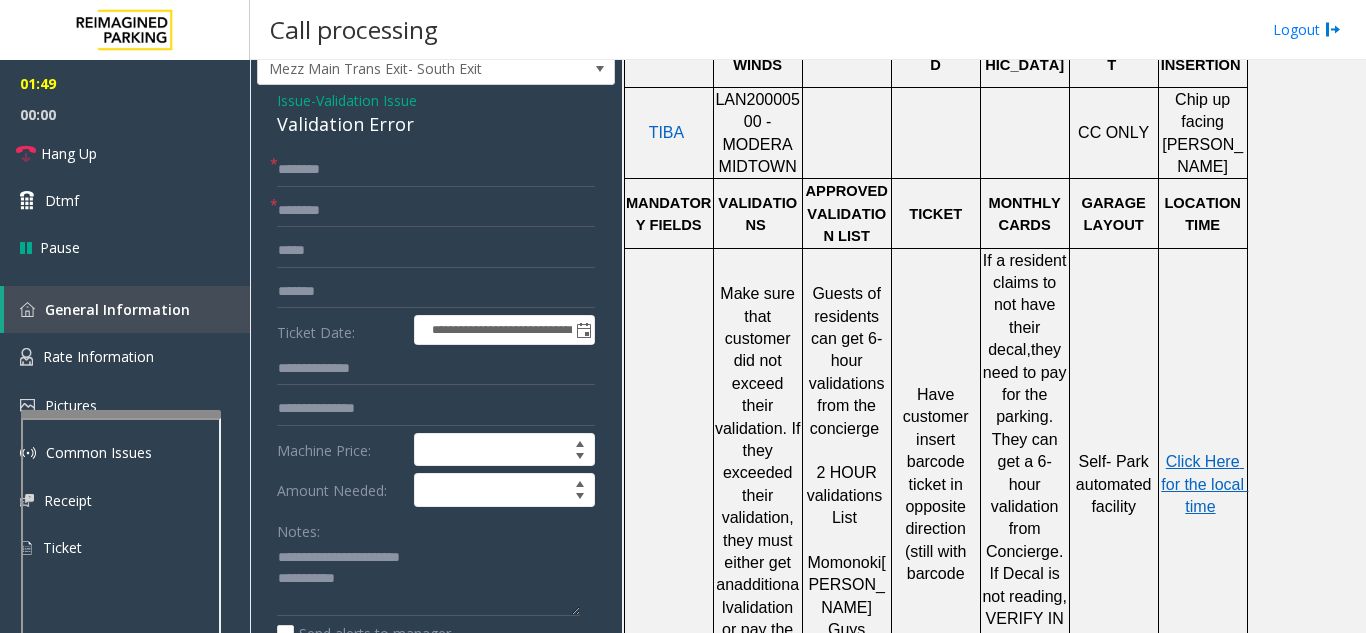 scroll, scrollTop: 100, scrollLeft: 0, axis: vertical 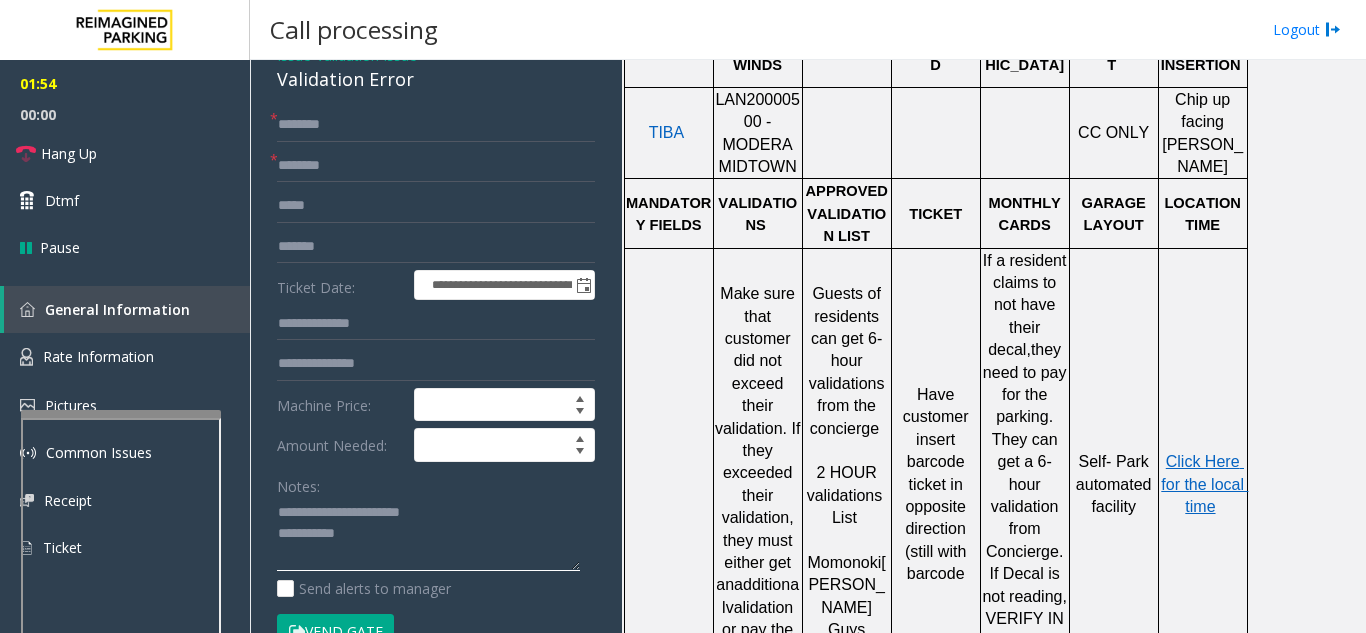 drag, startPoint x: 324, startPoint y: 513, endPoint x: 462, endPoint y: 520, distance: 138.17743 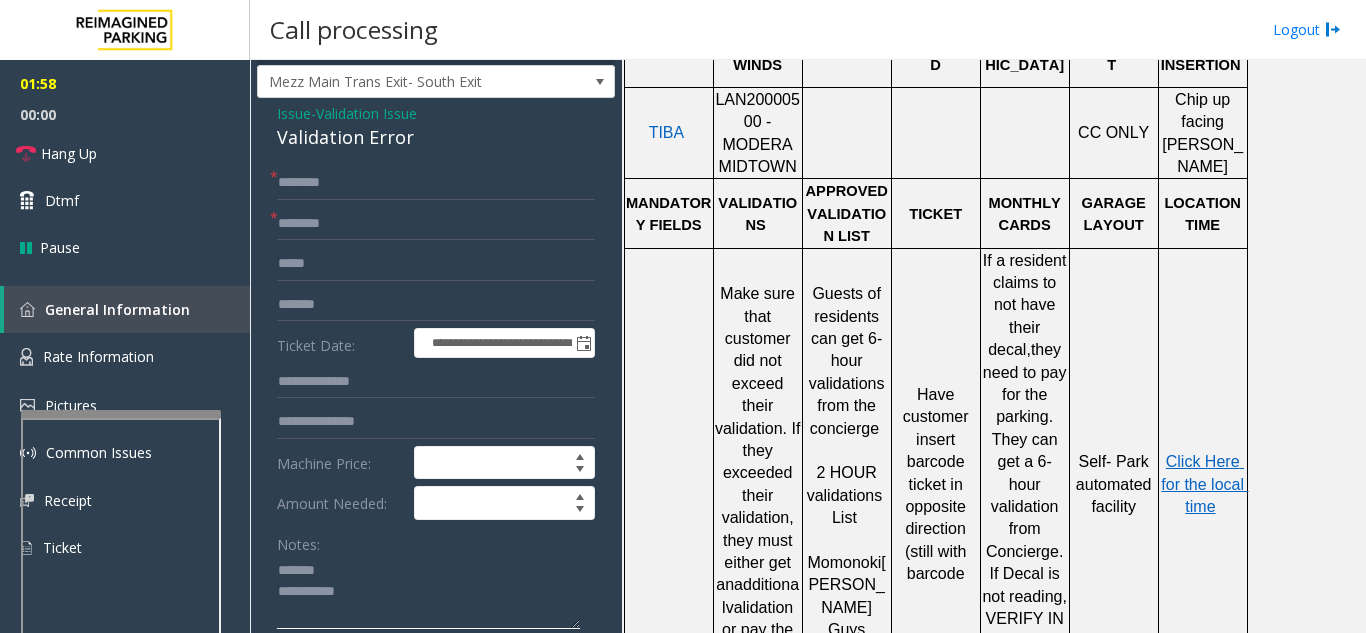 scroll, scrollTop: 31, scrollLeft: 0, axis: vertical 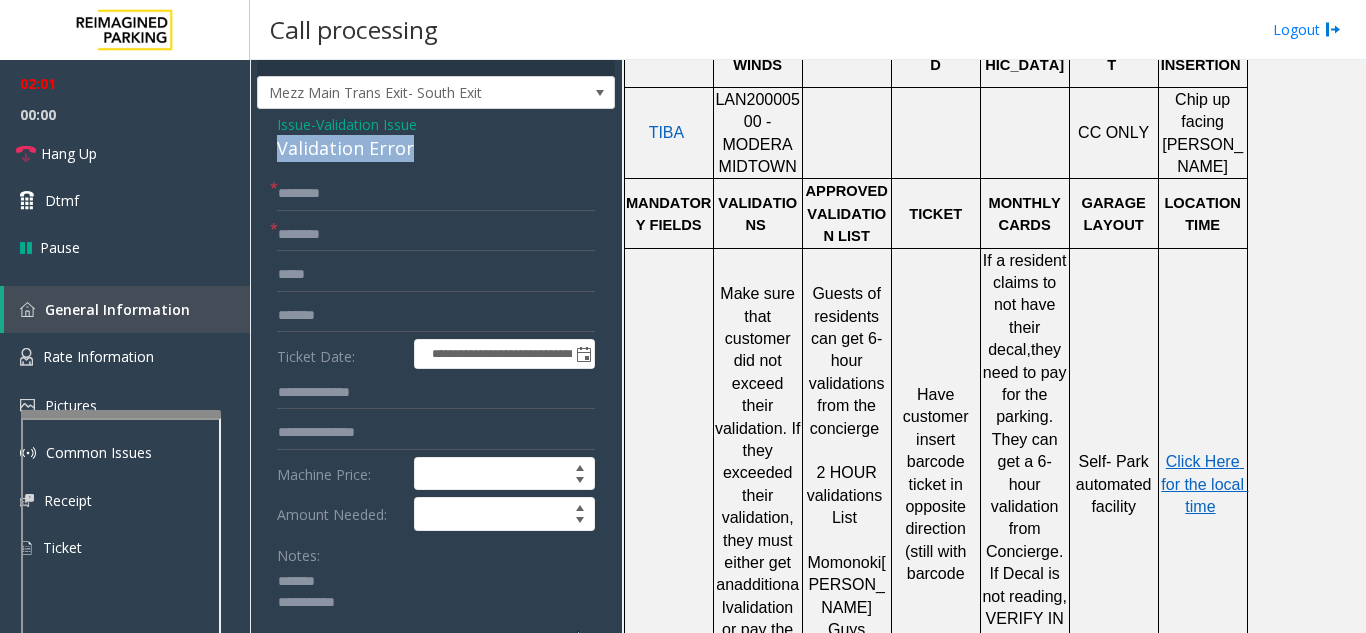 drag, startPoint x: 269, startPoint y: 147, endPoint x: 427, endPoint y: 145, distance: 158.01266 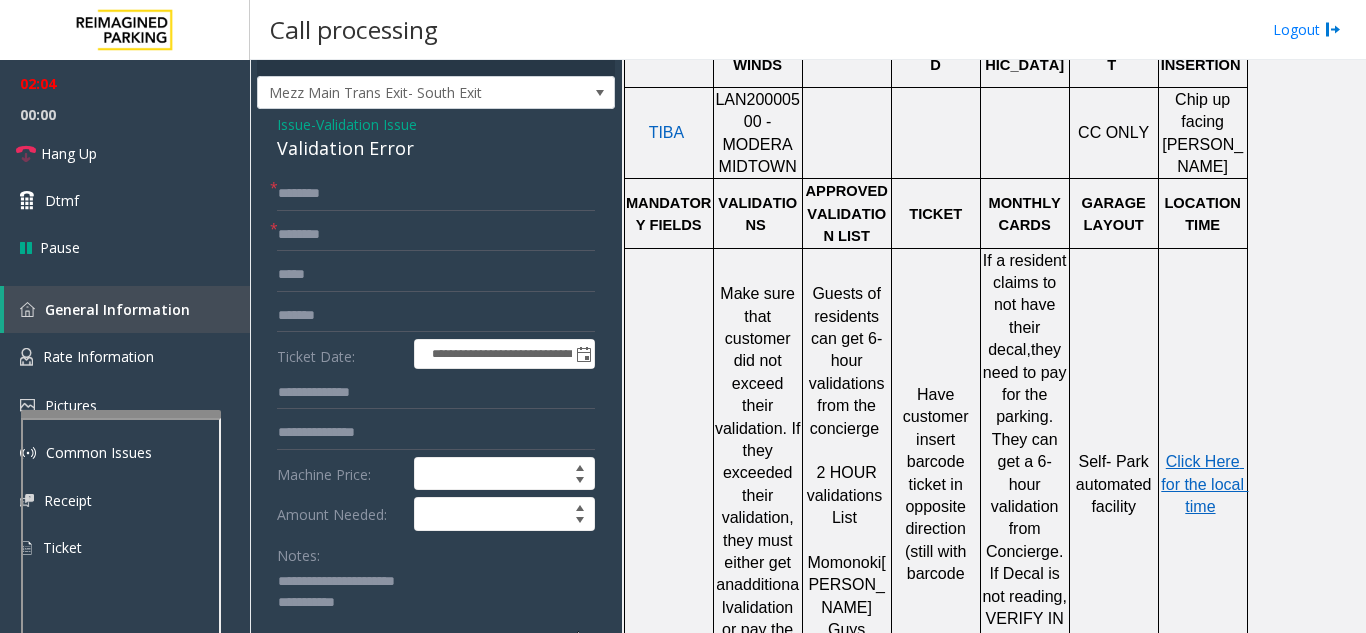 click 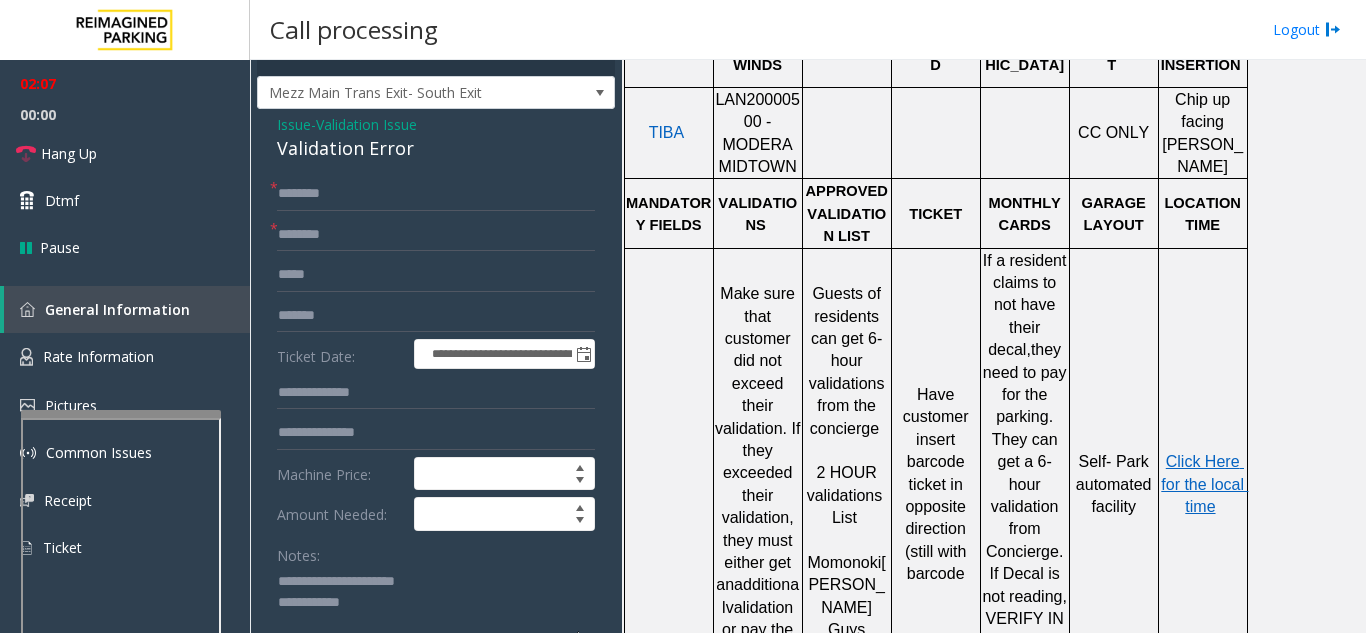 type on "**********" 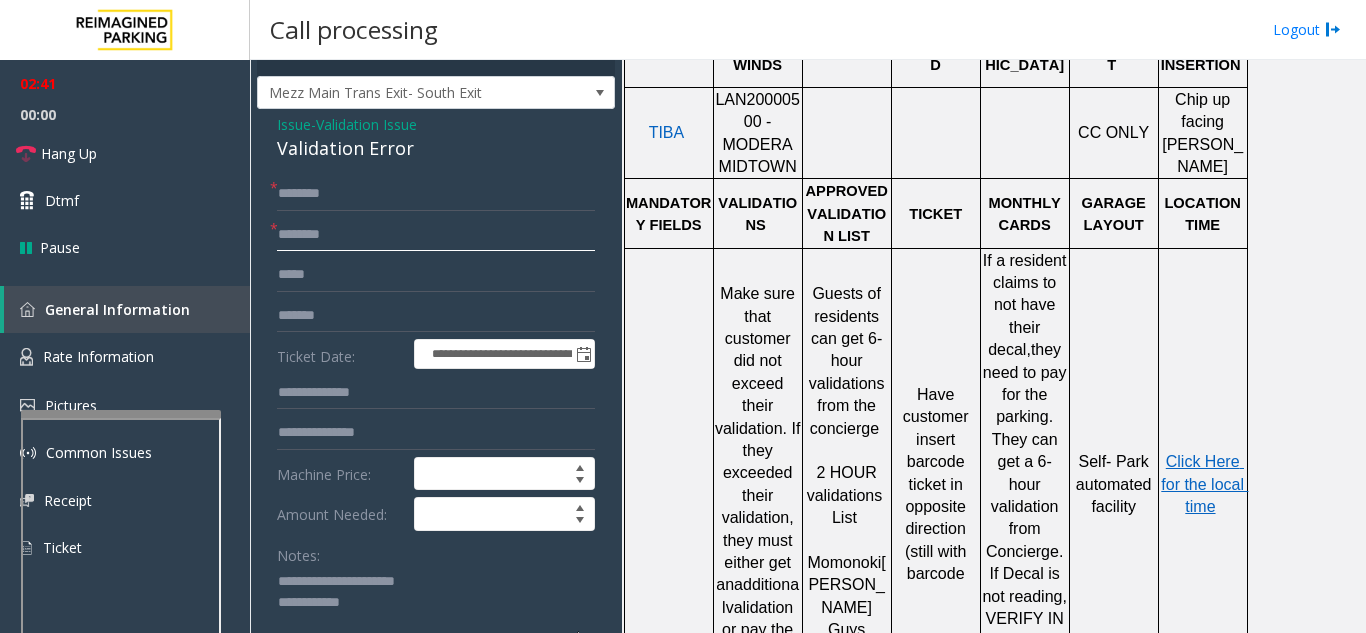 click 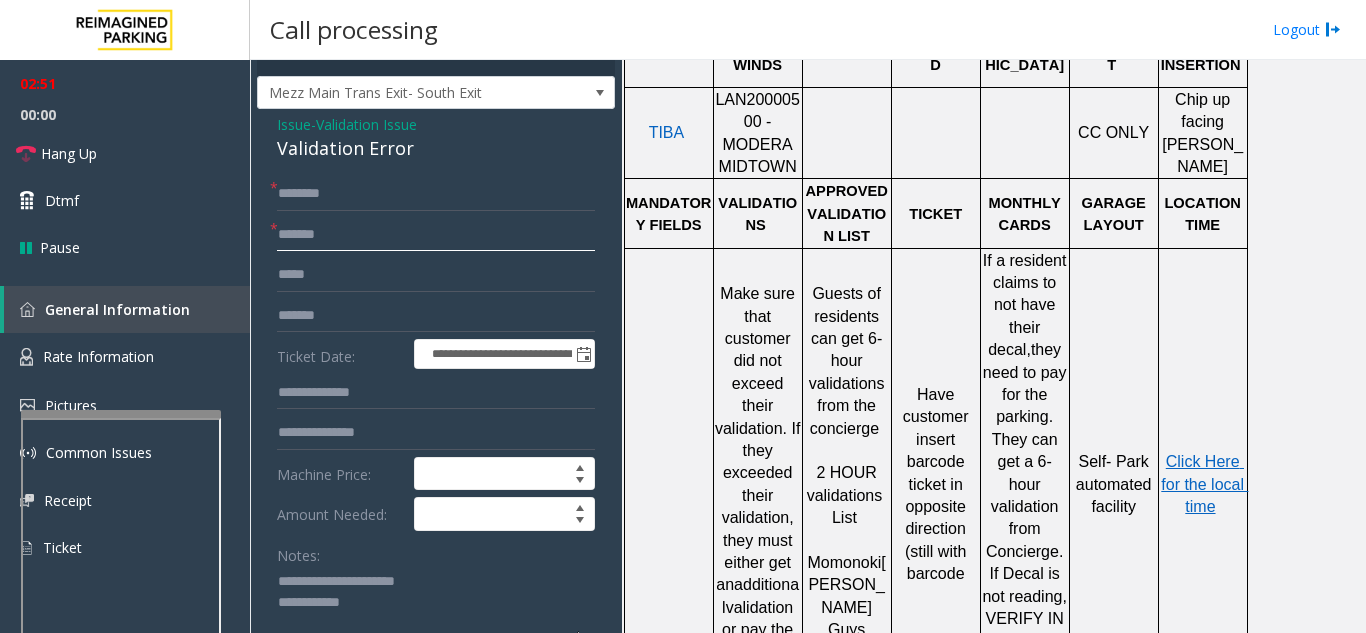 type on "*******" 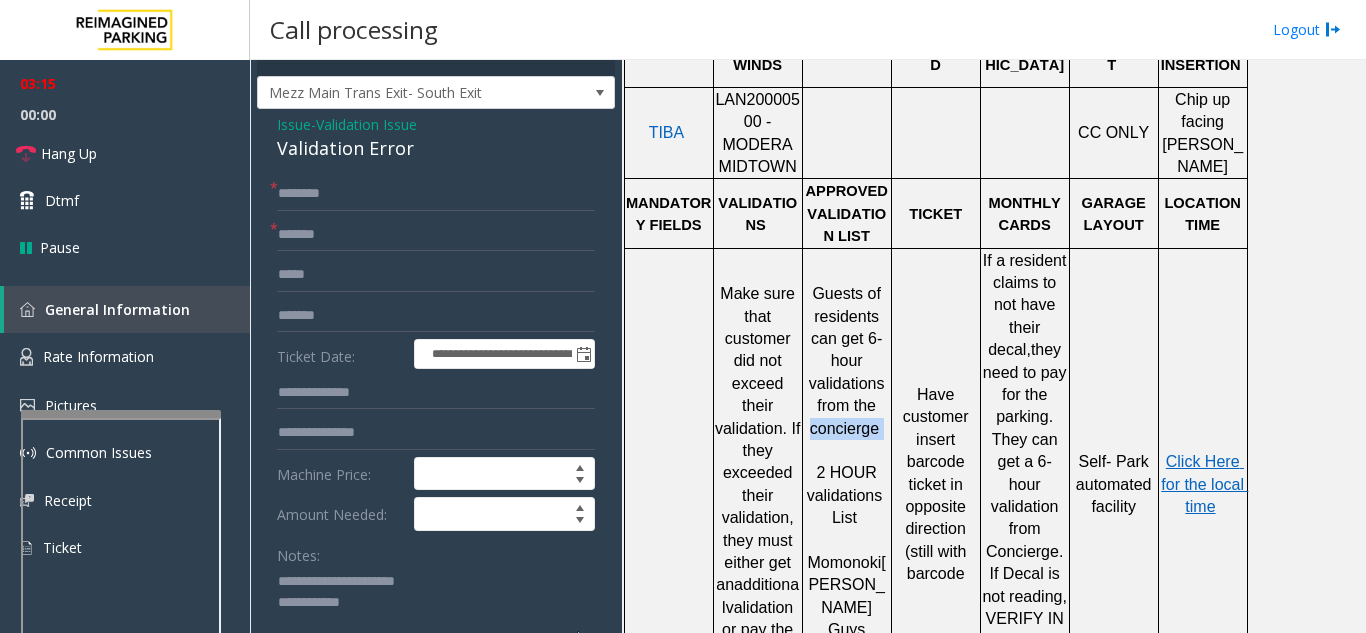 drag, startPoint x: 880, startPoint y: 397, endPoint x: 811, endPoint y: 406, distance: 69.58448 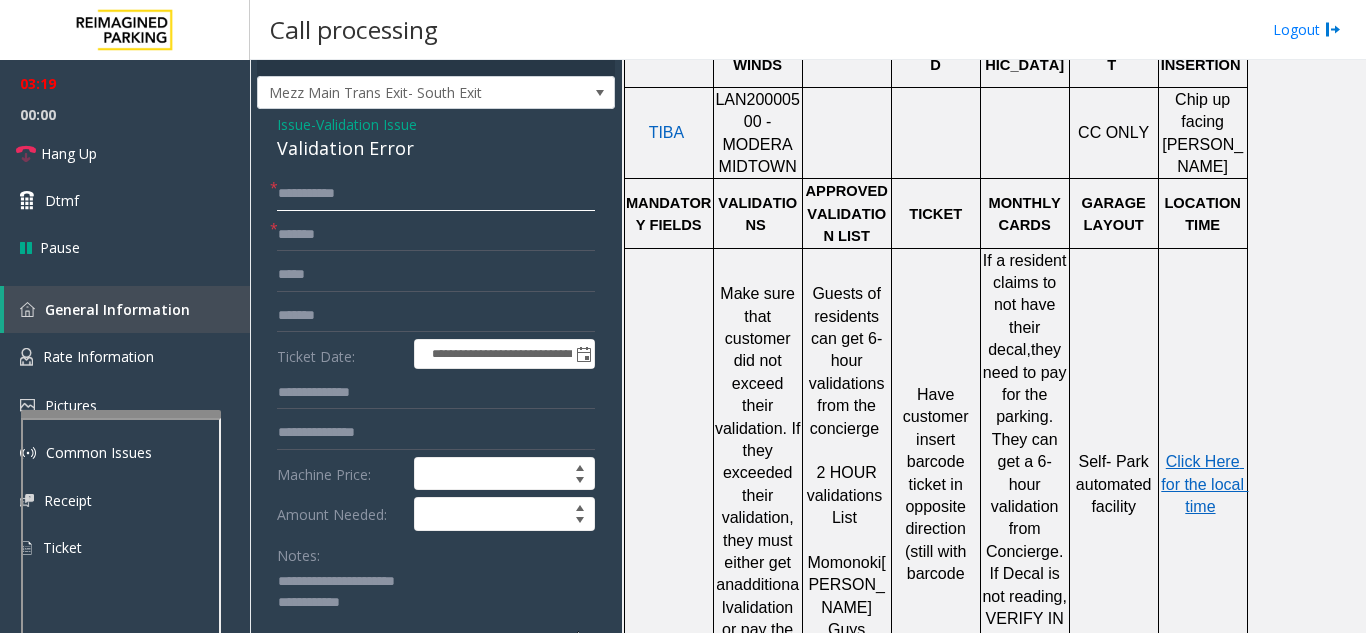 click on "*********" 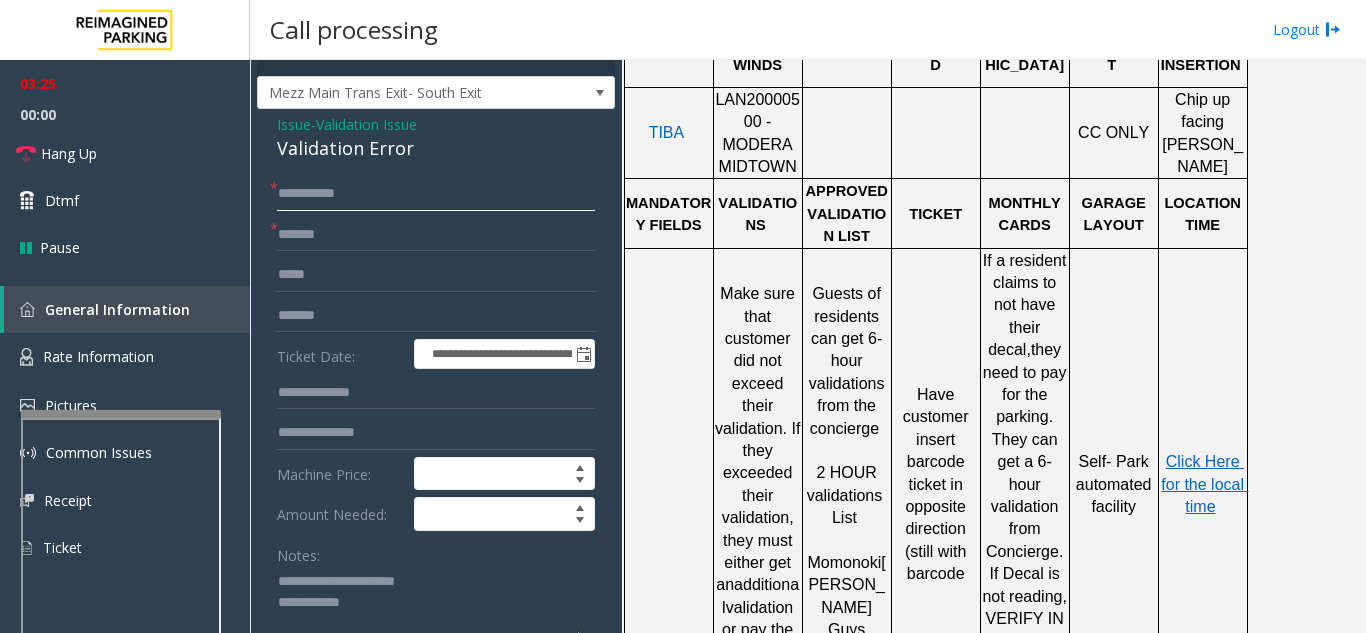 type on "*********" 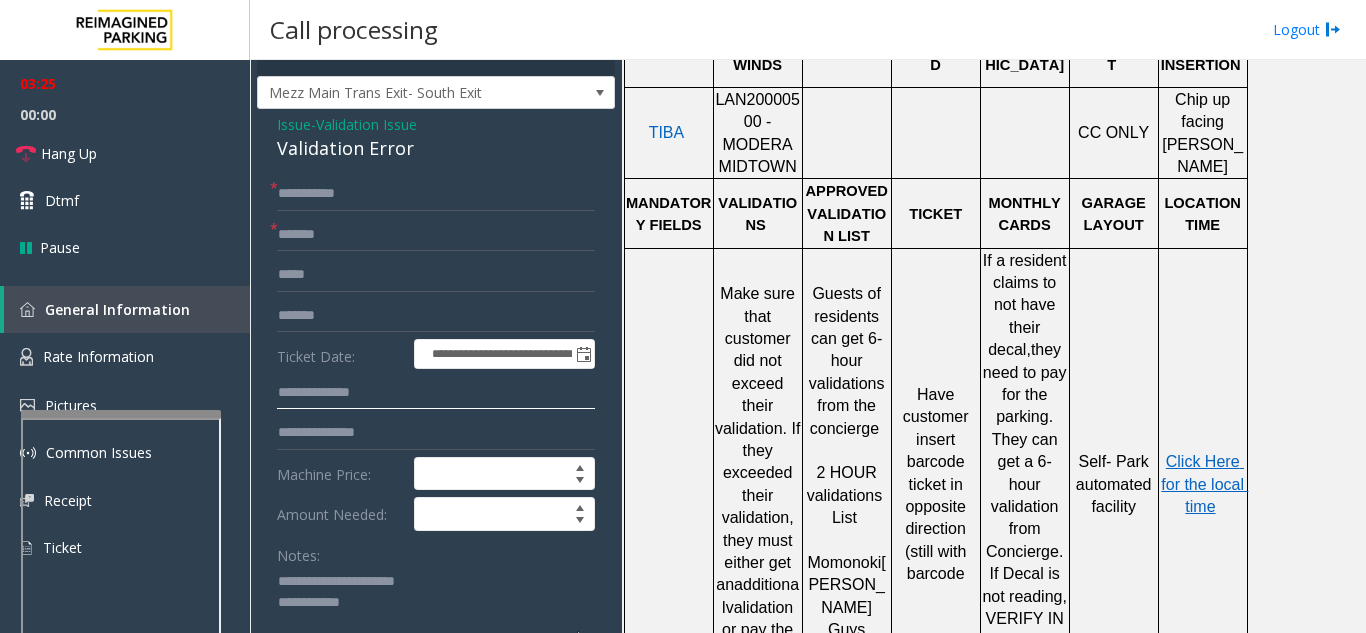 click 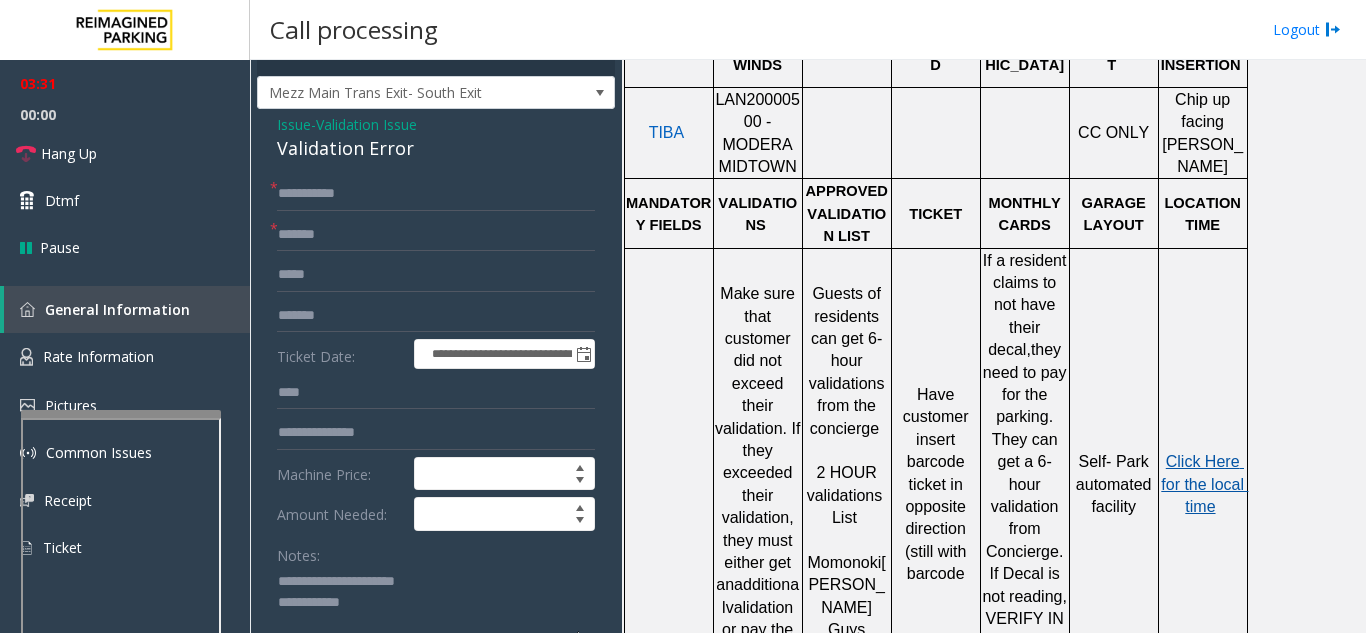 click on "Click Here for the local time" 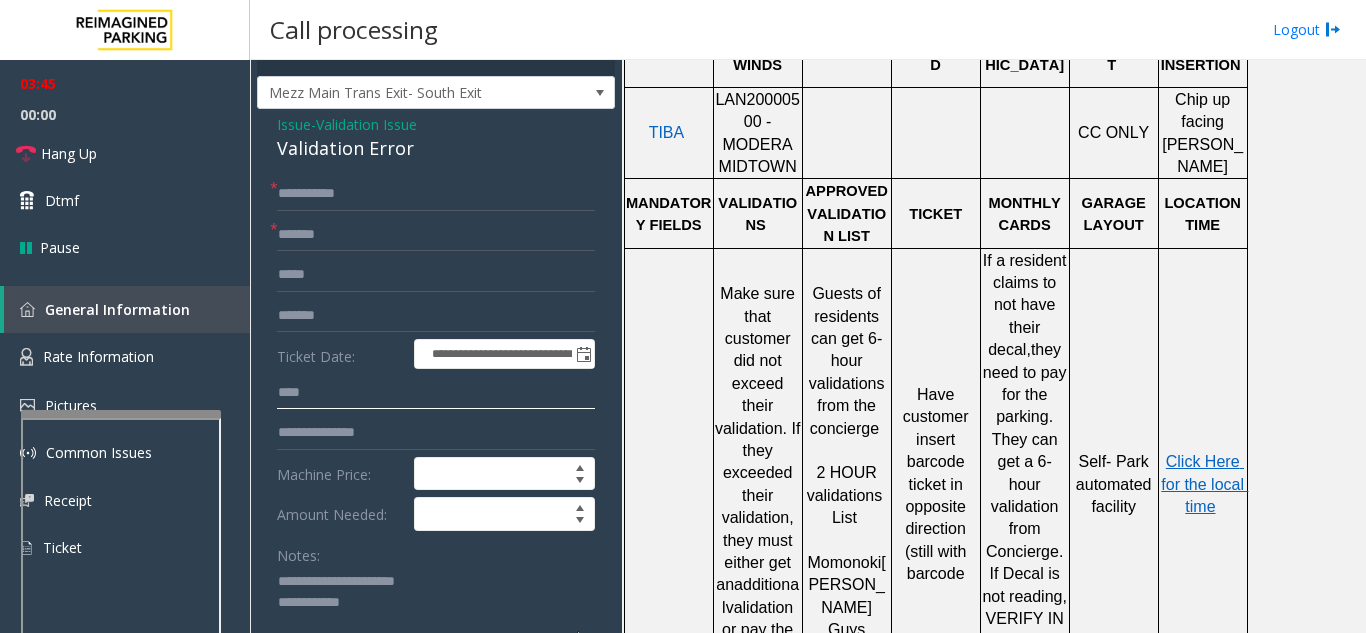 click on "***" 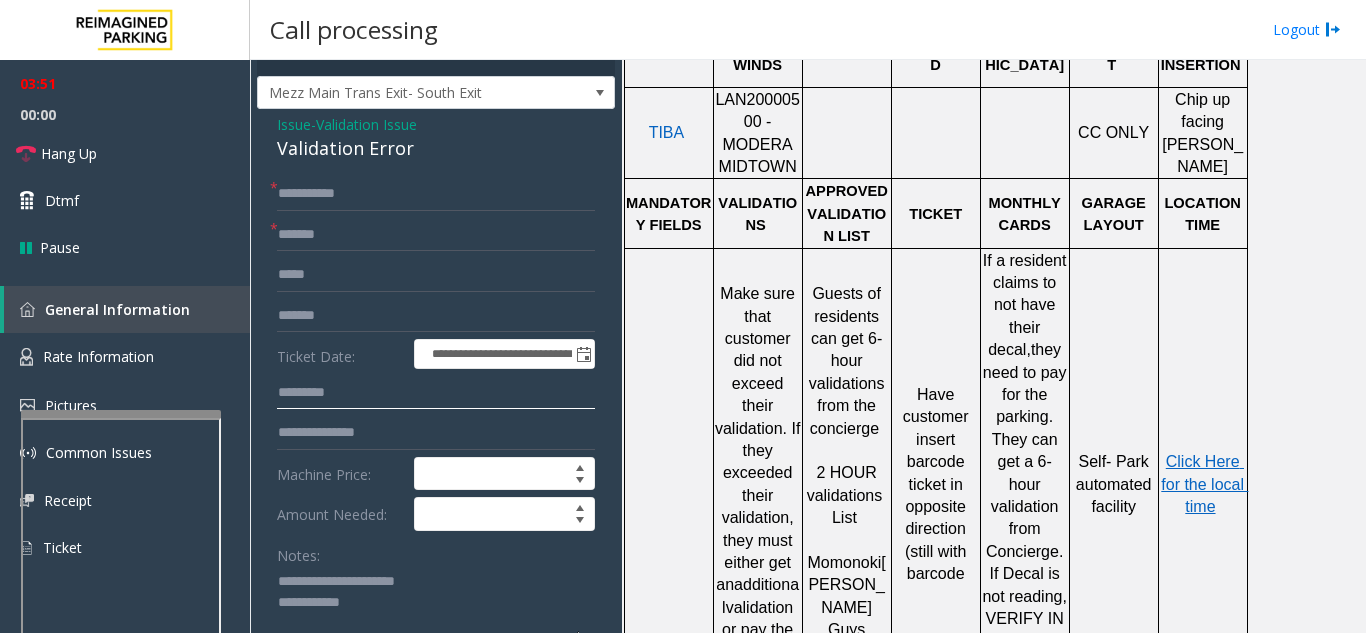 type on "********" 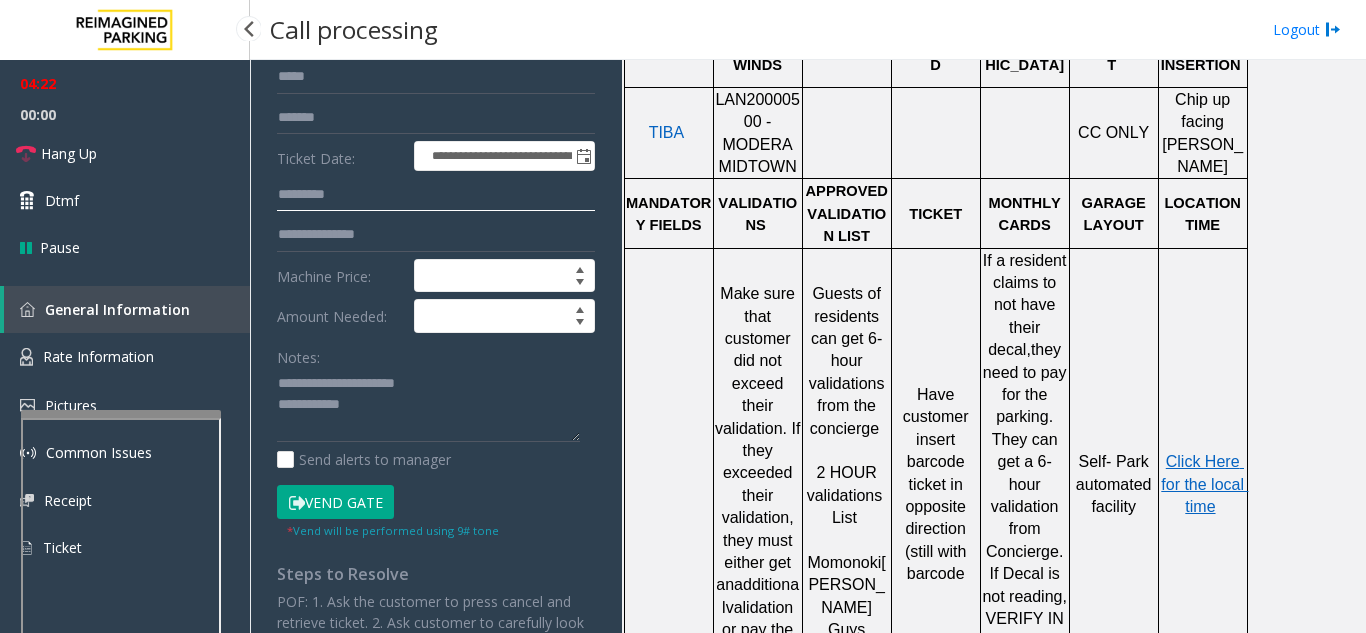 scroll, scrollTop: 231, scrollLeft: 0, axis: vertical 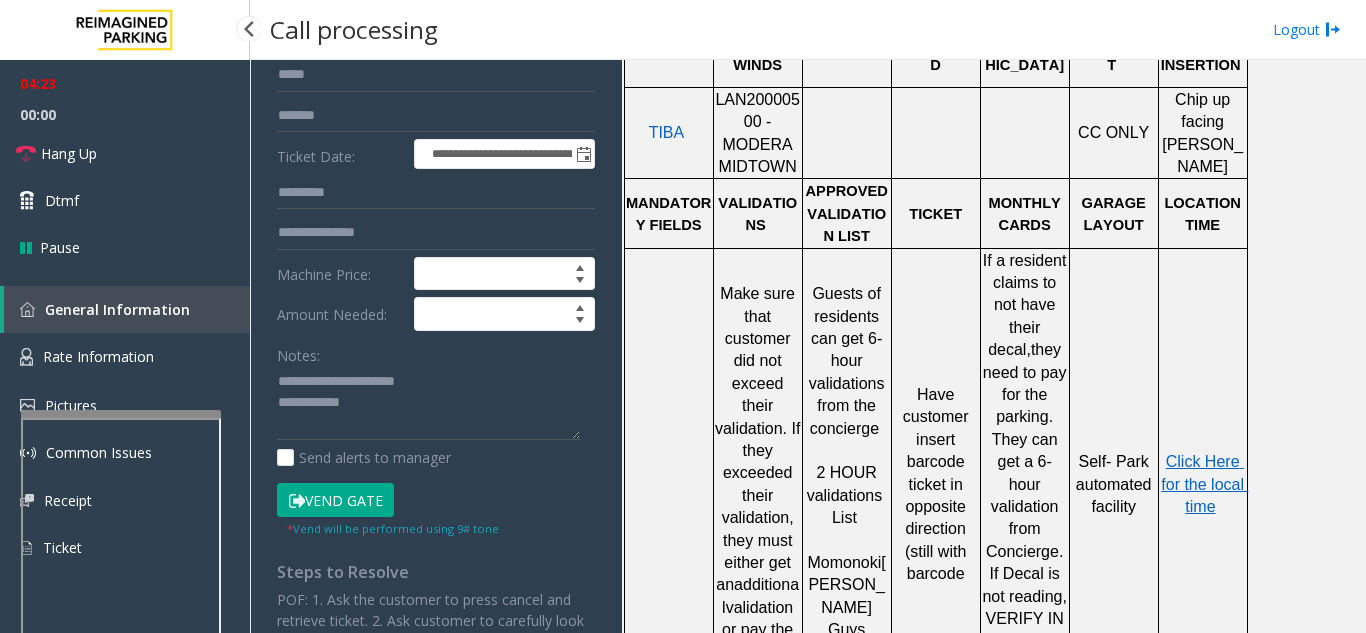 click on "Vend Gate" 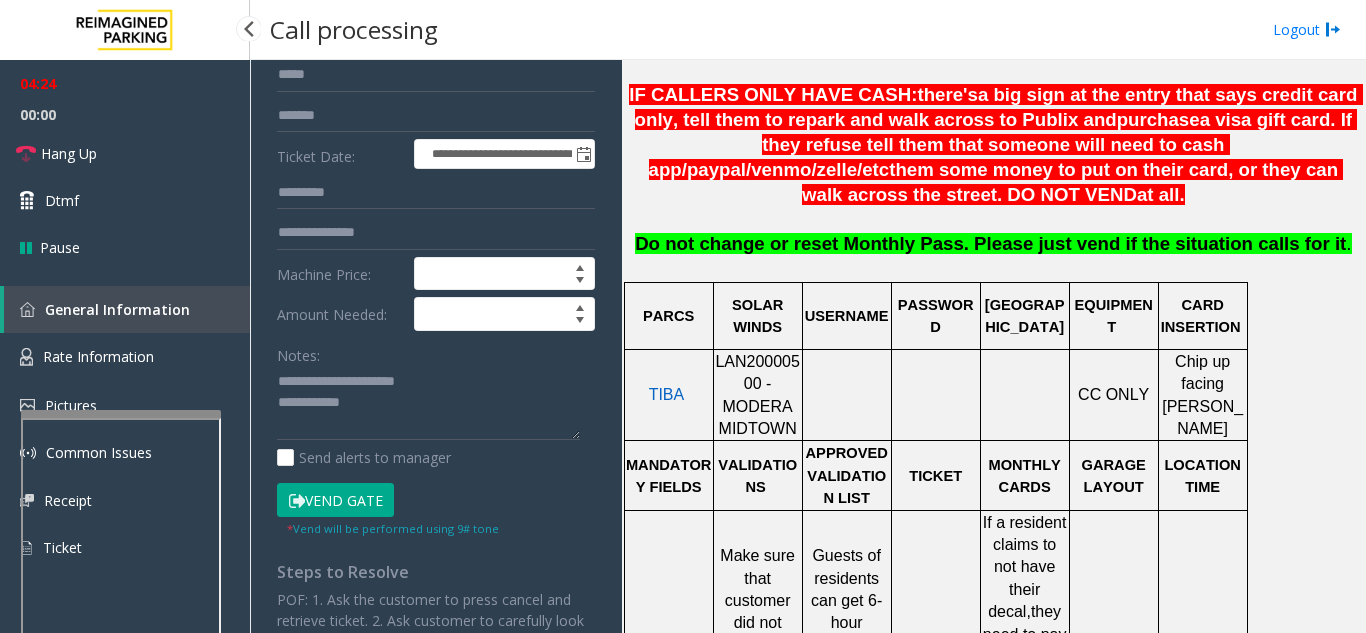 scroll, scrollTop: 500, scrollLeft: 0, axis: vertical 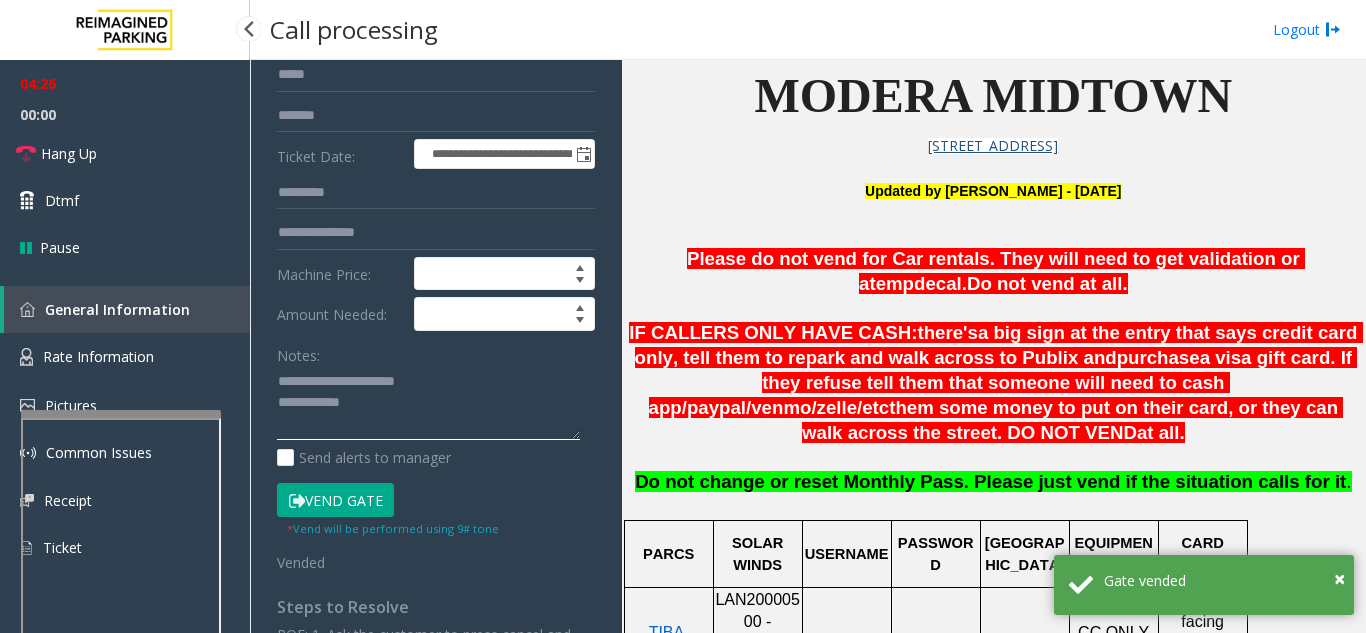 click 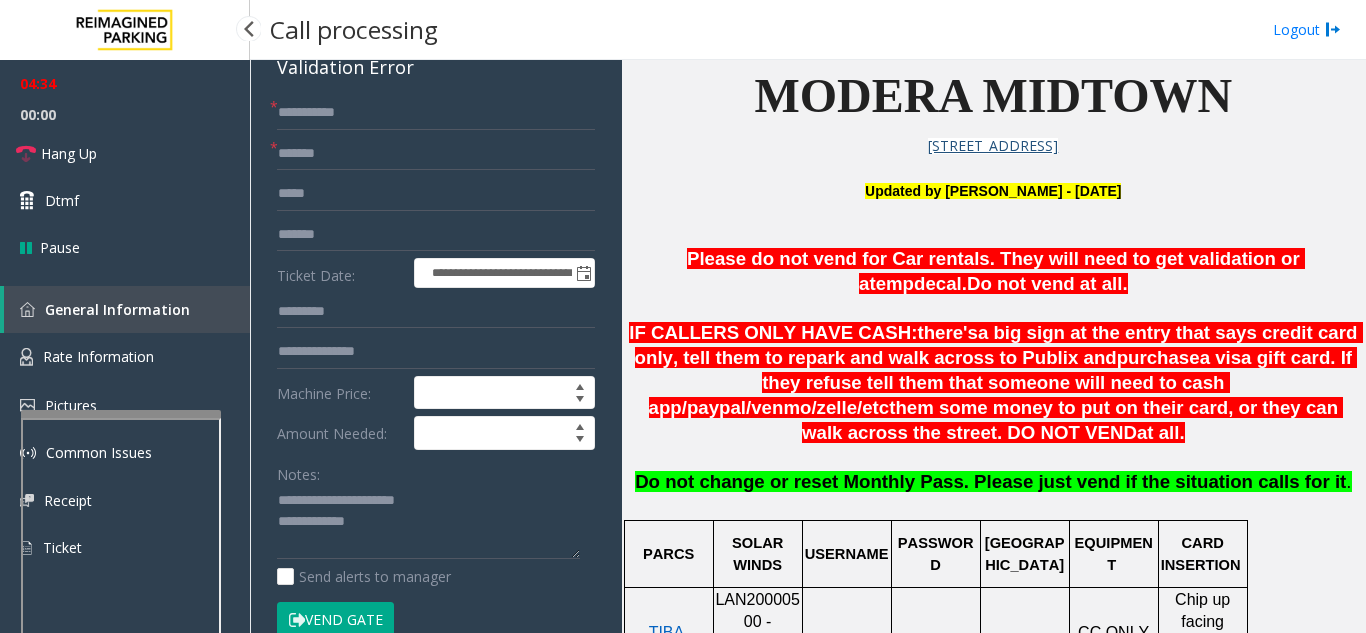 scroll, scrollTop: 139, scrollLeft: 0, axis: vertical 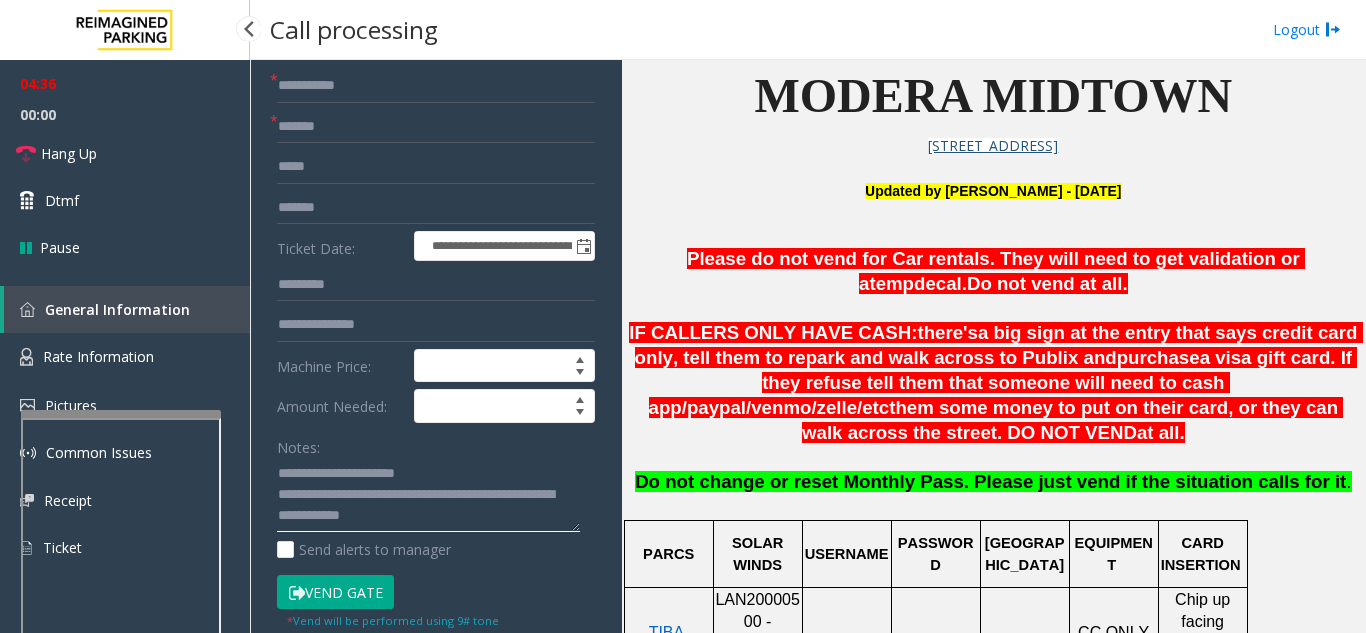 type on "**********" 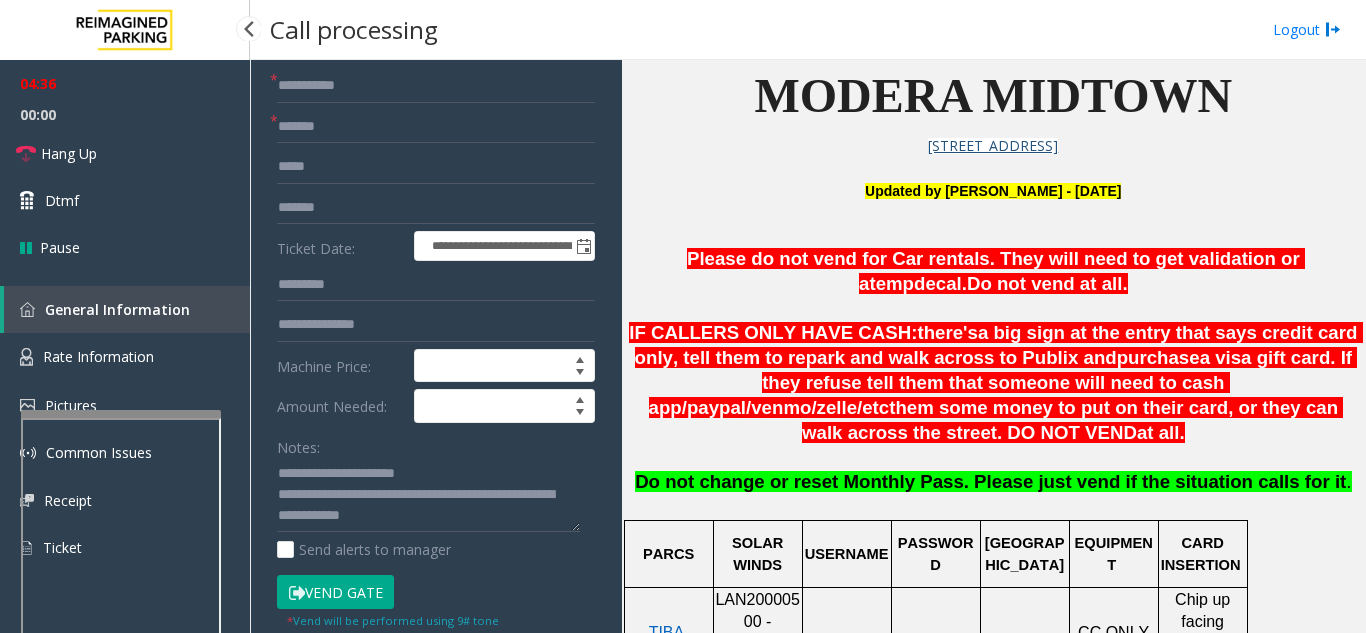 click on "Notes:" 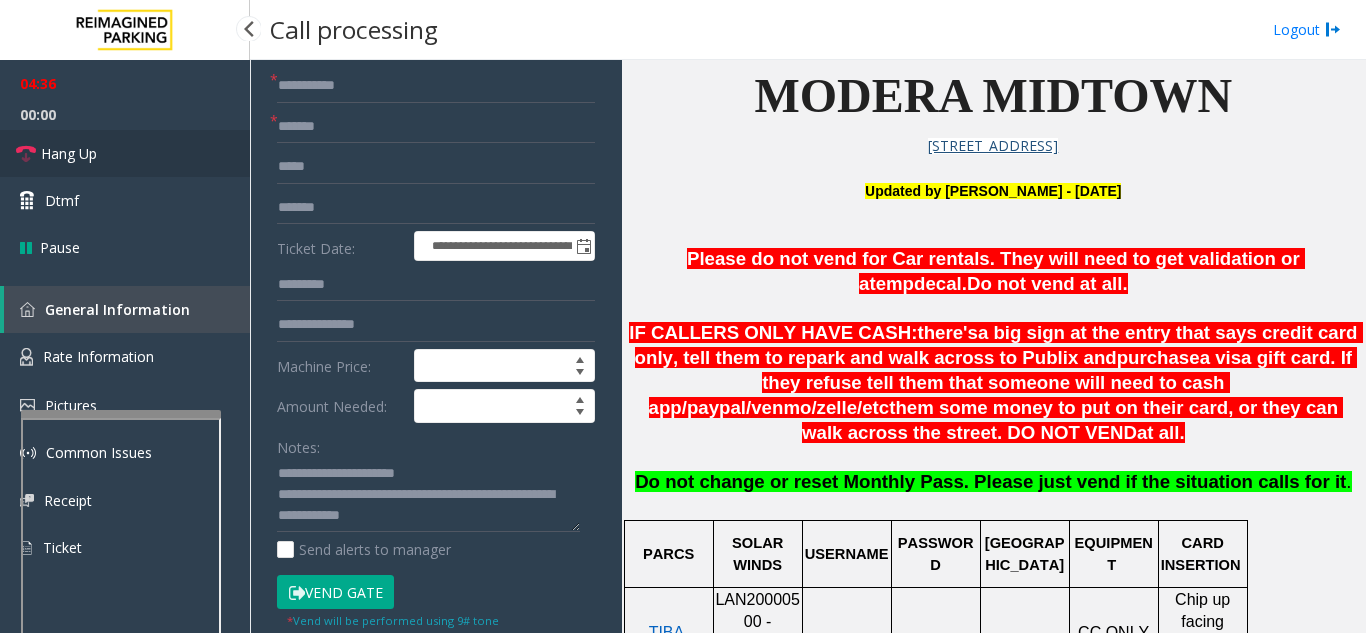 click on "Hang Up" at bounding box center [69, 153] 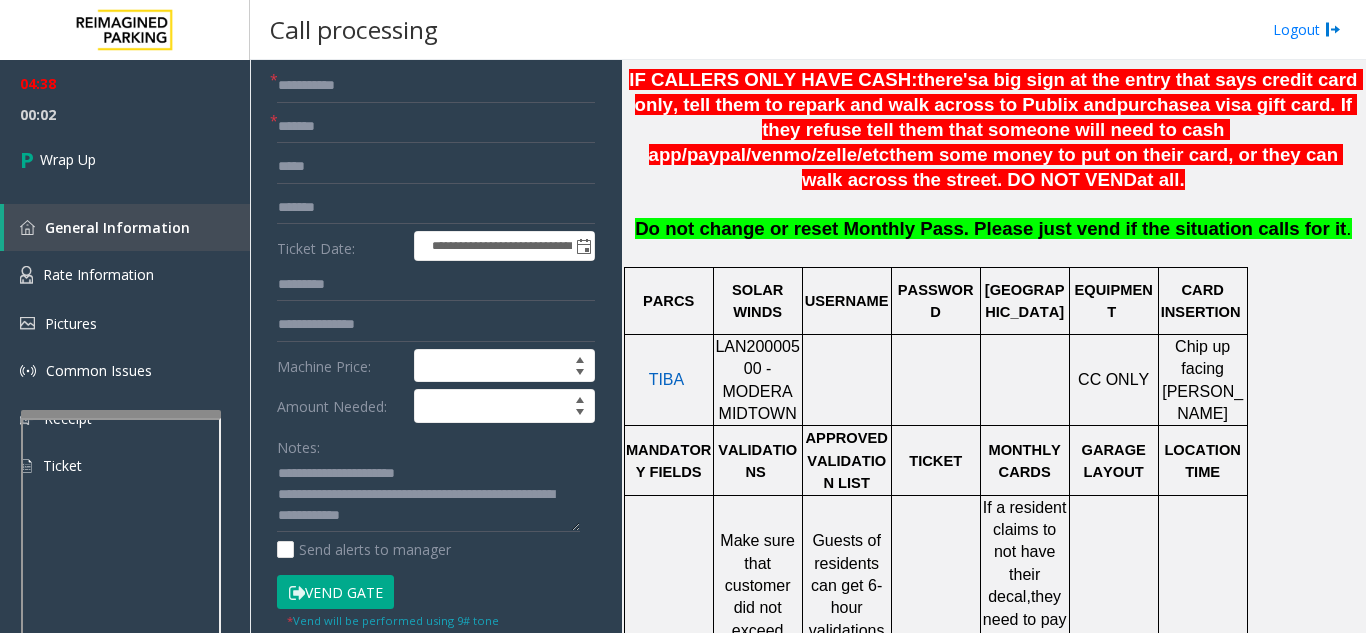 scroll, scrollTop: 800, scrollLeft: 0, axis: vertical 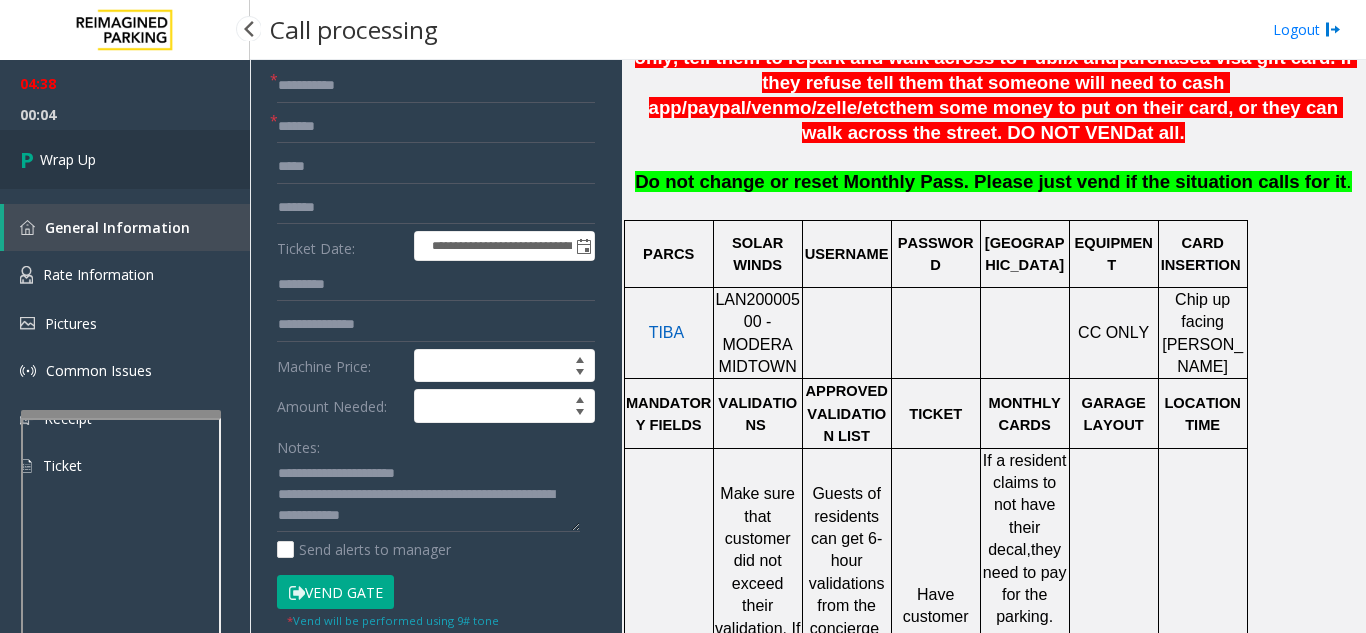 click on "Wrap Up" at bounding box center (125, 159) 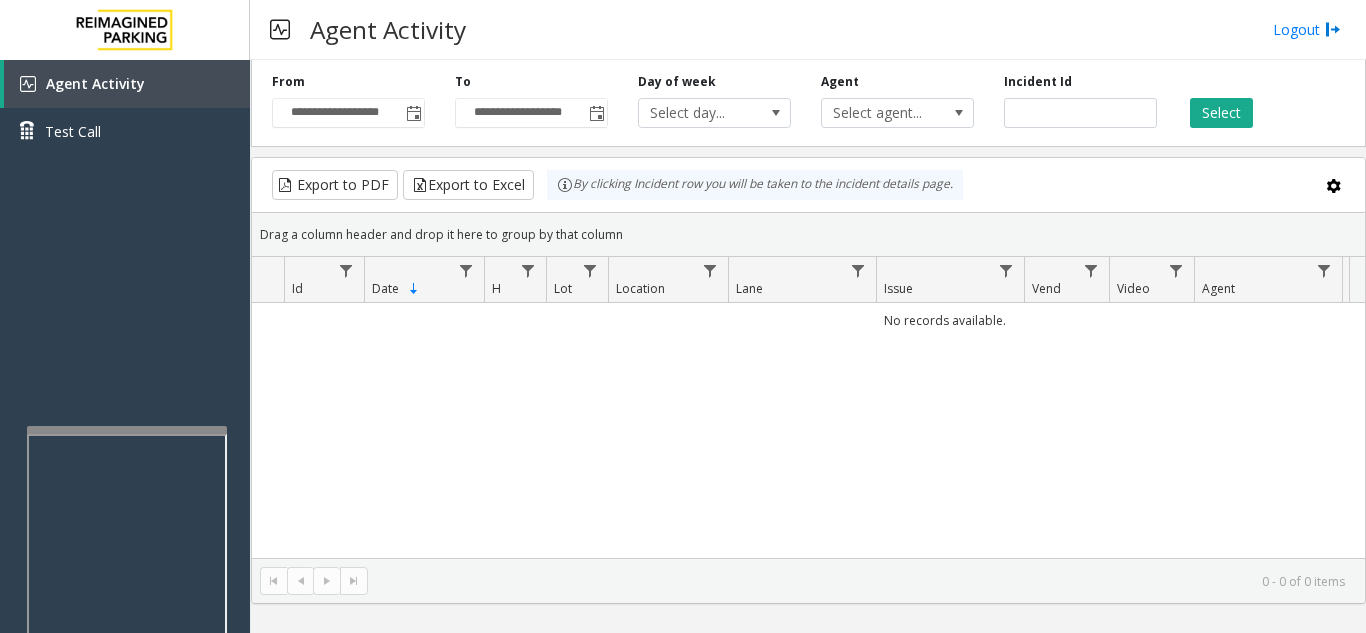 click at bounding box center [127, 430] 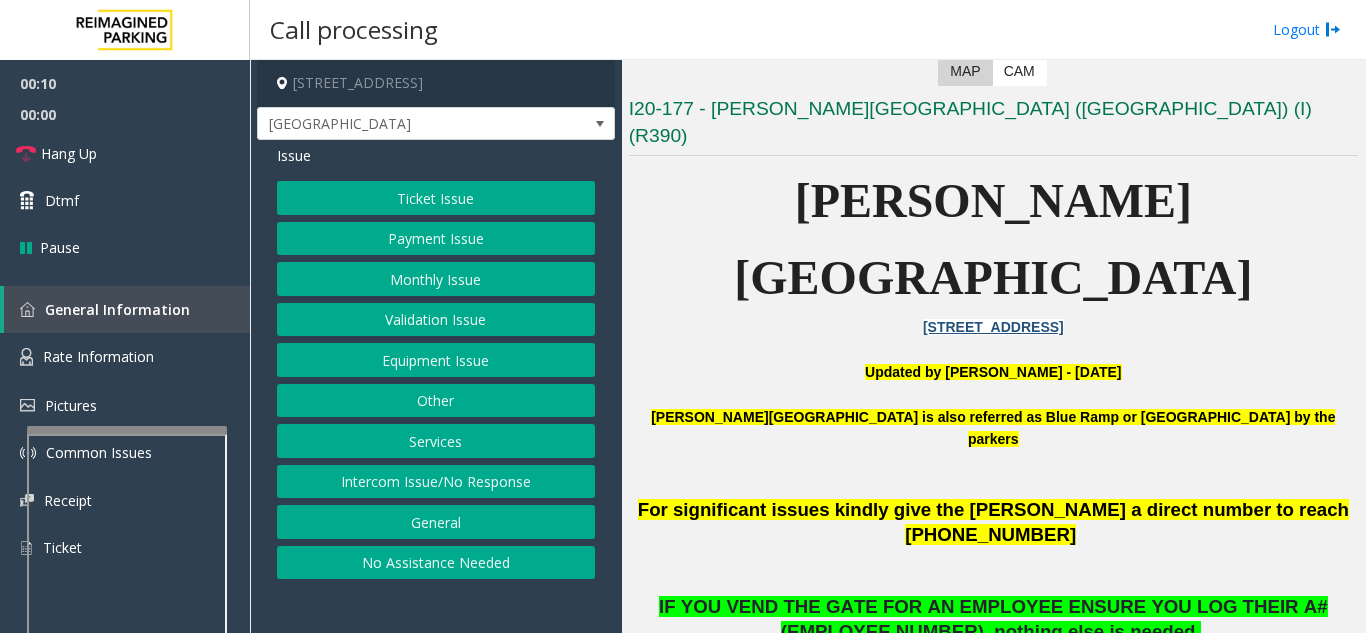 scroll, scrollTop: 500, scrollLeft: 0, axis: vertical 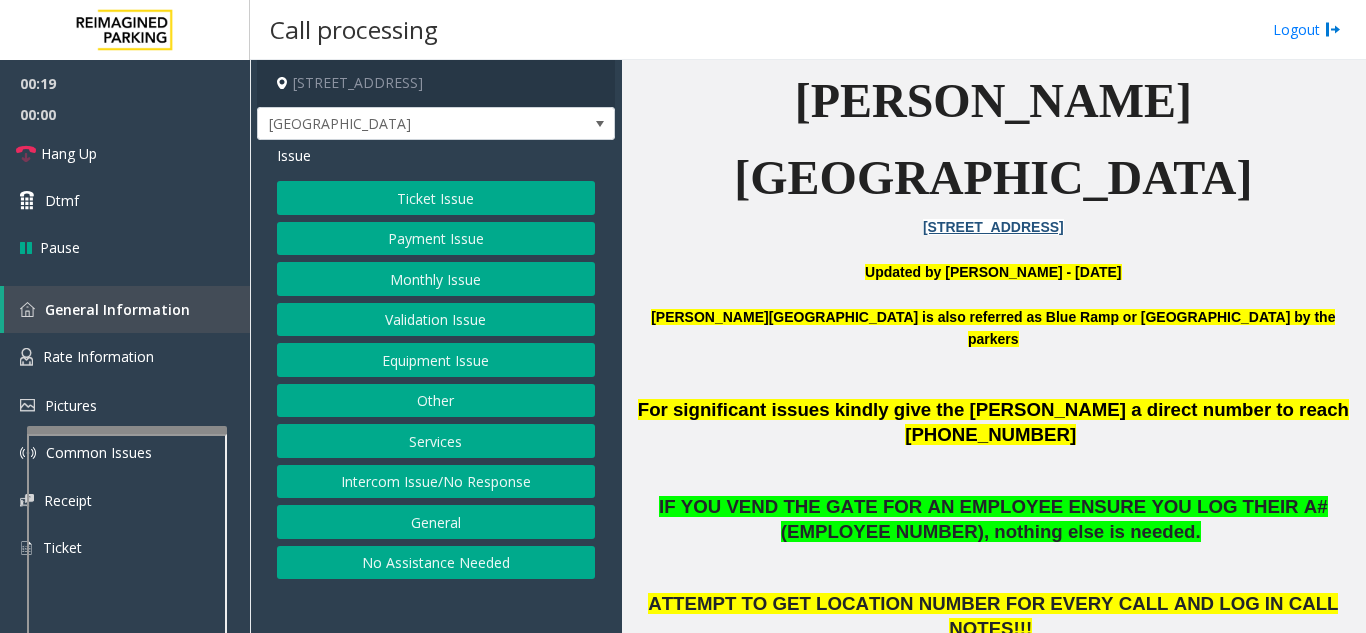 click on "Ticket Issue" 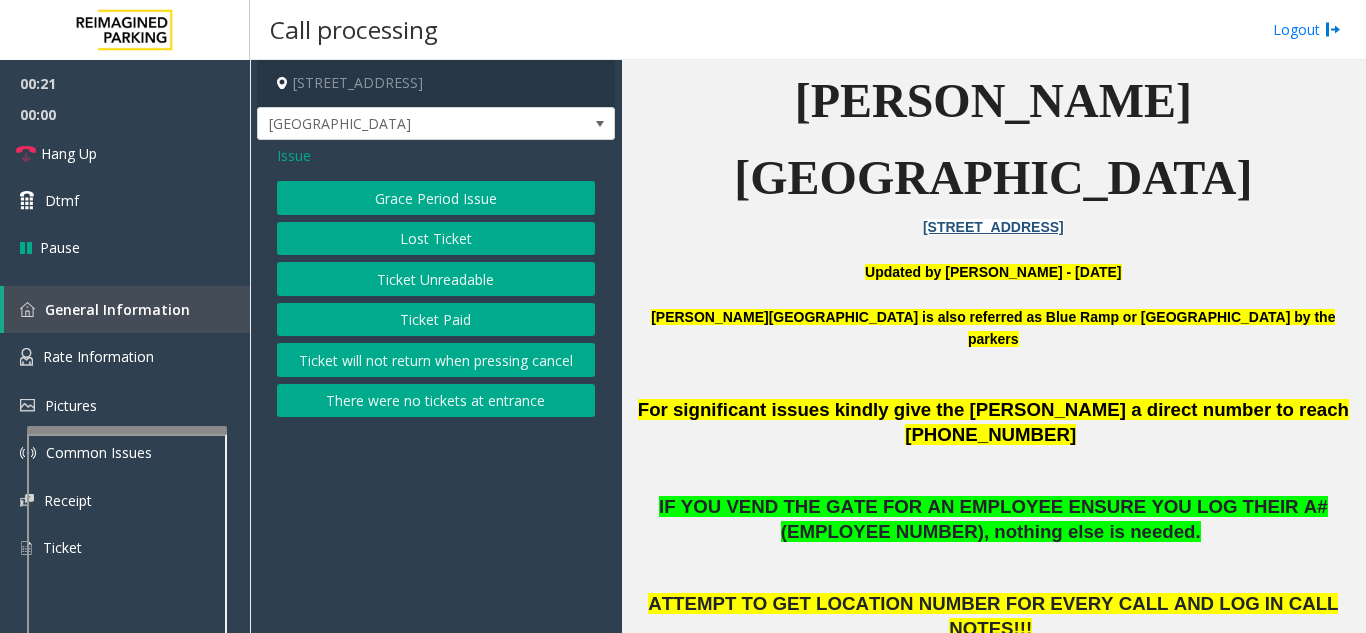 click on "Ticket Unreadable" 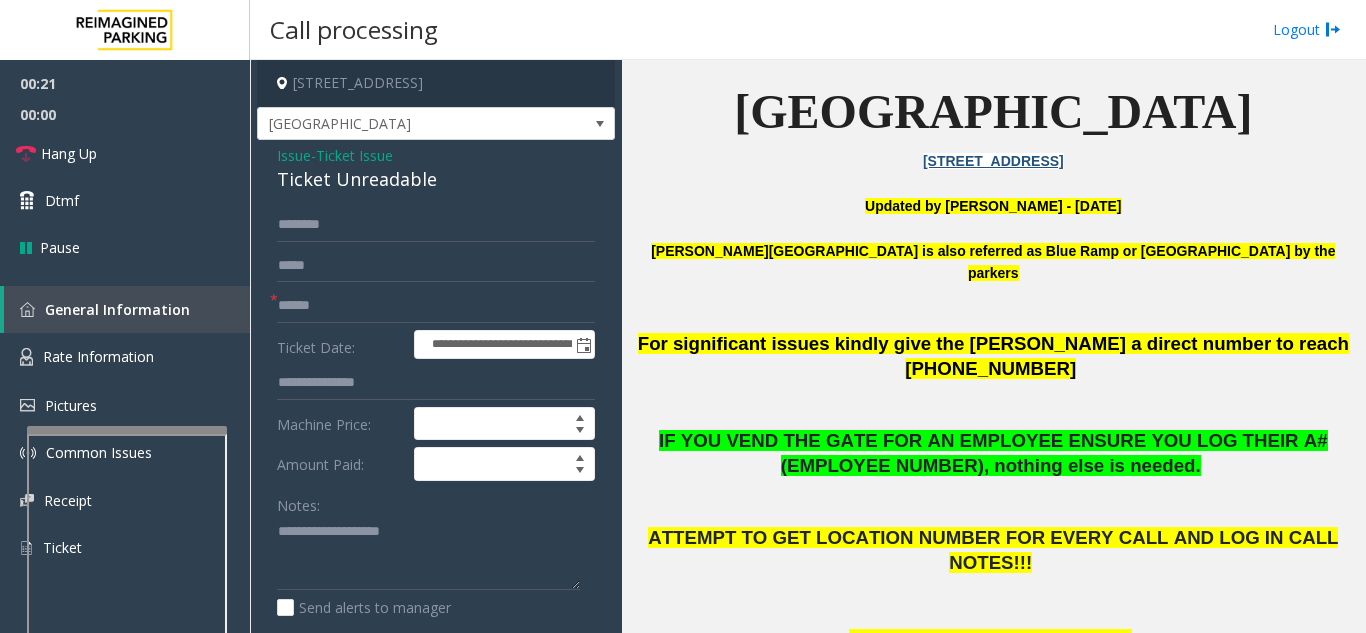 scroll, scrollTop: 900, scrollLeft: 0, axis: vertical 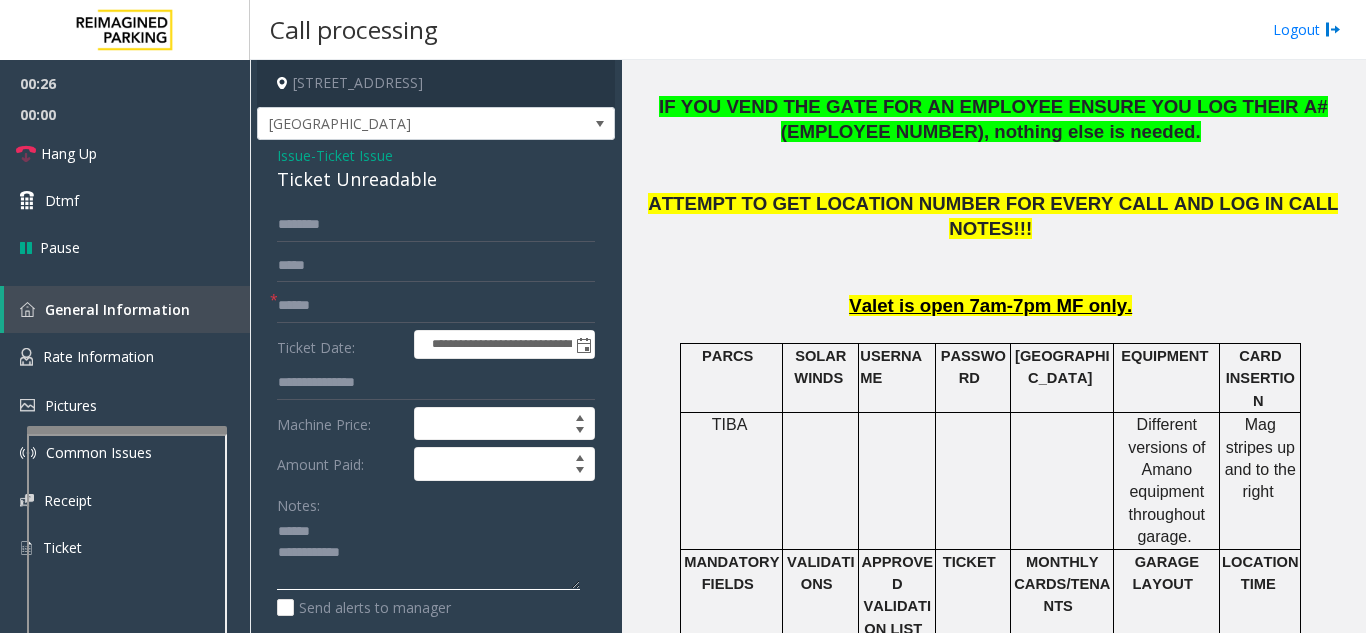 click 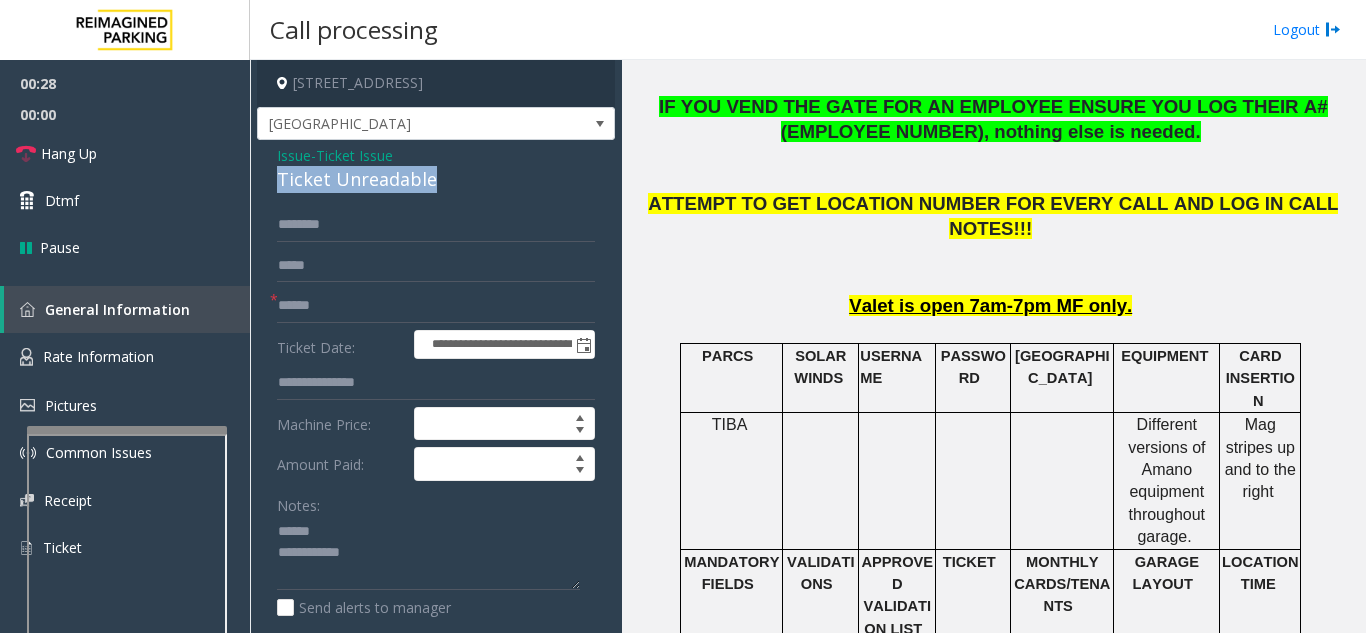 drag, startPoint x: 270, startPoint y: 180, endPoint x: 444, endPoint y: 181, distance: 174.00287 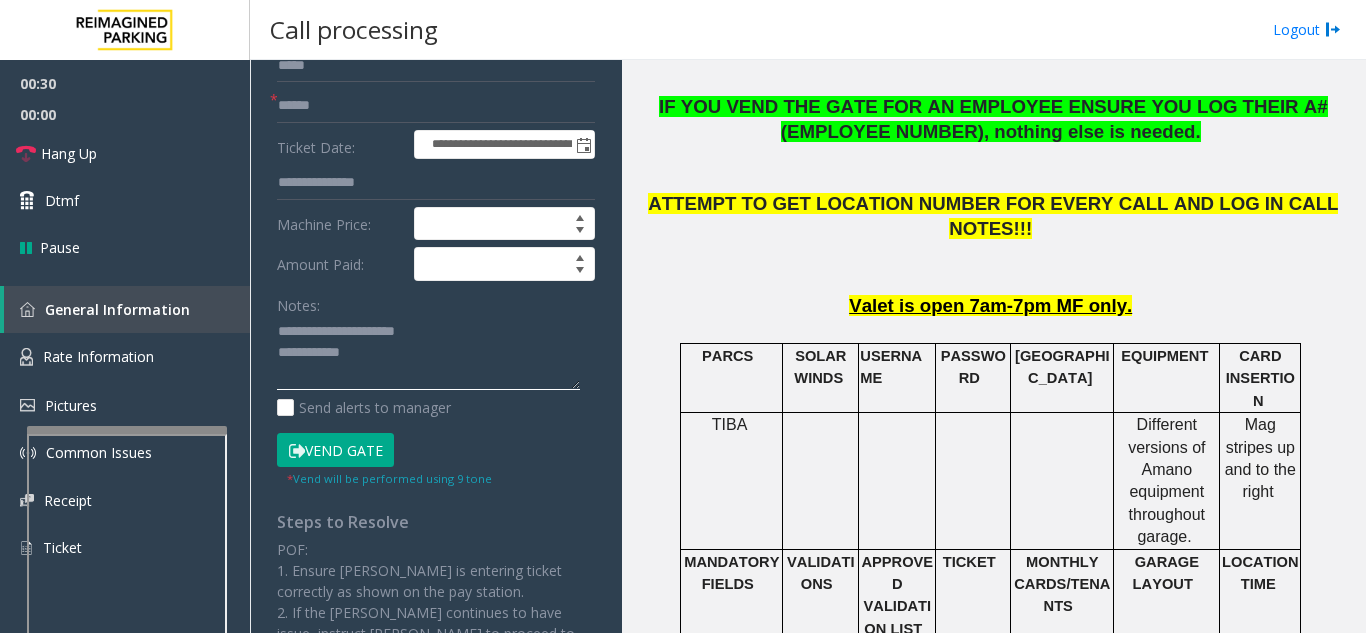 type on "**********" 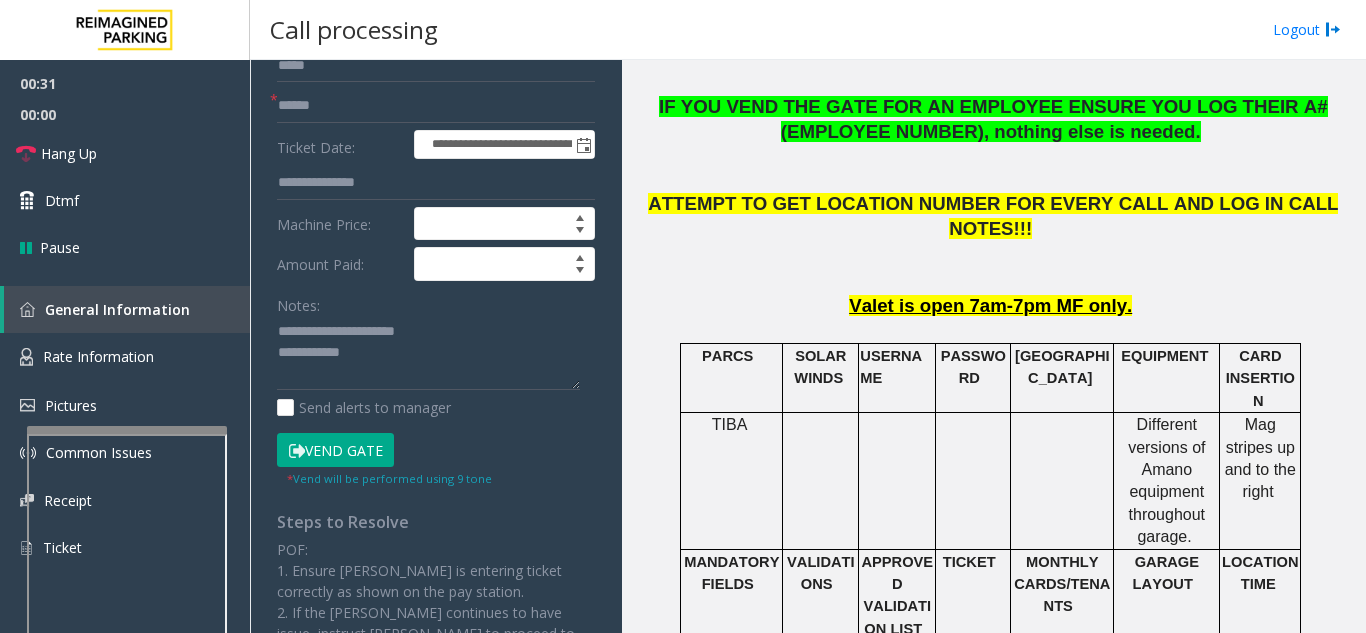 click on "Vend Gate" 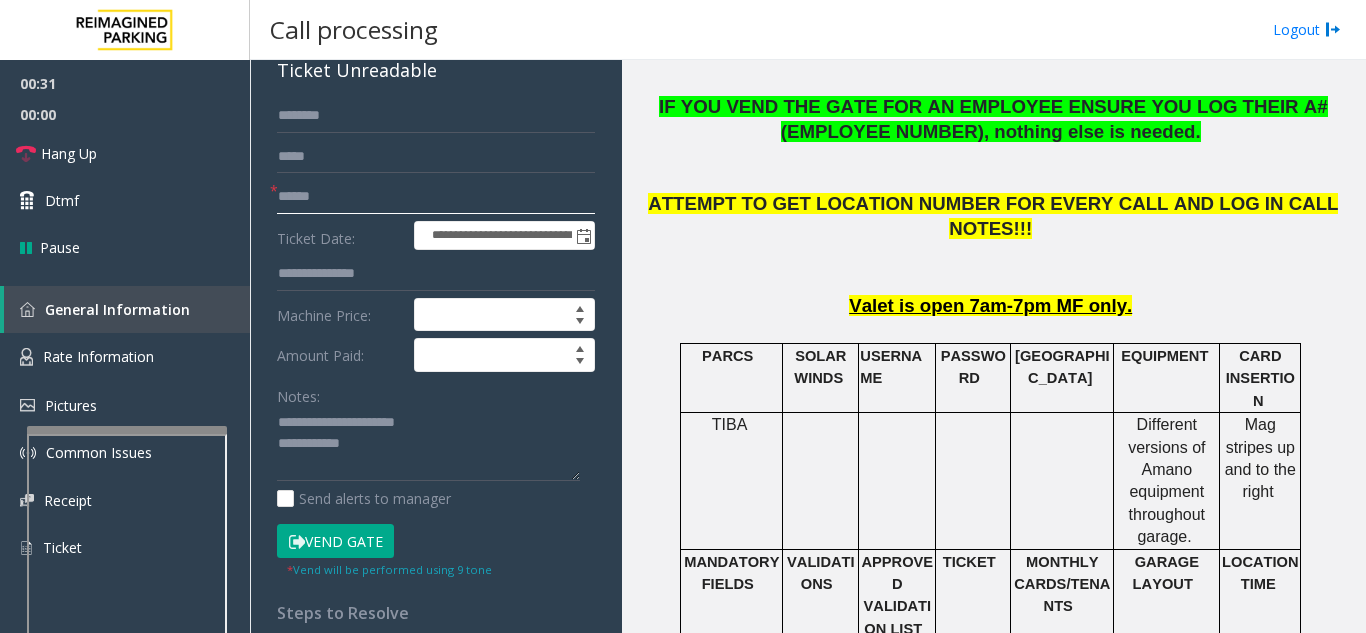 scroll, scrollTop: 0, scrollLeft: 0, axis: both 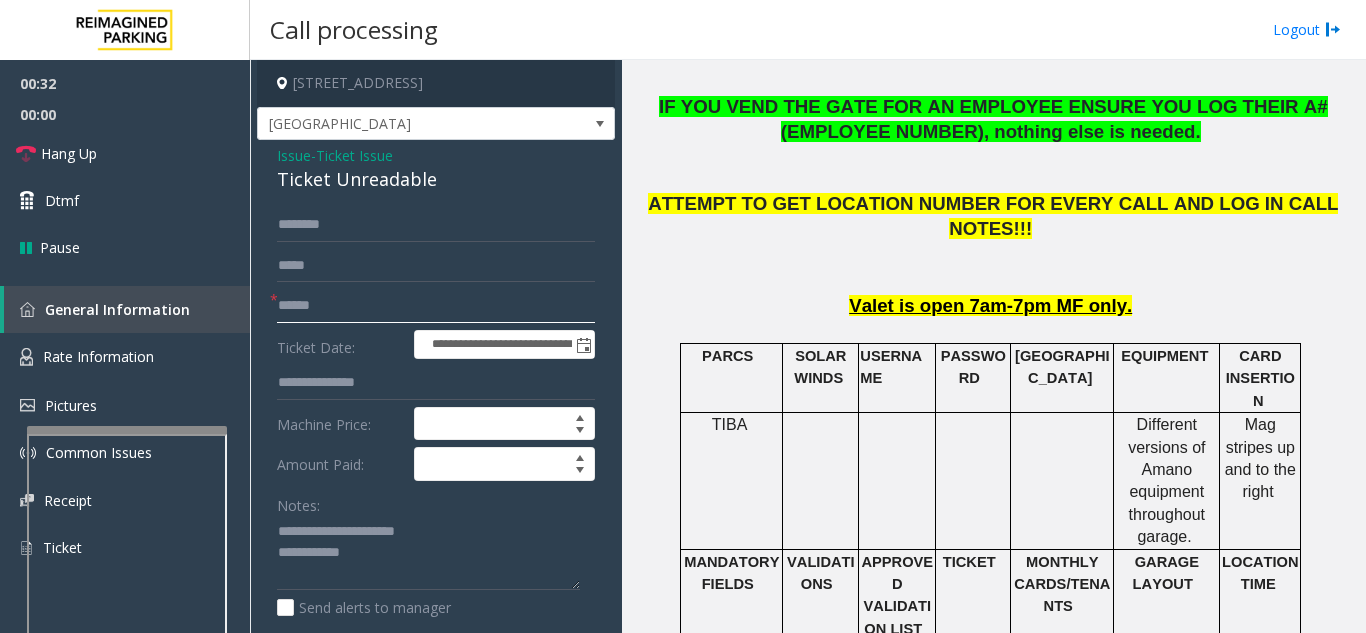 click 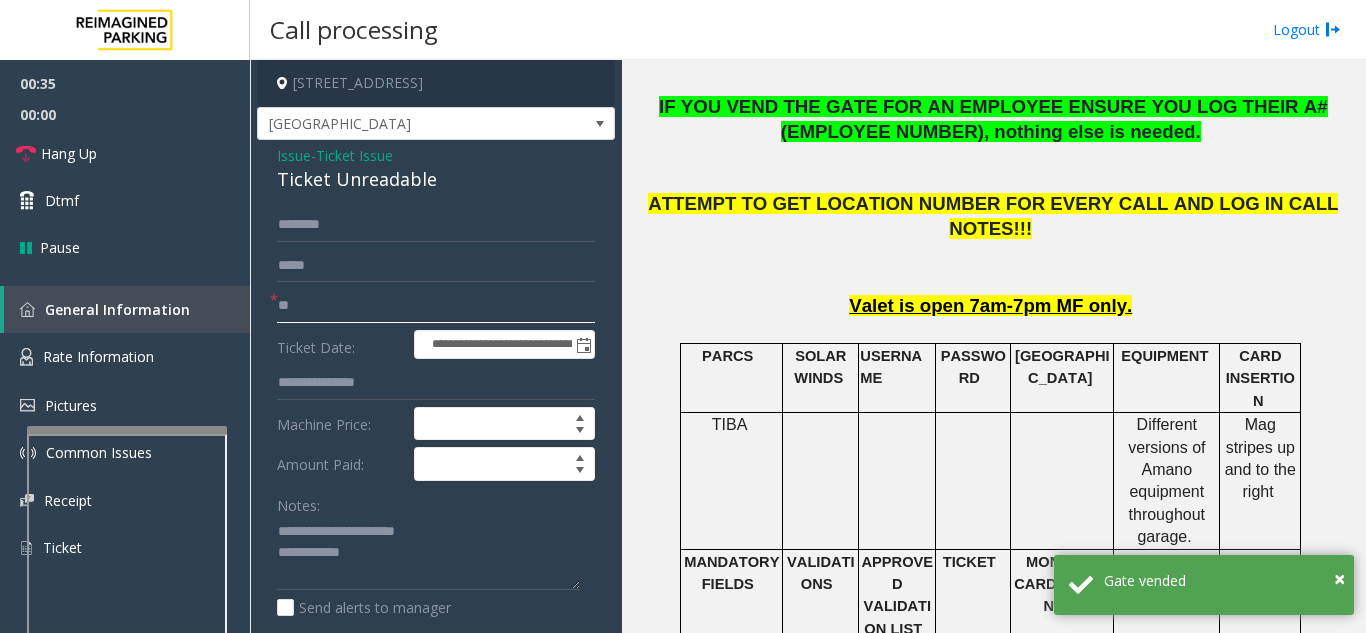 type on "**" 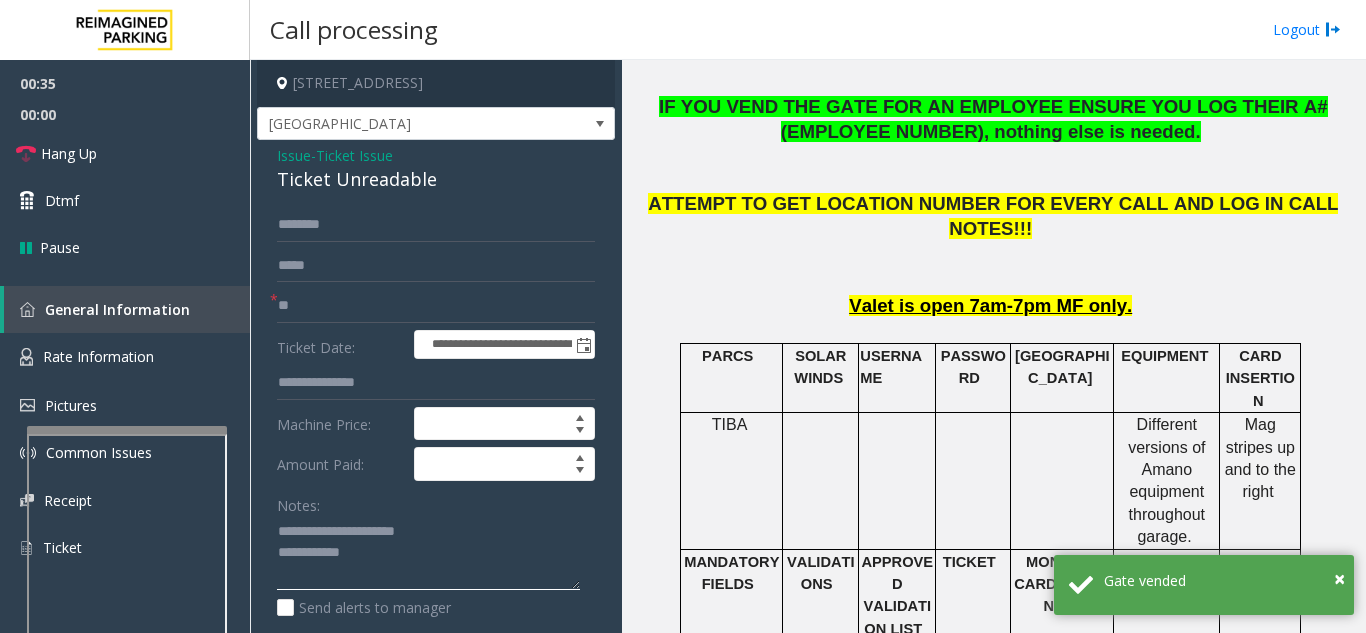 click 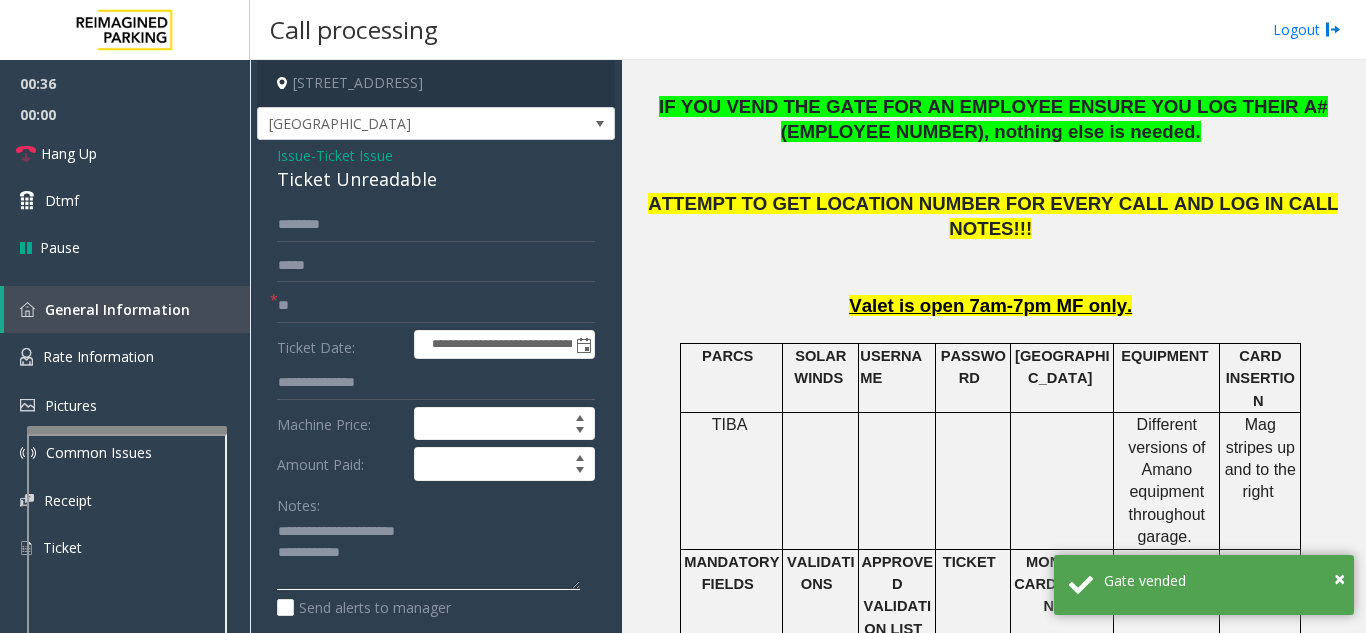 click 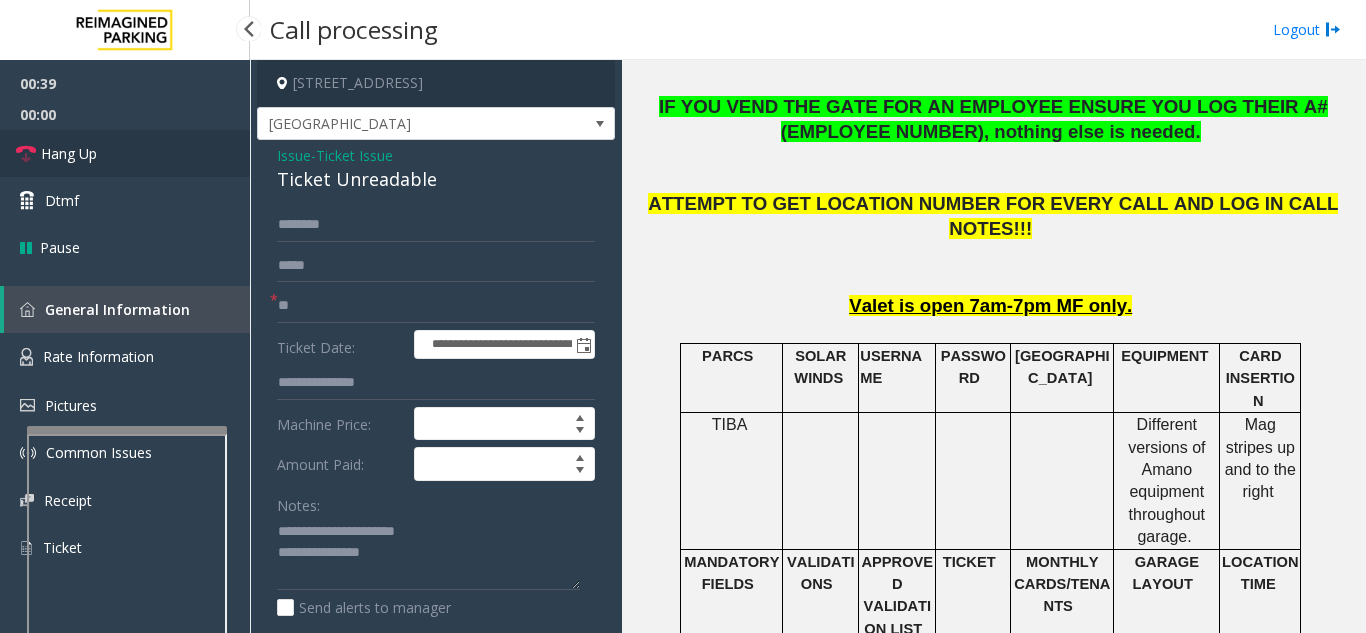 click on "Hang Up" at bounding box center [69, 153] 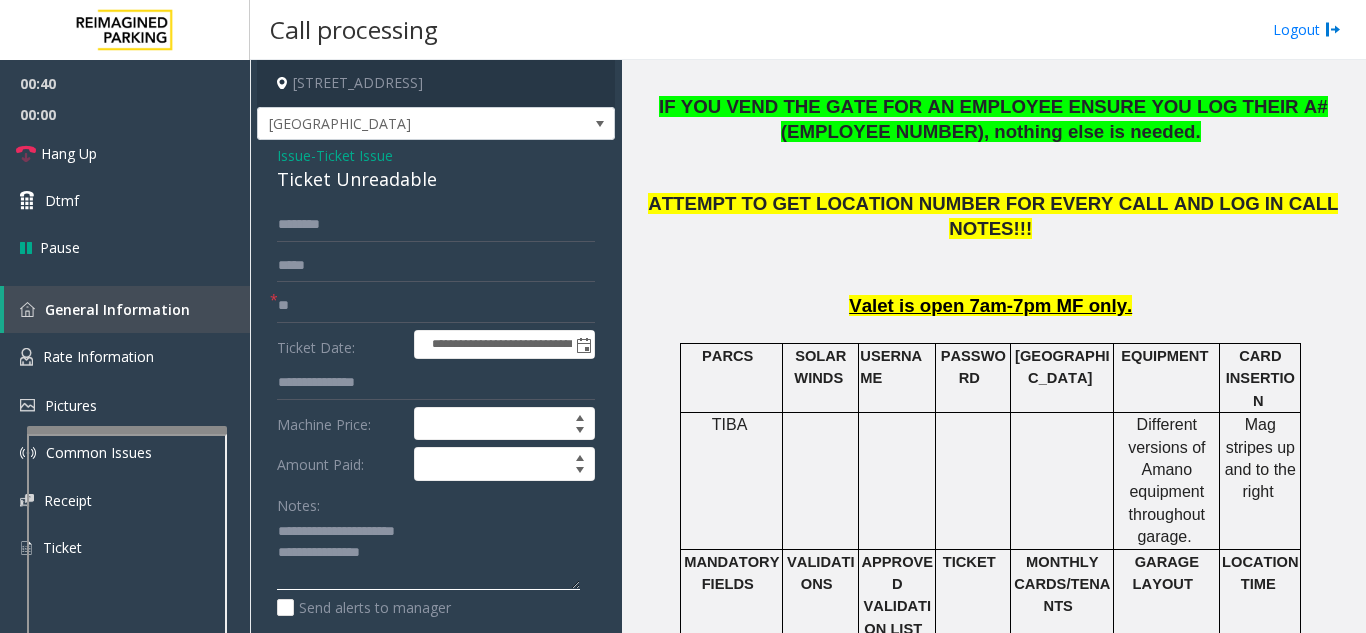 click 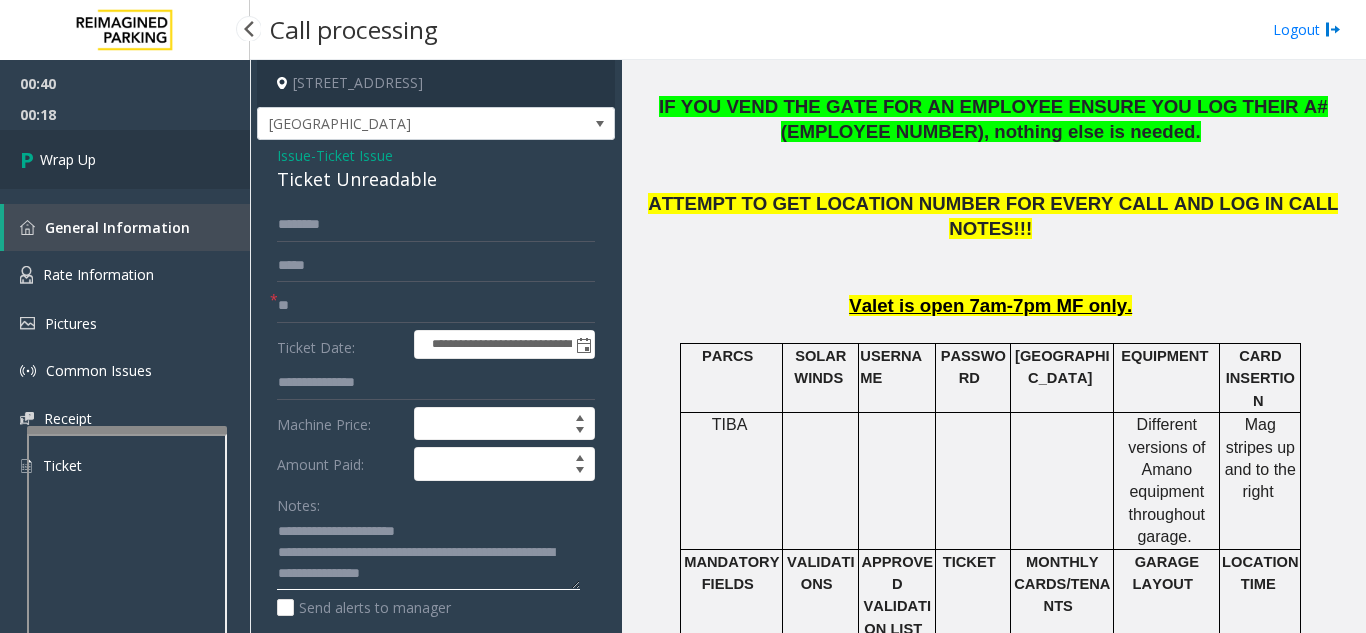 type on "**********" 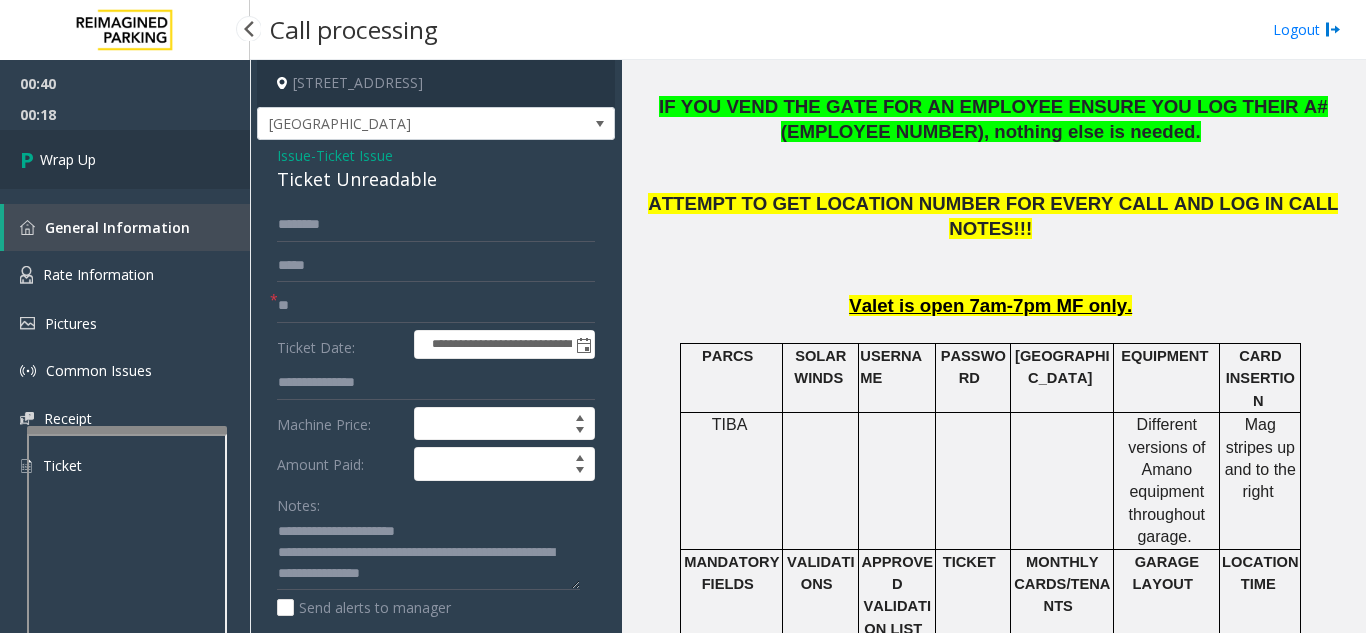 click on "Wrap Up" at bounding box center [125, 159] 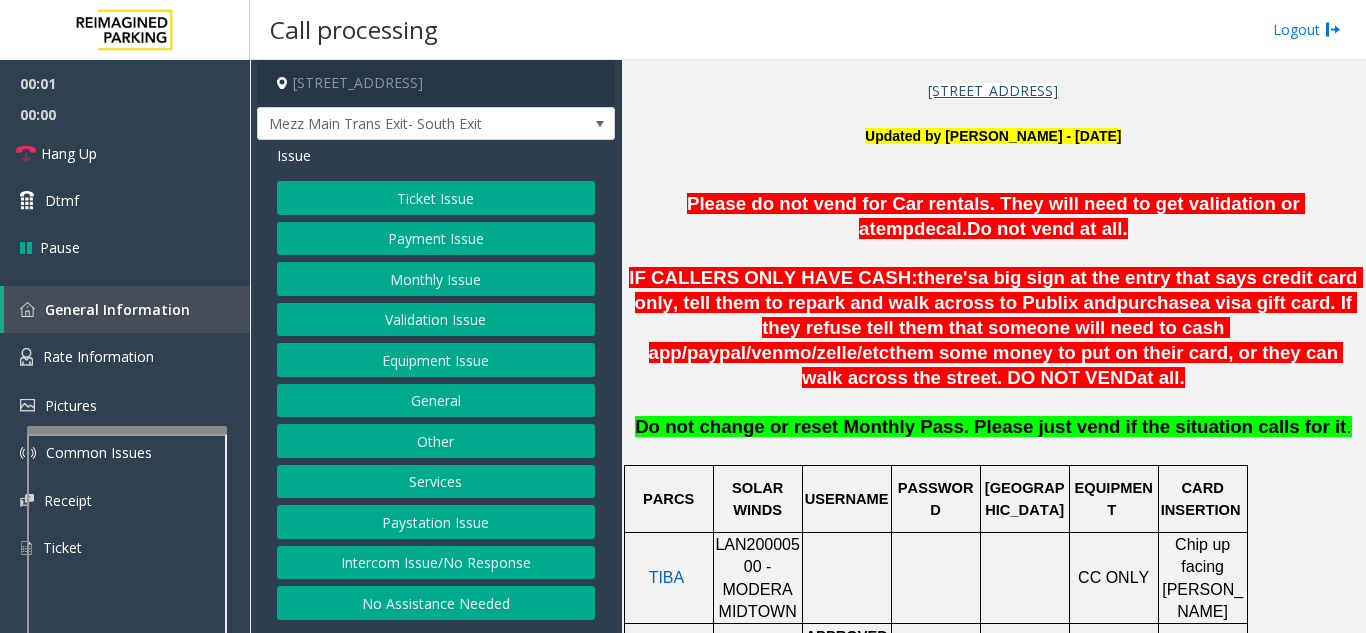 scroll, scrollTop: 600, scrollLeft: 0, axis: vertical 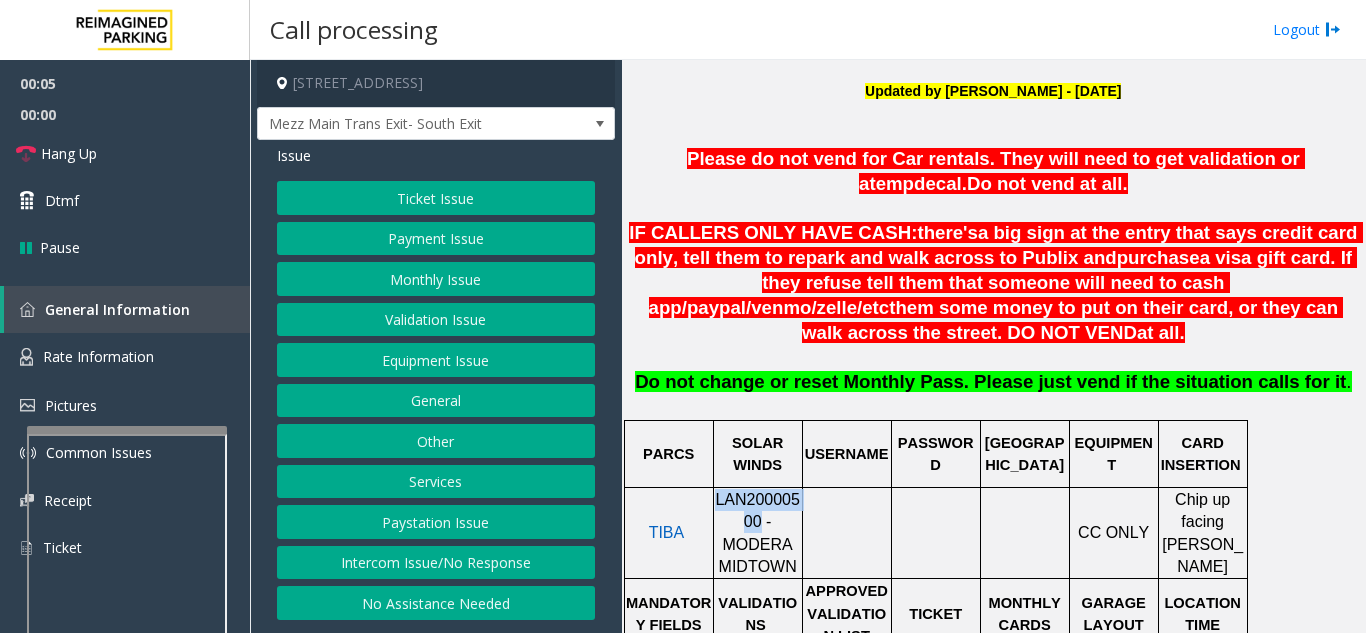 drag, startPoint x: 726, startPoint y: 500, endPoint x: 719, endPoint y: 479, distance: 22.135944 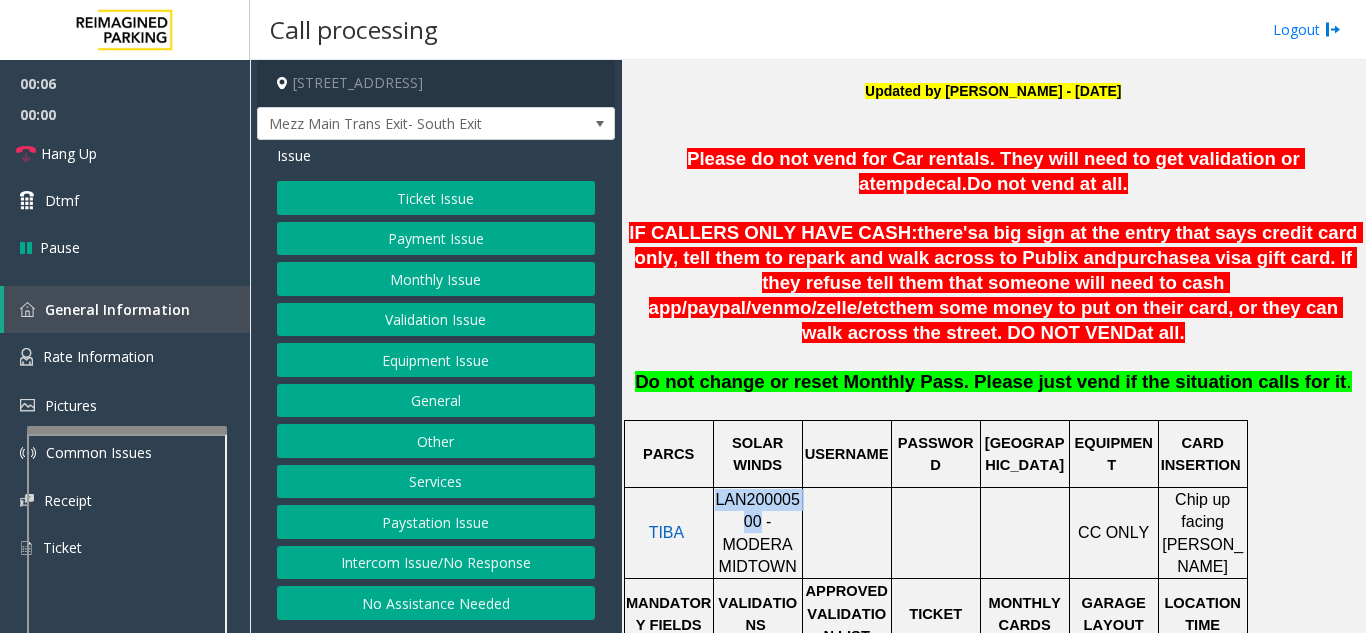 copy on "LAN20000500" 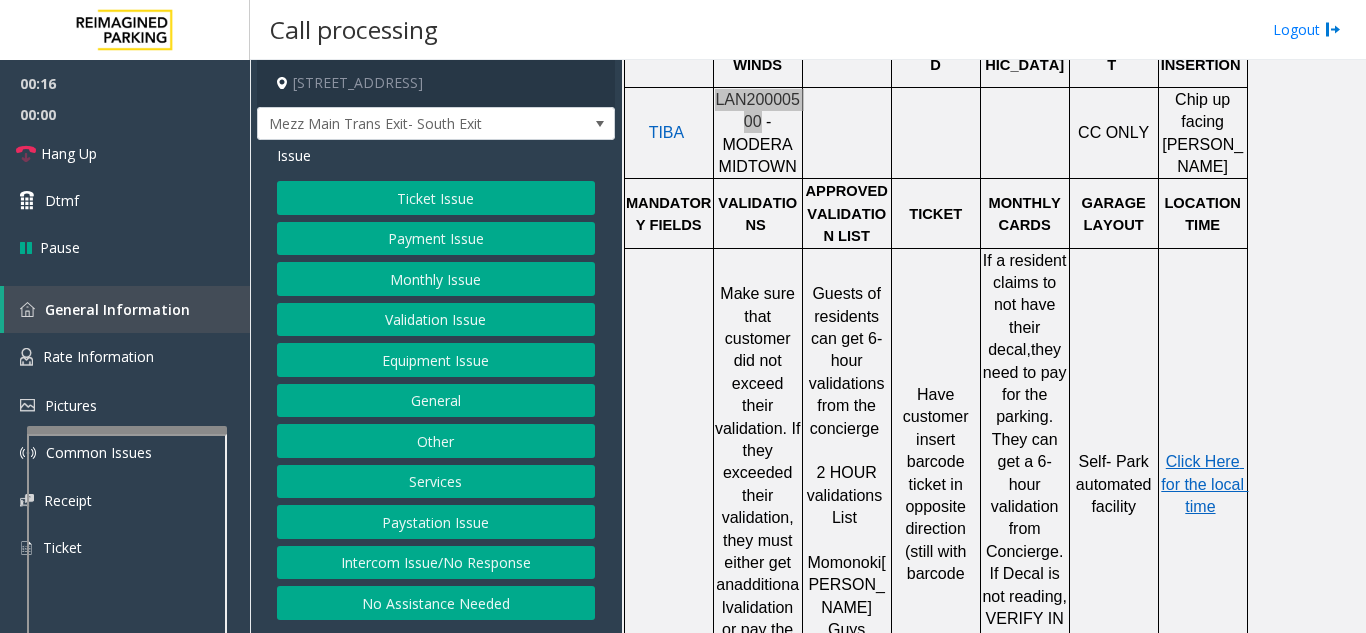 scroll, scrollTop: 1100, scrollLeft: 0, axis: vertical 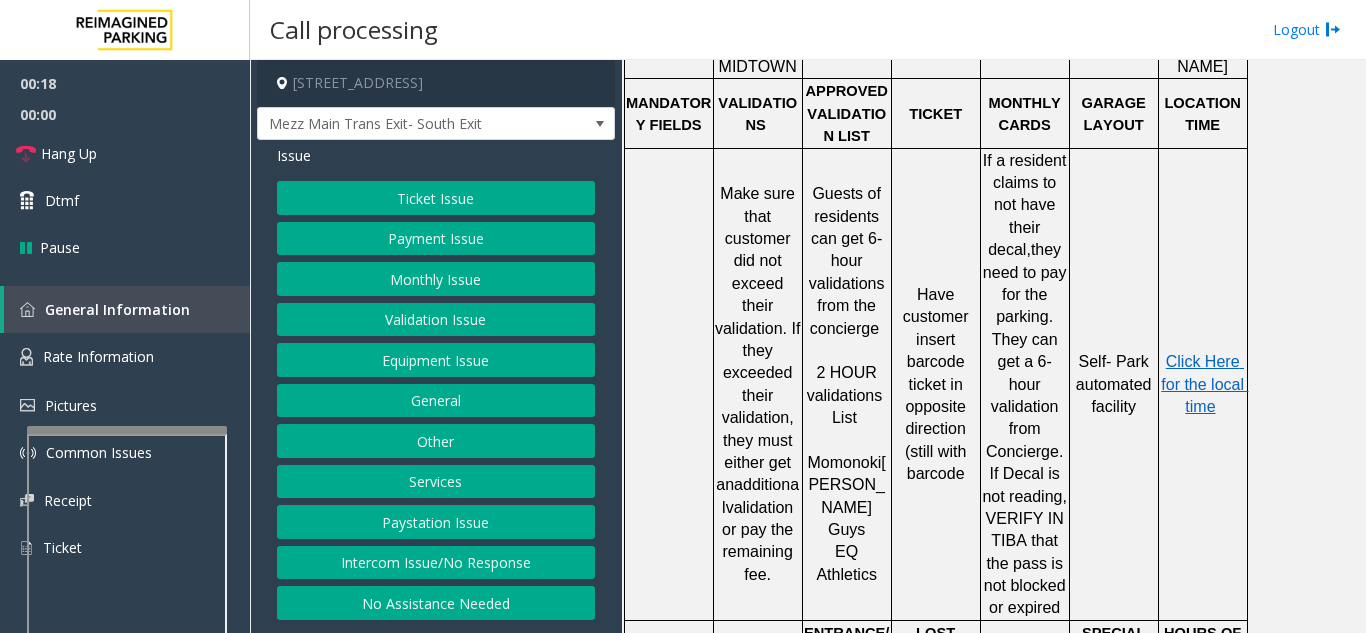 click on "Validation Issue" 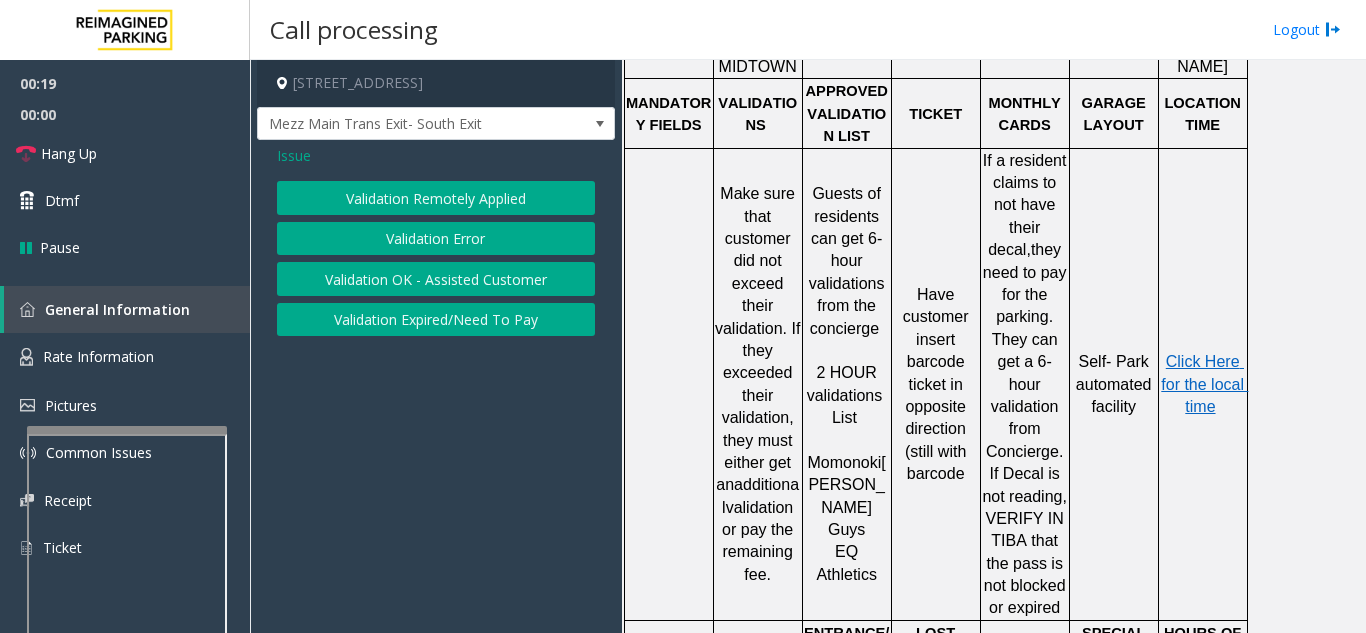 click on "Validation Error" 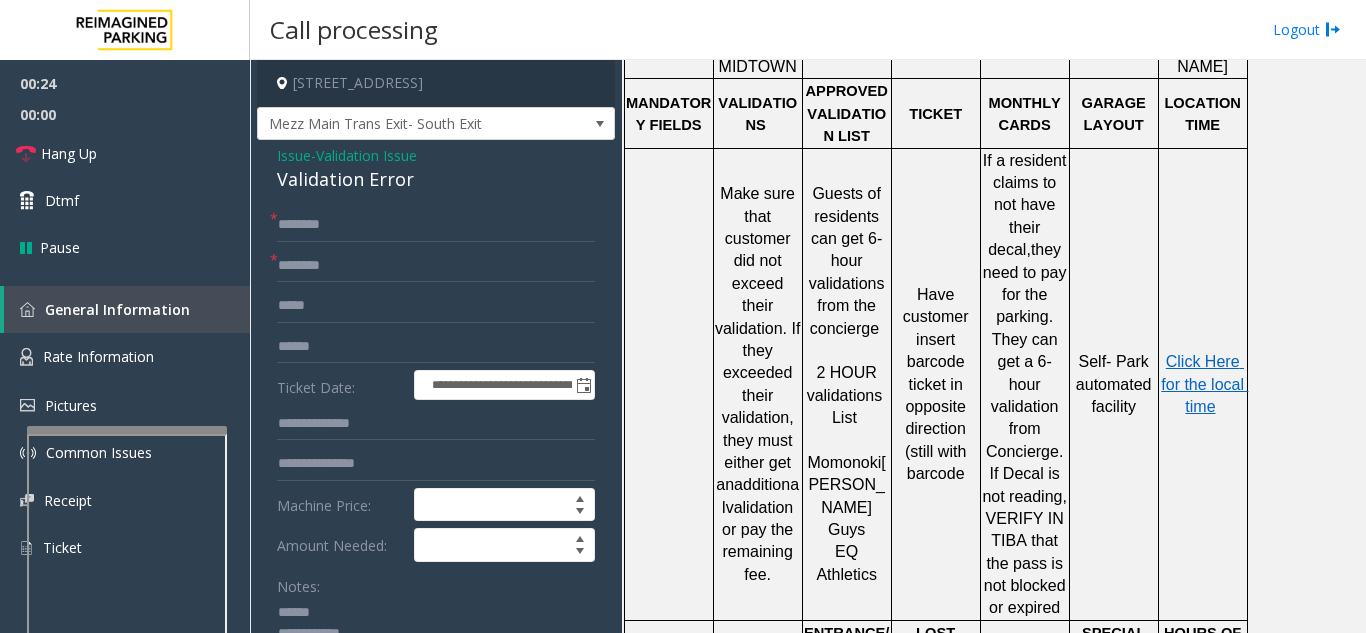 click 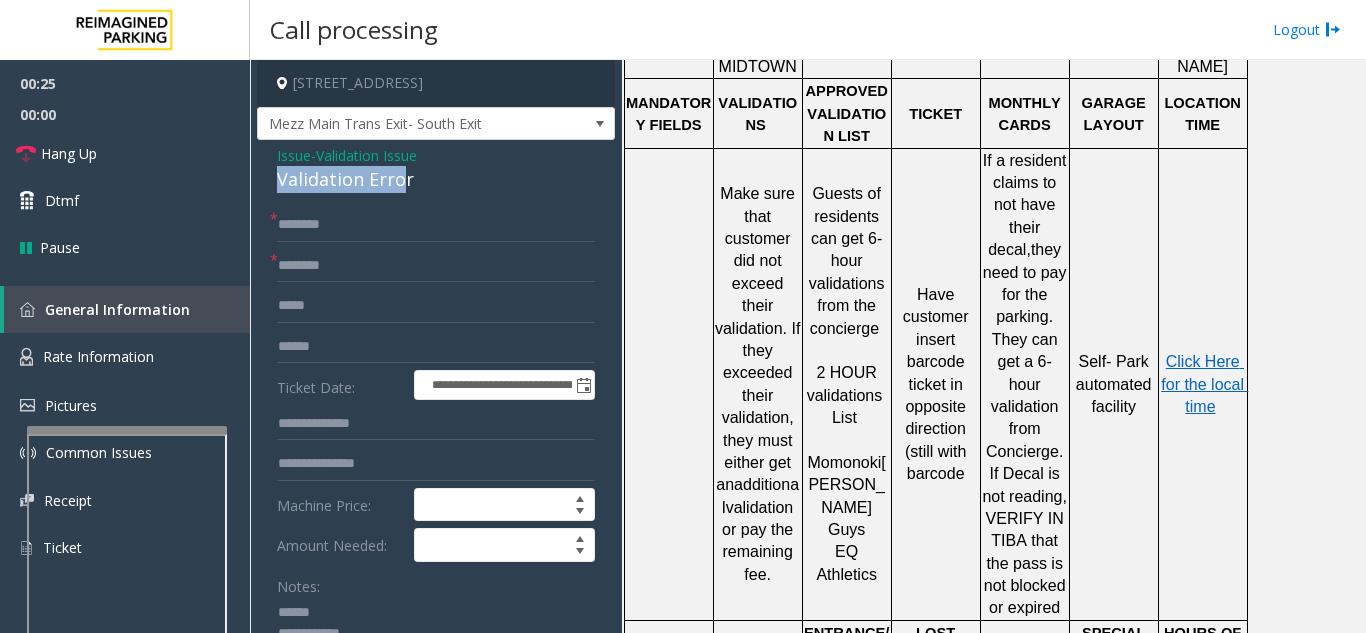 drag, startPoint x: 271, startPoint y: 175, endPoint x: 402, endPoint y: 185, distance: 131.38112 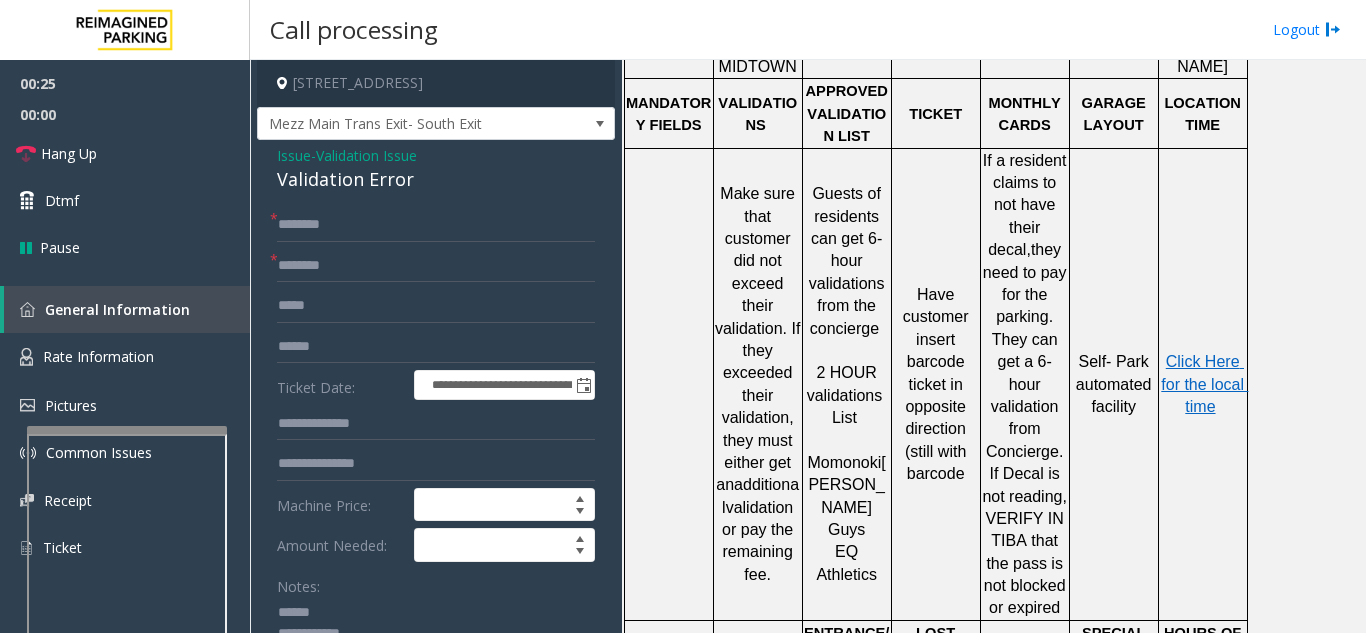 click on "Validation Error" 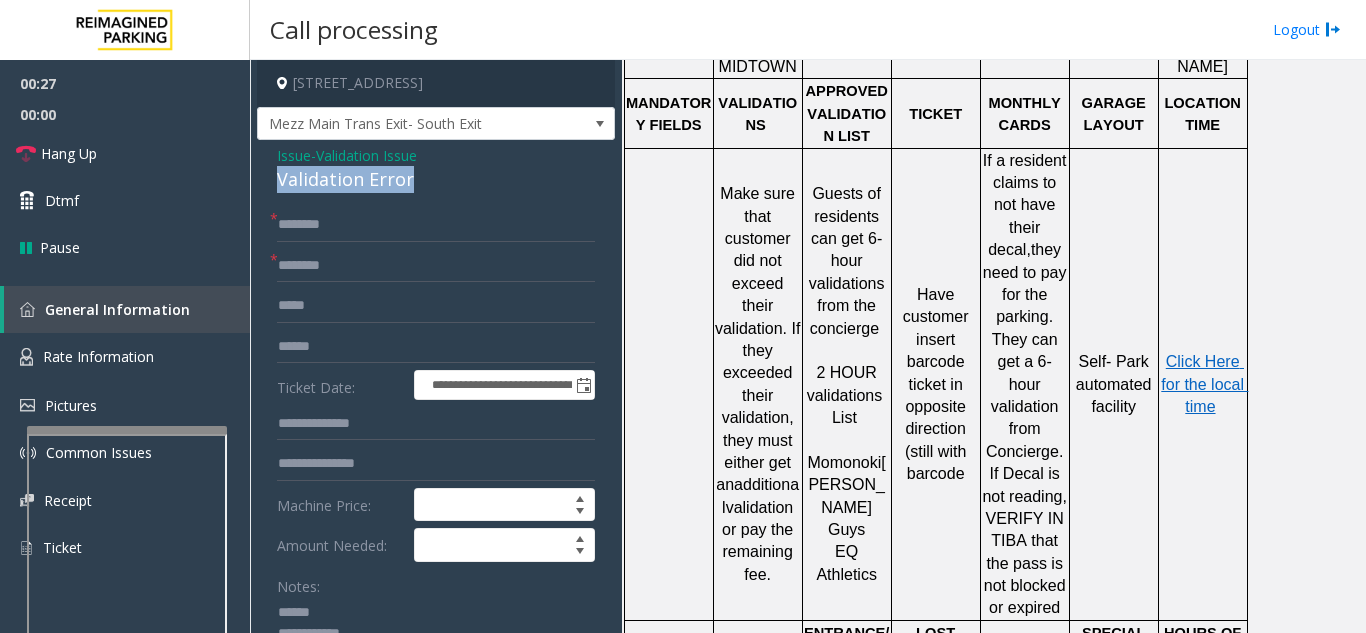 drag, startPoint x: 411, startPoint y: 180, endPoint x: 273, endPoint y: 184, distance: 138.05795 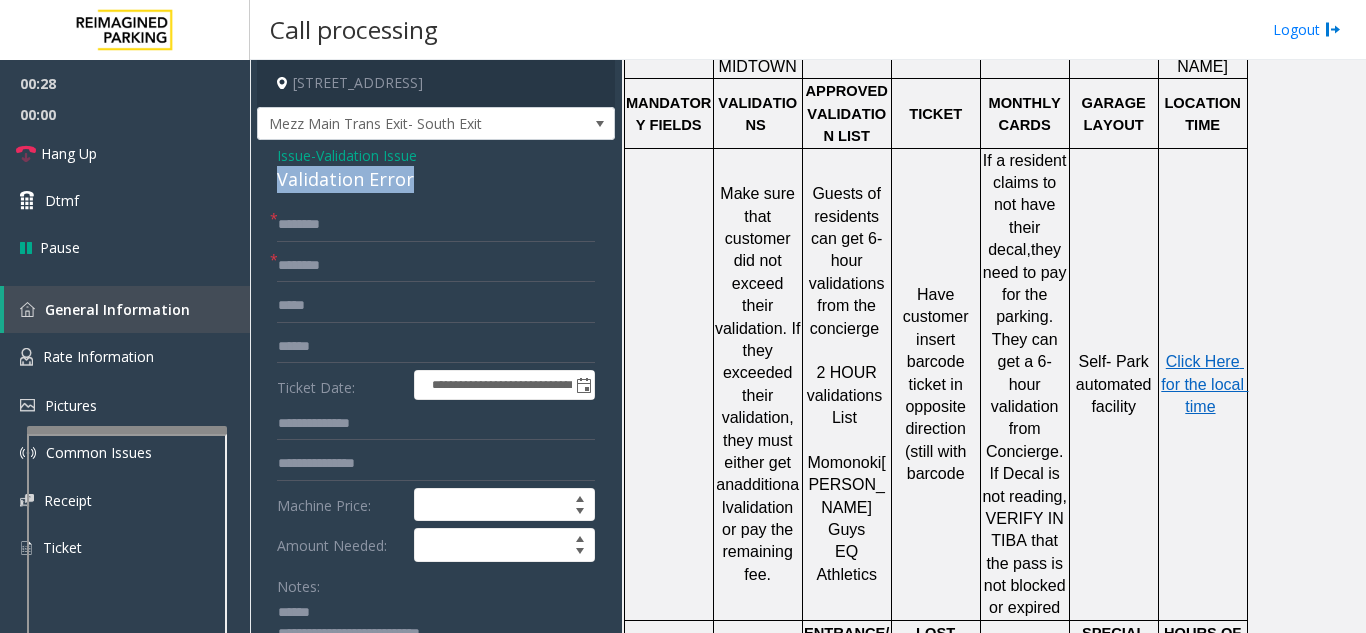 scroll, scrollTop: 16, scrollLeft: 0, axis: vertical 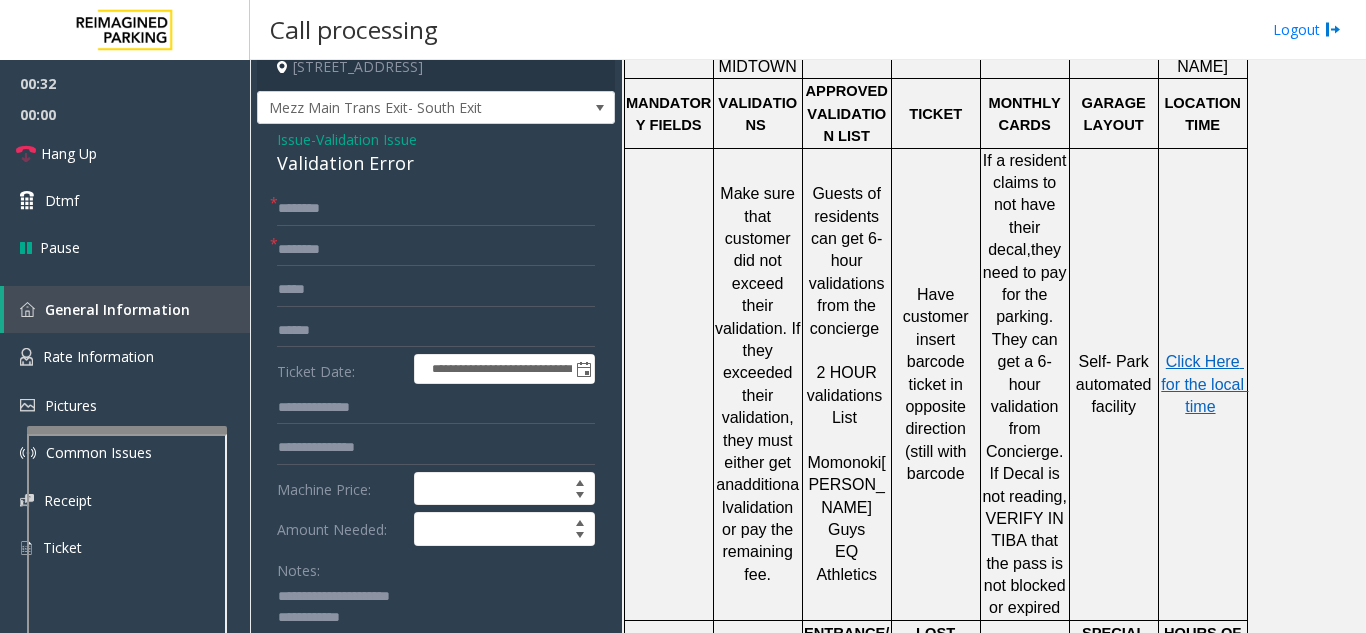 type on "**********" 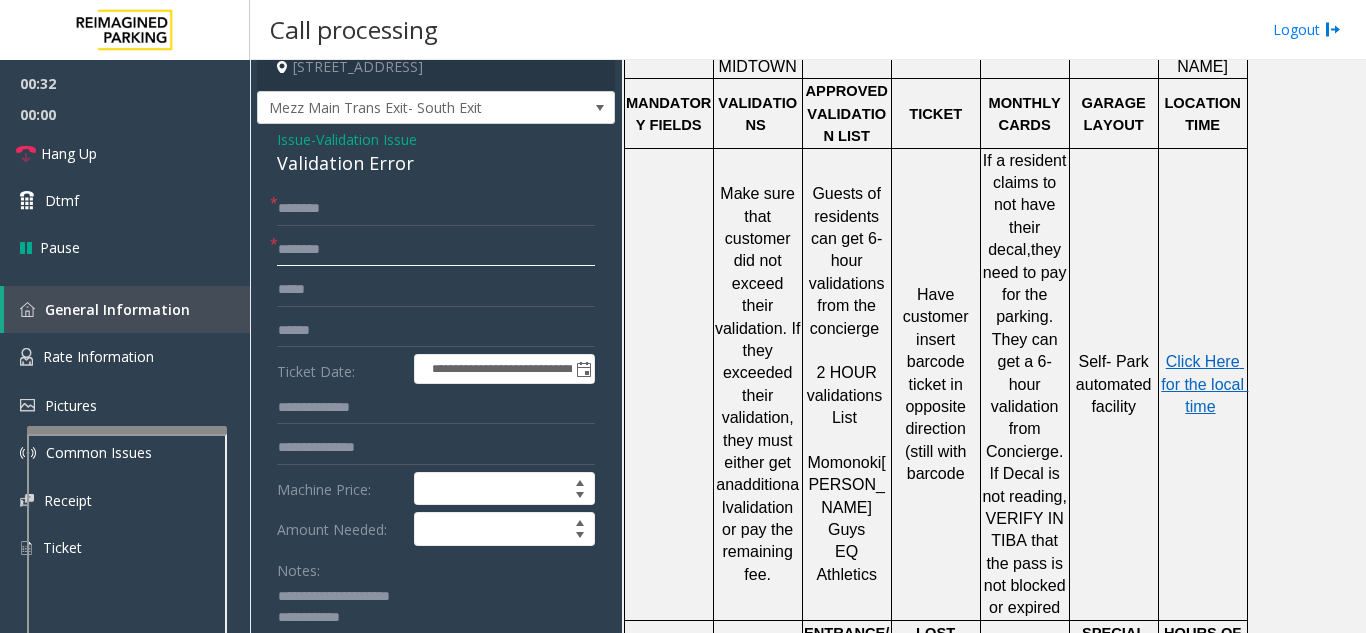 click 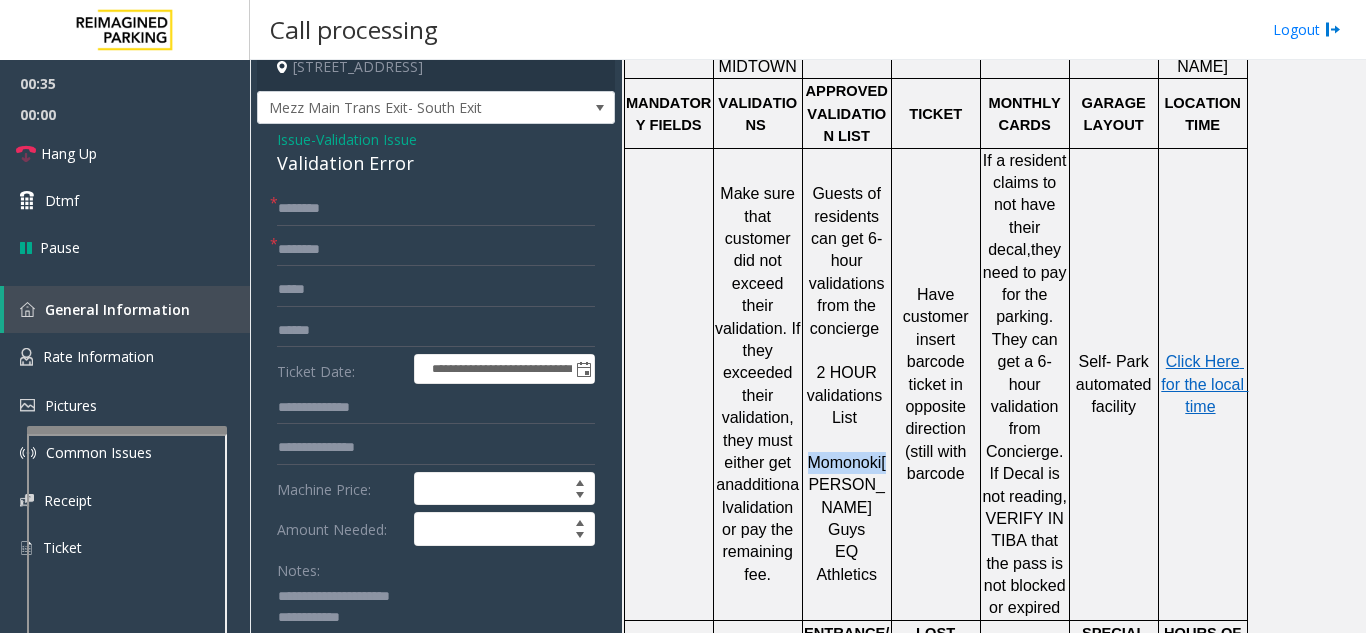 drag, startPoint x: 885, startPoint y: 432, endPoint x: 813, endPoint y: 433, distance: 72.00694 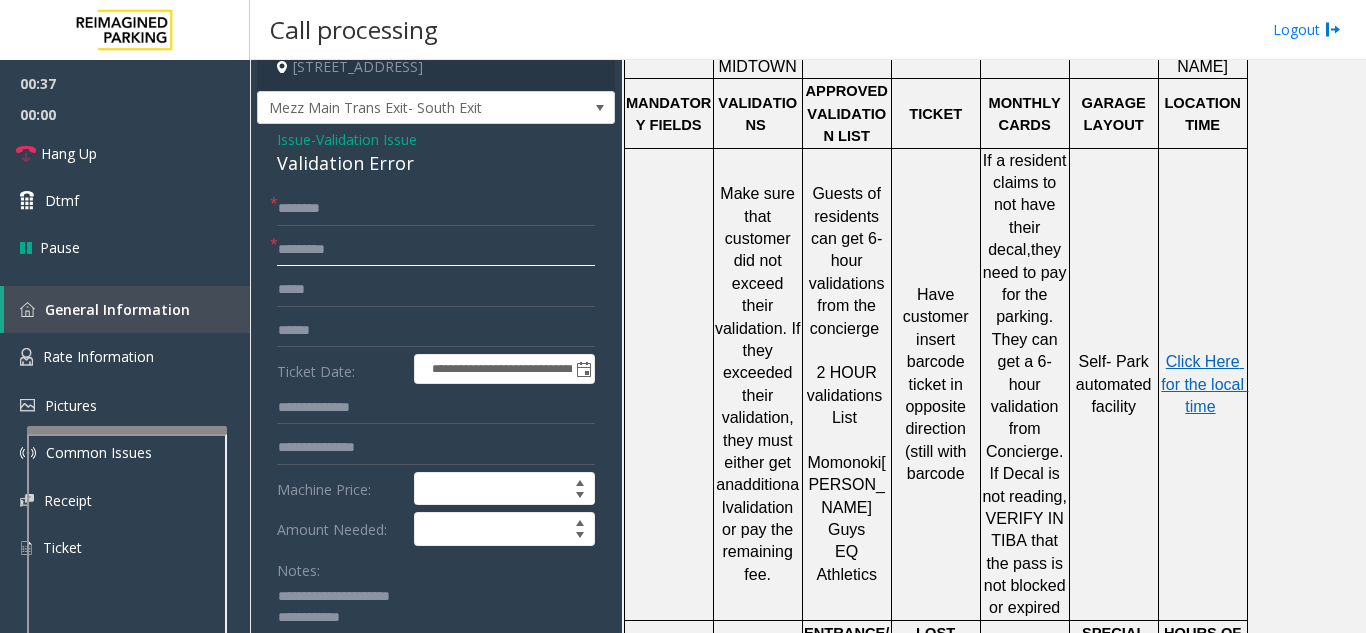 type on "********" 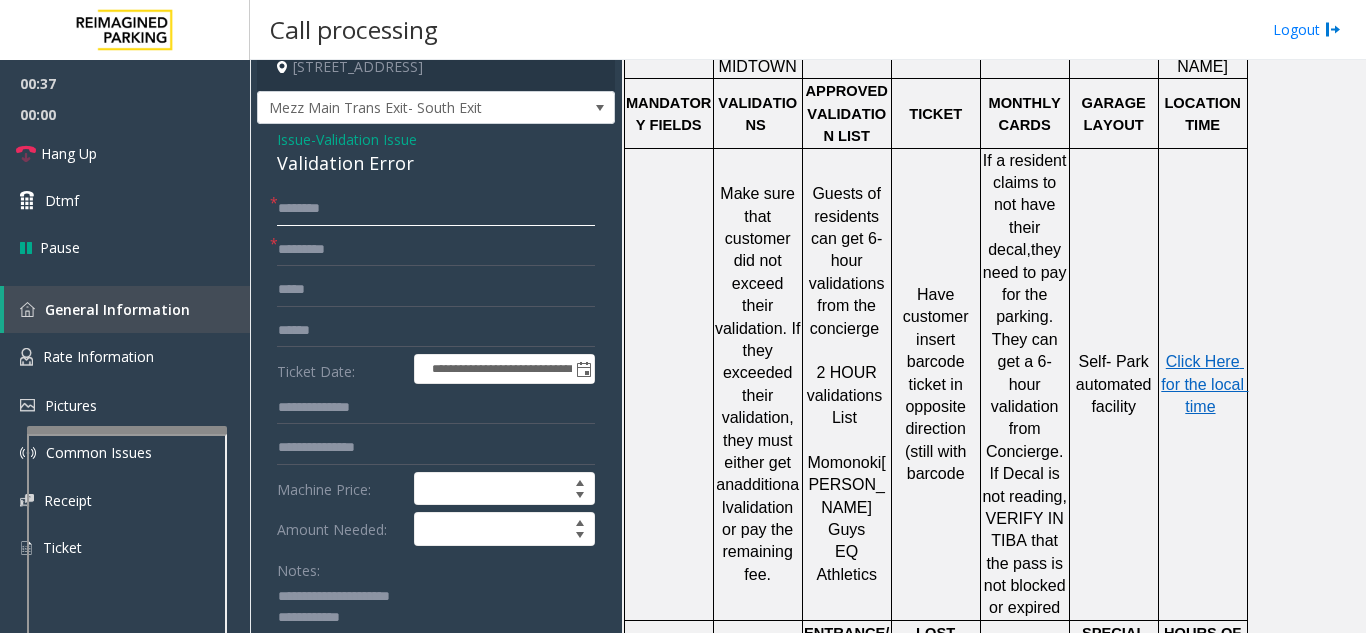 click 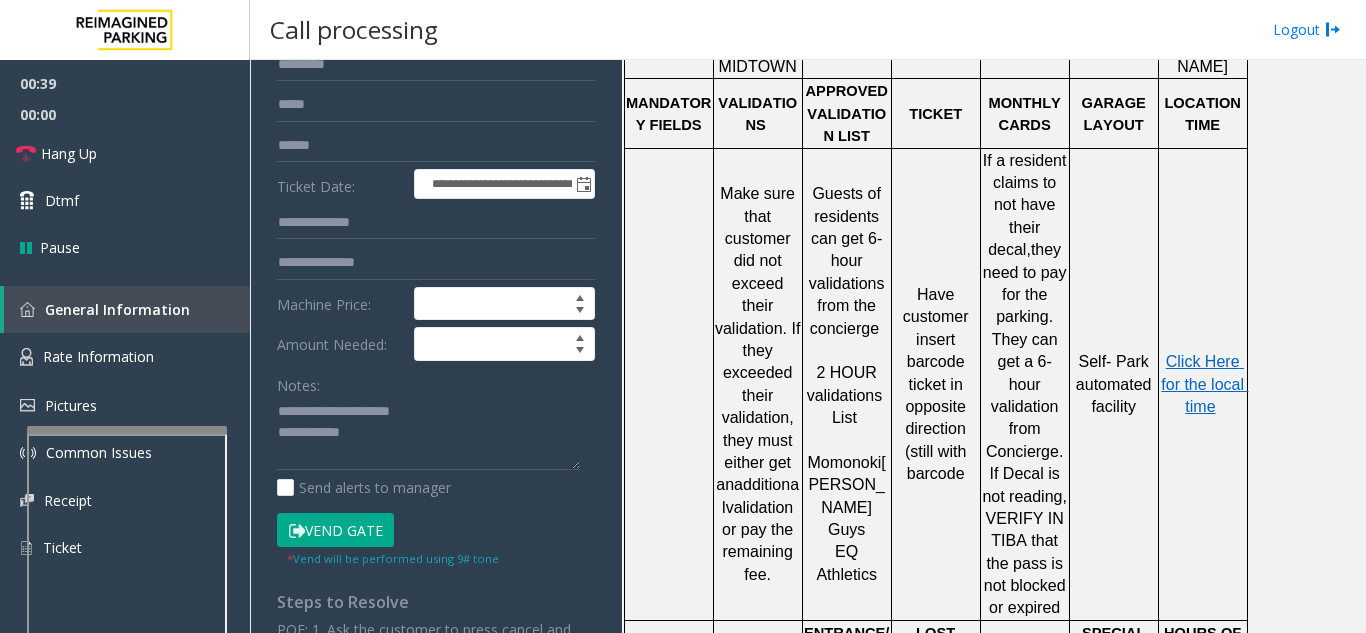 scroll, scrollTop: 216, scrollLeft: 0, axis: vertical 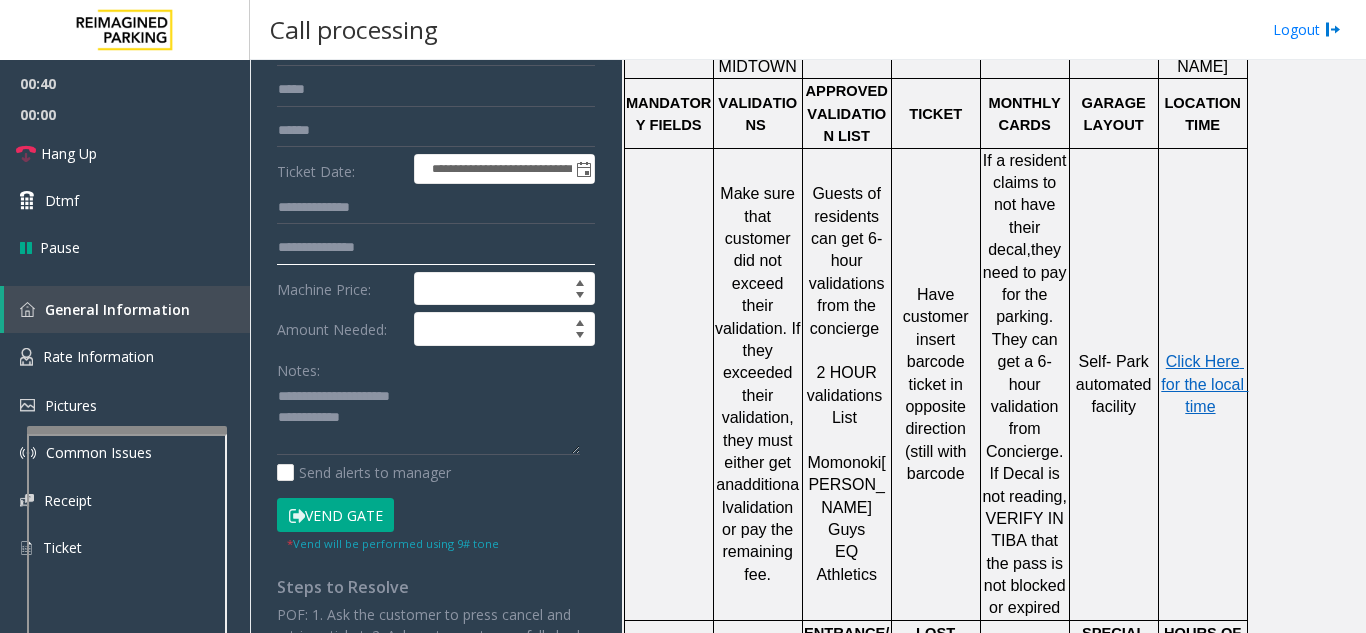 click 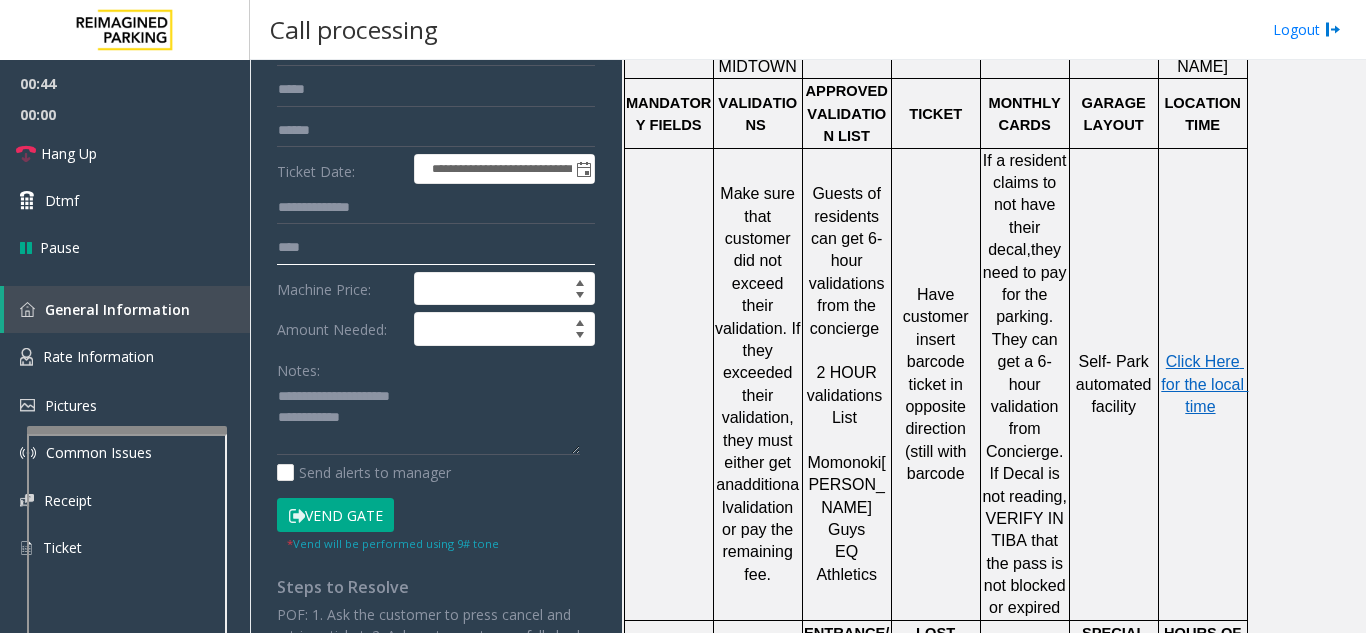 type on "***" 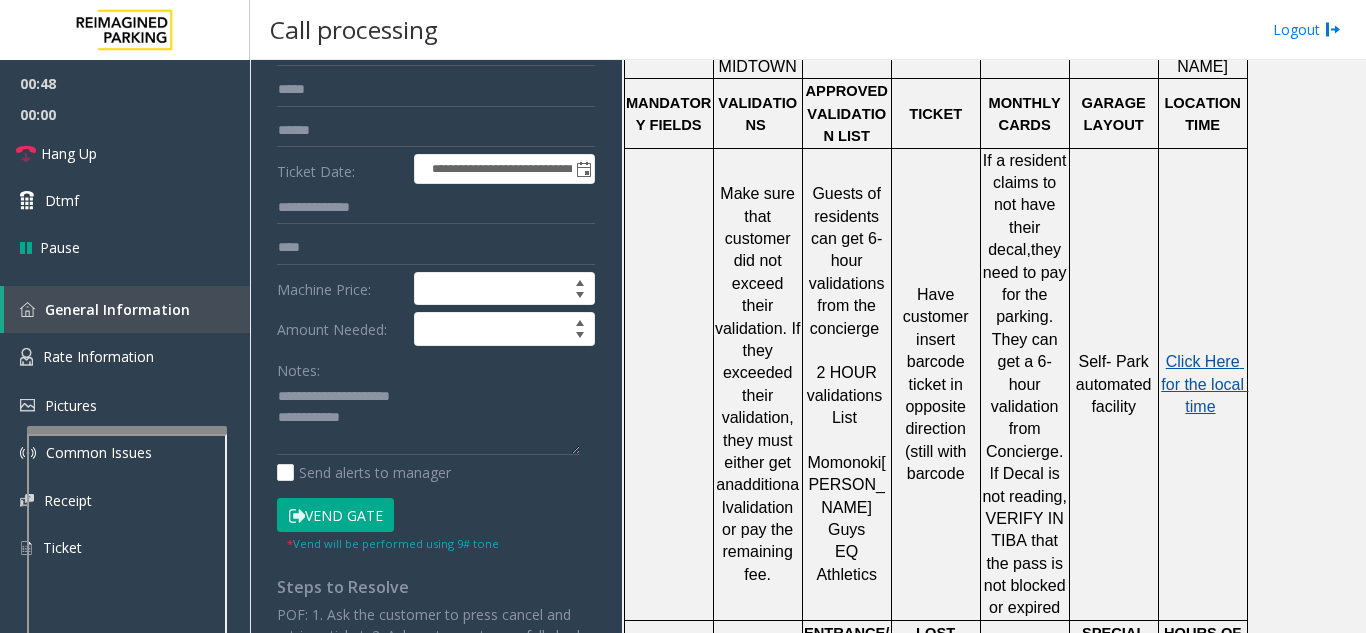 click on "Click Here for the local time" 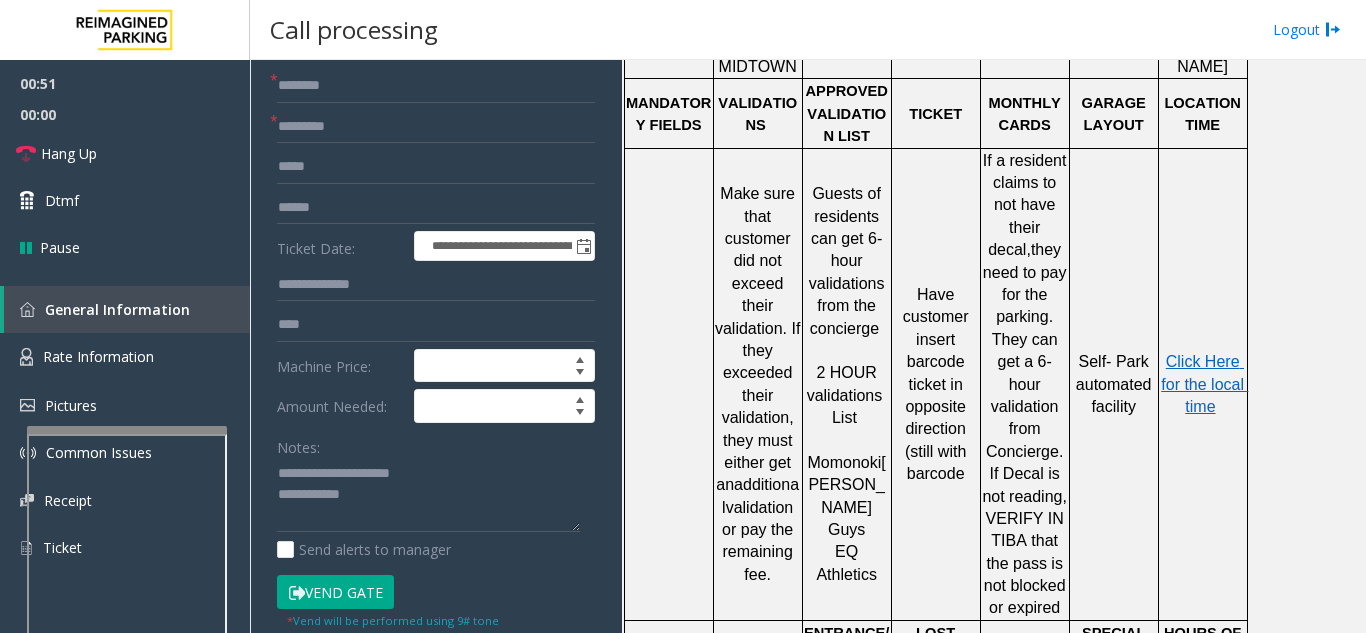 scroll, scrollTop: 16, scrollLeft: 0, axis: vertical 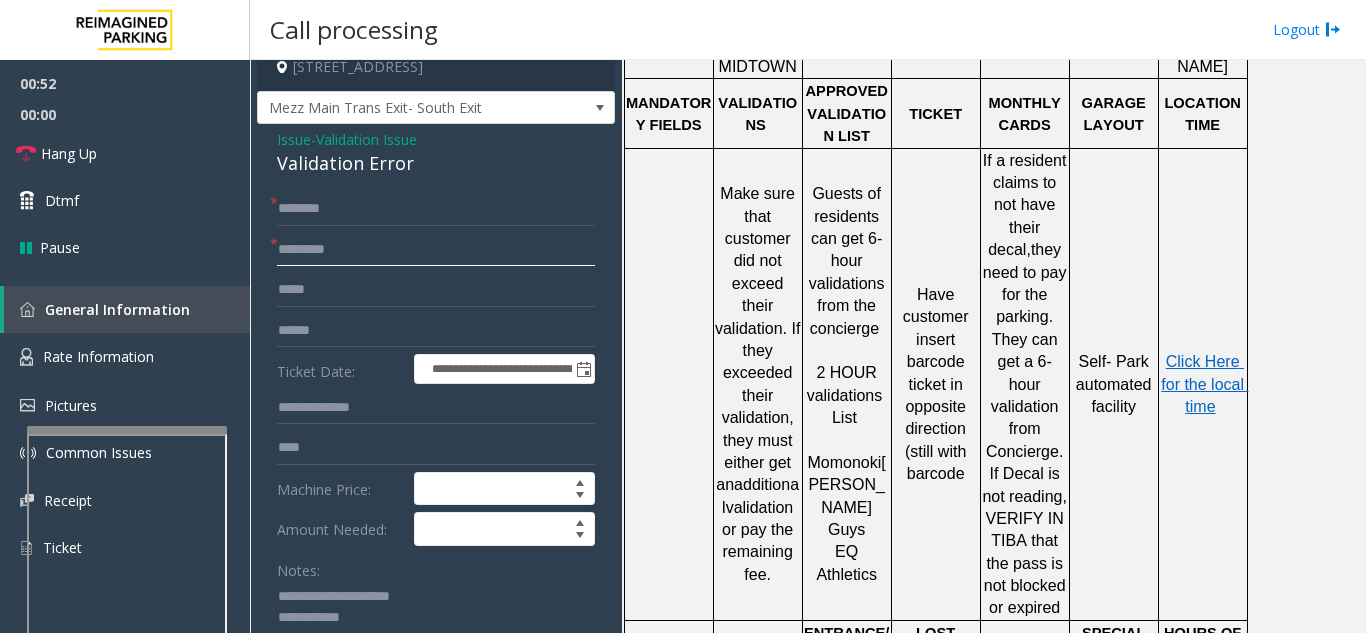 click on "********" 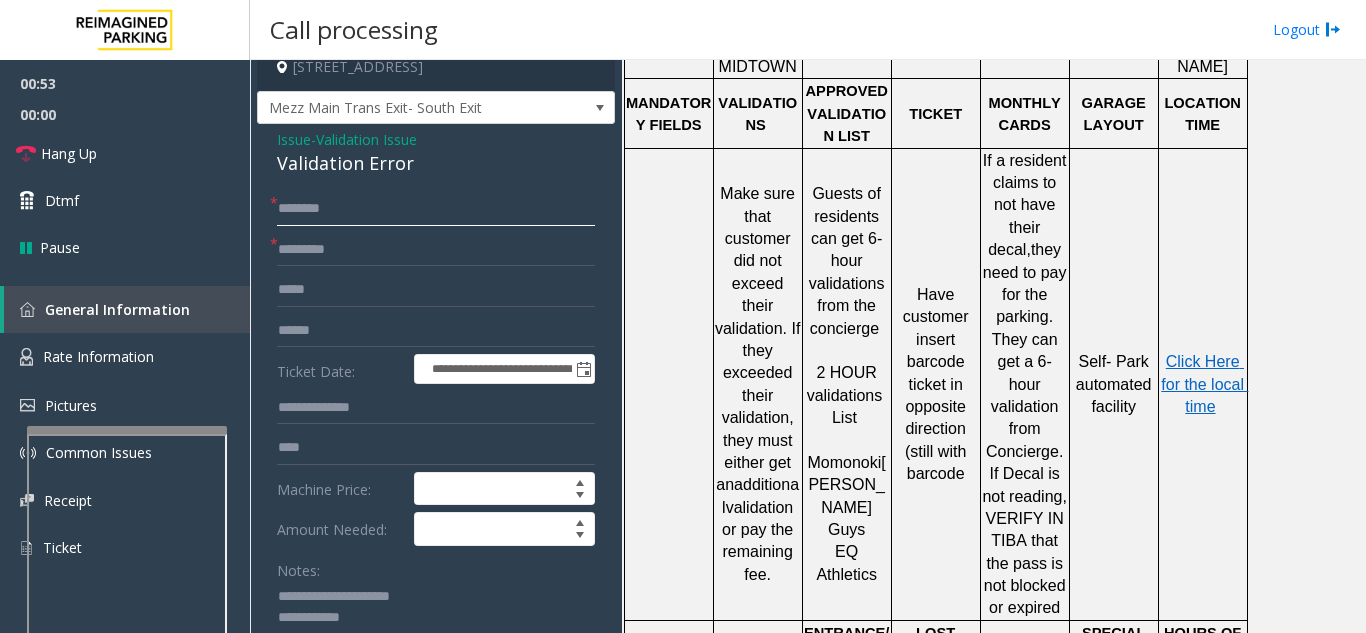 click 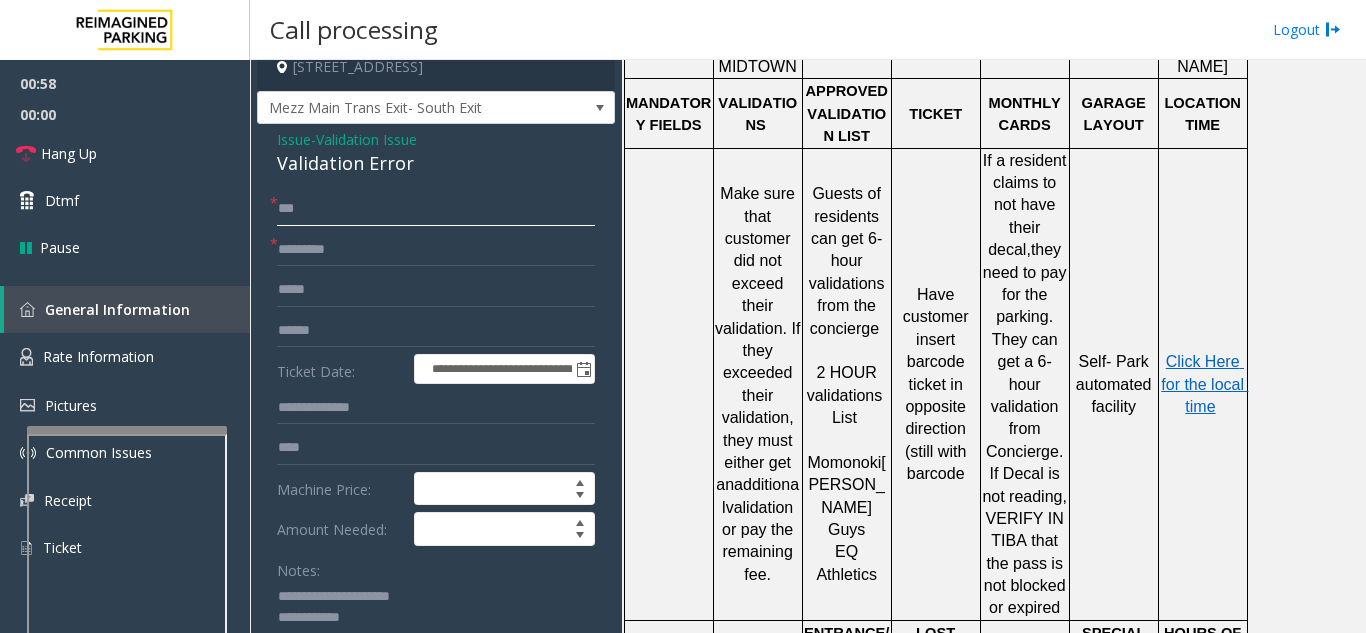 type on "**" 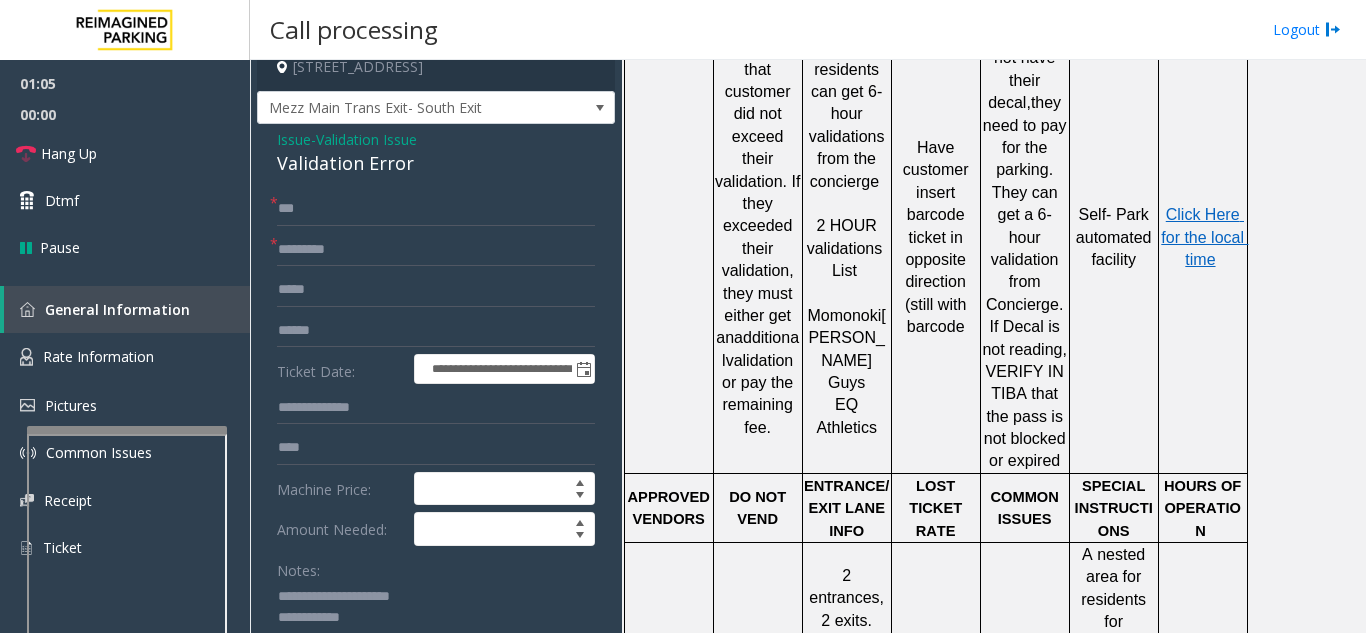 scroll, scrollTop: 1300, scrollLeft: 0, axis: vertical 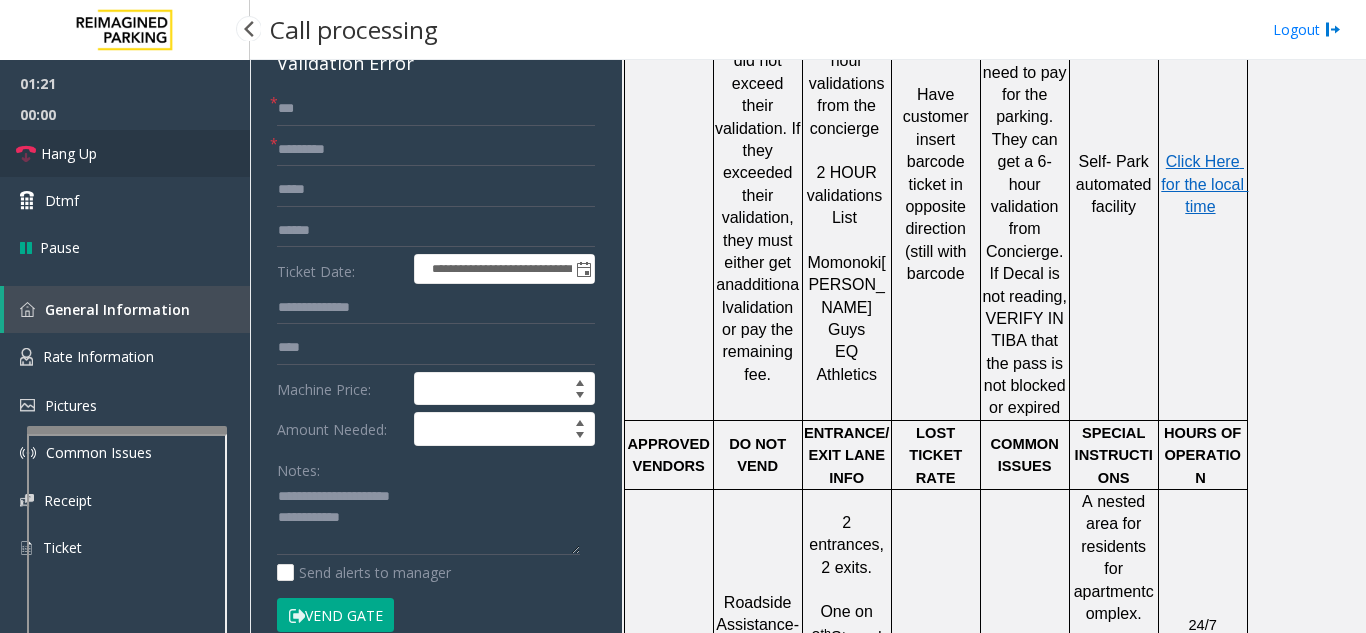 click on "Hang Up" at bounding box center (125, 153) 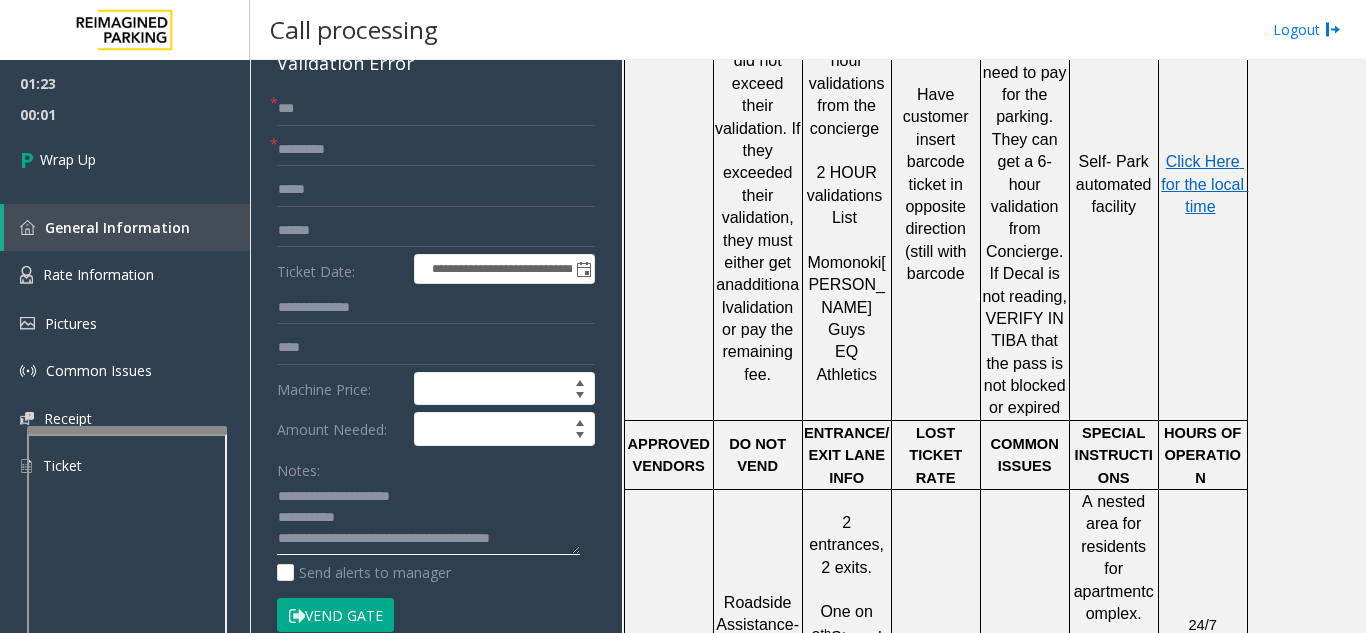 click 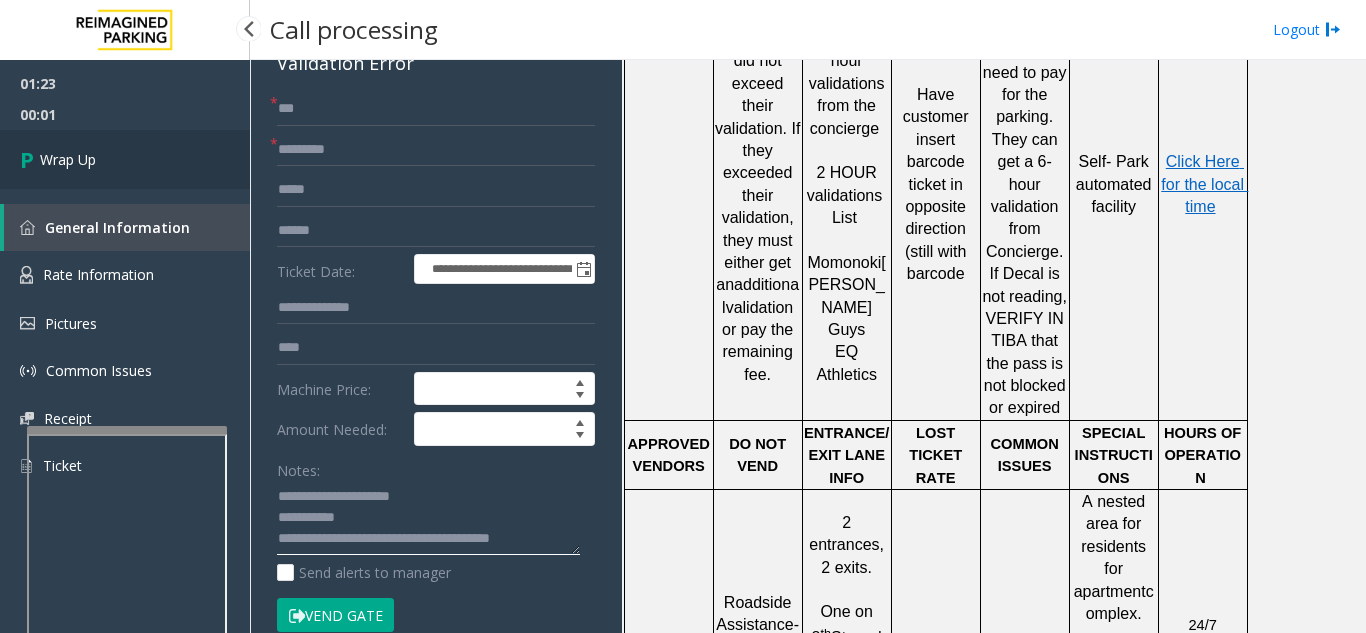 type on "**********" 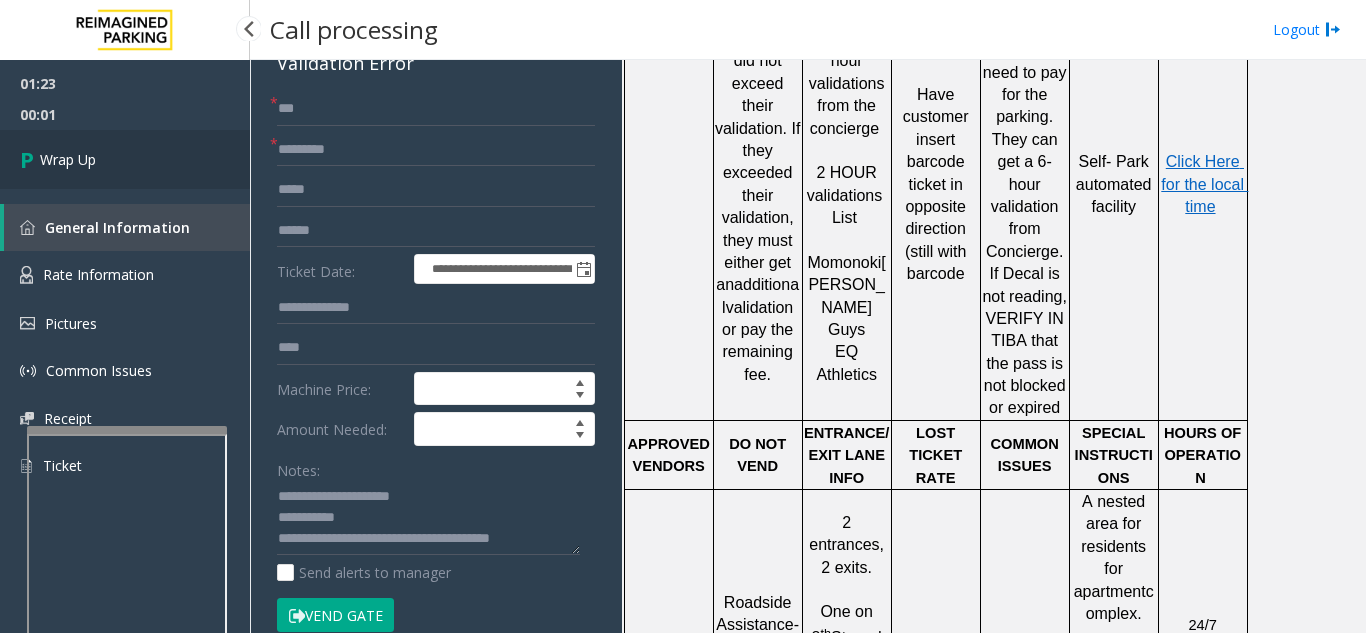 click on "Wrap Up" at bounding box center (125, 159) 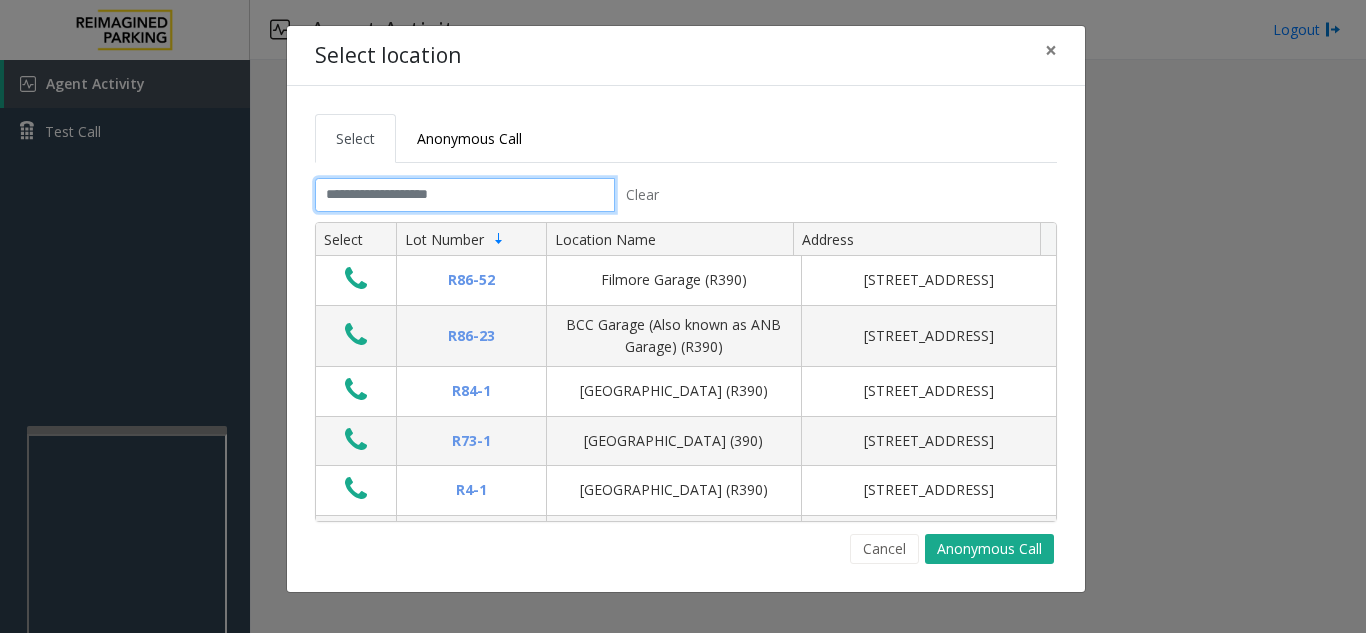 click 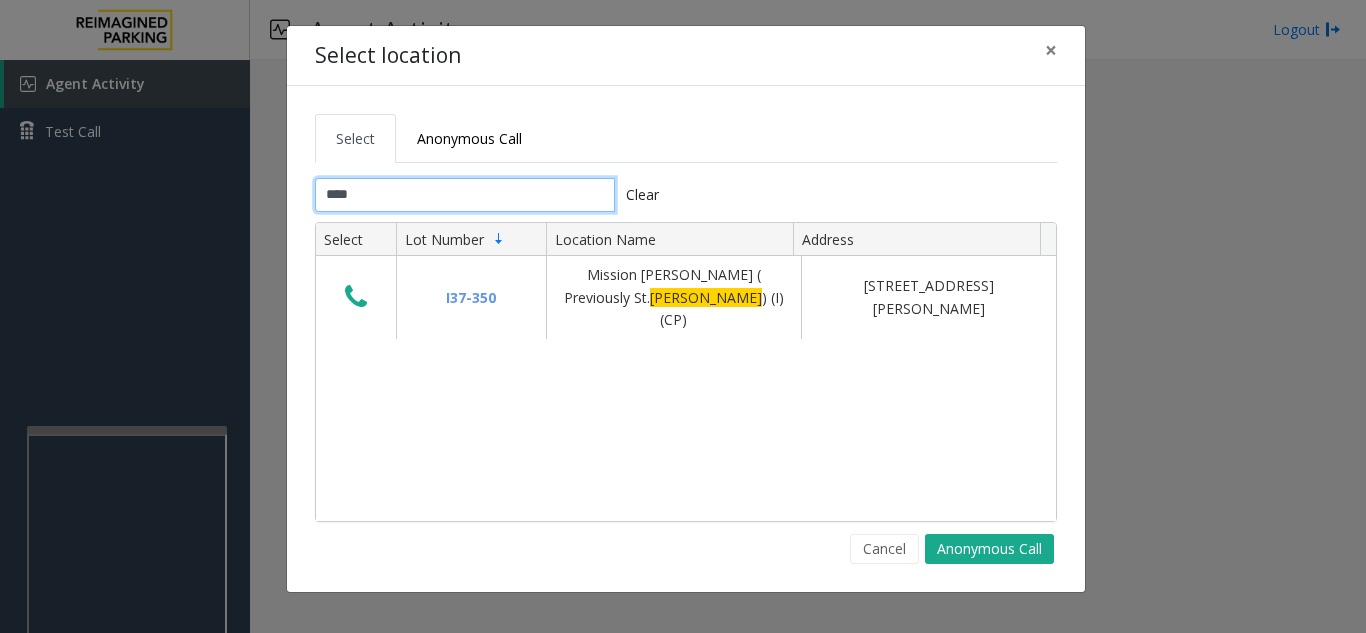 type on "****" 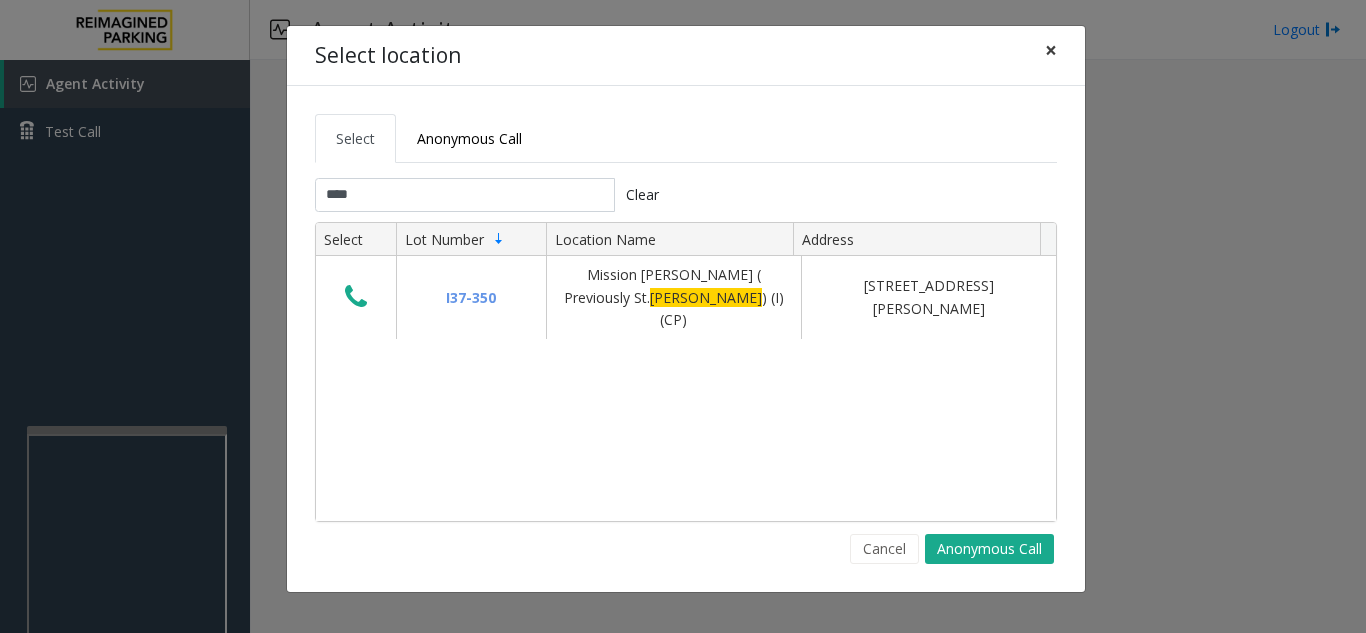 click on "×" 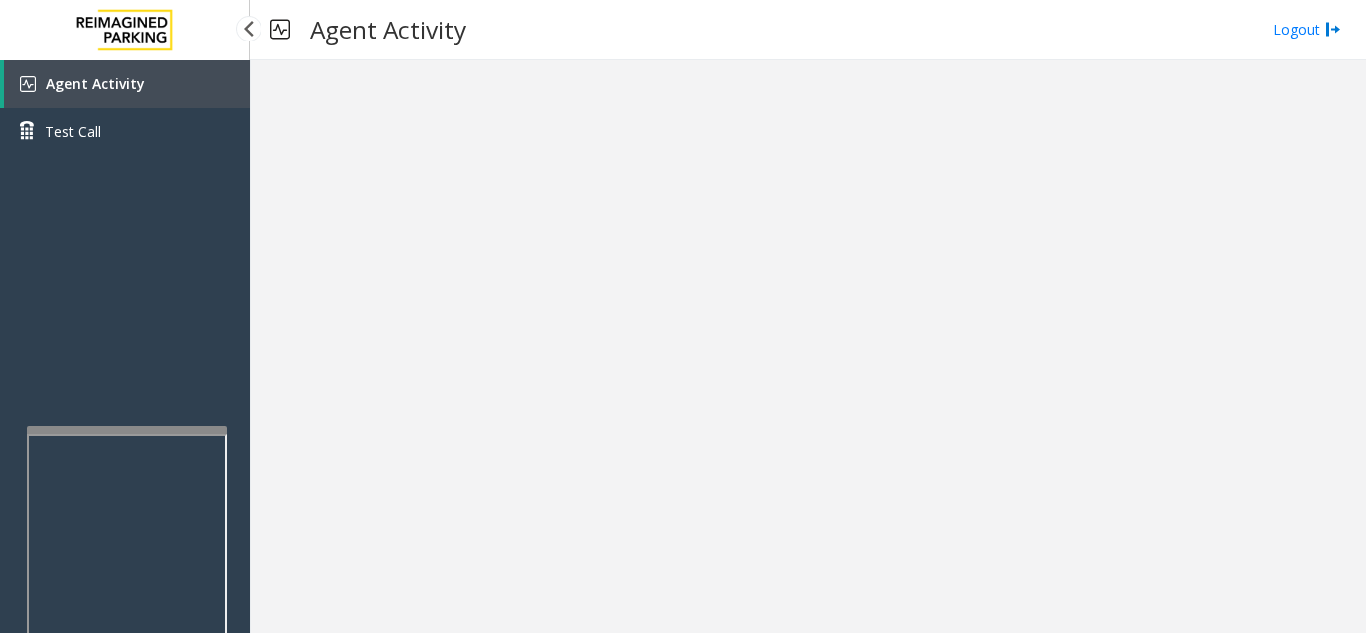 click on "Agent Activity" at bounding box center (127, 84) 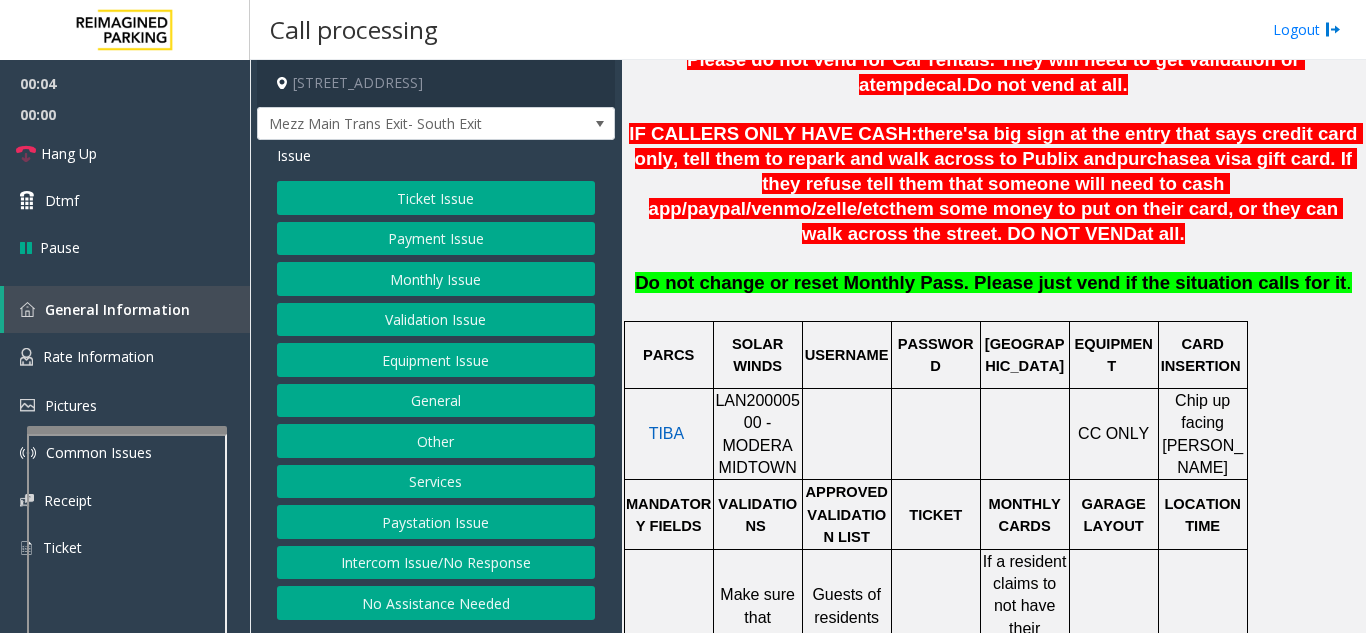 scroll, scrollTop: 700, scrollLeft: 0, axis: vertical 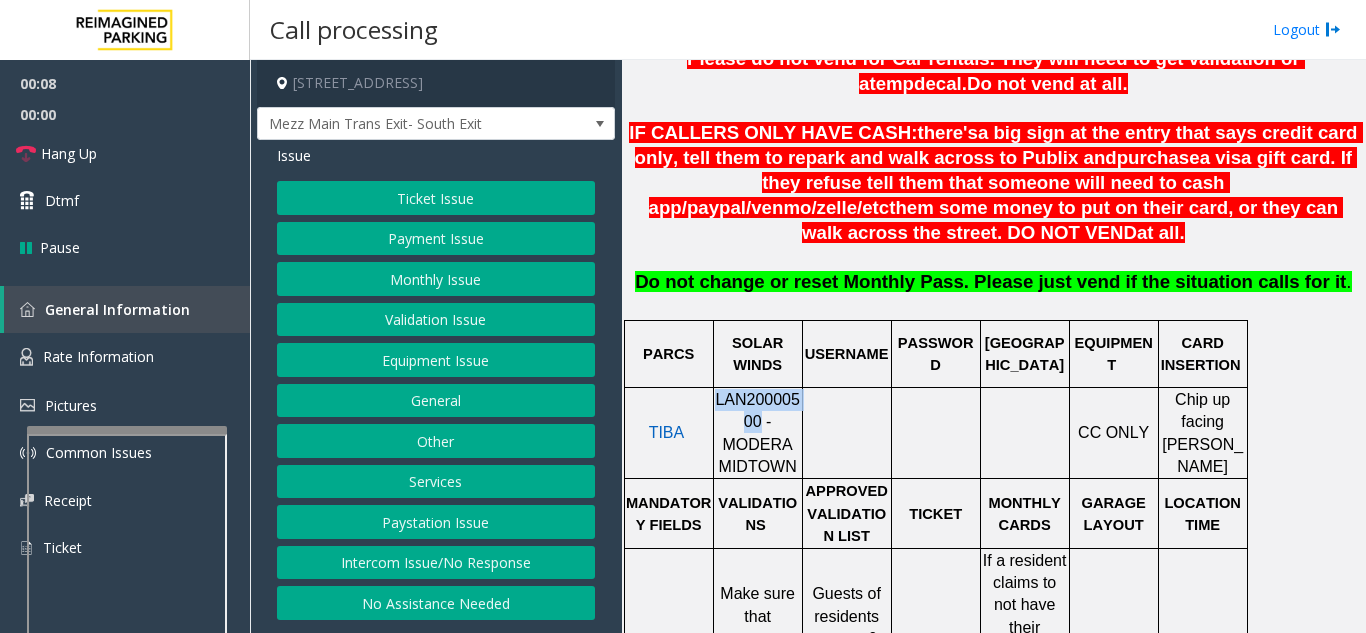drag, startPoint x: 724, startPoint y: 399, endPoint x: 718, endPoint y: 382, distance: 18.027756 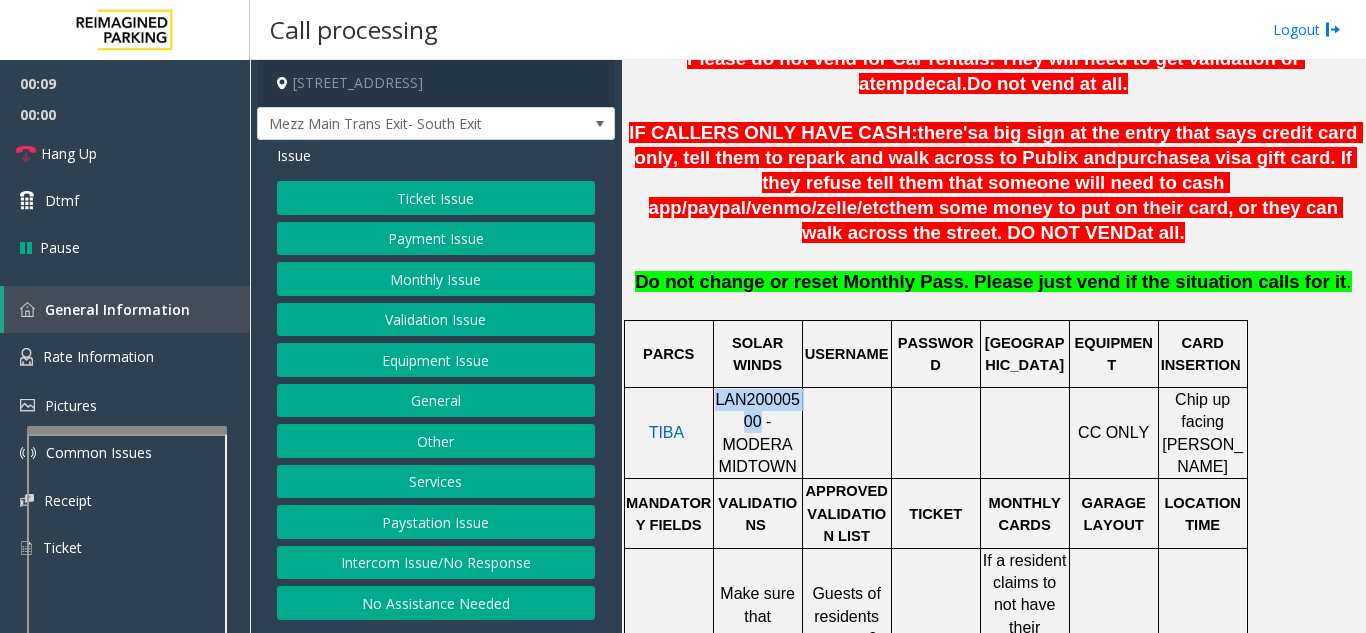copy on "LAN20000500" 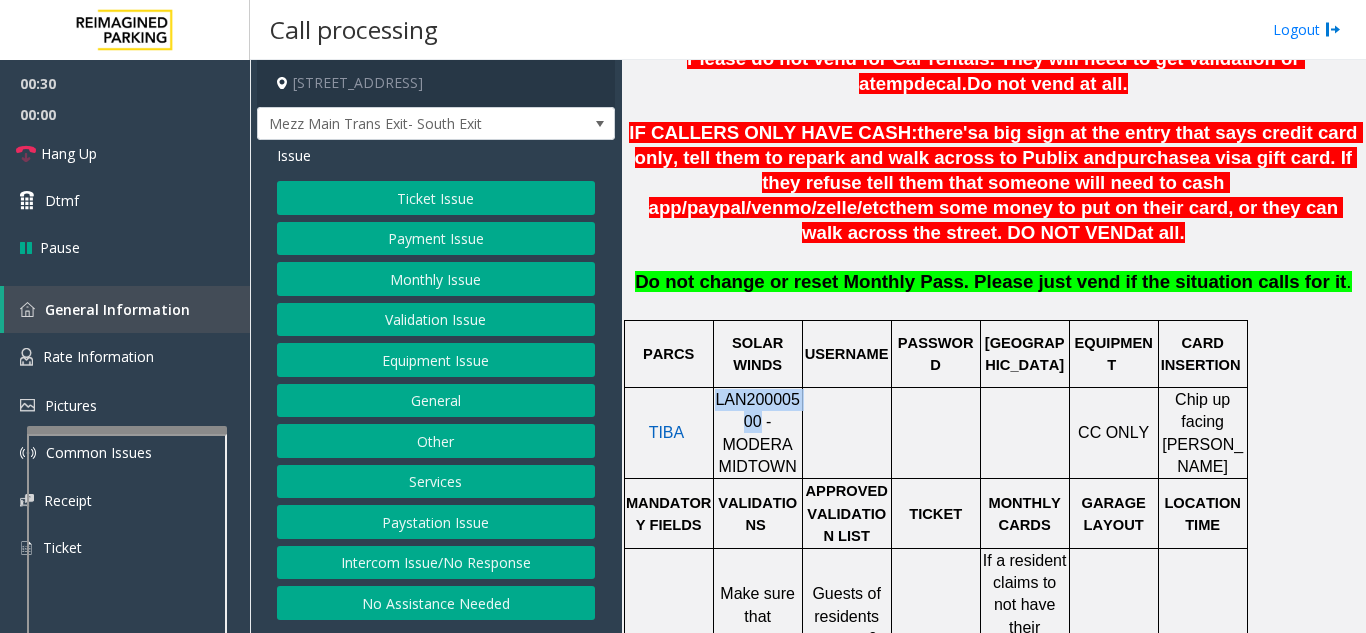 click on "Equipment Issue" 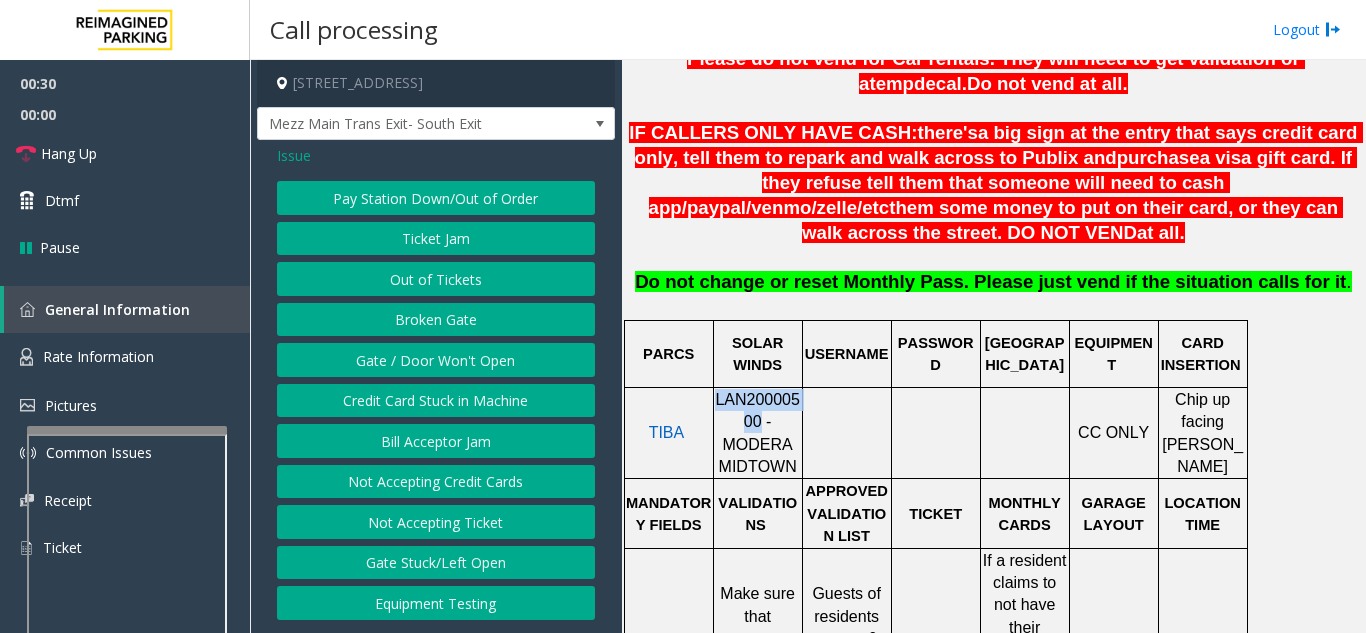 click on "Gate / Door Won't Open" 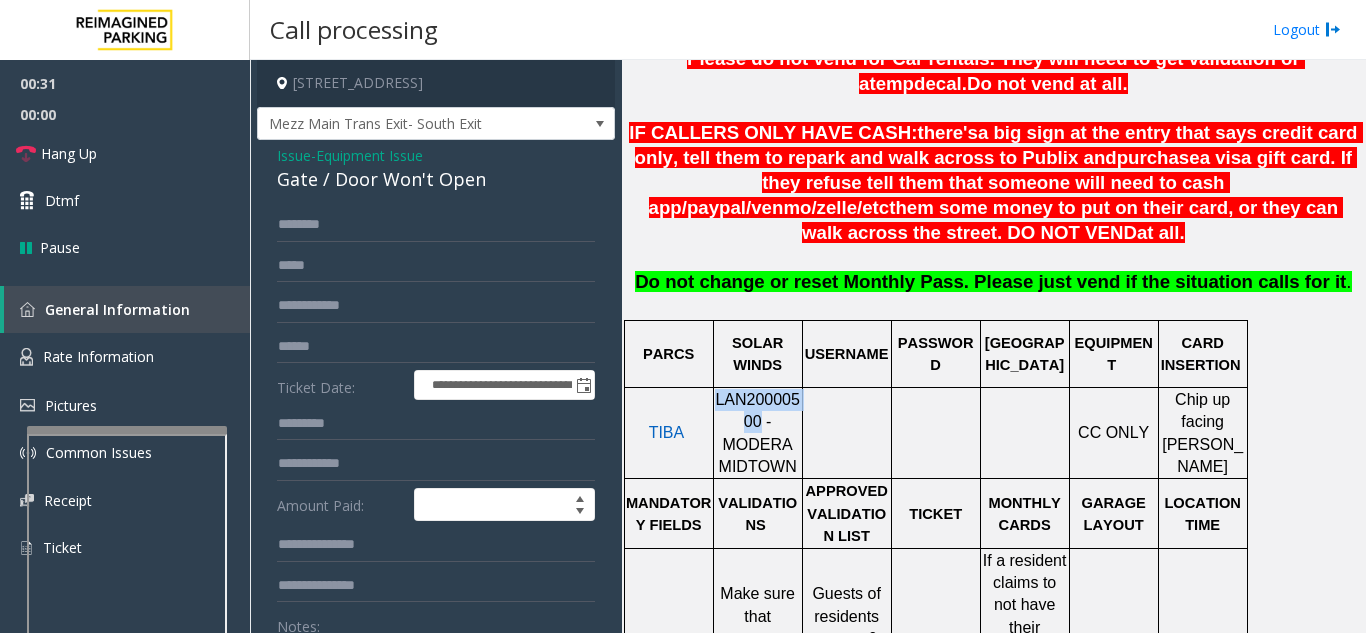 scroll, scrollTop: 100, scrollLeft: 0, axis: vertical 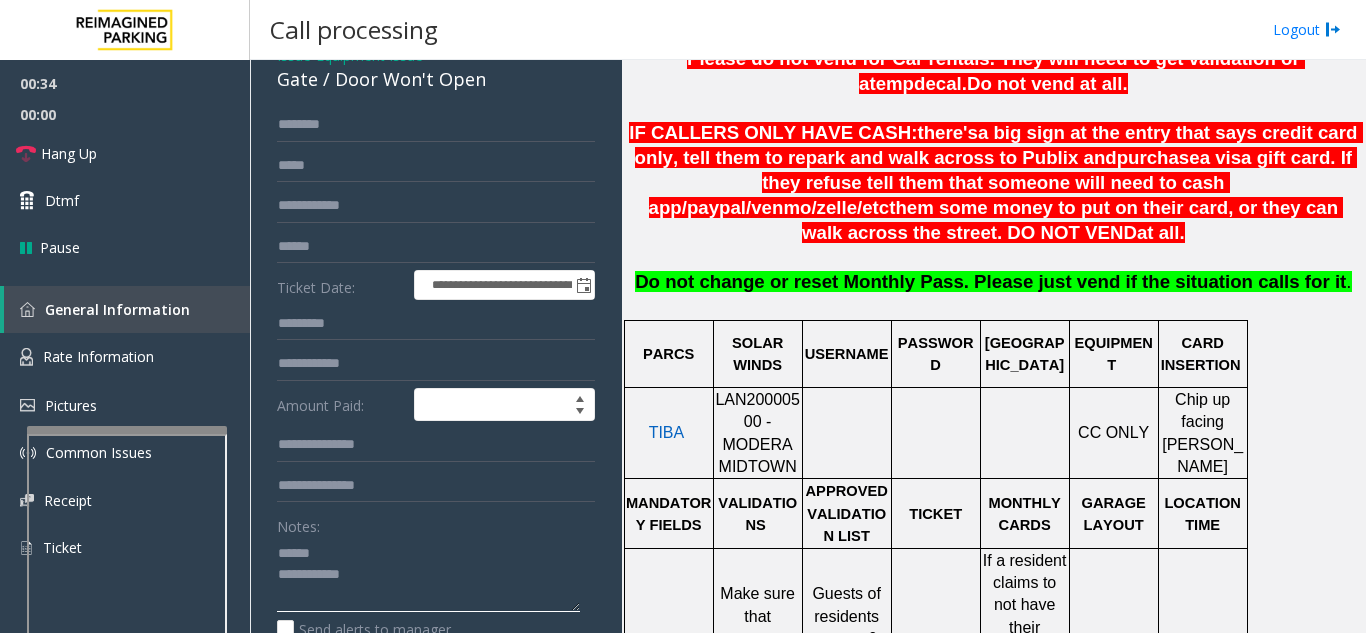 click 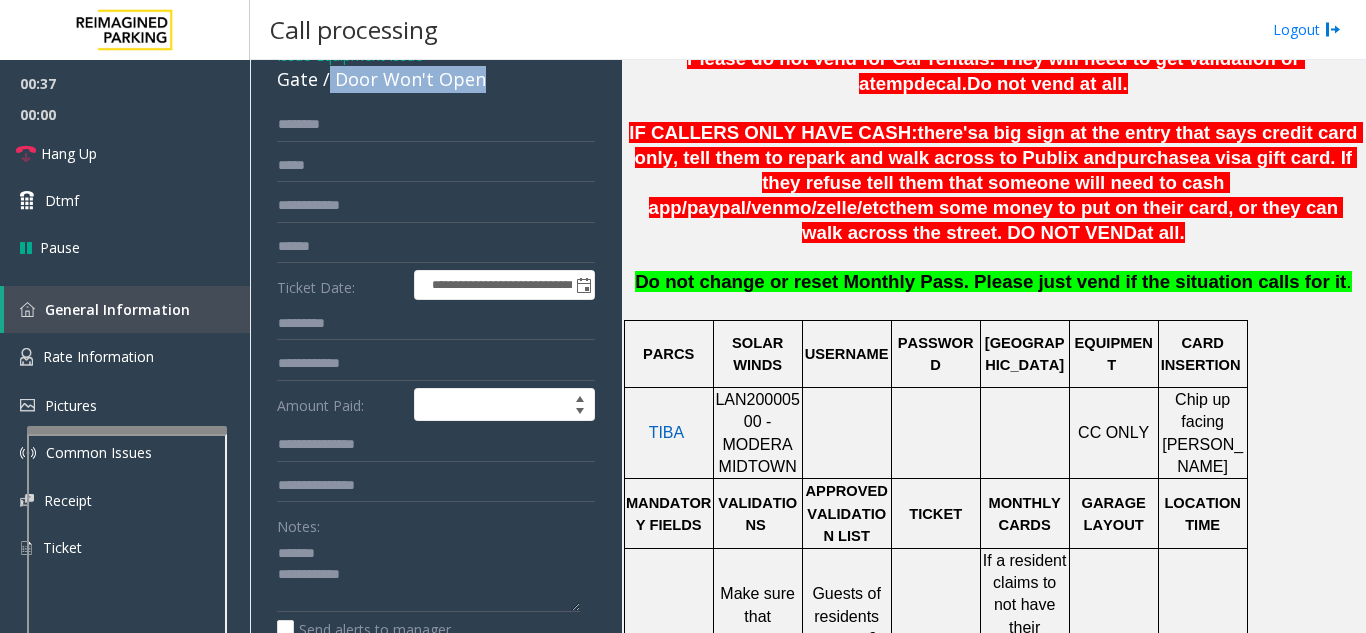 drag, startPoint x: 329, startPoint y: 82, endPoint x: 515, endPoint y: 84, distance: 186.01076 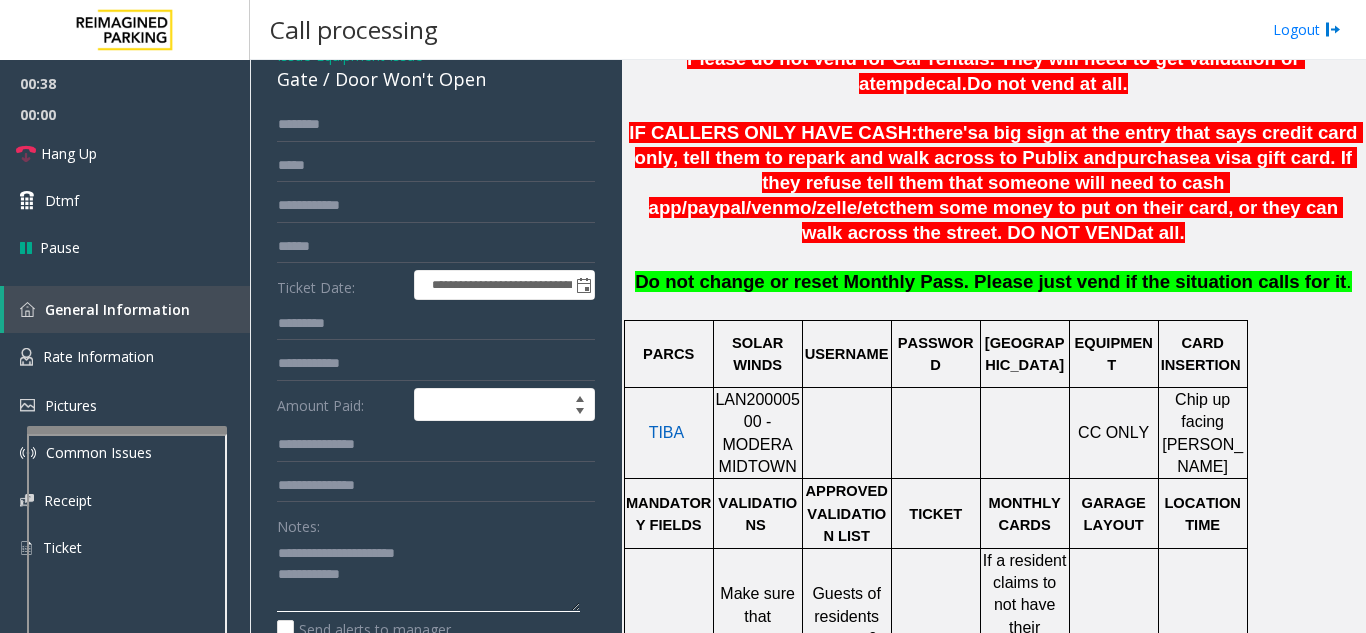 click 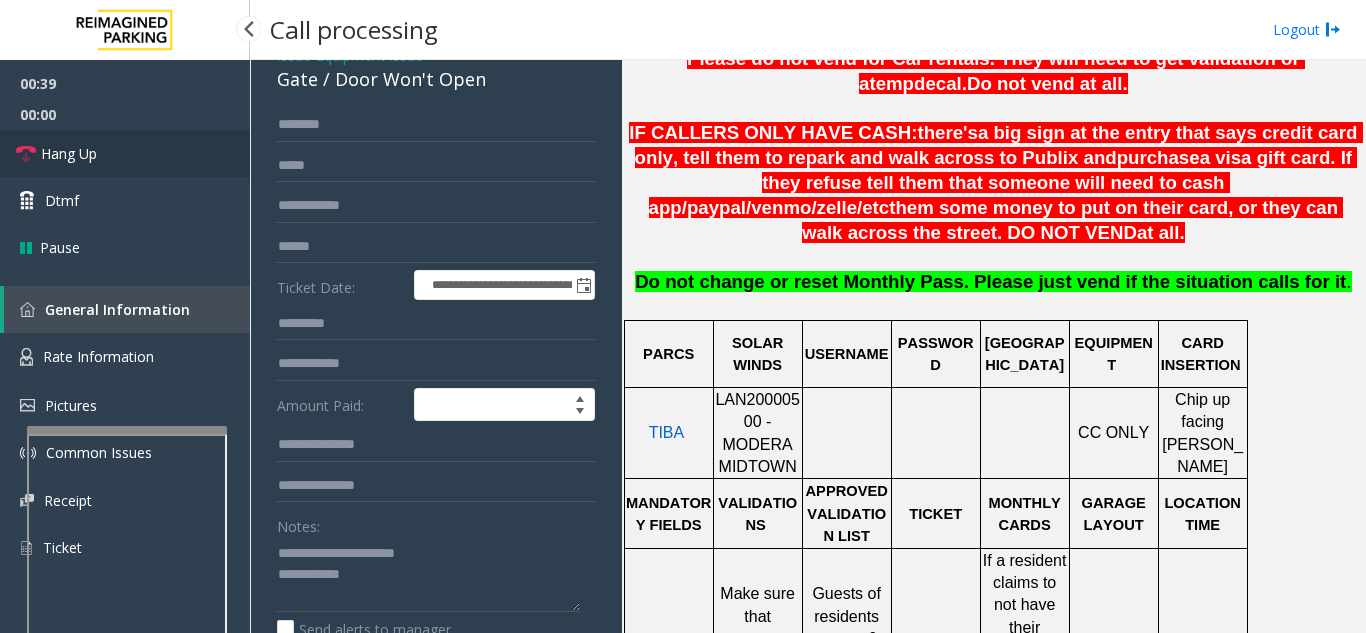 click on "Hang Up" at bounding box center [125, 153] 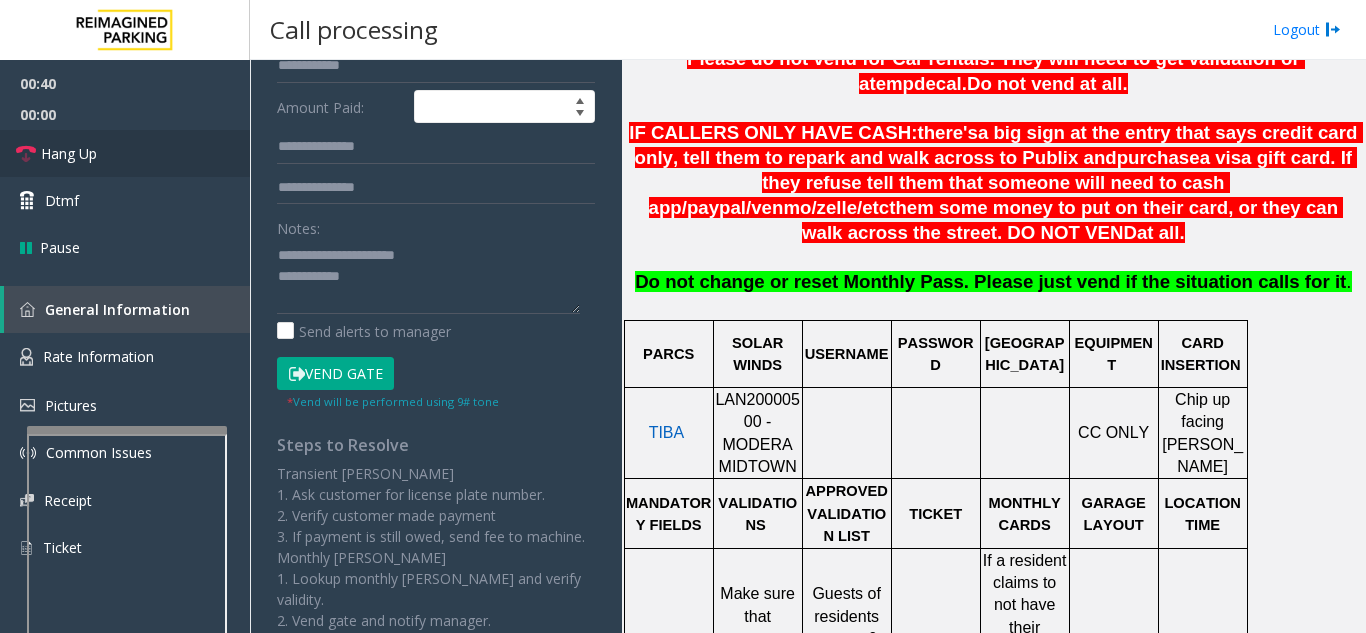 scroll, scrollTop: 400, scrollLeft: 0, axis: vertical 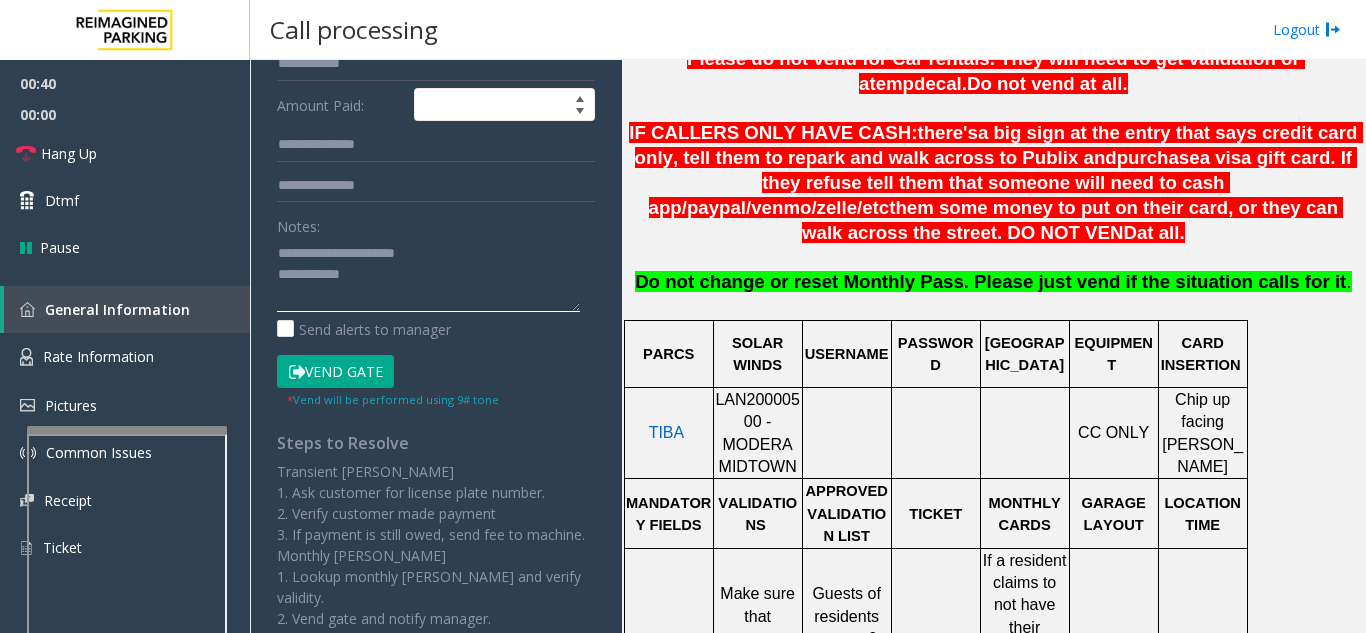 click 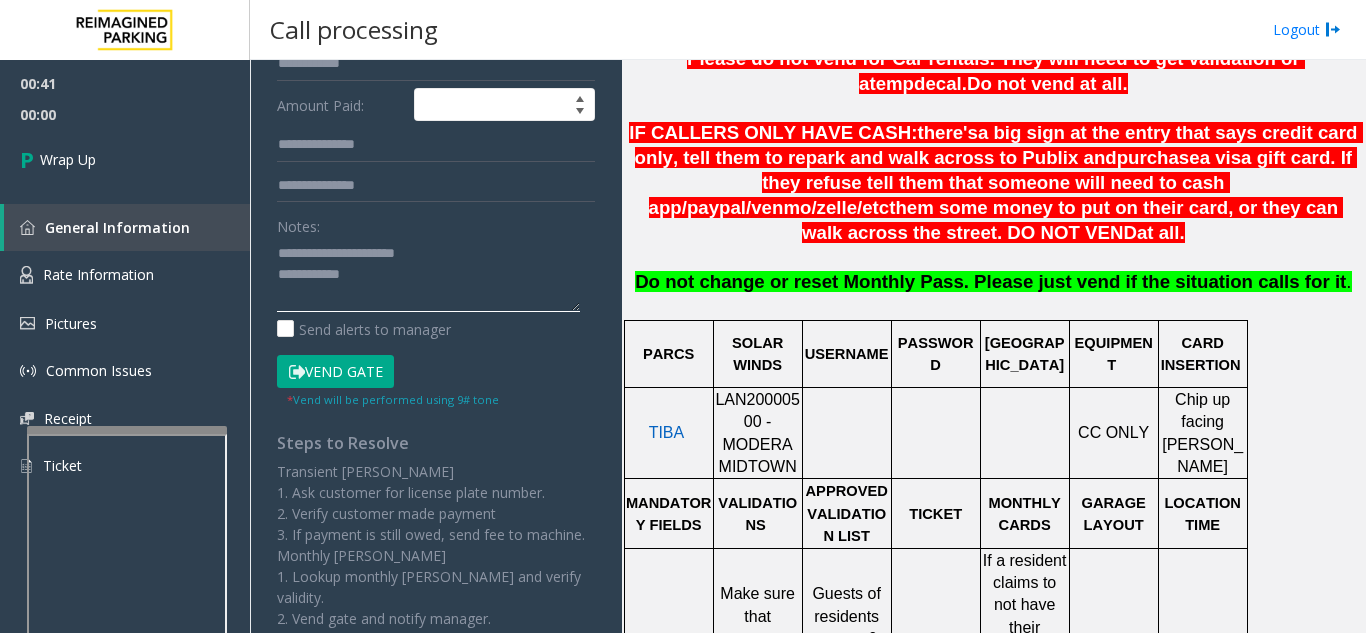 click 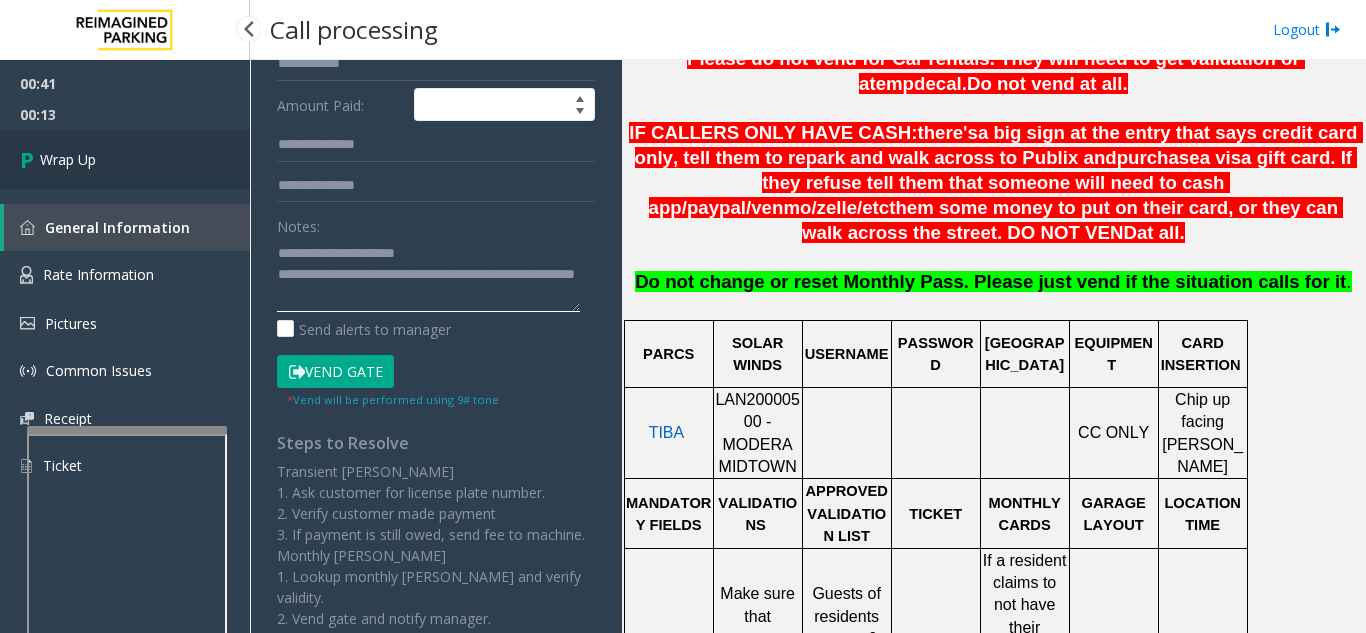 type on "**********" 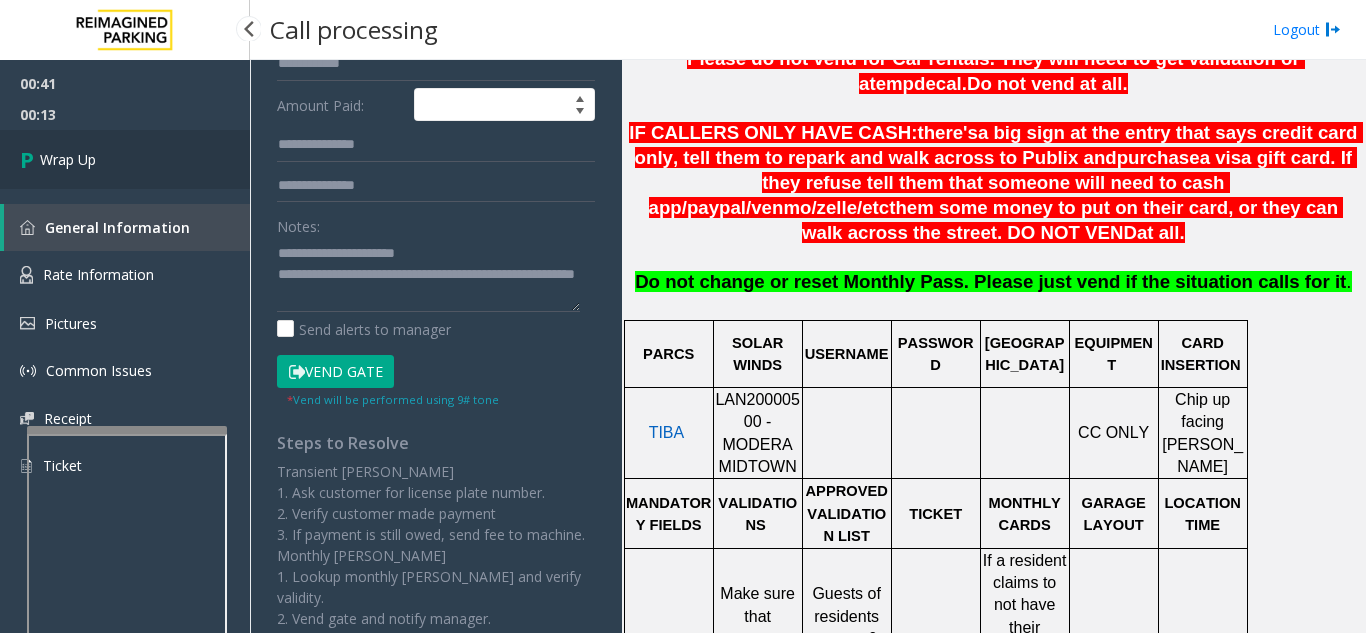 click on "Wrap Up" at bounding box center (68, 159) 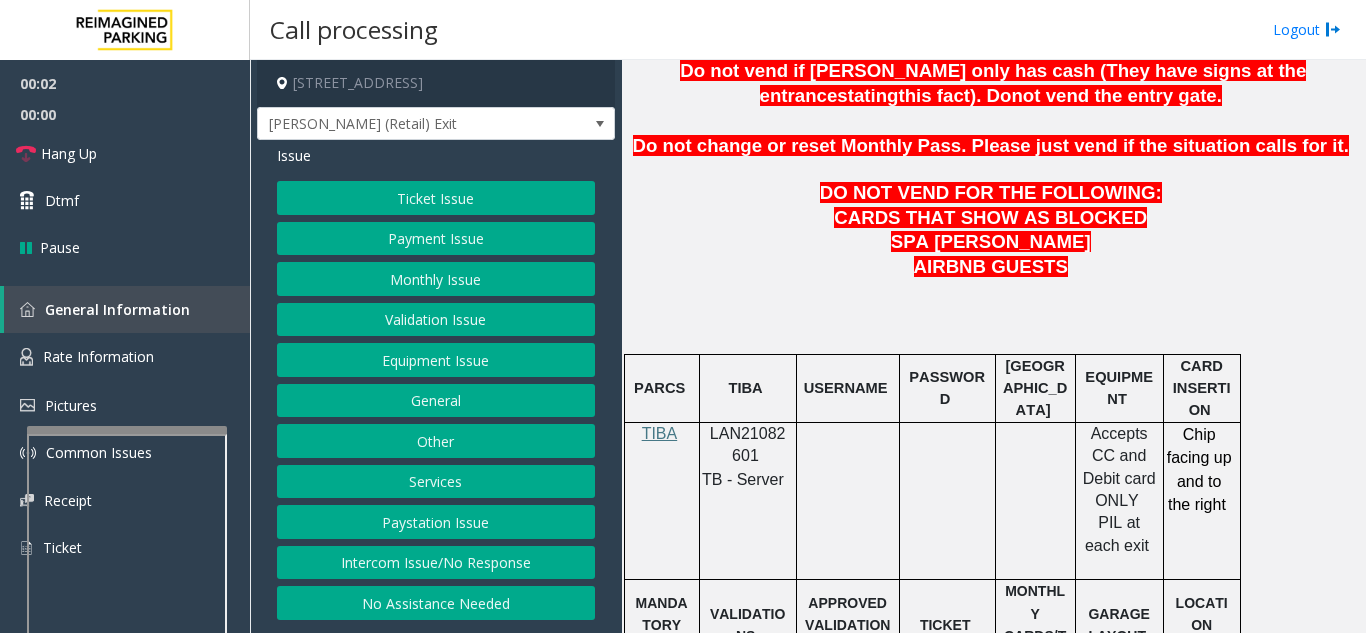 scroll, scrollTop: 900, scrollLeft: 0, axis: vertical 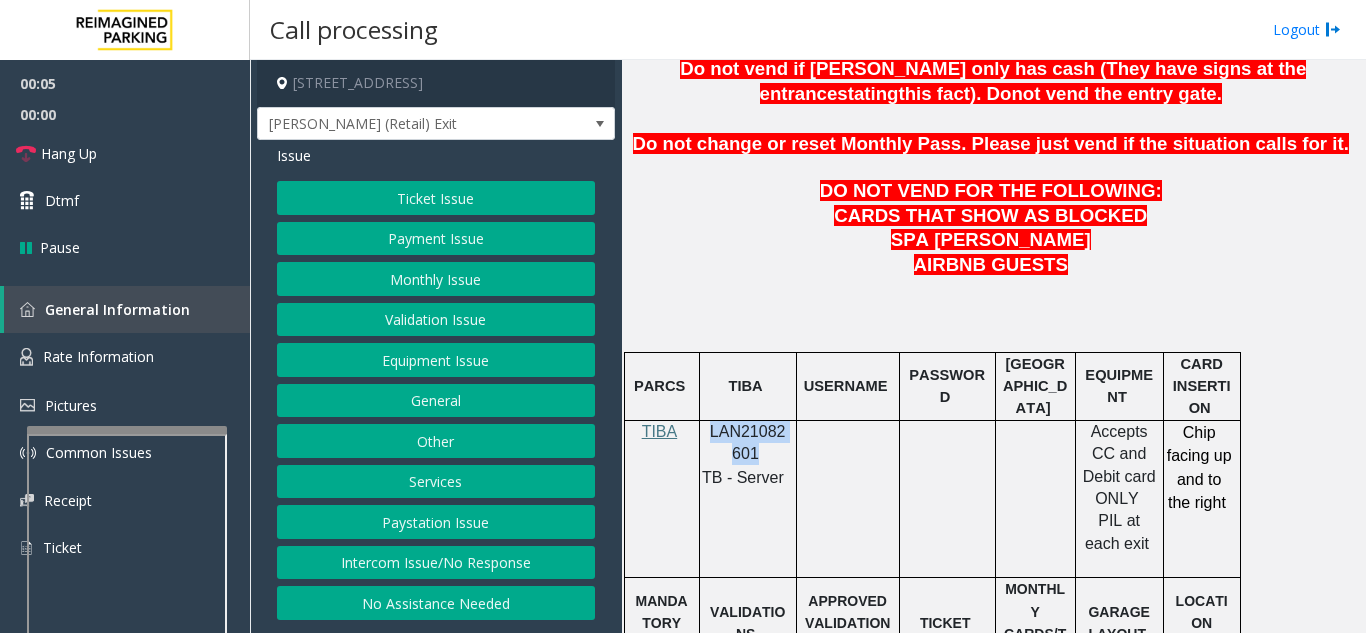 drag, startPoint x: 755, startPoint y: 401, endPoint x: 710, endPoint y: 381, distance: 49.24429 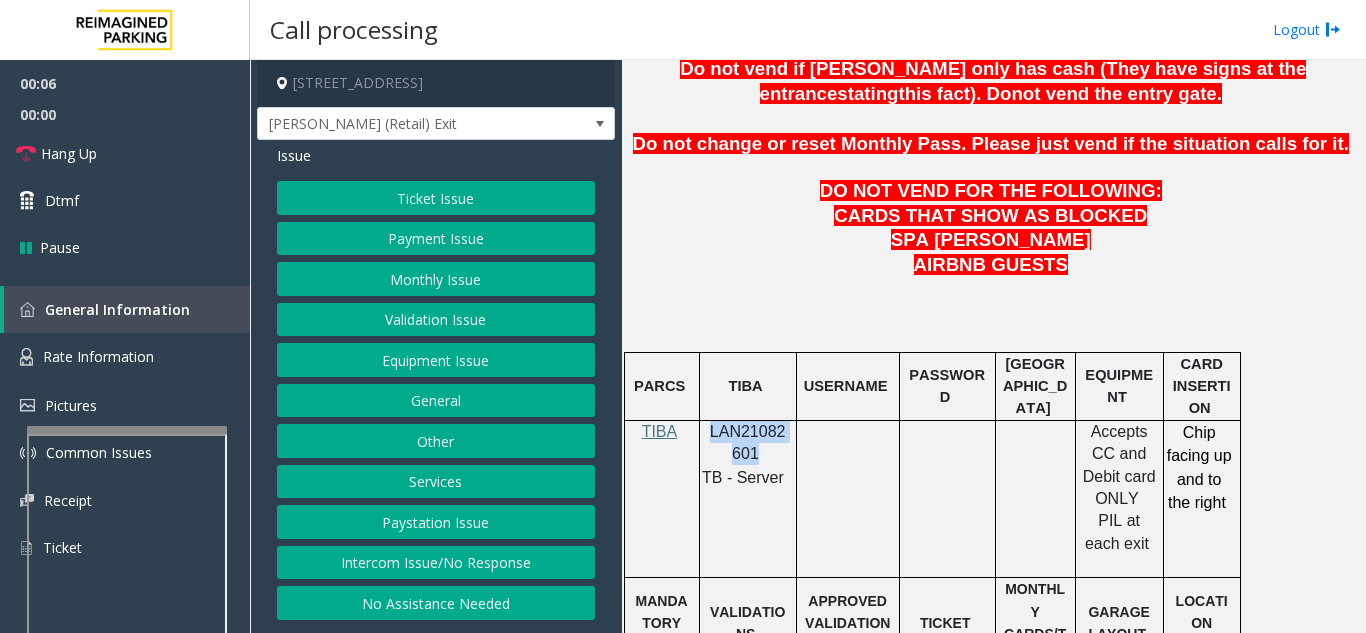 copy on "LAN21082601" 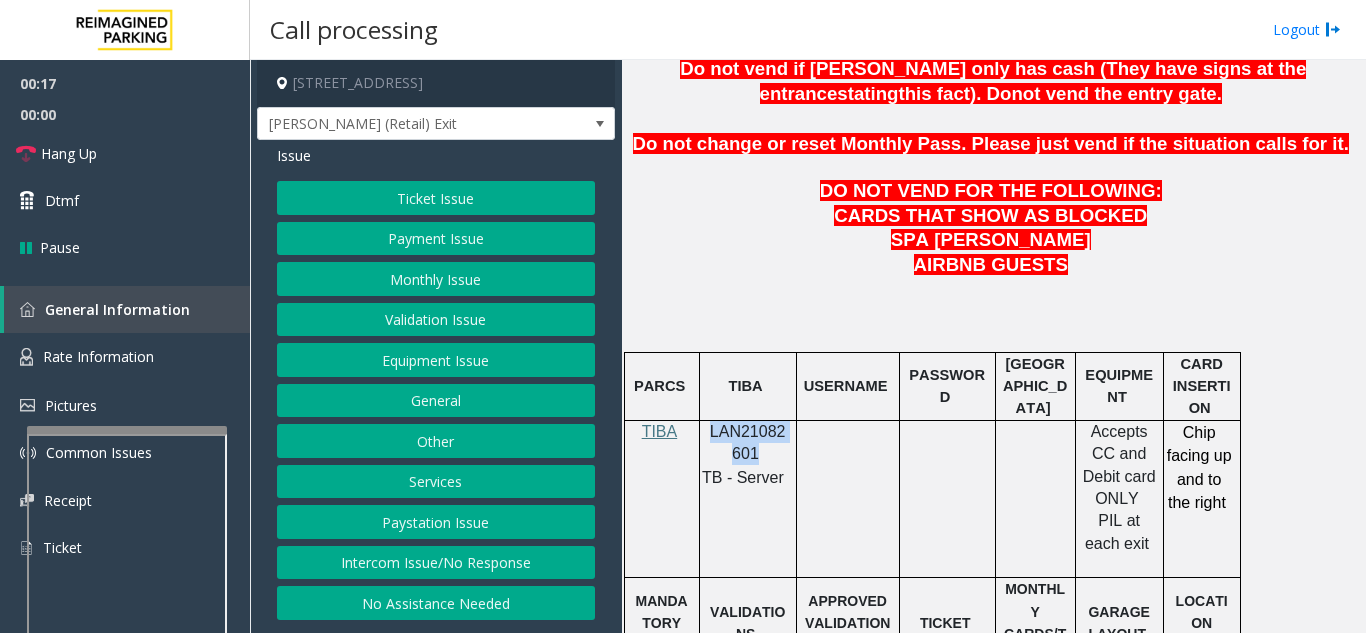 click on "Intercom Issue/No Response" 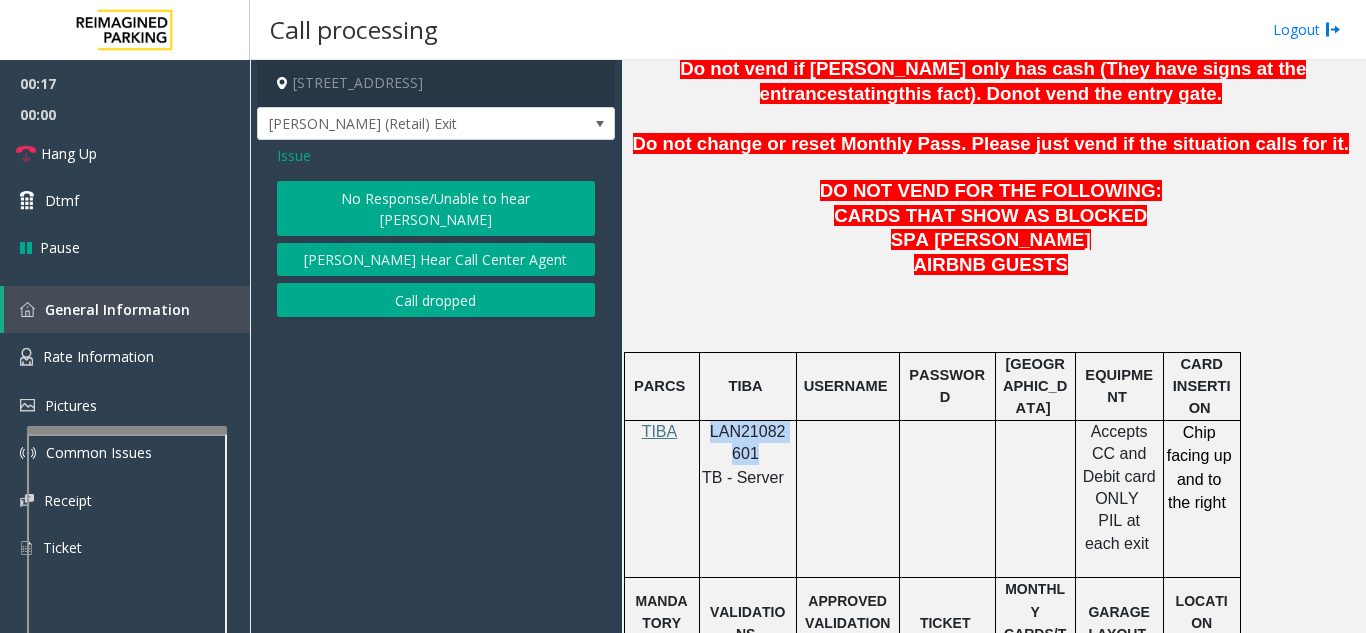 click on "No Response/Unable to hear [PERSON_NAME]" 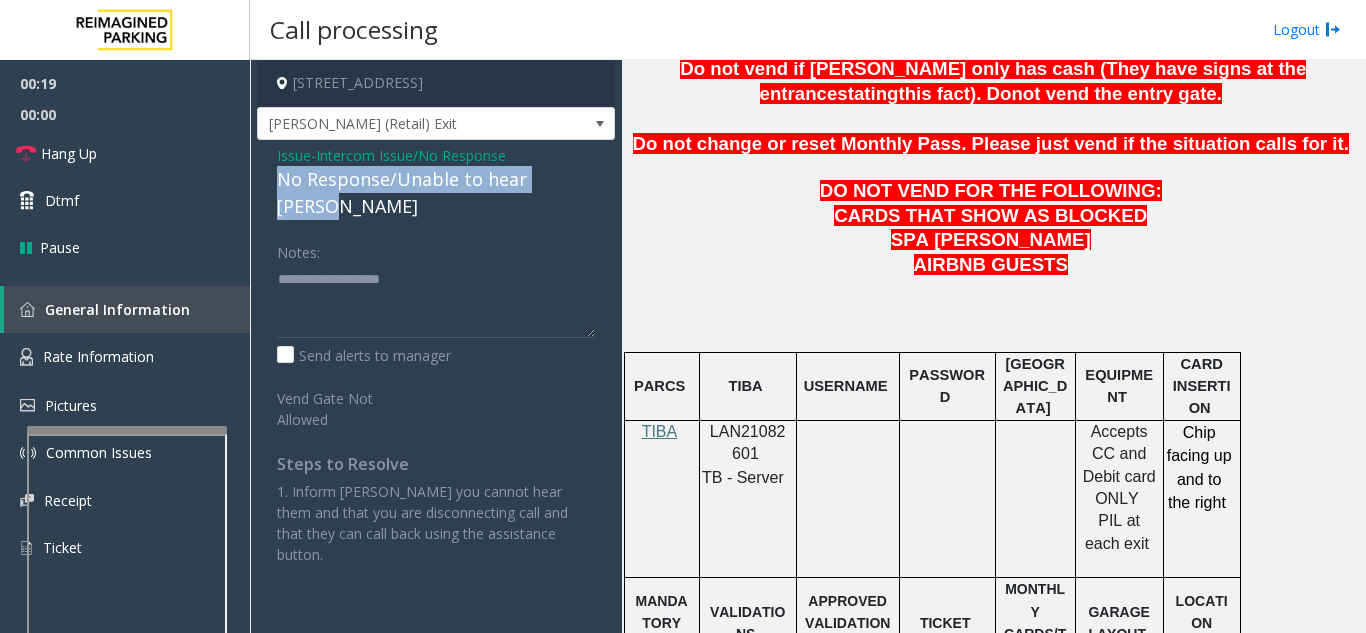 drag, startPoint x: 315, startPoint y: 179, endPoint x: 584, endPoint y: 178, distance: 269.00186 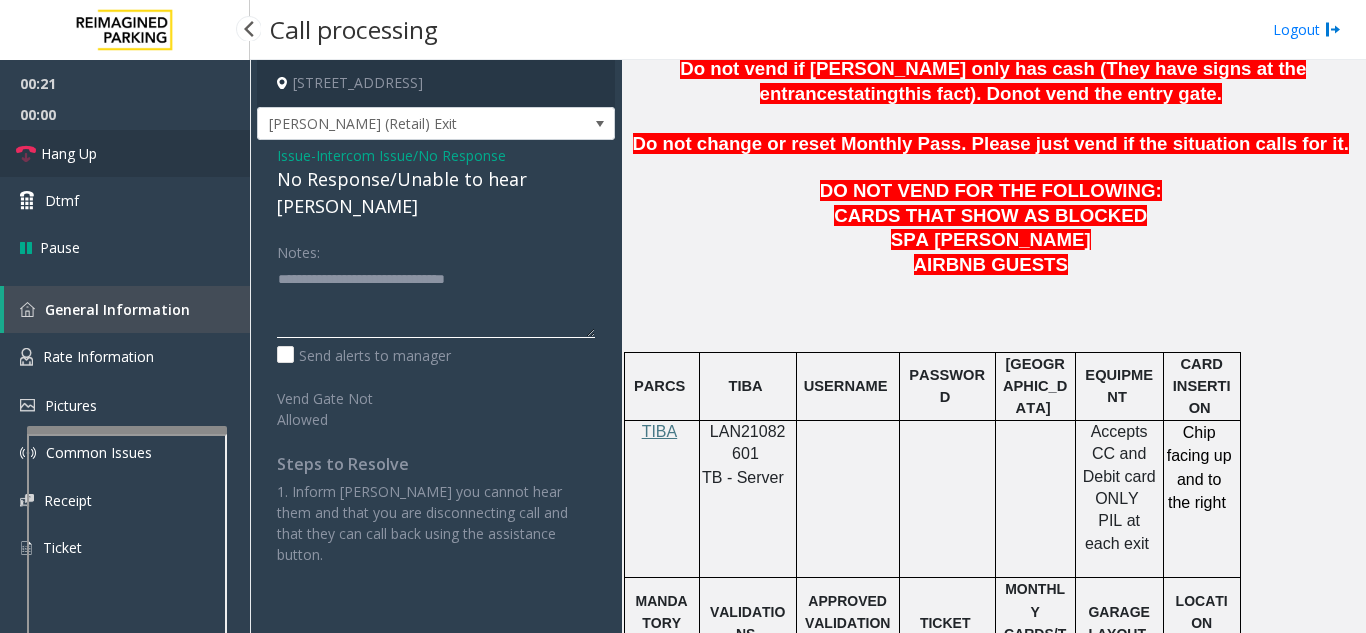 type on "**********" 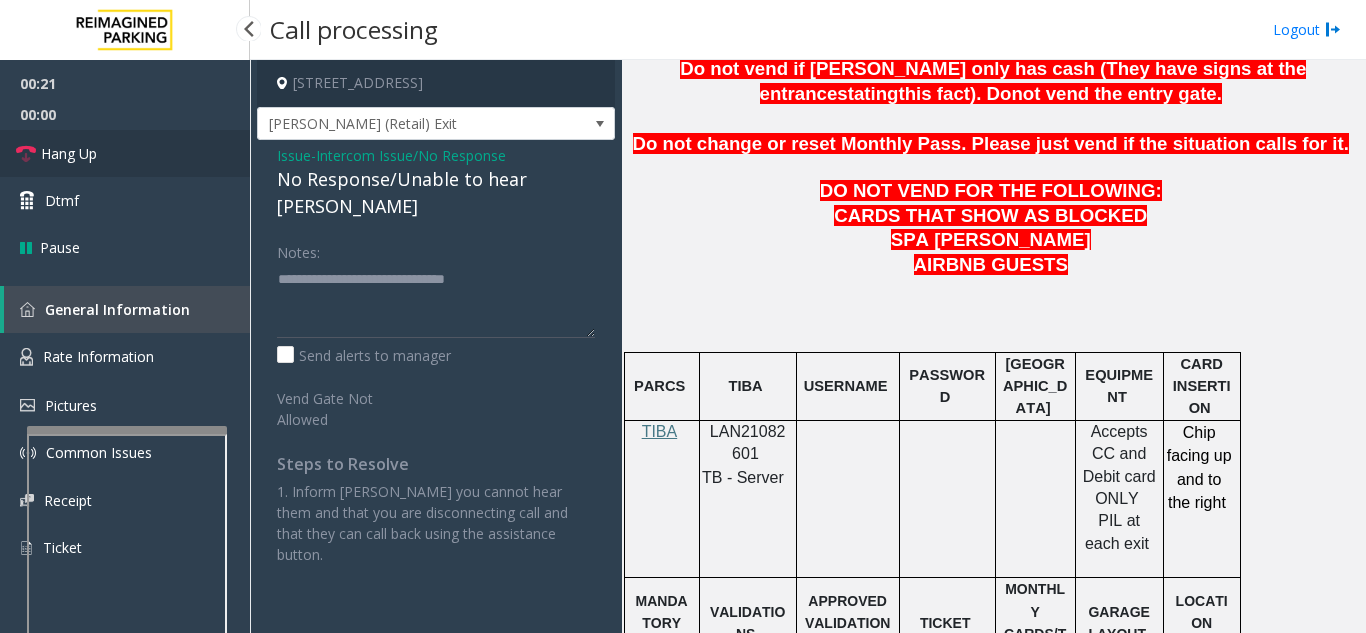 click on "Hang Up" at bounding box center (125, 153) 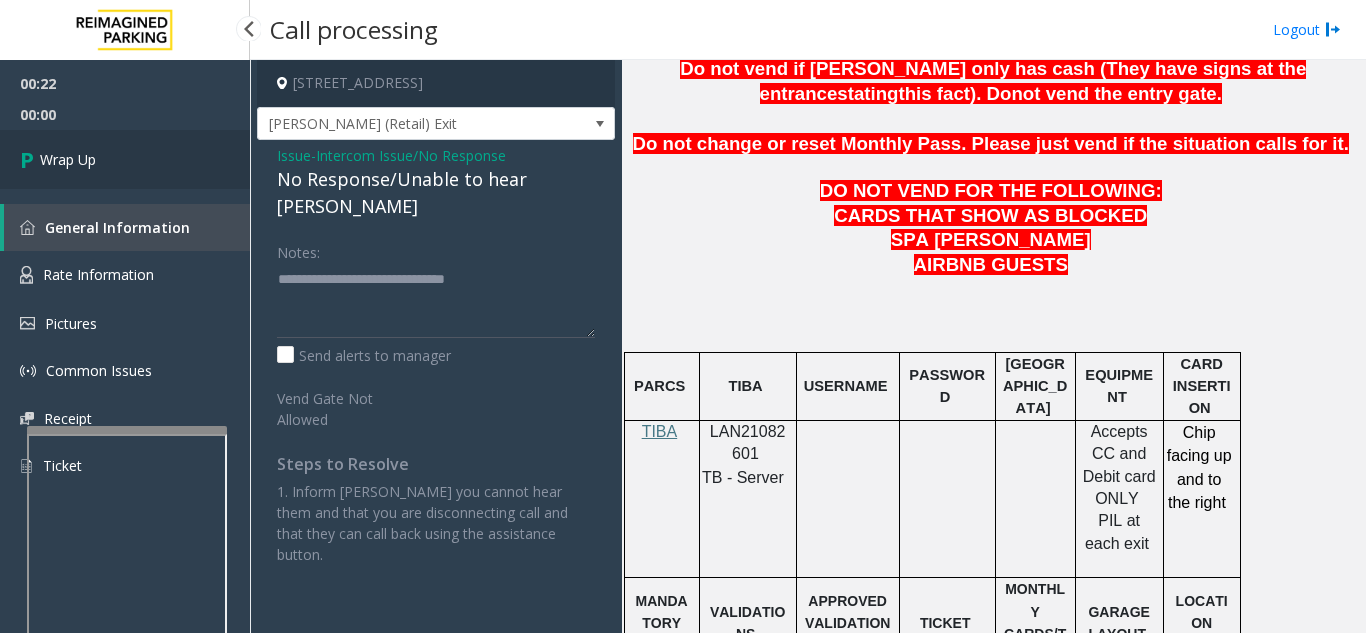click on "Wrap Up" at bounding box center (125, 159) 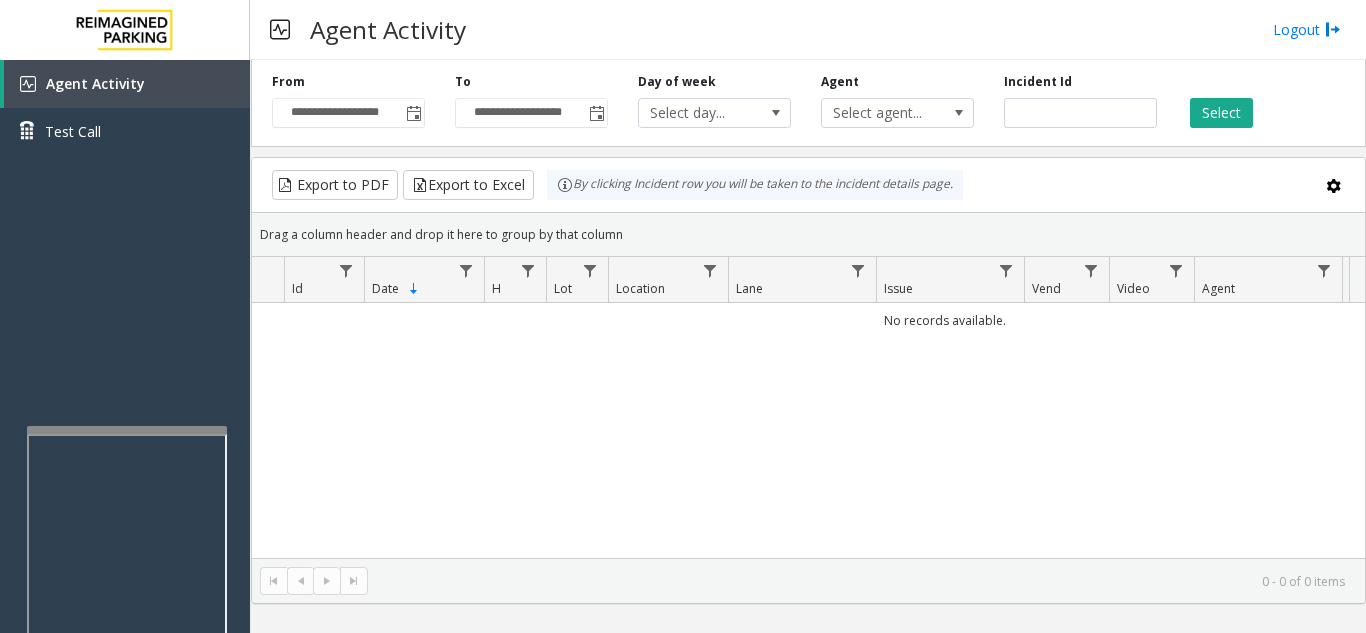 type 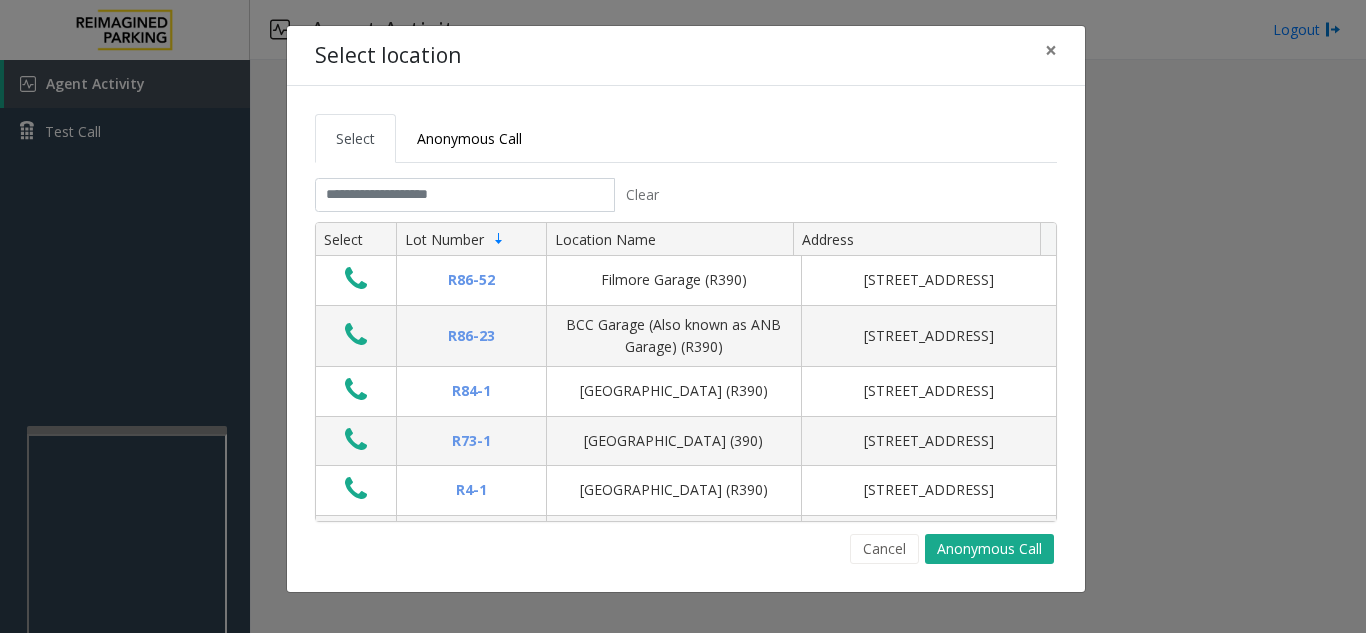 click on "Clear Select Lot Number Location Name Address R86-[GEOGRAPHIC_DATA][STREET_ADDRESS] BCC Garage (Also known as ANB Garage) (R390)  [STREET_ADDRESS][GEOGRAPHIC_DATA] (R390) [STREET_ADDRESS][GEOGRAPHIC_DATA] (390) [STREET_ADDRESS][GEOGRAPHIC_DATA] (R390) [STREET_ADDRESS][GEOGRAPHIC_DATA] (R390) [STREET_ADDRESS]-[GEOGRAPHIC_DATA]) [STREET_ADDRESS][GEOGRAPHIC_DATA][PERSON_NAME][STREET_ADDRESS][GEOGRAPHIC_DATA] (MBC)(R390) [STREET_ADDRESS]-[GEOGRAPHIC_DATA]) [STREET_ADDRESS] First ([GEOGRAPHIC_DATA][STREET_ADDRESS][GEOGRAPHIC_DATA][STREET_ADDRESS]-[GEOGRAPHIC_DATA] (R390) [STREET_ADDRESS]-20 R26-529 R26-509 R210-52" 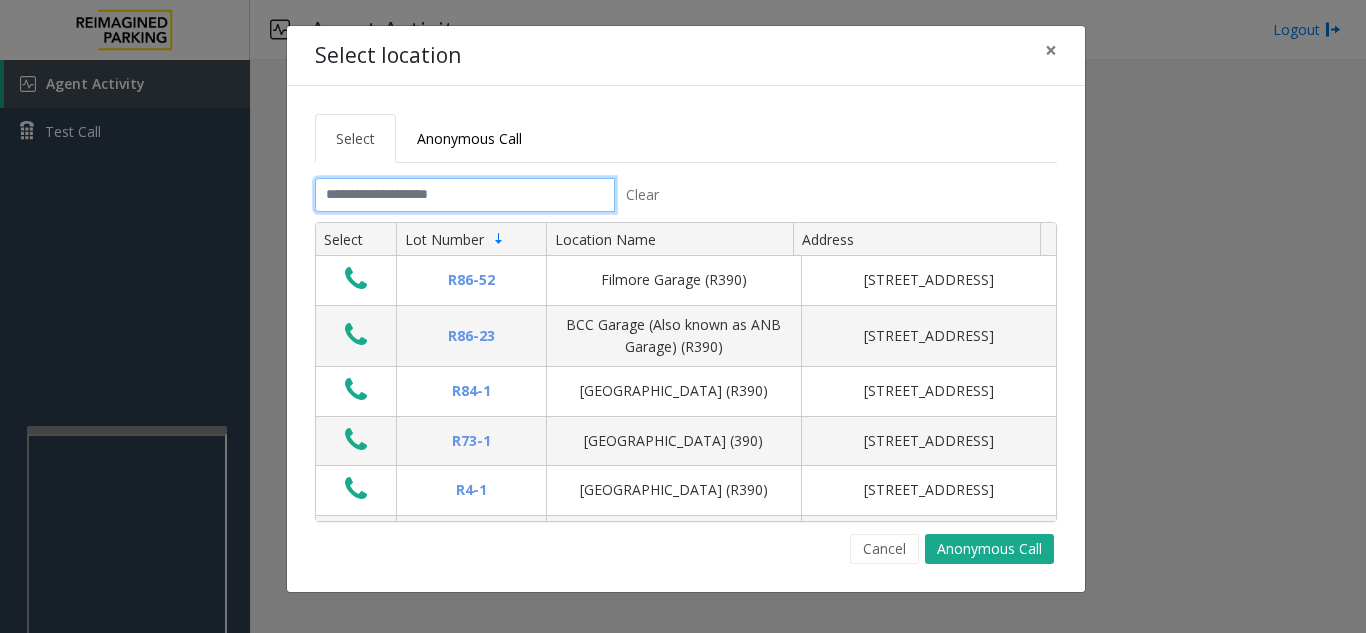 click 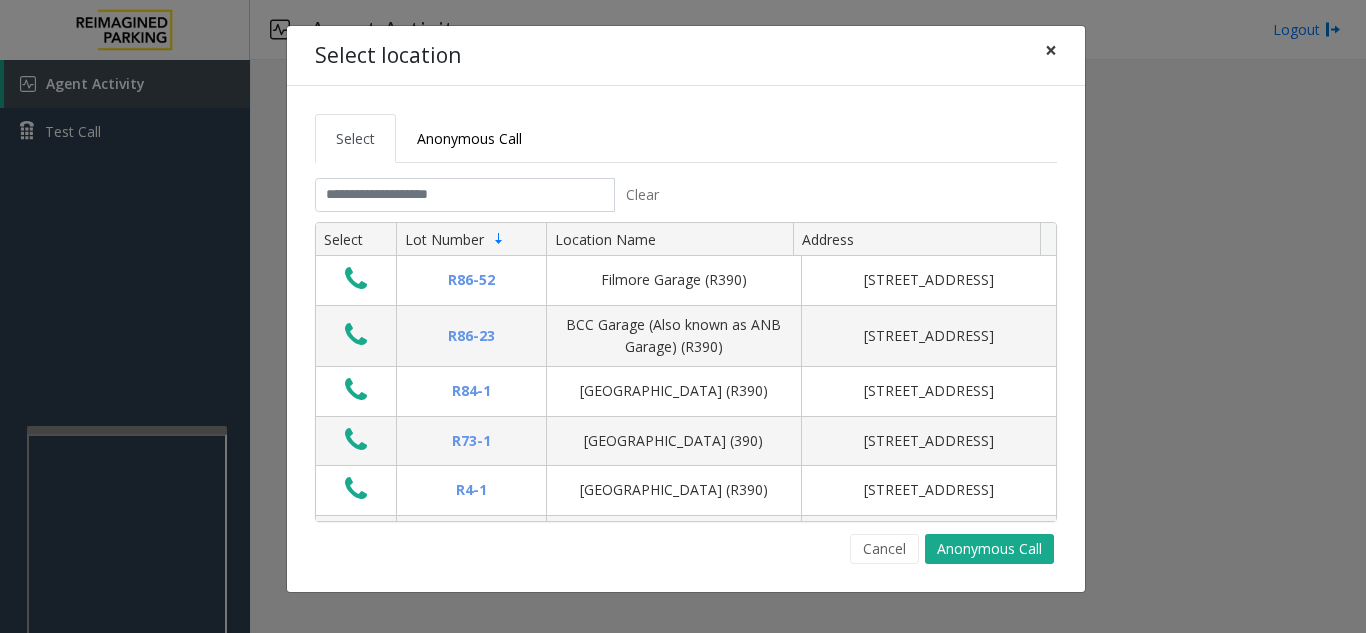 click on "×" 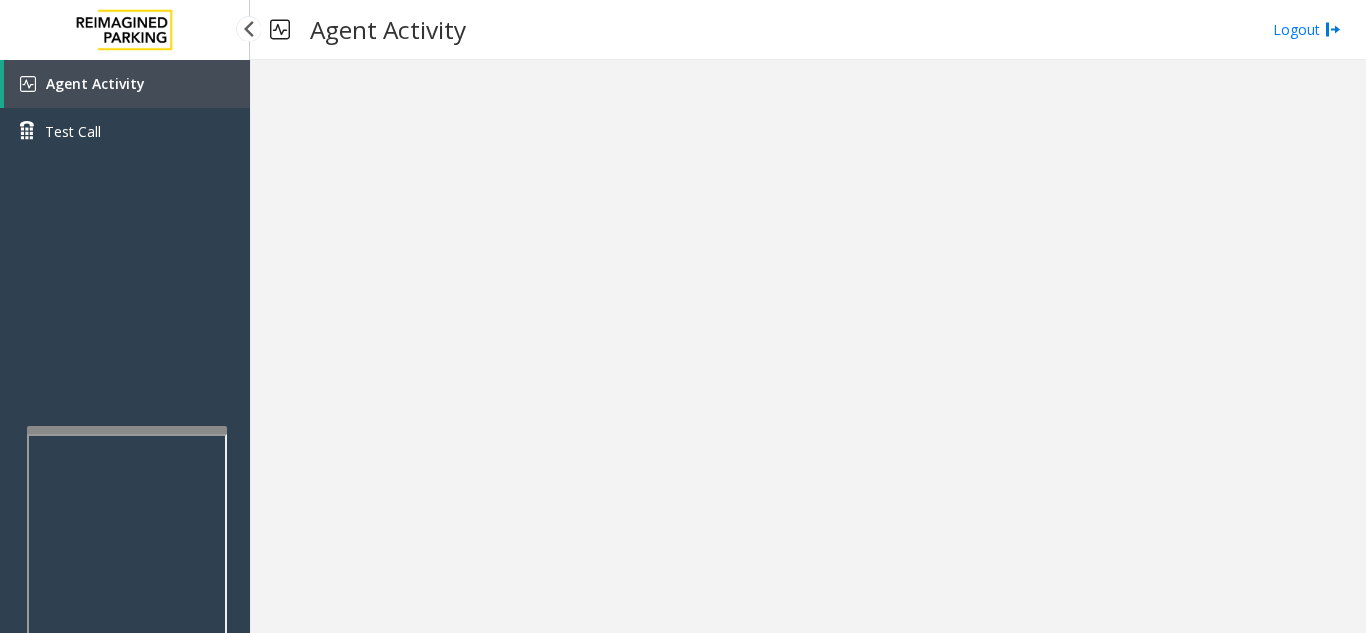 click on "Agent Activity" at bounding box center (127, 84) 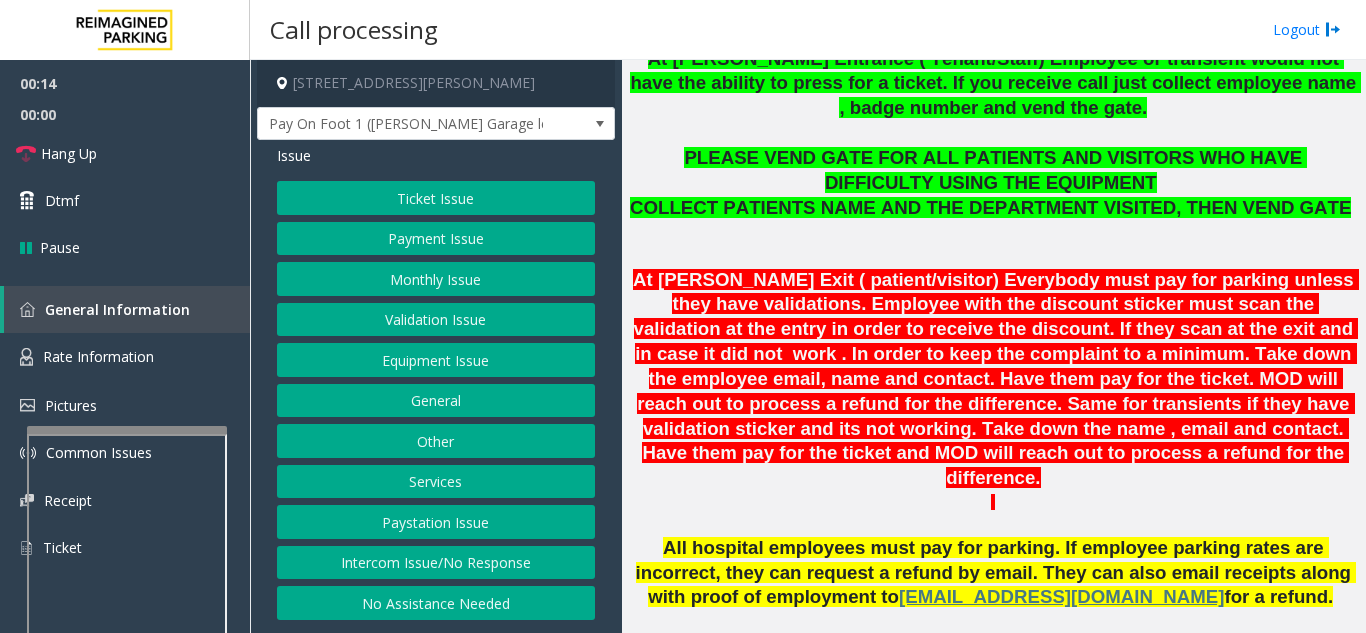 scroll, scrollTop: 700, scrollLeft: 0, axis: vertical 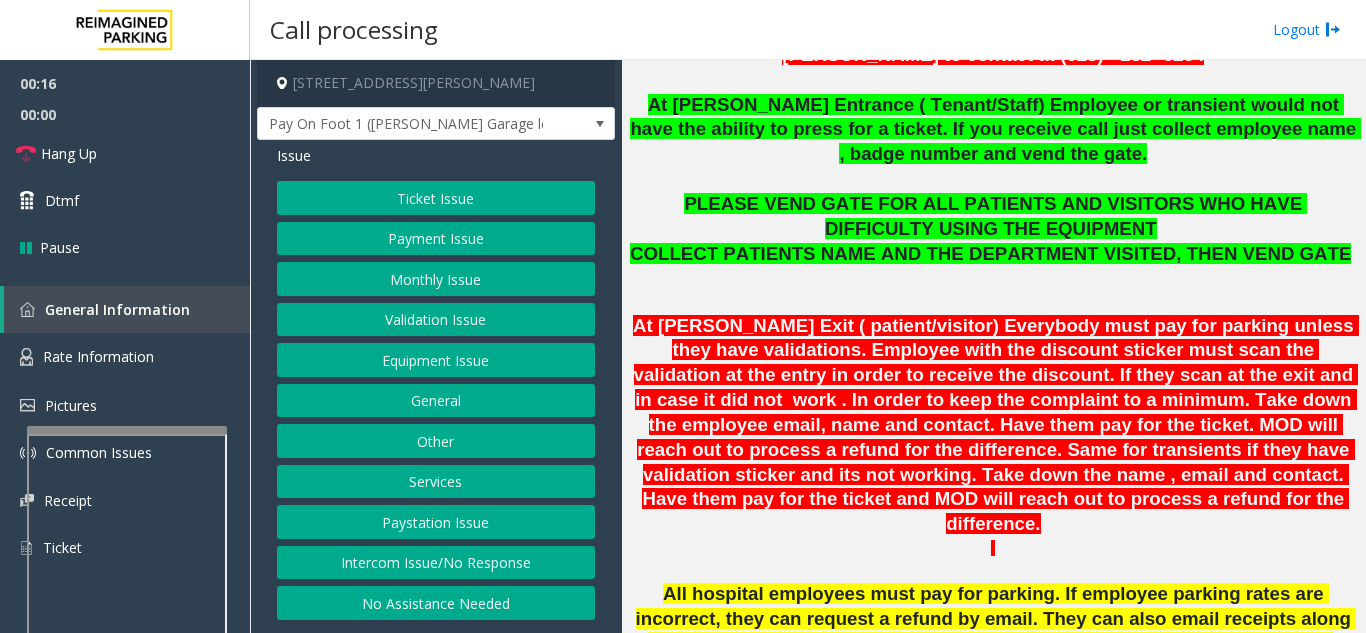 click on "Validation Issue" 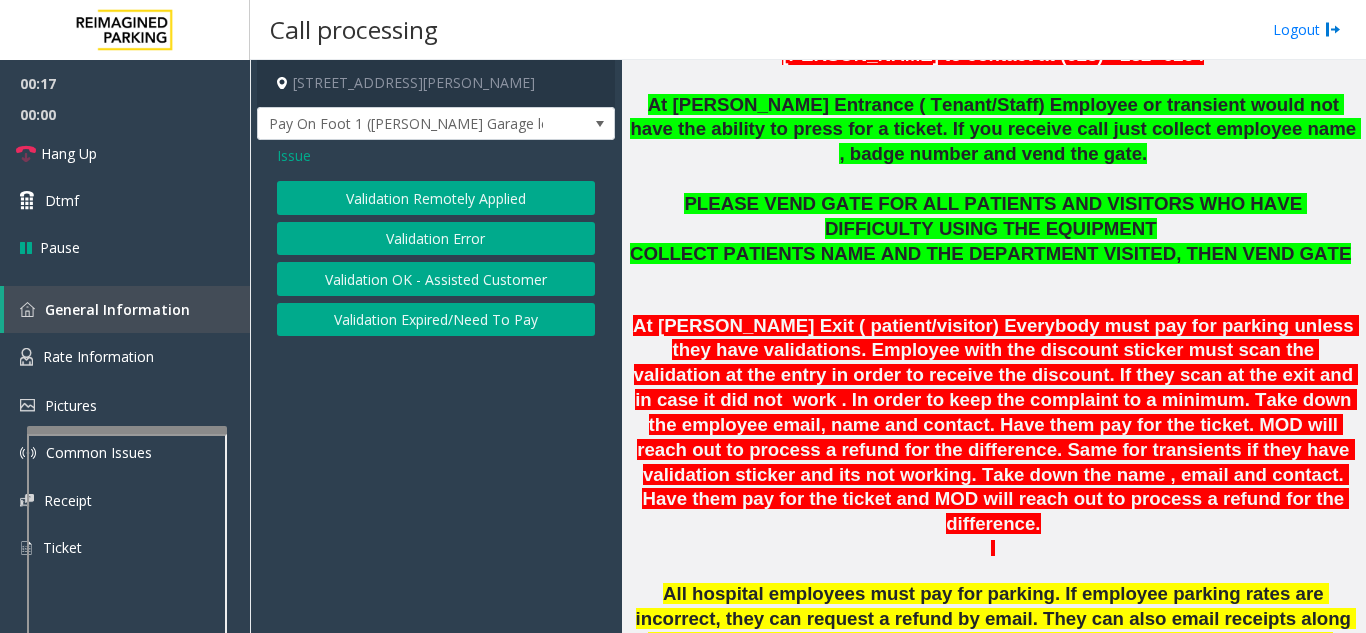 click on "Validation Error" 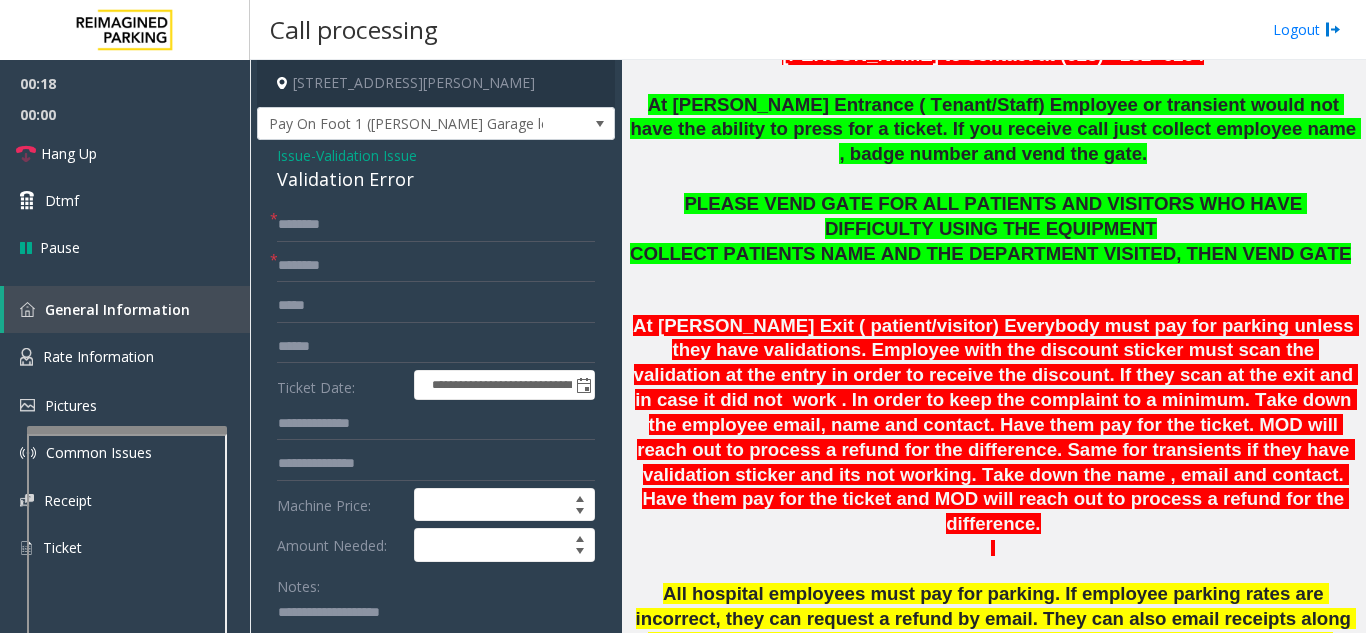 scroll, scrollTop: 100, scrollLeft: 0, axis: vertical 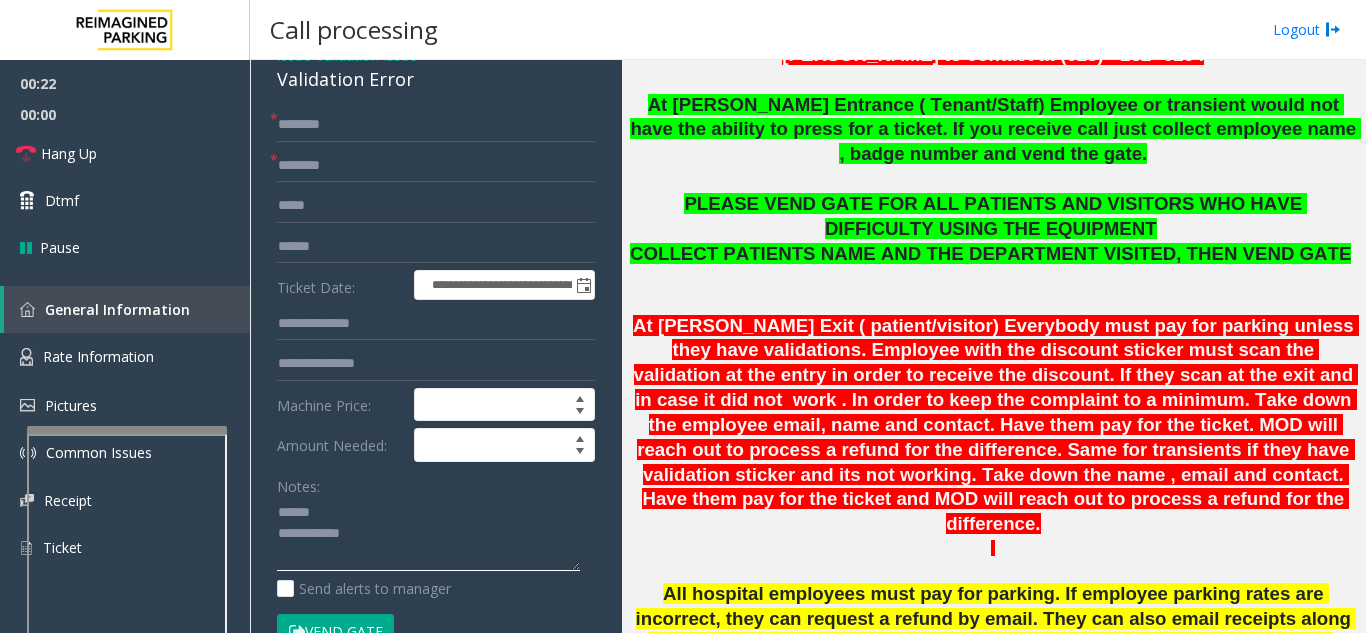 click 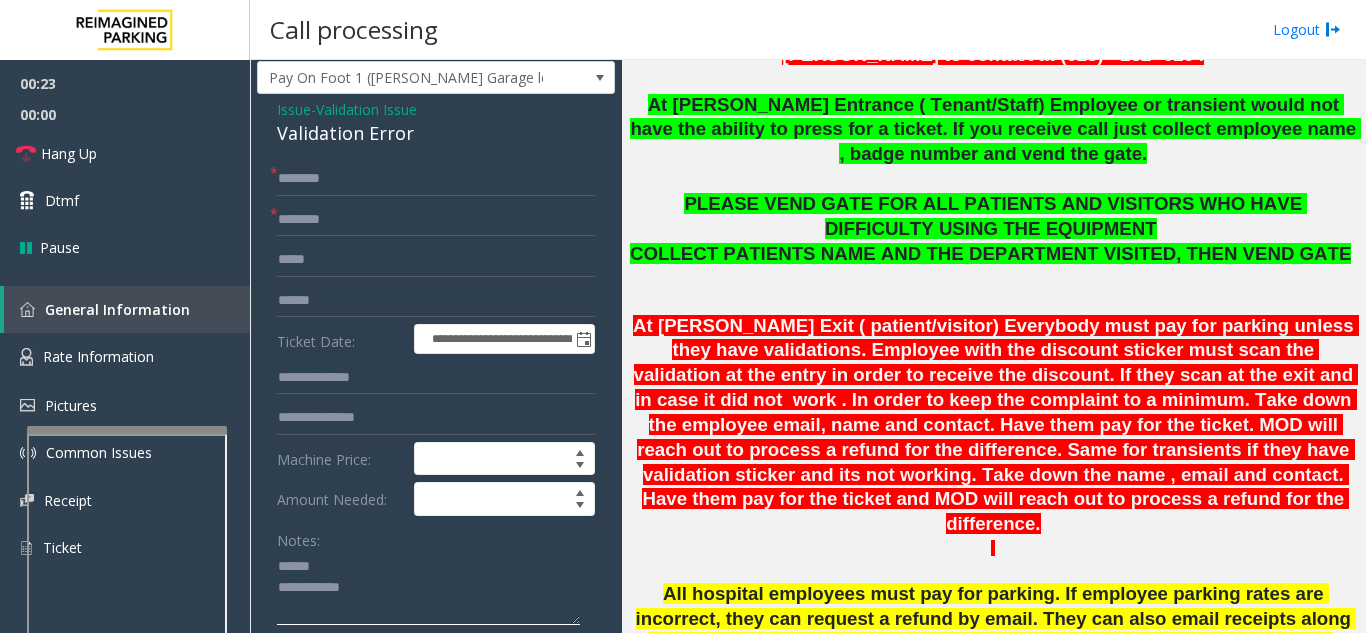 scroll, scrollTop: 0, scrollLeft: 0, axis: both 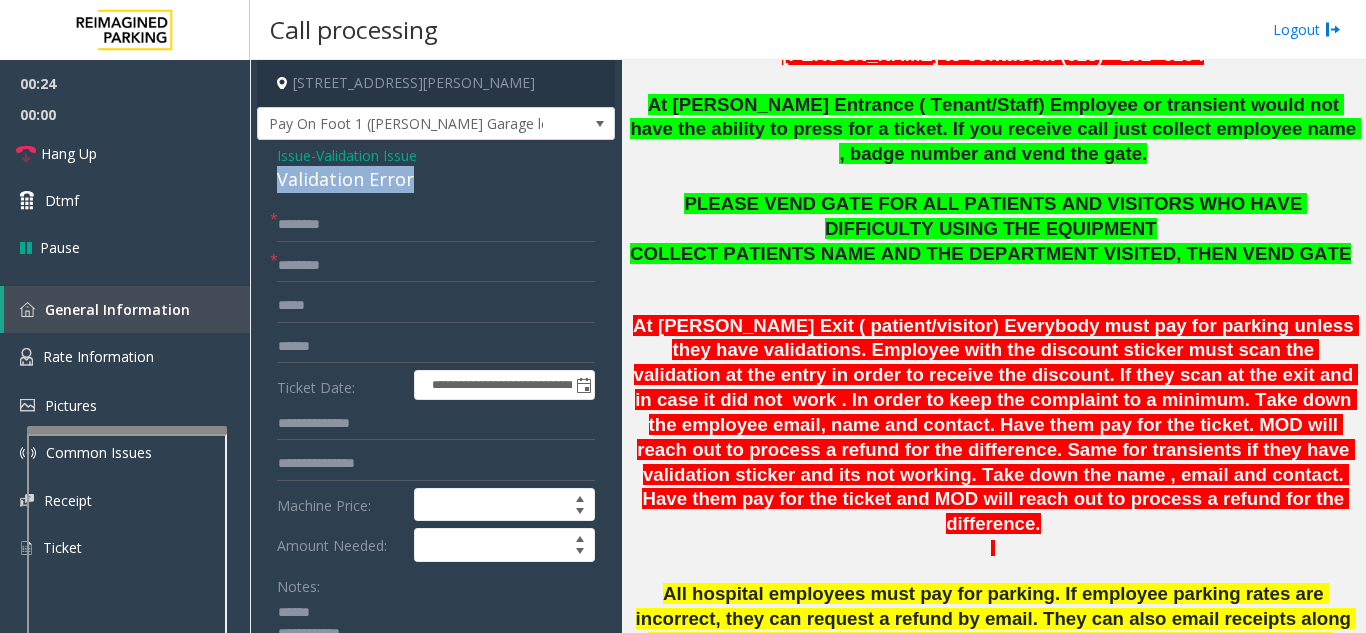 drag, startPoint x: 281, startPoint y: 175, endPoint x: 420, endPoint y: 175, distance: 139 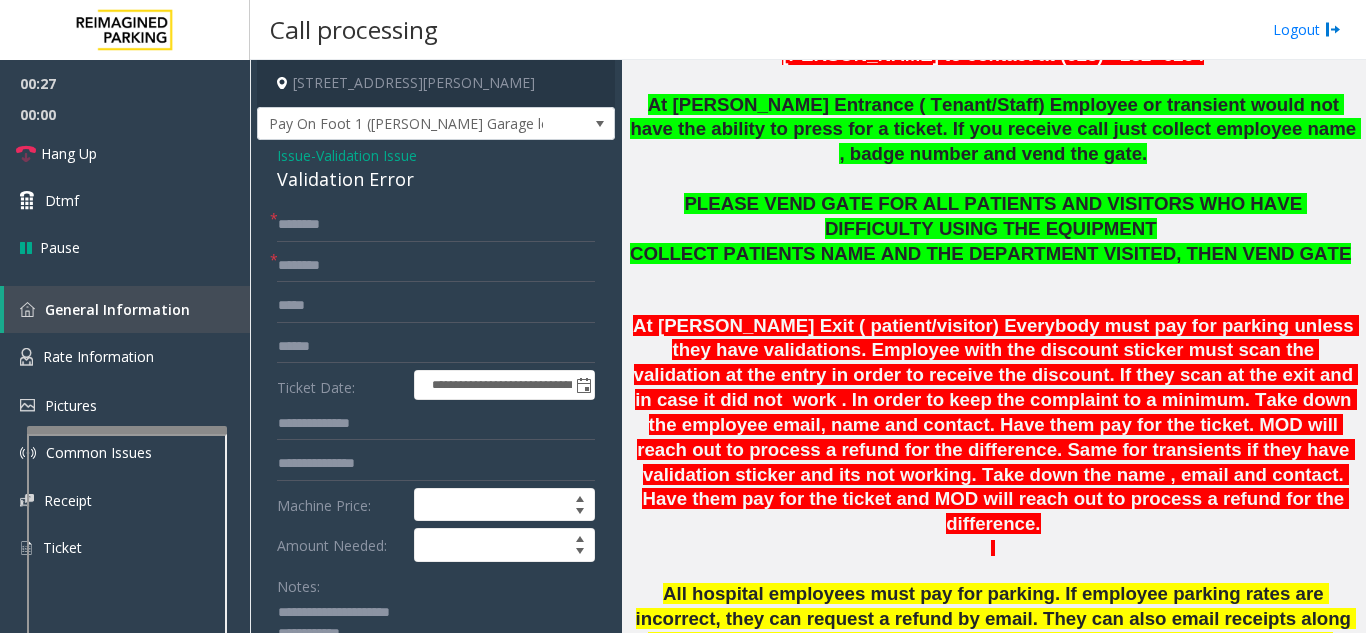 click 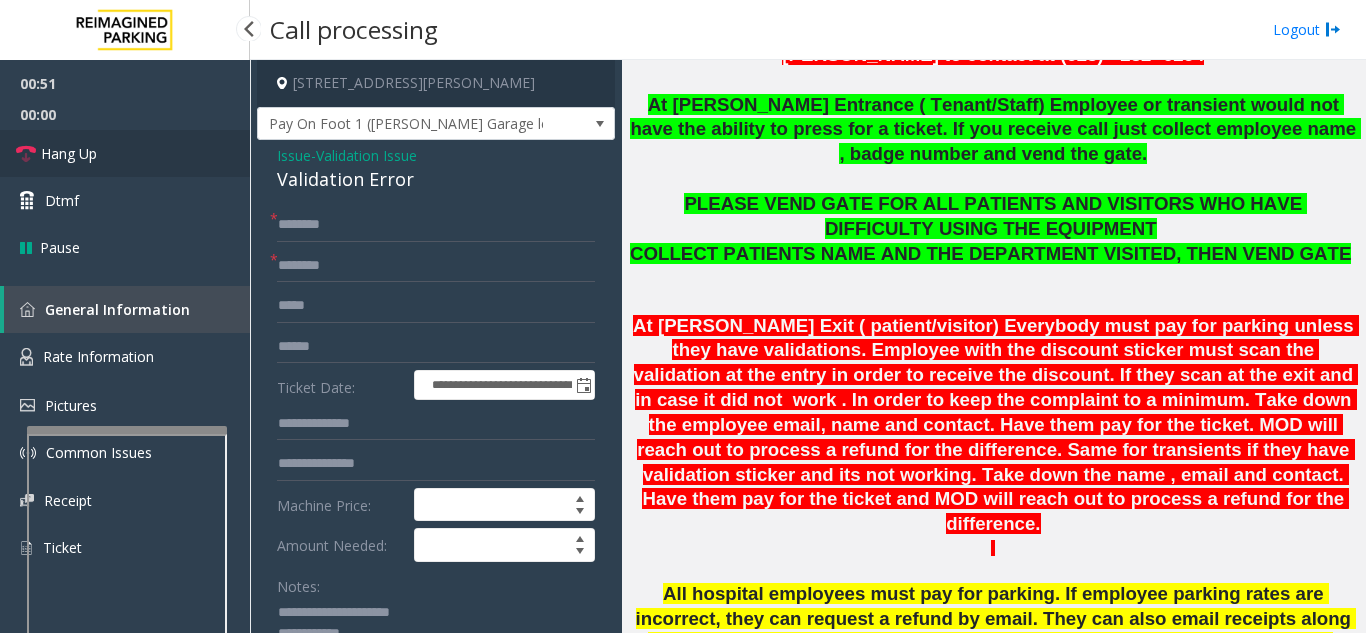 type on "**********" 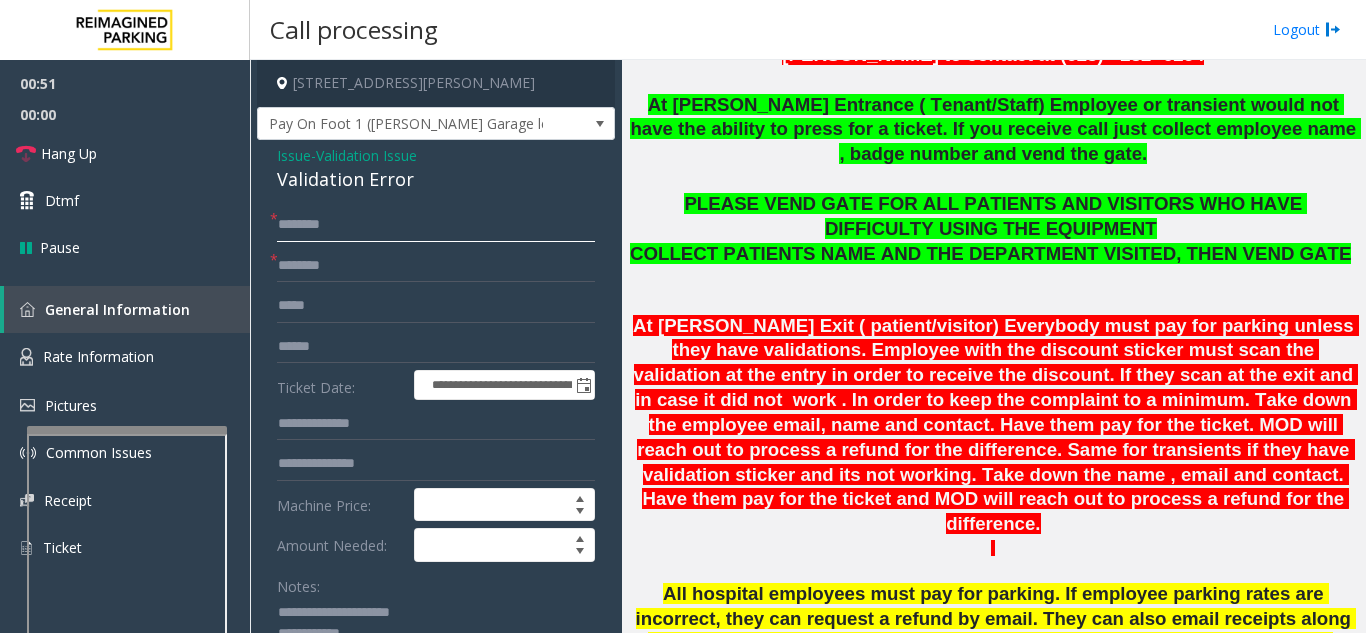 click 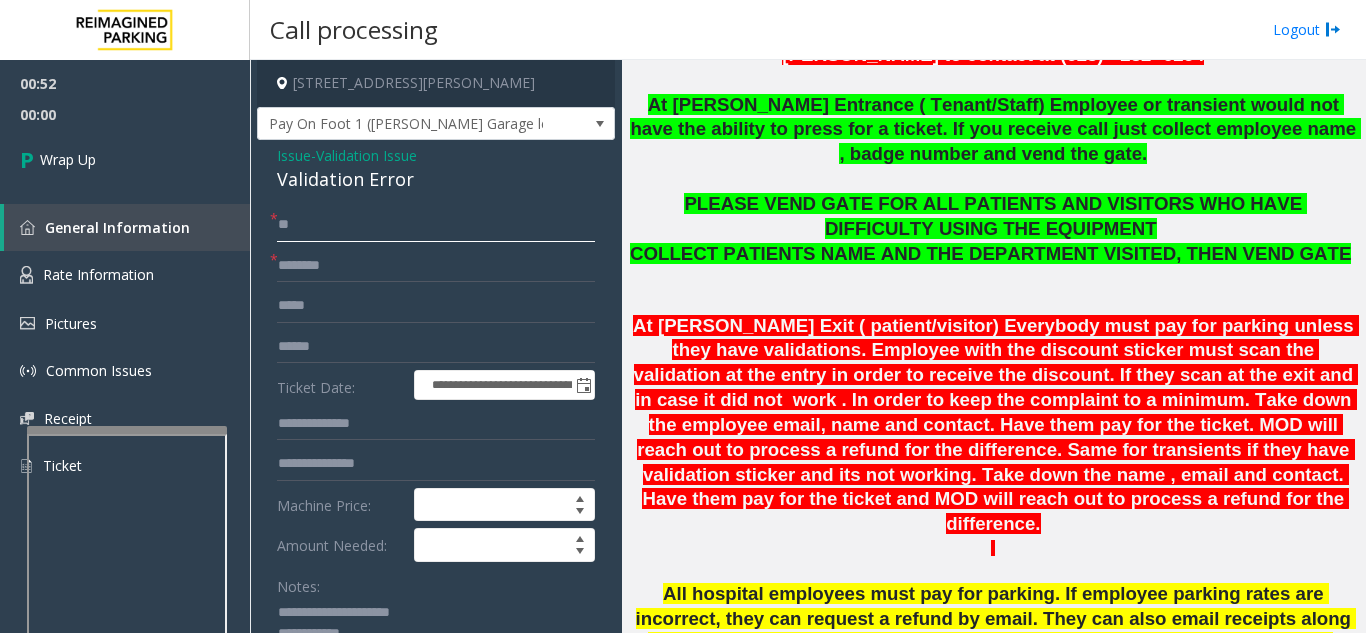 type on "**" 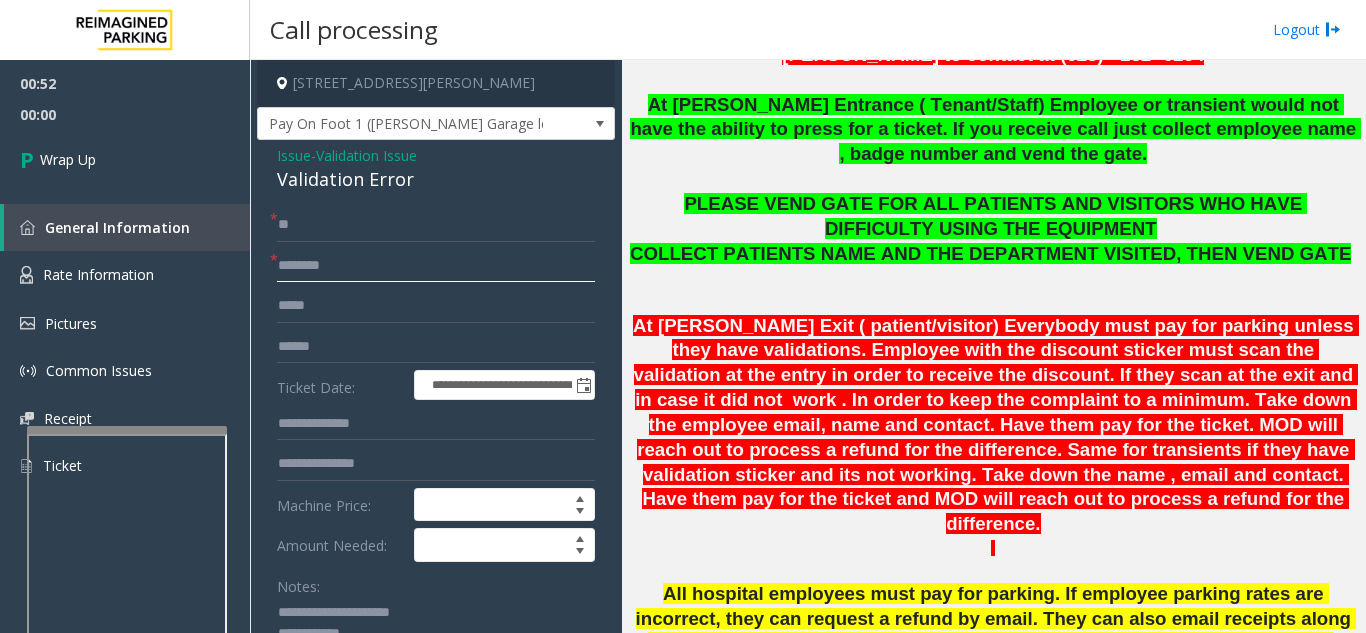 click 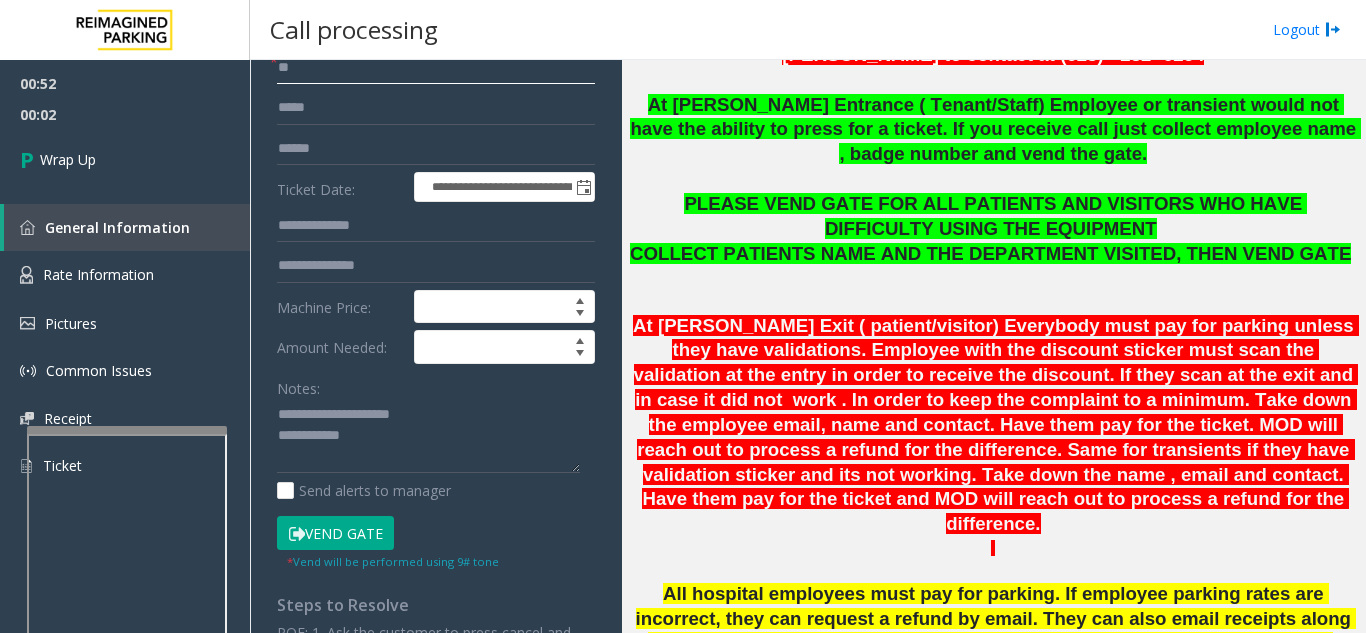 scroll, scrollTop: 200, scrollLeft: 0, axis: vertical 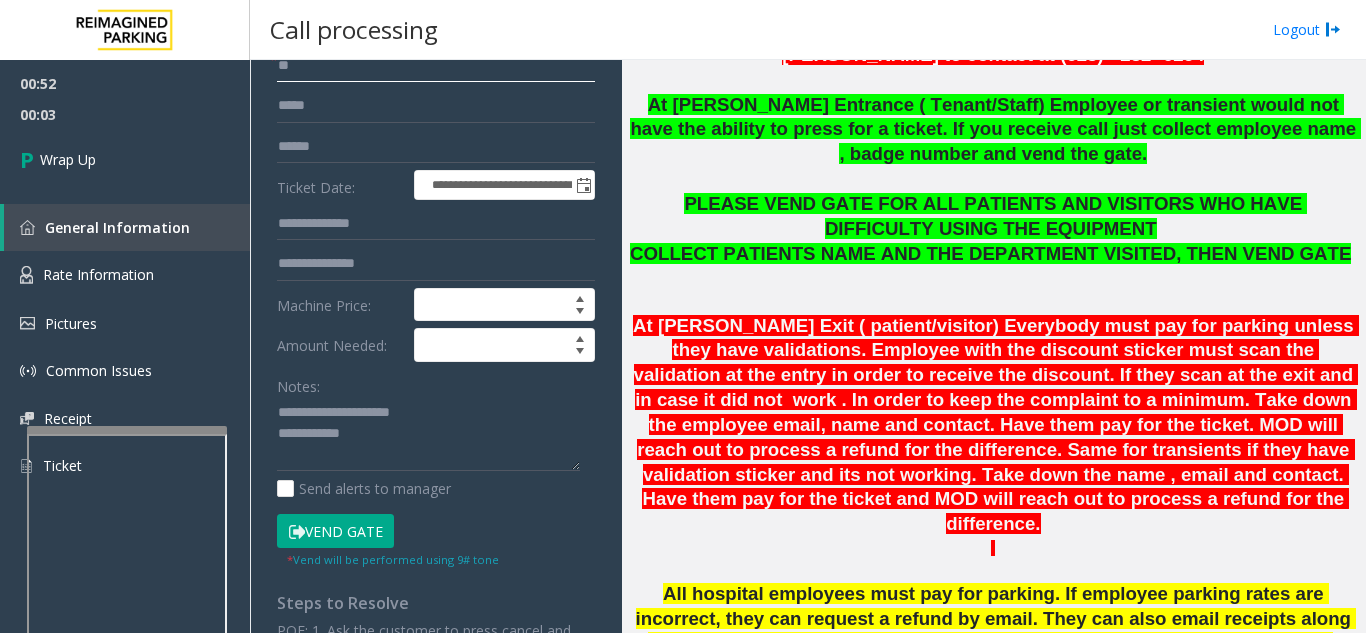 type on "**" 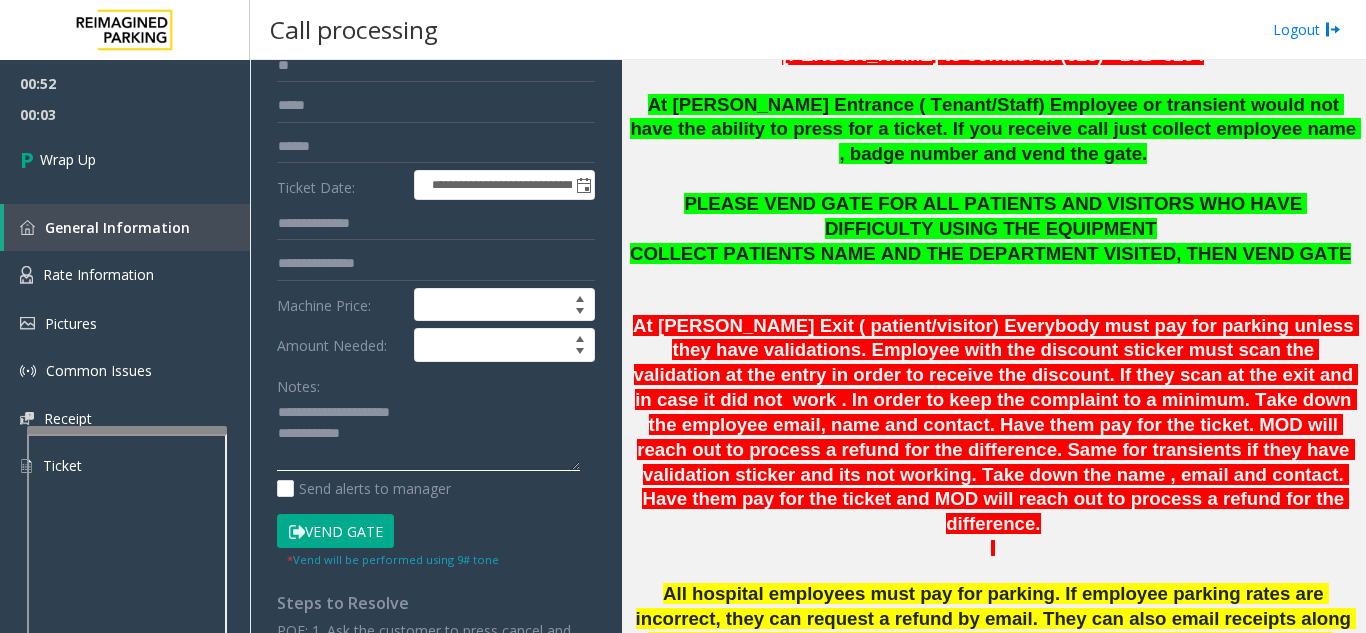 click 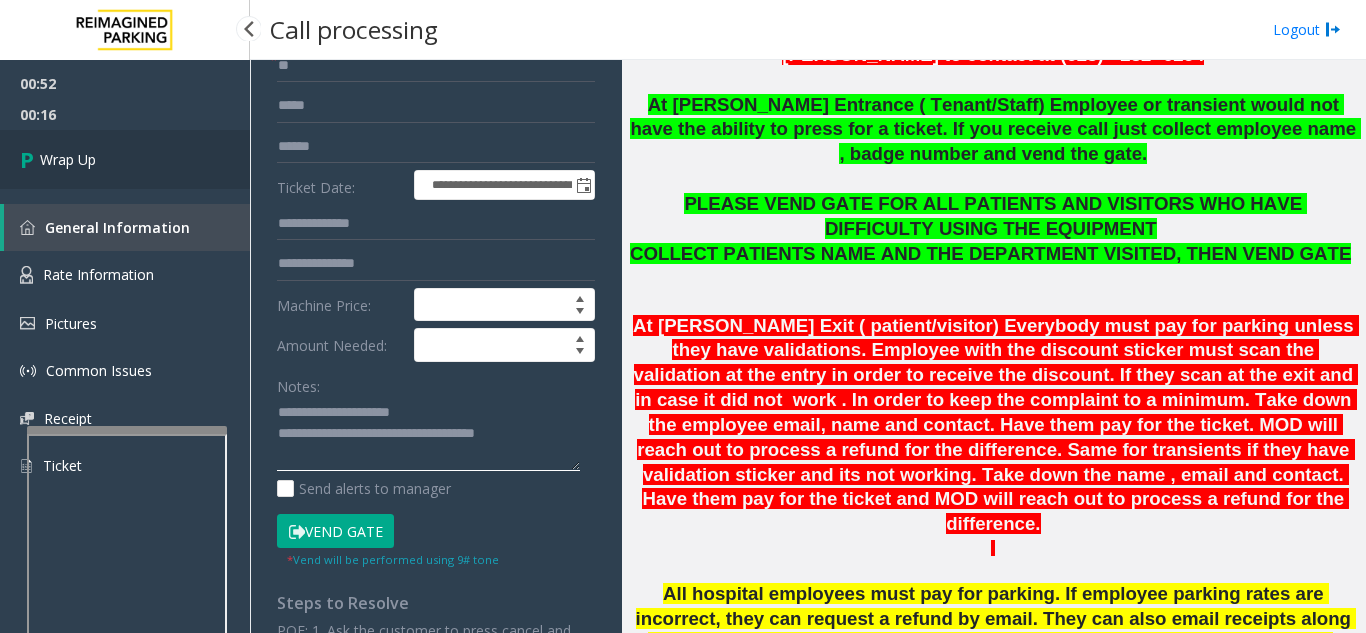 type on "**********" 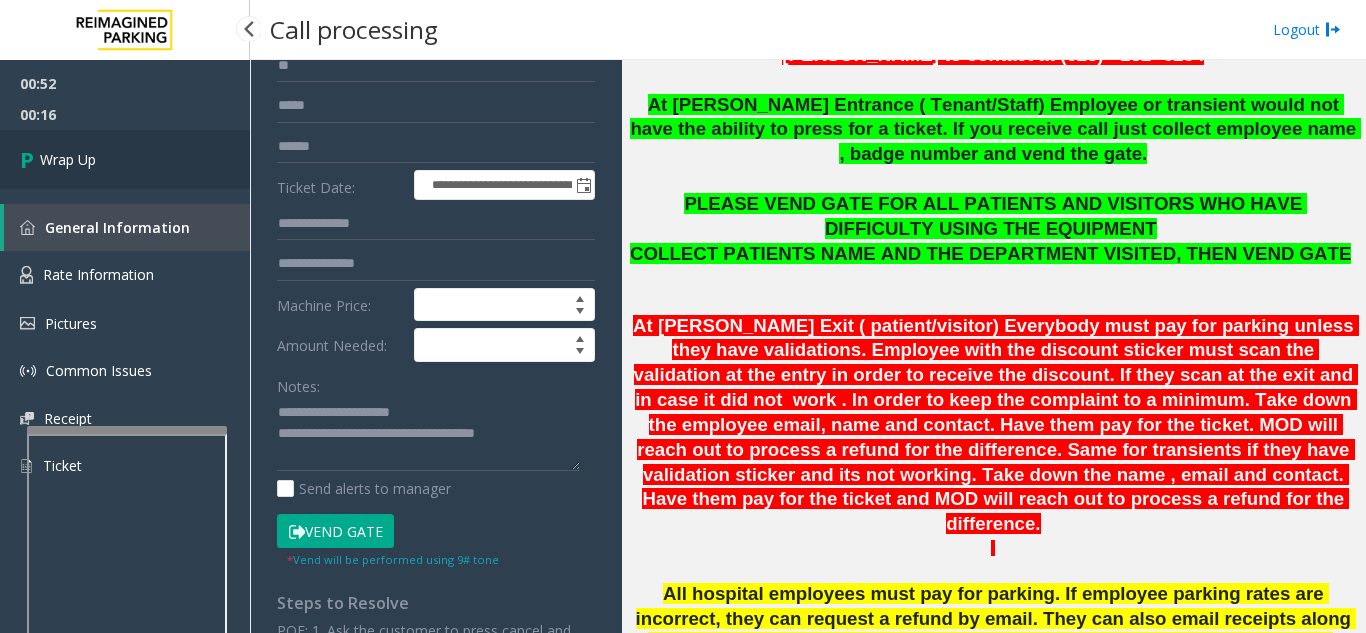 click on "Wrap Up" at bounding box center [125, 159] 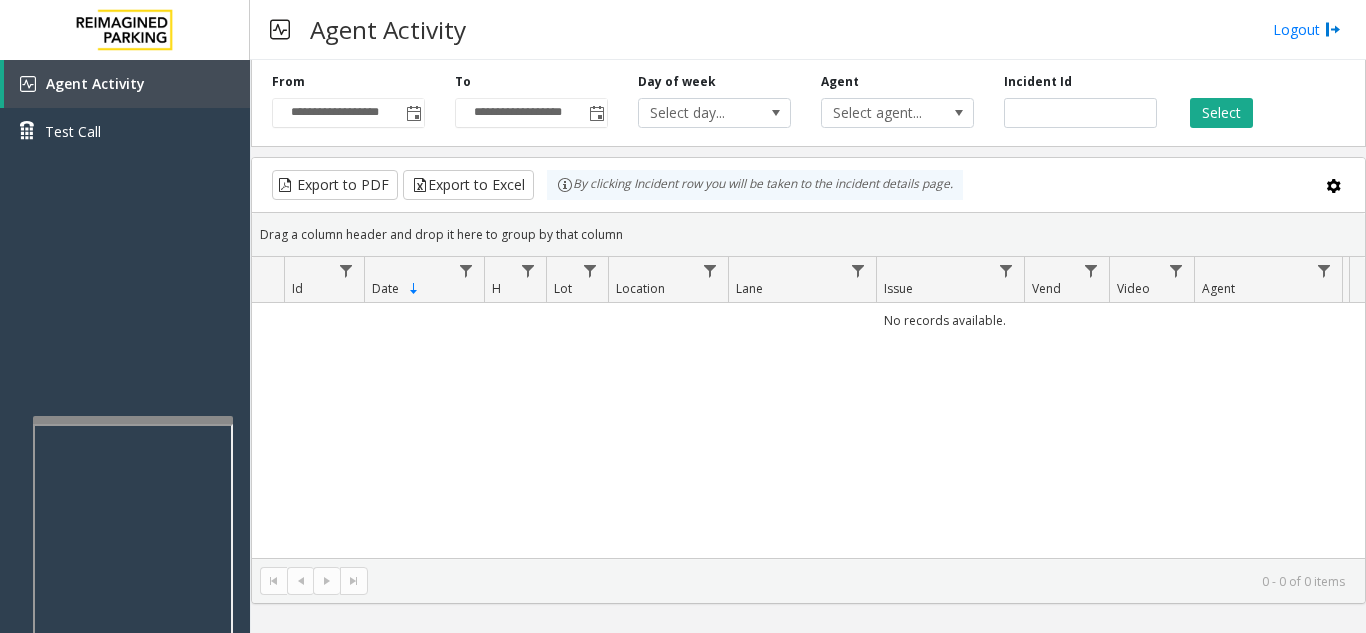 click at bounding box center (133, 420) 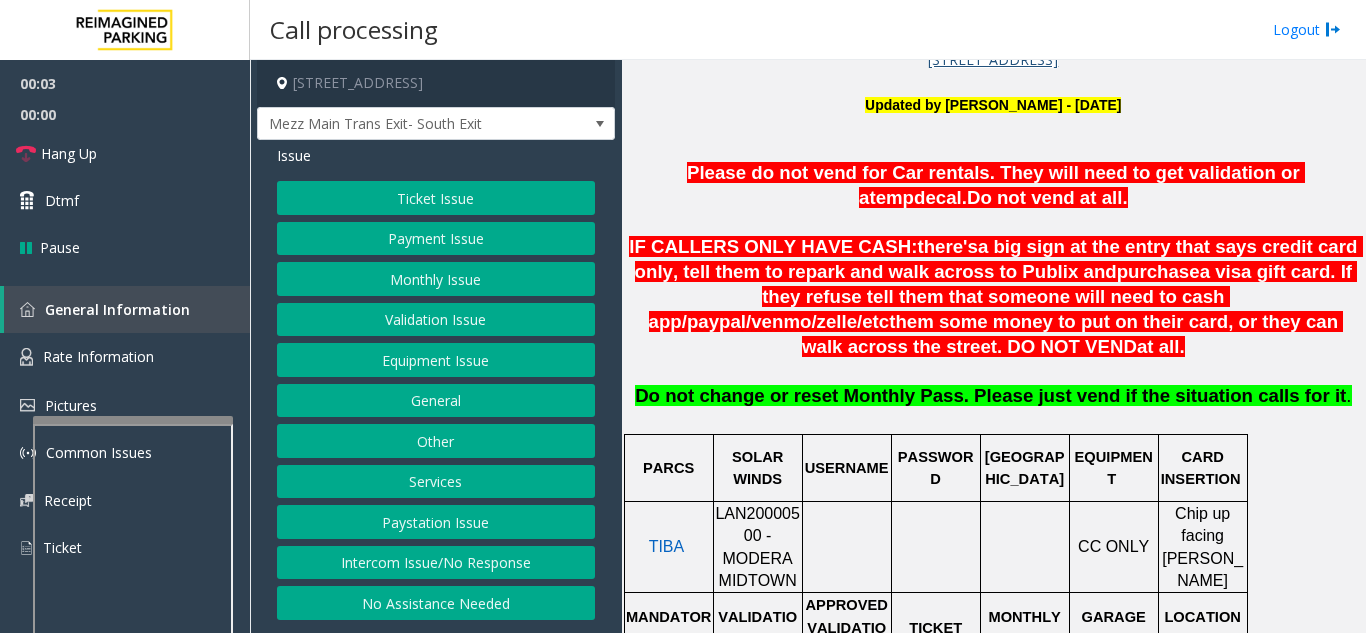 scroll, scrollTop: 700, scrollLeft: 0, axis: vertical 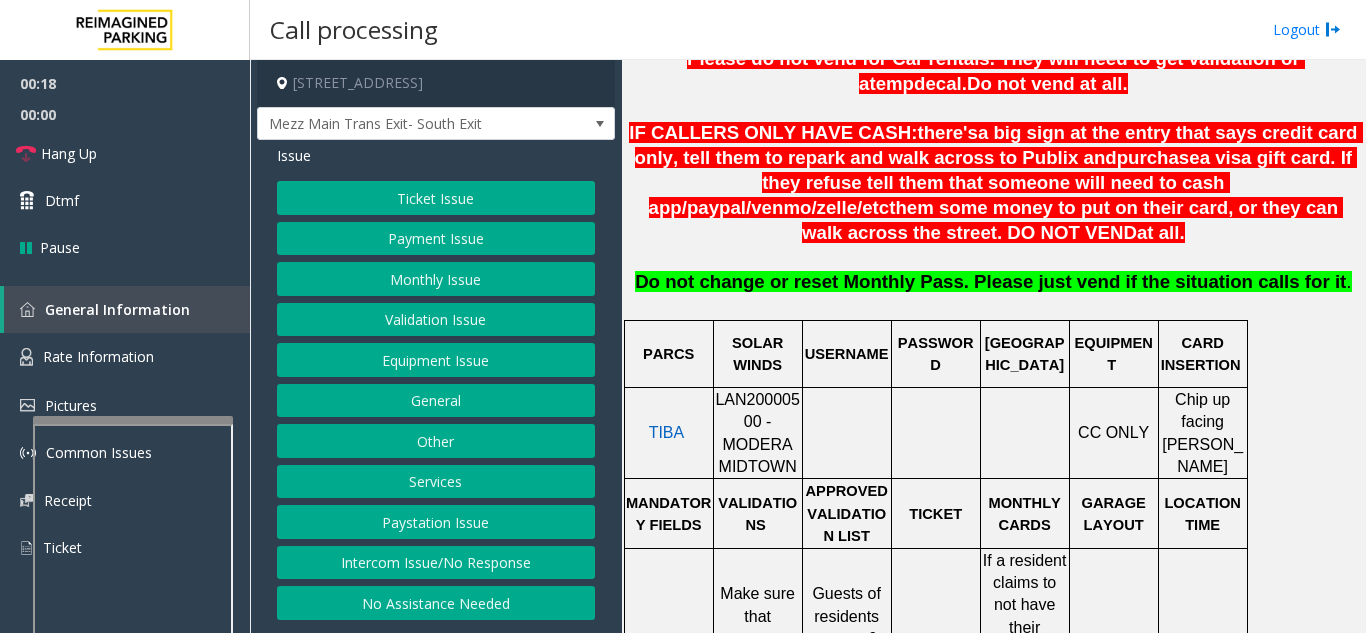 click on "Intercom Issue/No Response" 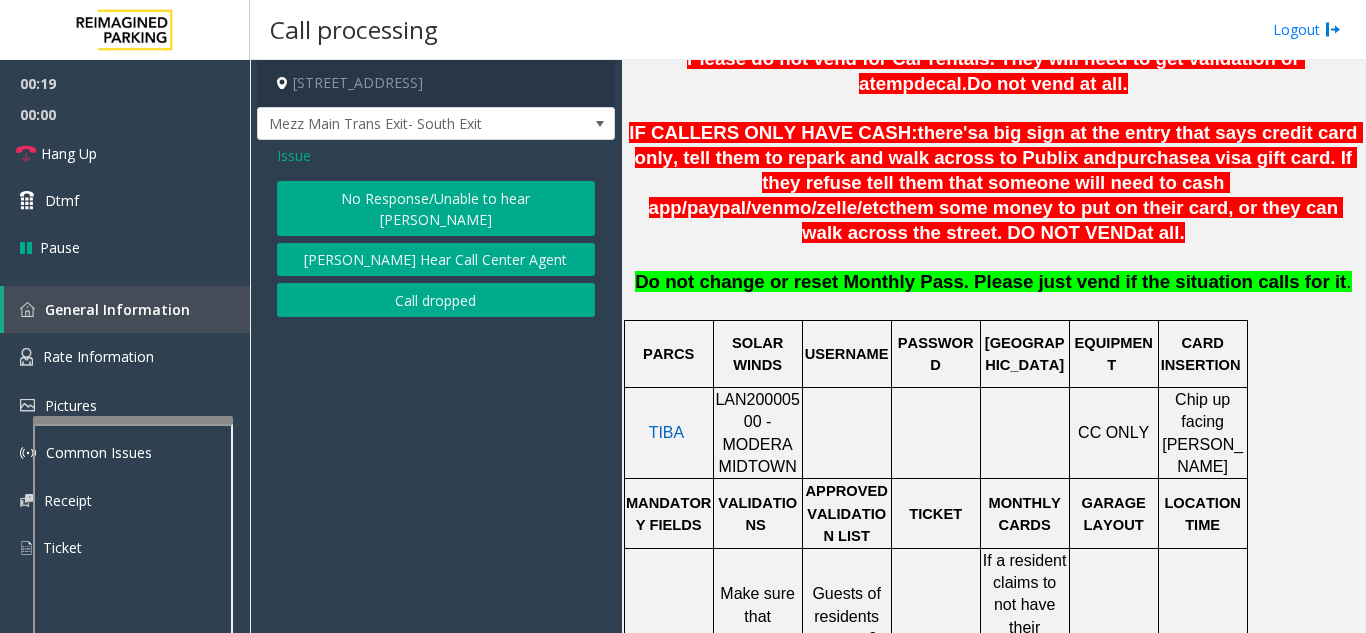 click on "No Response/Unable to hear [PERSON_NAME]" 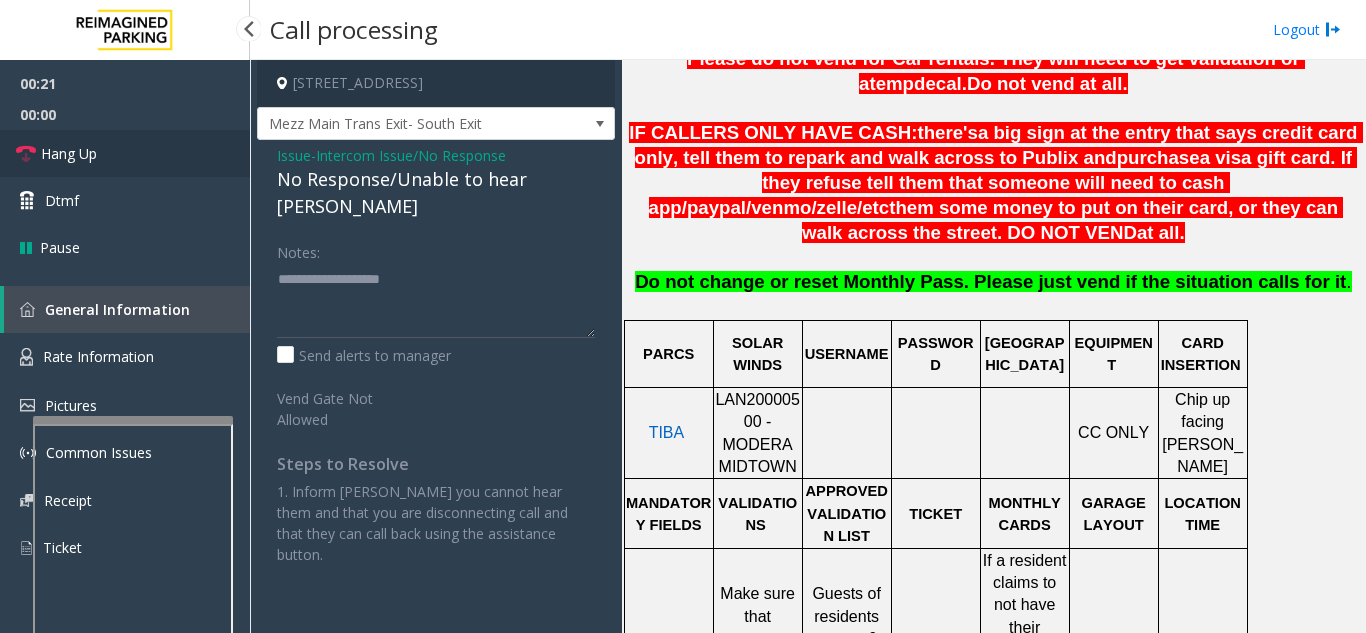 click on "Hang Up" at bounding box center [125, 153] 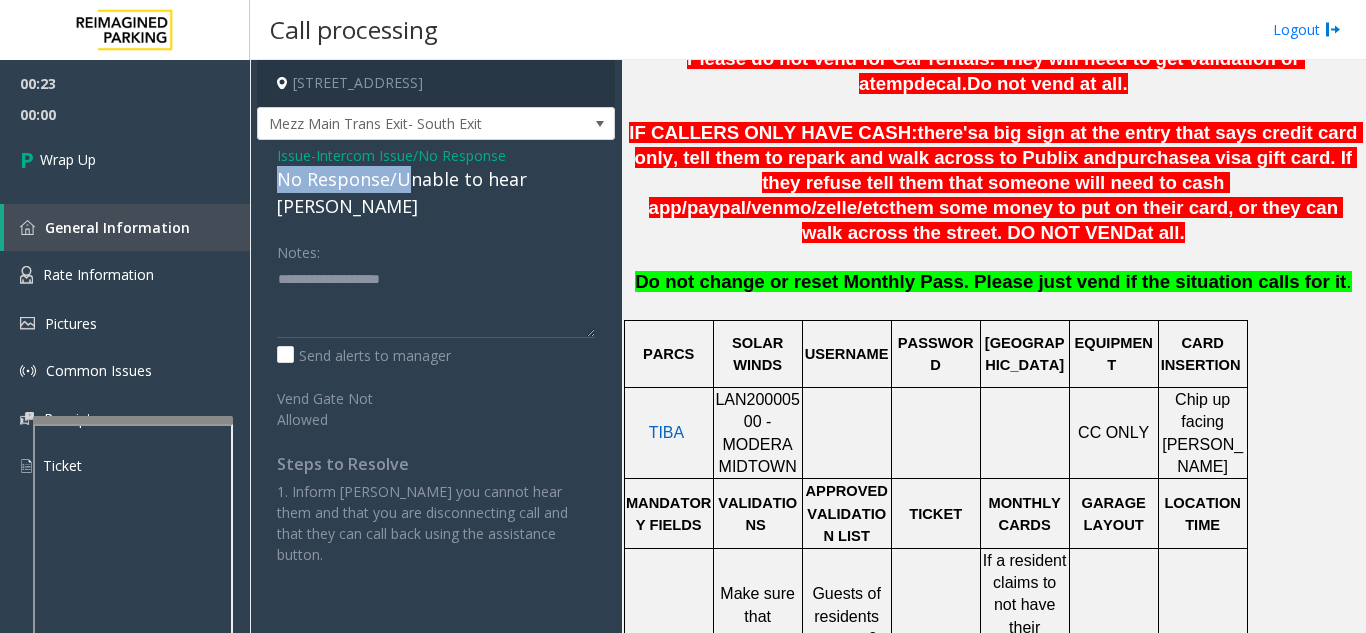drag, startPoint x: 276, startPoint y: 182, endPoint x: 403, endPoint y: 182, distance: 127 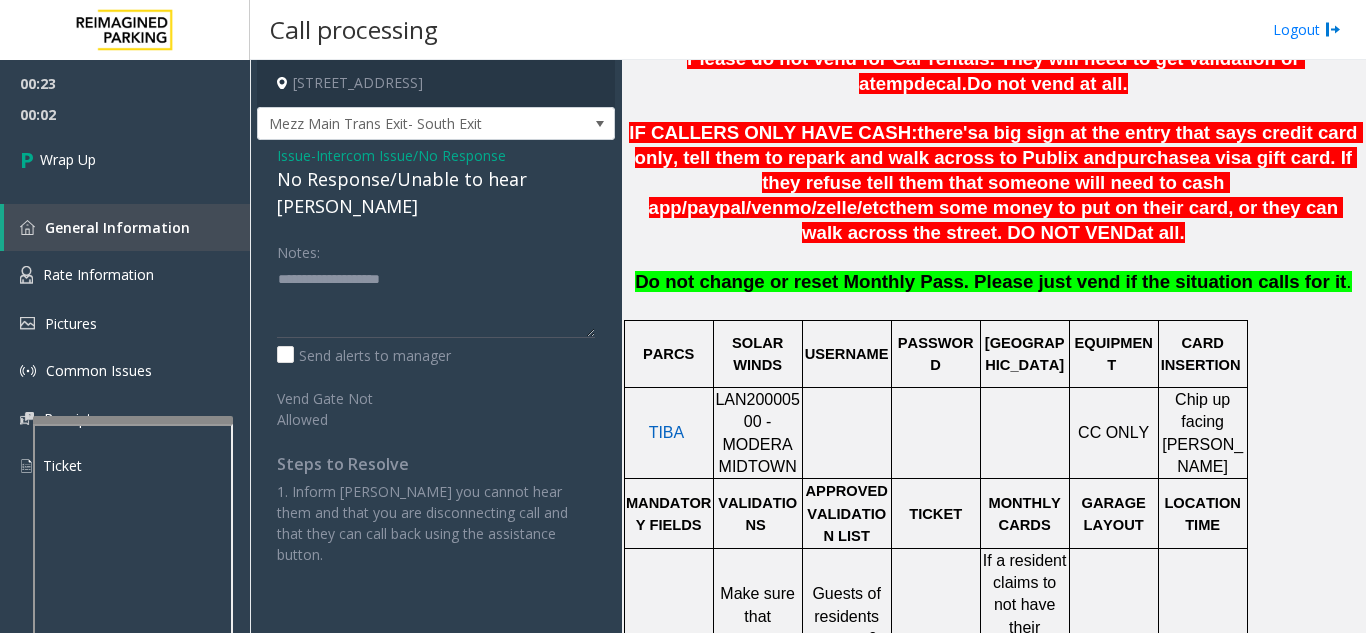 click on "Notes:" 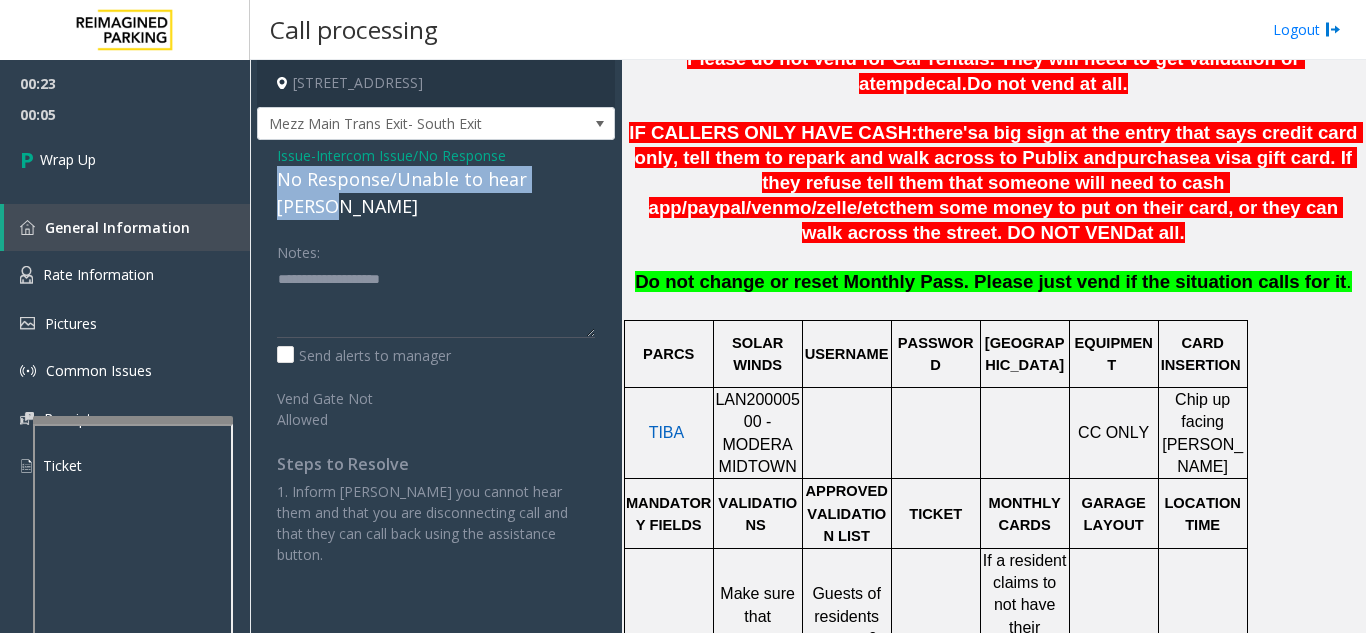drag, startPoint x: 273, startPoint y: 180, endPoint x: 615, endPoint y: 174, distance: 342.0526 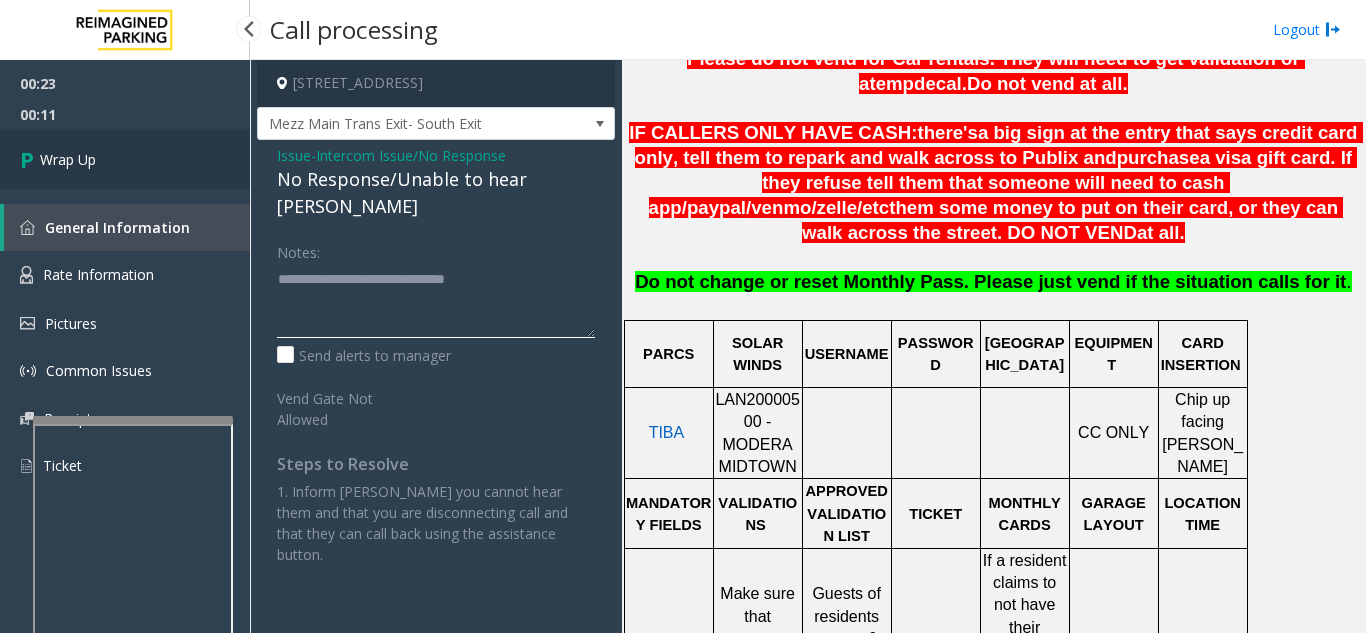 type on "**********" 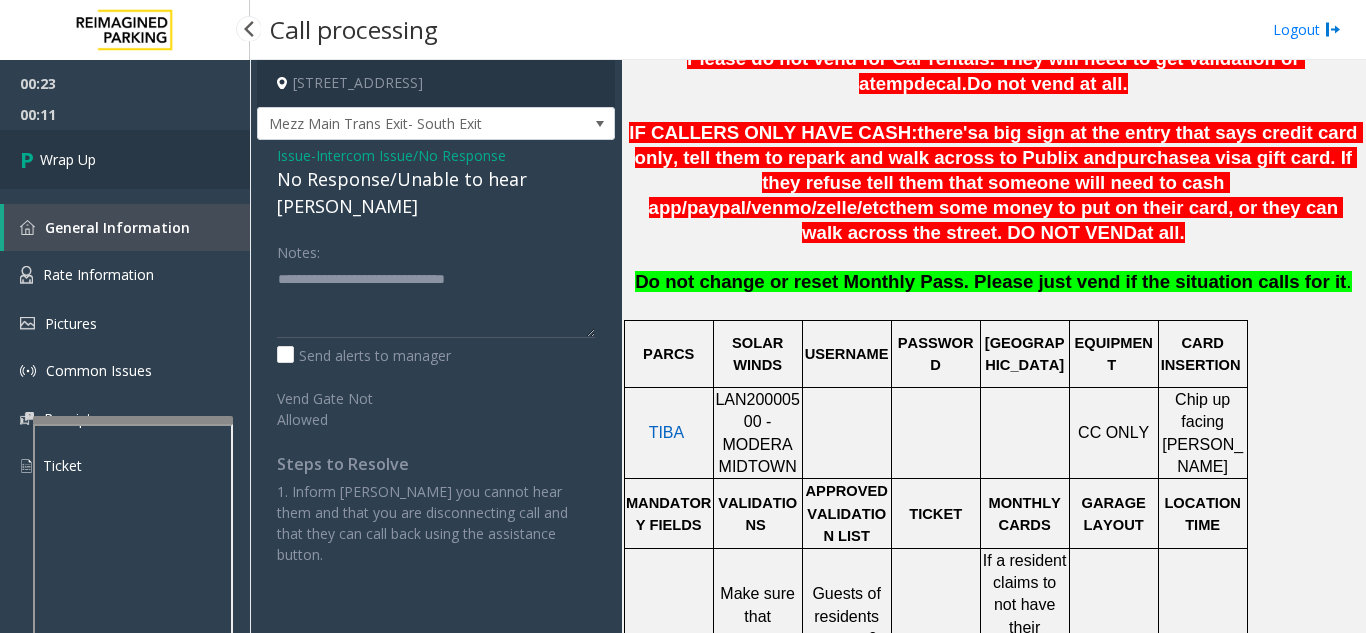 click on "Wrap Up" at bounding box center [125, 159] 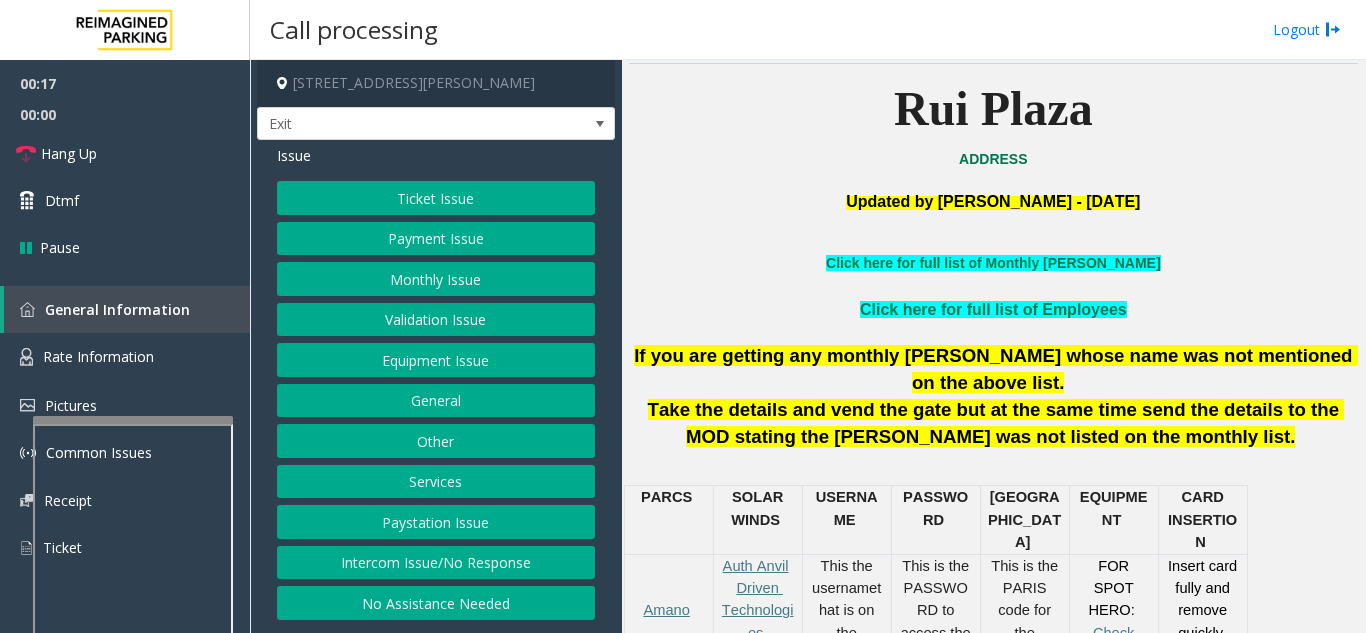 scroll, scrollTop: 500, scrollLeft: 0, axis: vertical 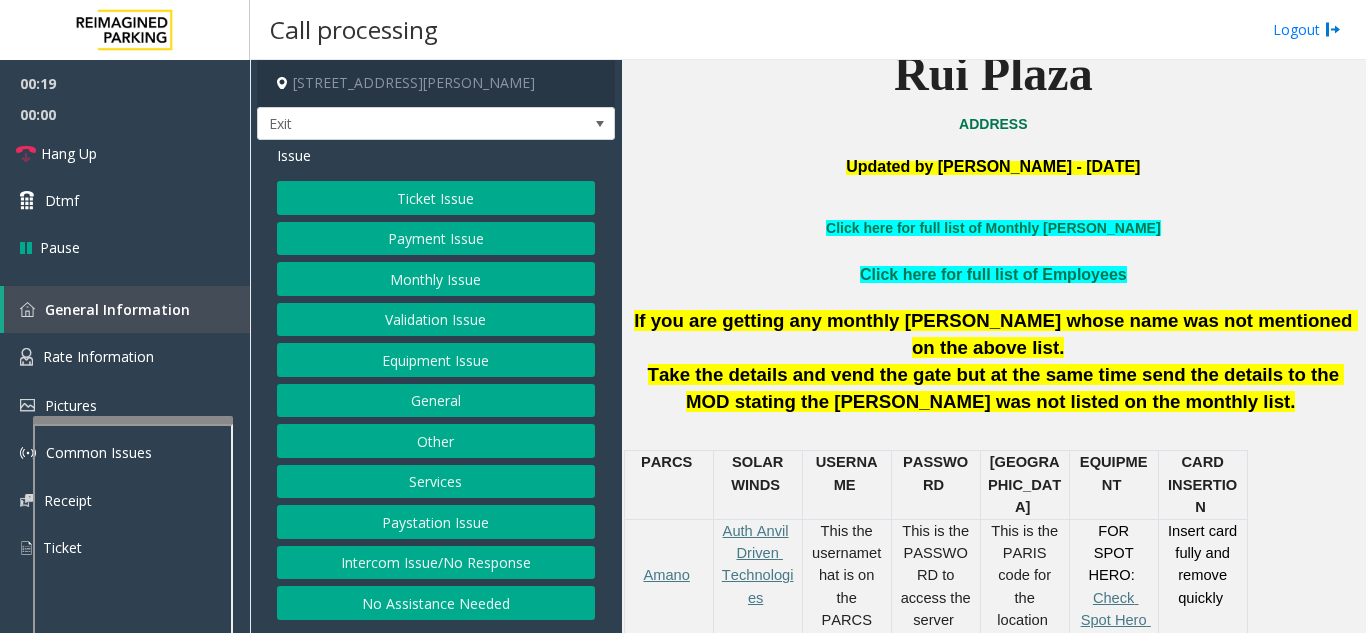click on "Services" 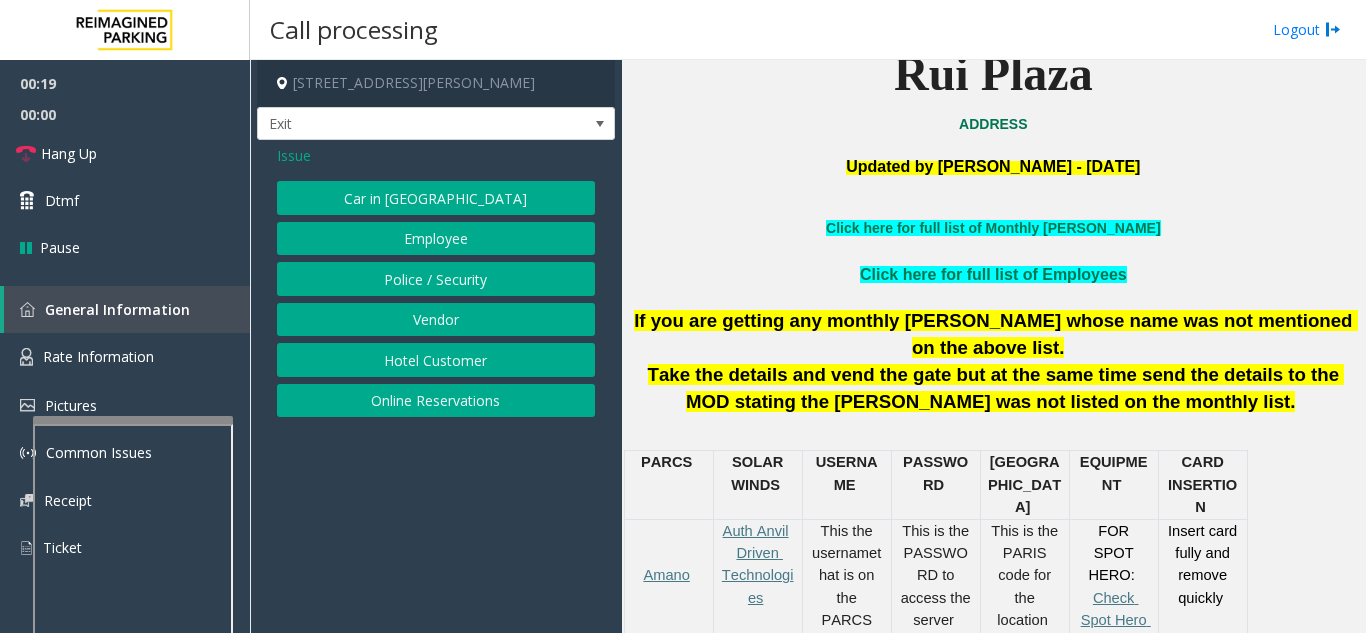 click on "Online Reservations" 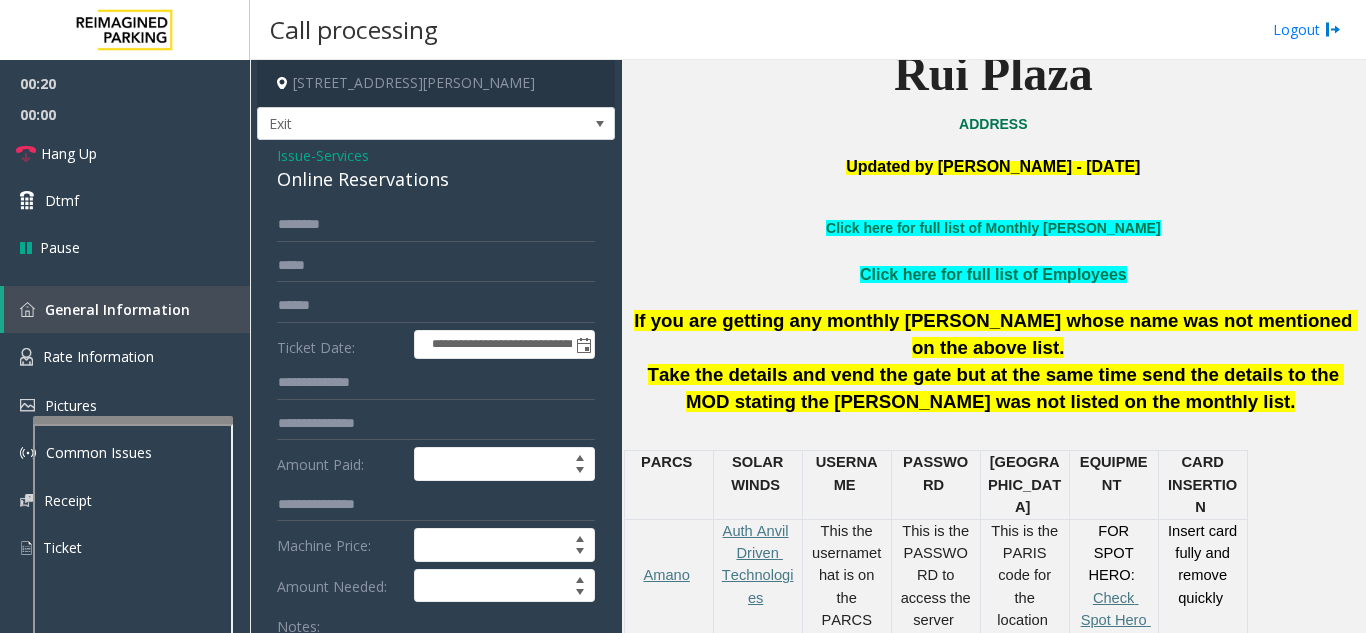scroll, scrollTop: 100, scrollLeft: 0, axis: vertical 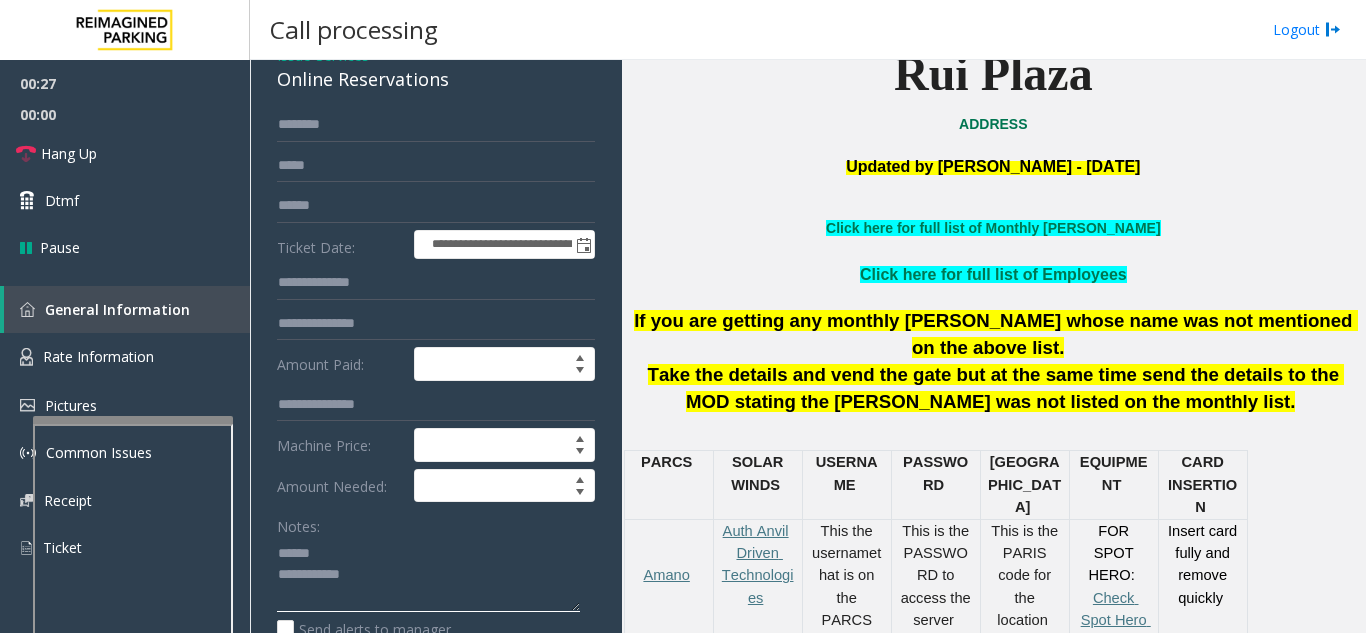 click 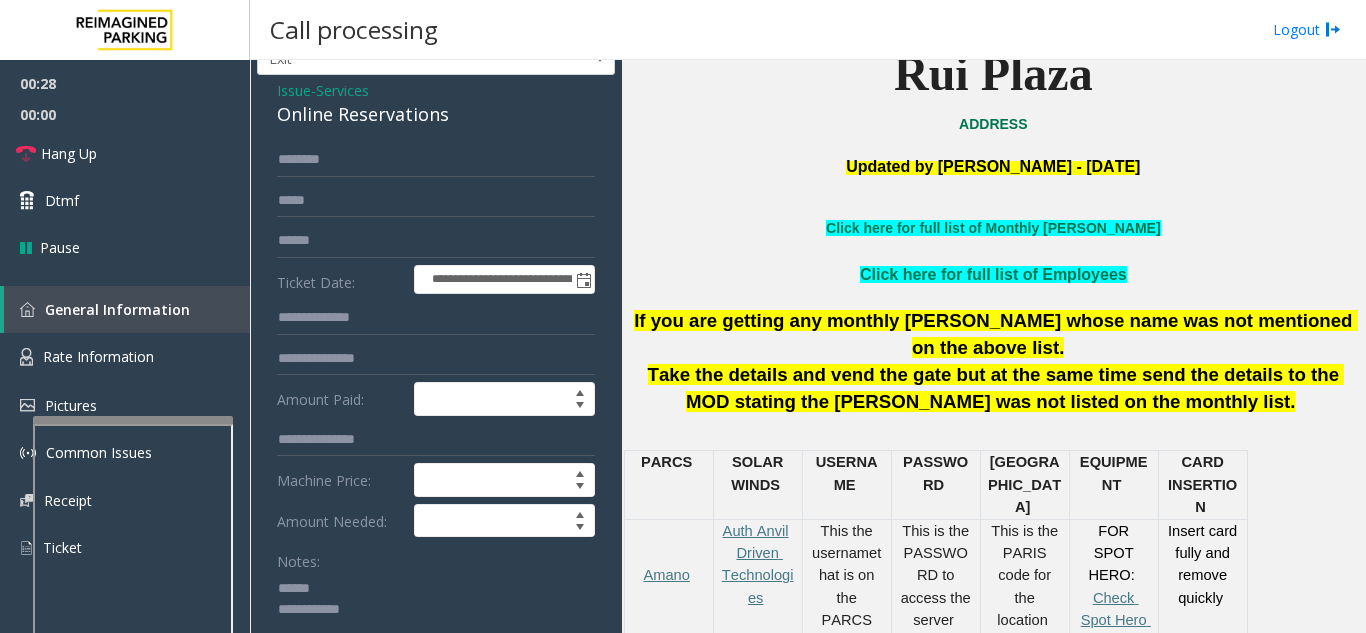 scroll, scrollTop: 58, scrollLeft: 0, axis: vertical 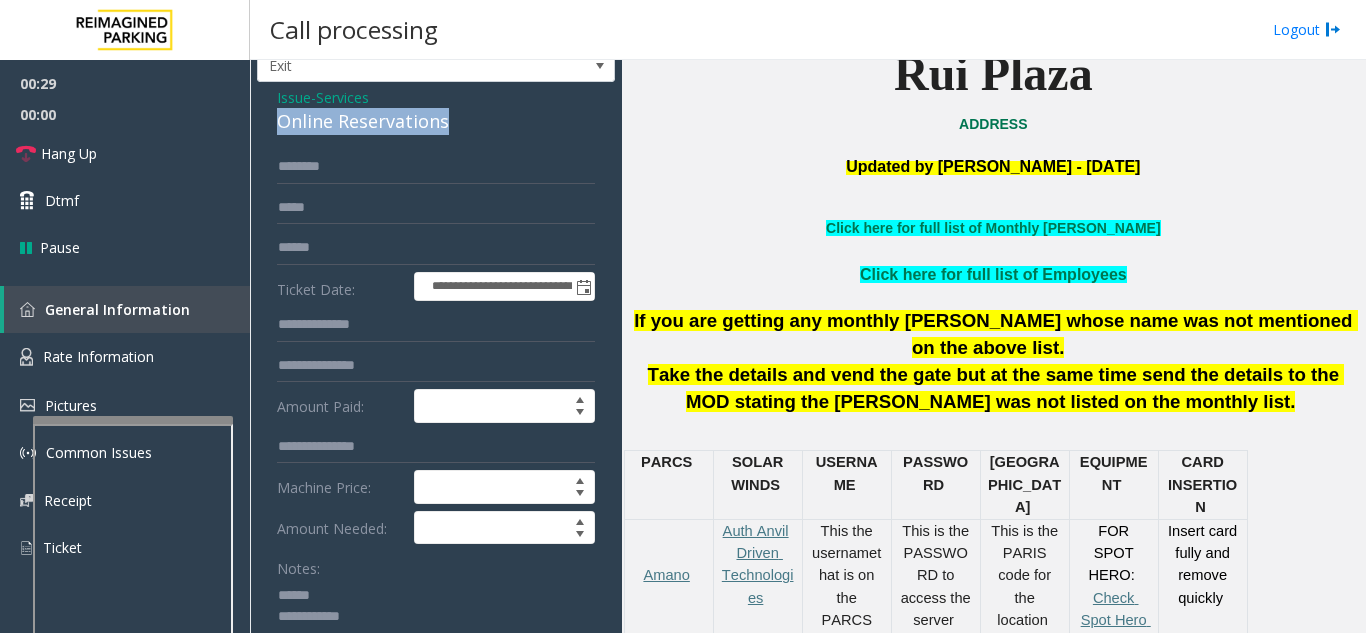 drag, startPoint x: 277, startPoint y: 80, endPoint x: 473, endPoint y: 114, distance: 198.92712 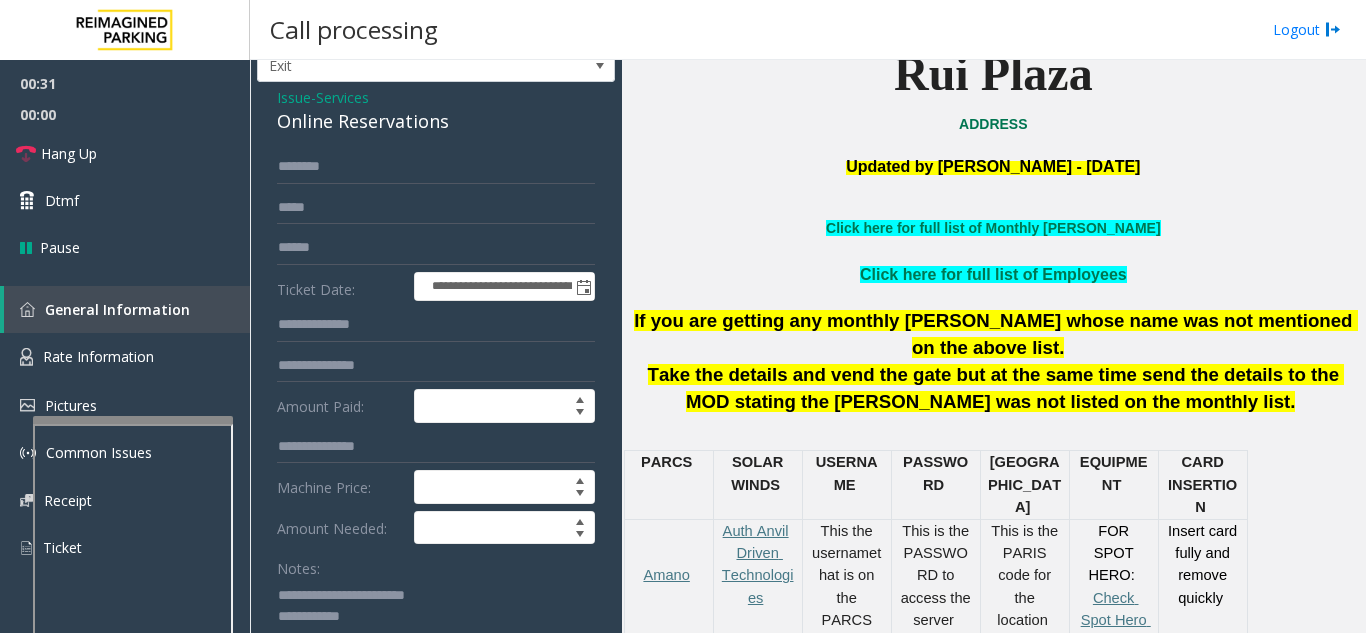 click 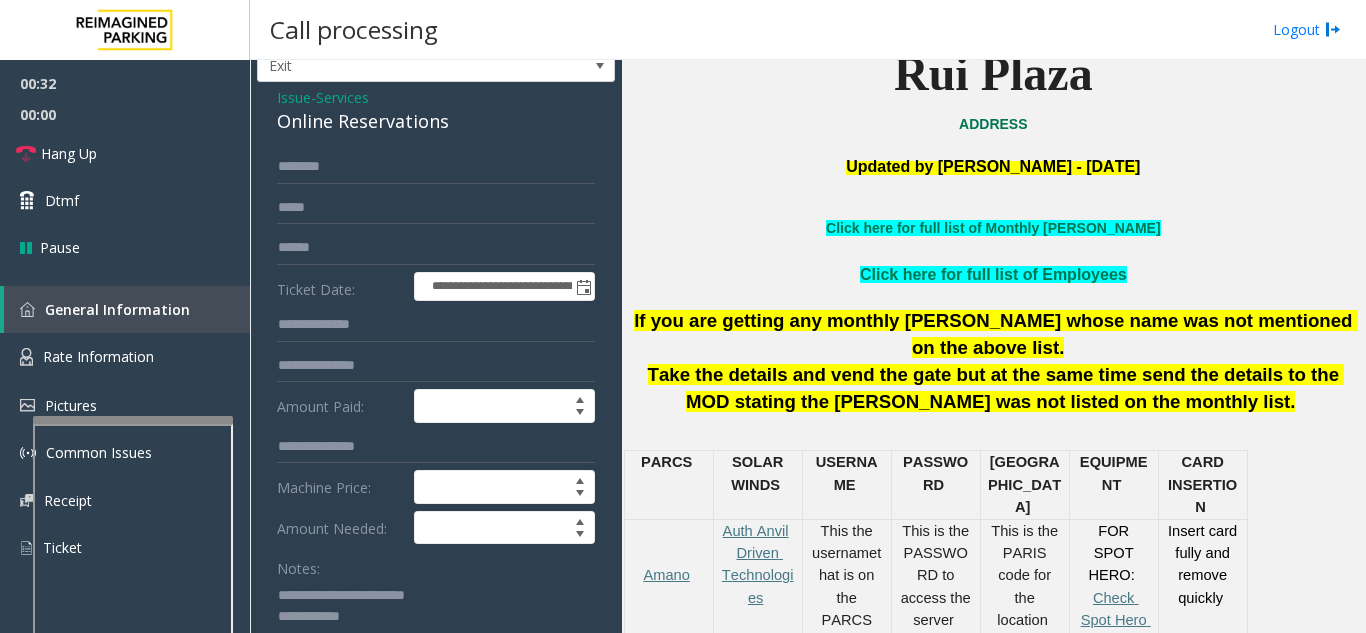 click 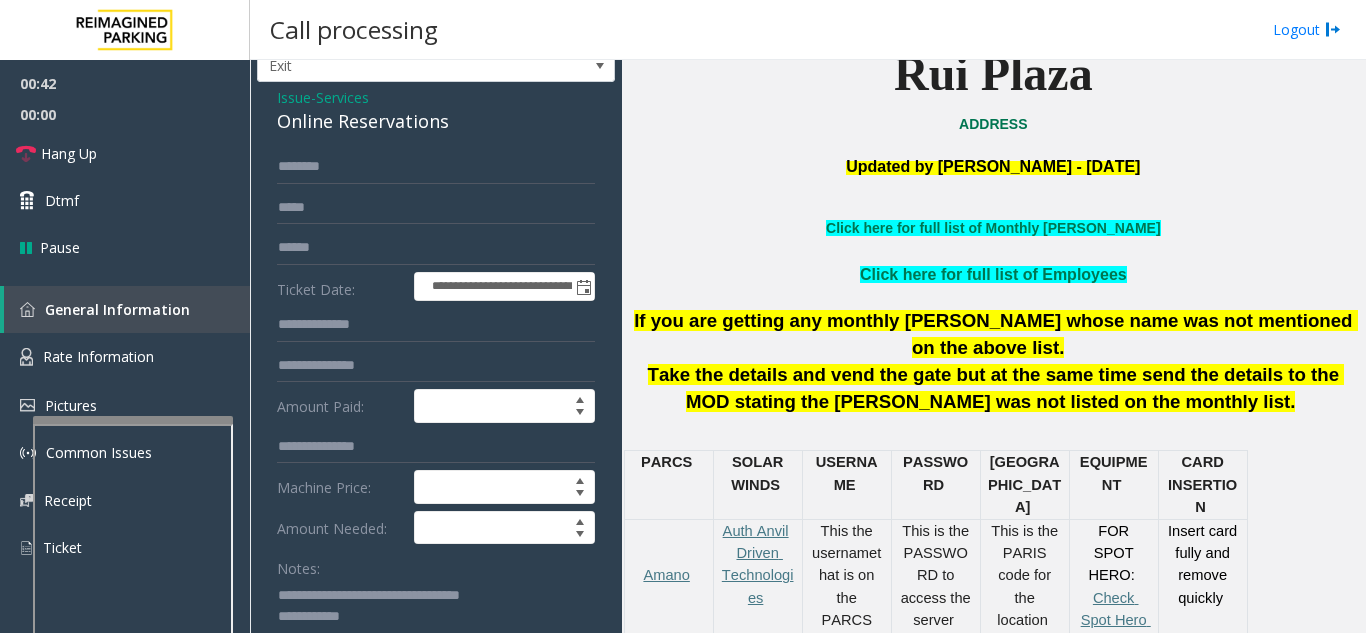 type on "**********" 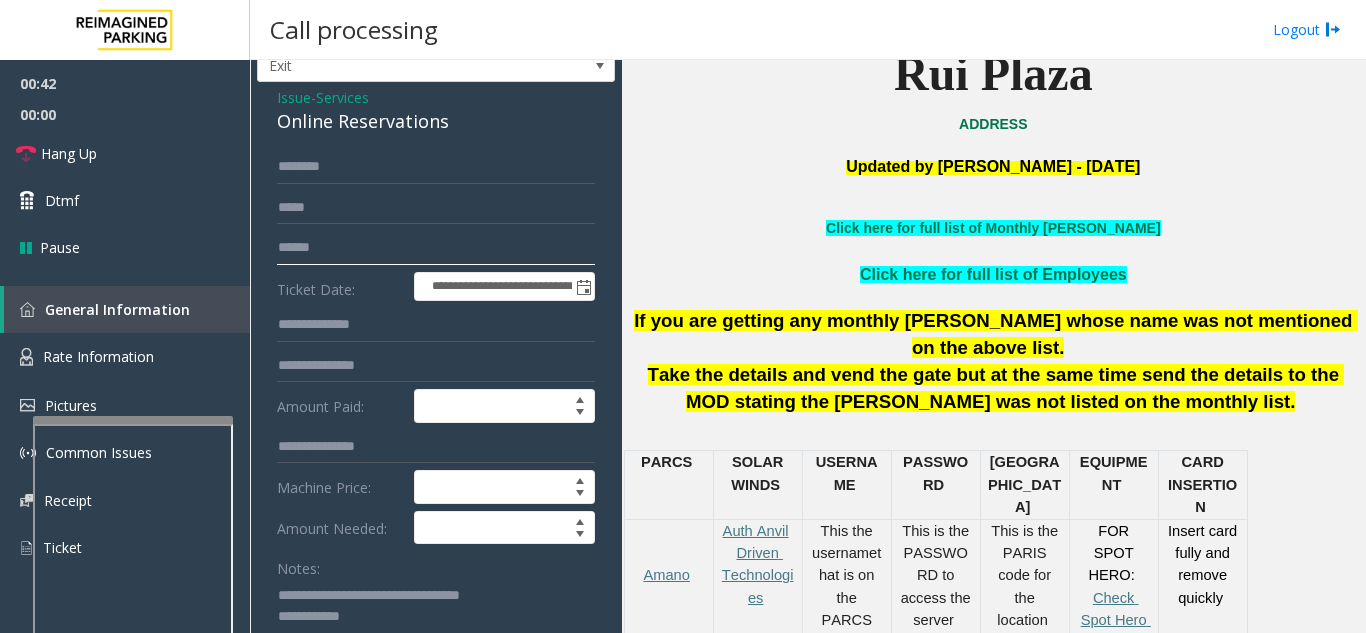 click 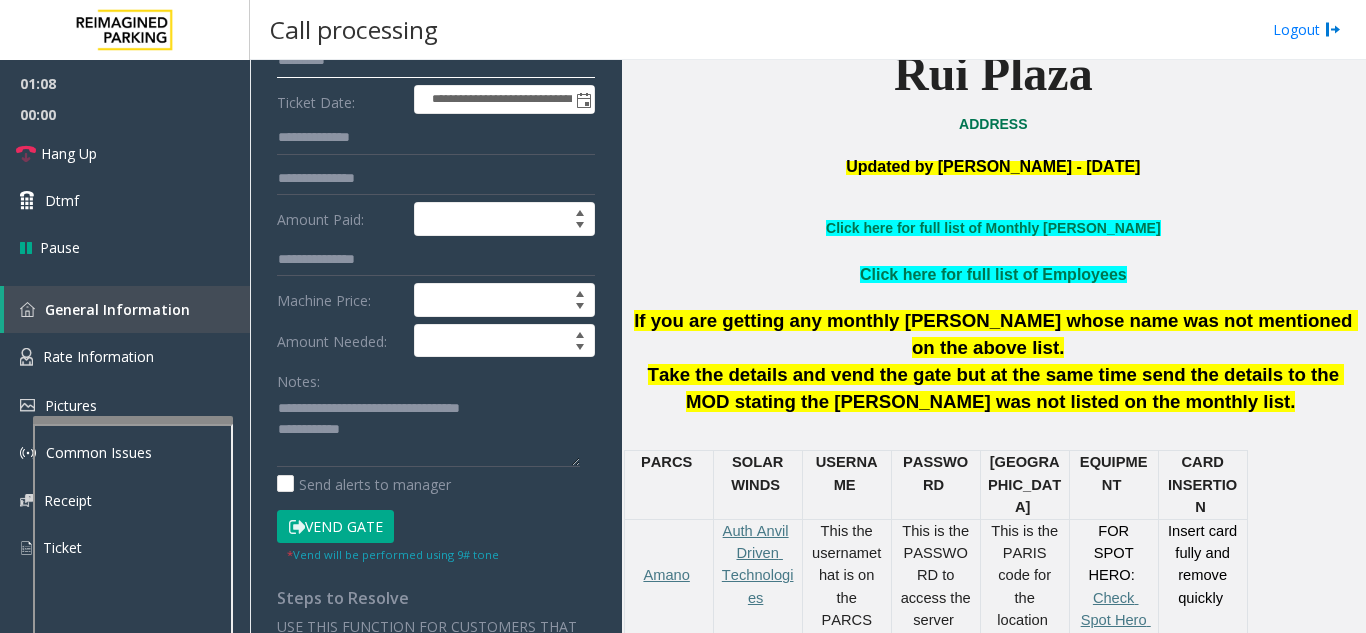 scroll, scrollTop: 258, scrollLeft: 0, axis: vertical 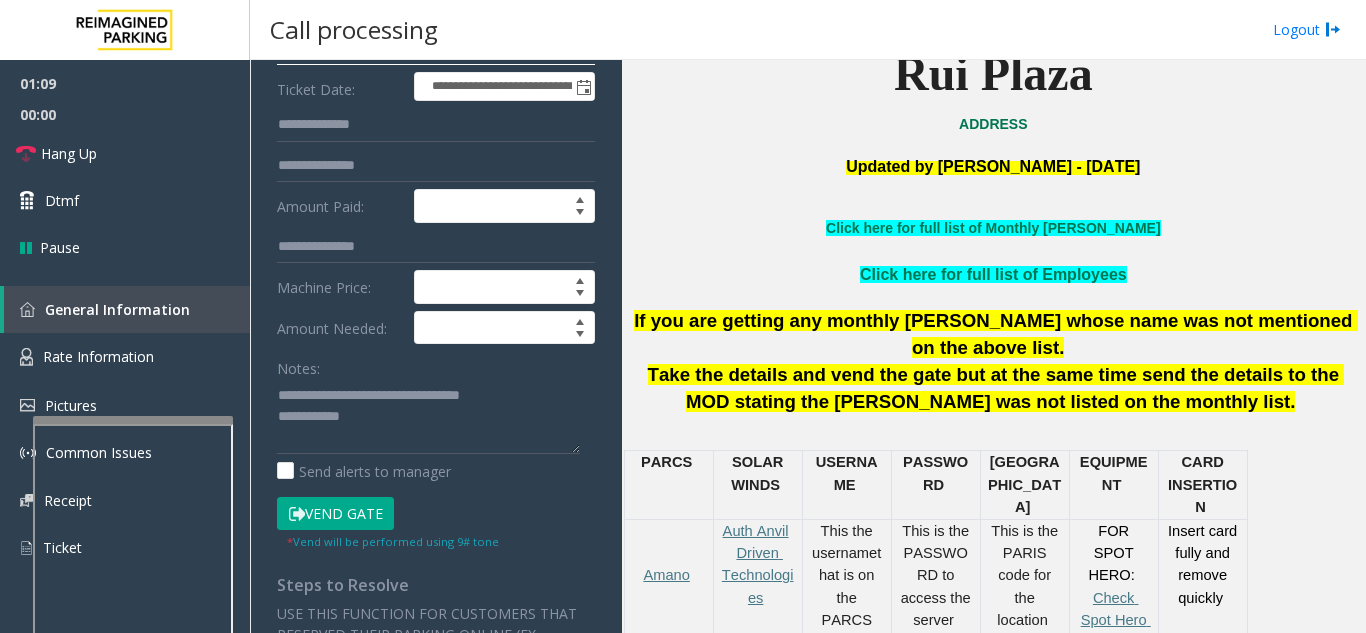type on "*********" 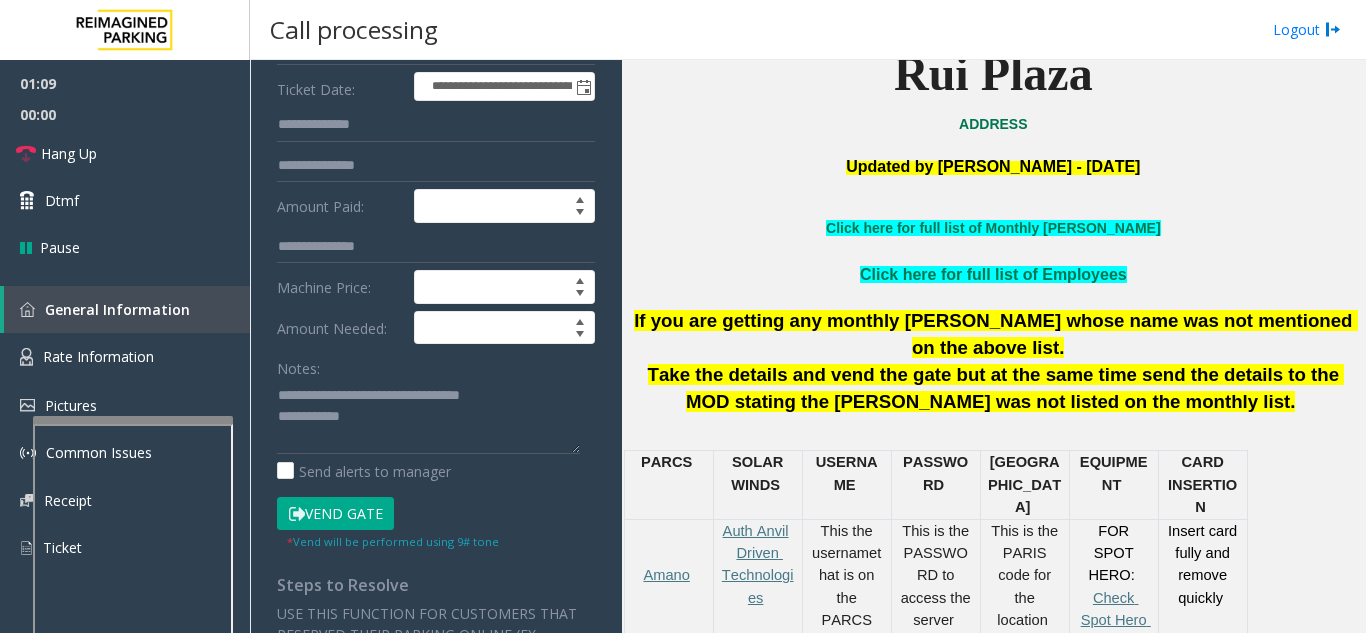 click on "Vend Gate" 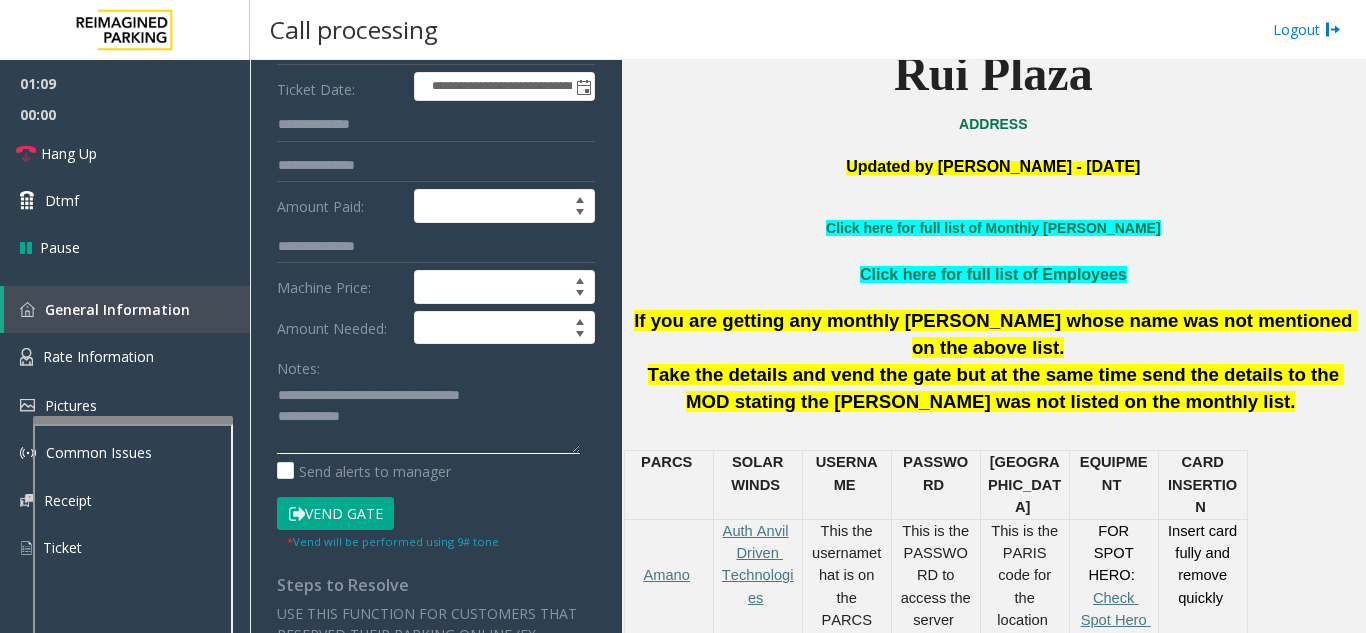 click 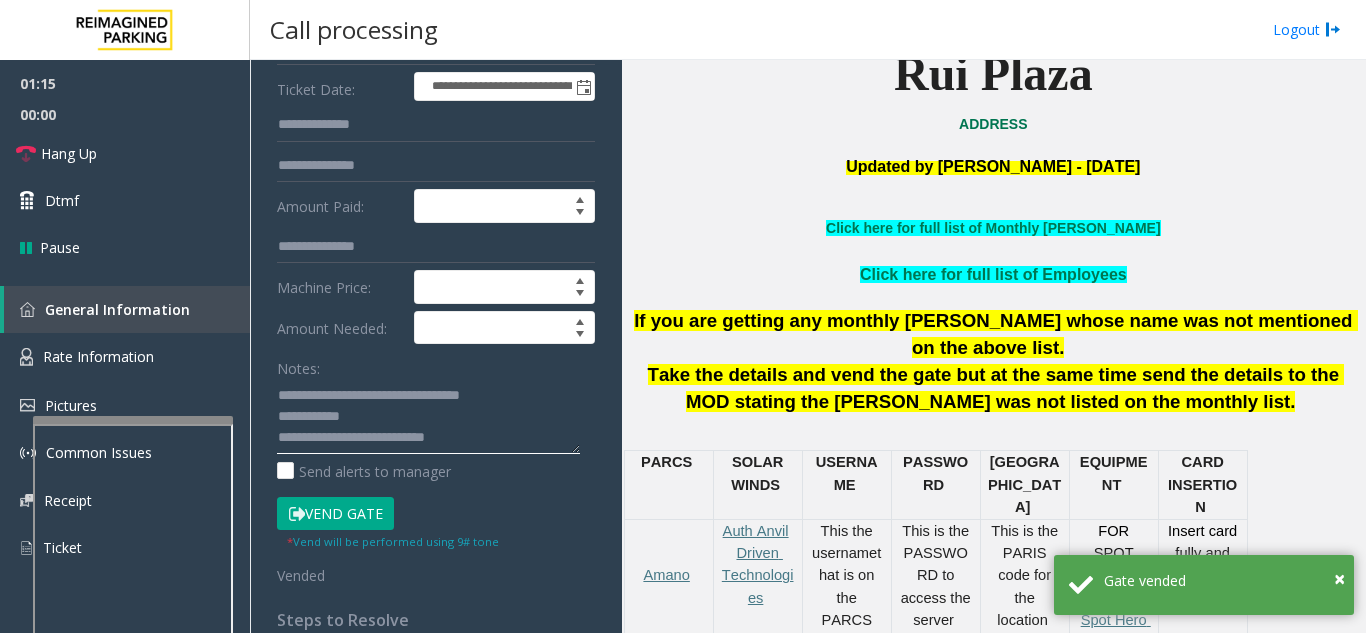 type on "**********" 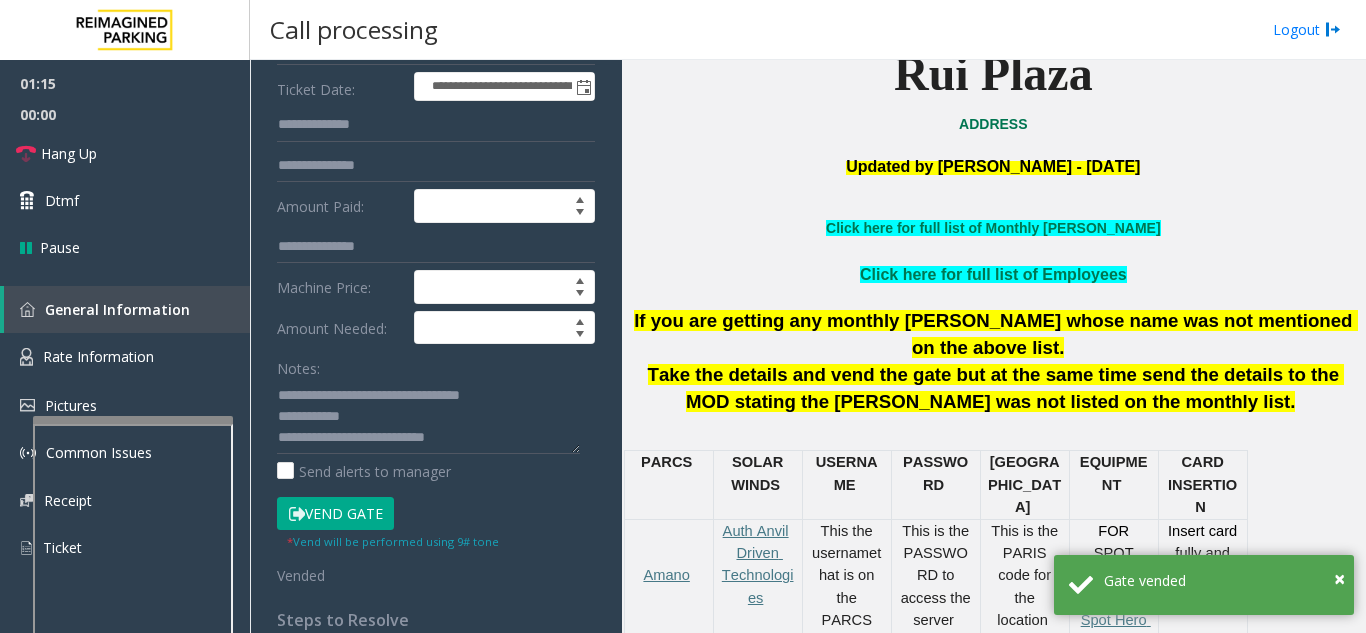 click on "**********" 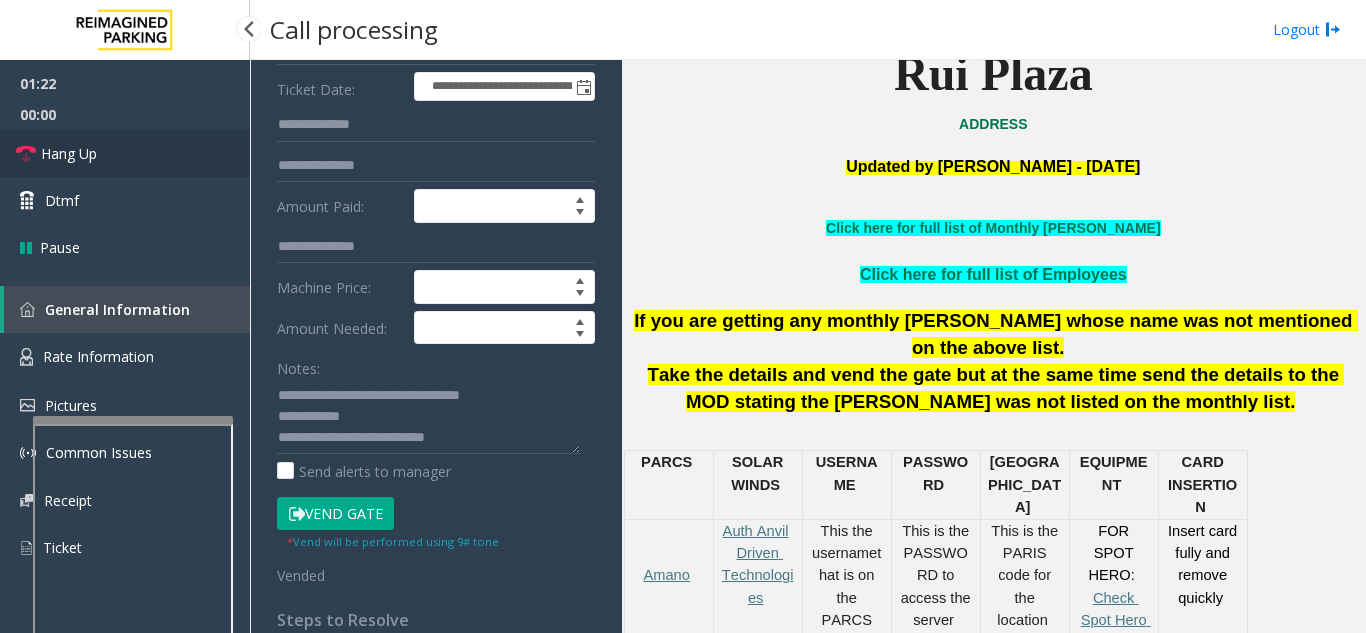 click on "Hang Up" at bounding box center [125, 153] 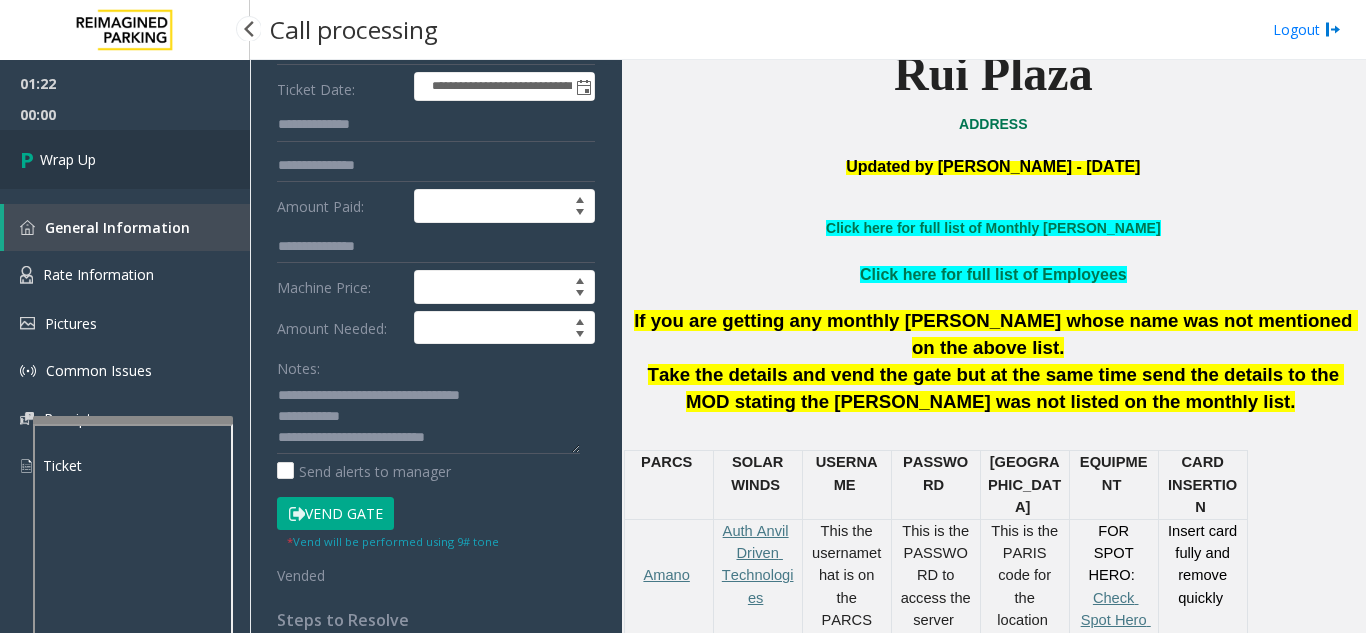 click on "Wrap Up" at bounding box center [125, 159] 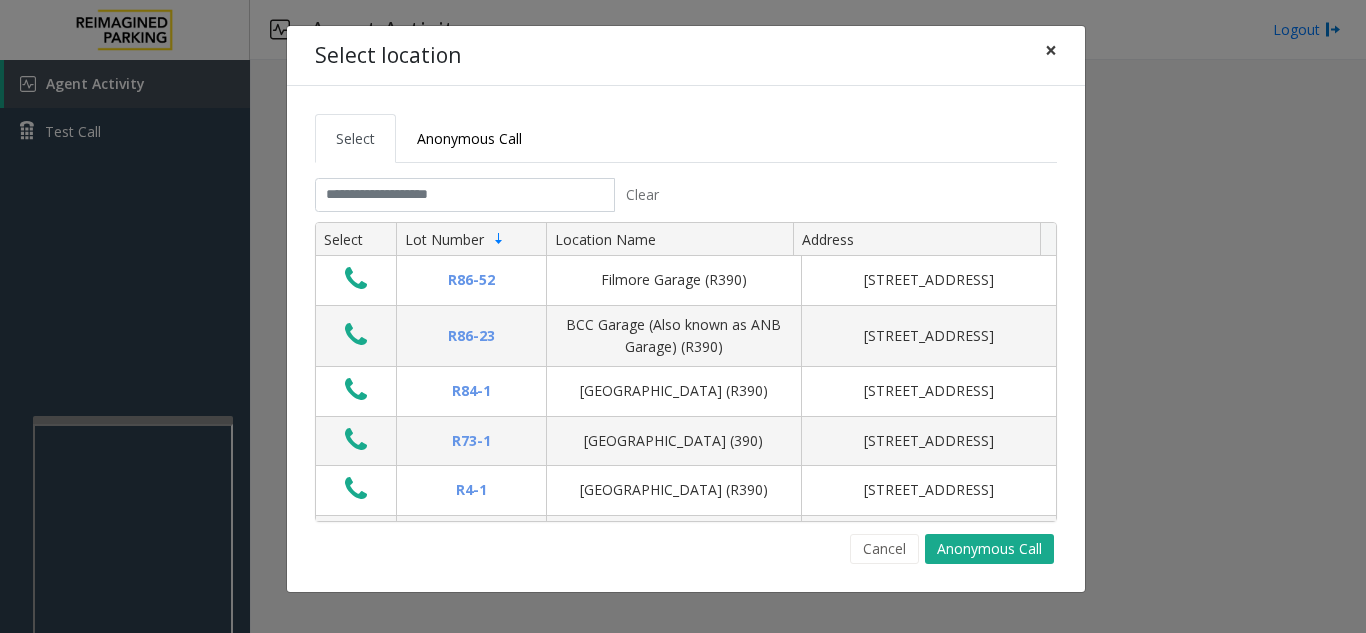 click on "×" 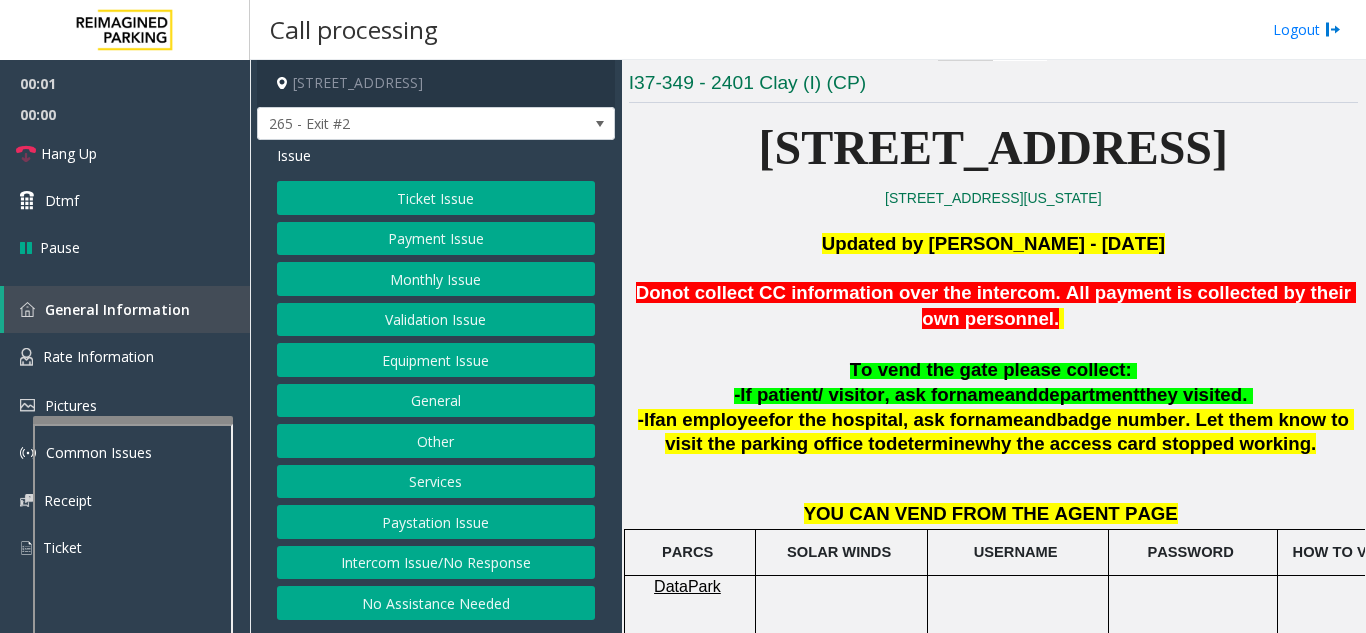 scroll, scrollTop: 400, scrollLeft: 0, axis: vertical 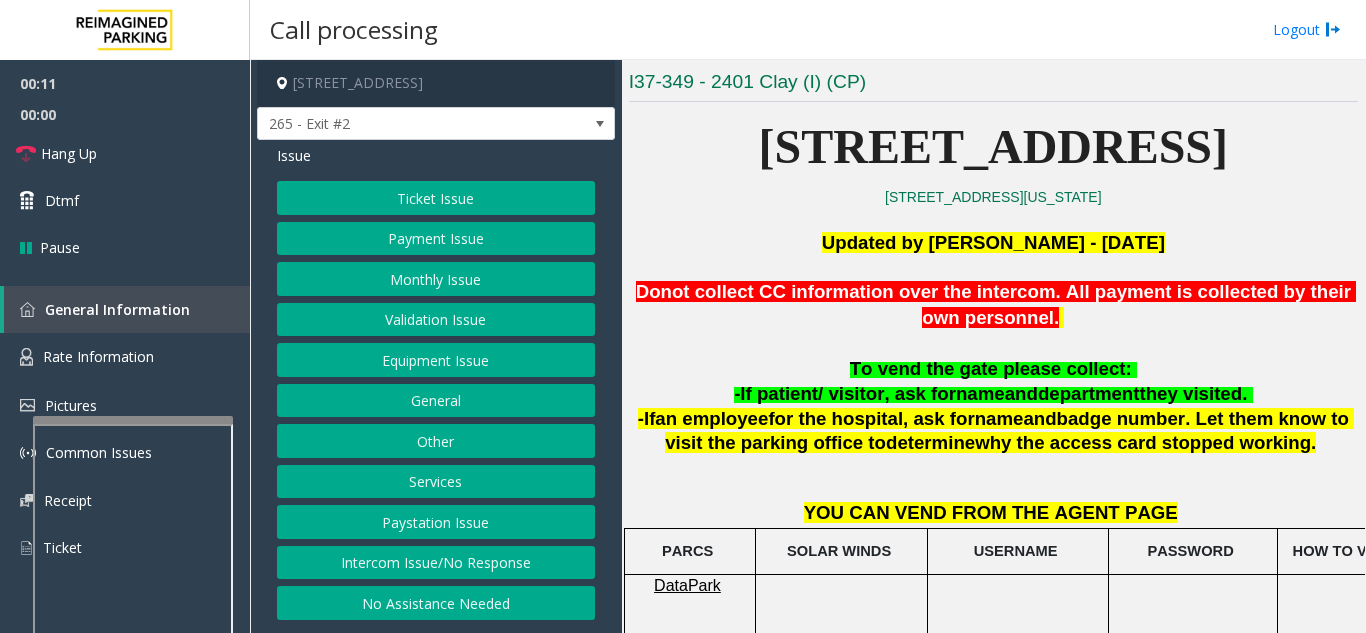 click on "Intercom Issue/No Response" 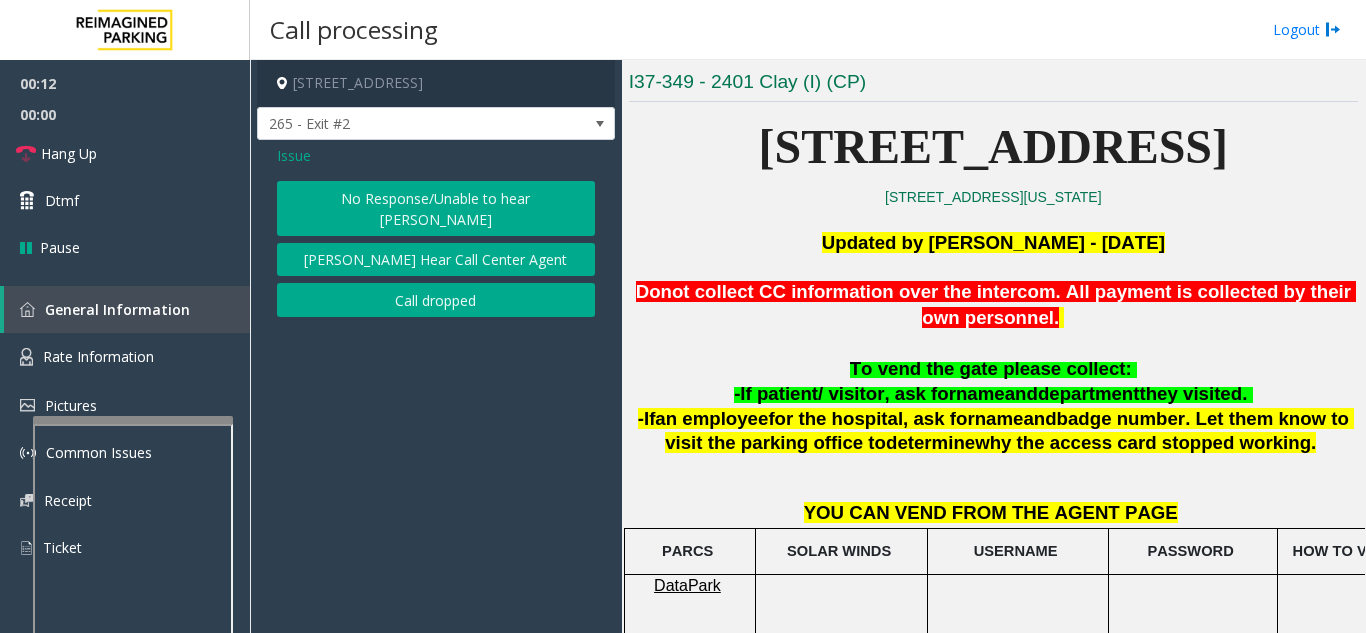 click on "No Response/Unable to hear [PERSON_NAME]" 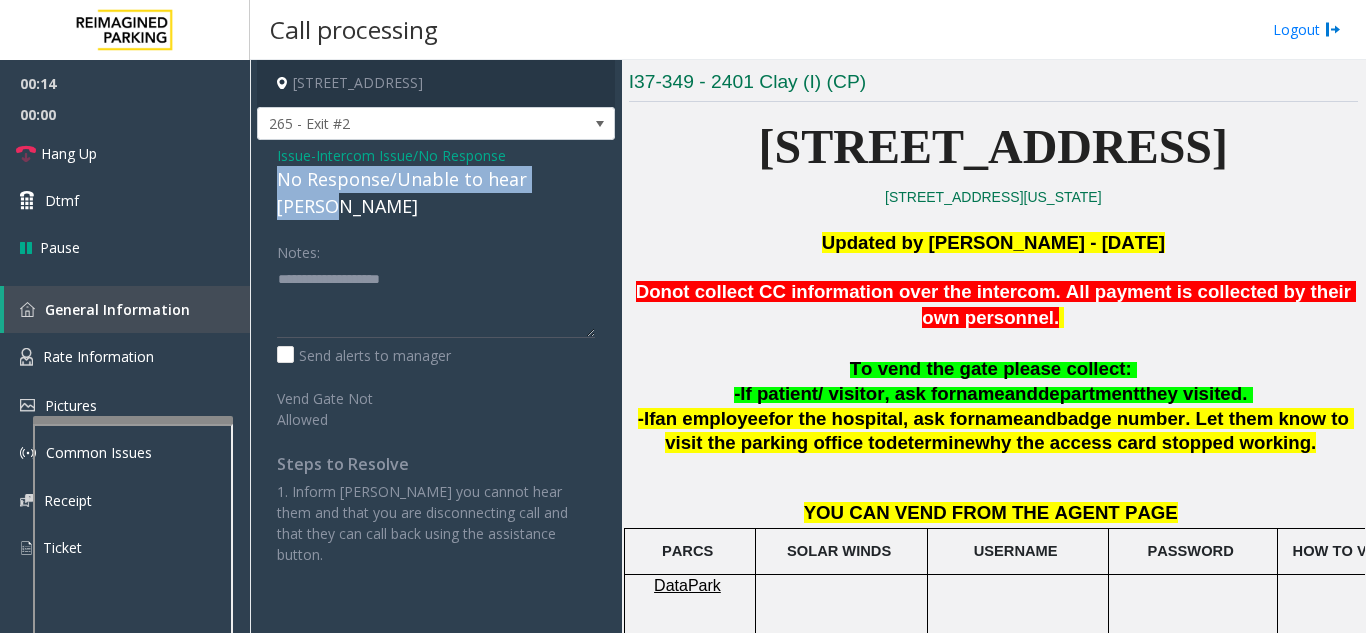 drag, startPoint x: 275, startPoint y: 173, endPoint x: 618, endPoint y: 189, distance: 343.373 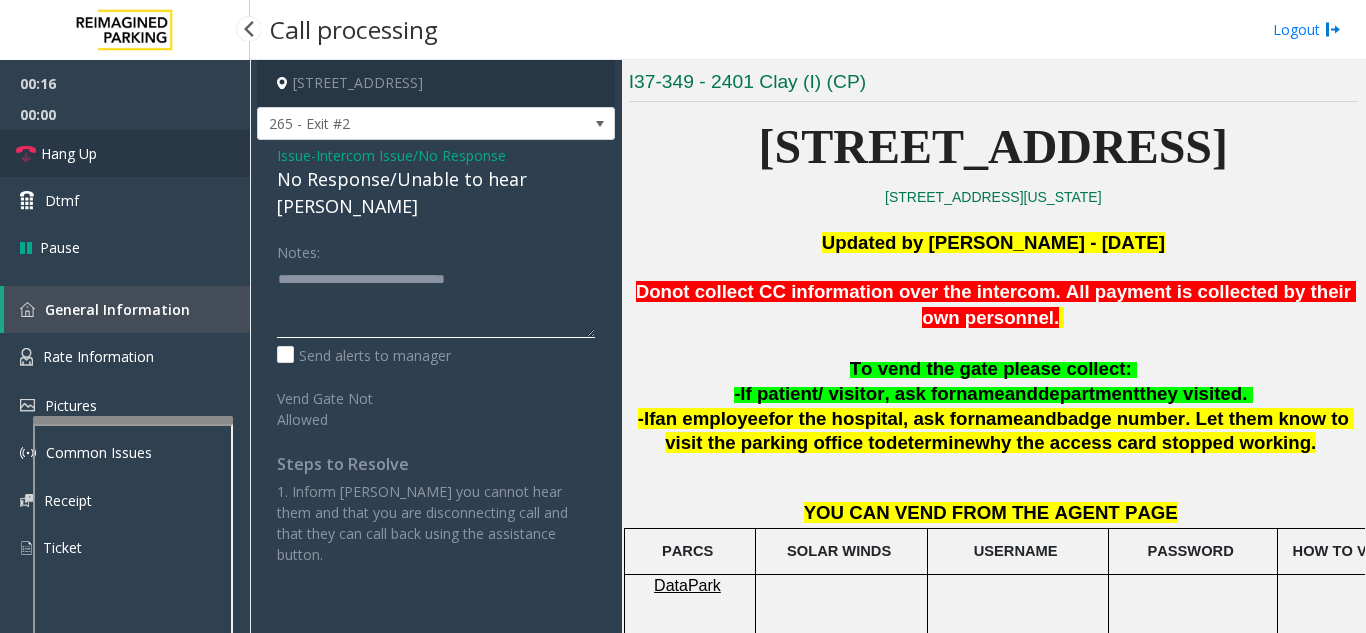 type on "**********" 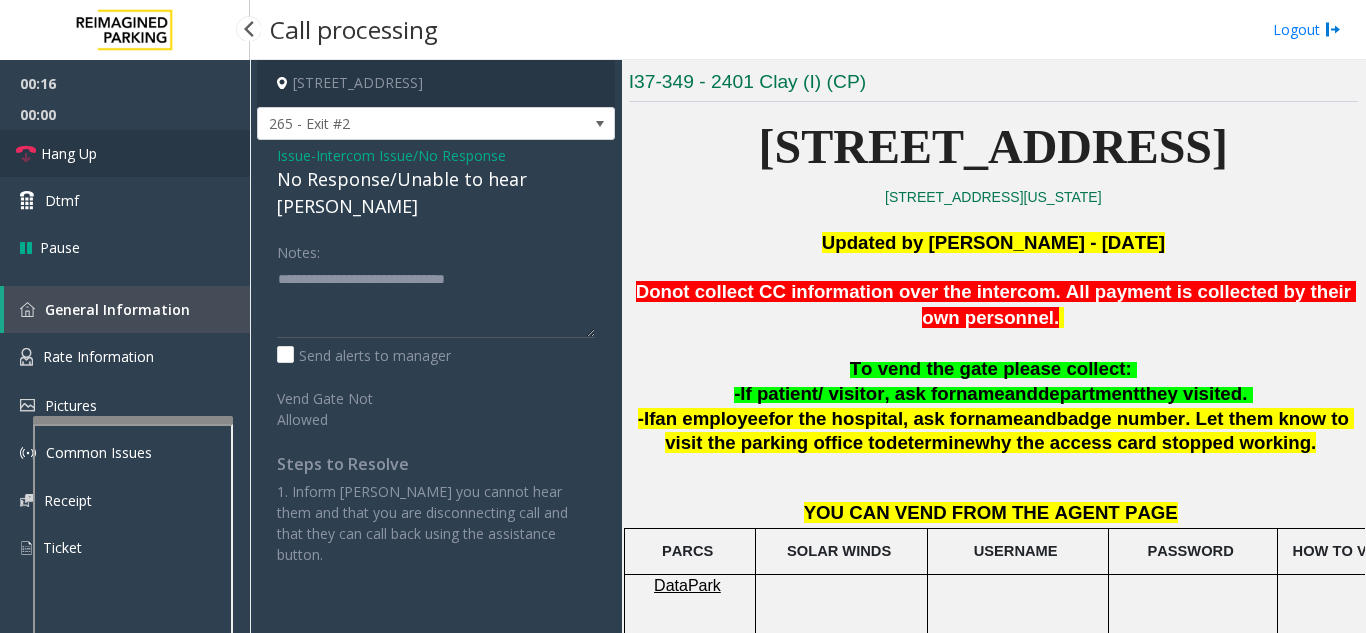 click on "Hang Up" at bounding box center (125, 153) 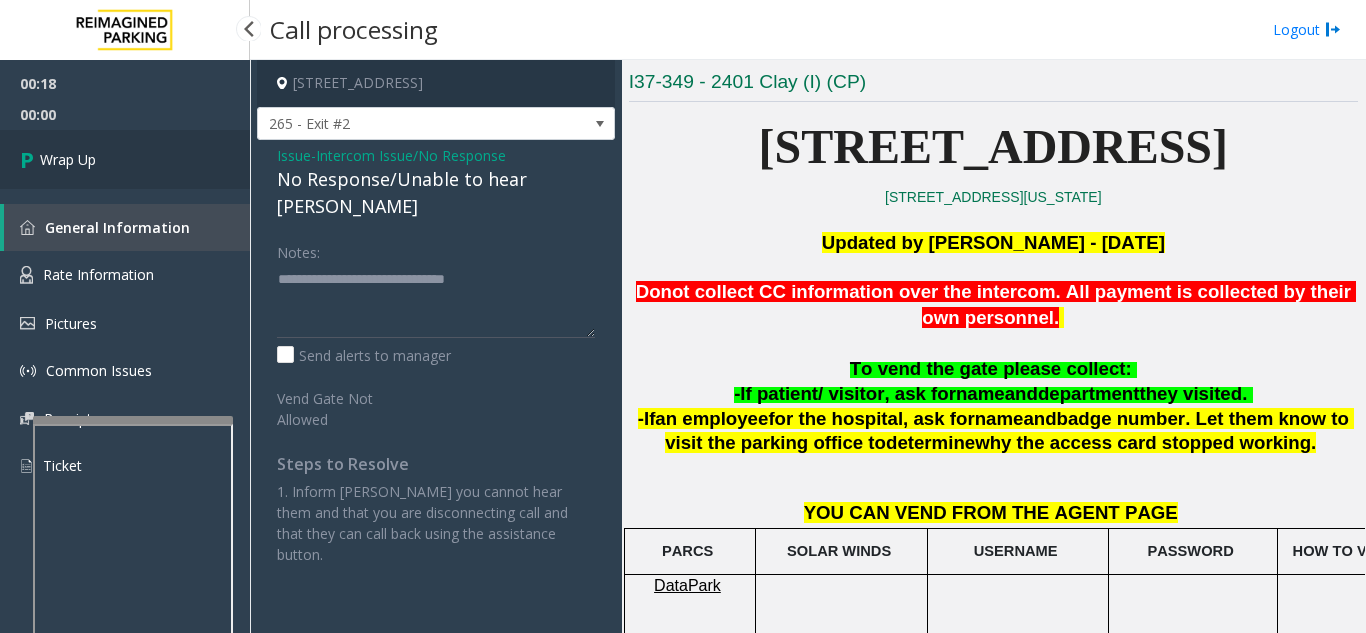 click on "Wrap Up" at bounding box center [125, 159] 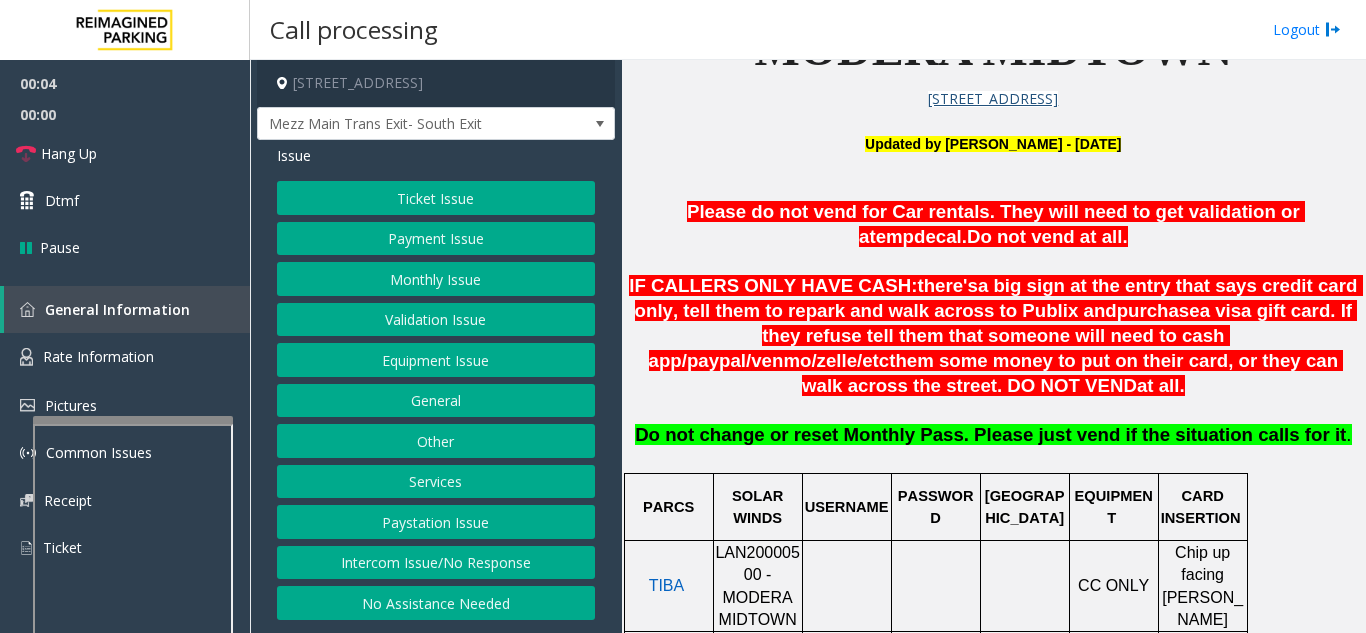 scroll, scrollTop: 600, scrollLeft: 0, axis: vertical 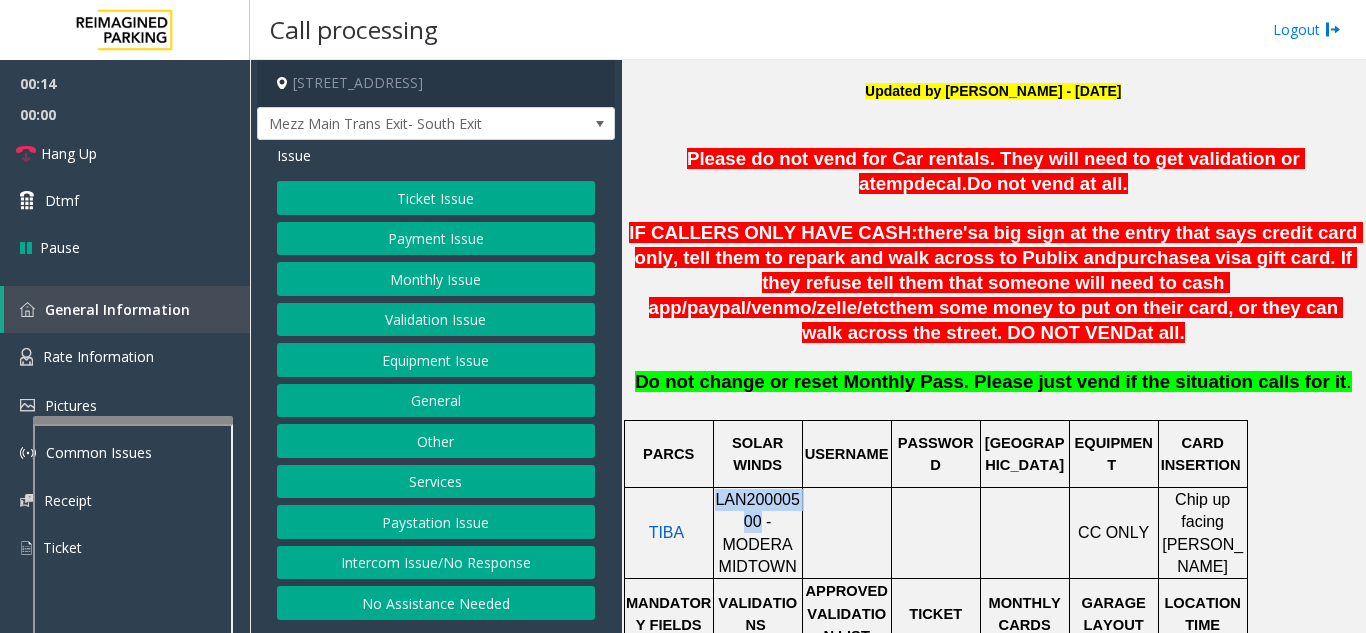 drag, startPoint x: 725, startPoint y: 498, endPoint x: 717, endPoint y: 479, distance: 20.615528 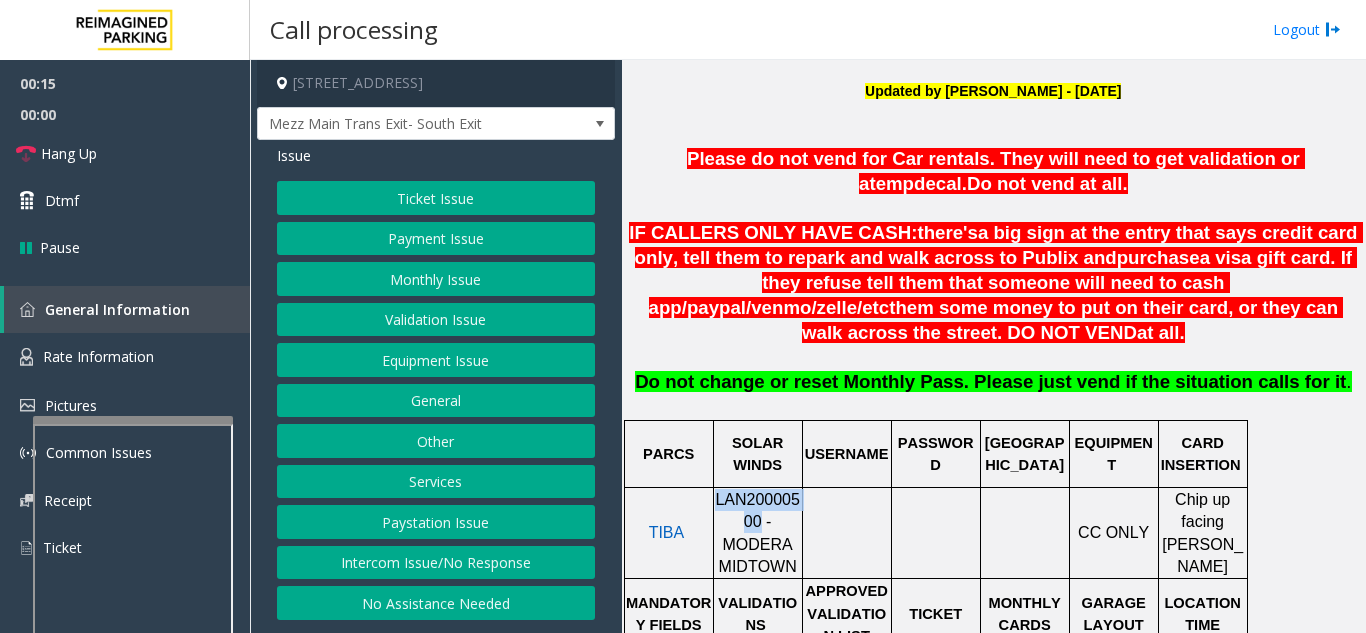 copy on "LAN20000500" 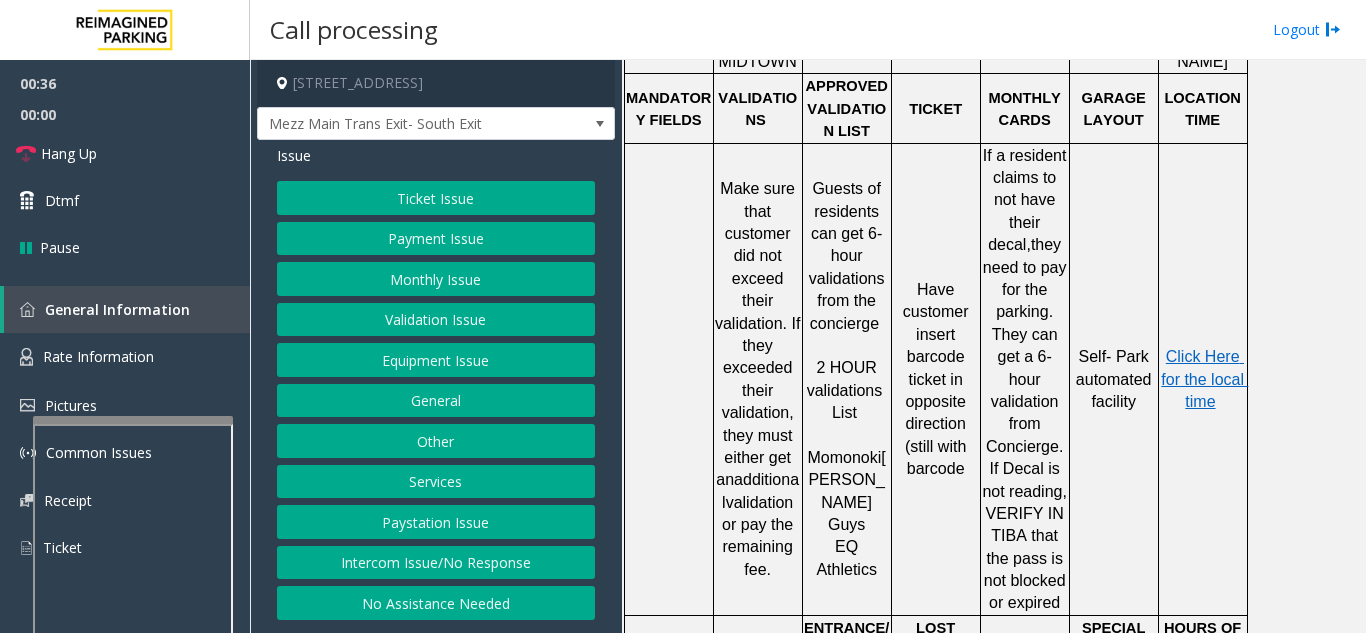 scroll, scrollTop: 1200, scrollLeft: 0, axis: vertical 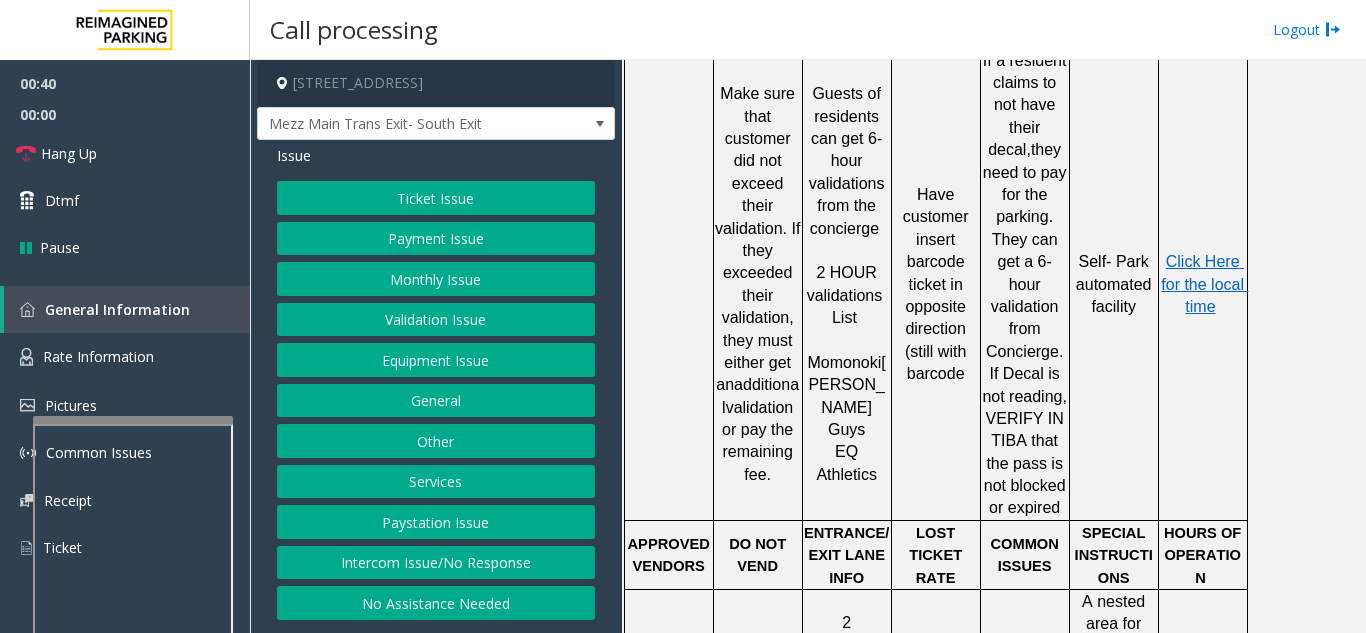 click on "Validation Issue" 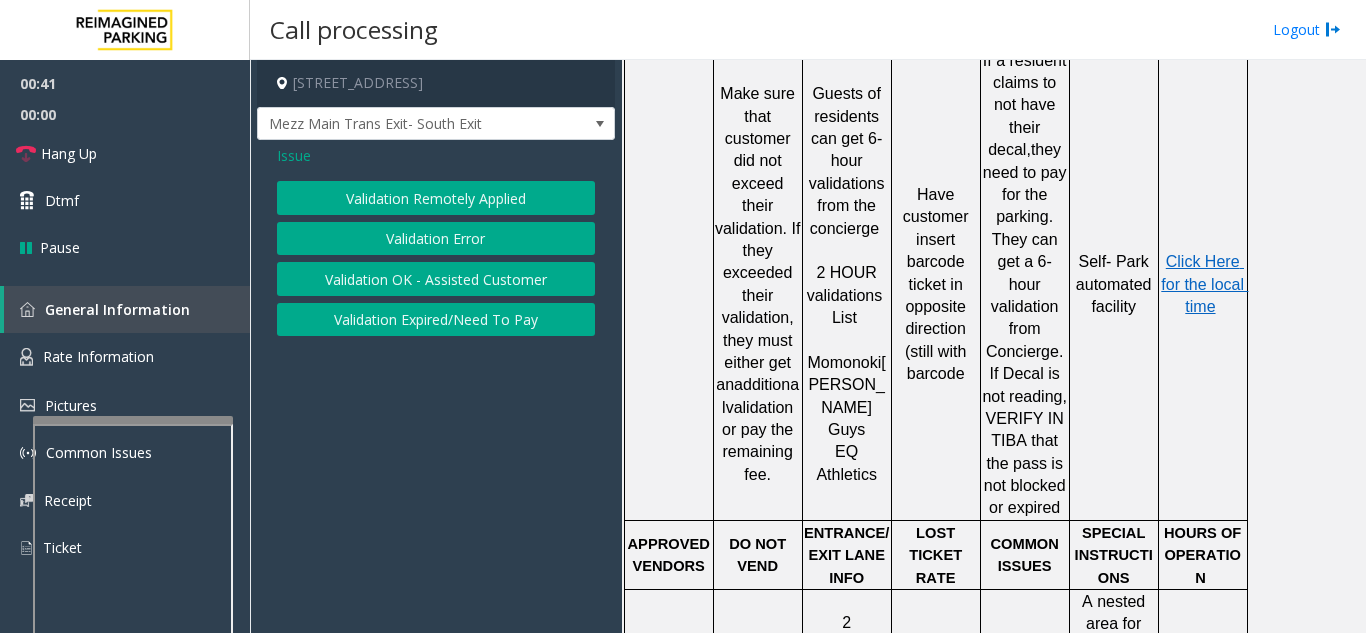 click on "Validation Error" 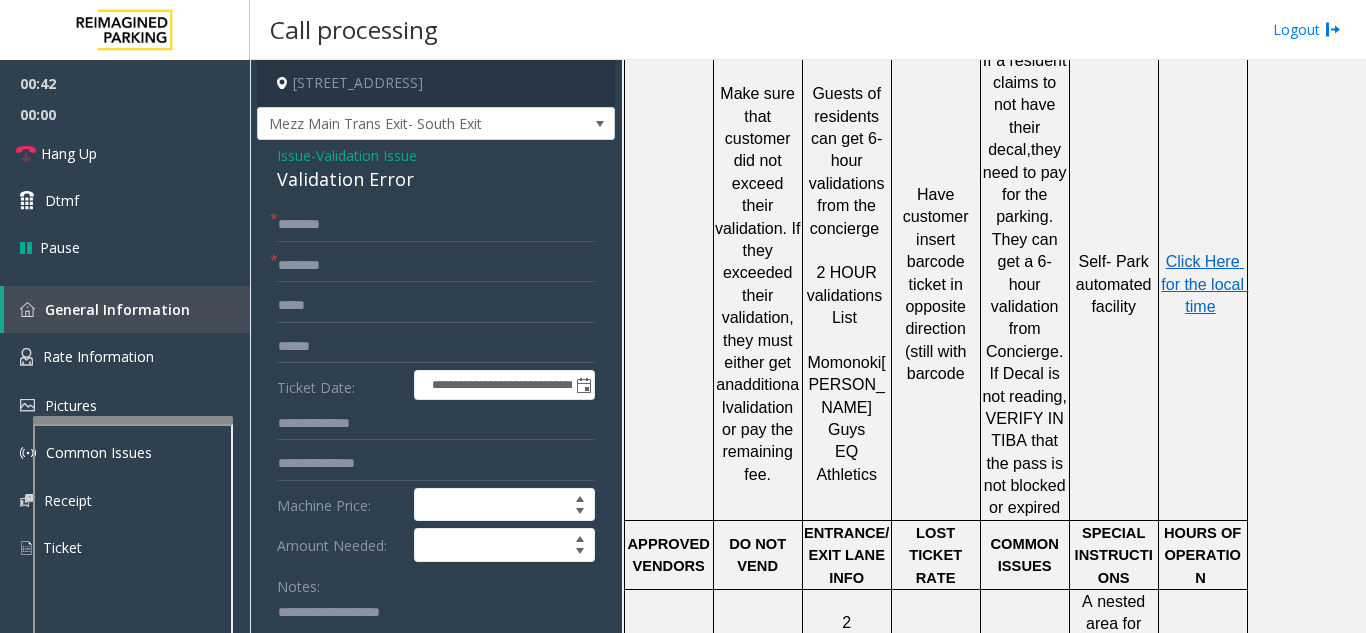 scroll, scrollTop: 100, scrollLeft: 0, axis: vertical 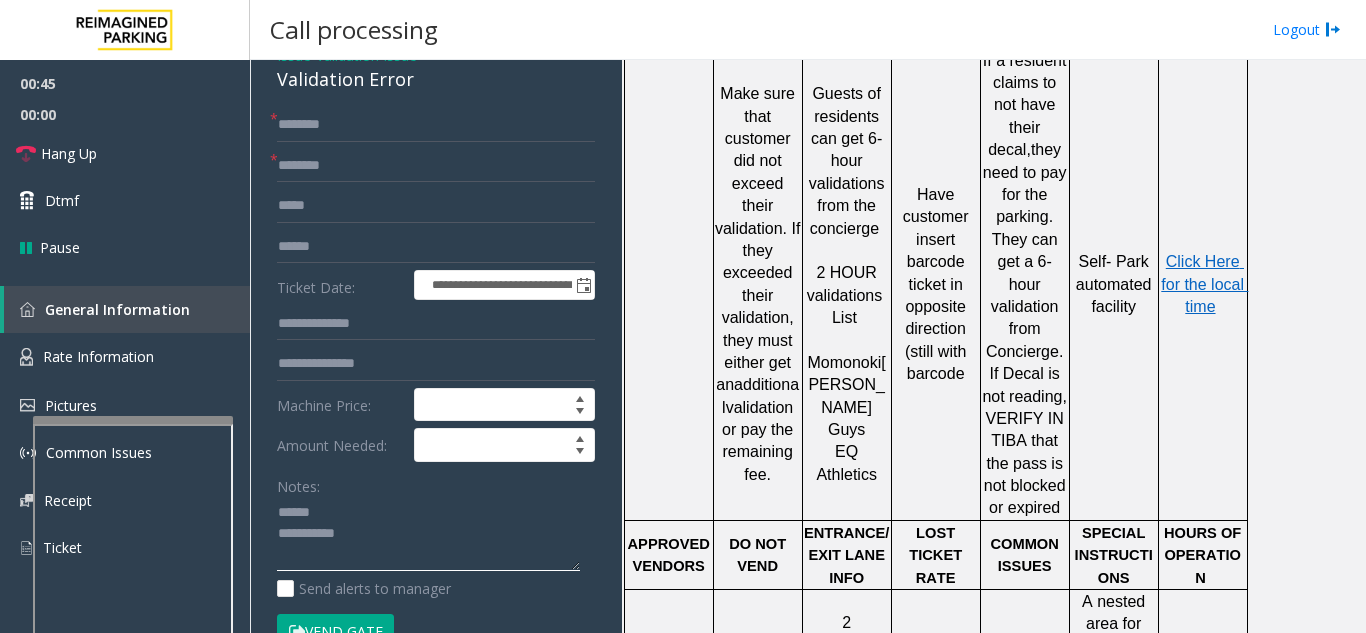 click 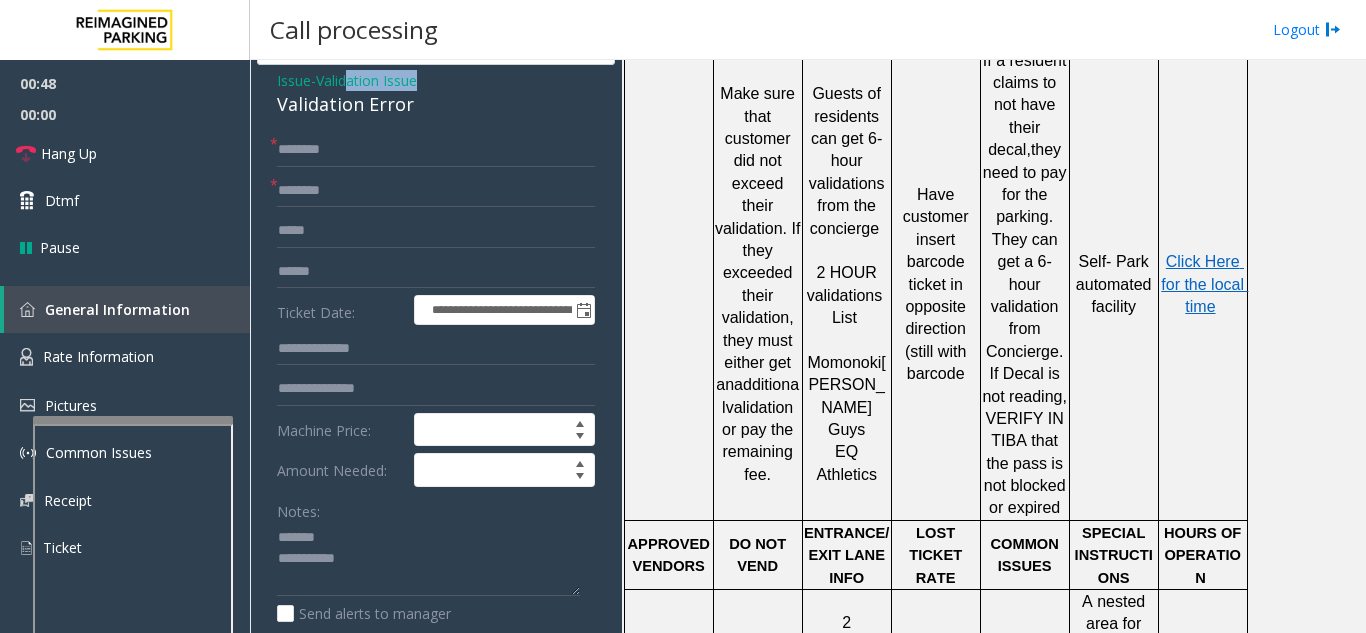 scroll, scrollTop: 65, scrollLeft: 0, axis: vertical 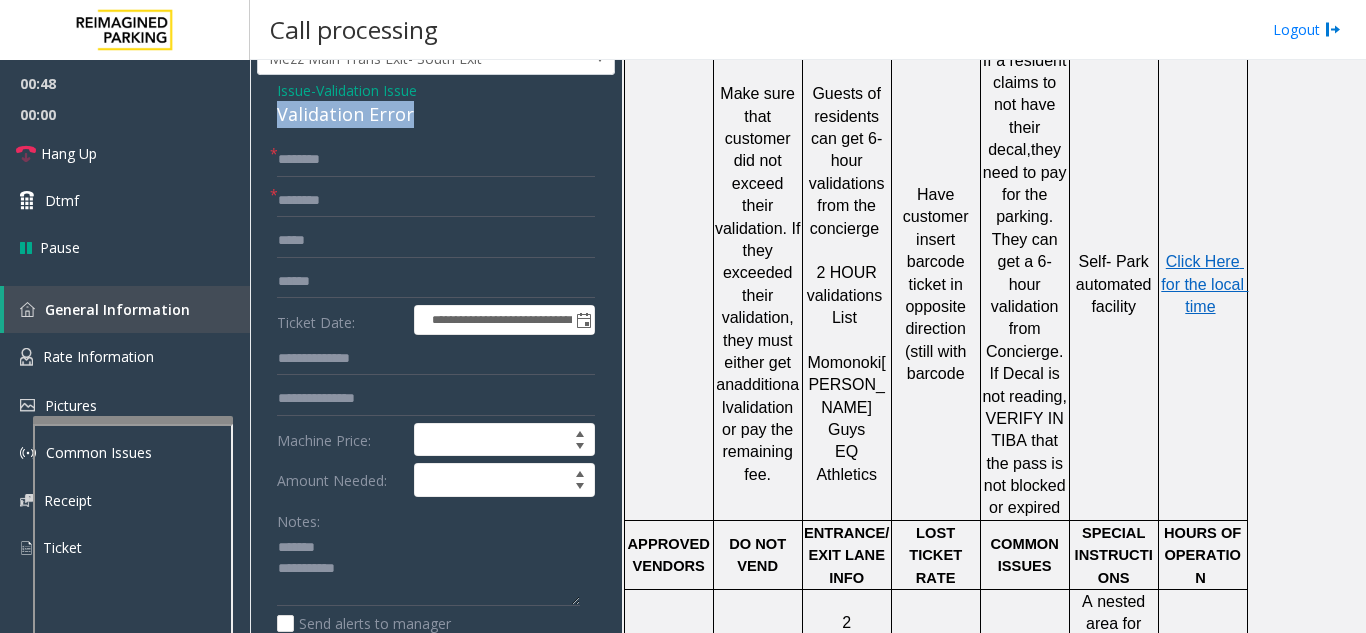 drag, startPoint x: 274, startPoint y: 73, endPoint x: 425, endPoint y: 118, distance: 157.56268 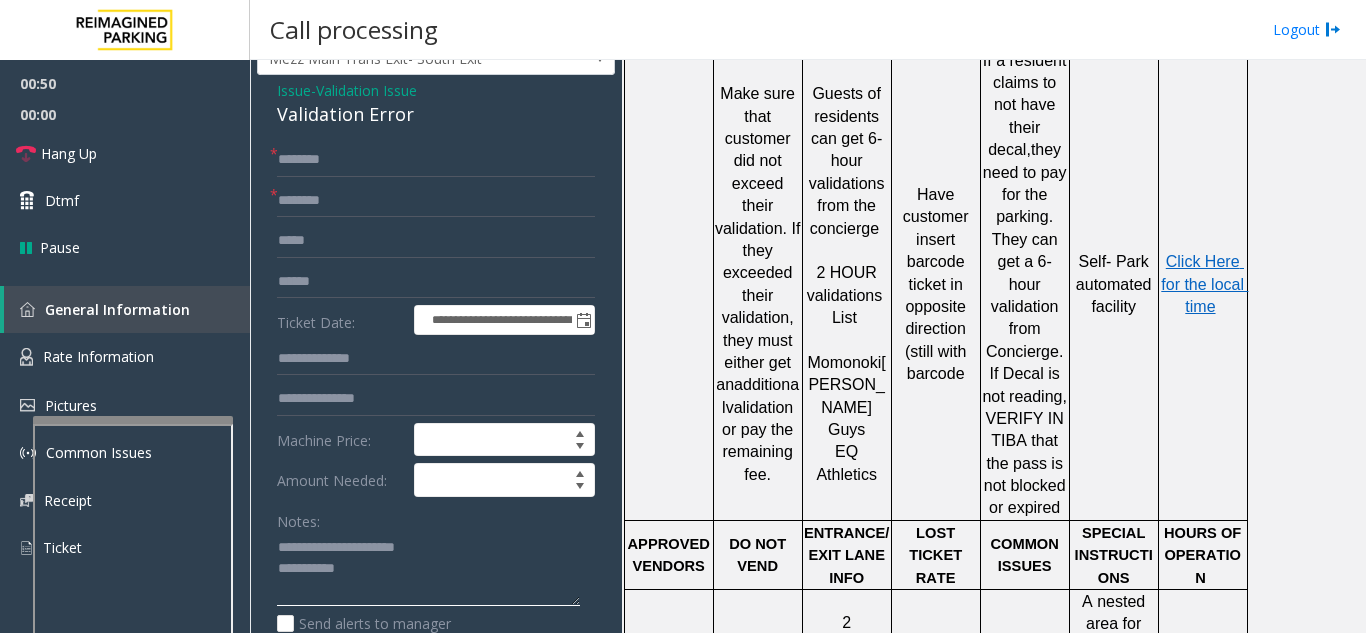 click 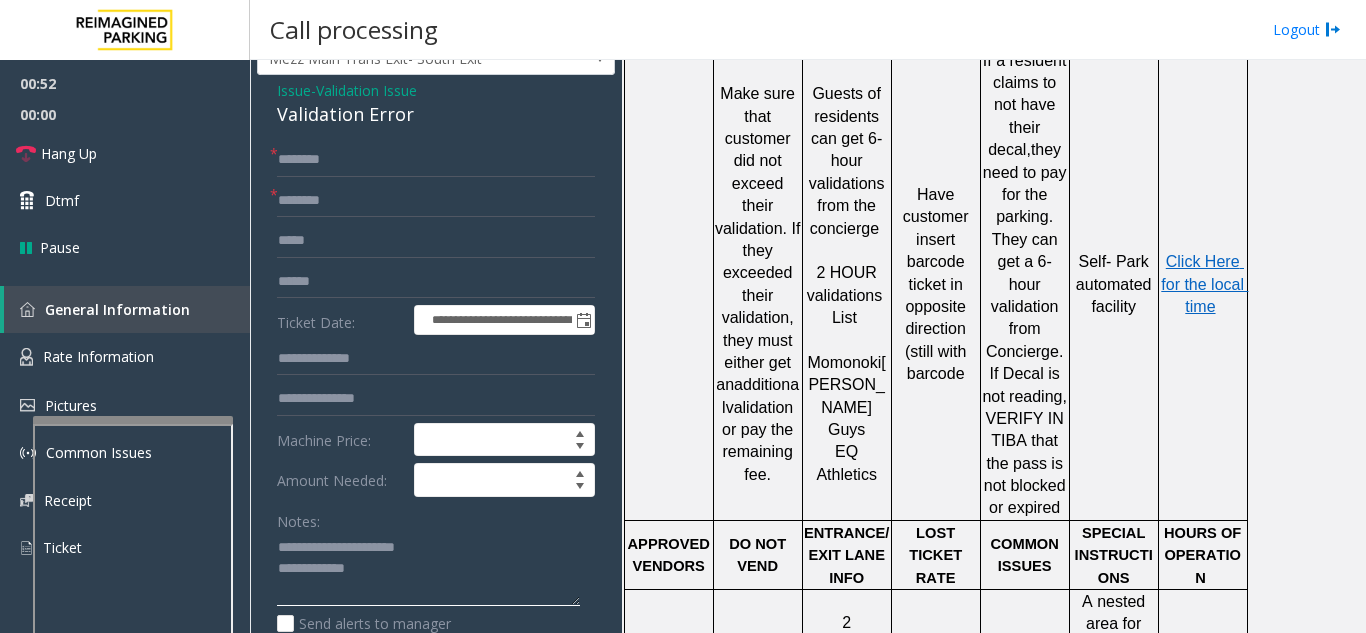 type on "**********" 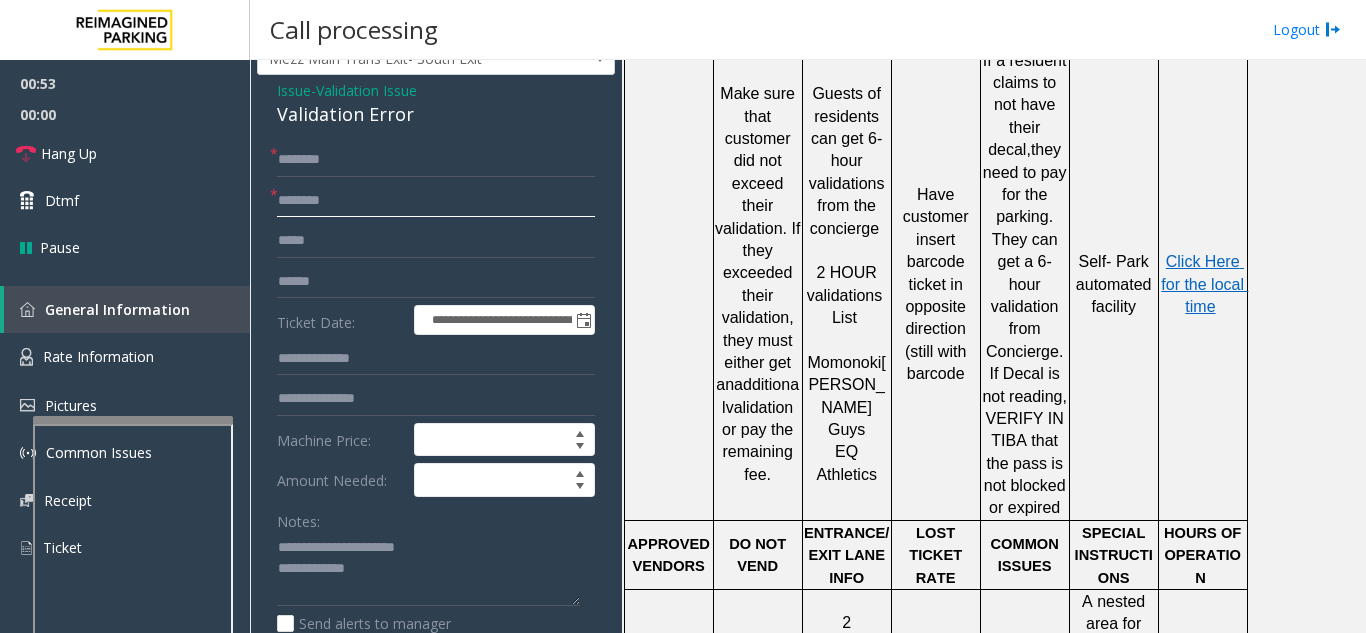 click 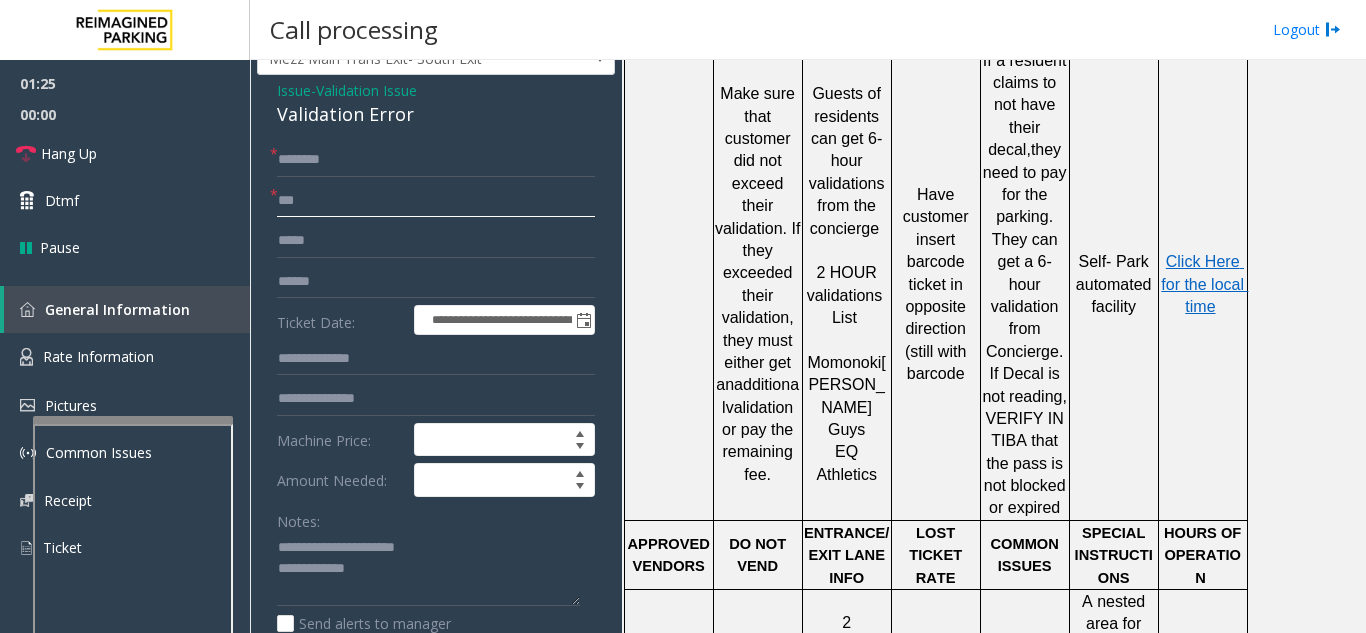 type on "**" 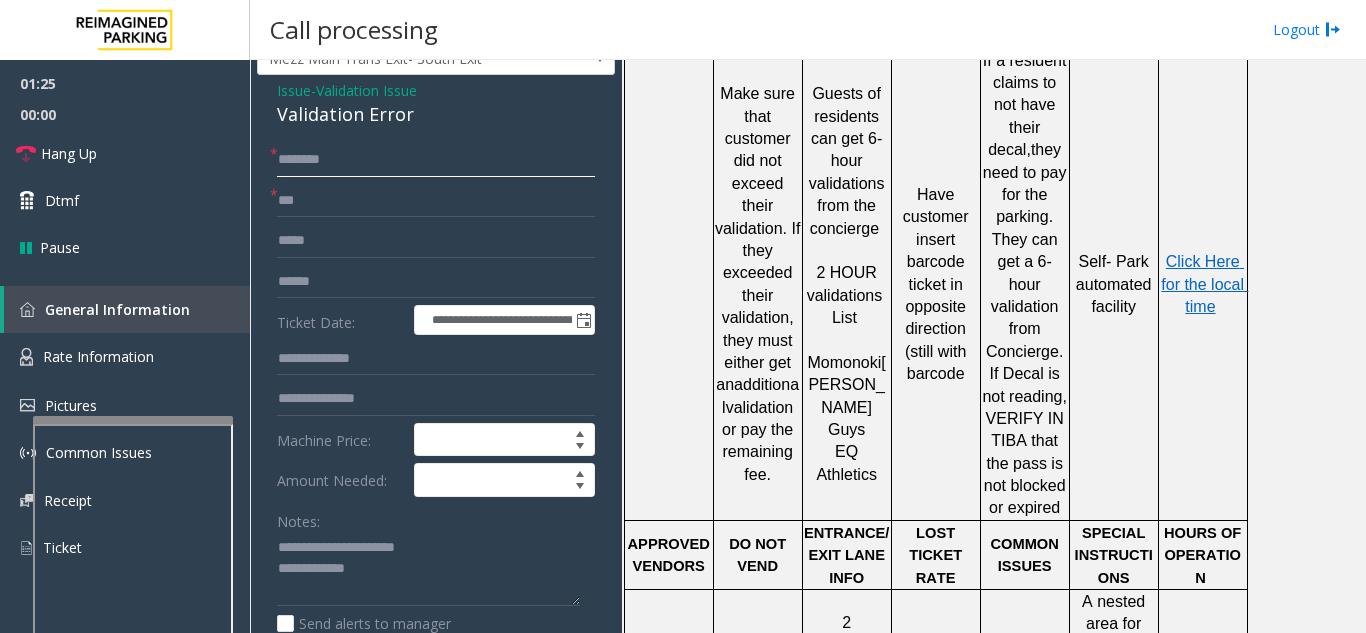 click 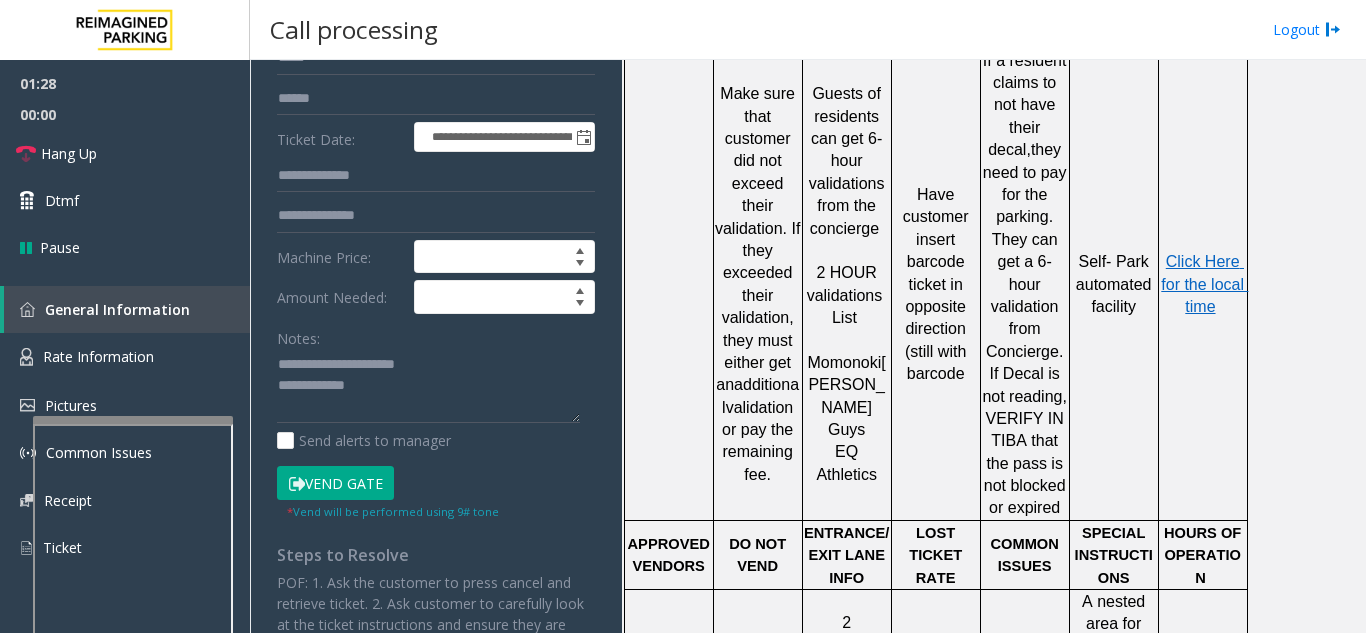 scroll, scrollTop: 265, scrollLeft: 0, axis: vertical 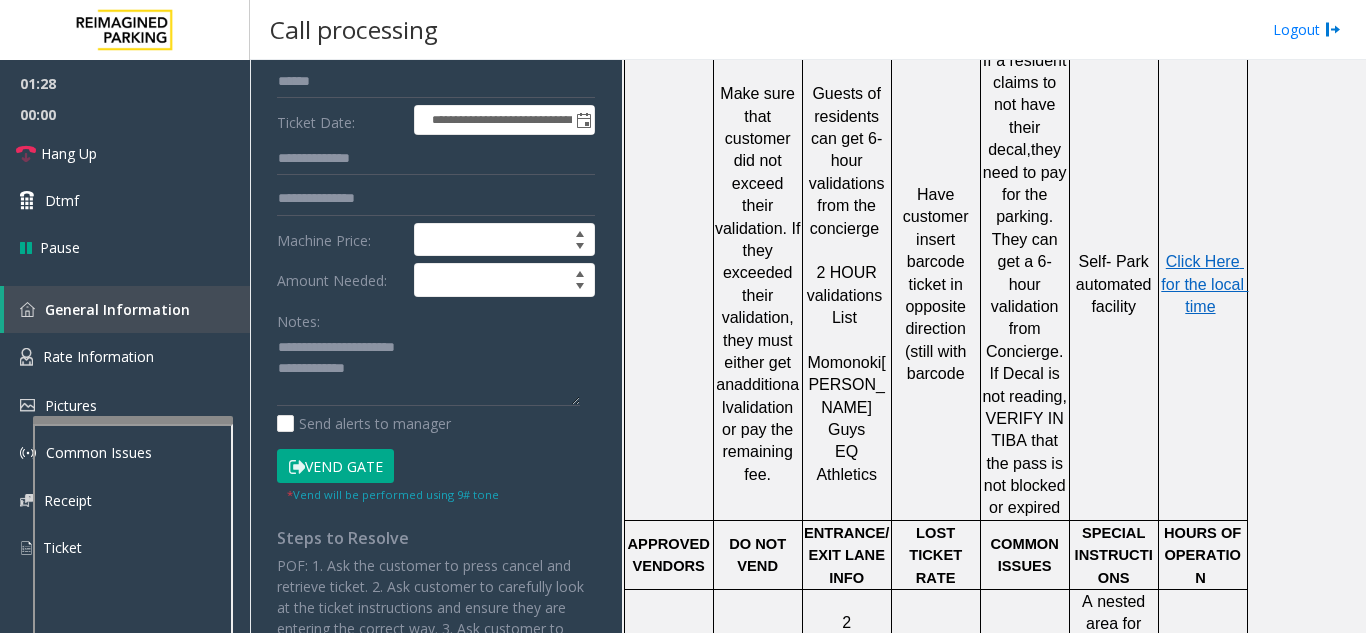 type on "**" 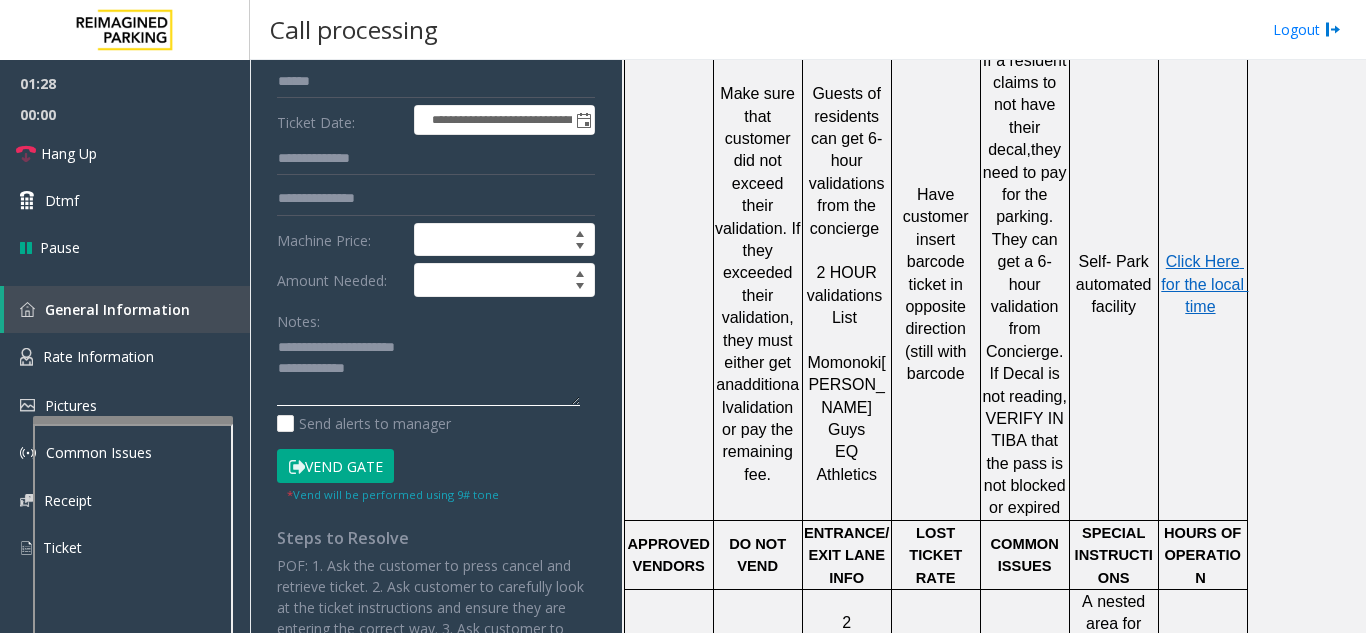 click 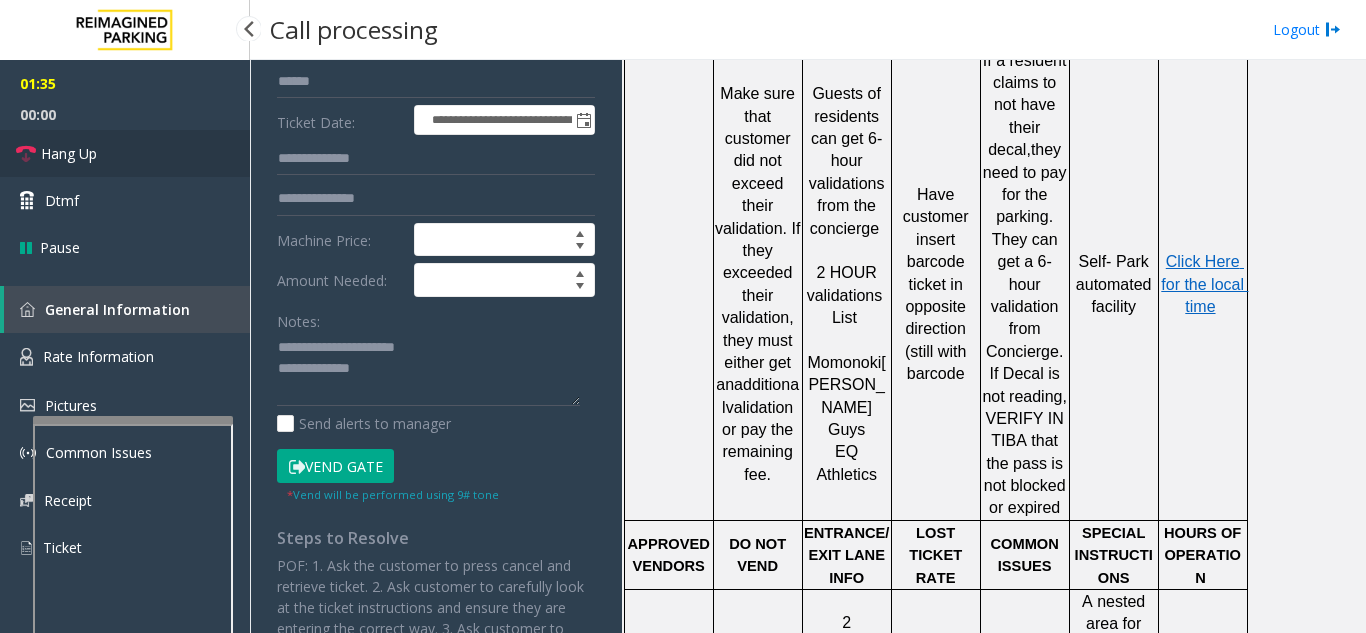 click on "Hang Up" at bounding box center [125, 153] 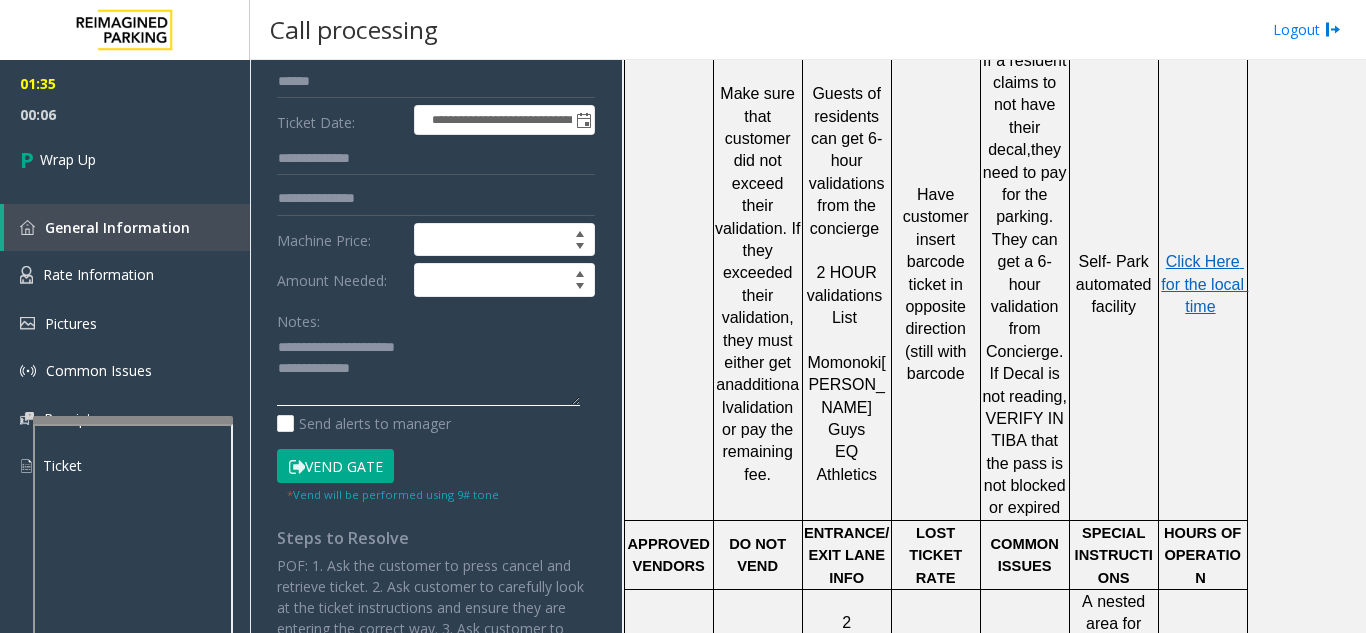 click 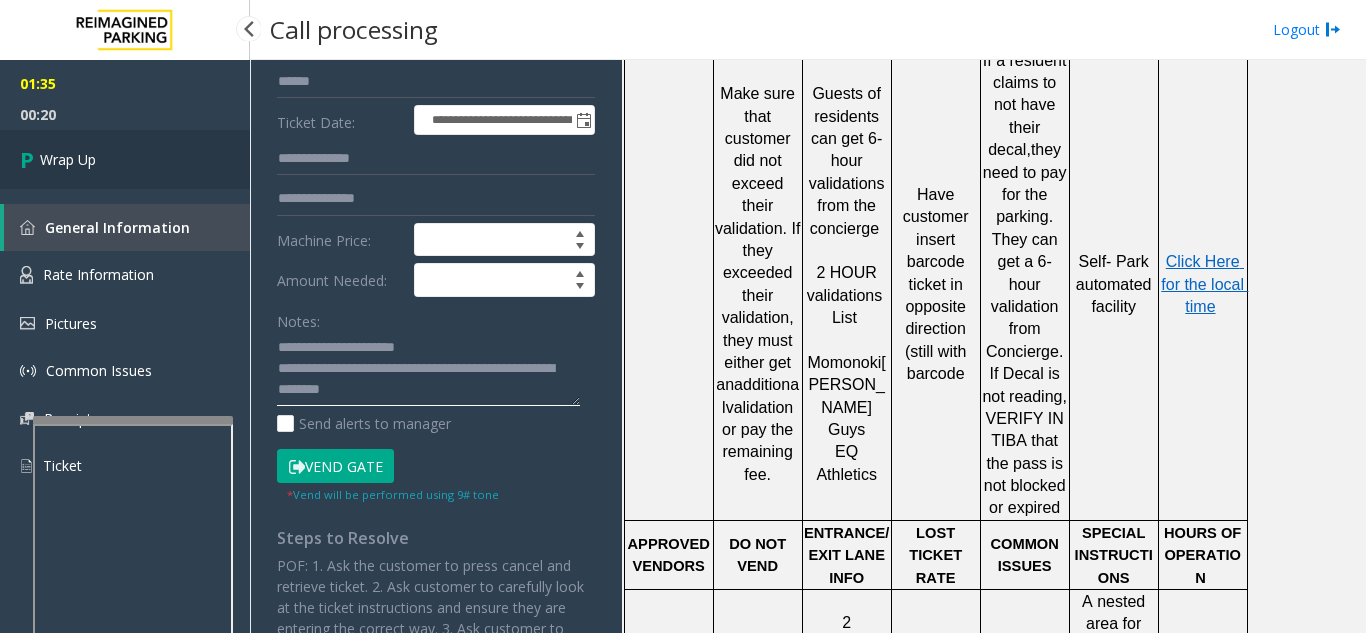 type on "**********" 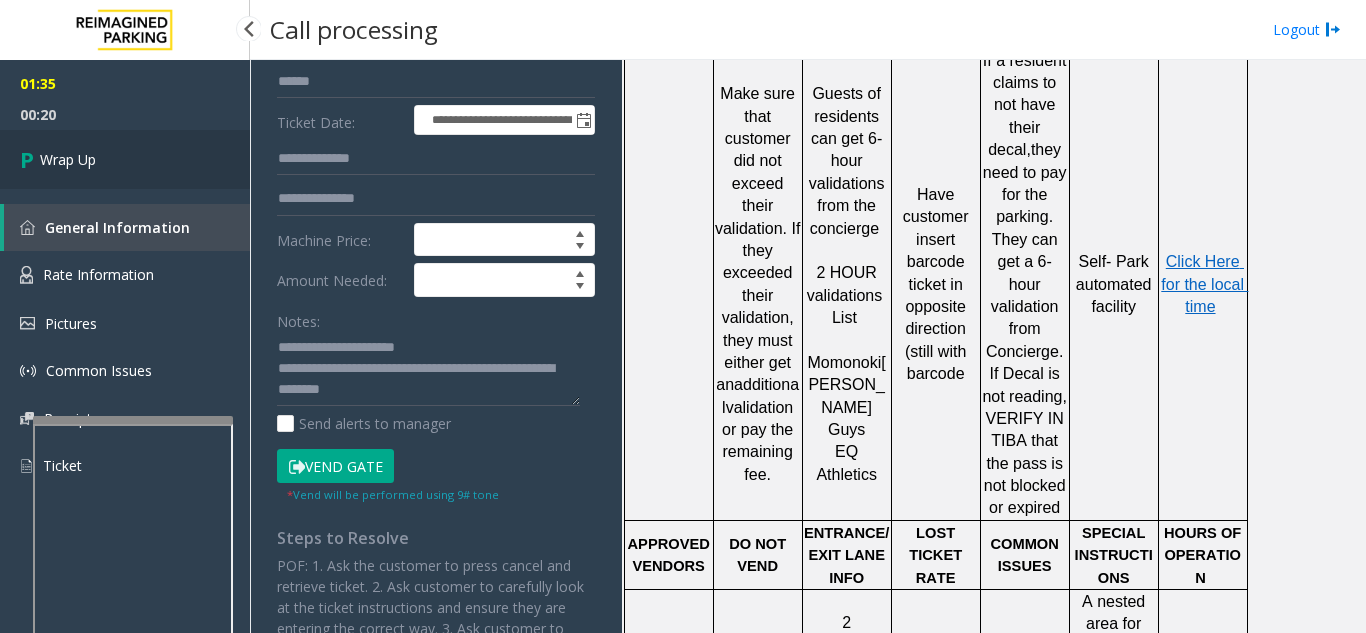 click on "Wrap Up" at bounding box center (125, 159) 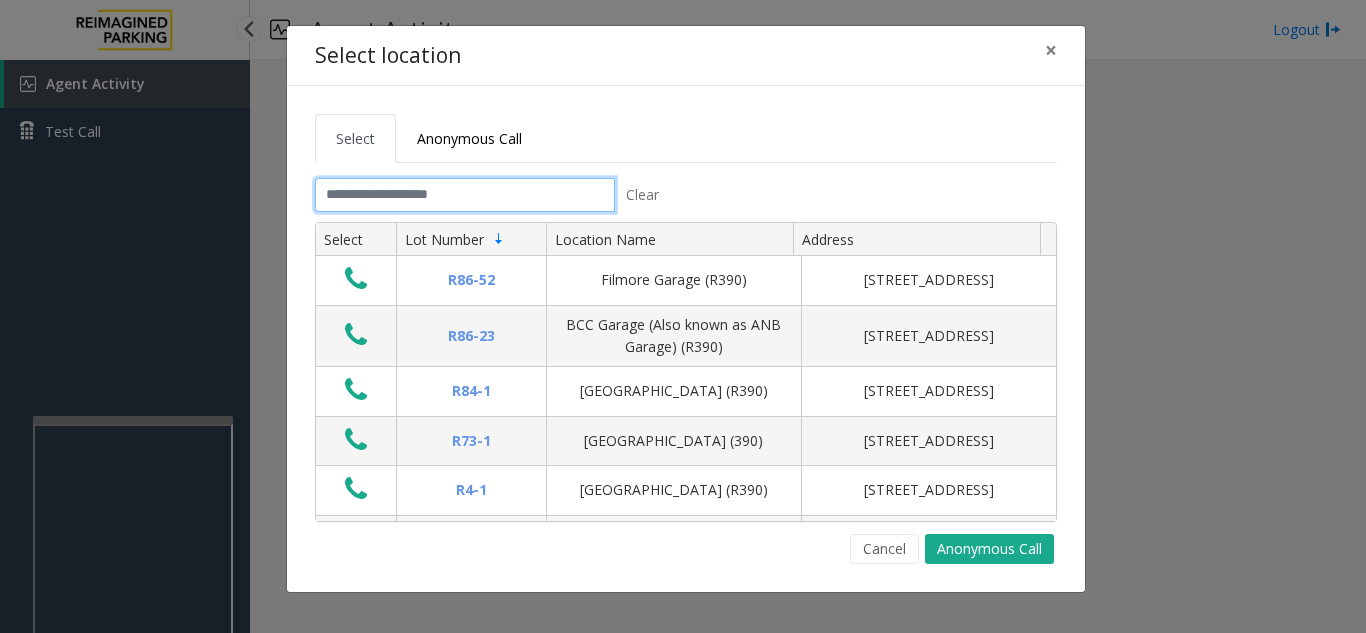 click 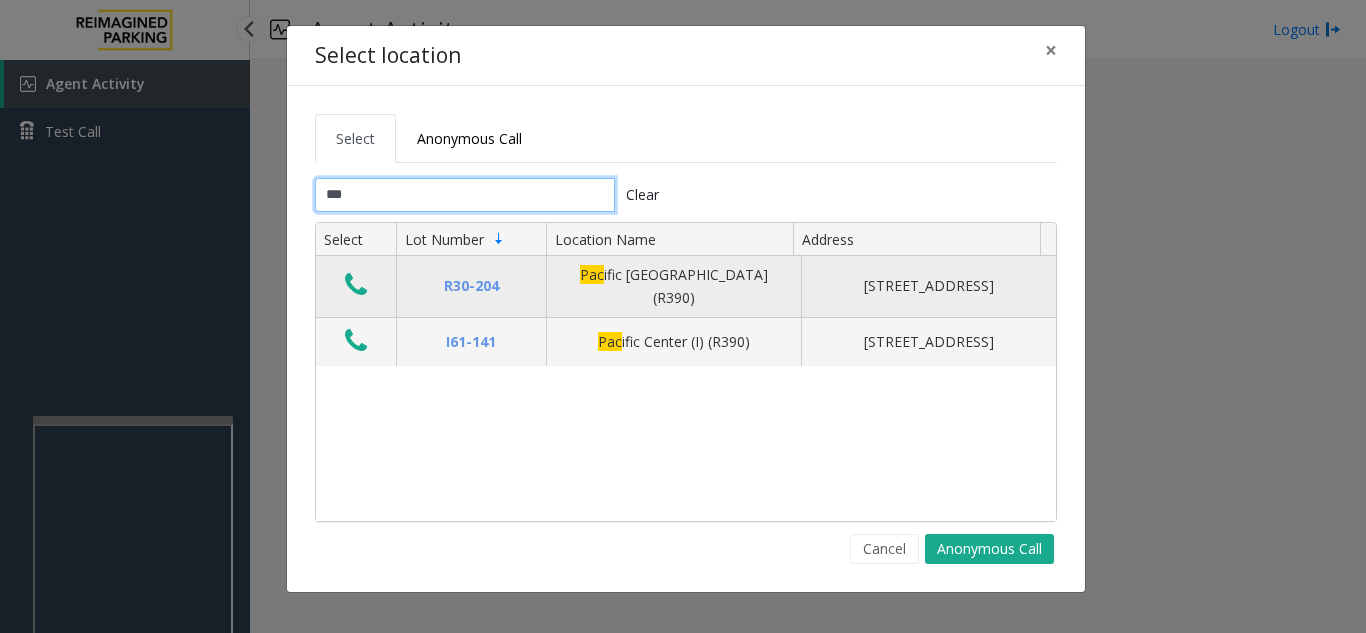 type on "***" 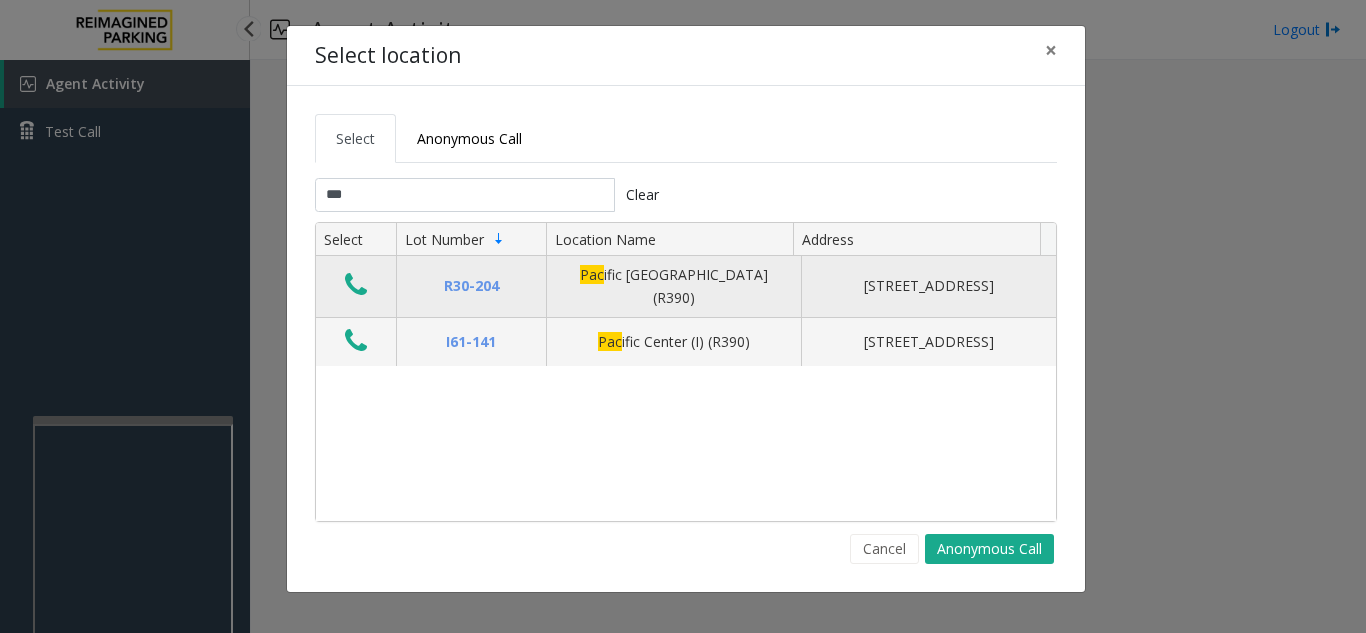 click 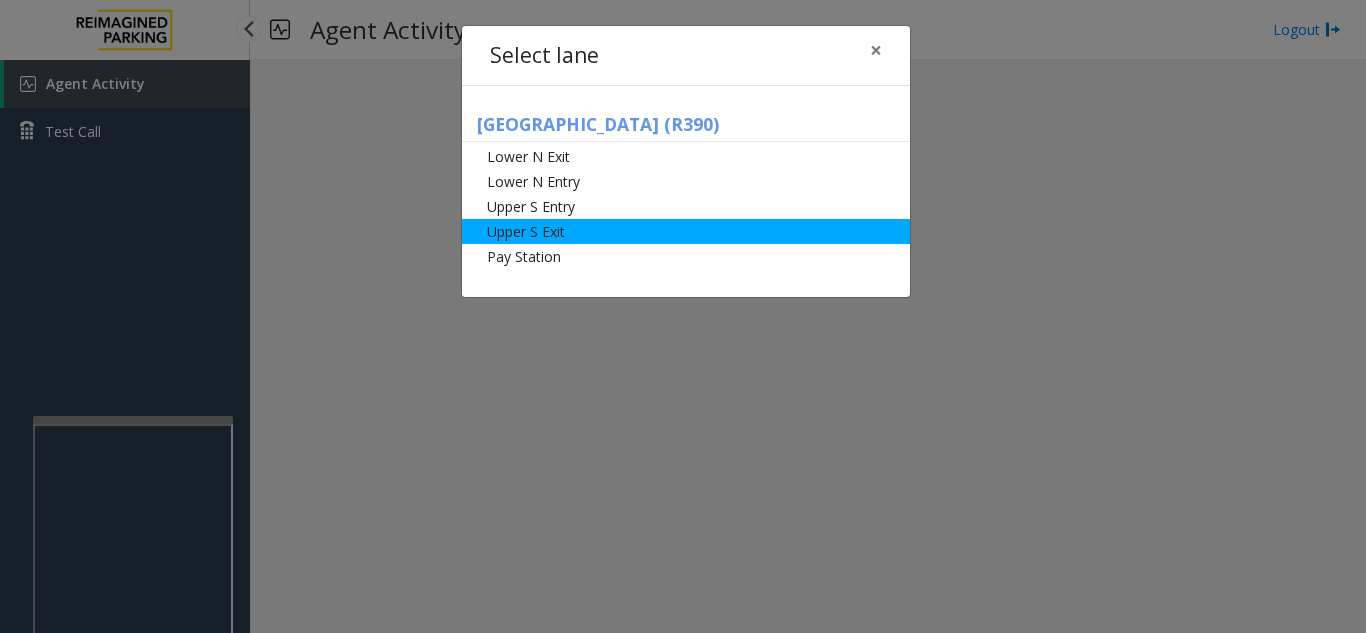click on "Upper S Exit" 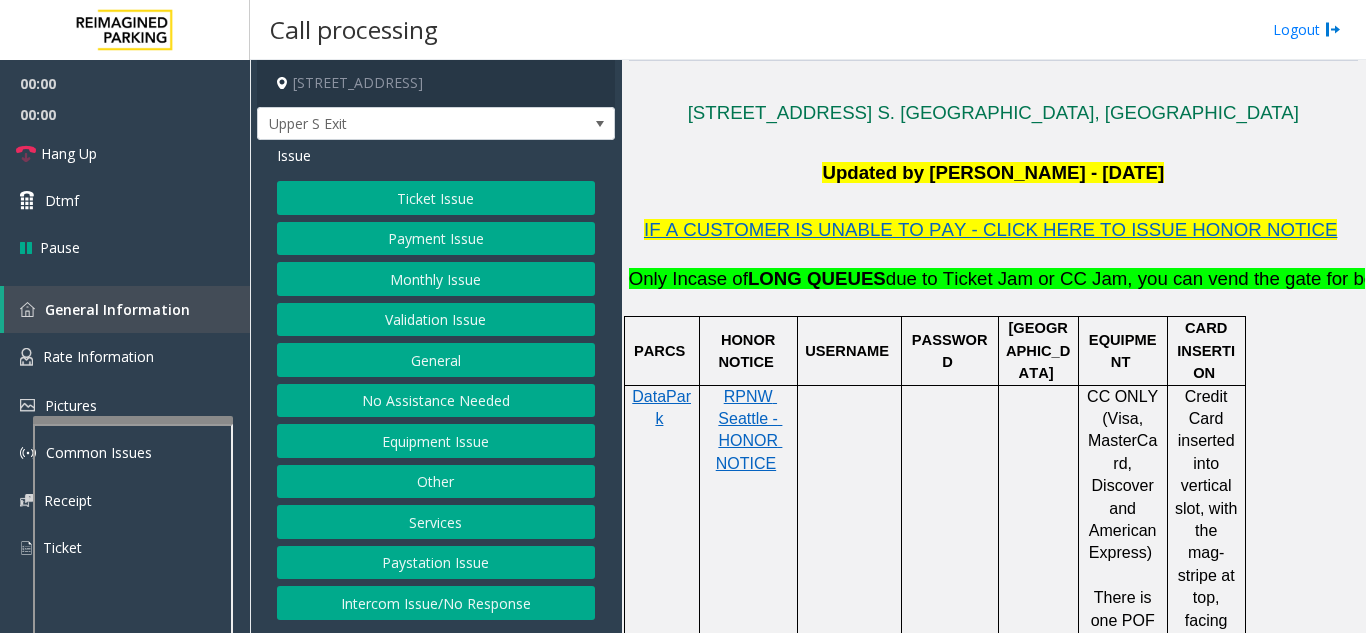 scroll, scrollTop: 500, scrollLeft: 0, axis: vertical 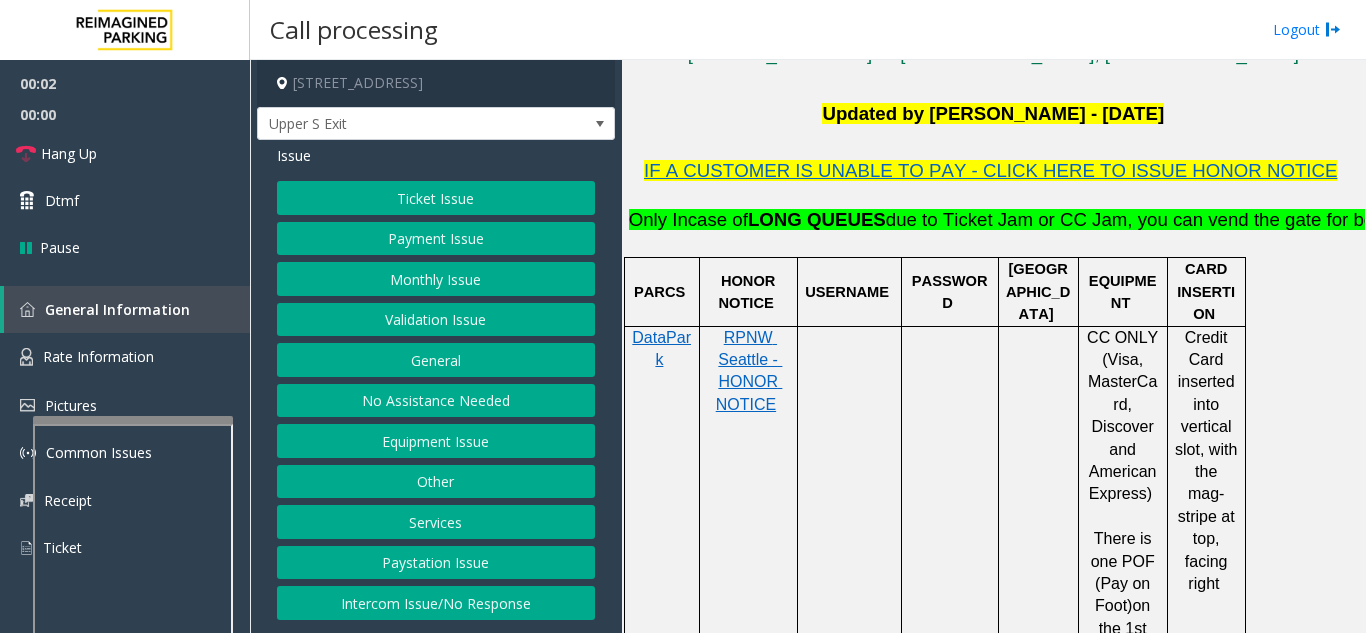 click on "Monthly Issue" 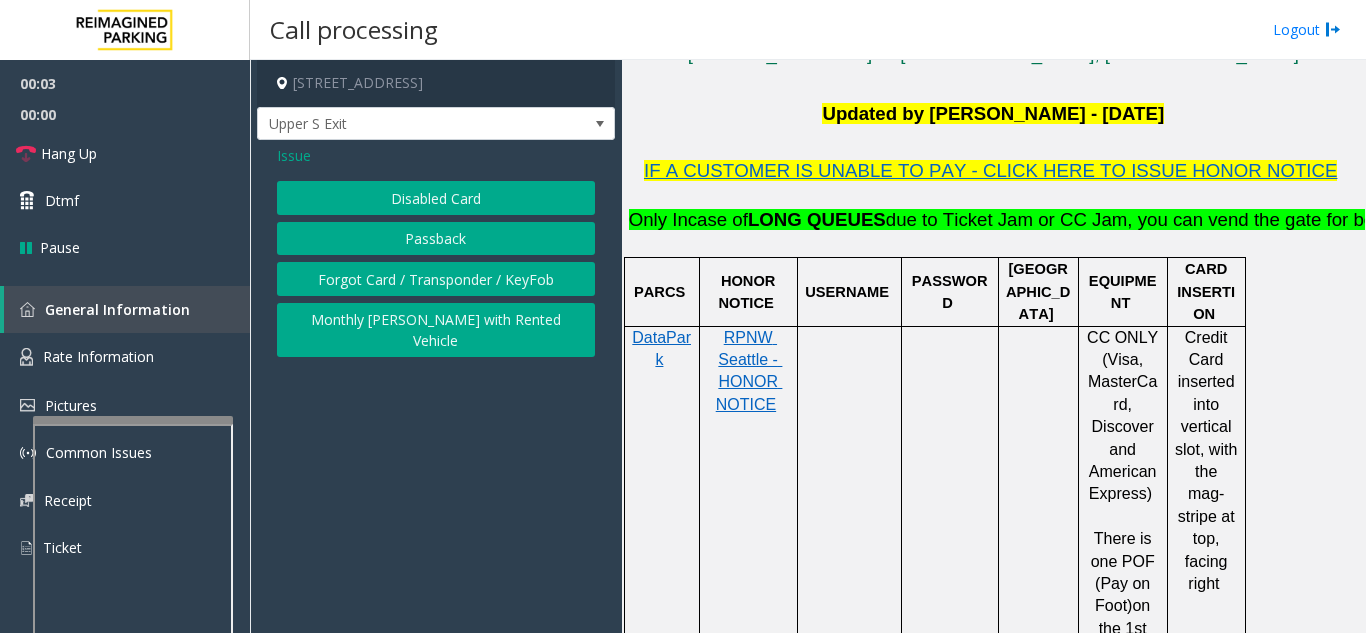 click on "Disabled Card" 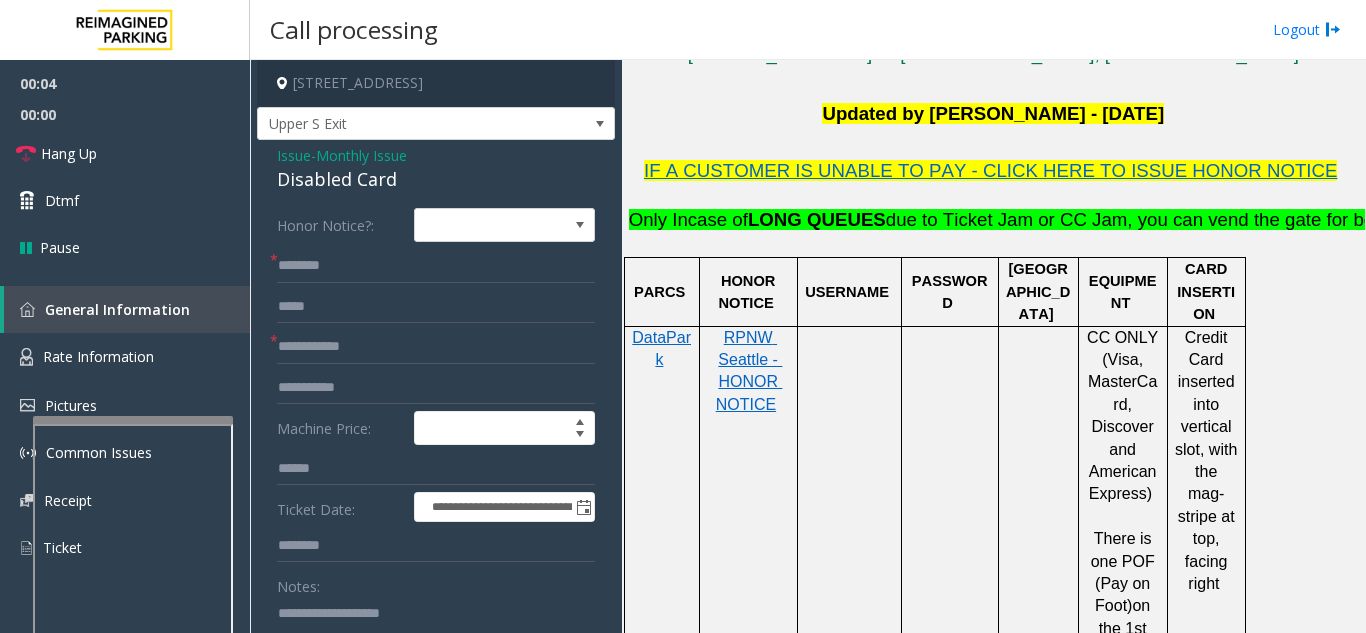 scroll, scrollTop: 100, scrollLeft: 0, axis: vertical 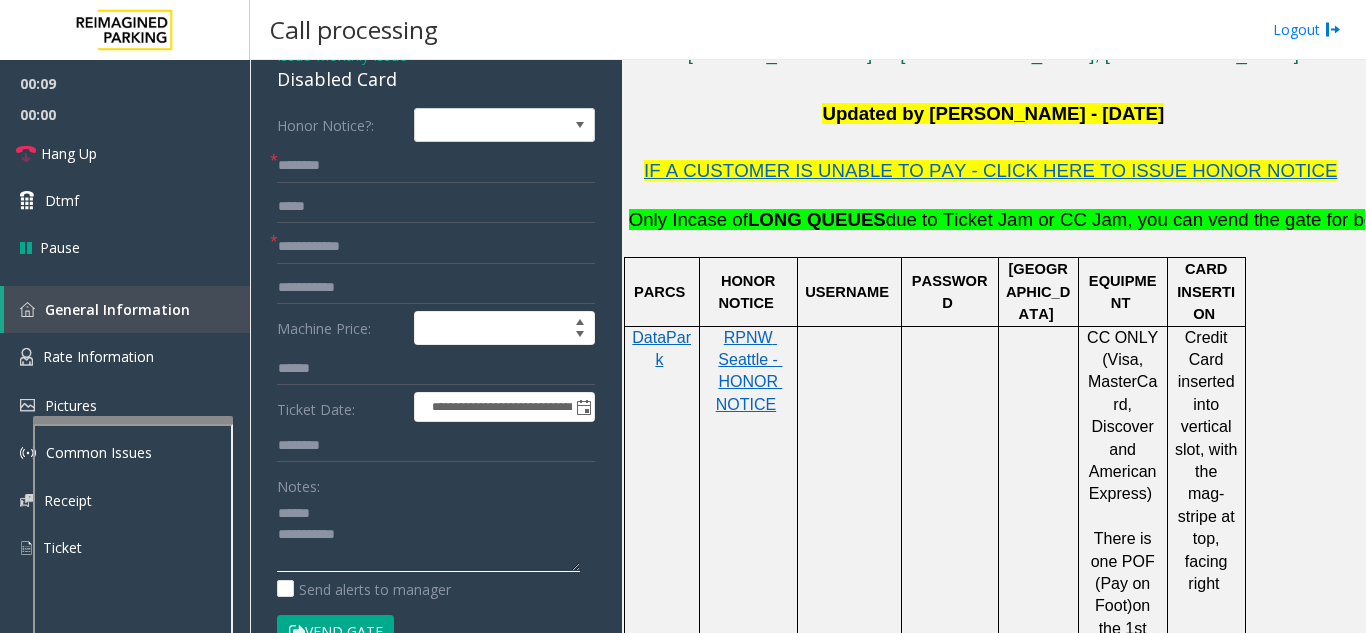 click 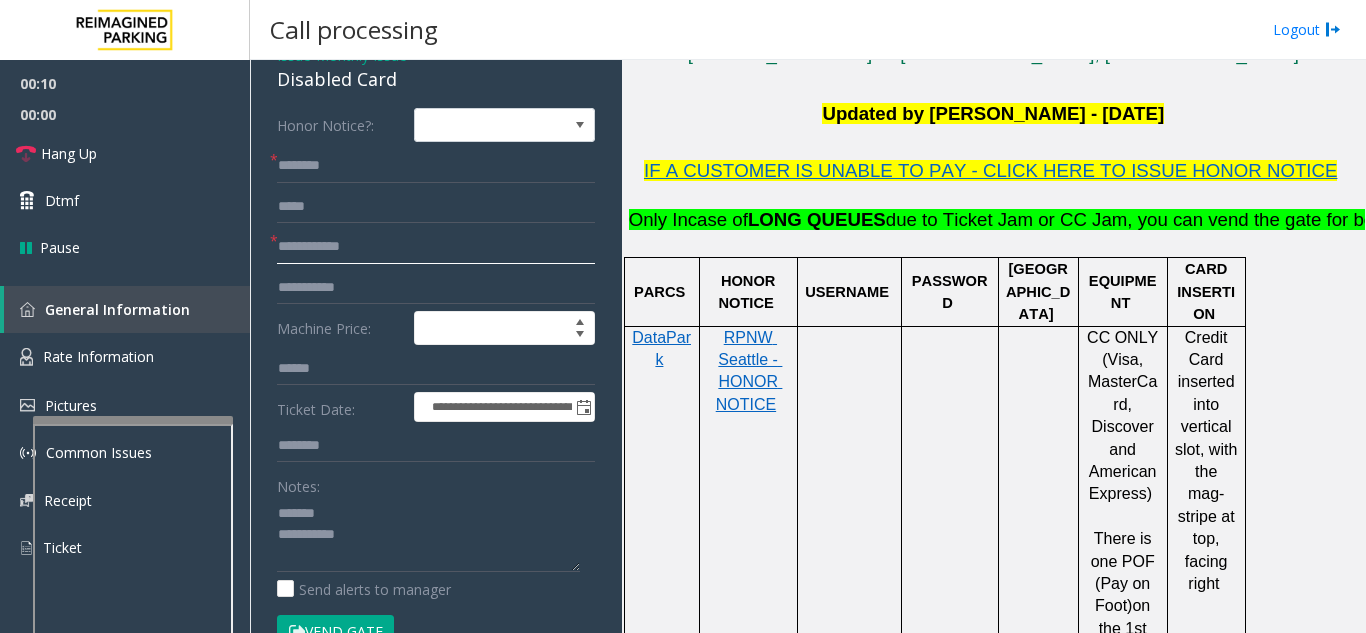 click 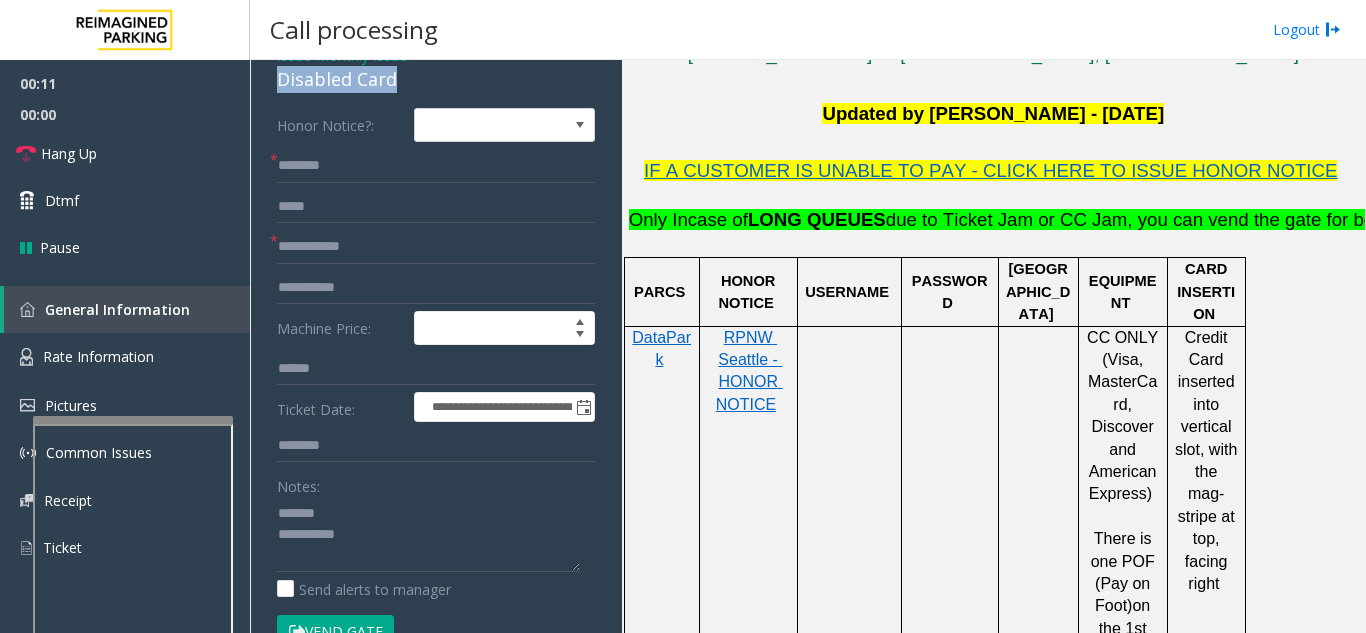 drag, startPoint x: 266, startPoint y: 84, endPoint x: 408, endPoint y: 83, distance: 142.00352 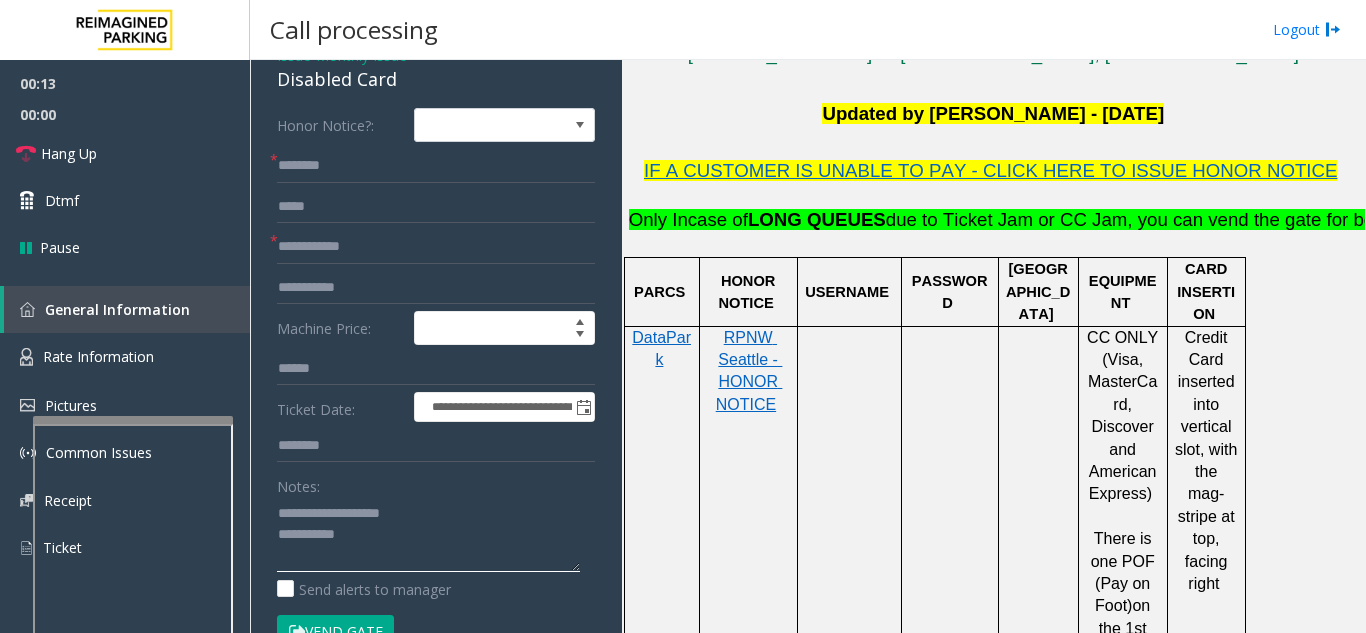 type on "**********" 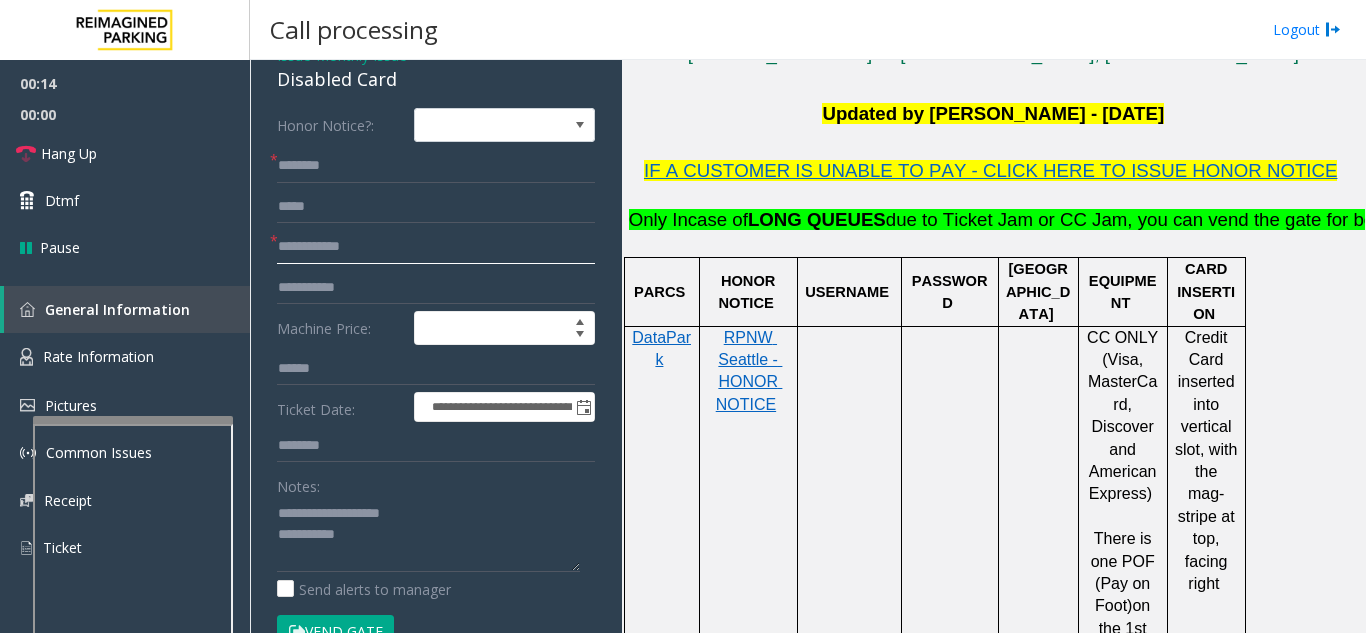 click 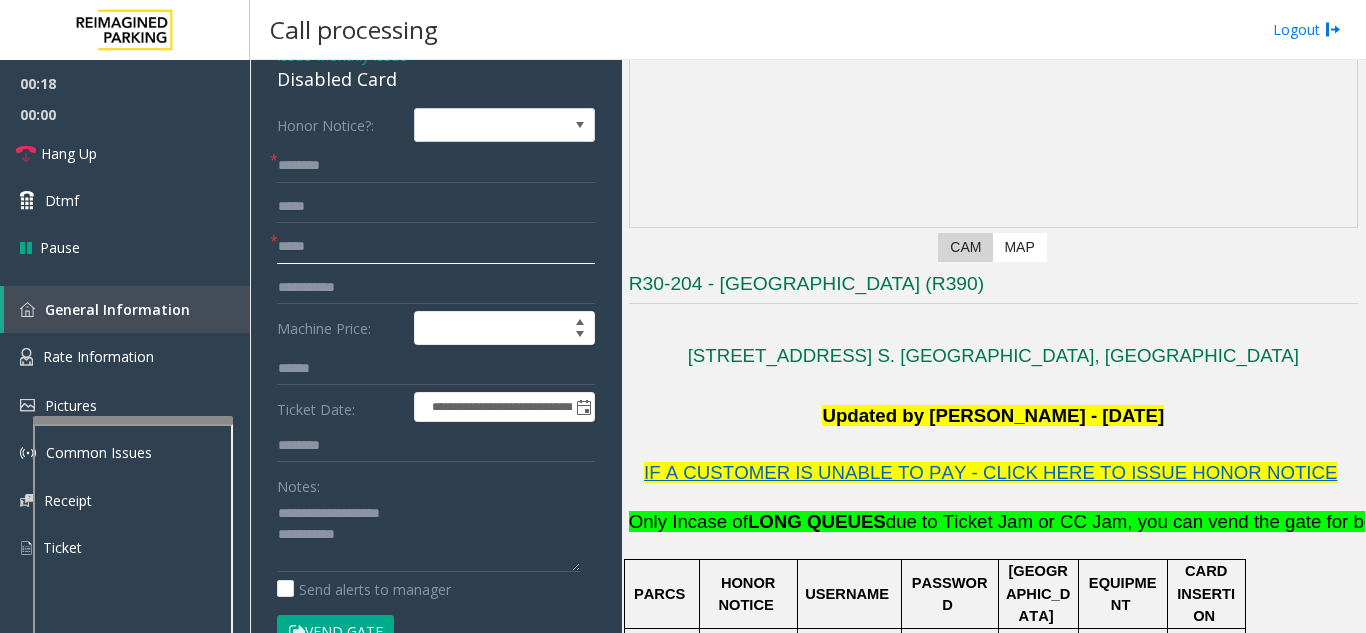 scroll, scrollTop: 100, scrollLeft: 0, axis: vertical 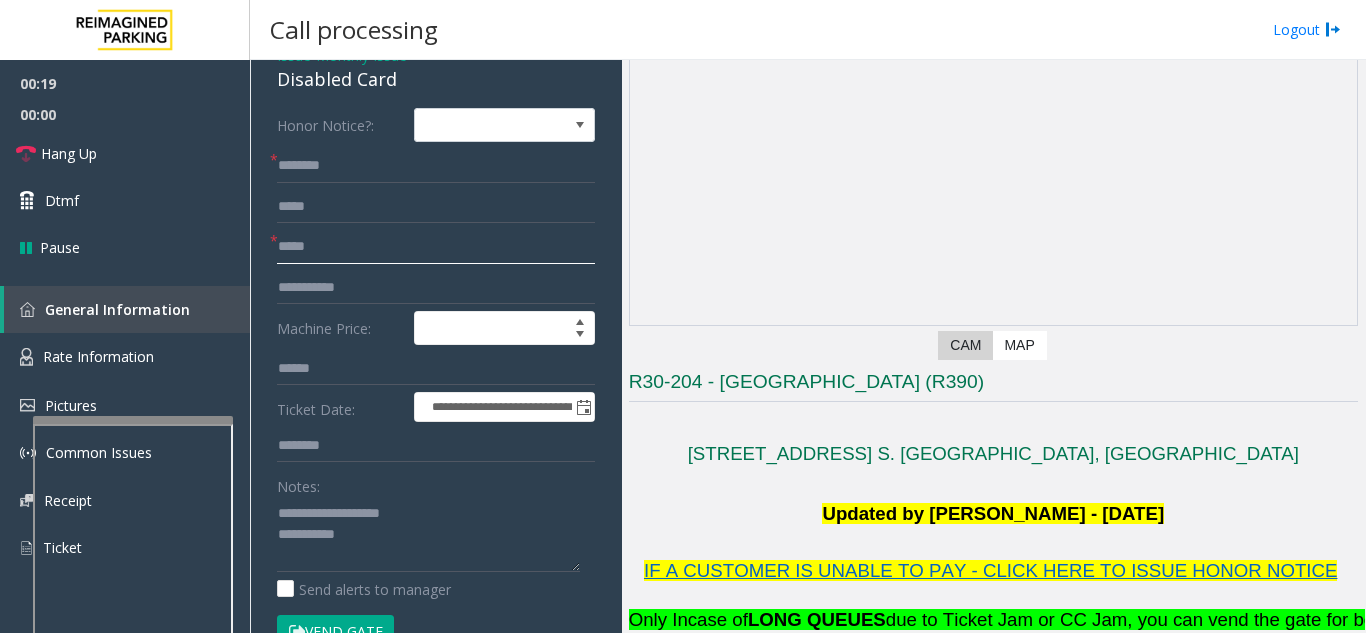 type on "*****" 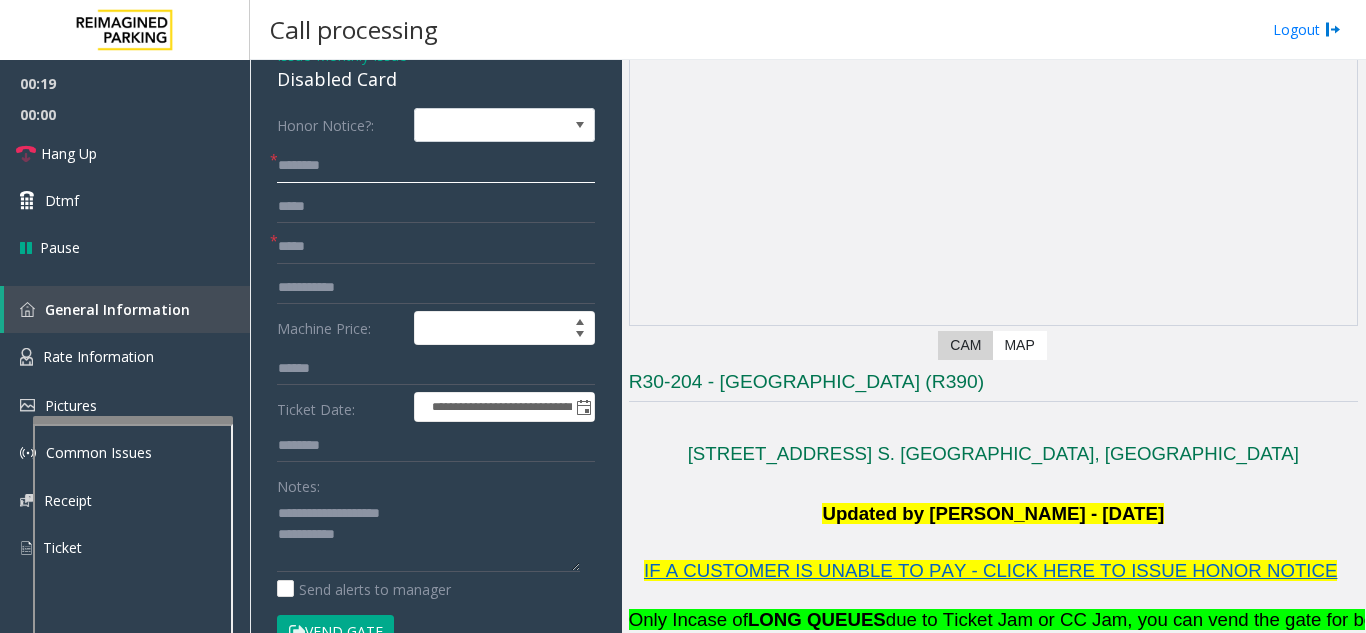 click 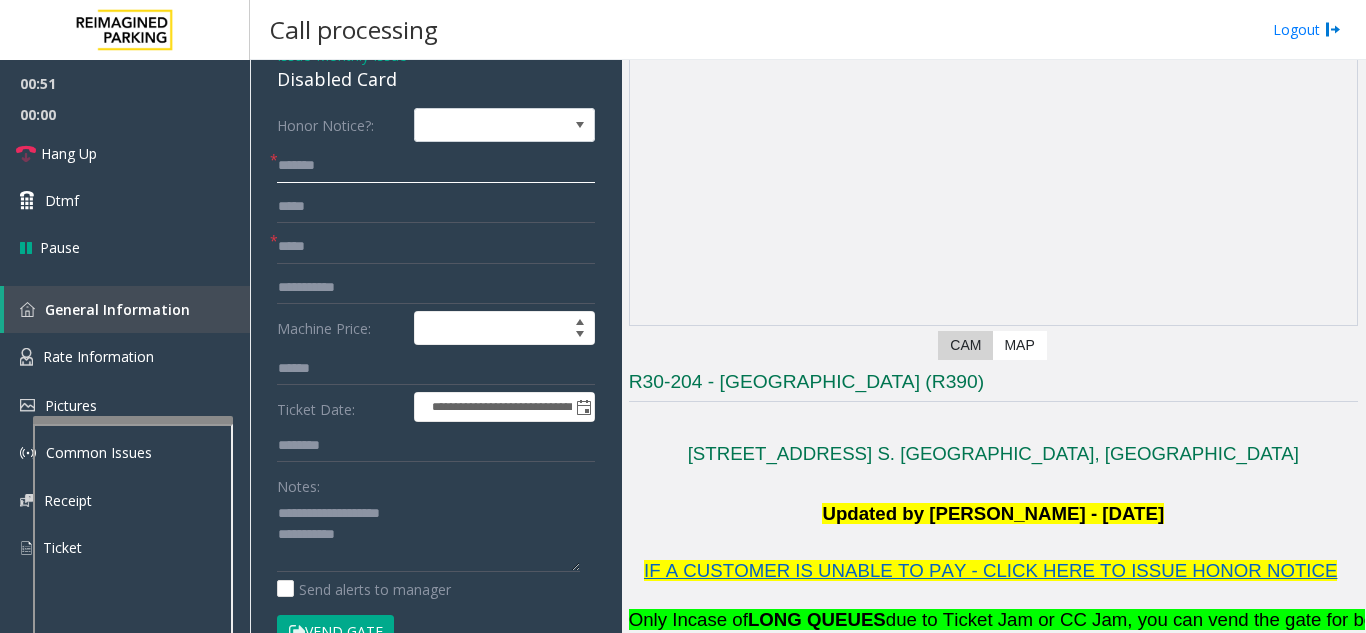 type on "*******" 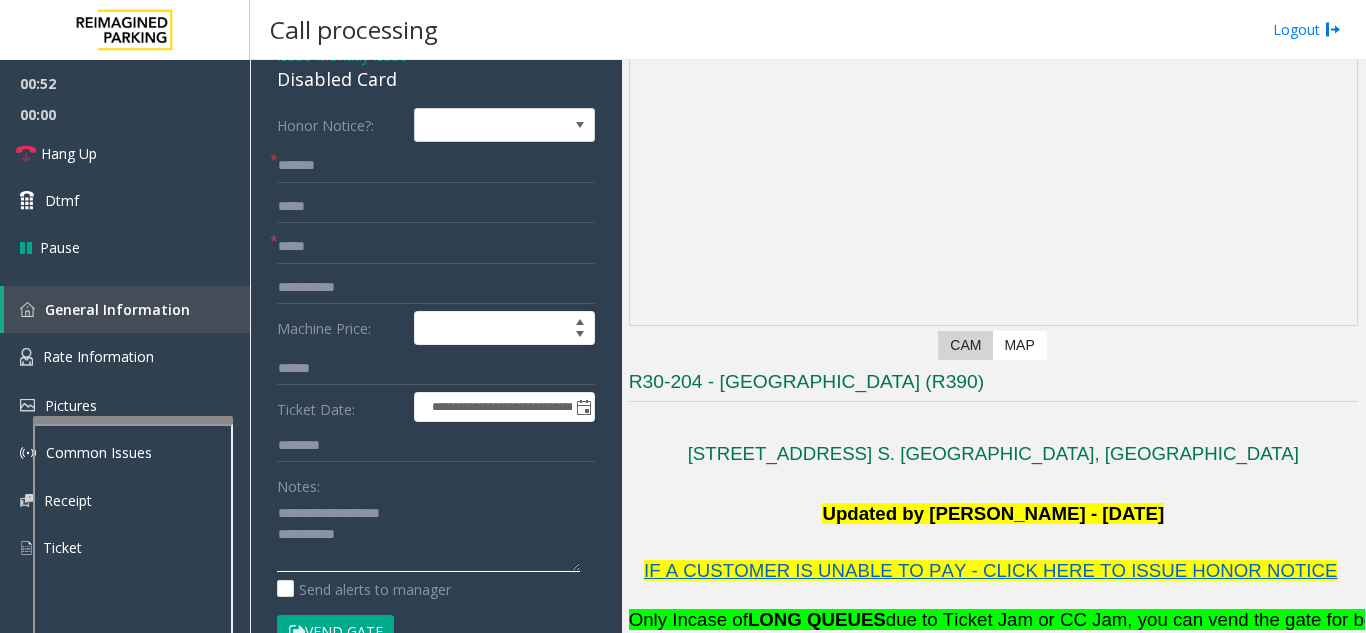 click 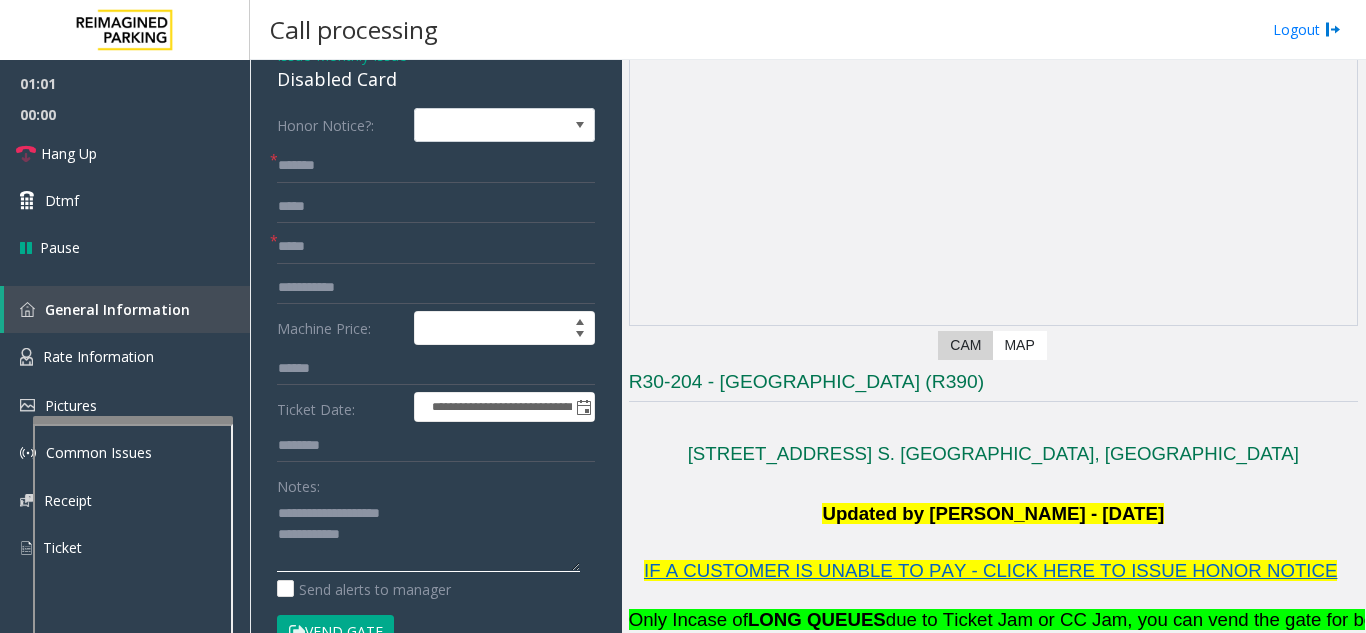 type on "**********" 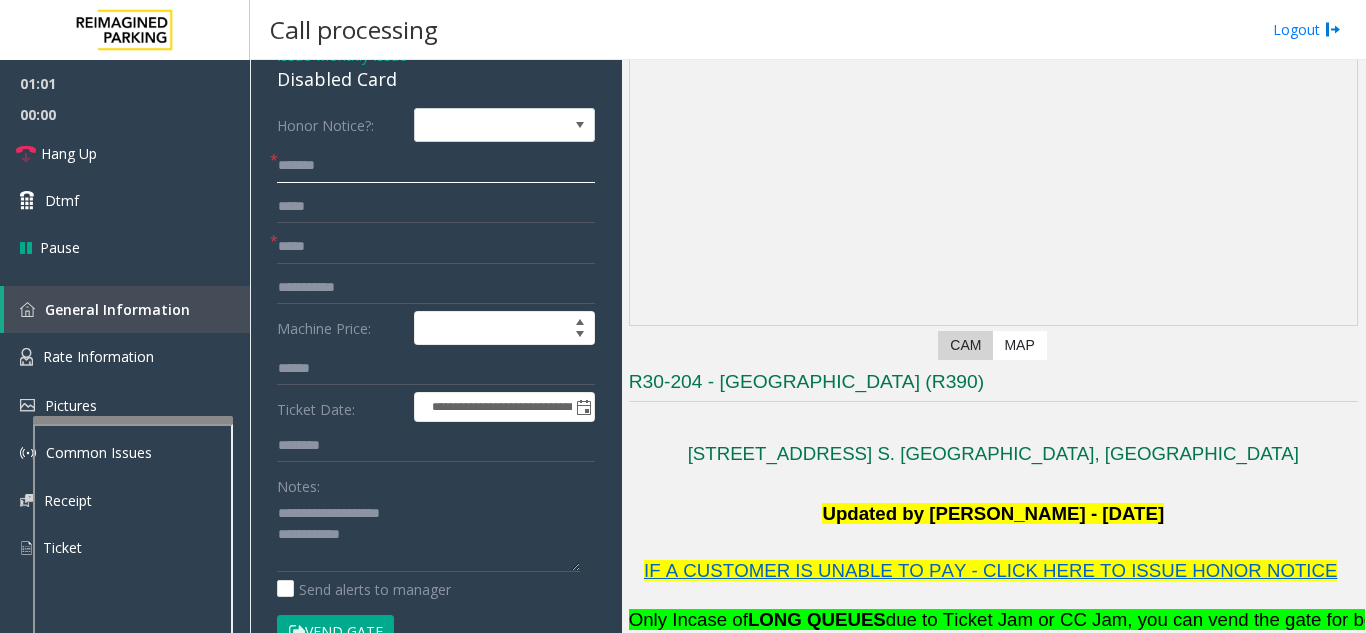 click on "*******" 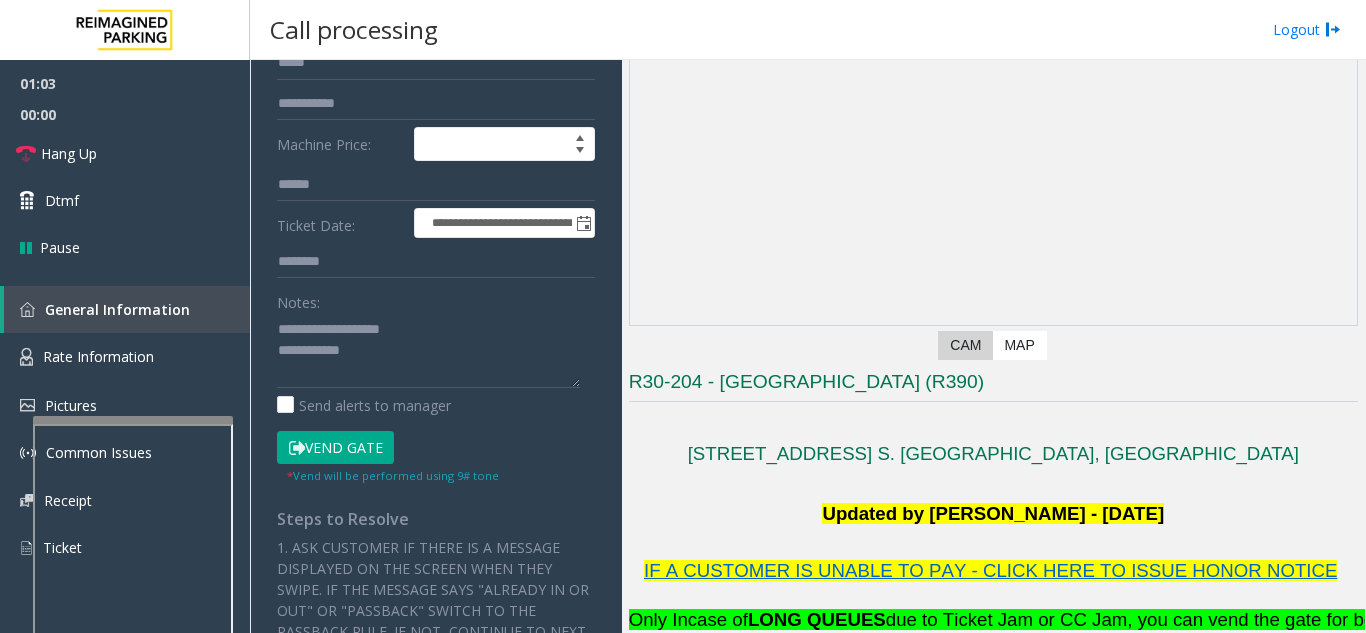 scroll, scrollTop: 300, scrollLeft: 0, axis: vertical 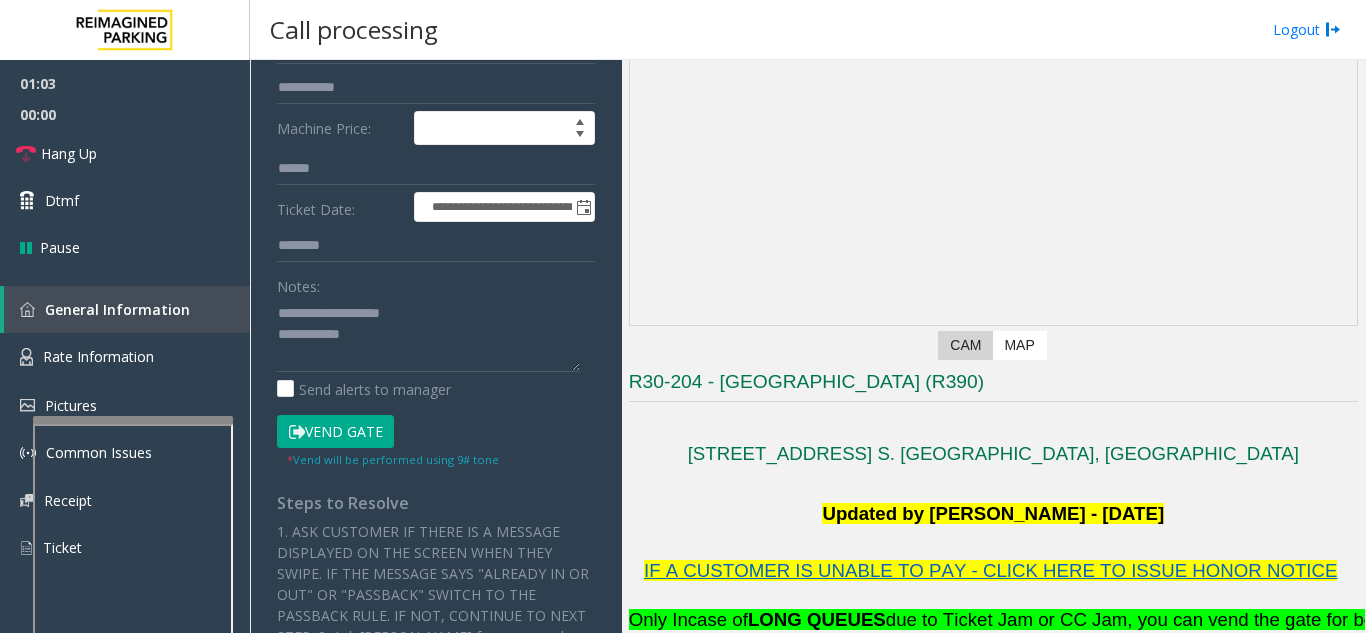 type on "******" 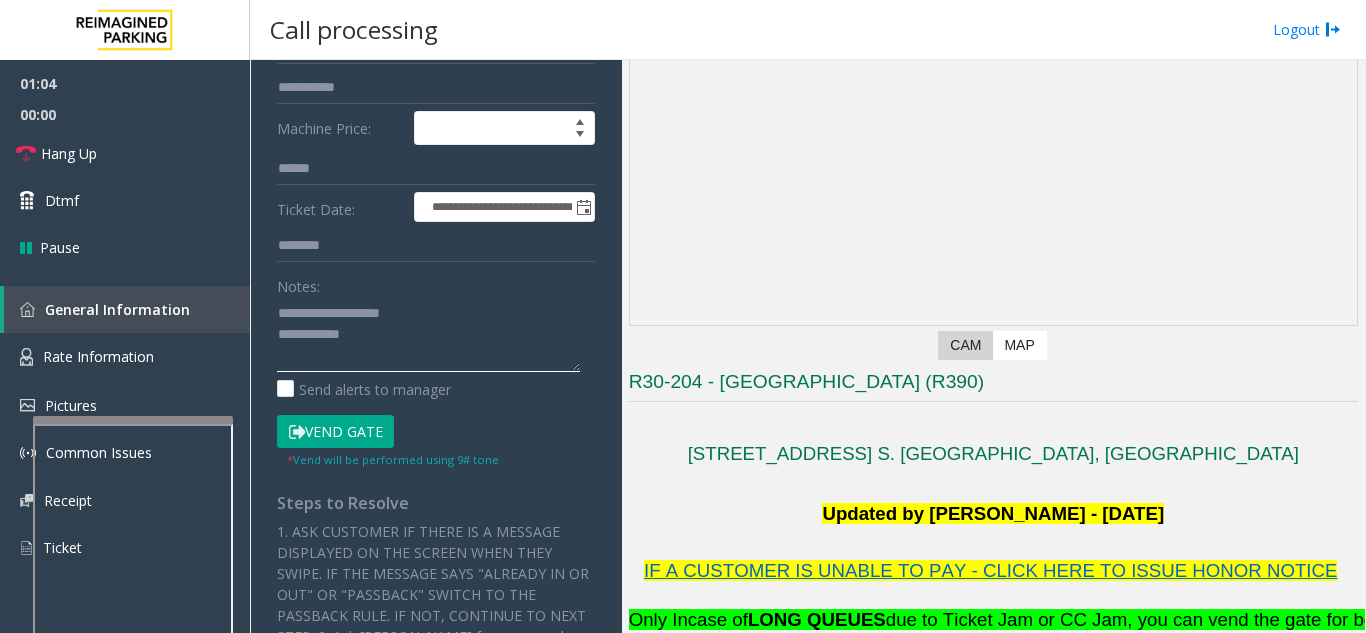 click 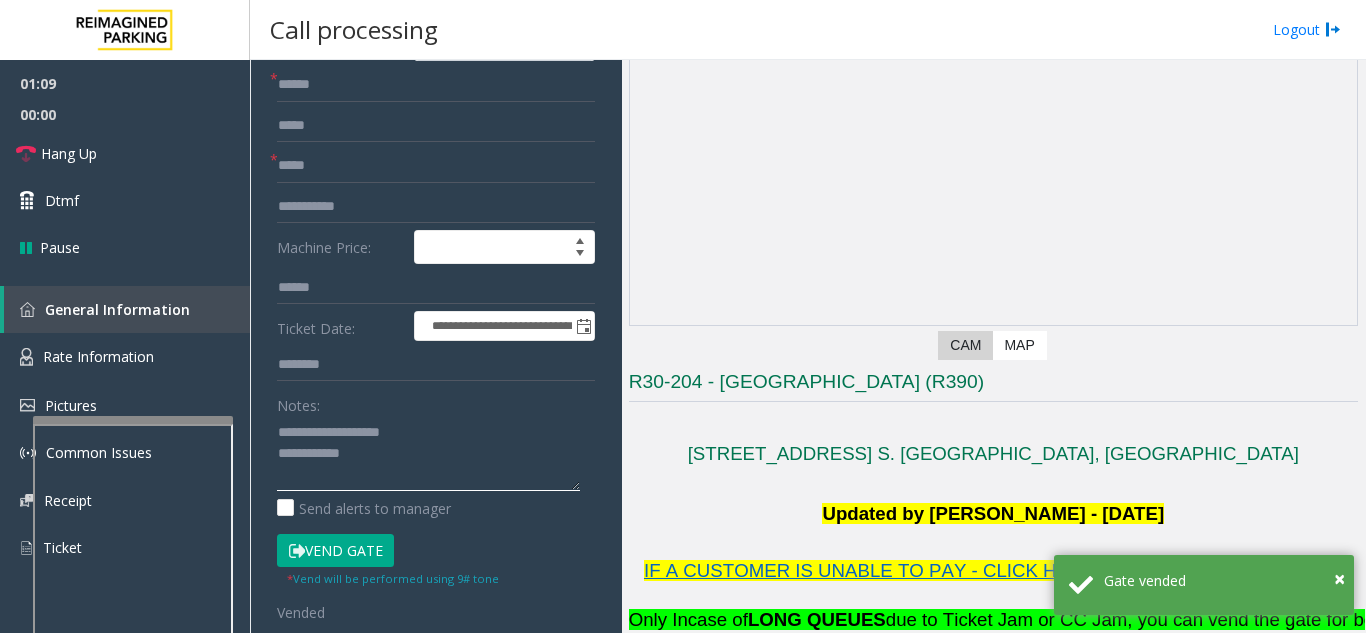 scroll, scrollTop: 300, scrollLeft: 0, axis: vertical 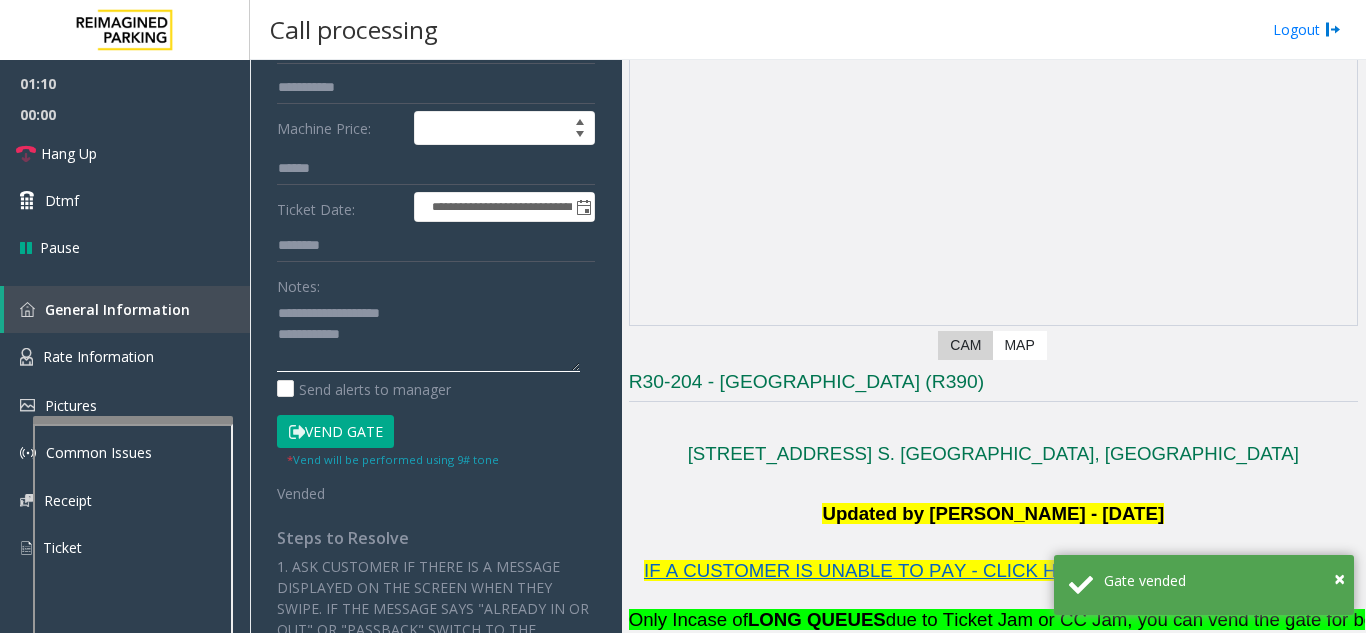 click 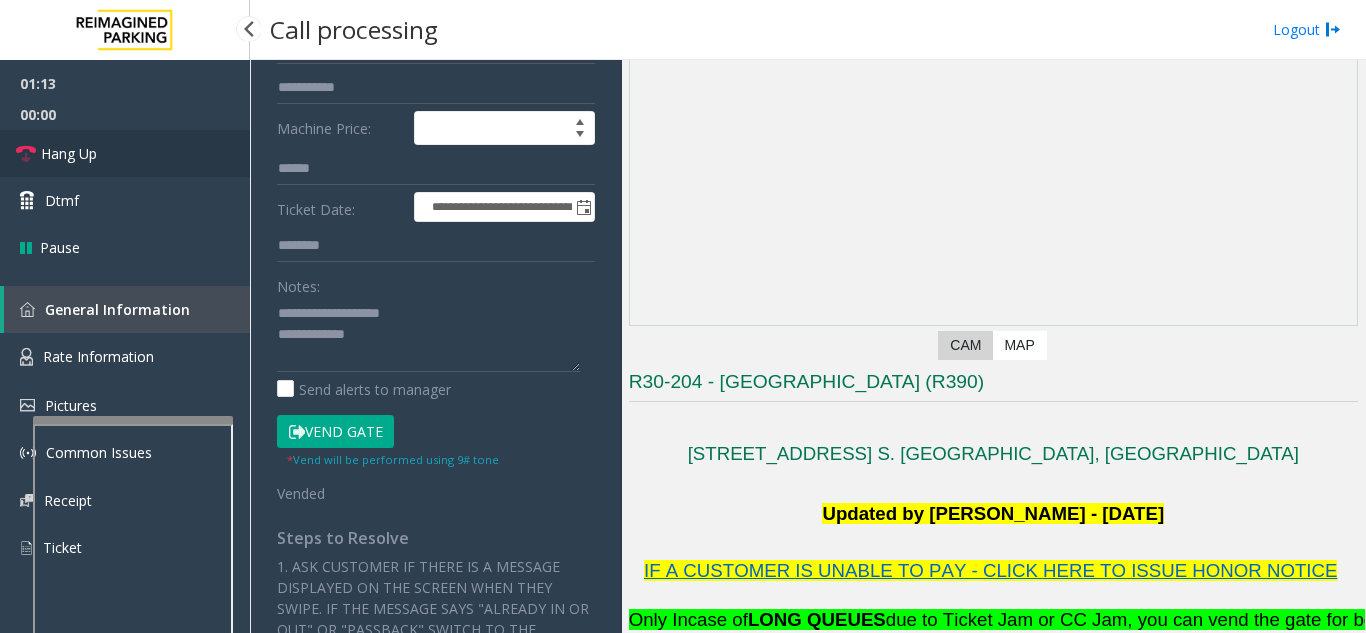 click on "Hang Up" at bounding box center (125, 153) 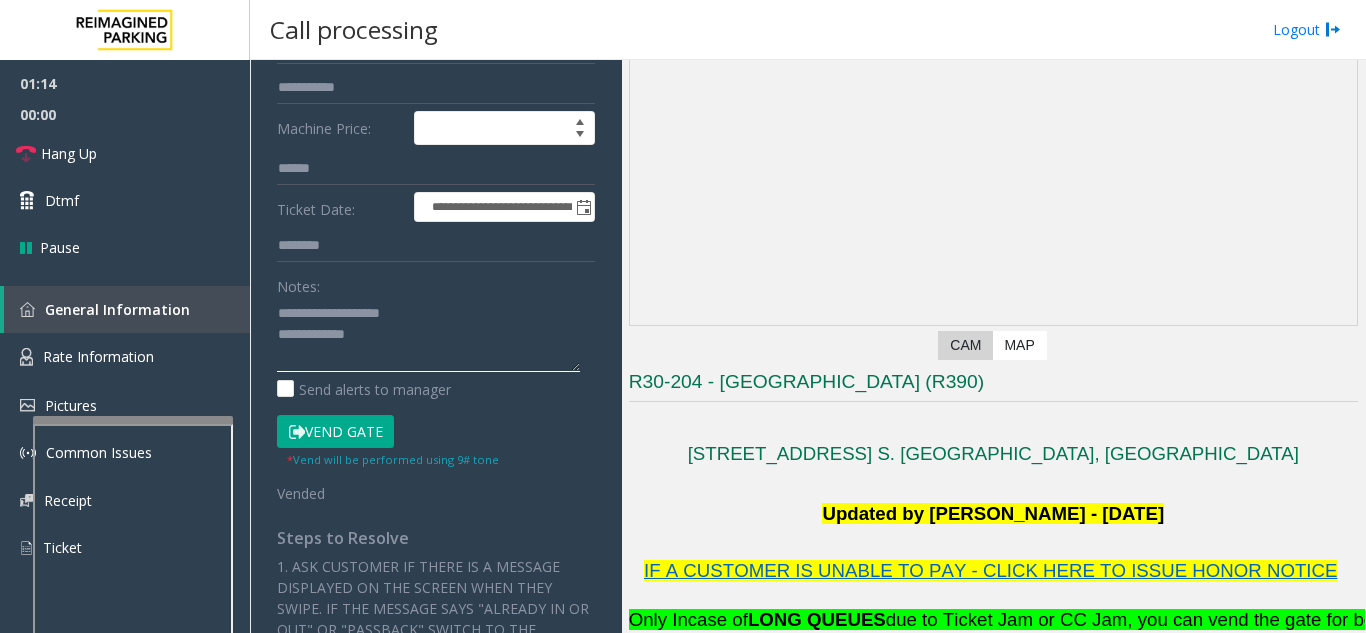 click 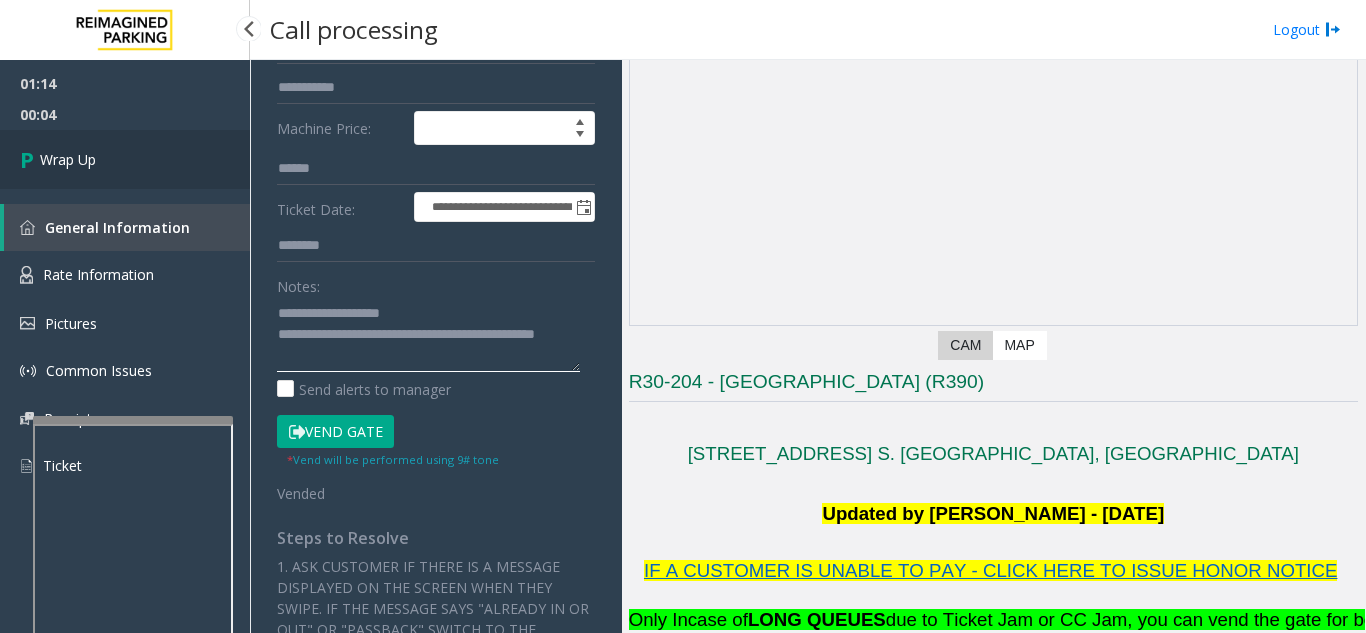 type on "**********" 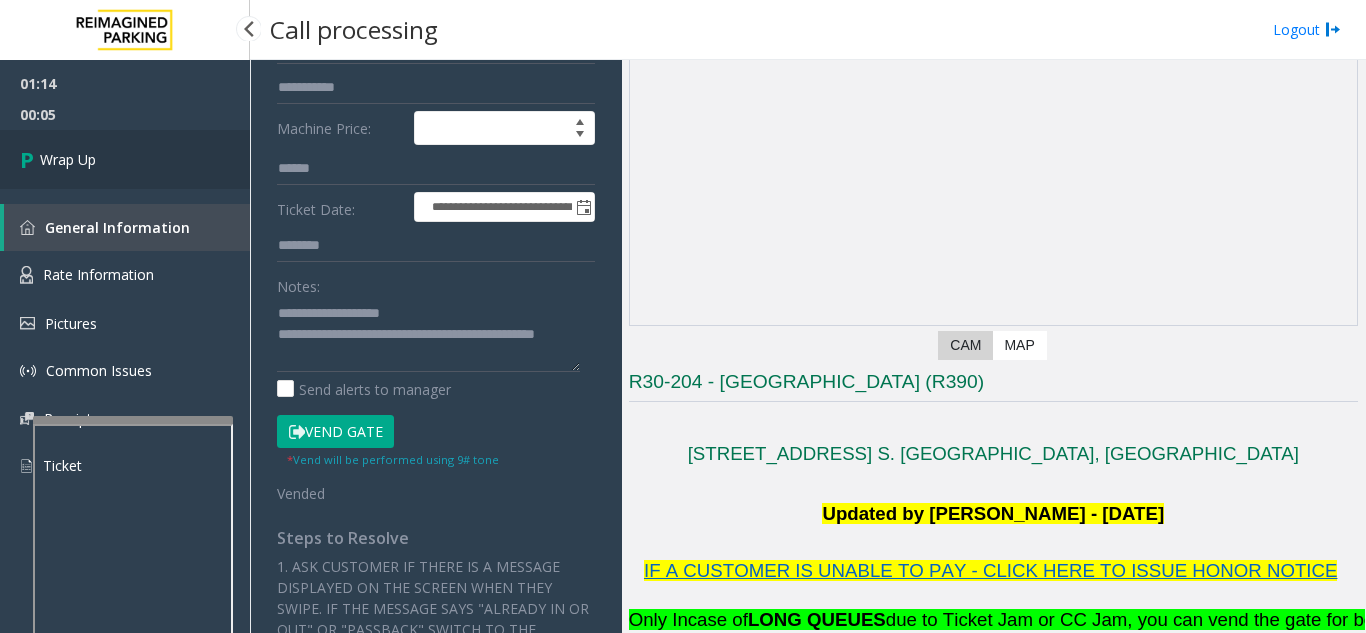 click on "Wrap Up" at bounding box center (68, 159) 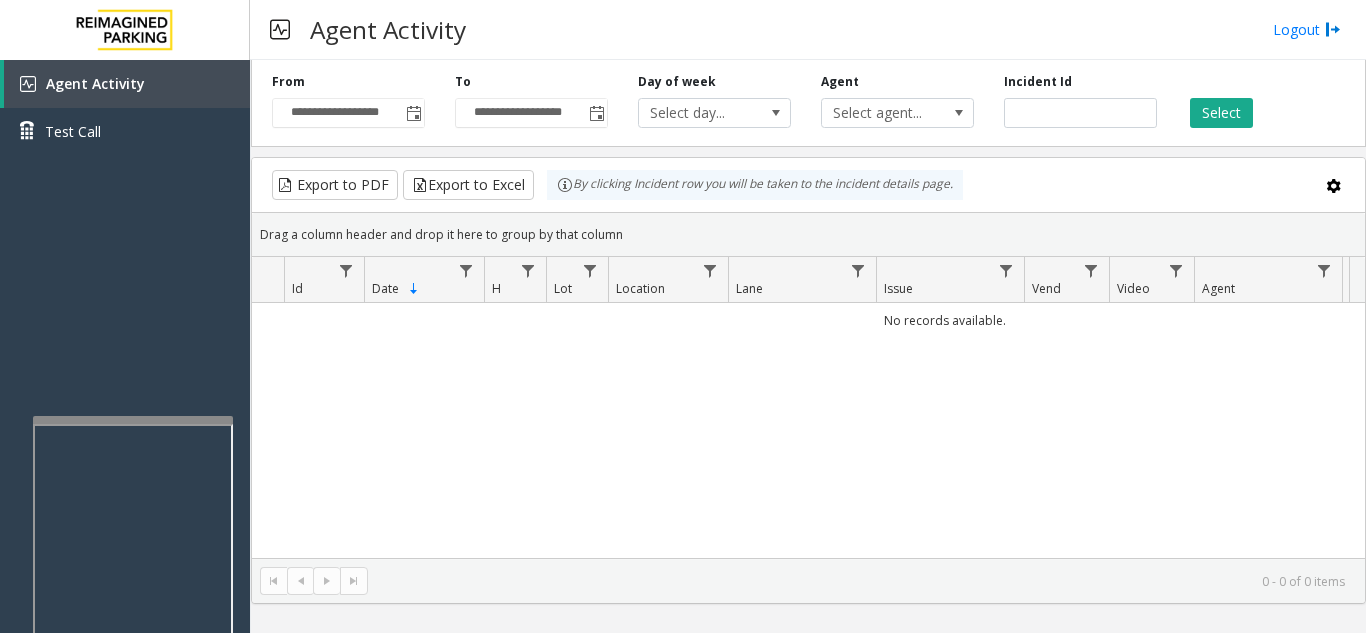 type 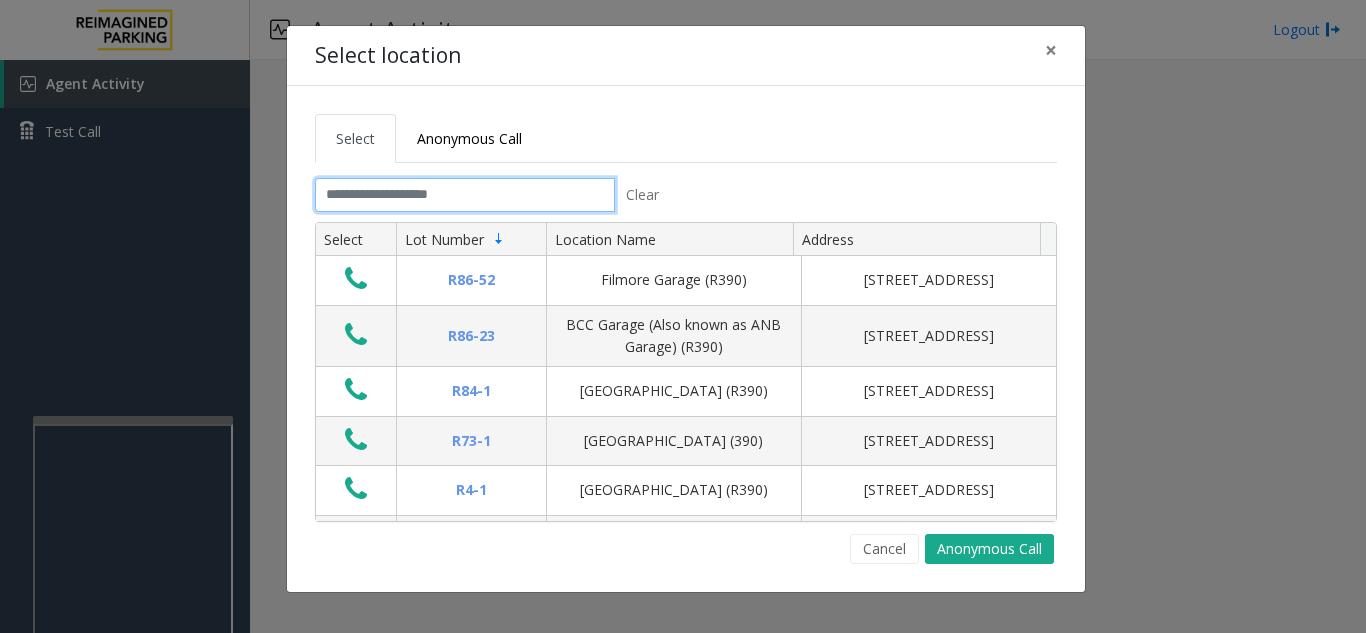 click 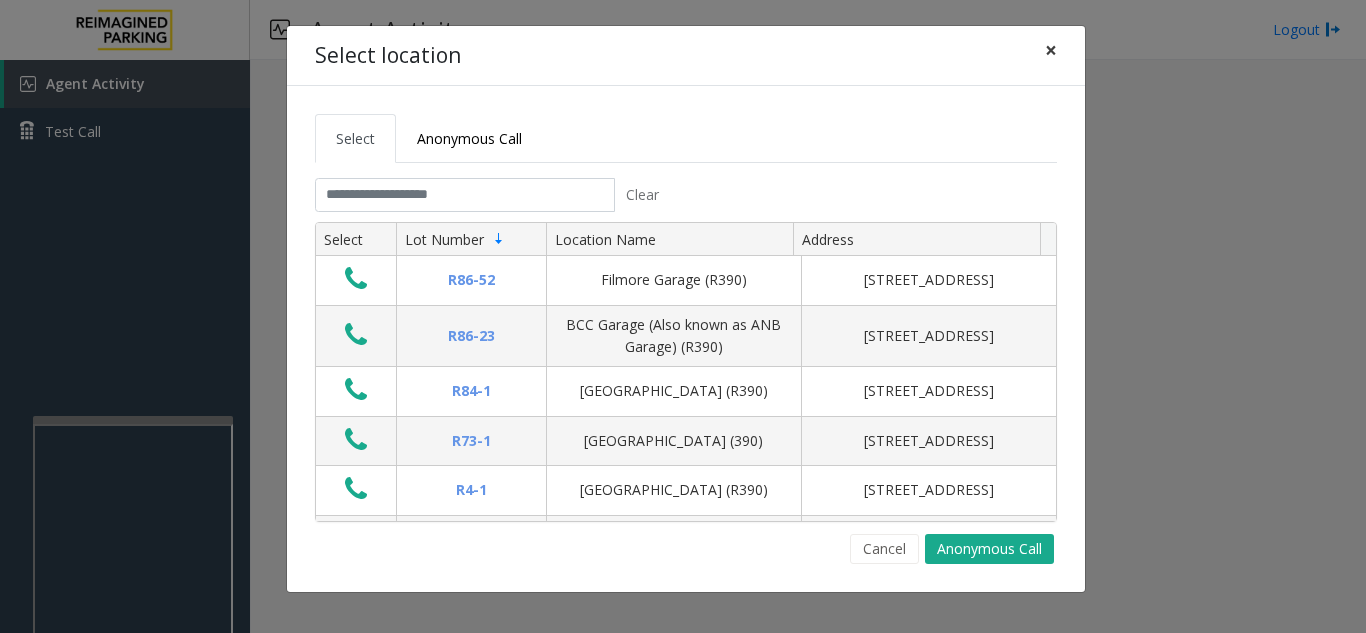 click on "×" 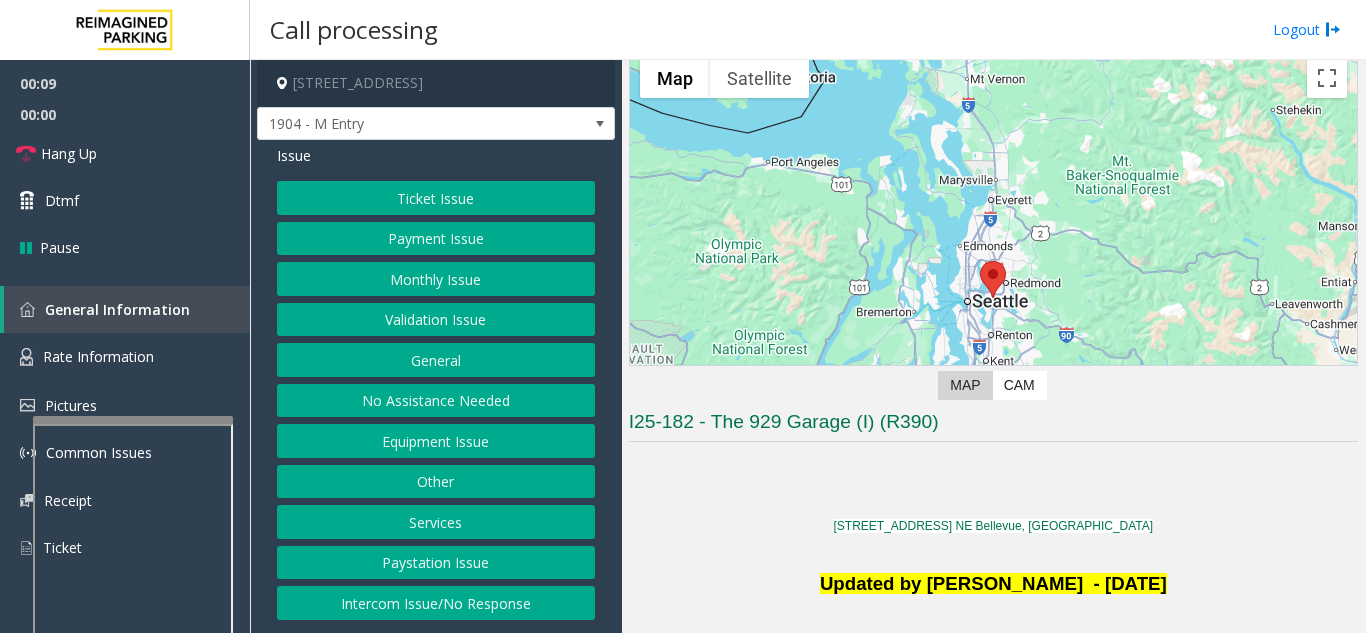 scroll, scrollTop: 300, scrollLeft: 0, axis: vertical 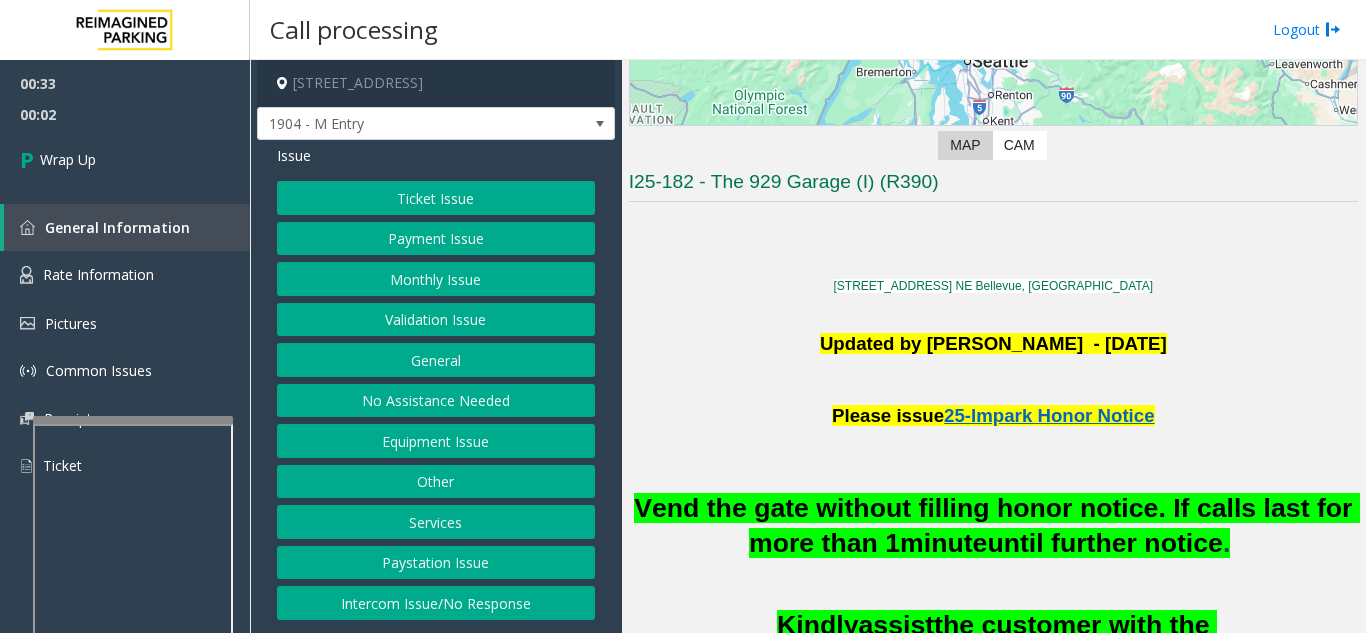 click on "Equipment Issue" 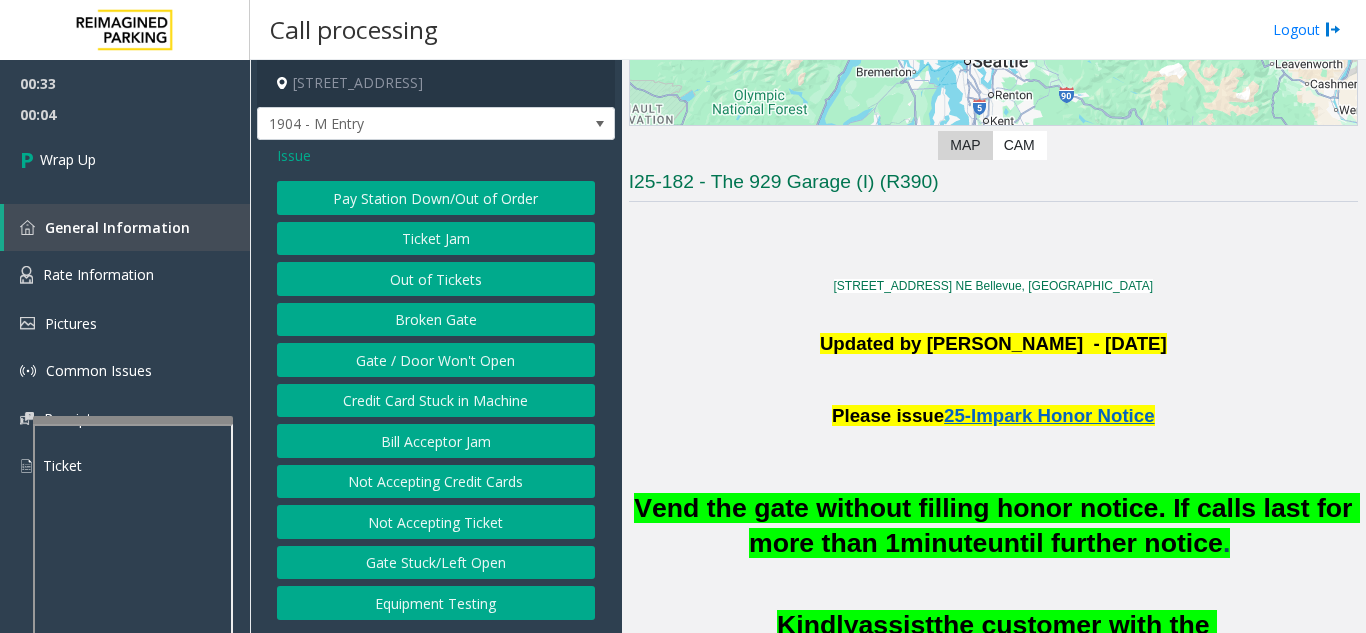click on "Gate / Door Won't Open" 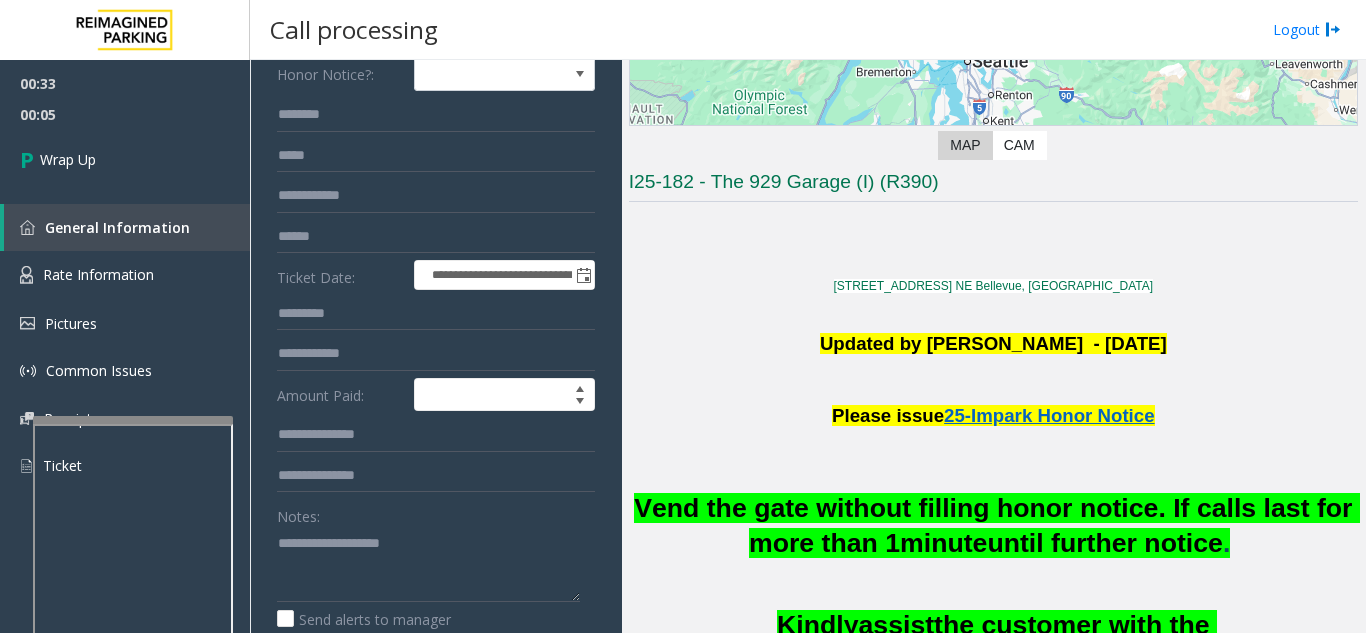 scroll, scrollTop: 200, scrollLeft: 0, axis: vertical 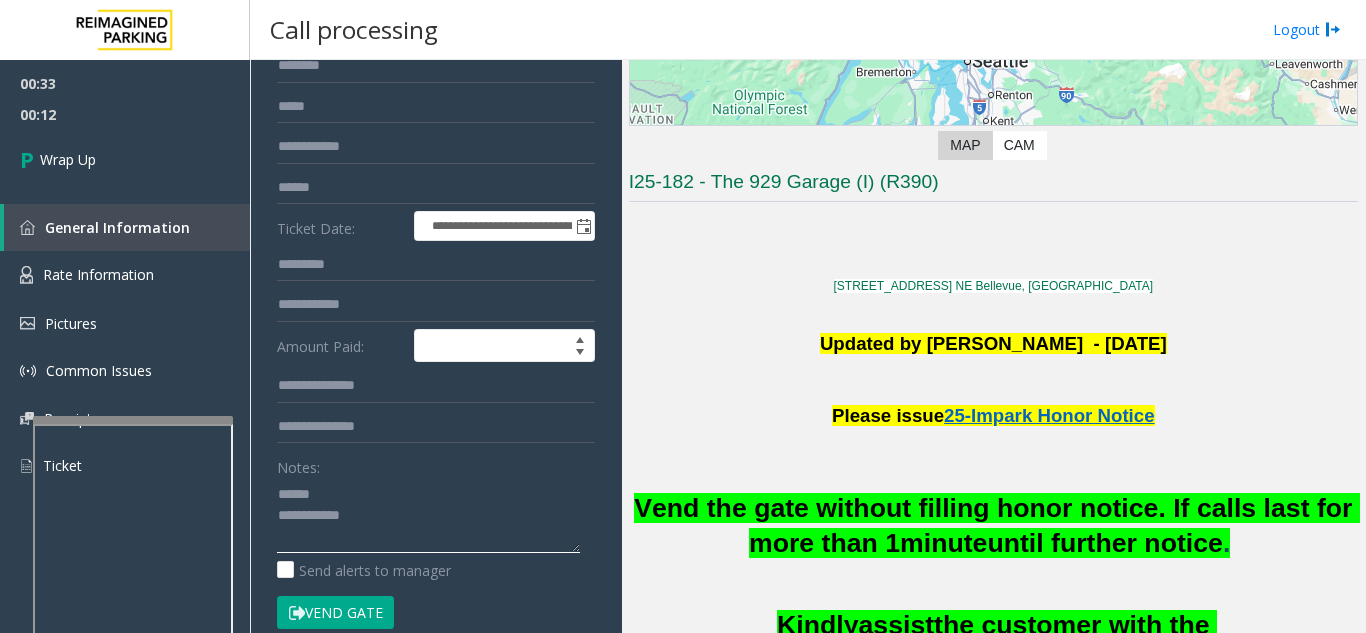 click 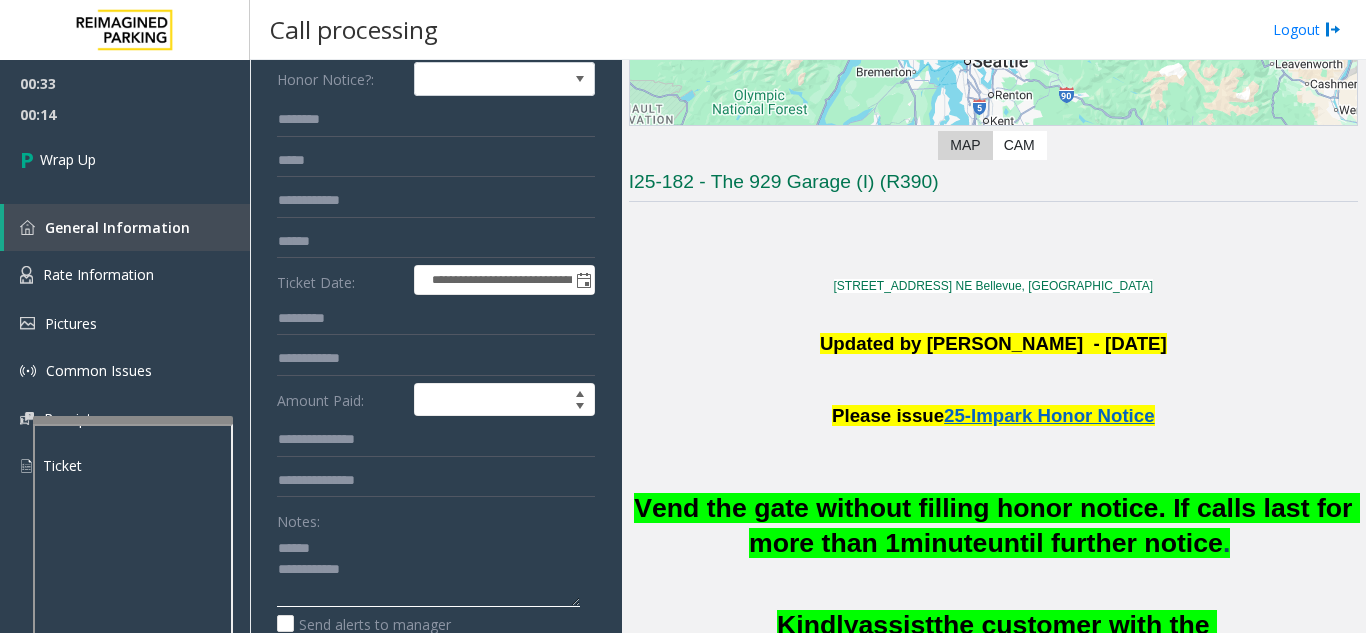 scroll, scrollTop: 100, scrollLeft: 0, axis: vertical 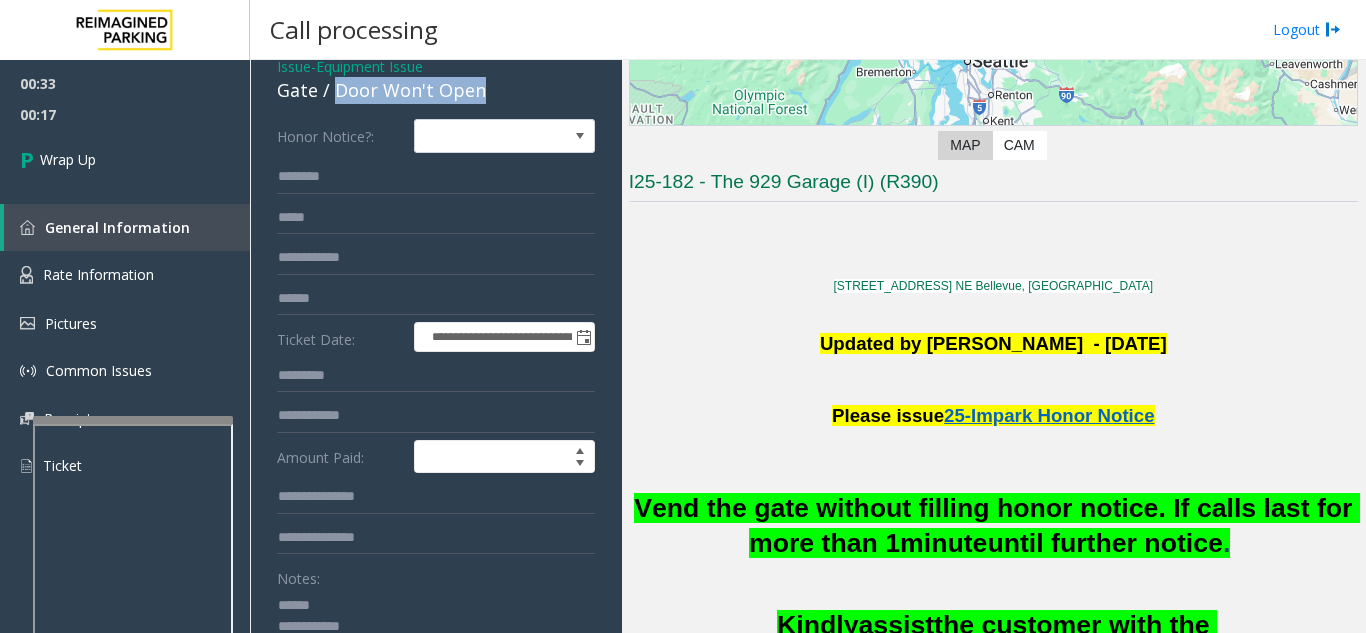 drag, startPoint x: 335, startPoint y: 77, endPoint x: 514, endPoint y: 98, distance: 180.22763 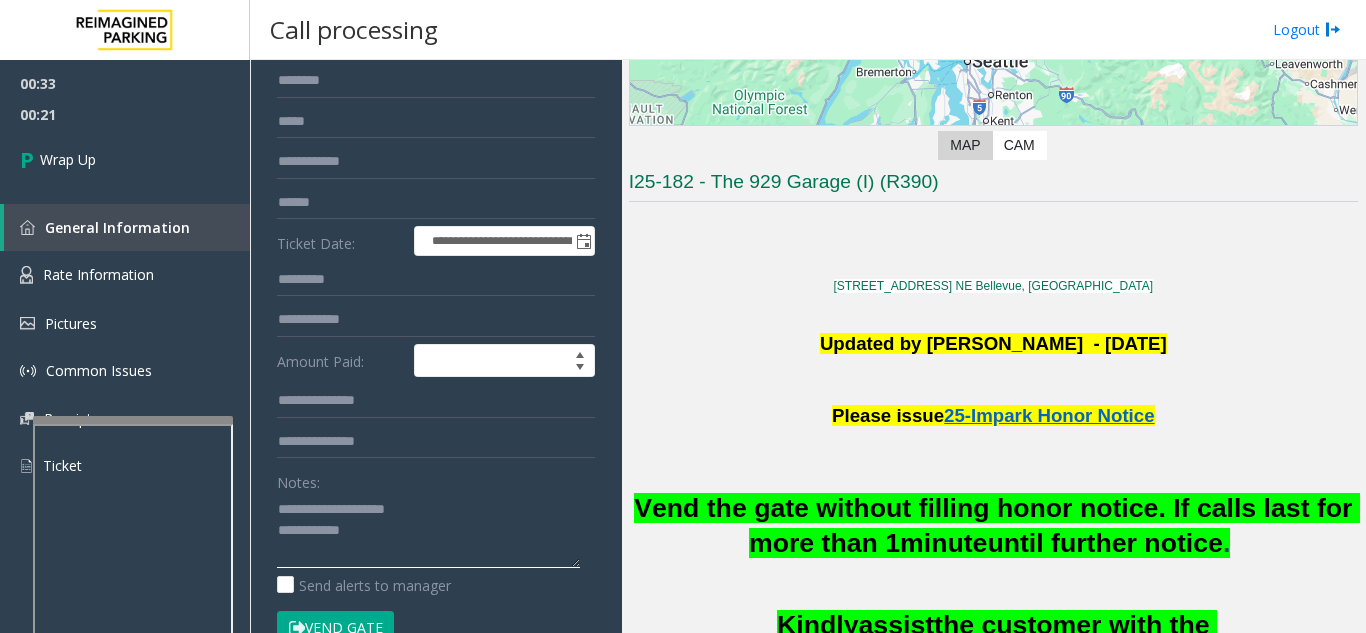 scroll, scrollTop: 189, scrollLeft: 0, axis: vertical 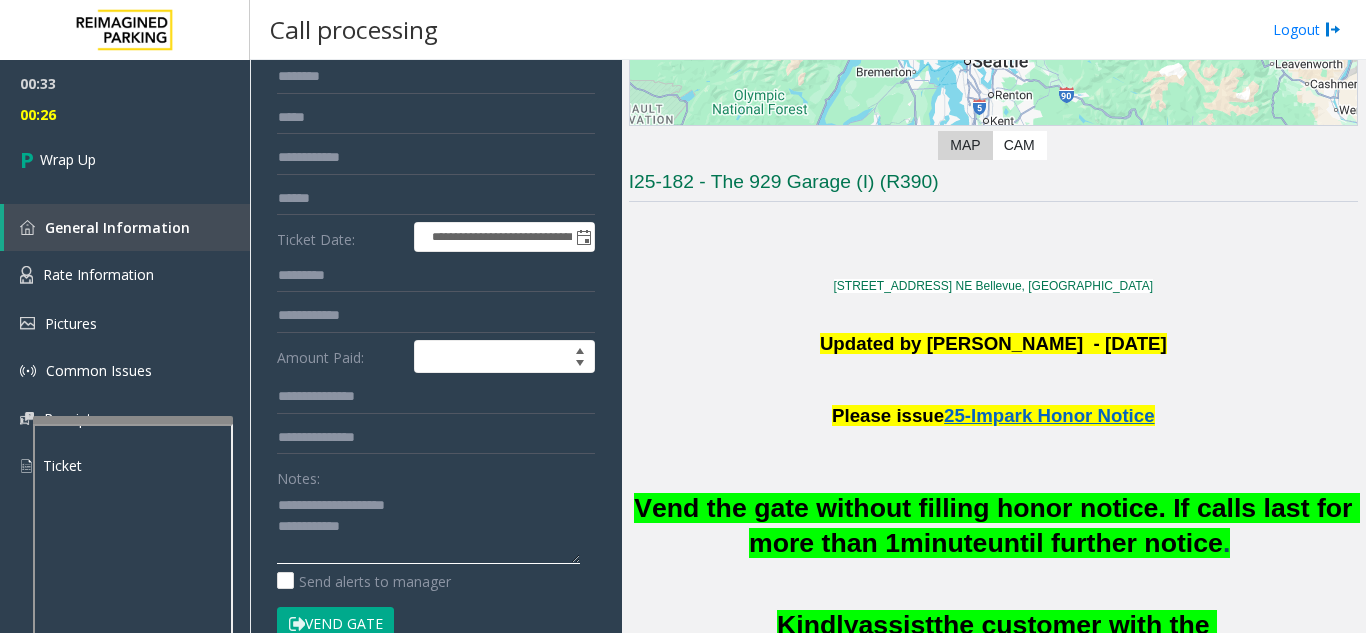click 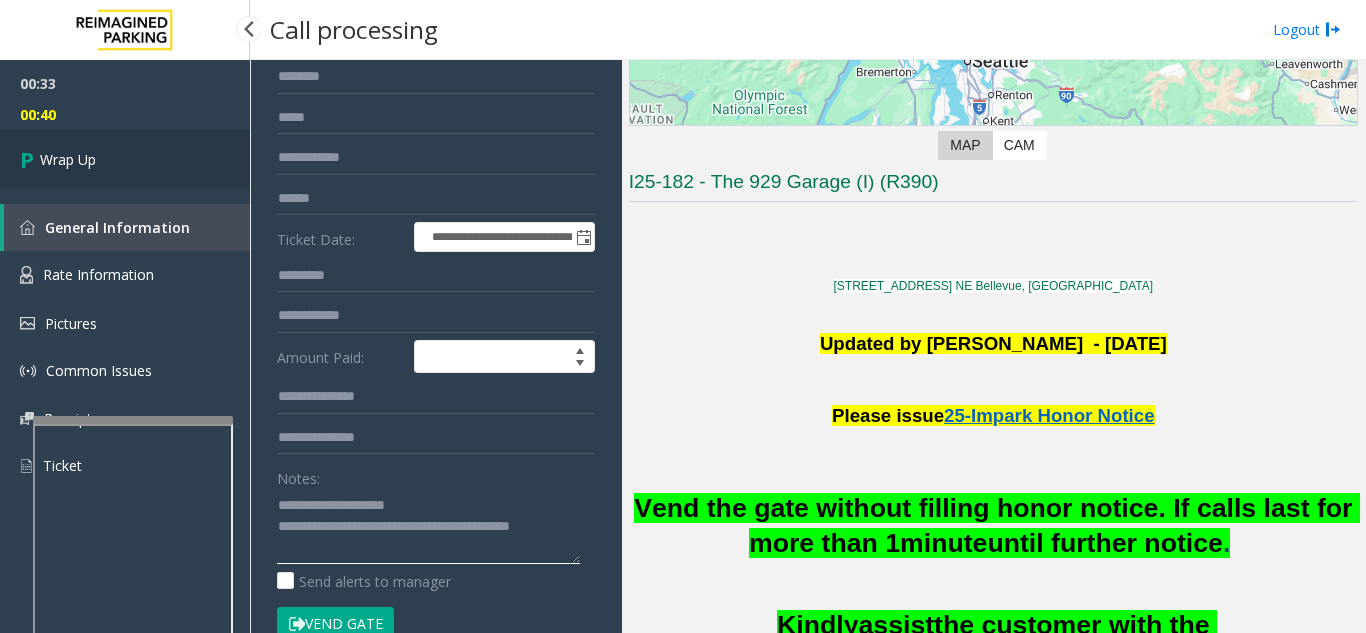 type on "**********" 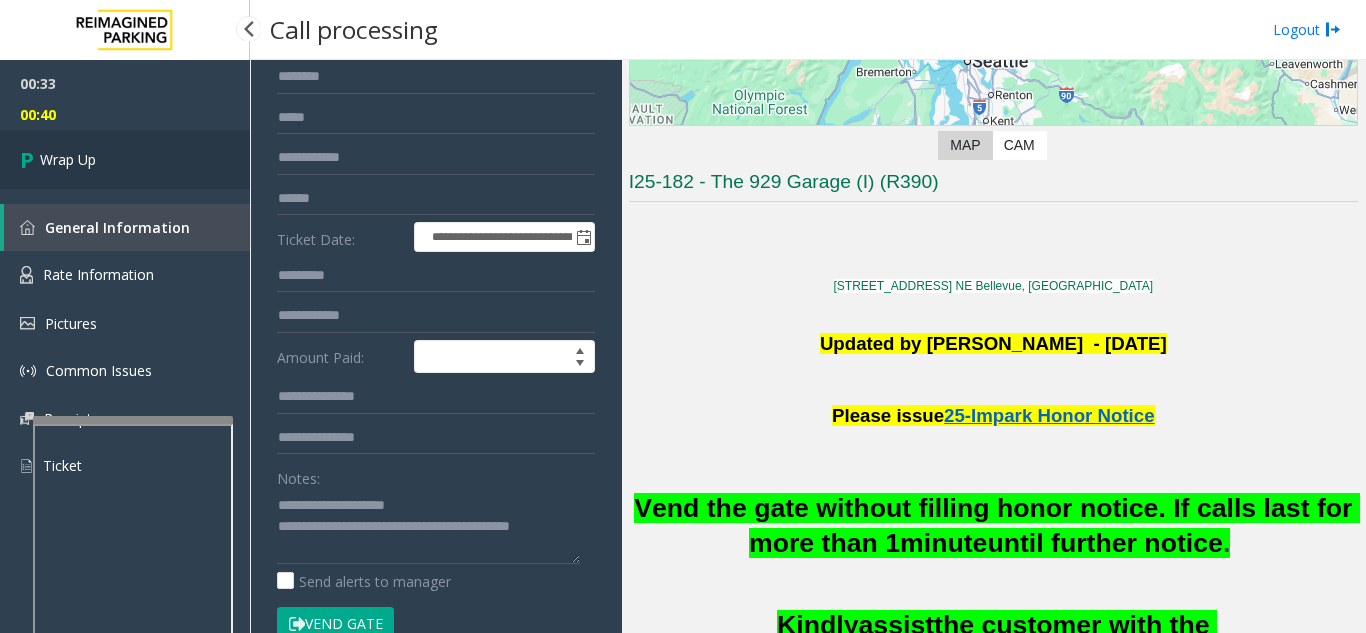 click on "Wrap Up" at bounding box center [125, 159] 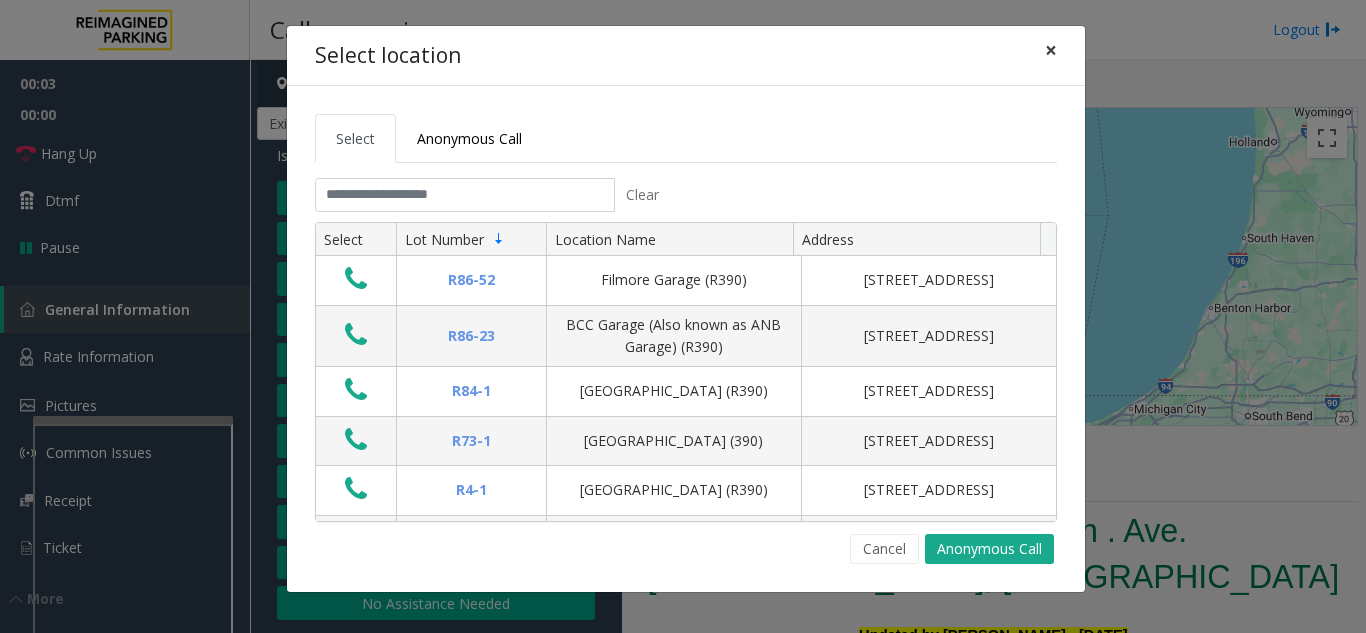 click on "×" 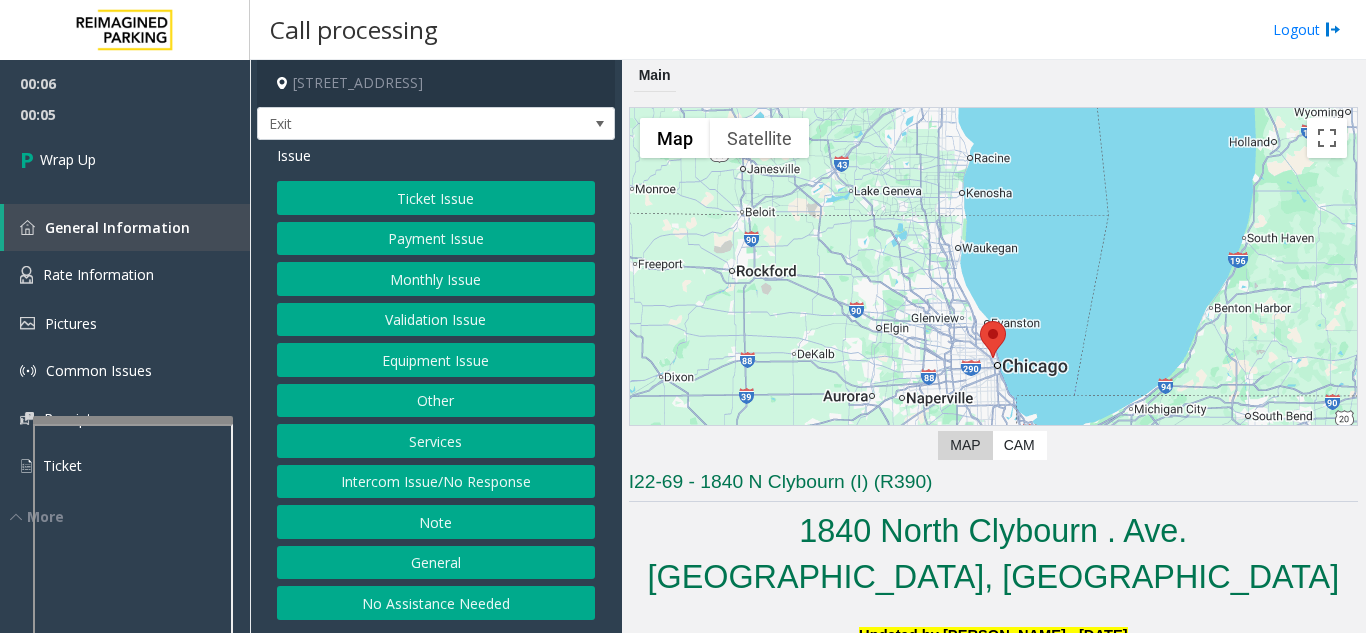 click on "Validation Issue" 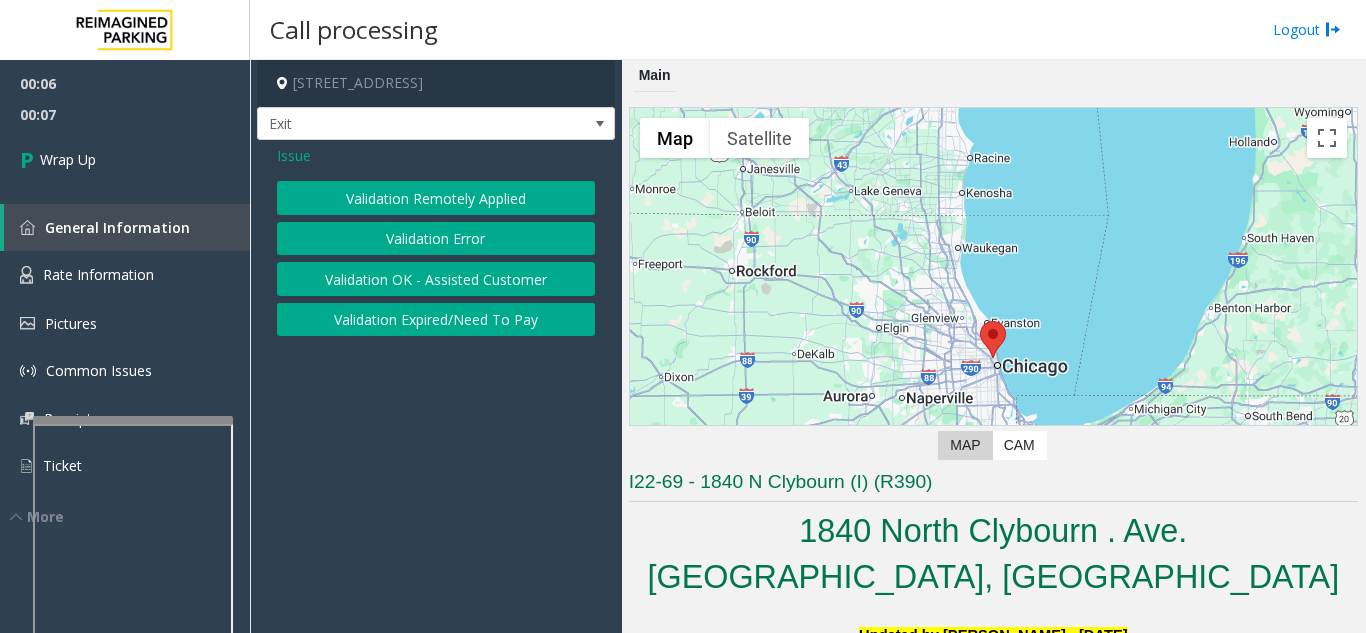 click on "Validation Error" 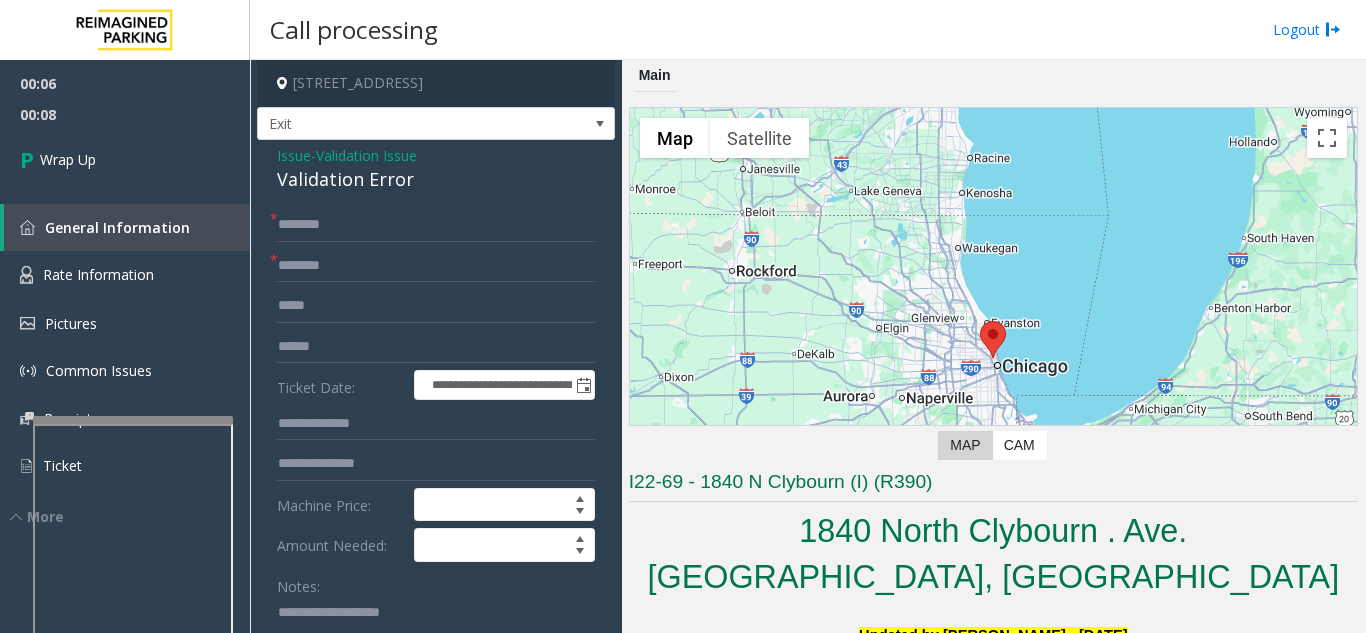 scroll, scrollTop: 100, scrollLeft: 0, axis: vertical 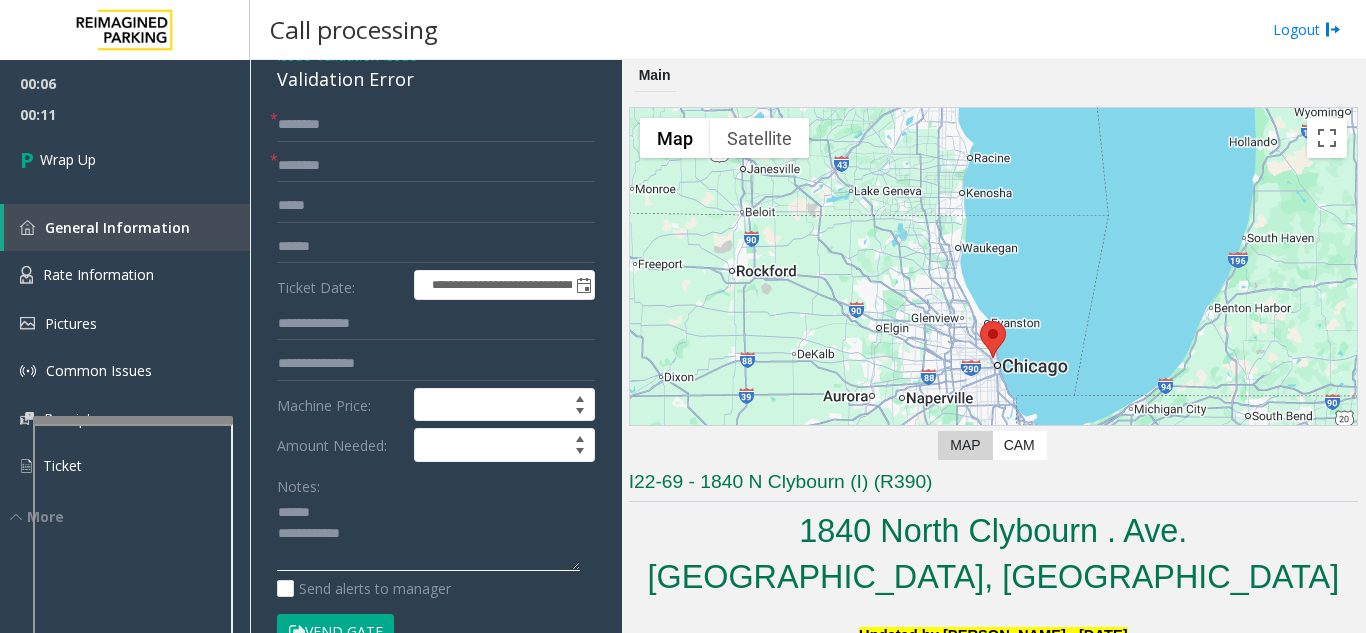 click 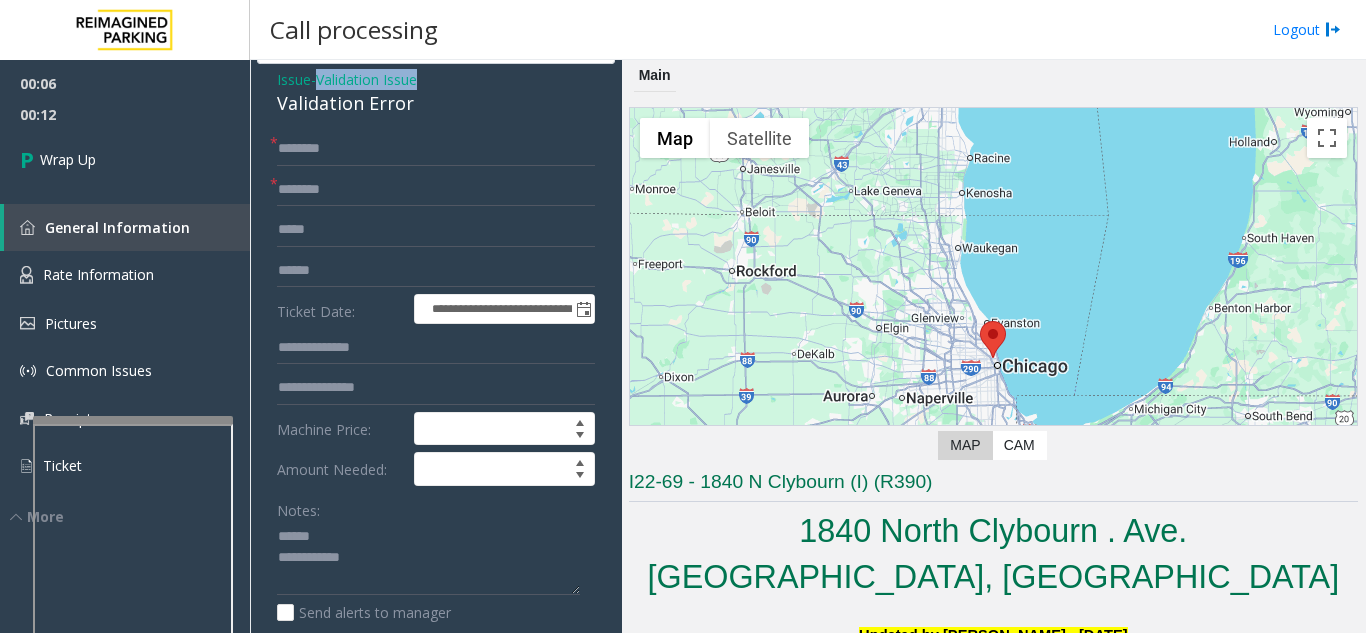 scroll, scrollTop: 59, scrollLeft: 0, axis: vertical 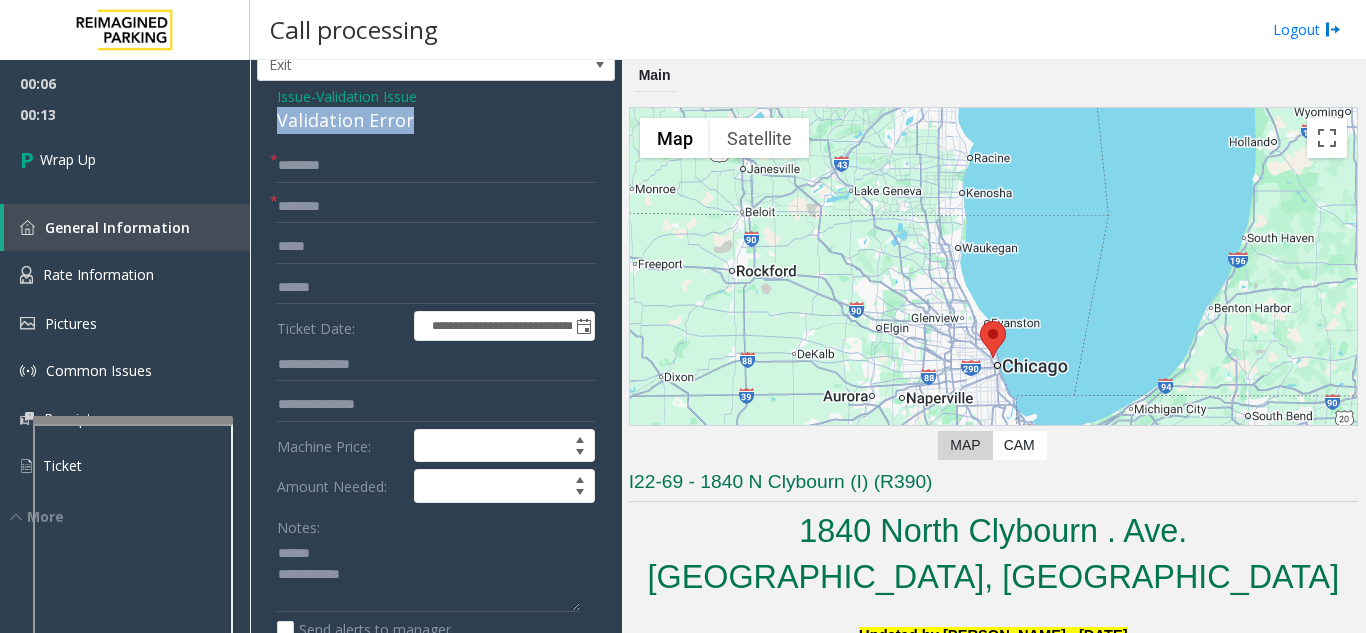 drag, startPoint x: 316, startPoint y: 77, endPoint x: 430, endPoint y: 121, distance: 122.19656 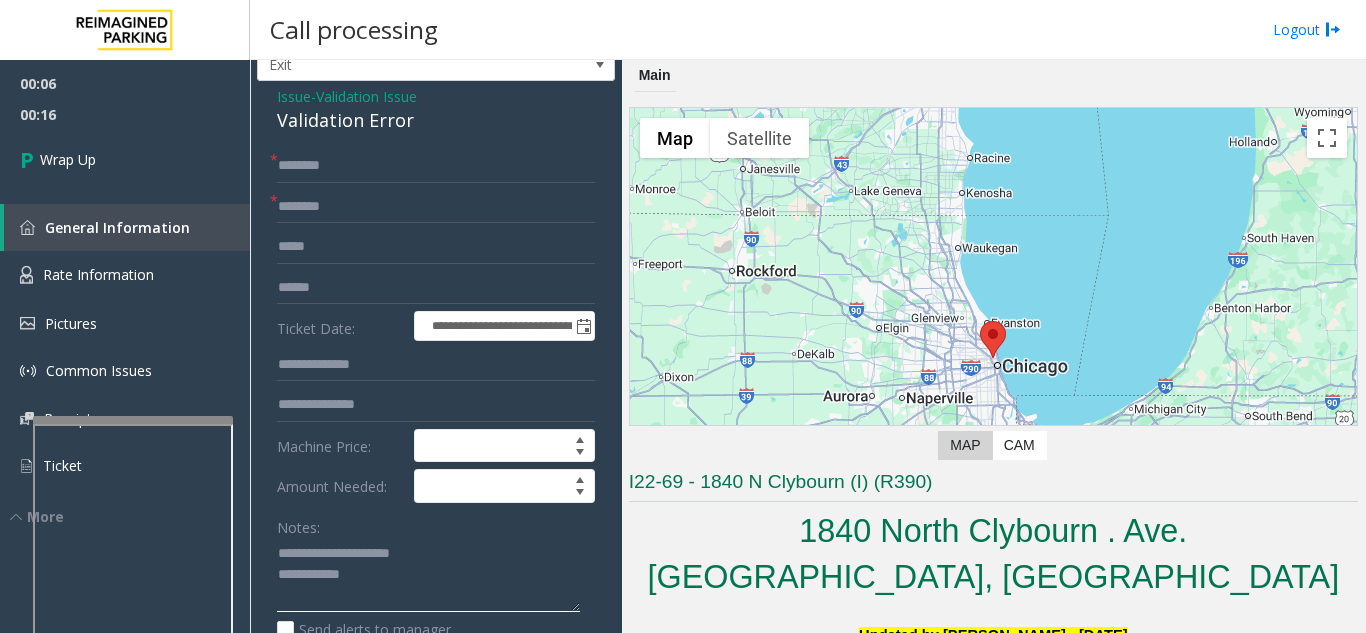 type on "**********" 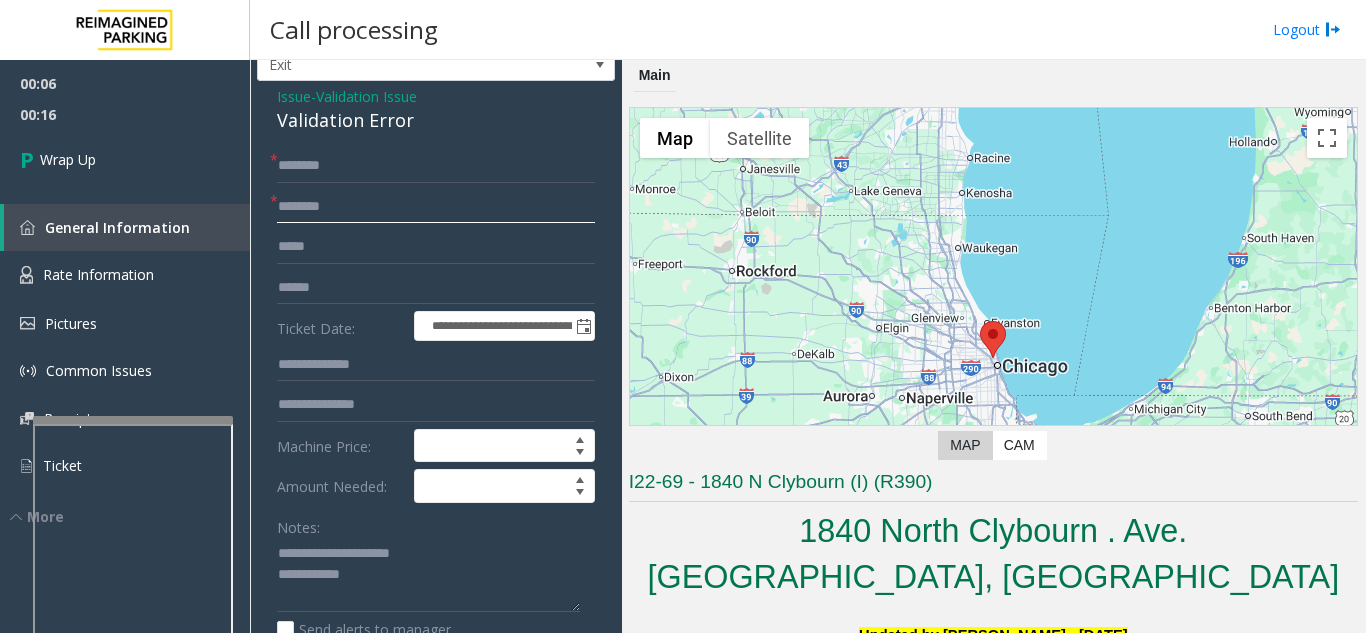 click 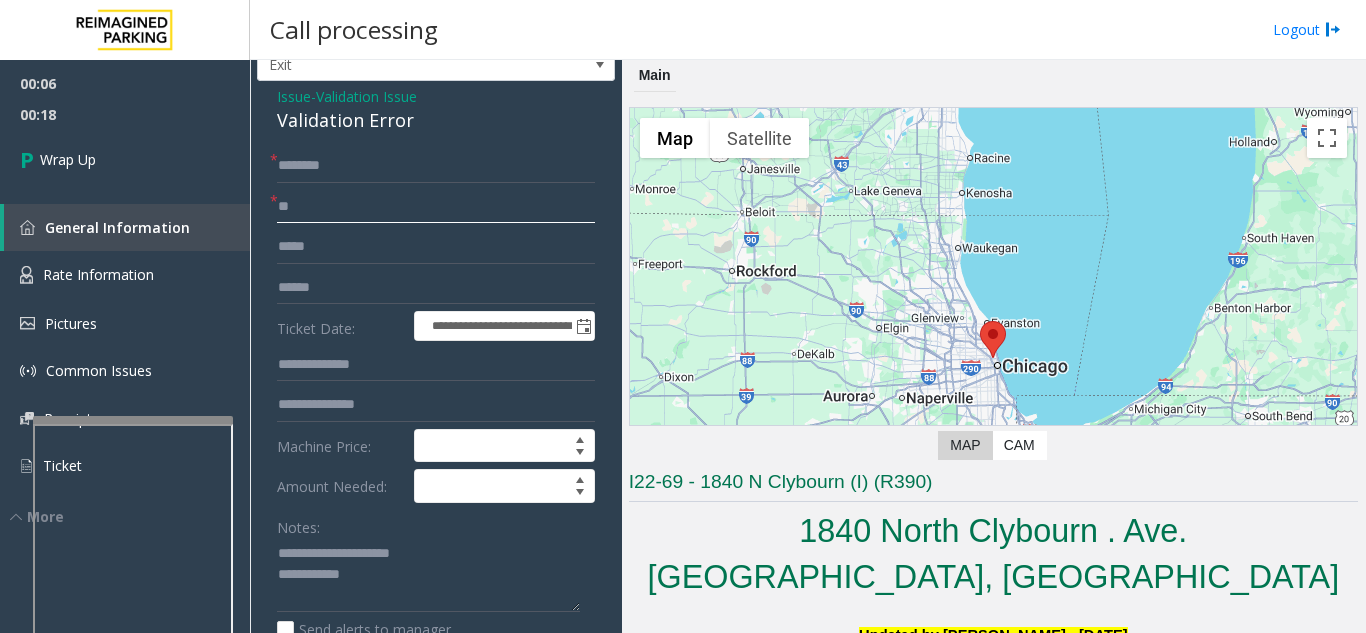 type on "**" 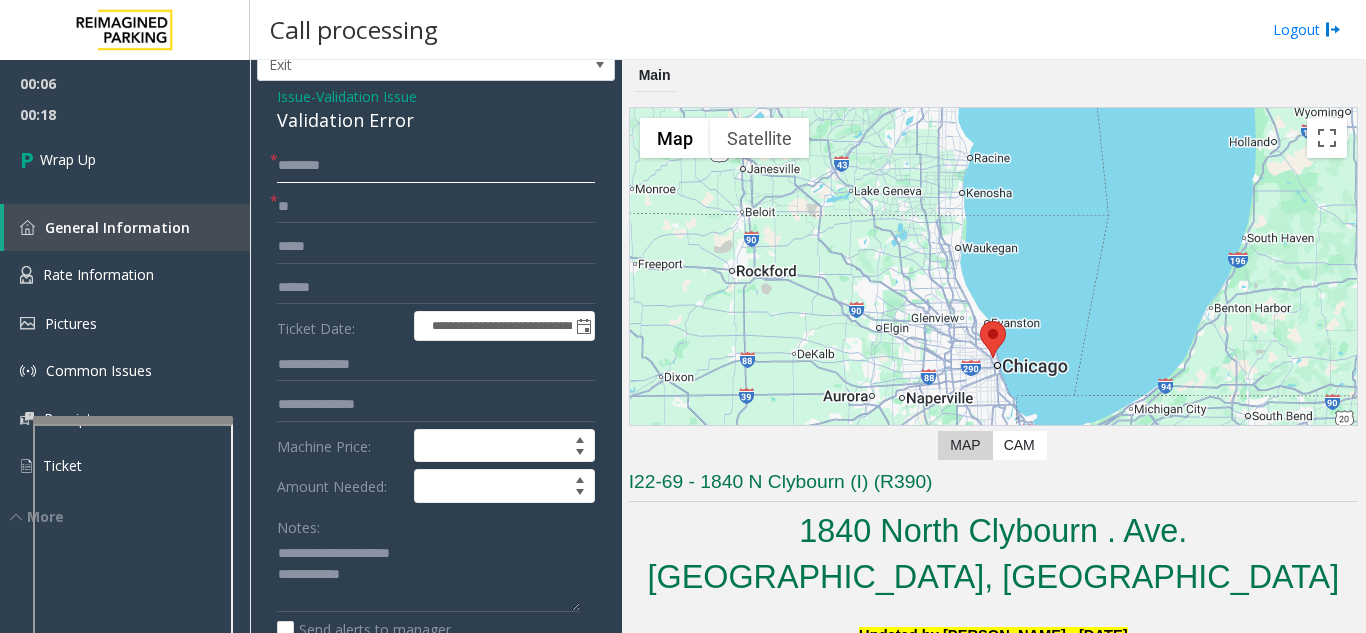 click 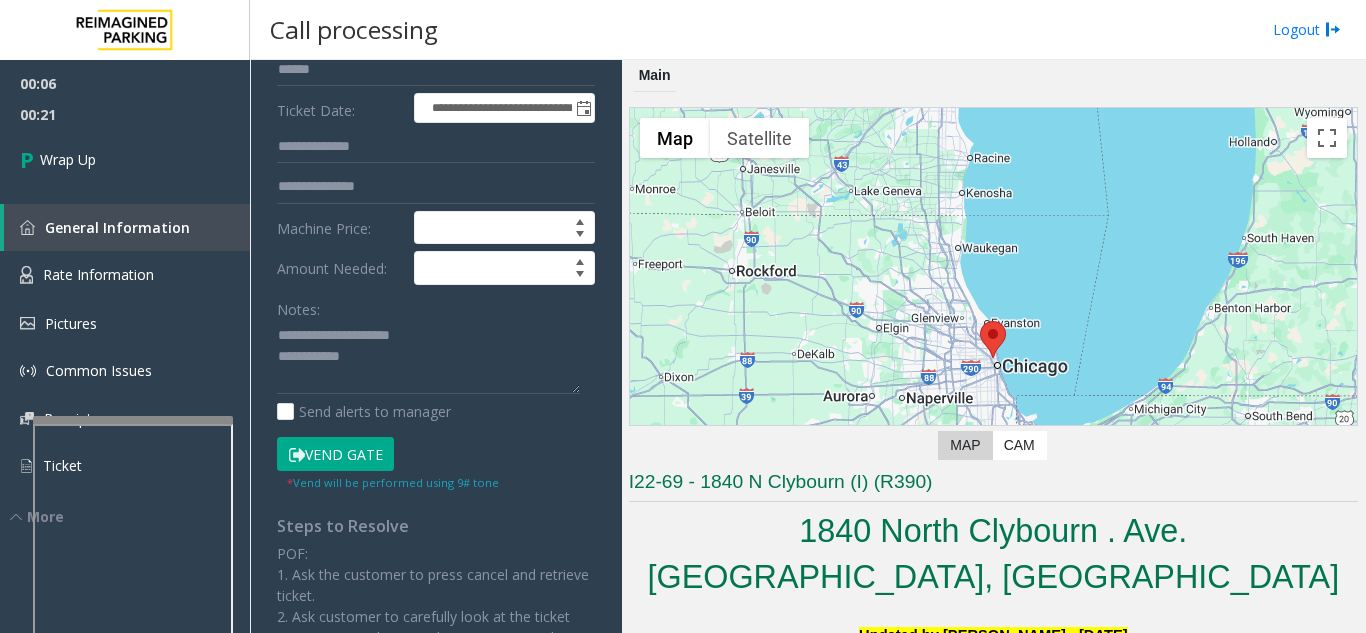 scroll, scrollTop: 359, scrollLeft: 0, axis: vertical 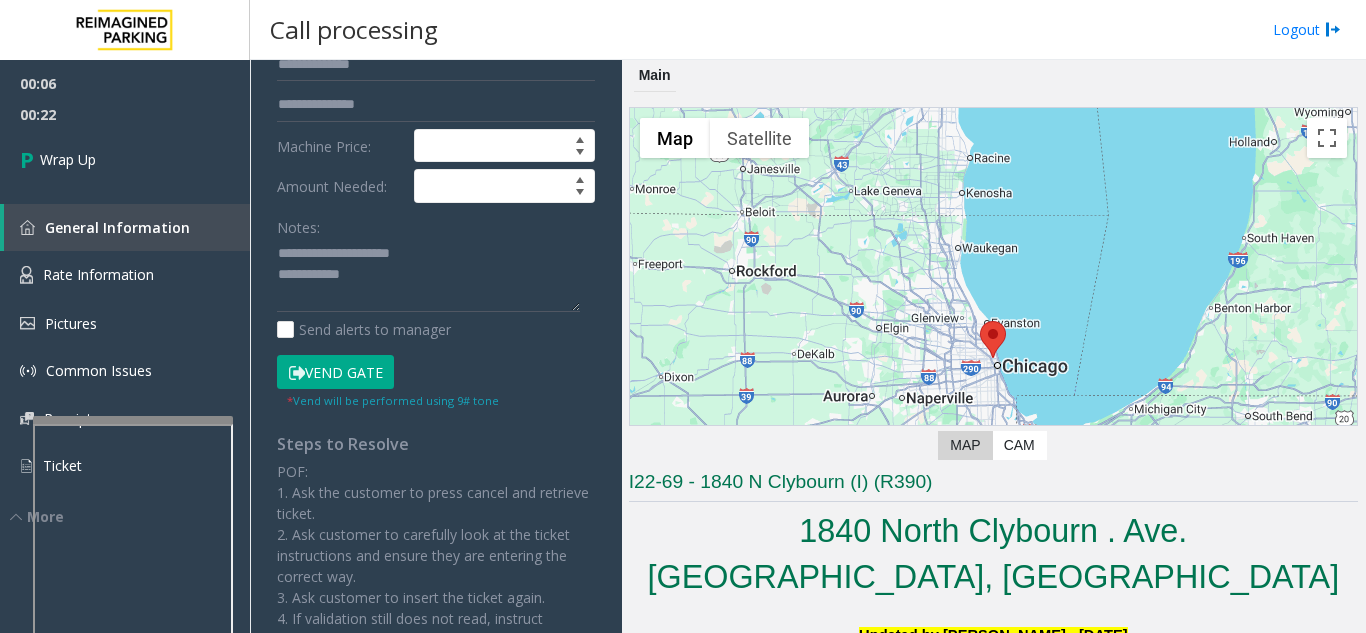 type on "**" 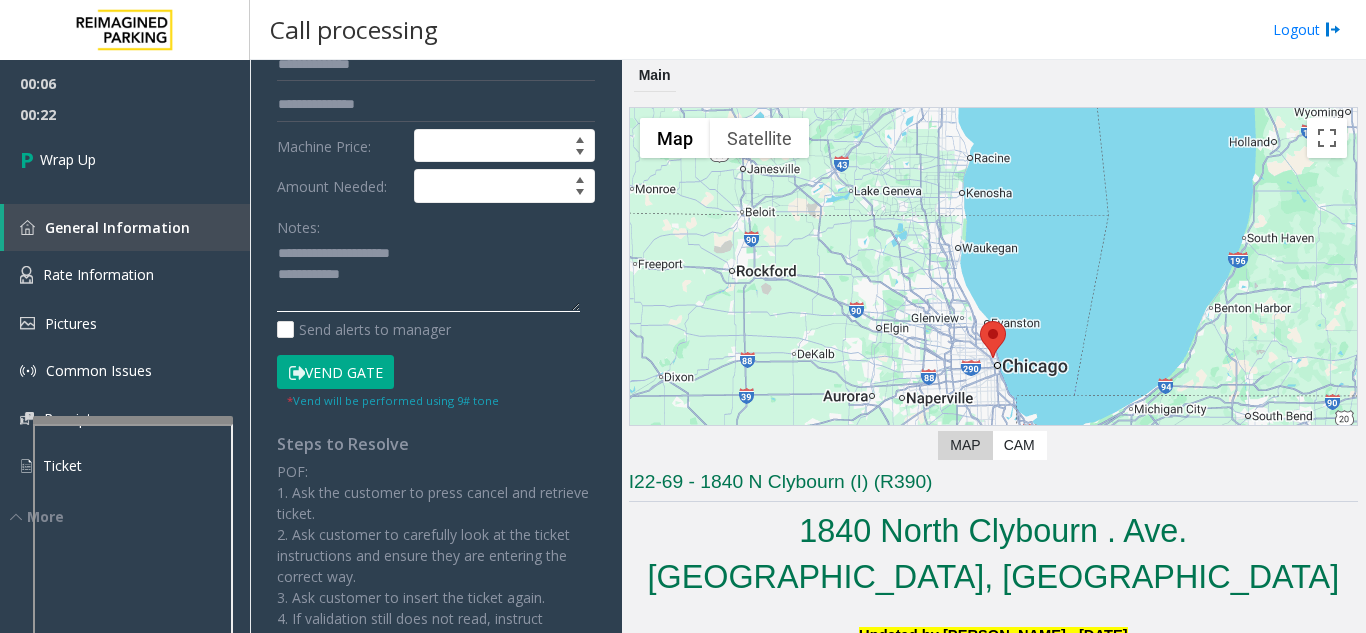 click 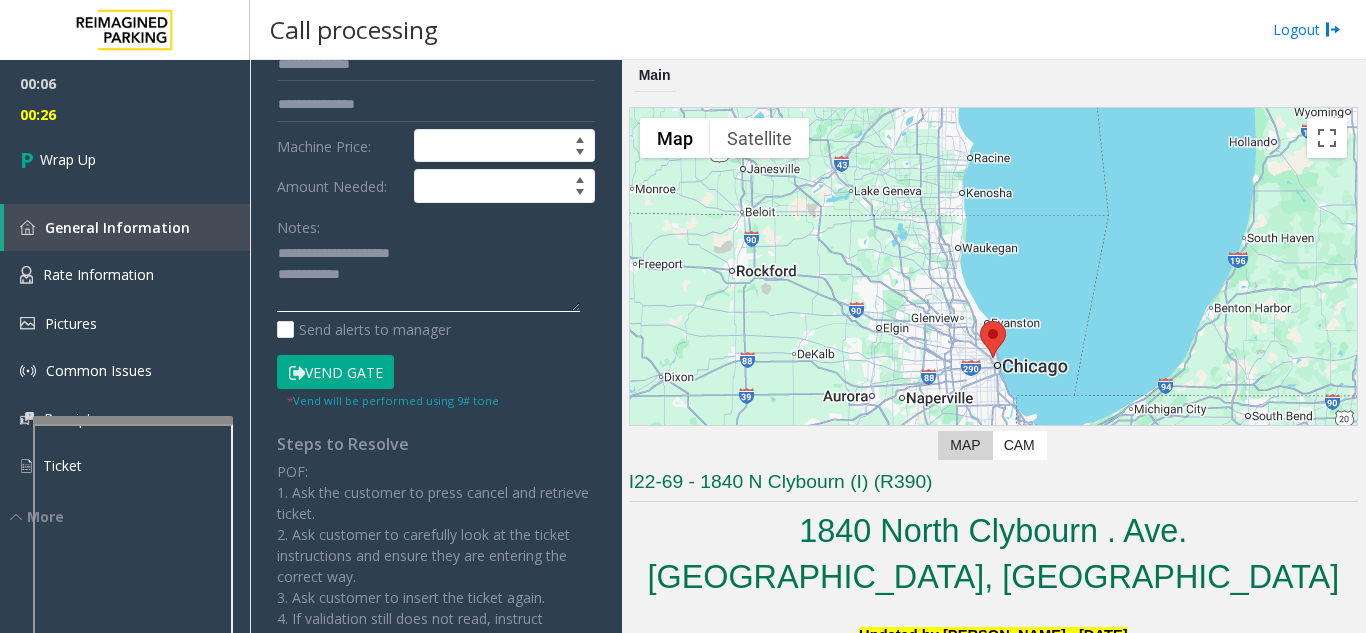 click 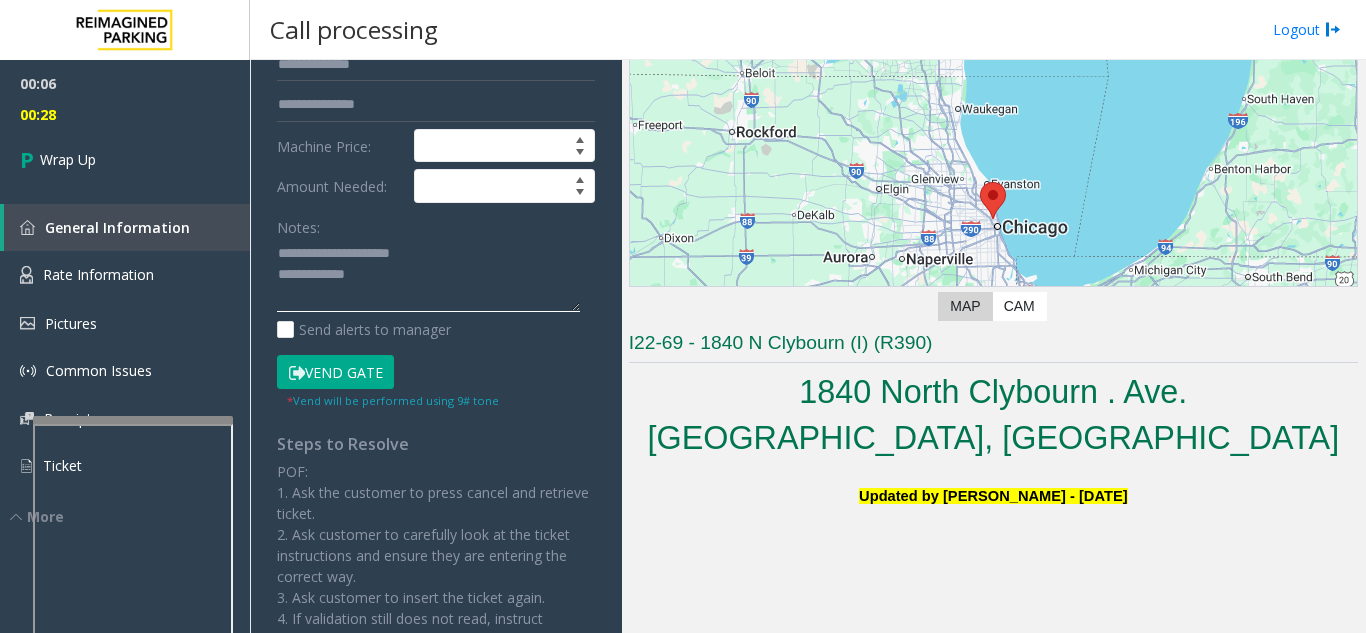 scroll, scrollTop: 200, scrollLeft: 0, axis: vertical 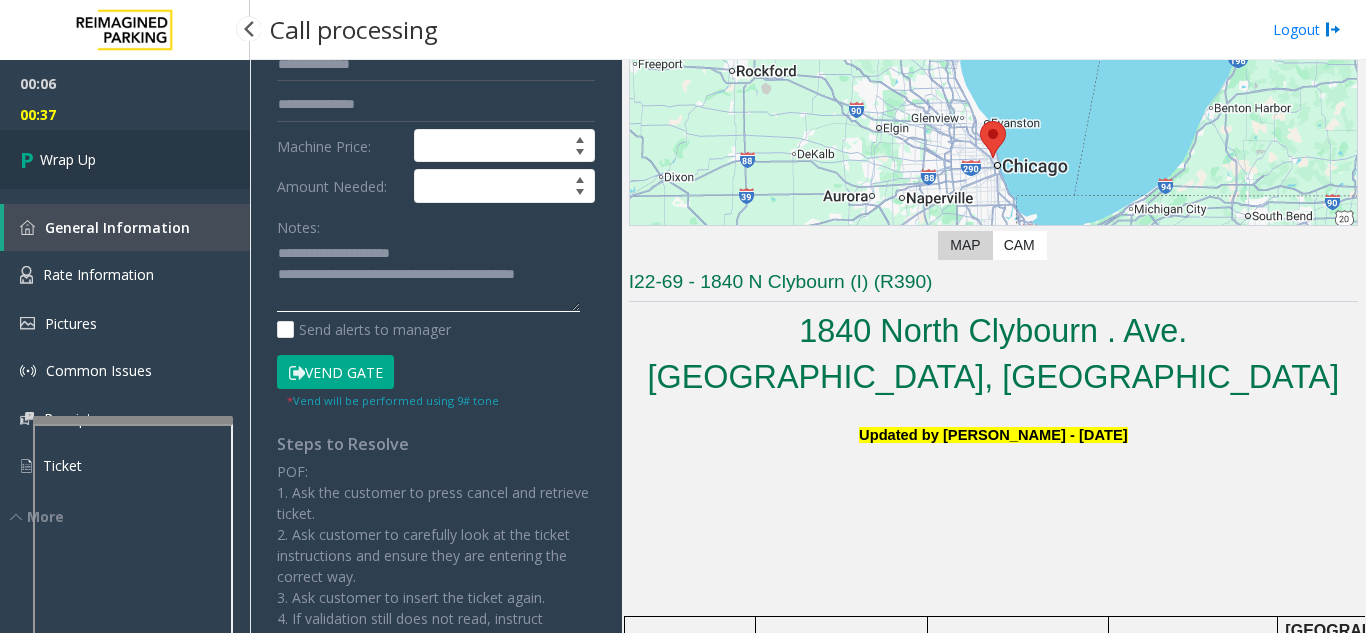 type on "**********" 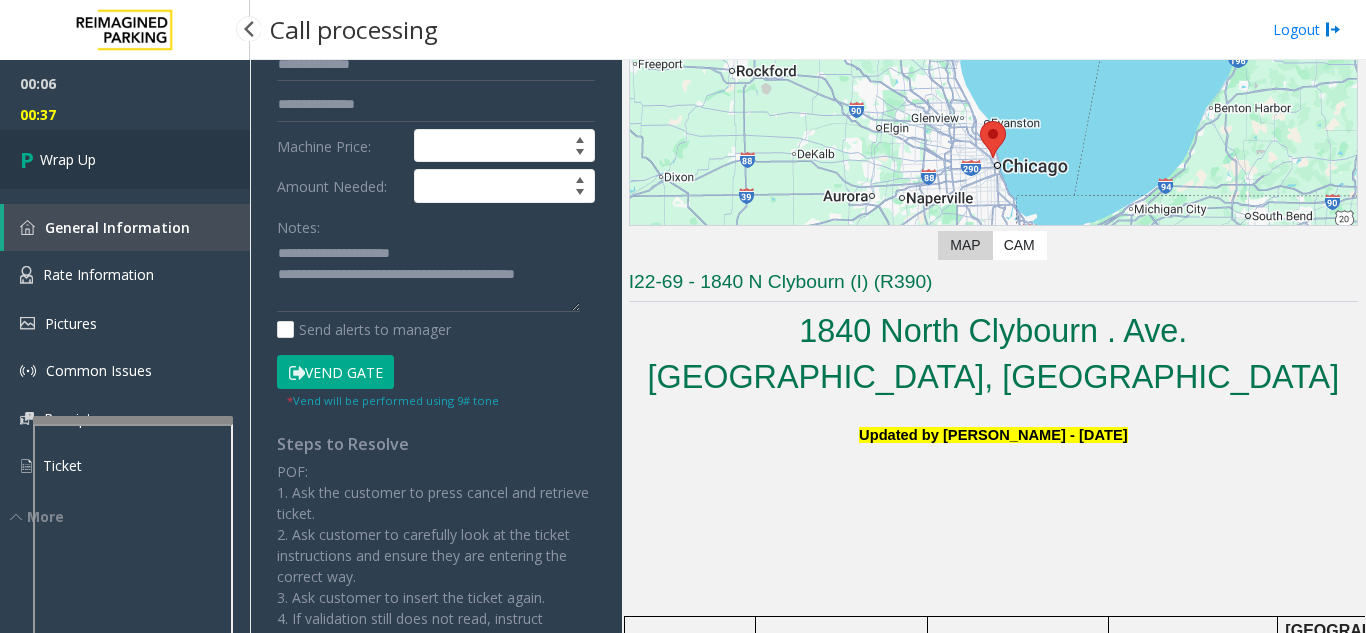 click on "Wrap Up" at bounding box center [125, 159] 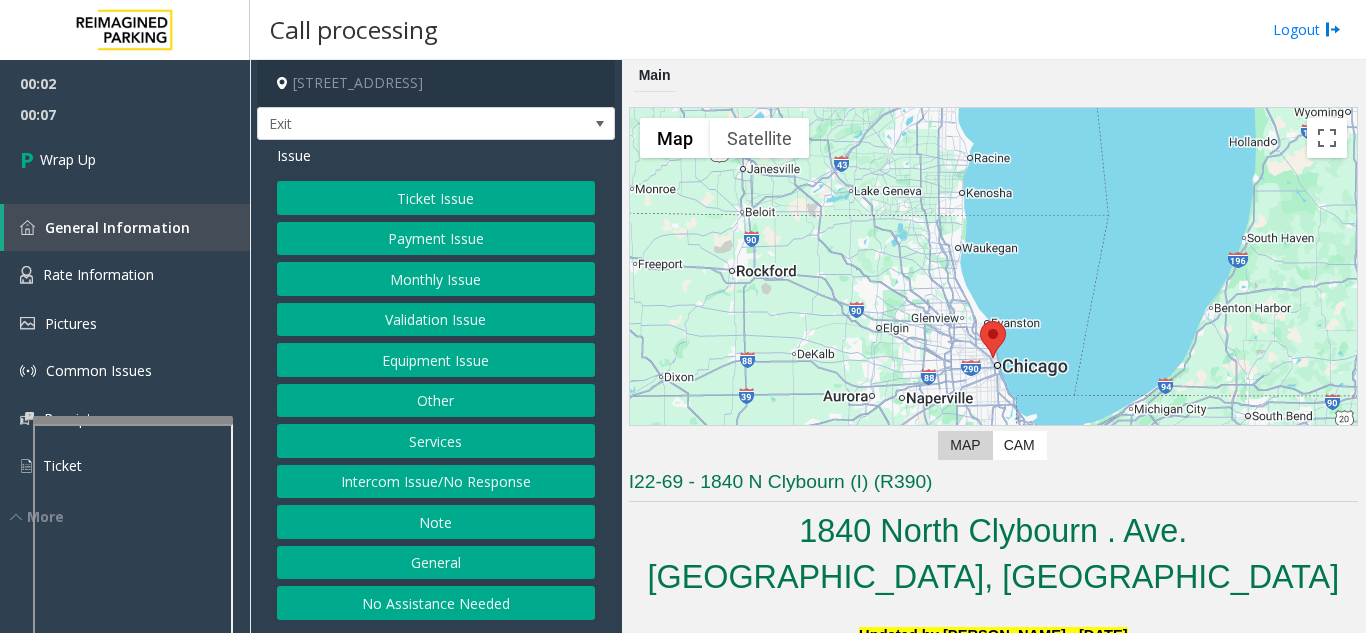 click on "Intercom Issue/No Response" 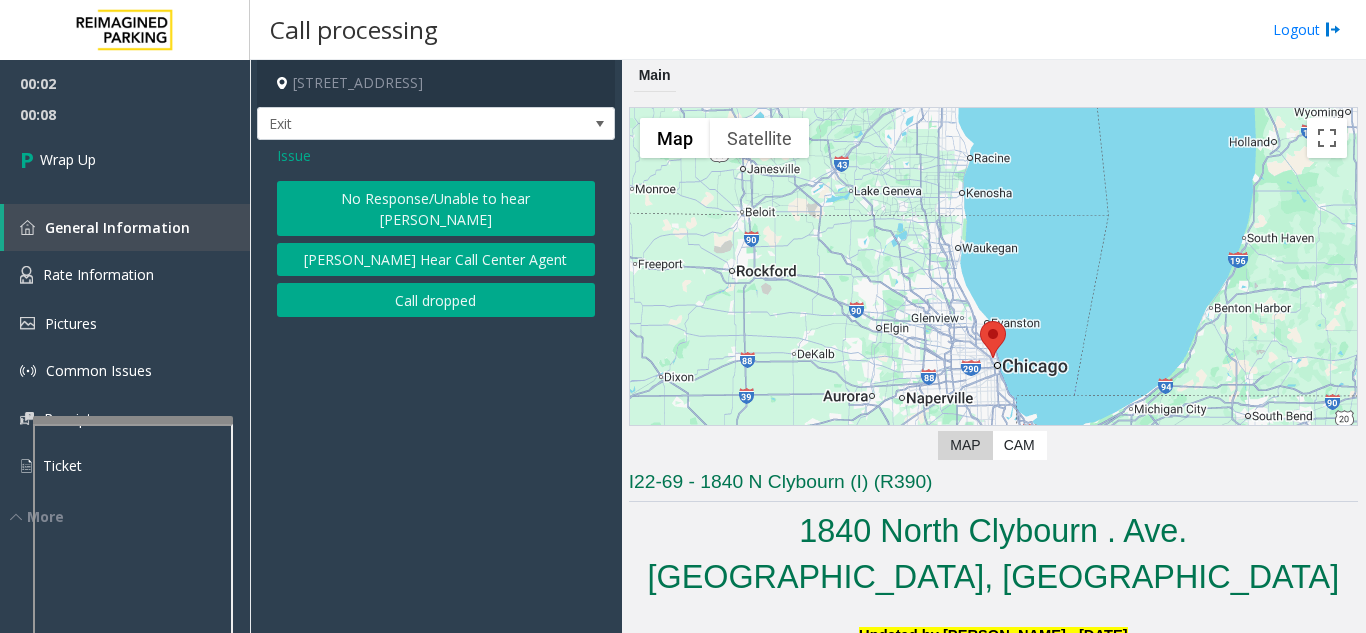click on "Call dropped" 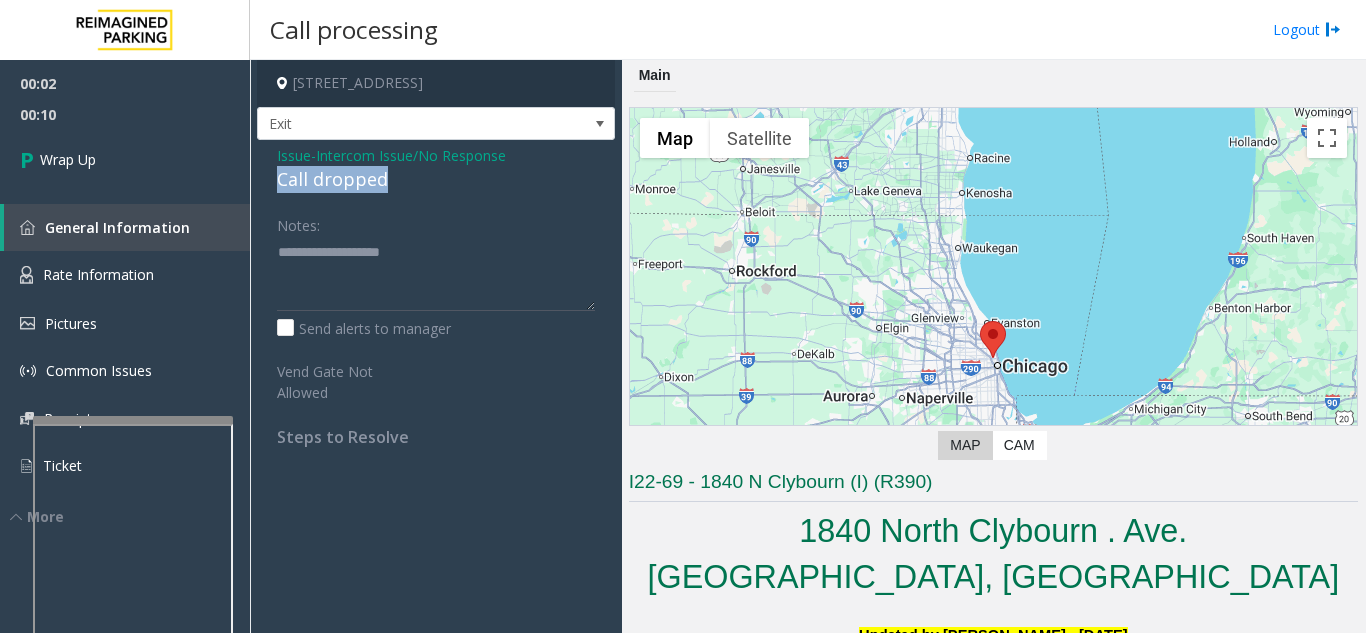 drag, startPoint x: 261, startPoint y: 183, endPoint x: 412, endPoint y: 188, distance: 151.08276 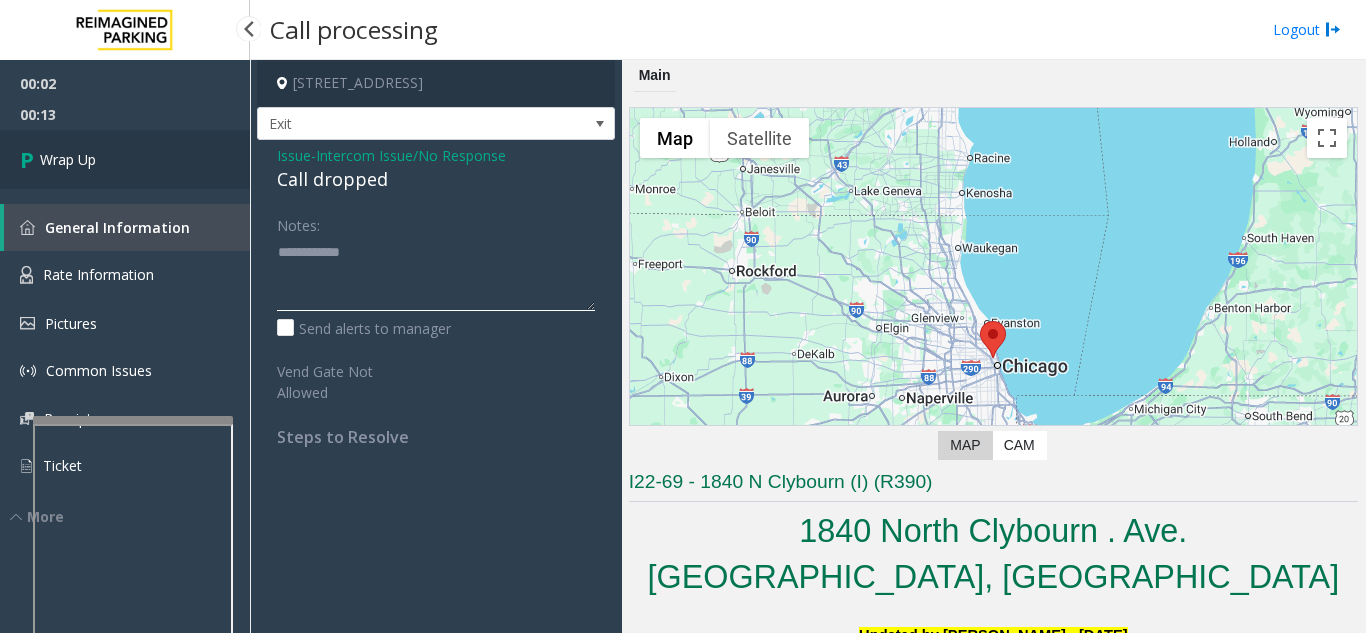type on "**********" 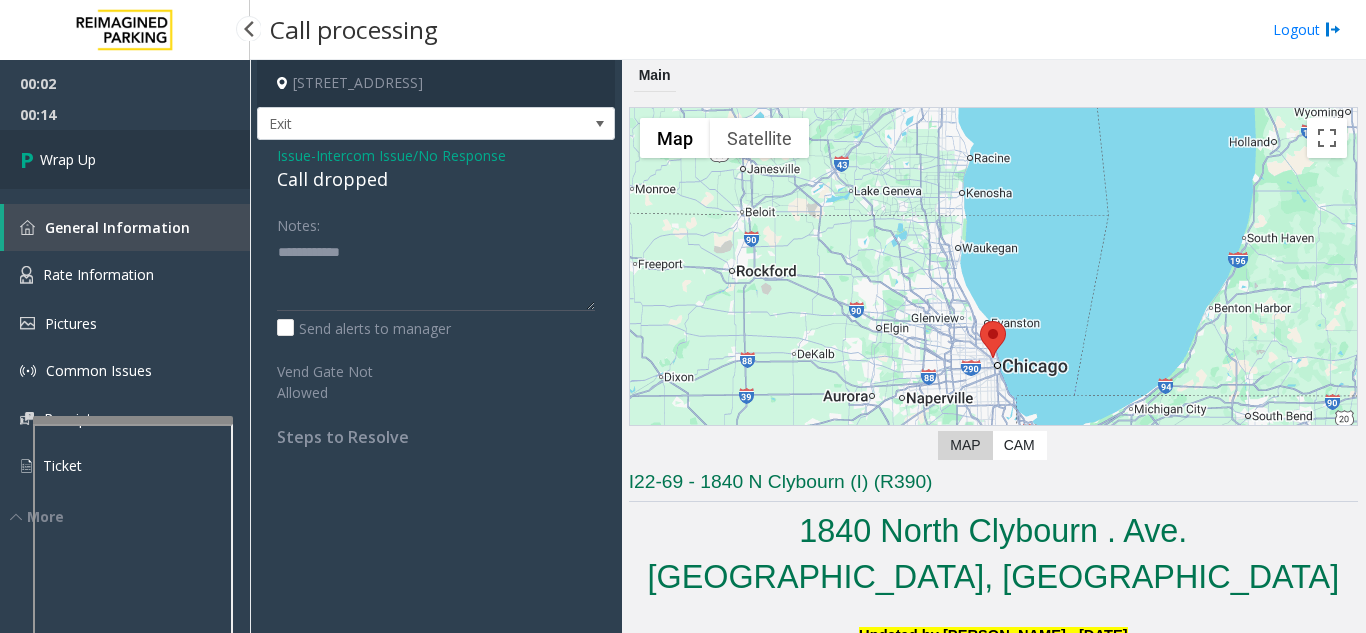 click on "Wrap Up" at bounding box center [68, 159] 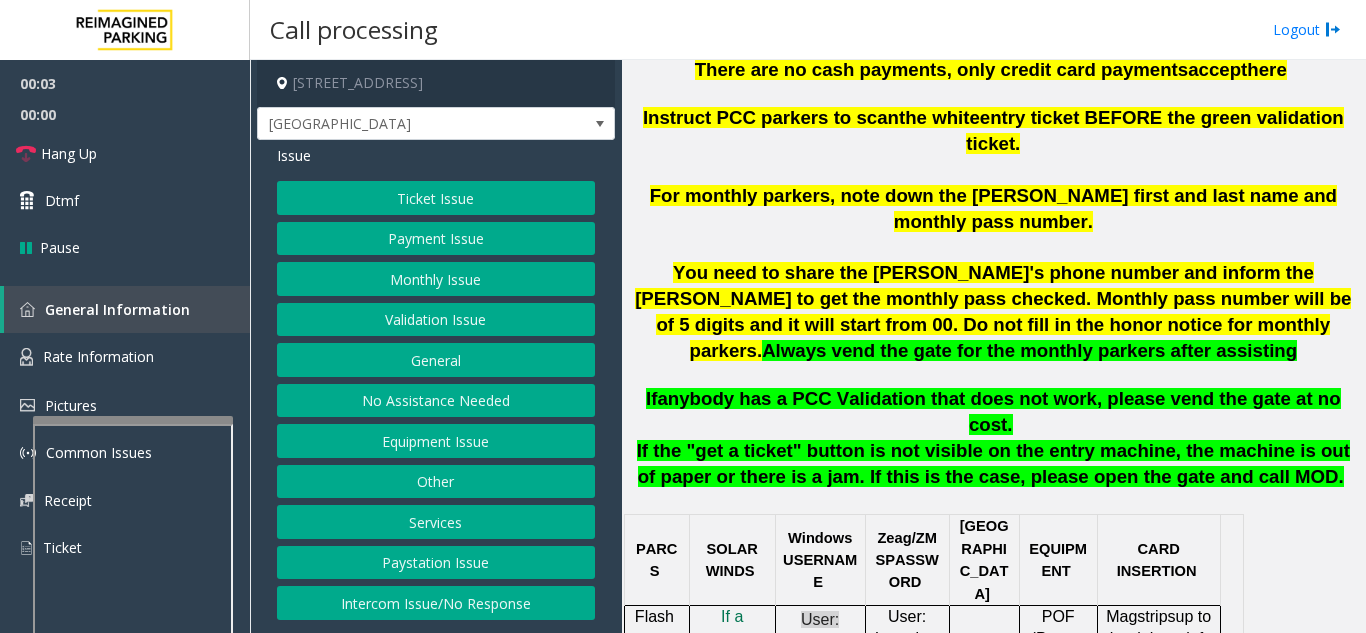scroll, scrollTop: 800, scrollLeft: 0, axis: vertical 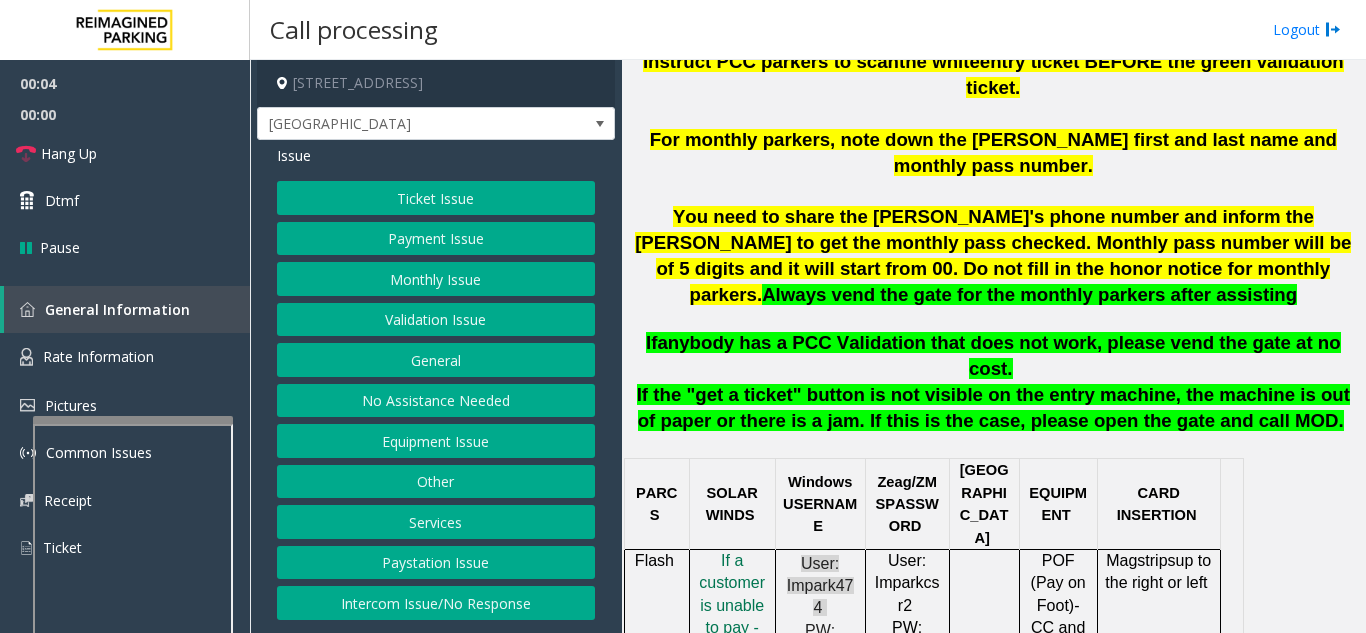 click on "I f a customer is unable to pay - Click her e  to issue an honor notice" 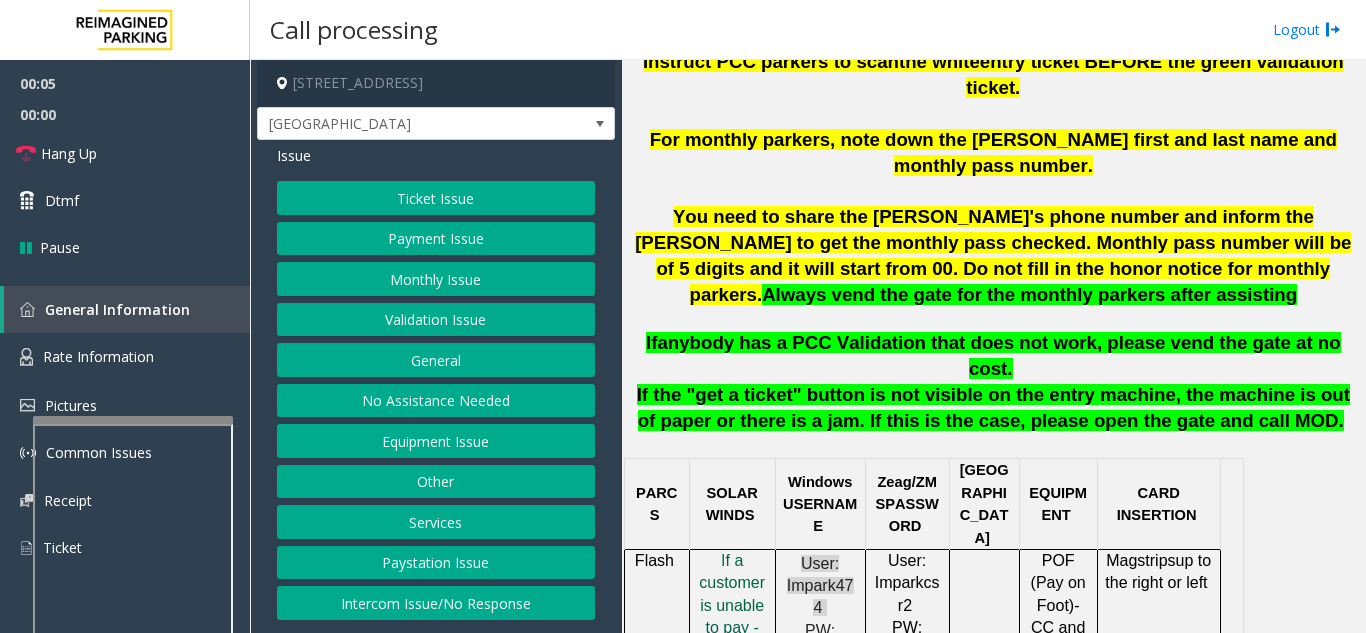 click on "f a customer is unable to pay - Click her" 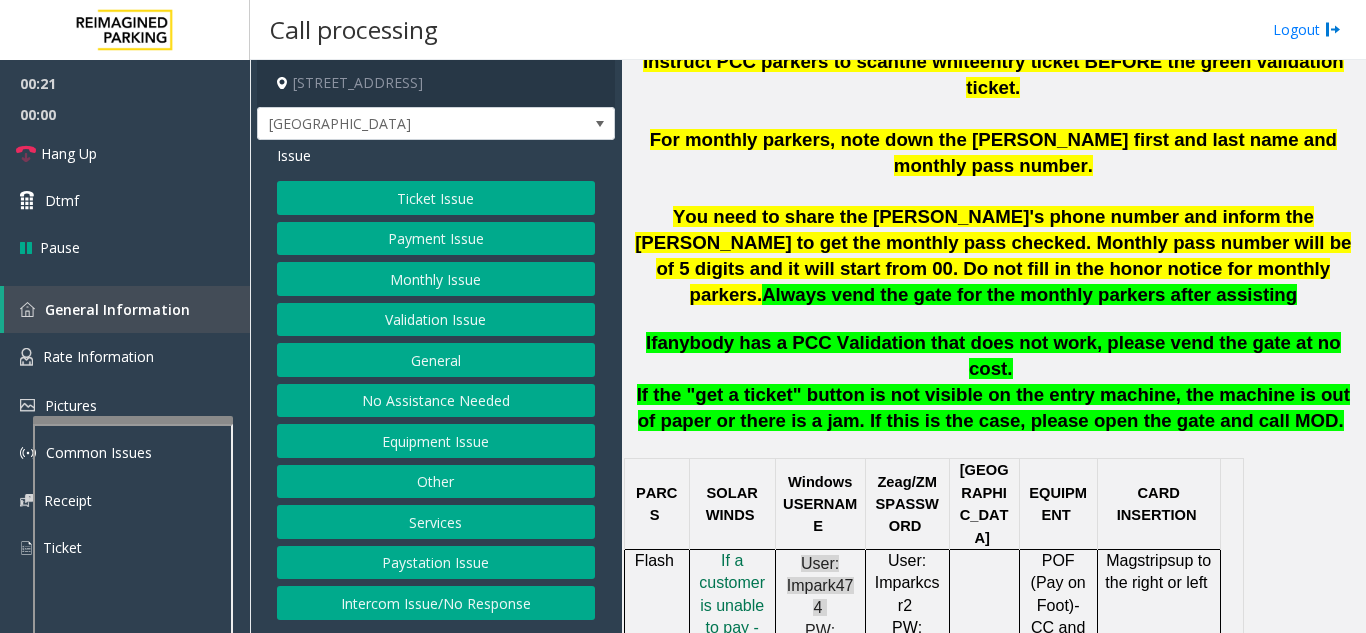click on "Intercom Issue/No Response" 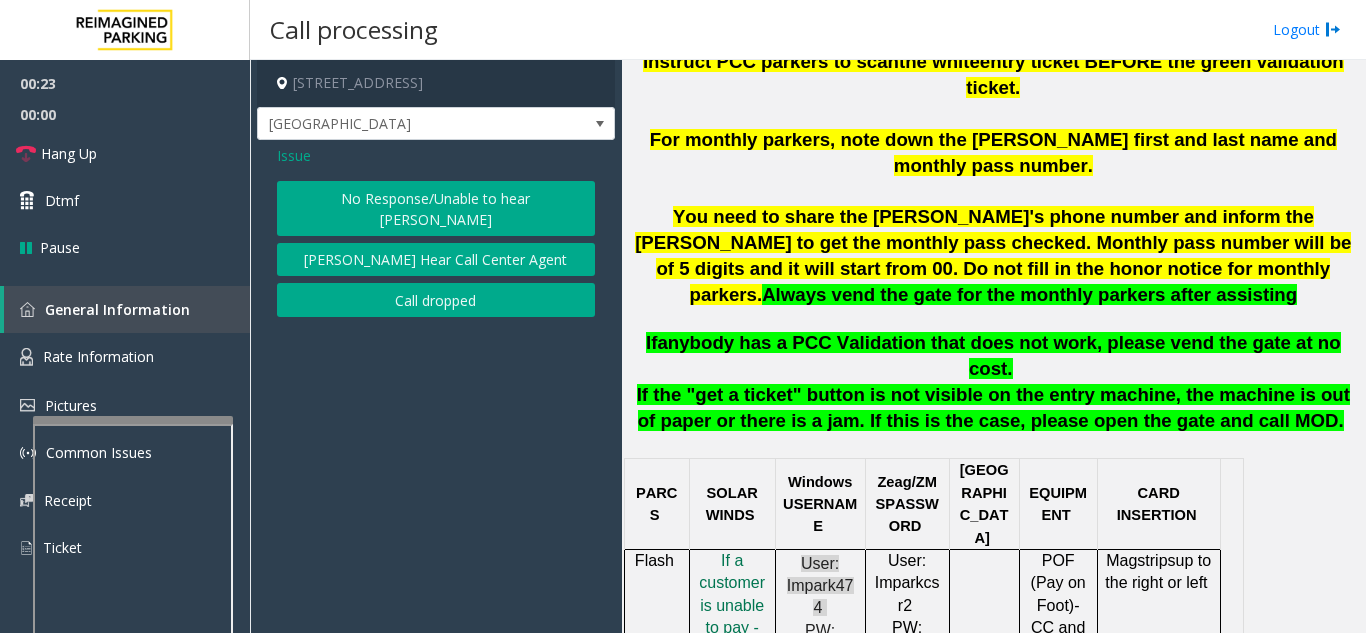 click on "No Response/Unable to hear [PERSON_NAME]" 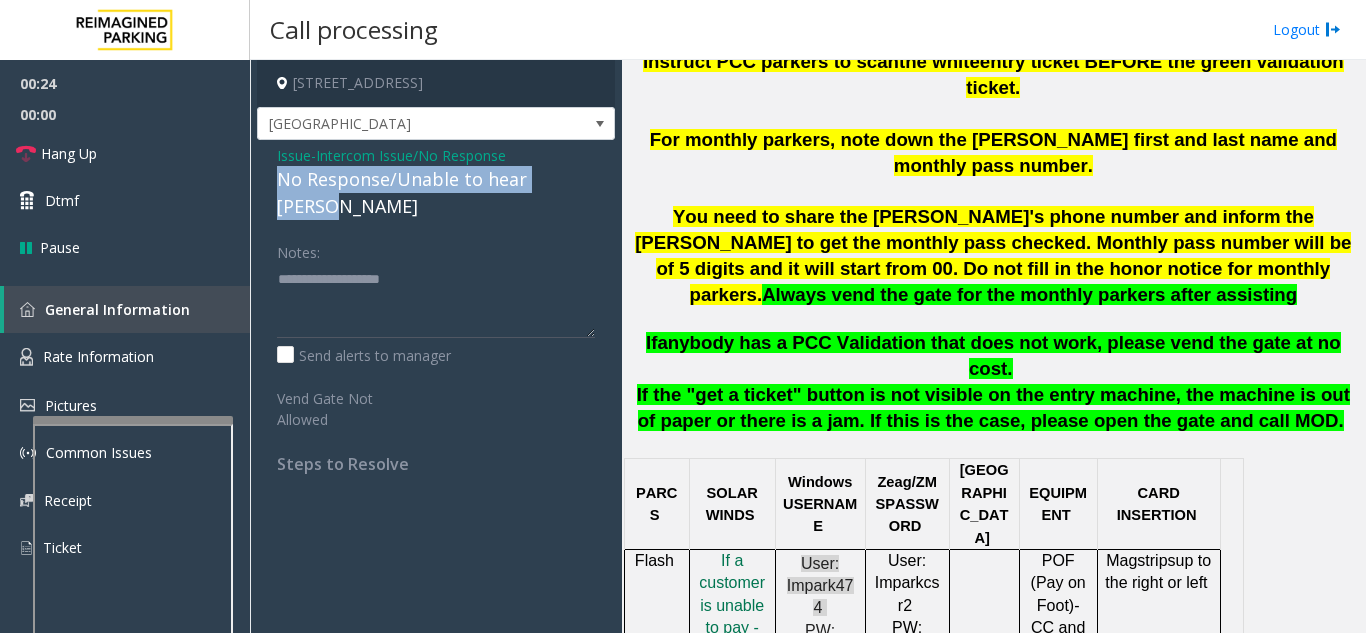 drag, startPoint x: 310, startPoint y: 183, endPoint x: 580, endPoint y: 188, distance: 270.0463 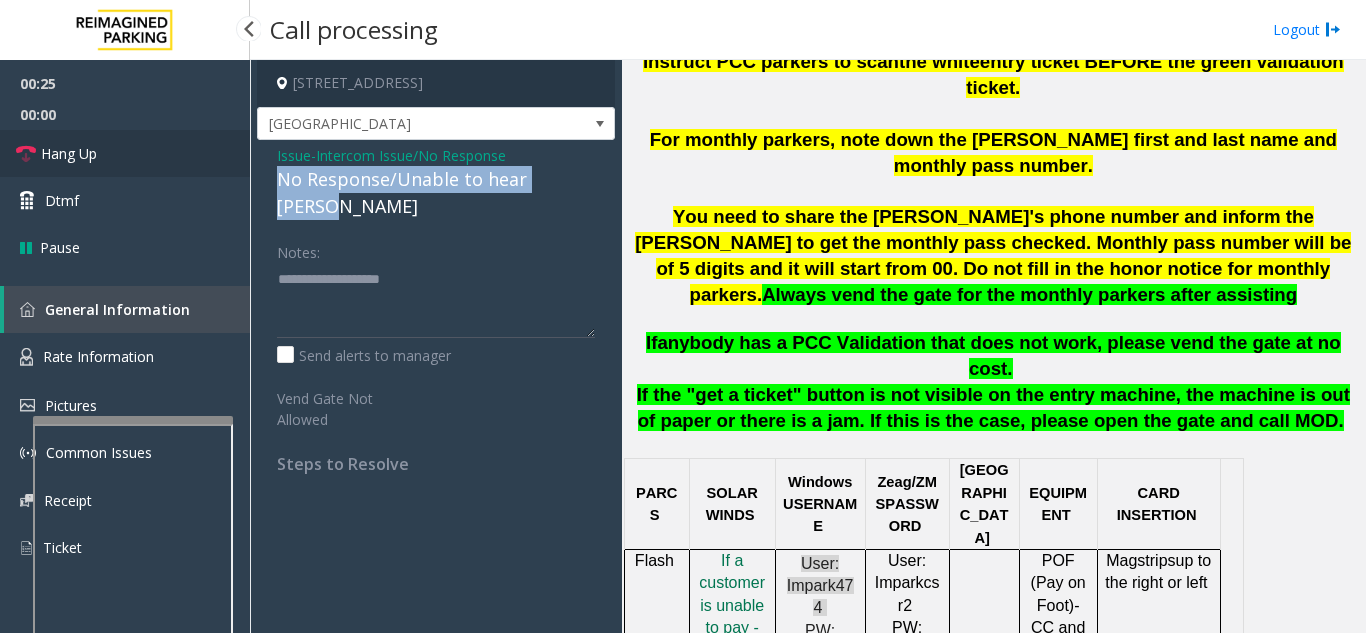 click on "Hang Up" at bounding box center [125, 153] 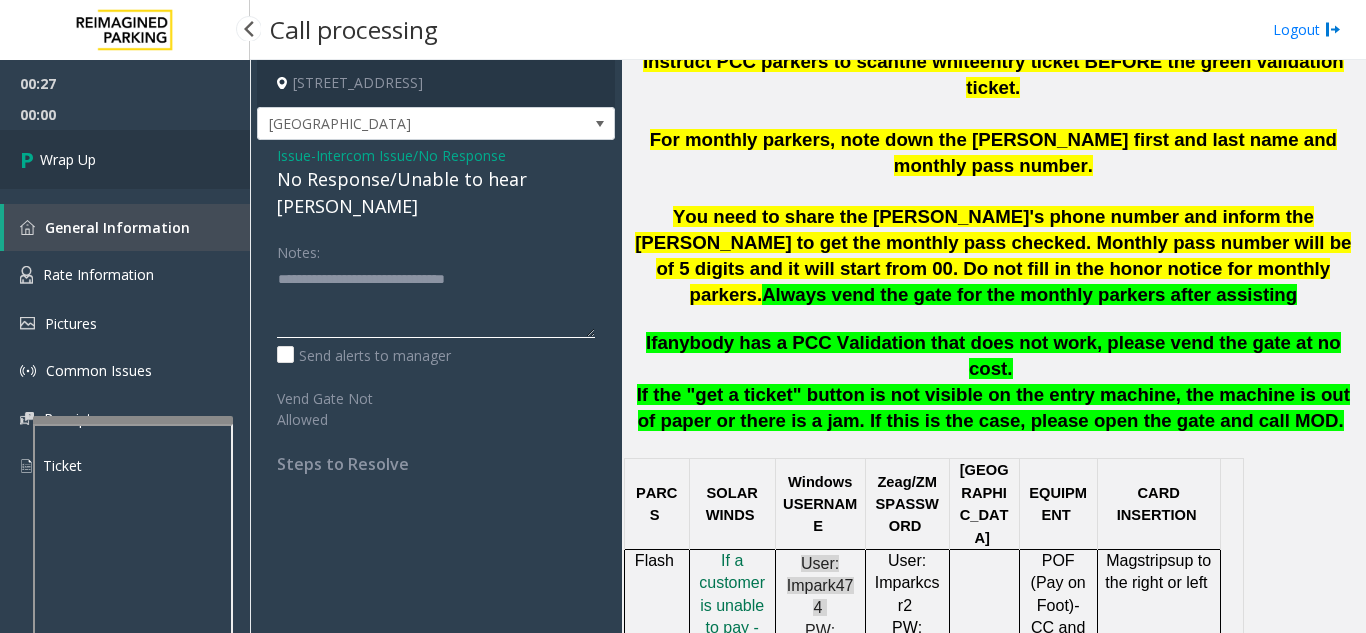 type on "**********" 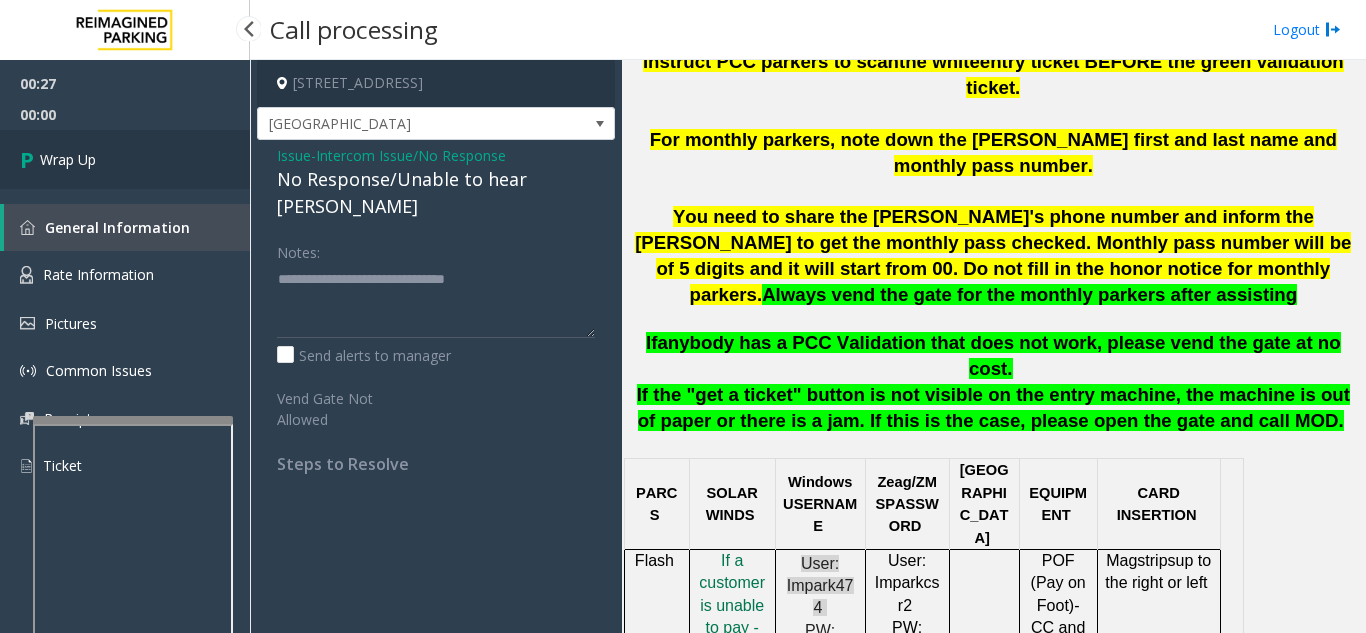 click on "Wrap Up" at bounding box center (125, 159) 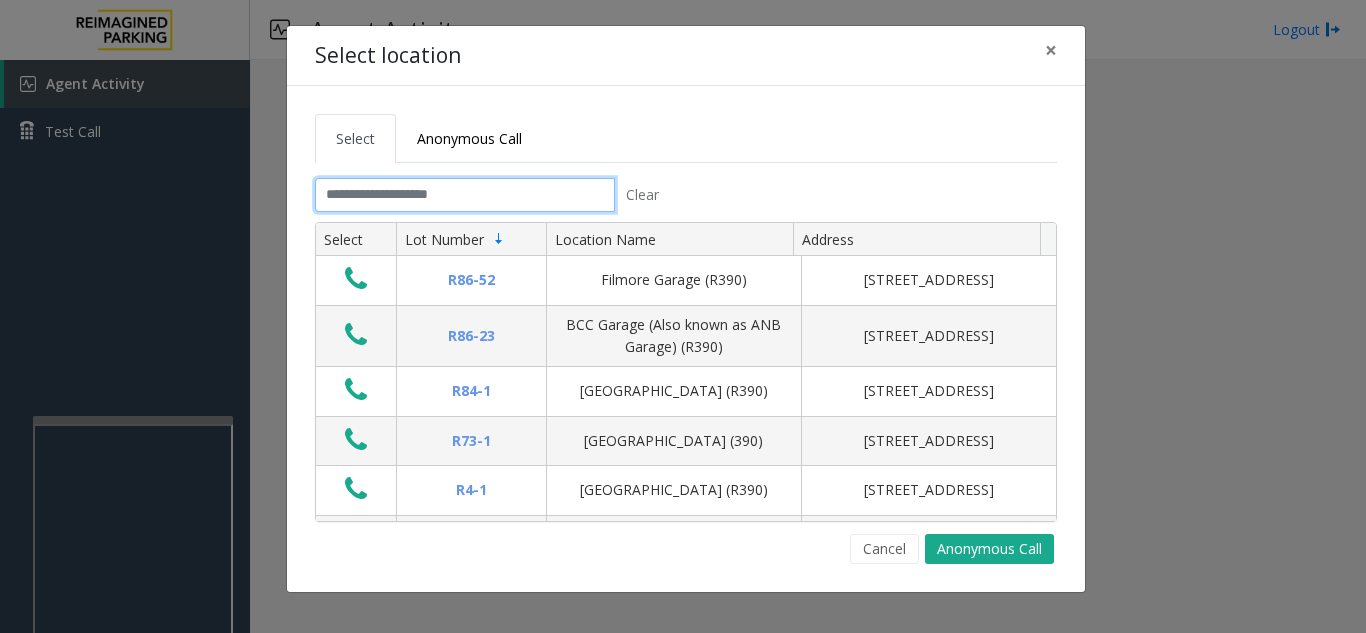 click 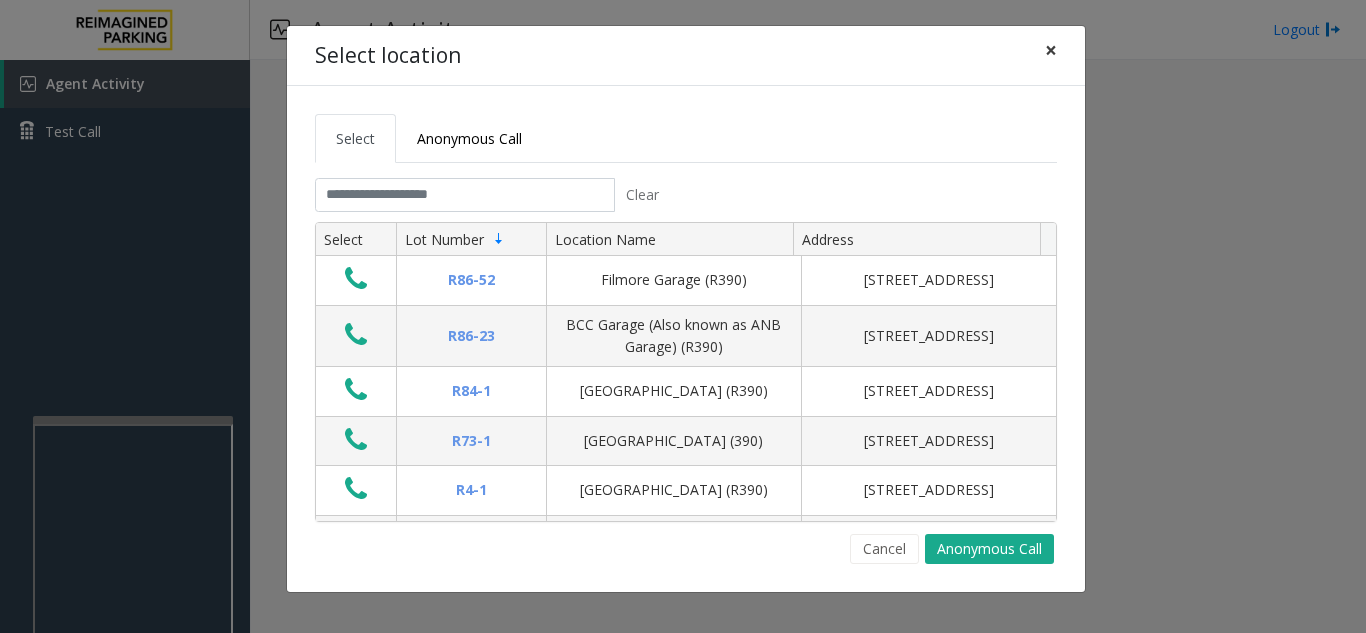 click on "×" 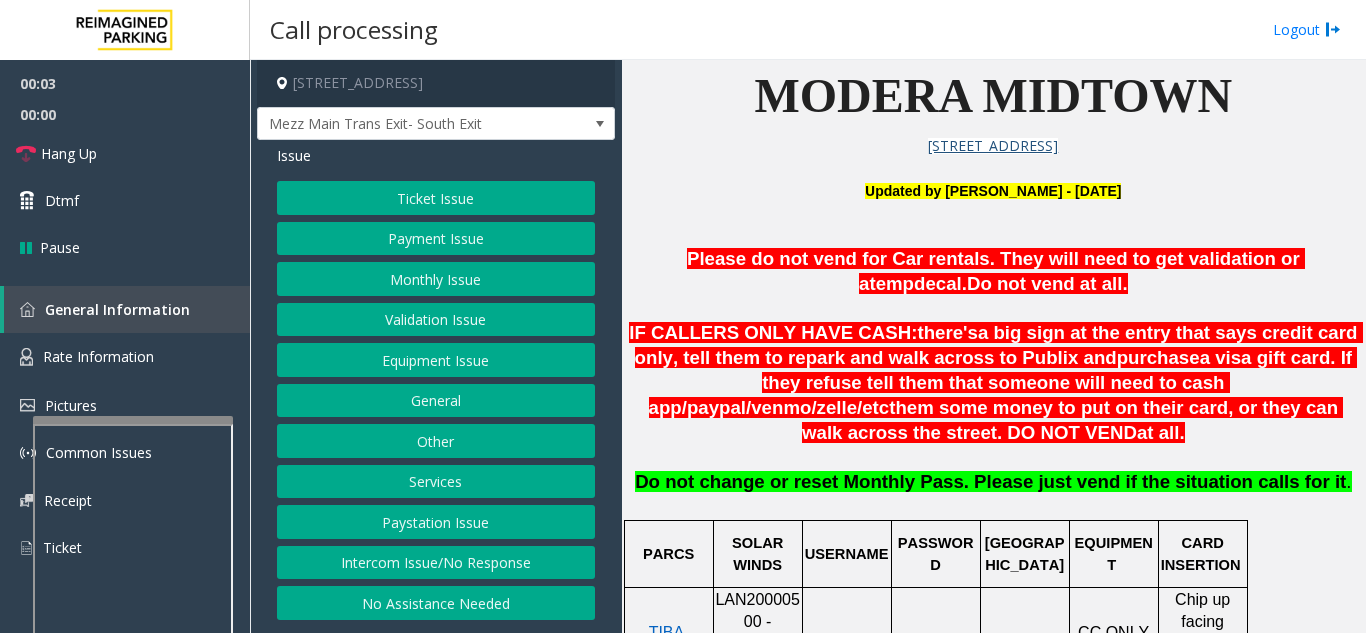 scroll, scrollTop: 700, scrollLeft: 0, axis: vertical 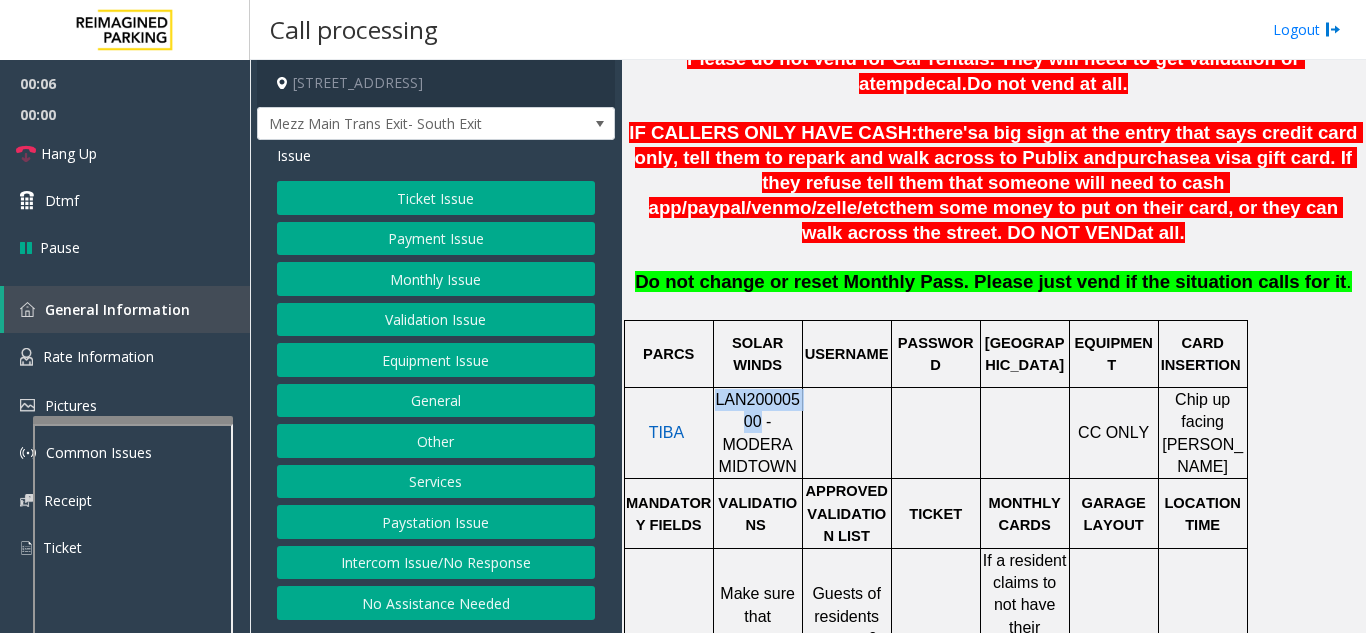 drag, startPoint x: 726, startPoint y: 406, endPoint x: 717, endPoint y: 381, distance: 26.57066 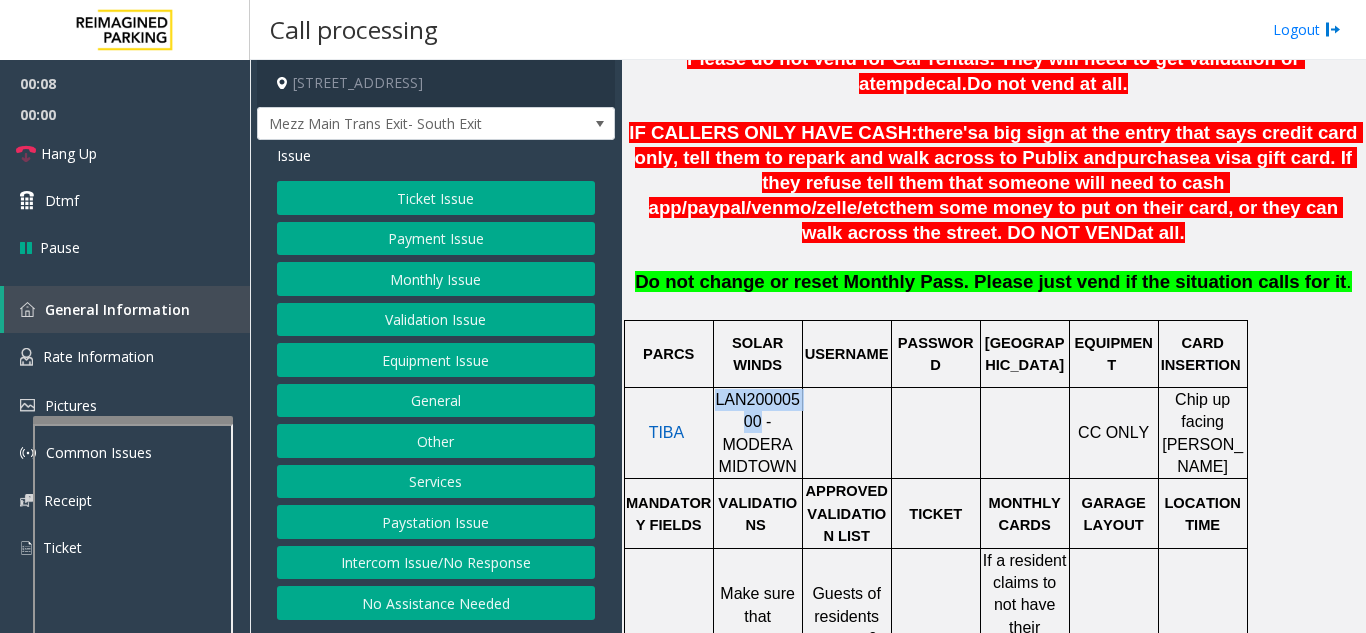copy on "LAN20000500" 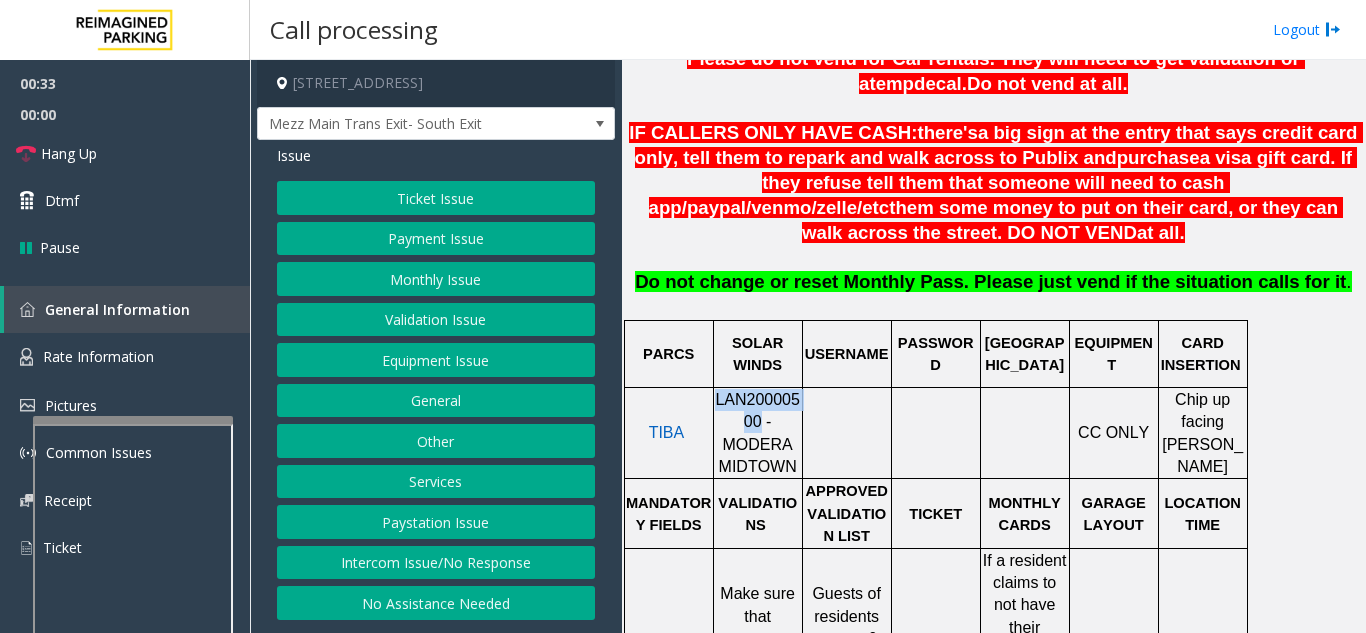 click on "Validation Issue" 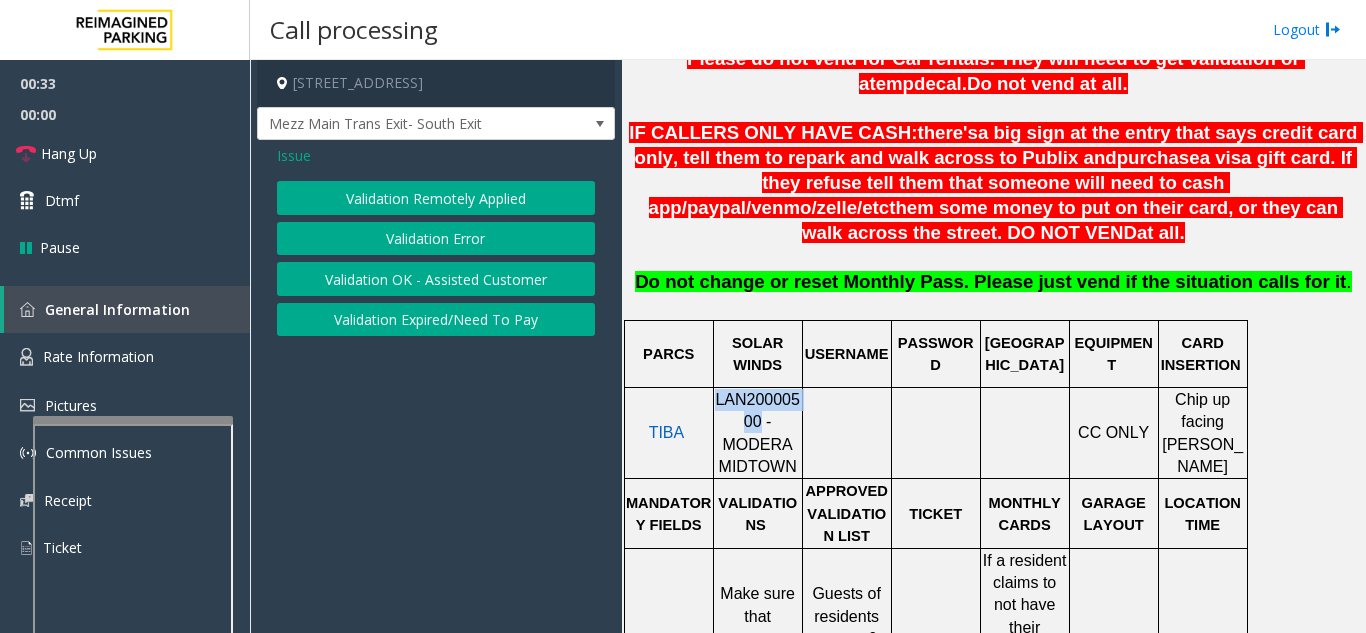 click on "Validation Error" 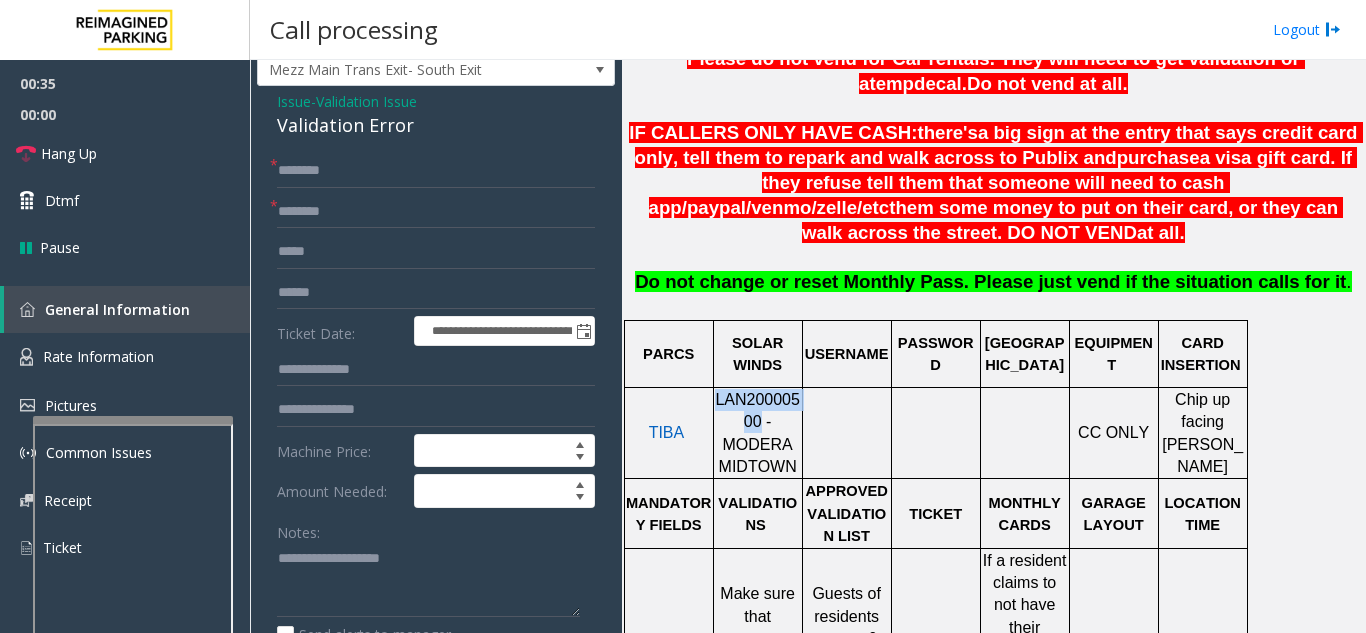 scroll, scrollTop: 100, scrollLeft: 0, axis: vertical 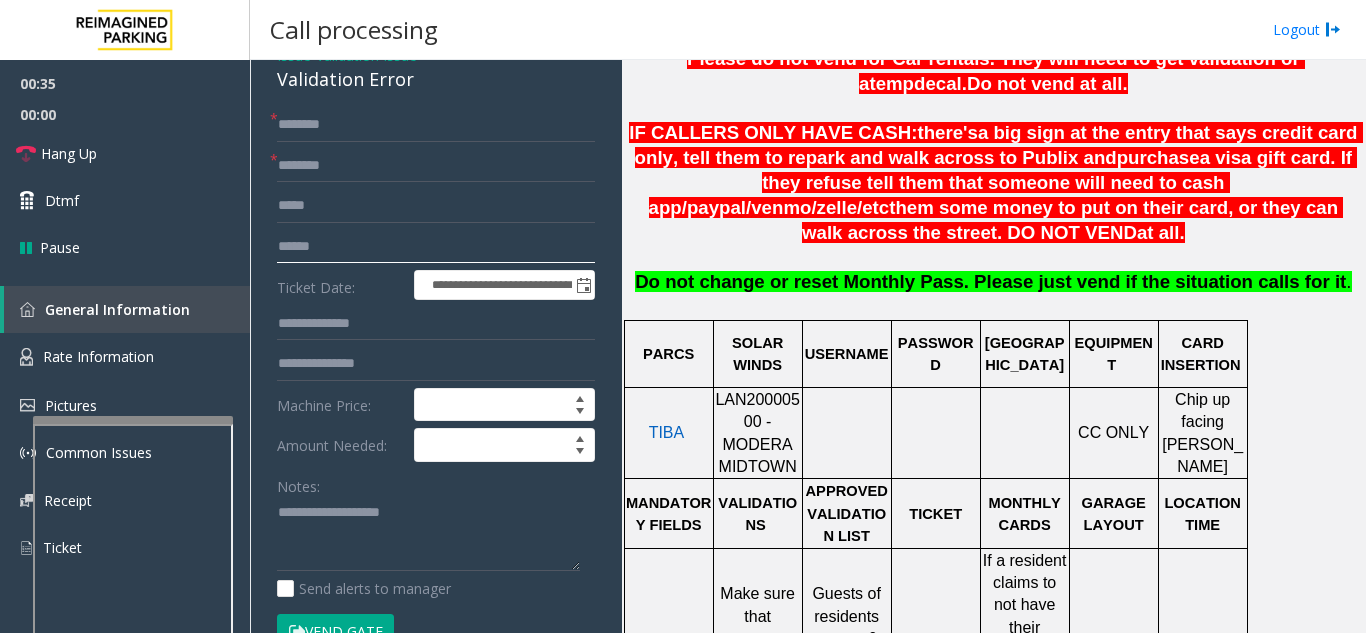click 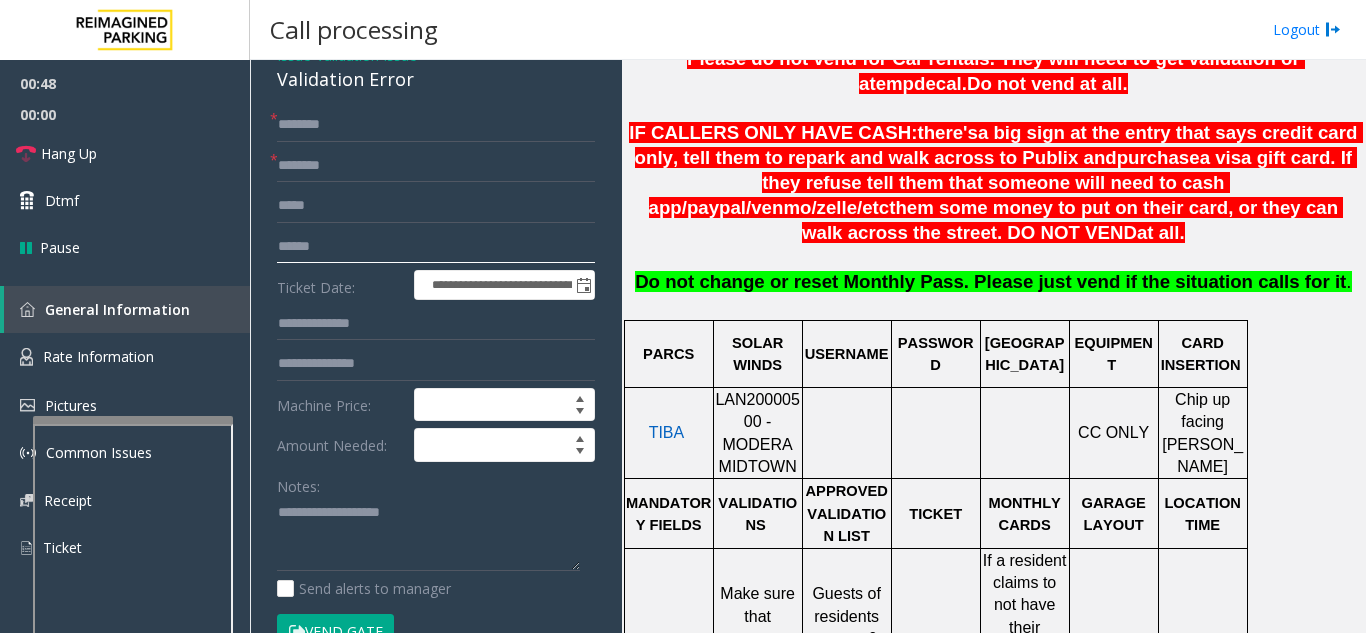 click on "******" 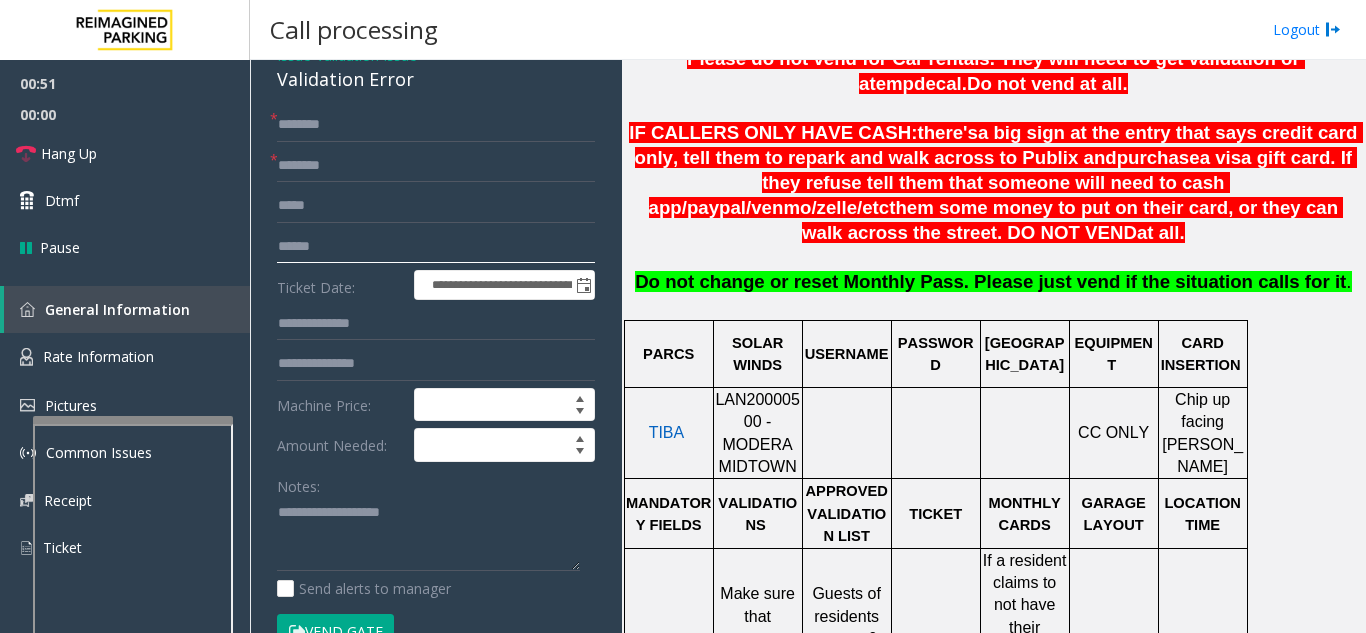 type on "******" 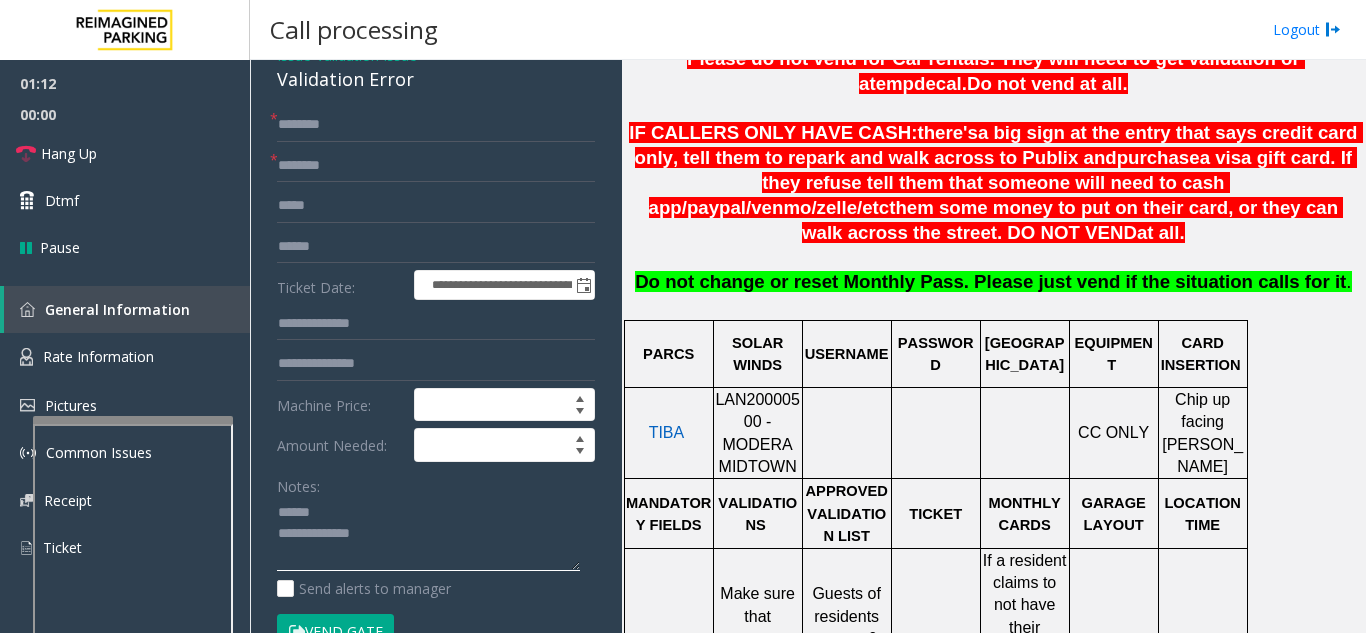 click 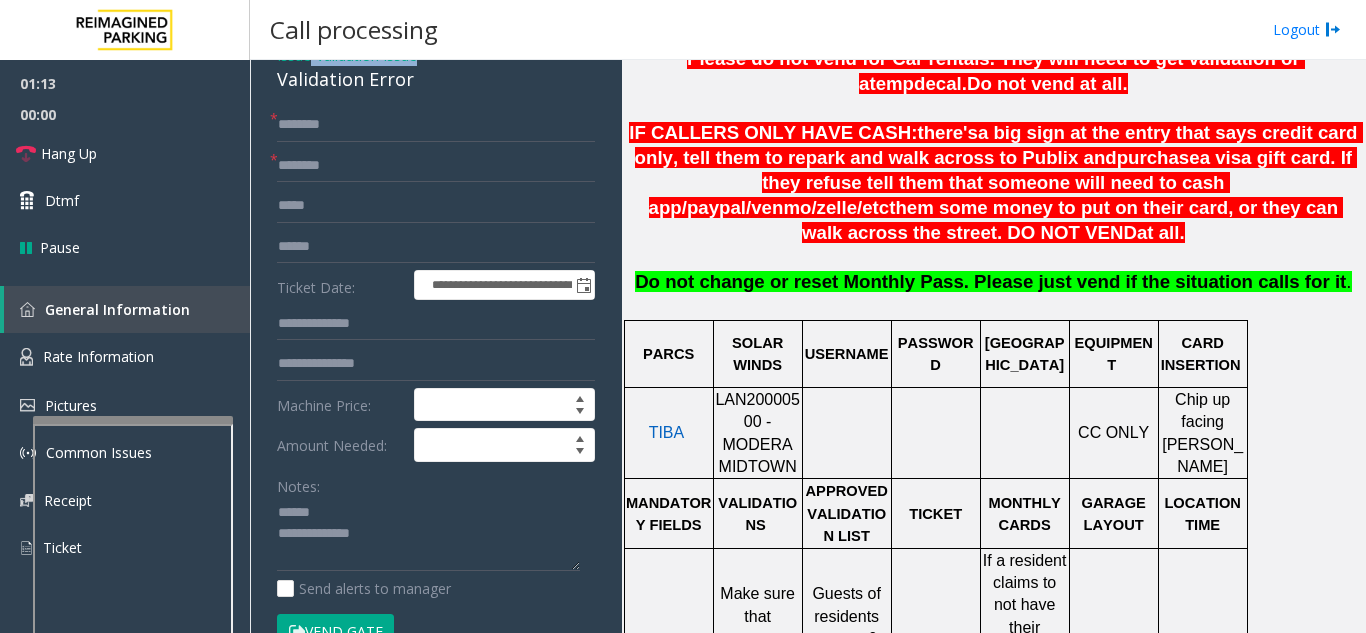 scroll, scrollTop: 78, scrollLeft: 0, axis: vertical 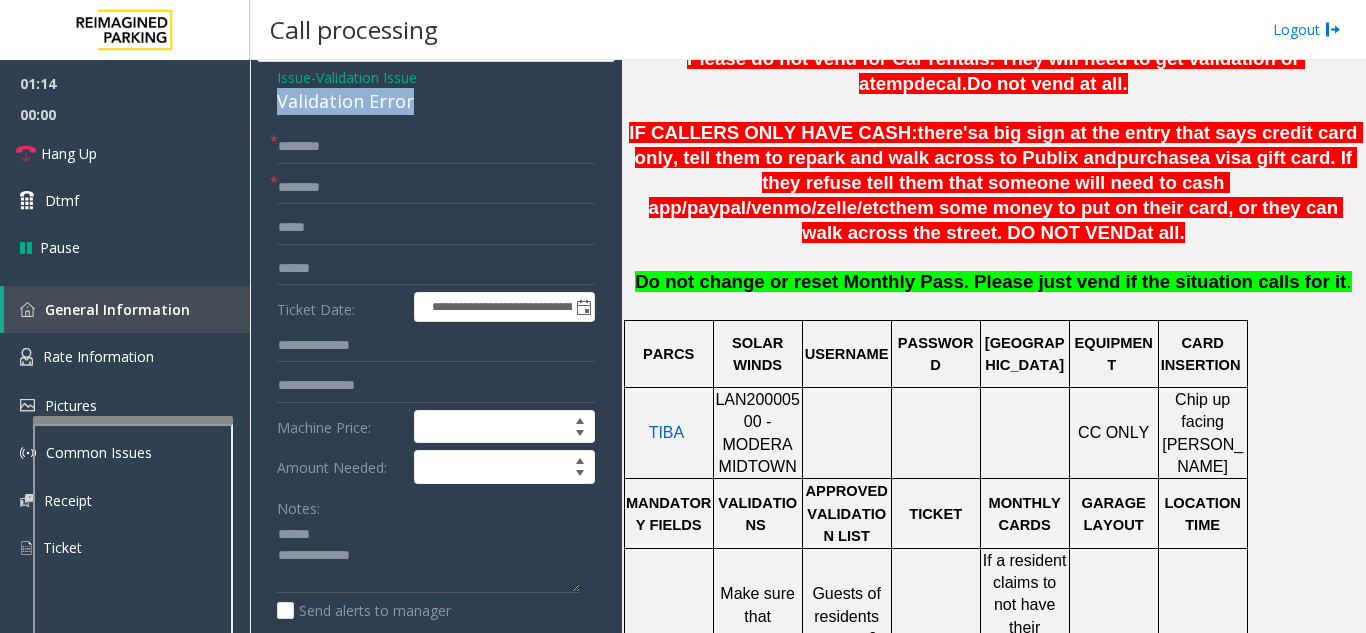 drag, startPoint x: 297, startPoint y: 76, endPoint x: 425, endPoint y: 99, distance: 130.04999 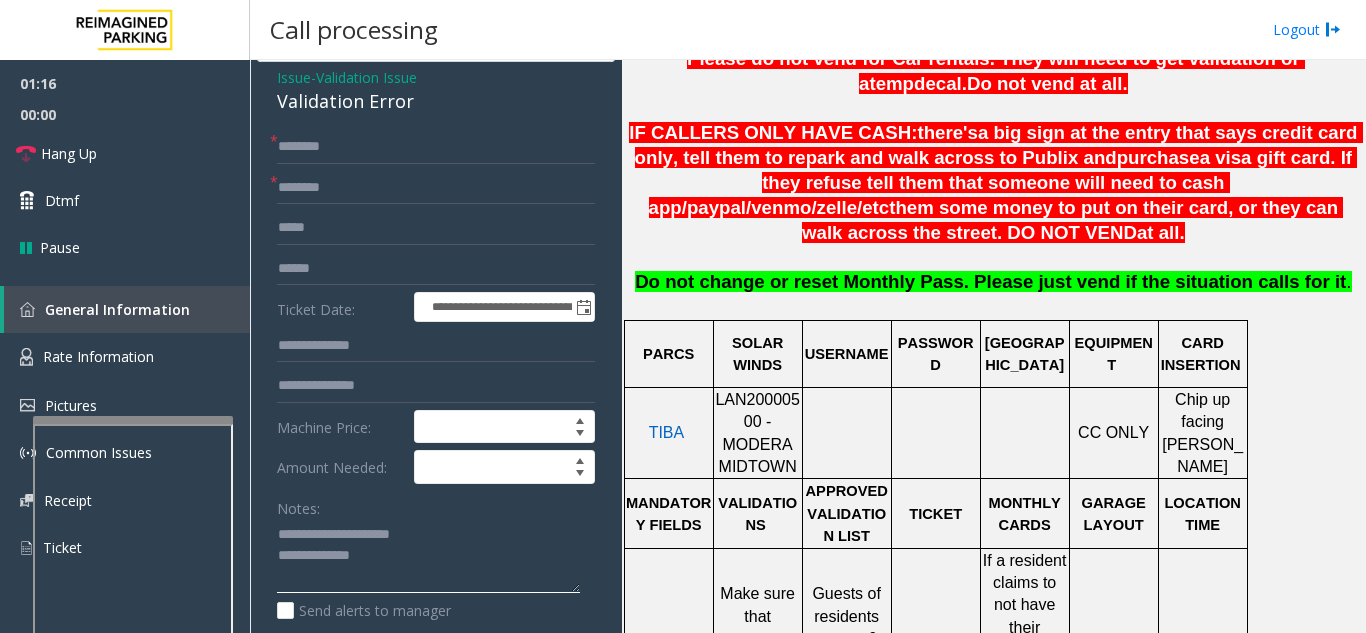 click 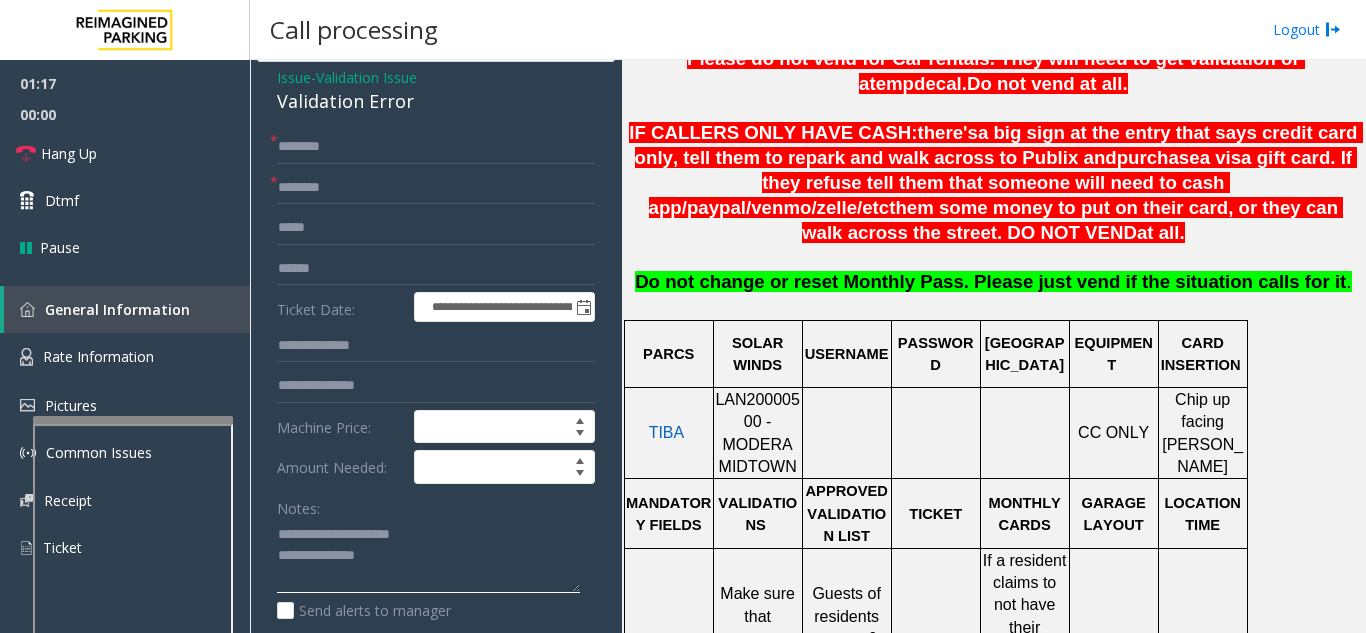 type on "**********" 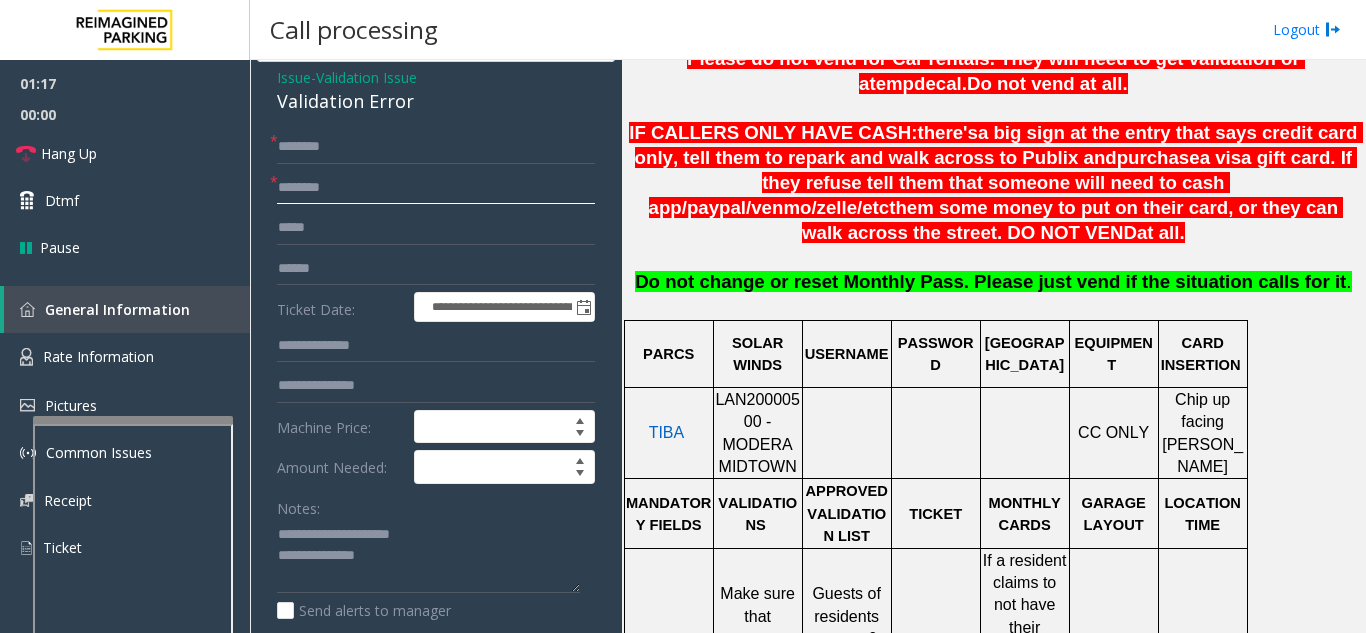 click 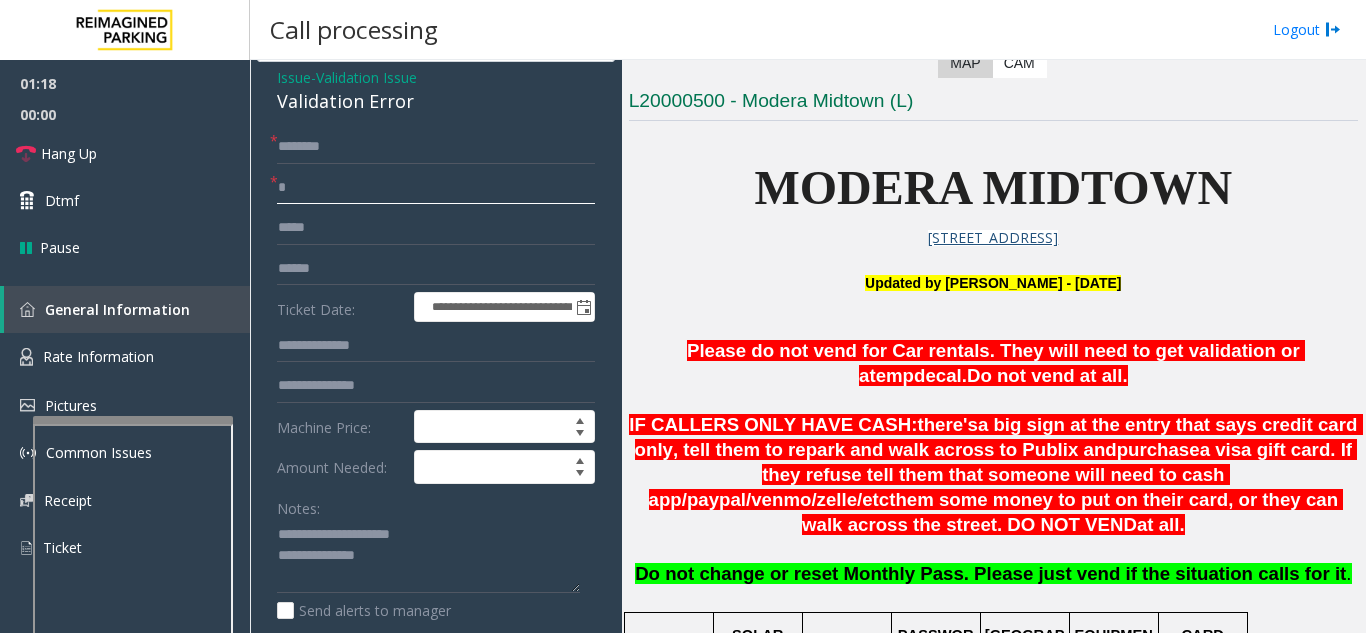 scroll, scrollTop: 400, scrollLeft: 0, axis: vertical 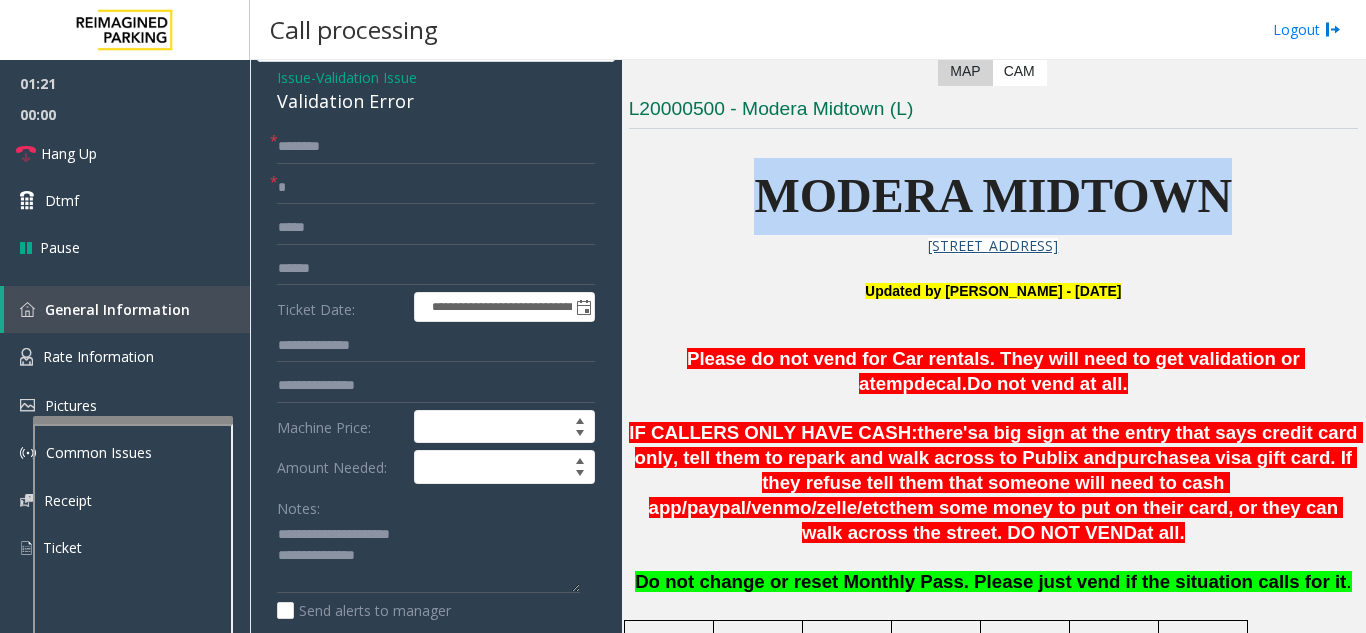 drag, startPoint x: 1251, startPoint y: 190, endPoint x: 764, endPoint y: 211, distance: 487.45258 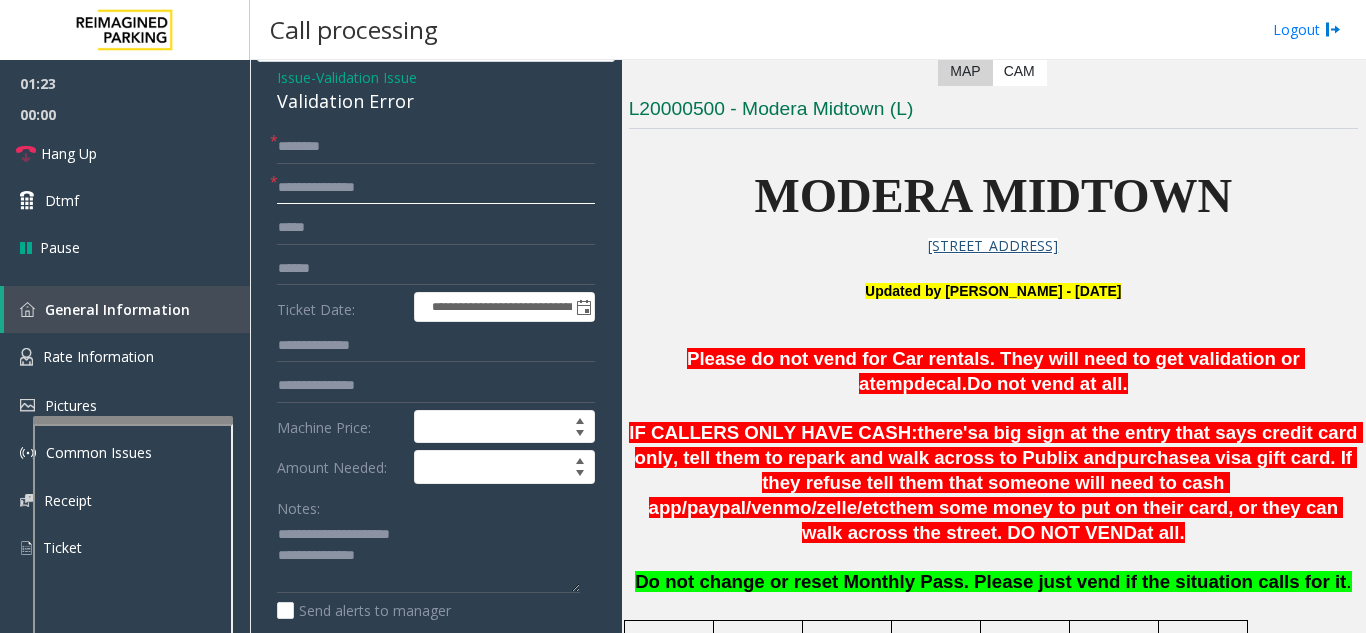 type on "**********" 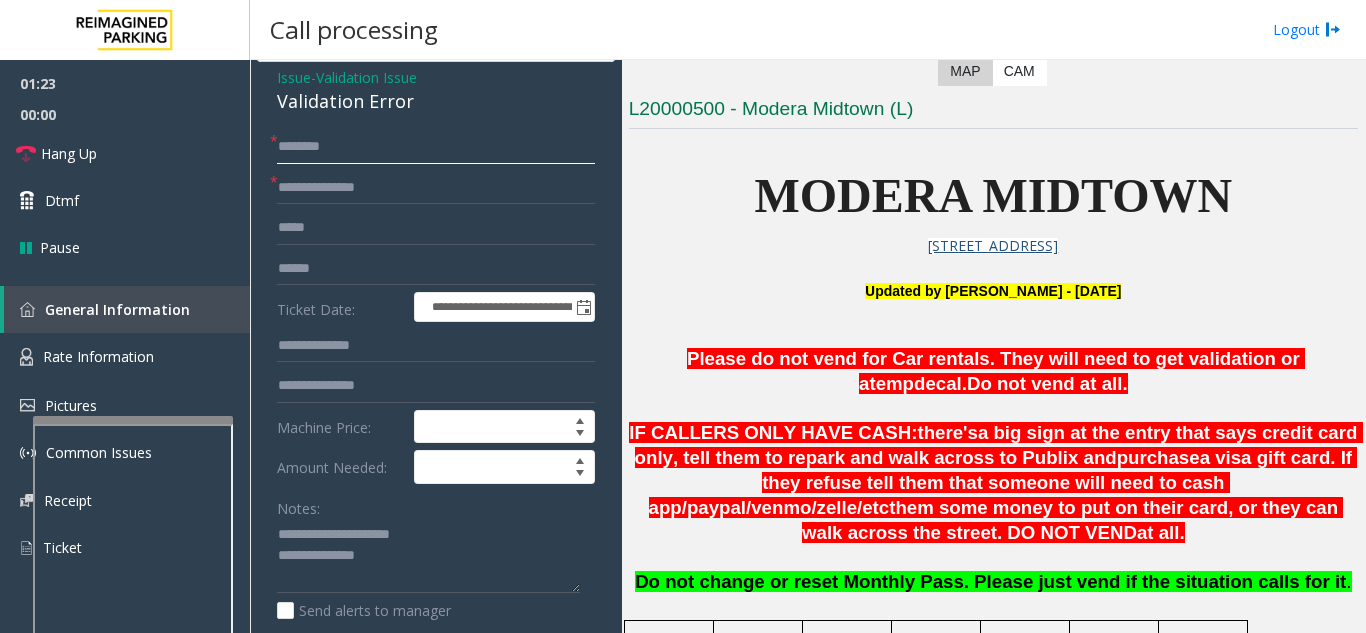 click 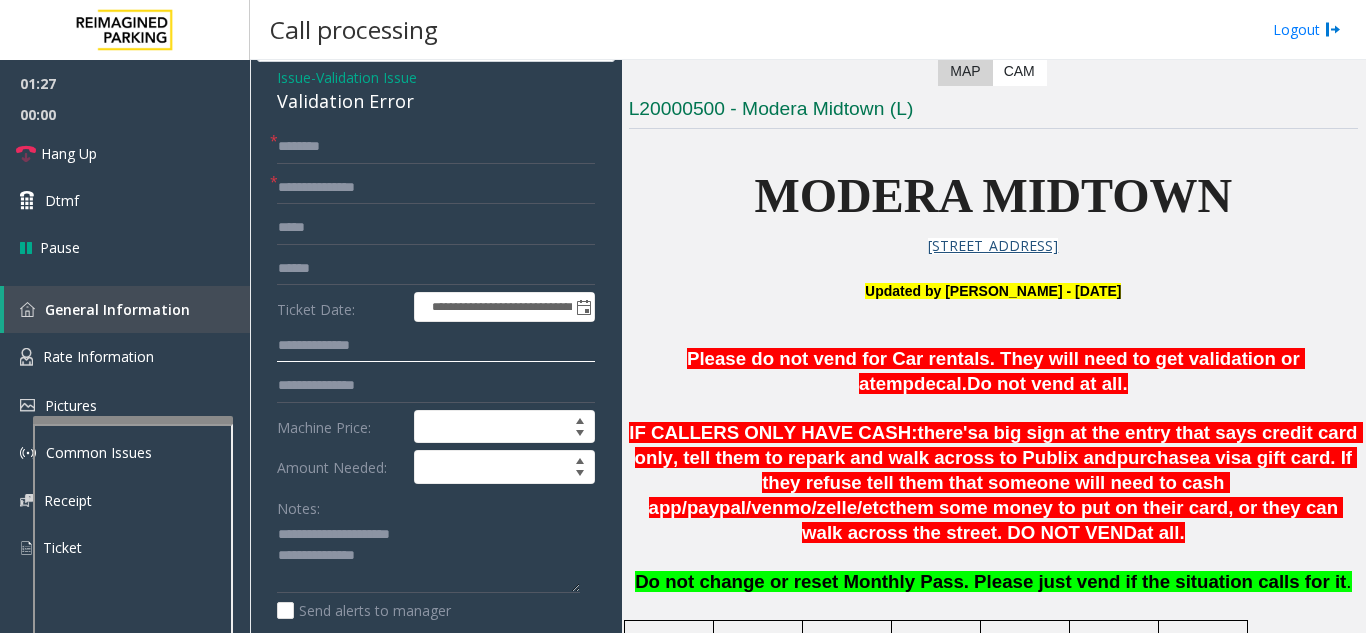 click 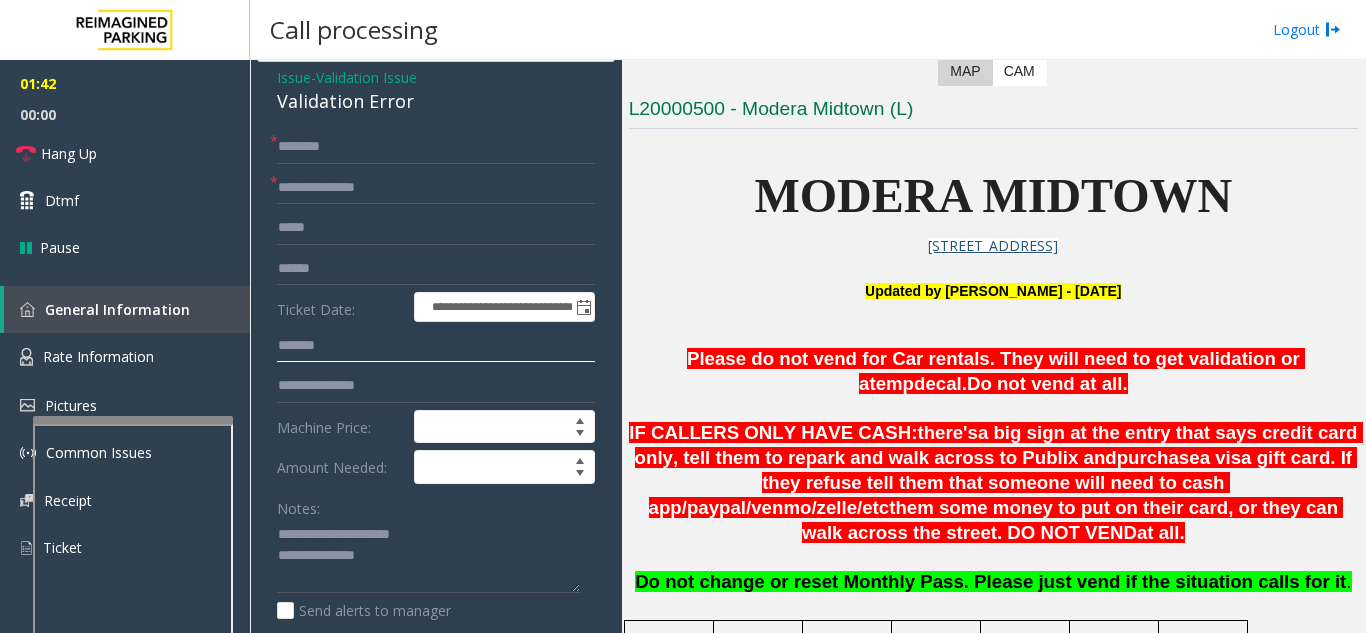 type on "*******" 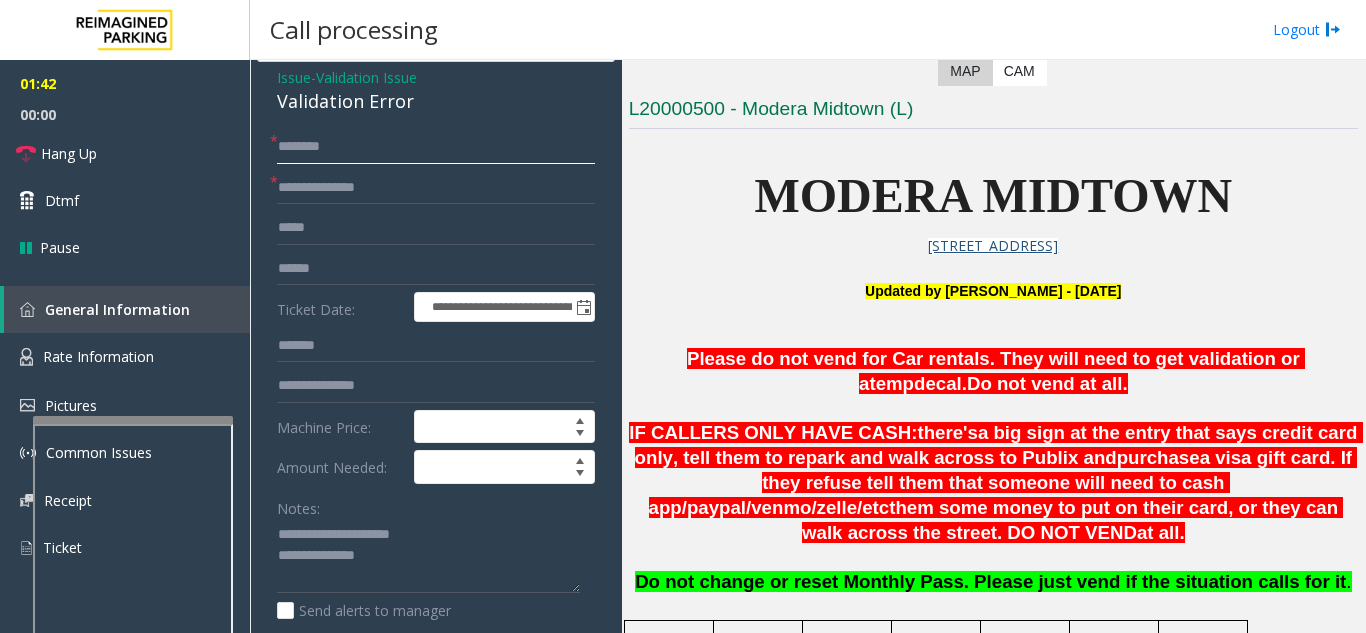 click 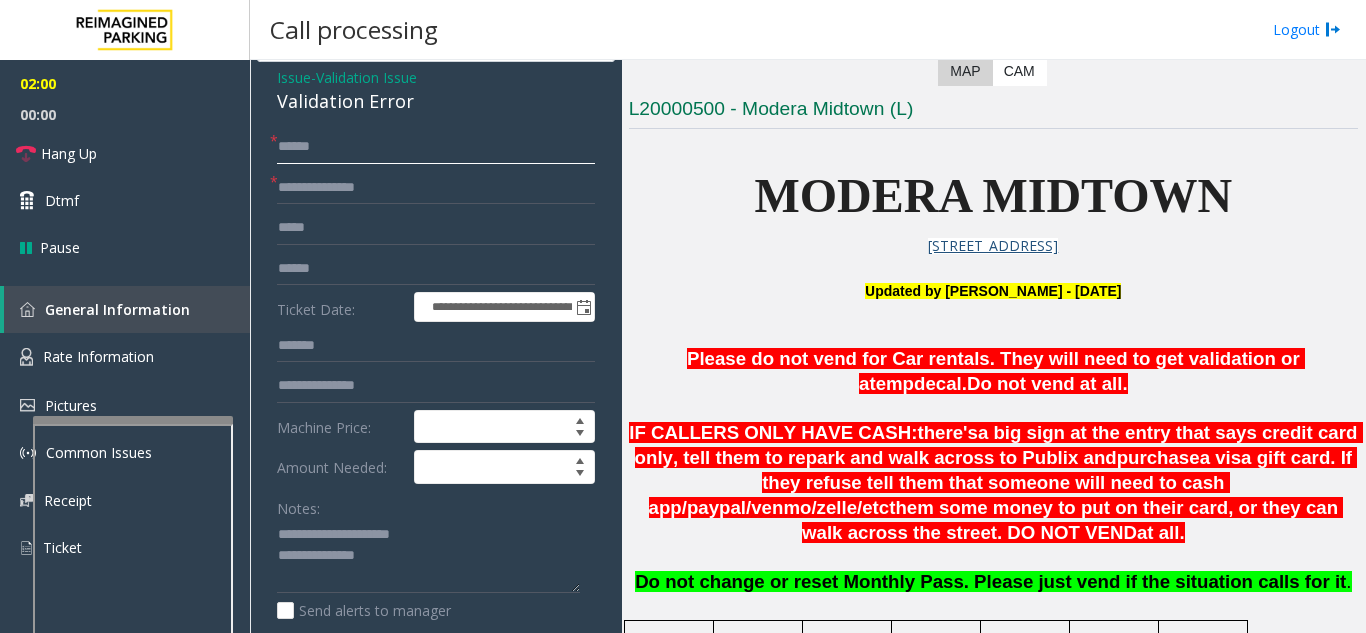 type on "*****" 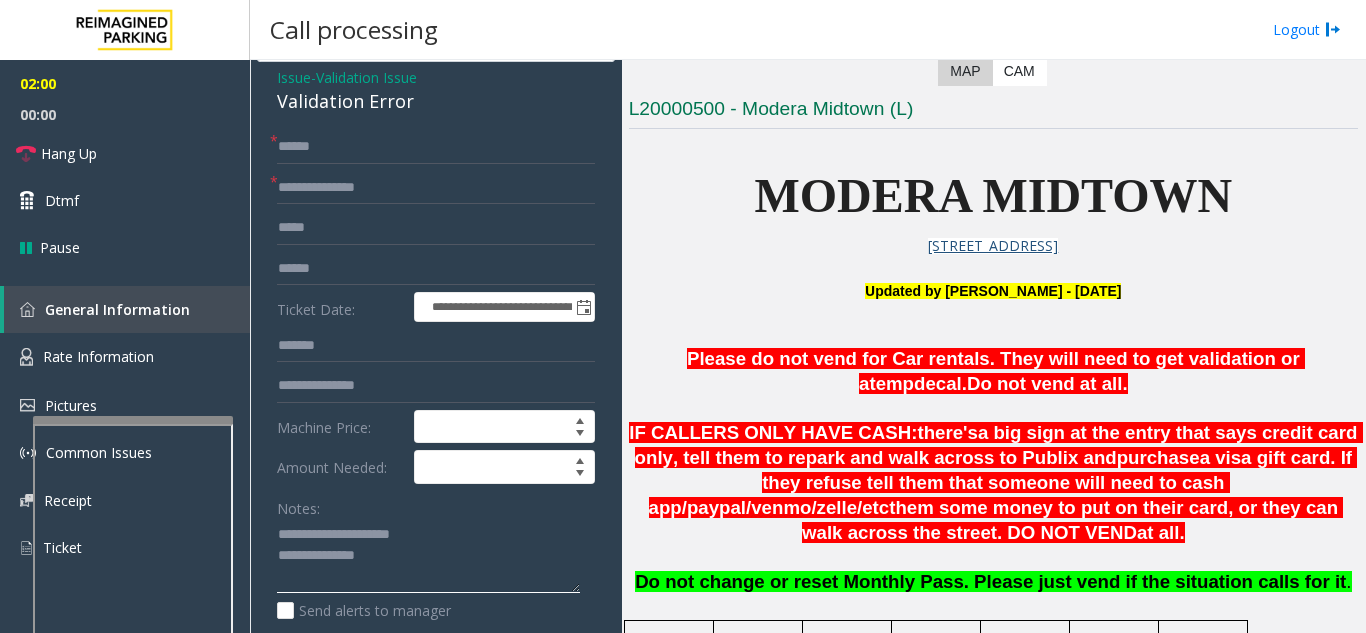 click 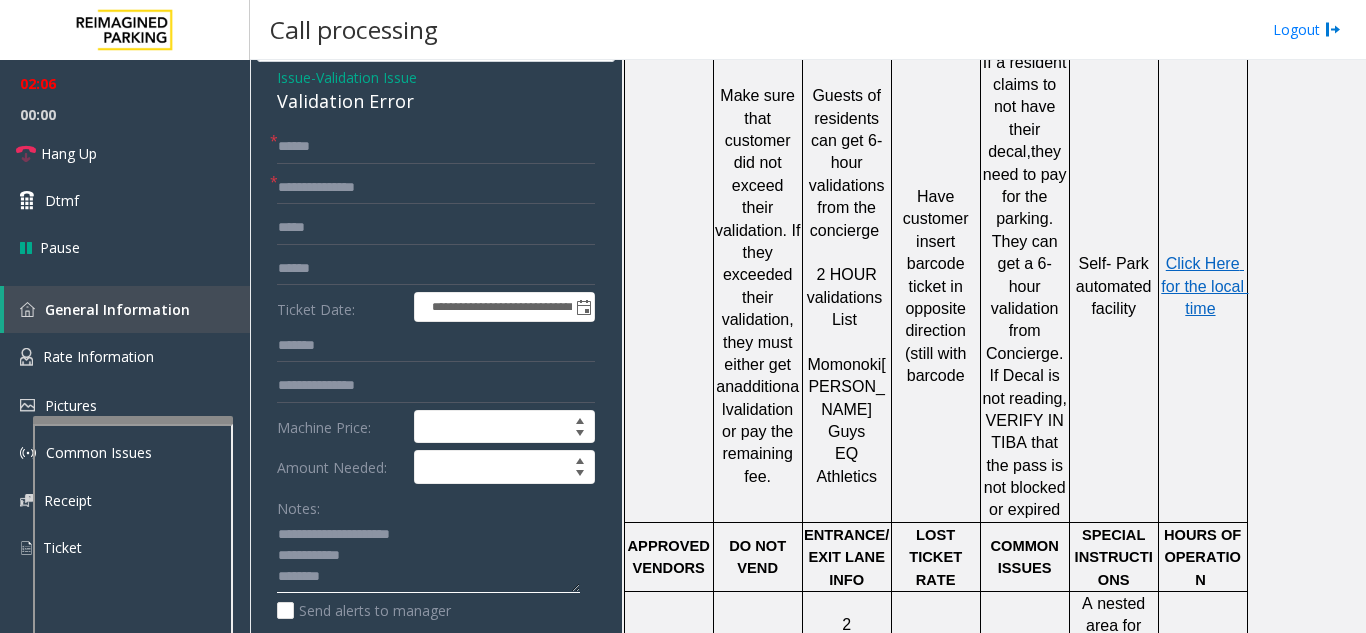 scroll, scrollTop: 1200, scrollLeft: 0, axis: vertical 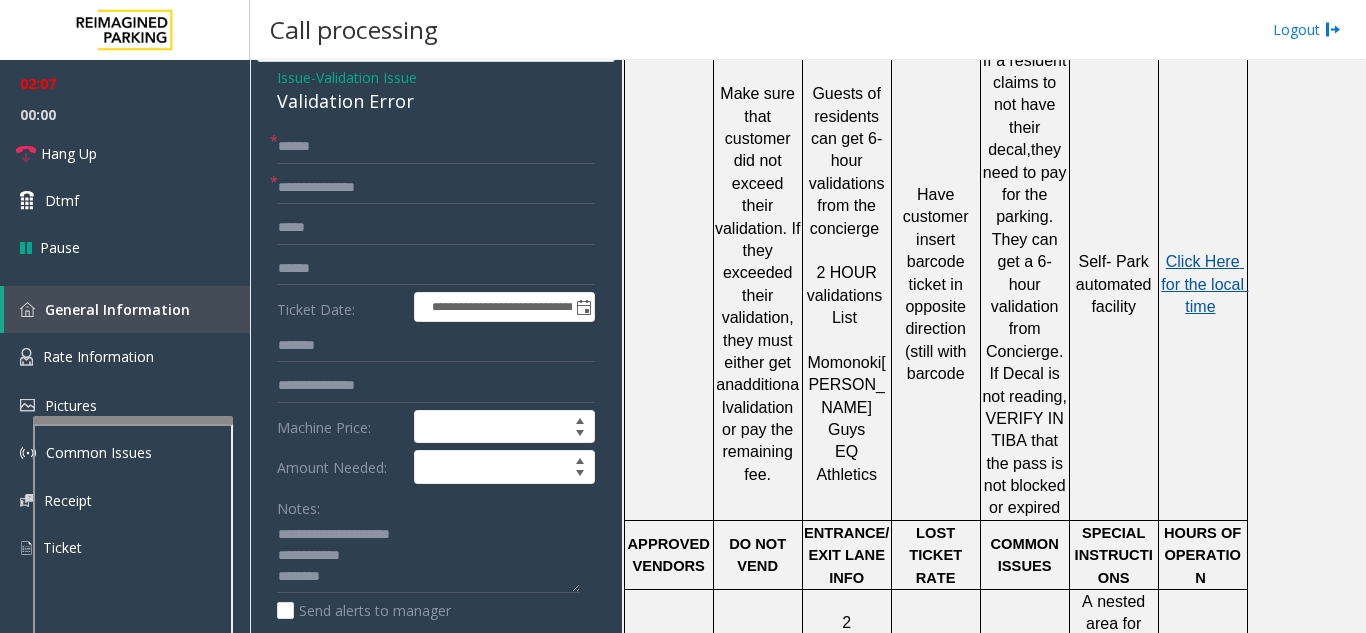 click on "Click Here for the local time" 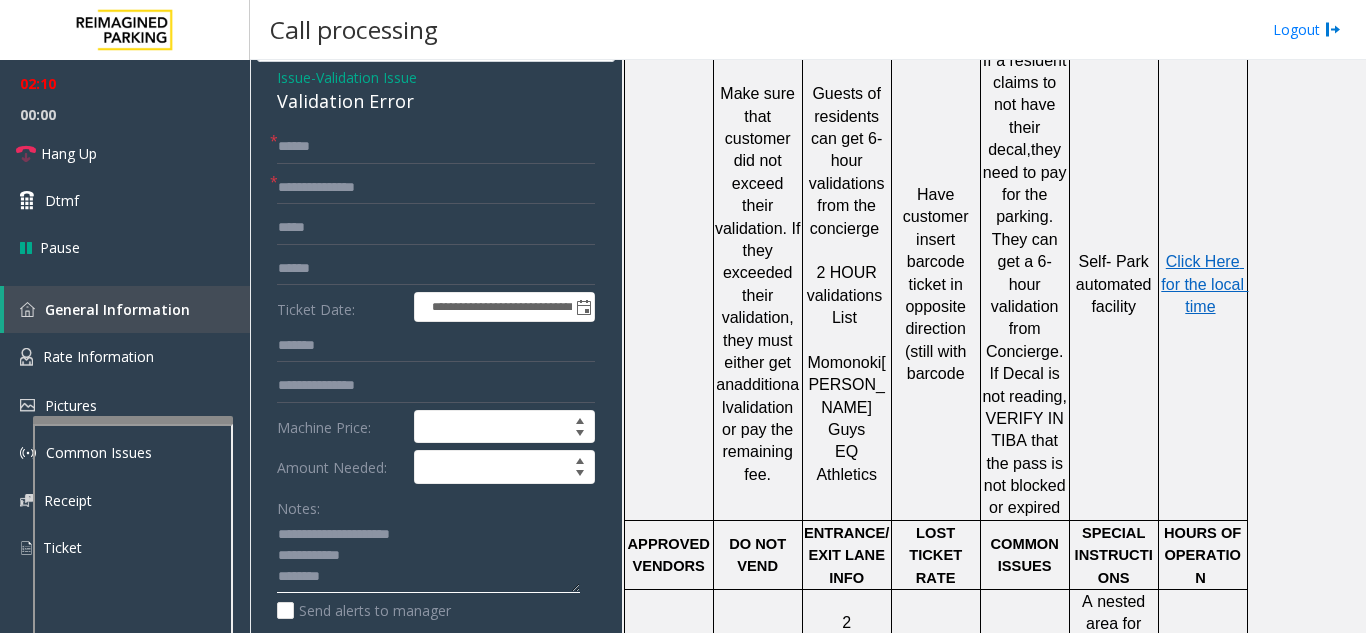click 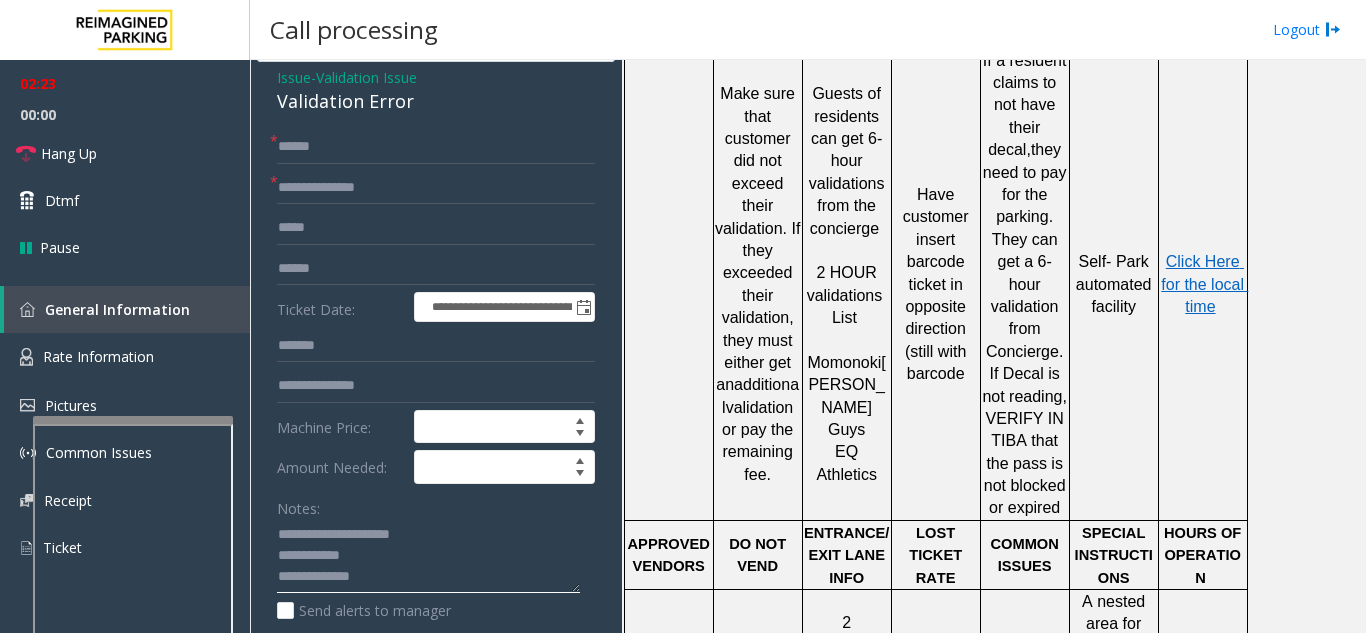 scroll, scrollTop: 63, scrollLeft: 0, axis: vertical 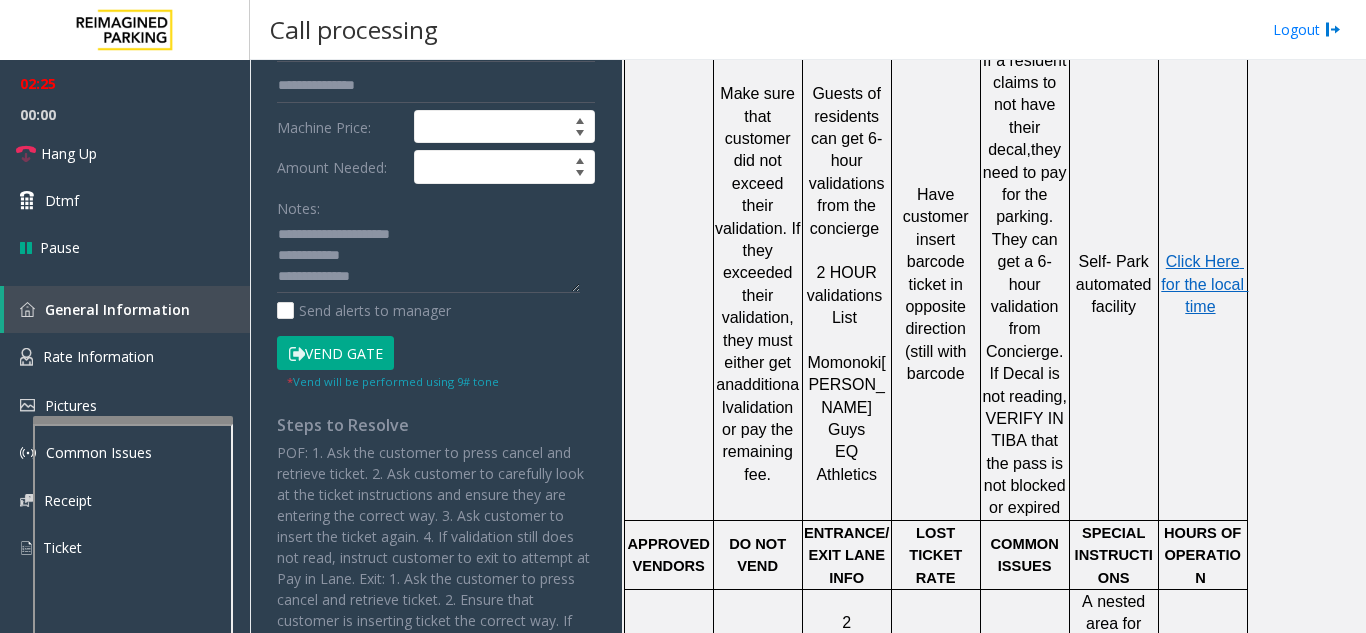 click on "Vend Gate" 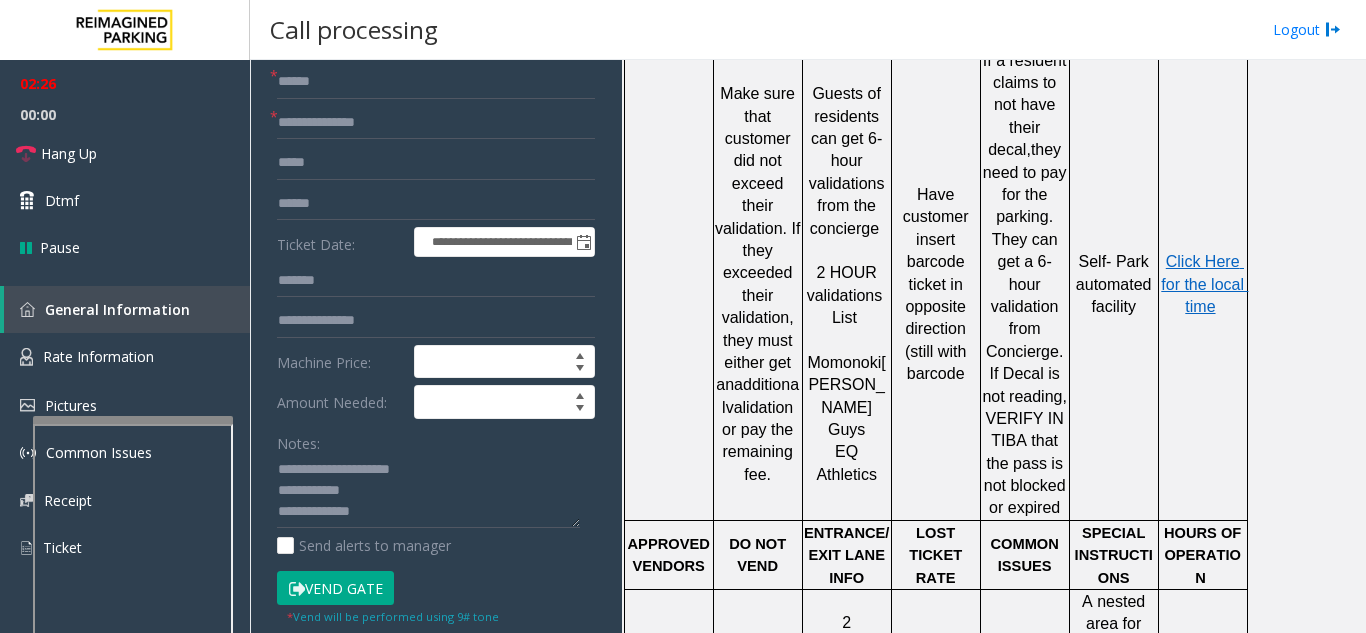 scroll, scrollTop: 78, scrollLeft: 0, axis: vertical 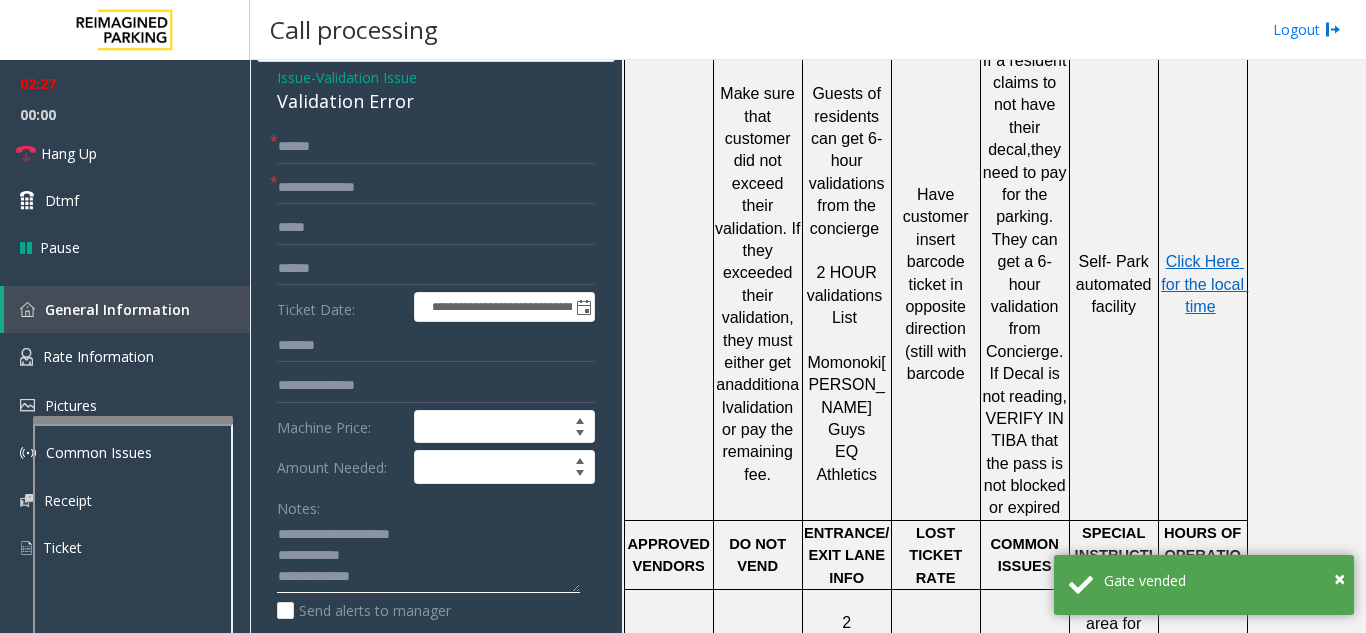 click 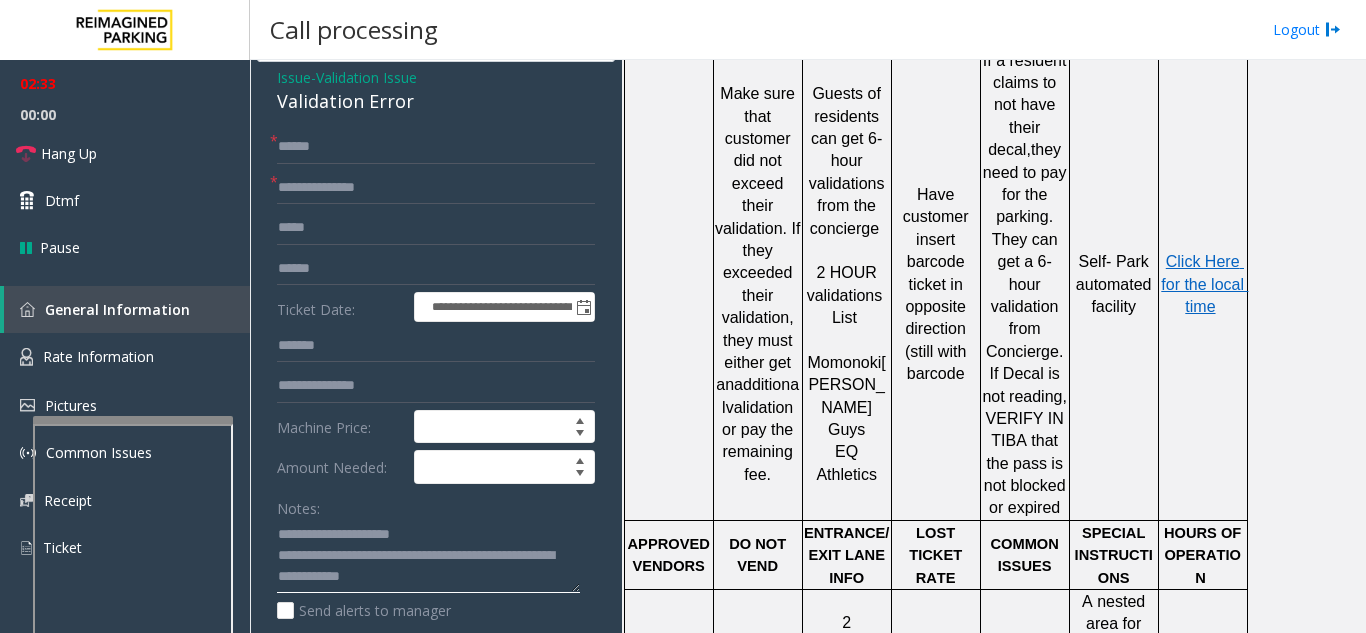 click 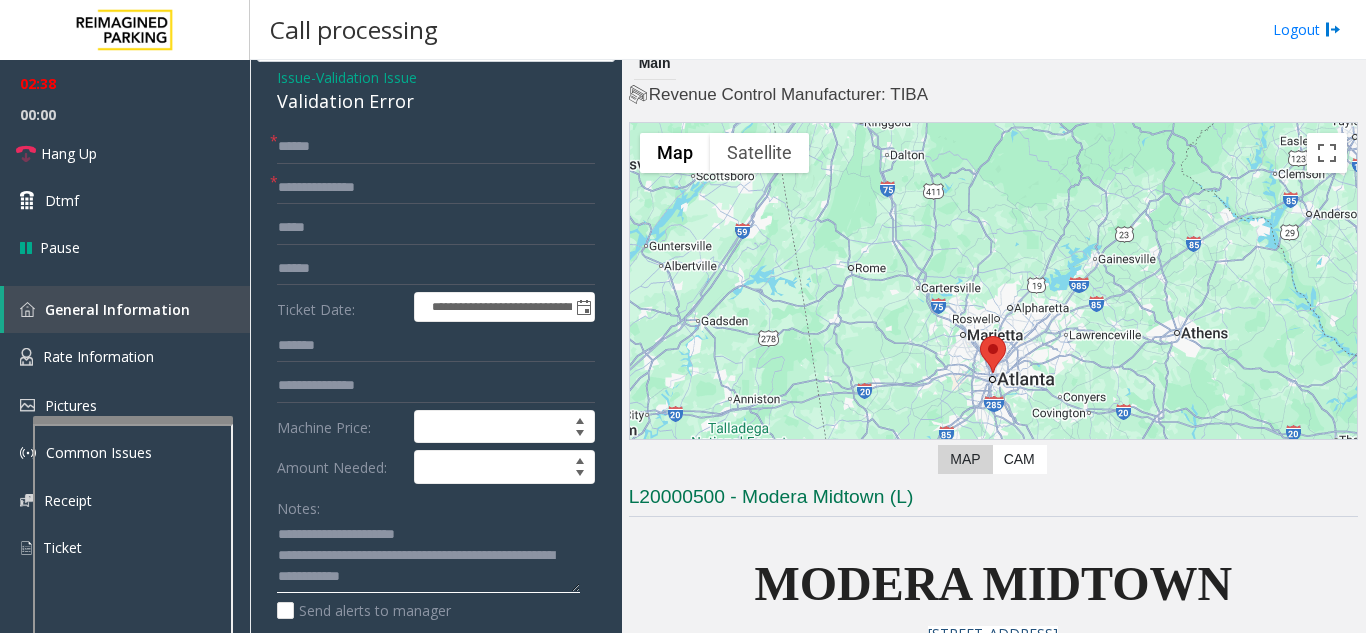 scroll, scrollTop: 0, scrollLeft: 0, axis: both 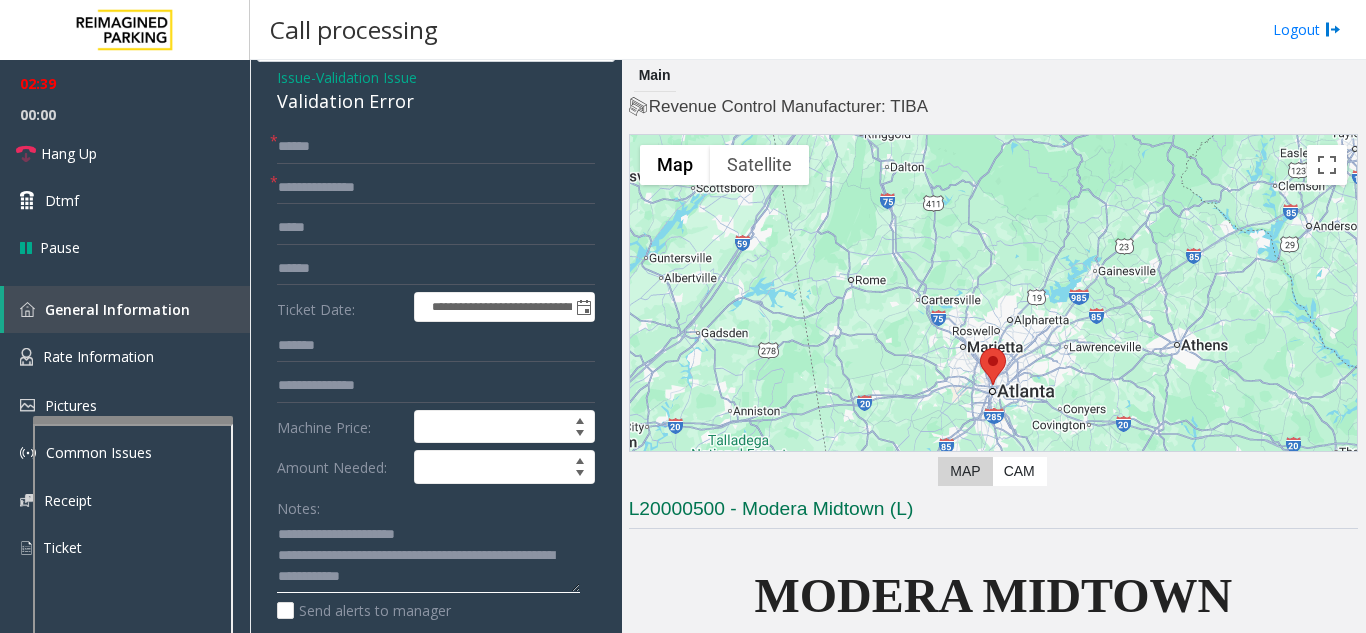 type on "**********" 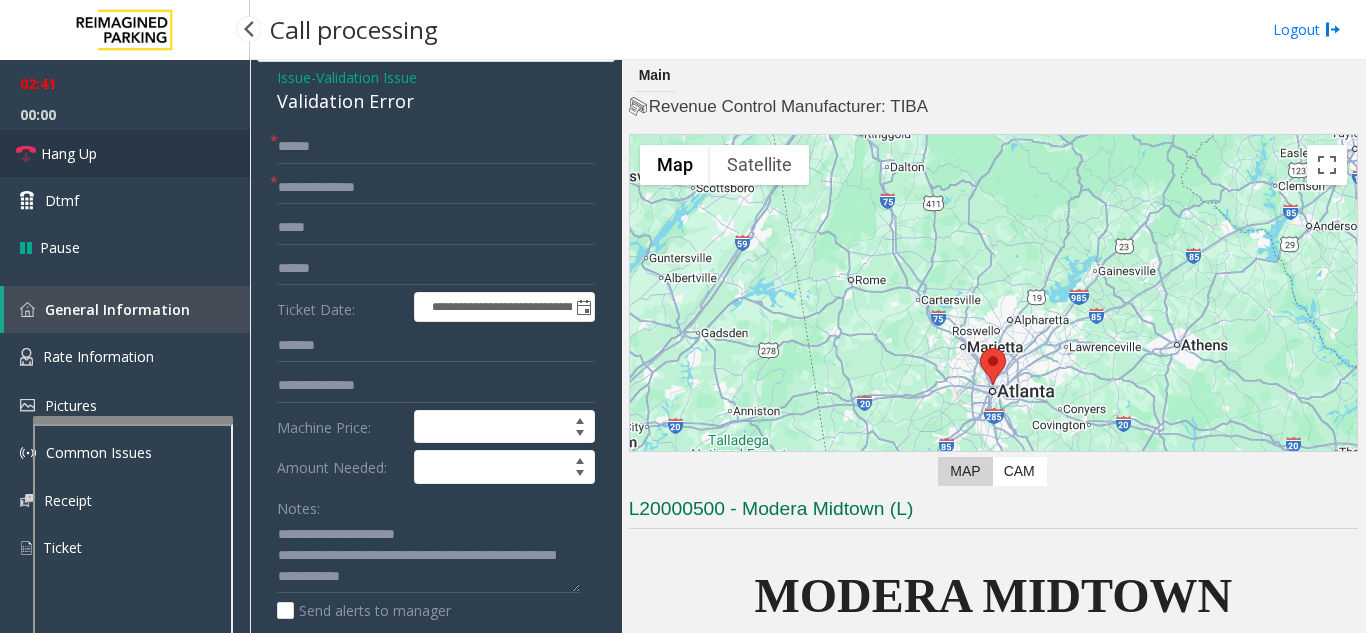 click on "Hang Up" at bounding box center [69, 153] 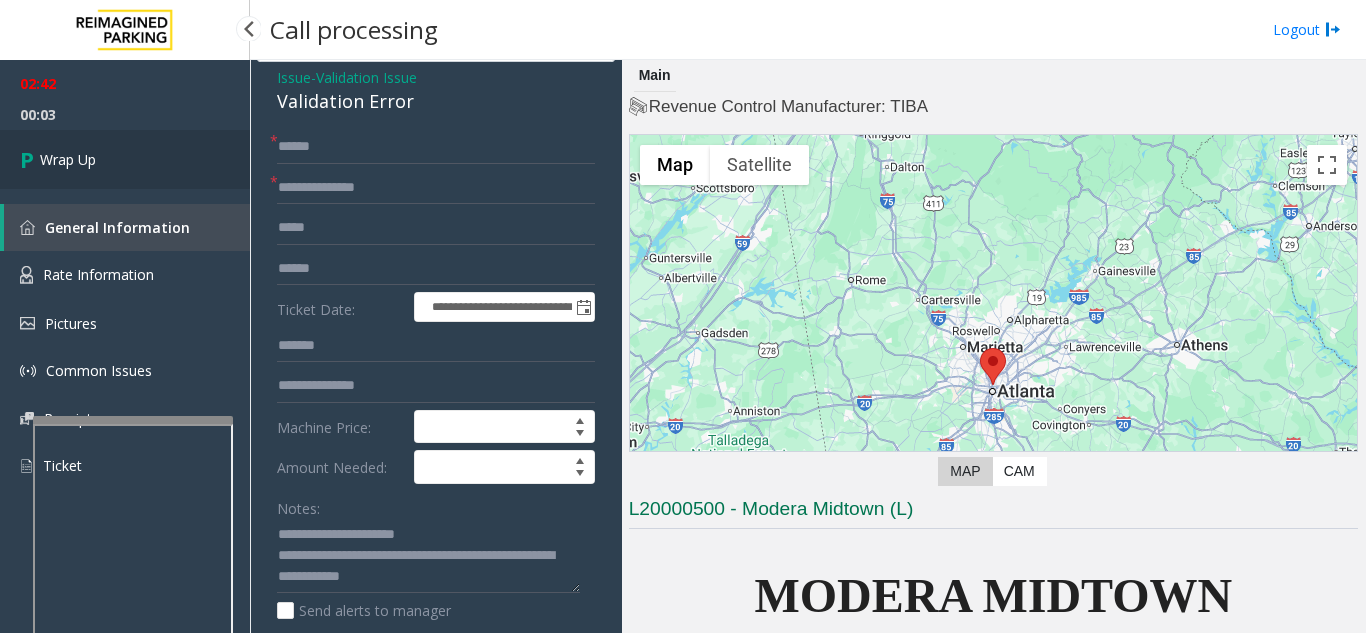 click on "Wrap Up" at bounding box center [125, 159] 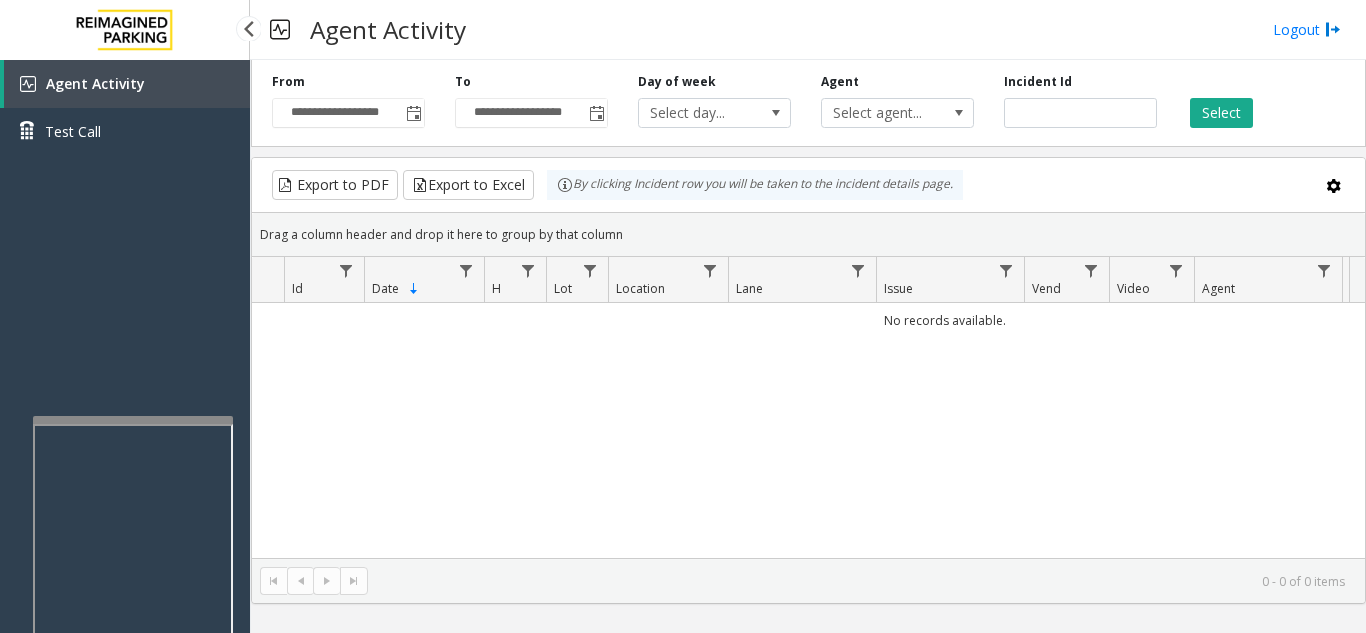 click at bounding box center [125, 30] 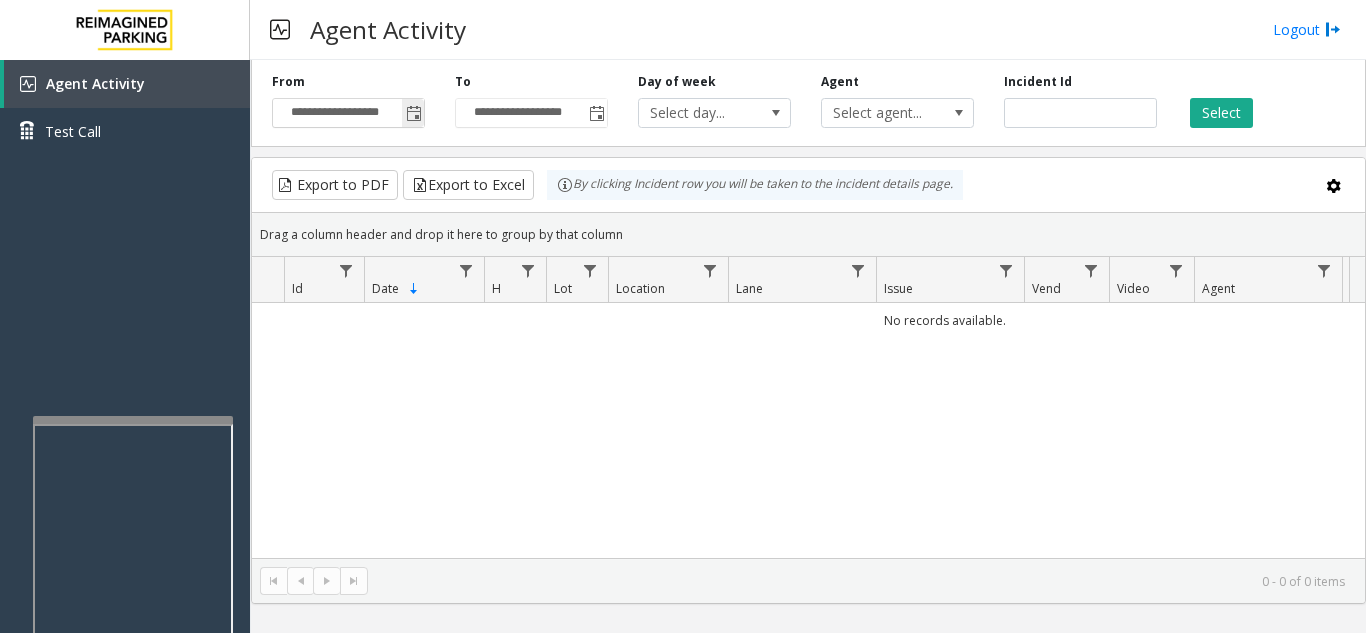 click 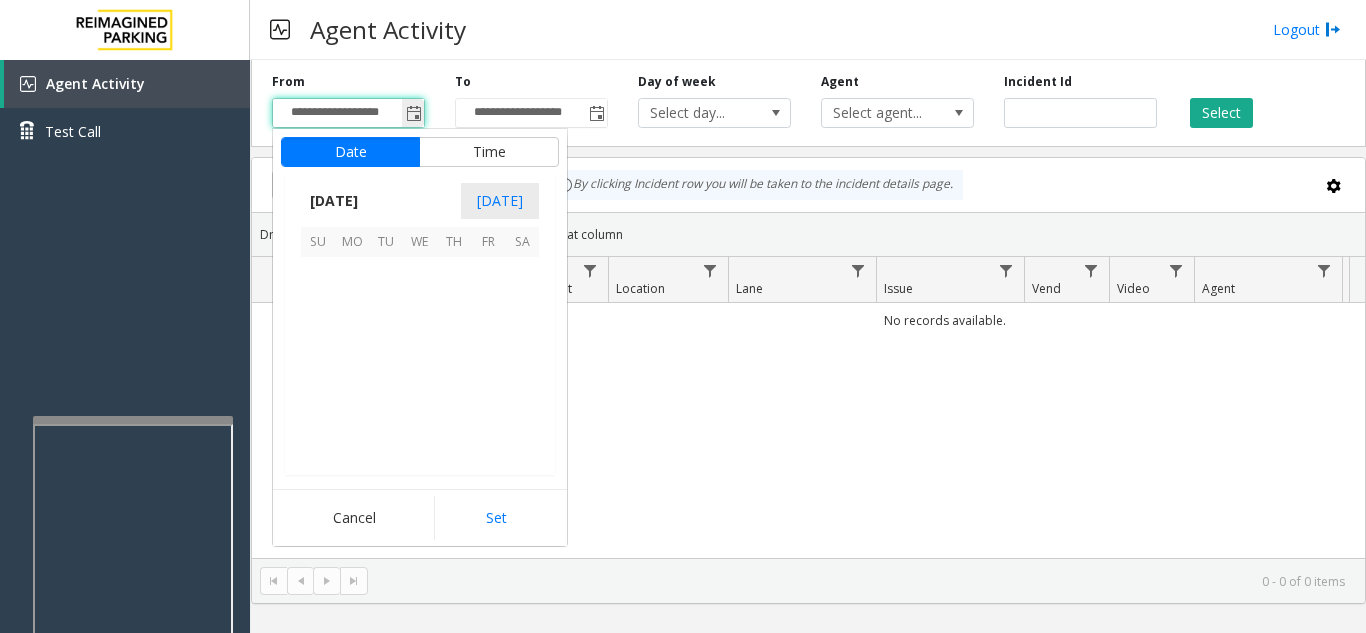scroll, scrollTop: 358428, scrollLeft: 0, axis: vertical 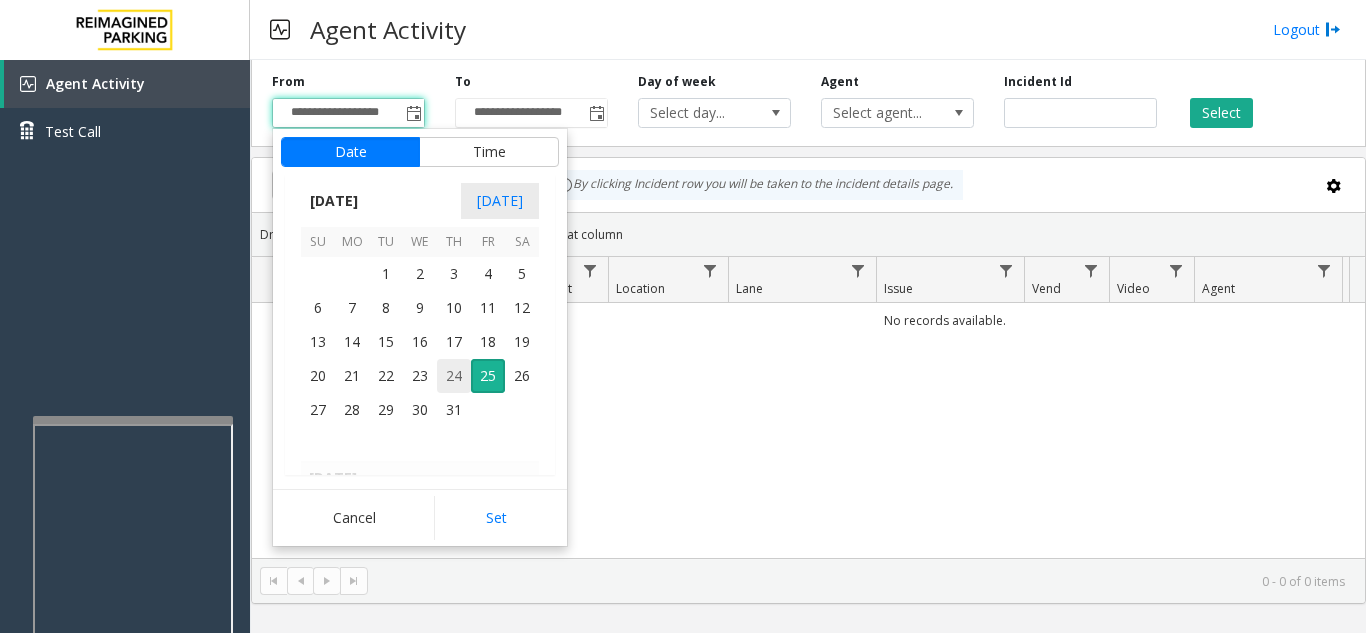 click on "24" at bounding box center (454, 376) 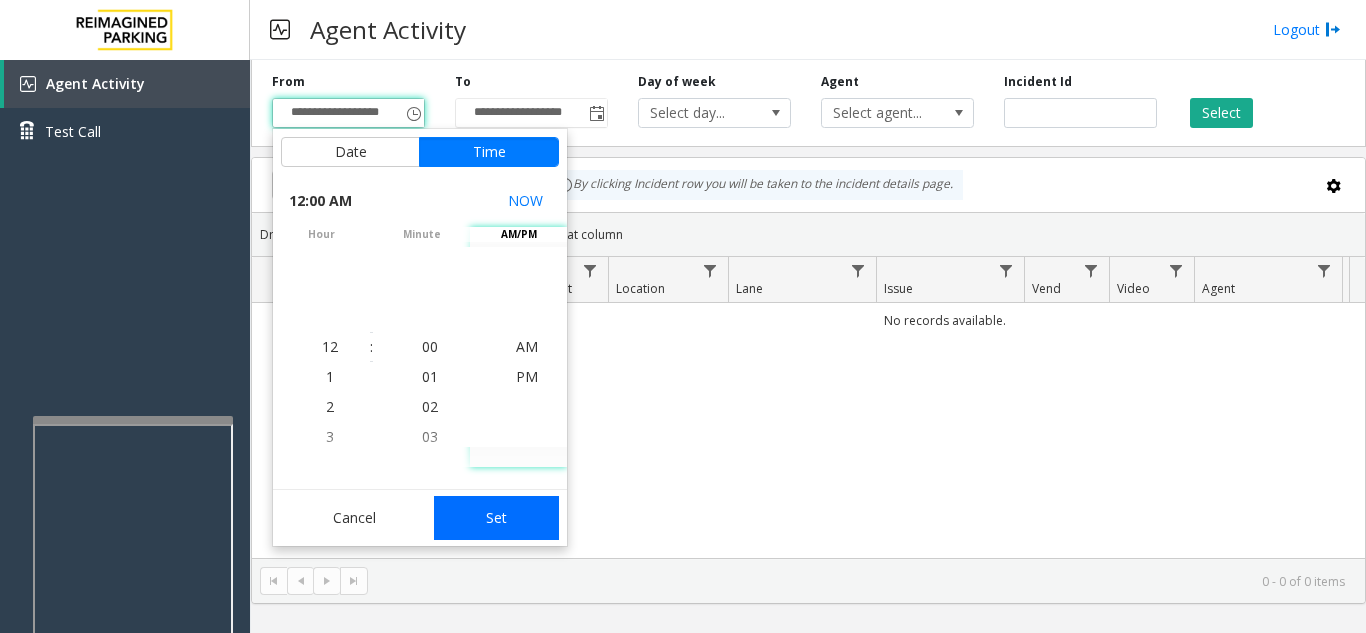 click on "Set" 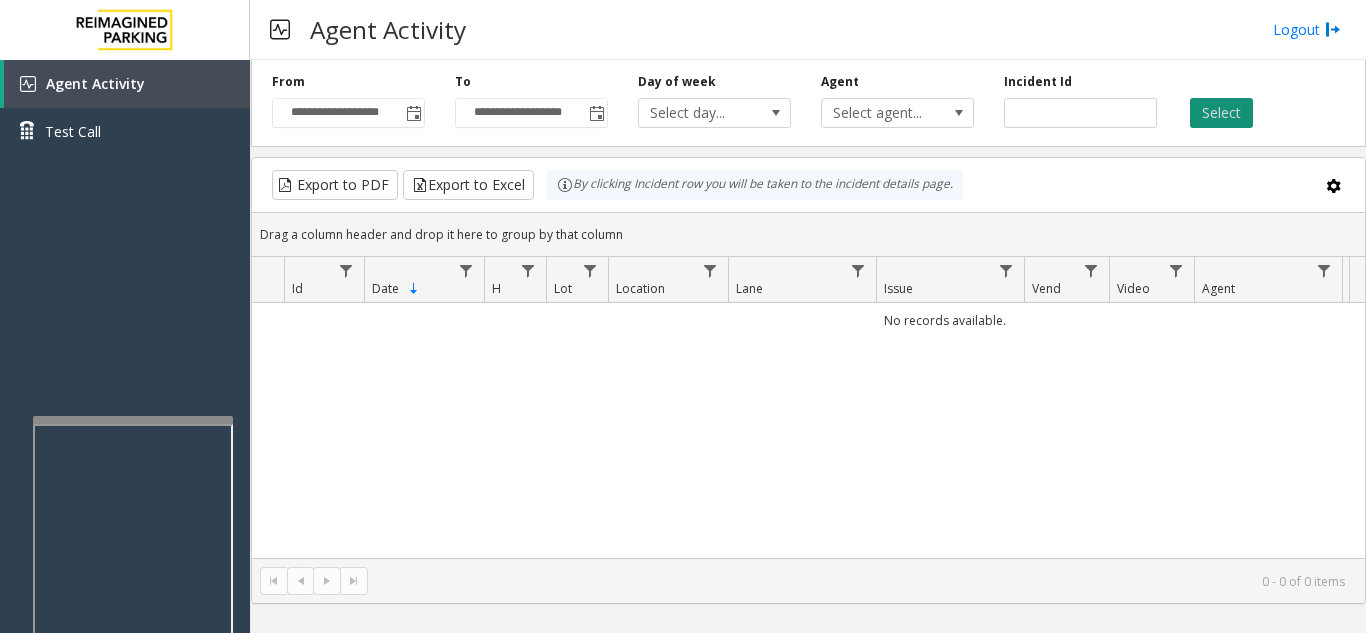 click on "Select" 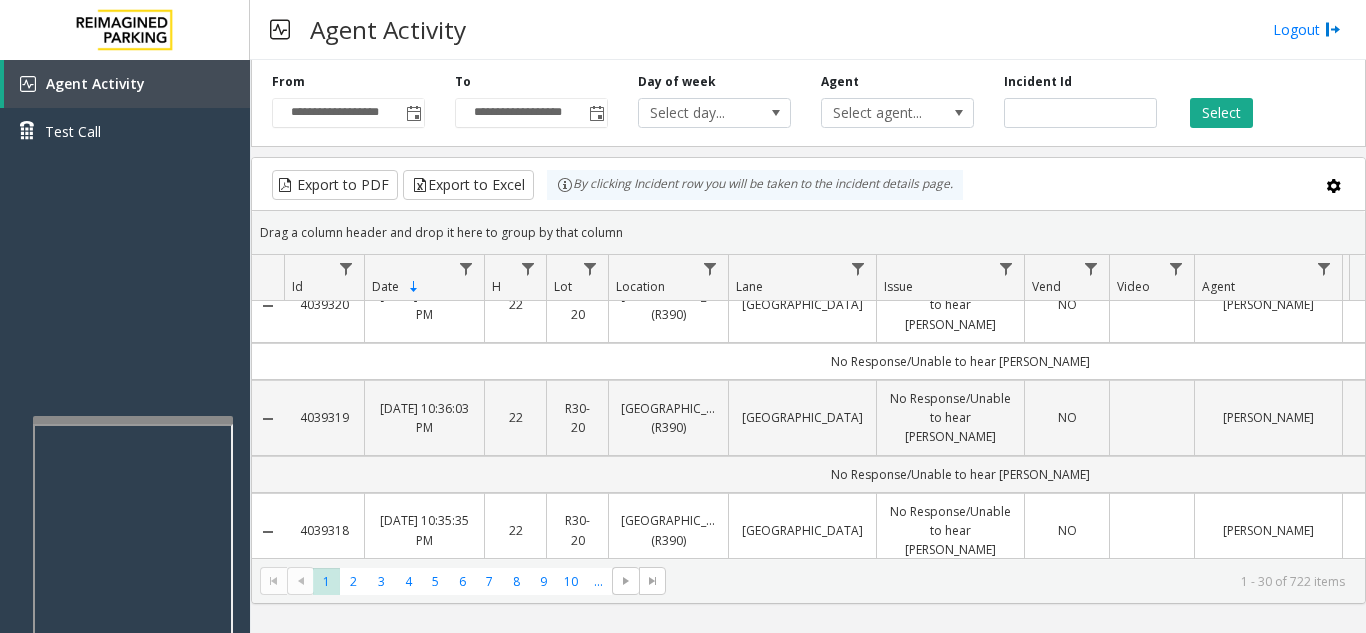 scroll, scrollTop: 0, scrollLeft: 0, axis: both 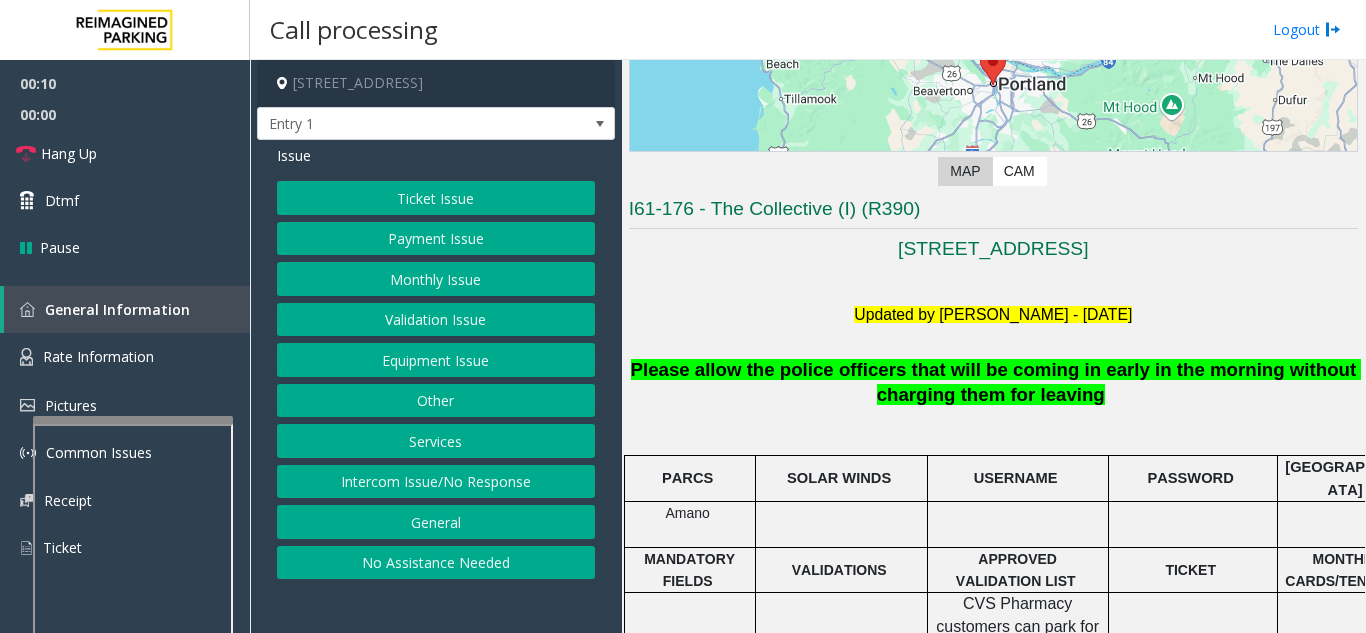 click on "No Assistance Needed" 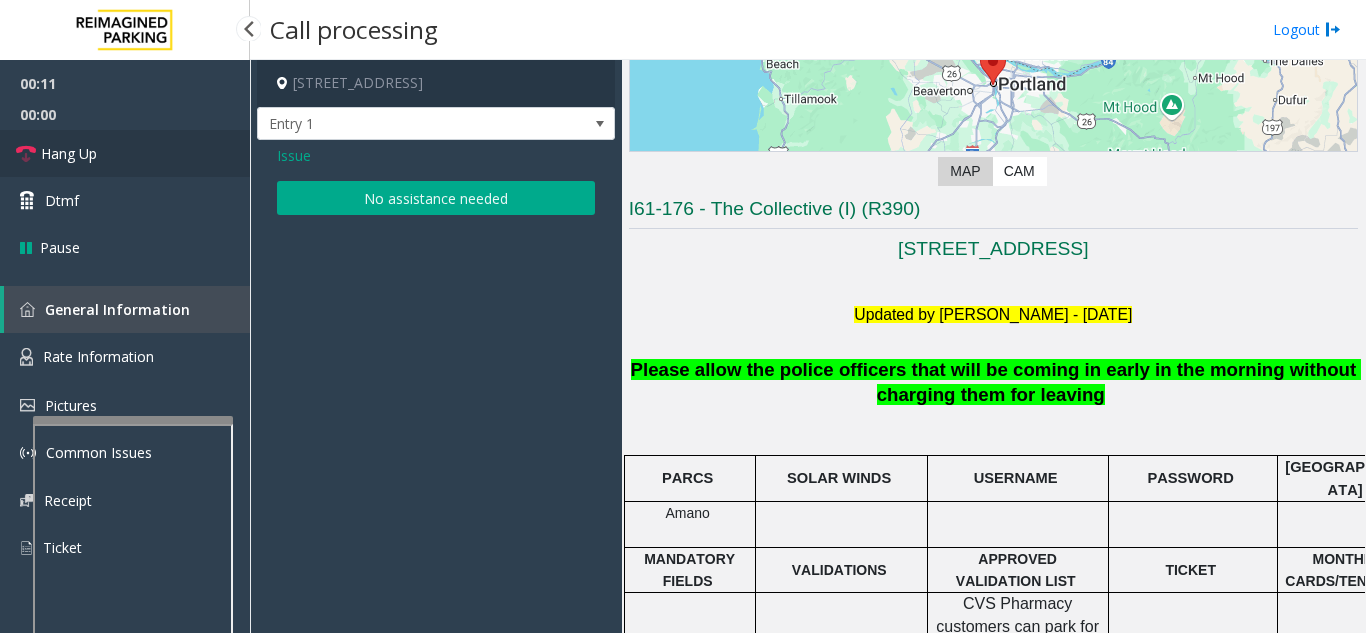 click on "Hang Up" at bounding box center [125, 153] 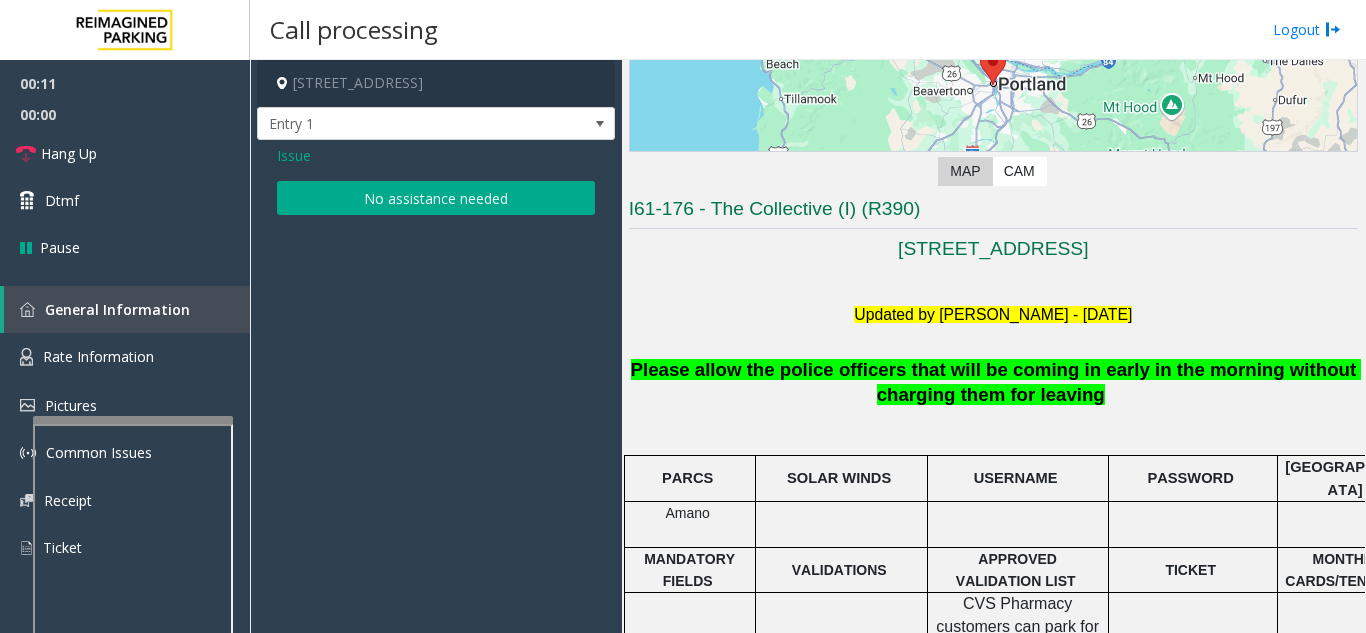 click on "No assistance needed" 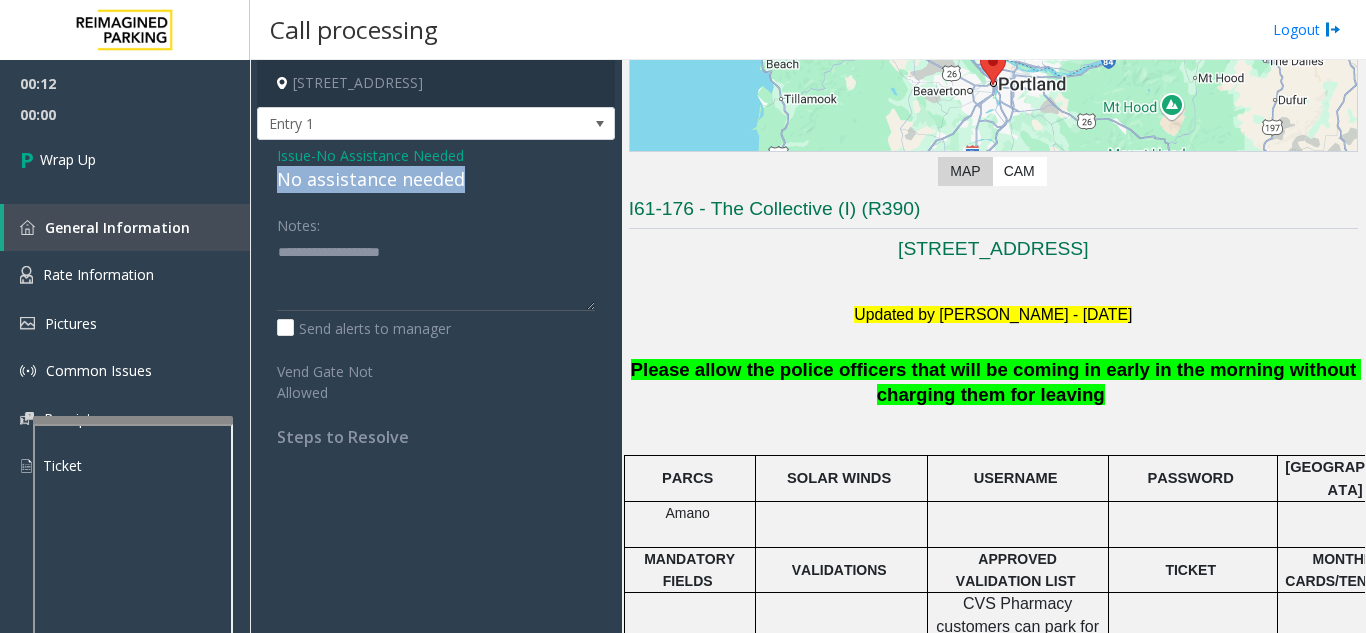 drag, startPoint x: 417, startPoint y: 194, endPoint x: 505, endPoint y: 177, distance: 89.62701 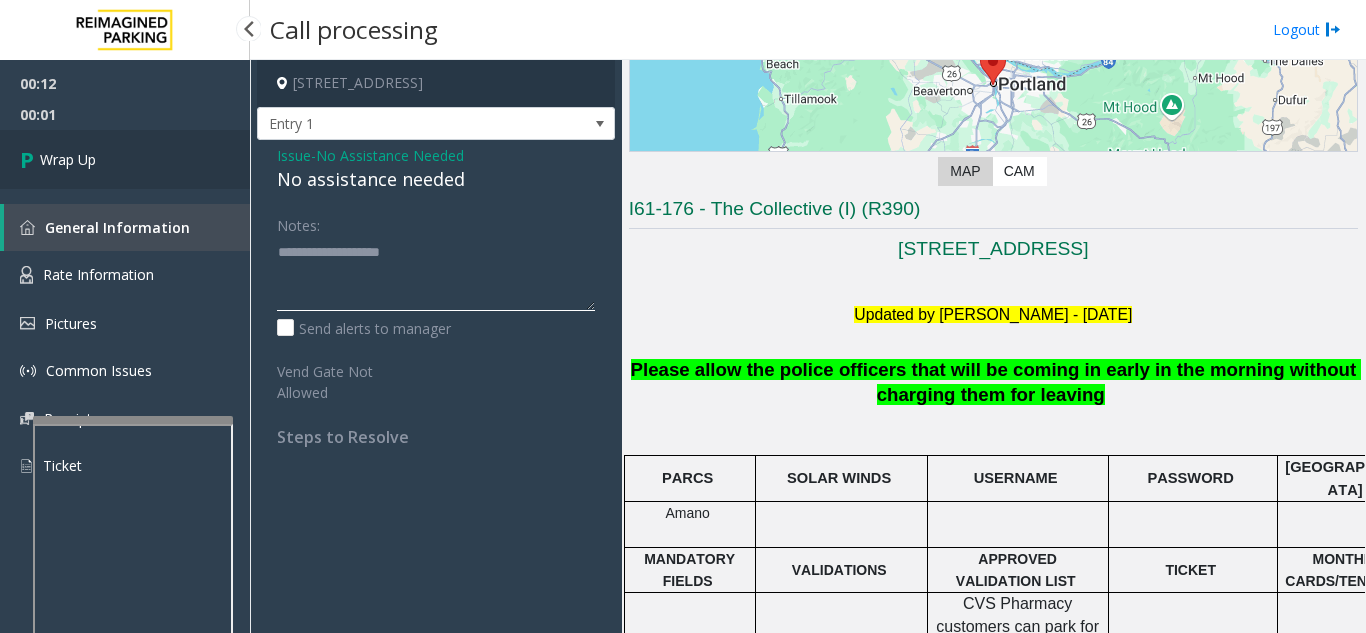 type on "**********" 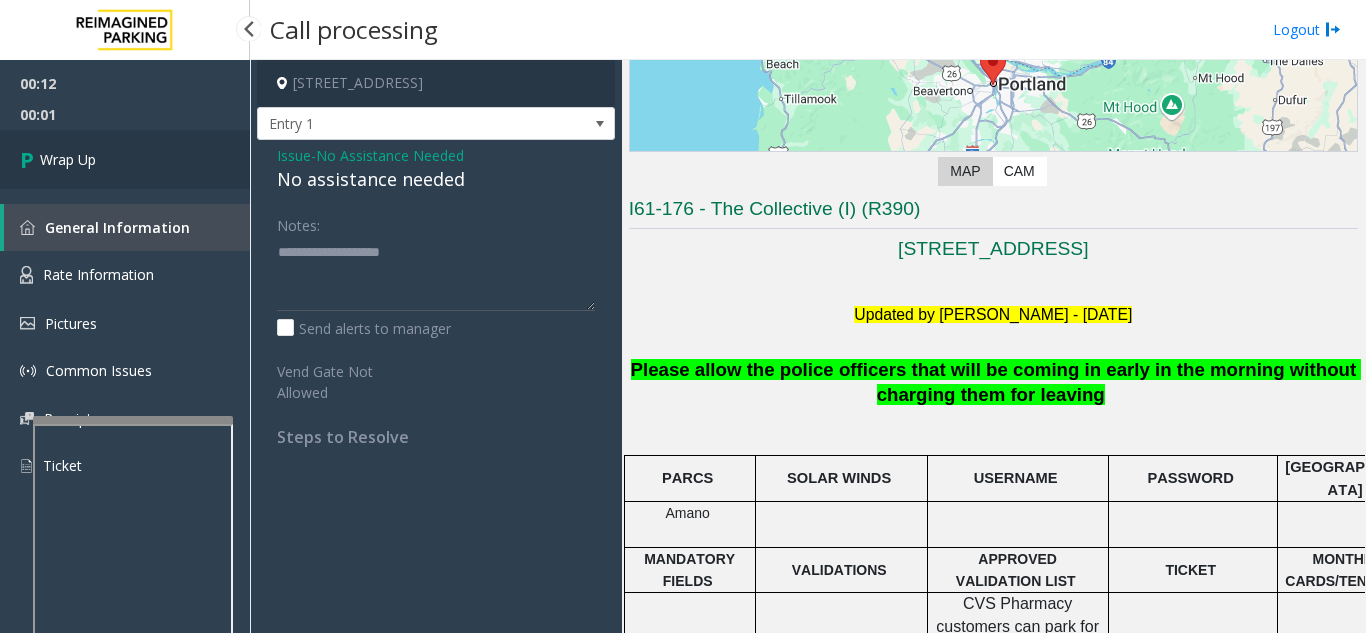 click on "Wrap Up" at bounding box center (125, 159) 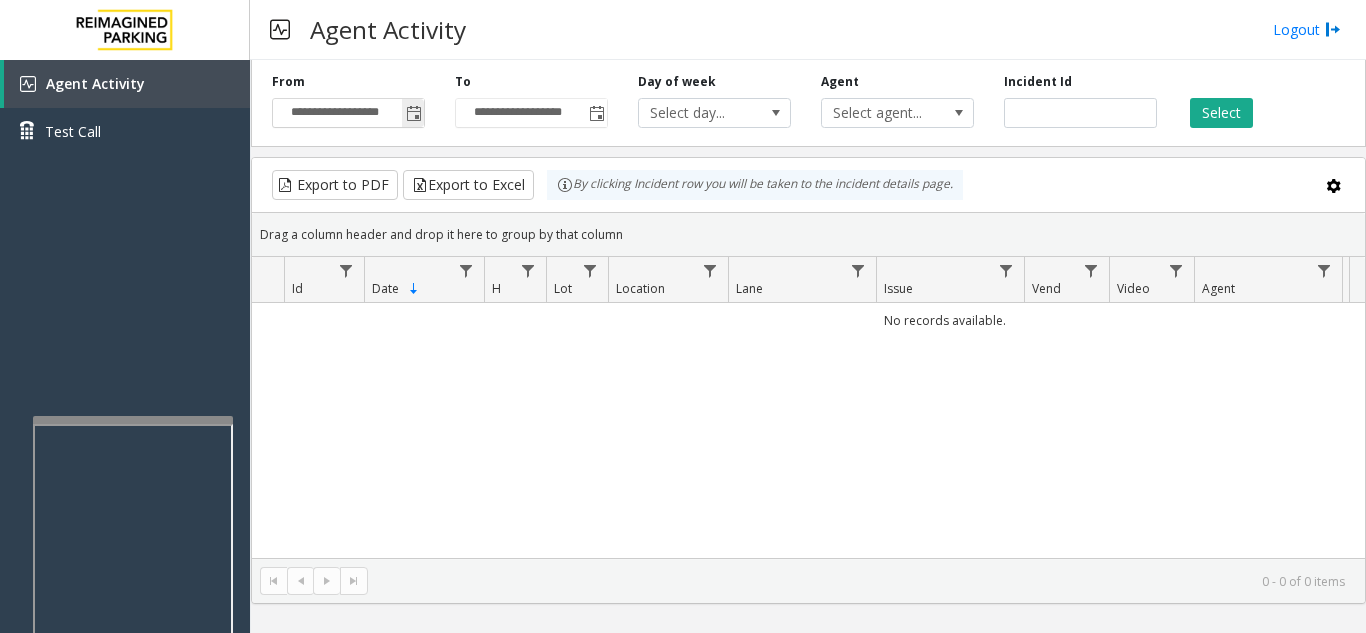 click 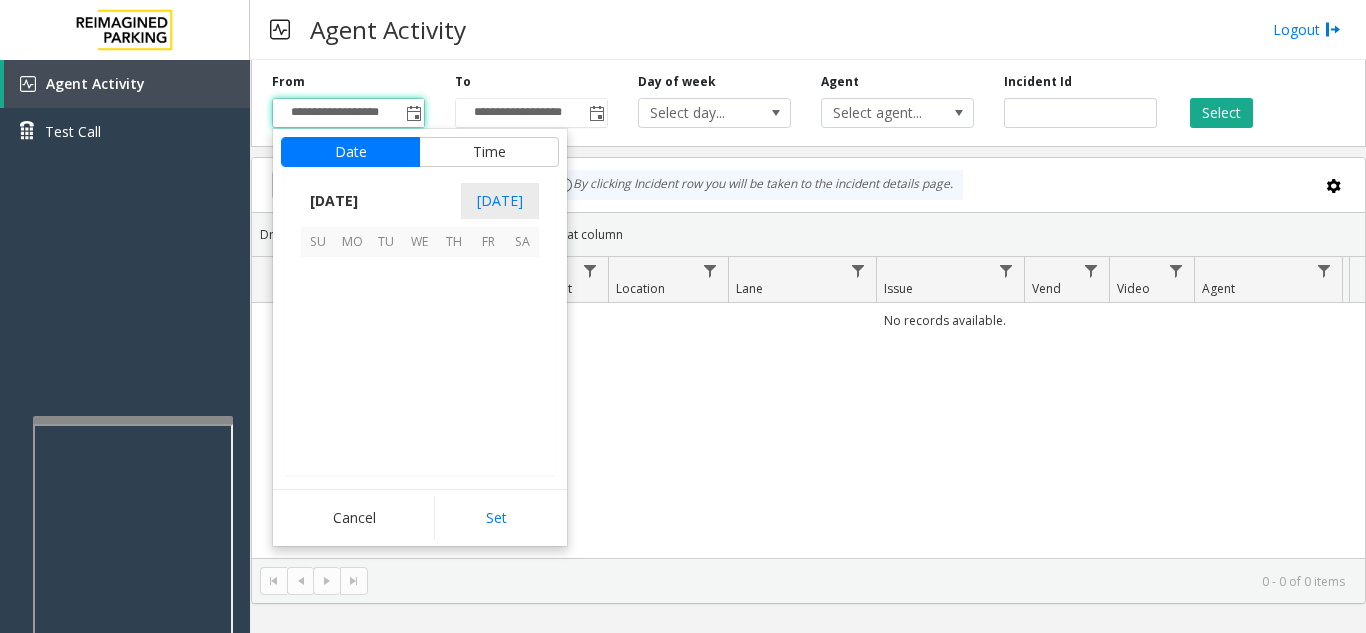 scroll, scrollTop: 358428, scrollLeft: 0, axis: vertical 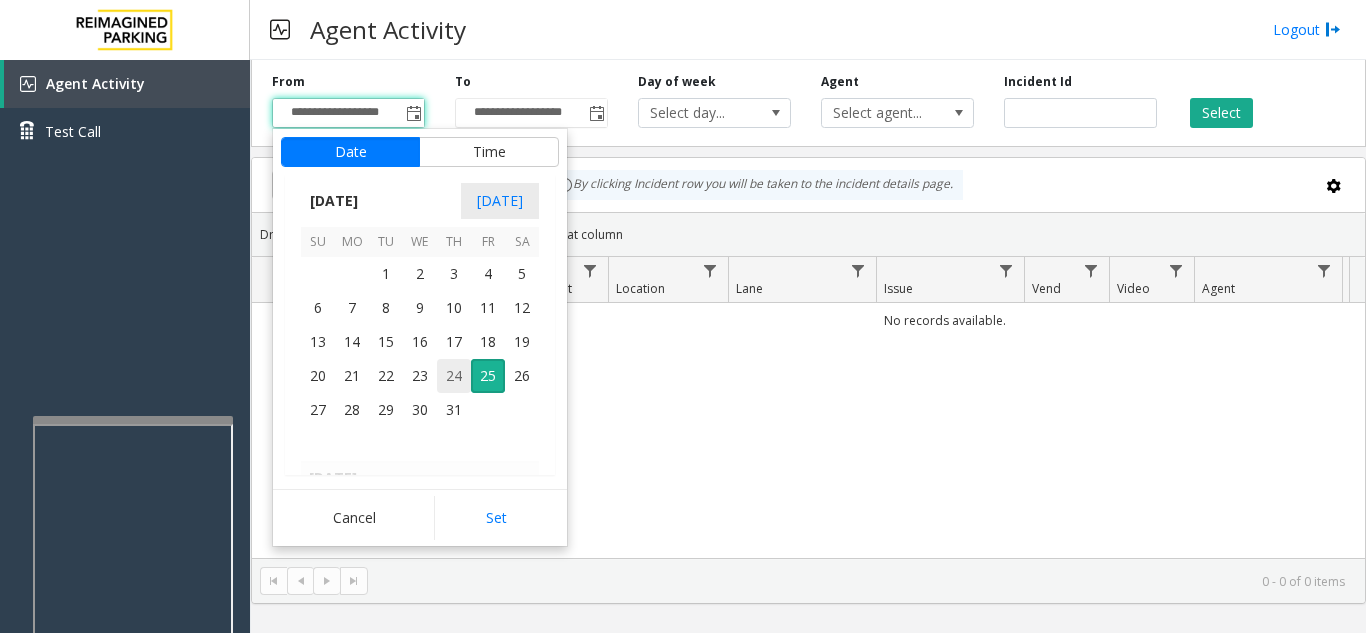 click on "24" at bounding box center [454, 376] 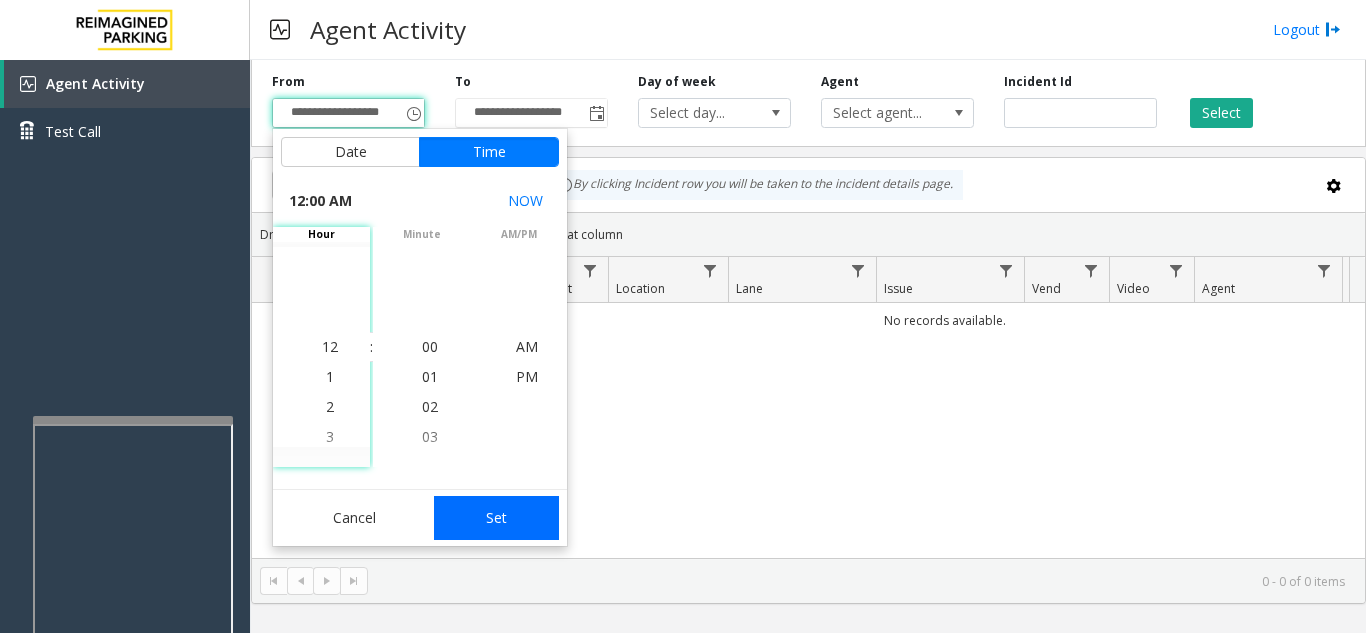 click on "Set" 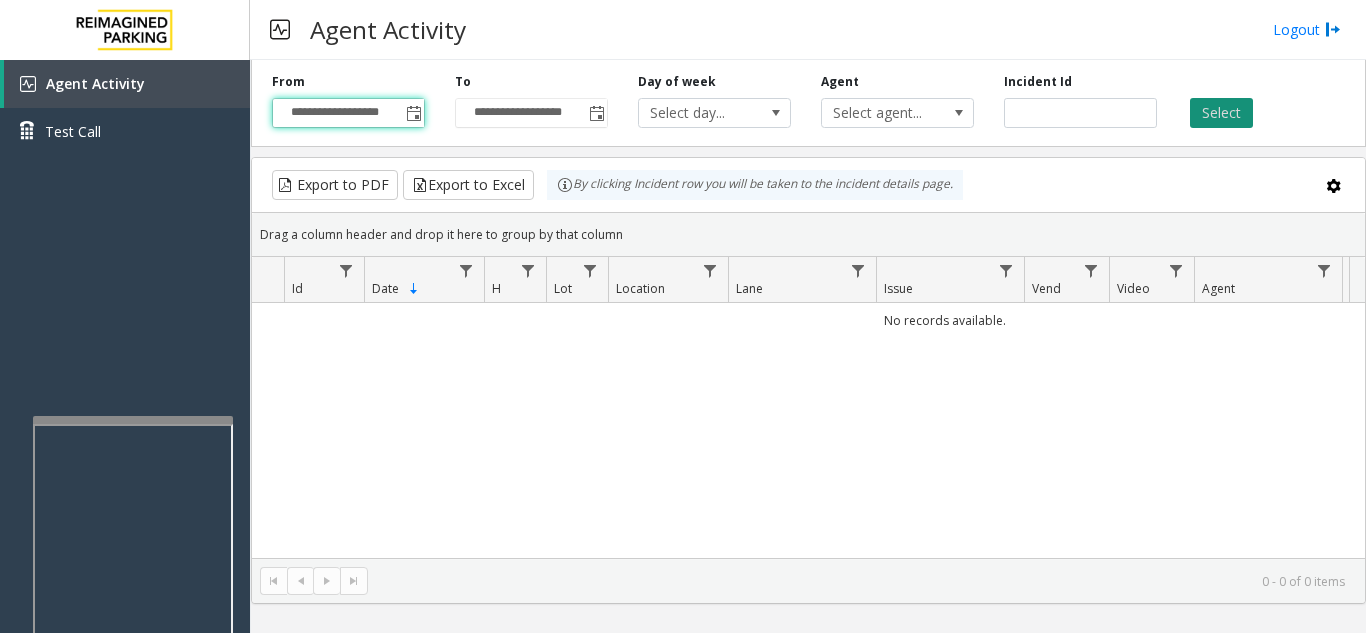 click on "Select" 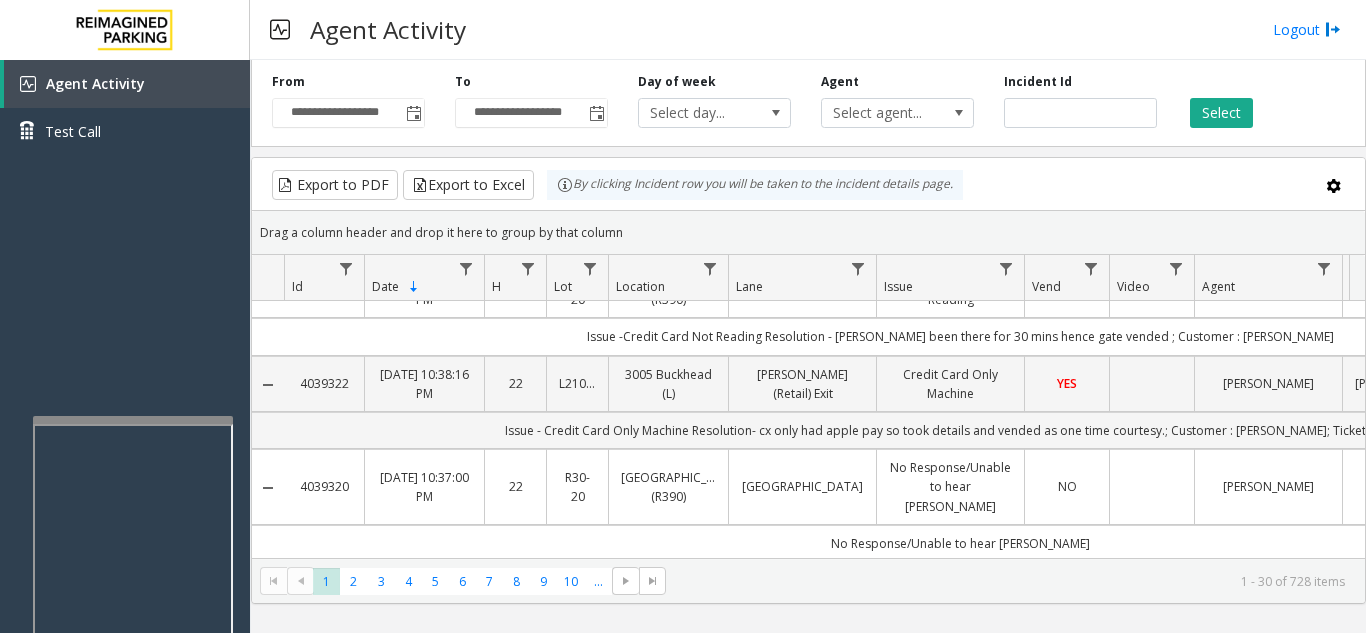 scroll, scrollTop: 400, scrollLeft: 0, axis: vertical 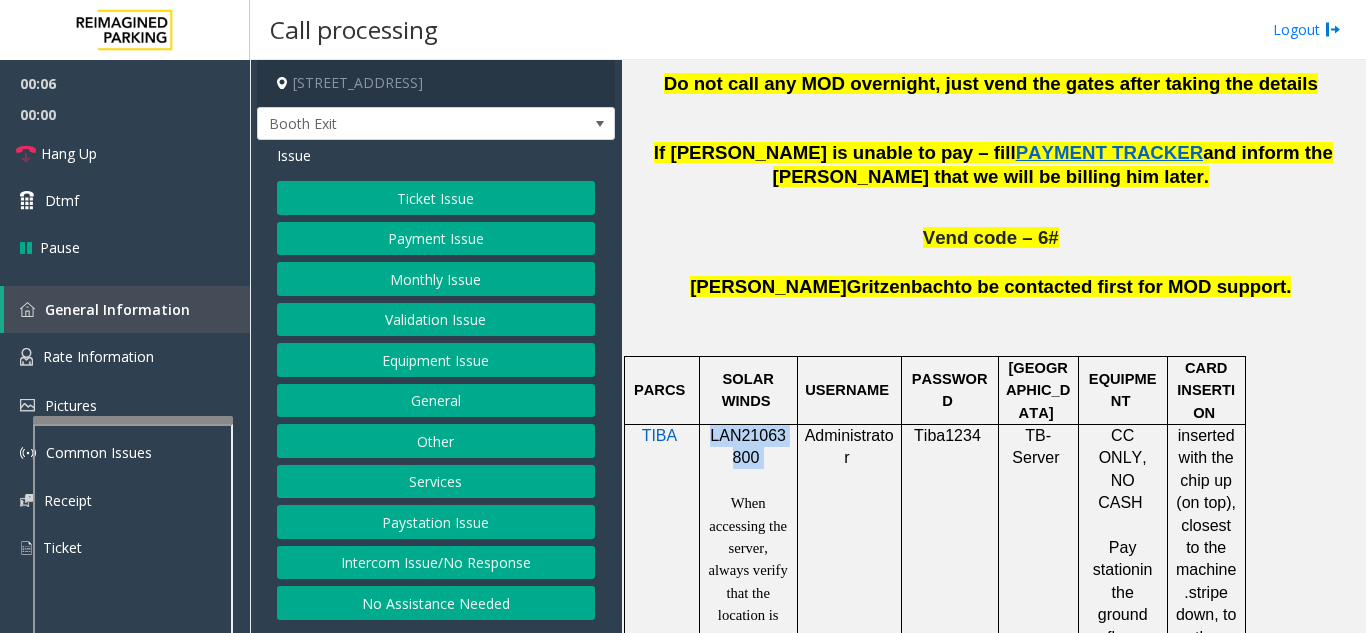 drag, startPoint x: 762, startPoint y: 361, endPoint x: 709, endPoint y: 342, distance: 56.302753 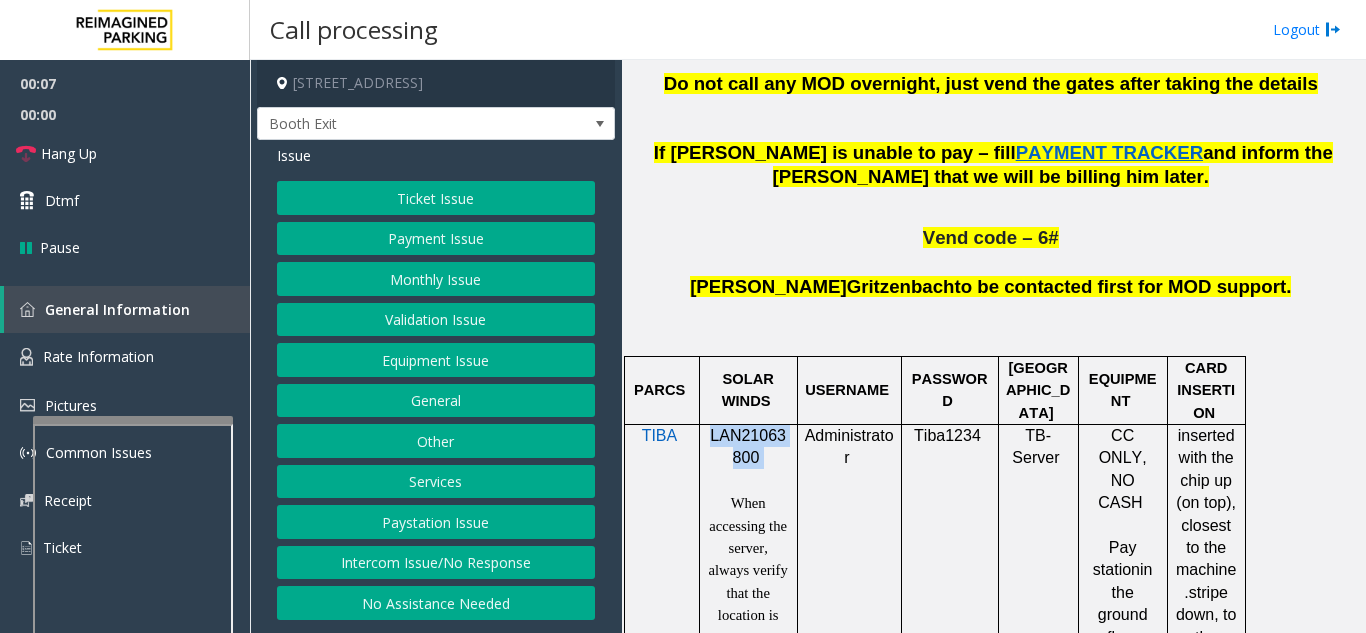 copy on "LAN21063800" 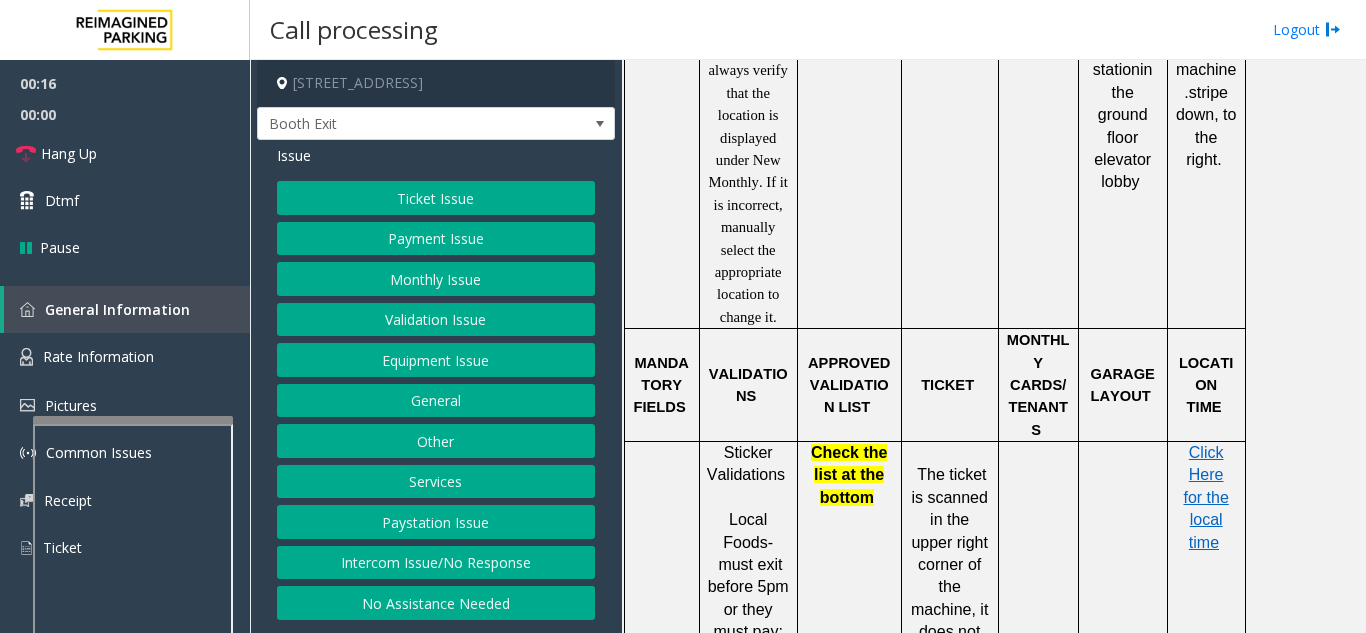 scroll, scrollTop: 1800, scrollLeft: 0, axis: vertical 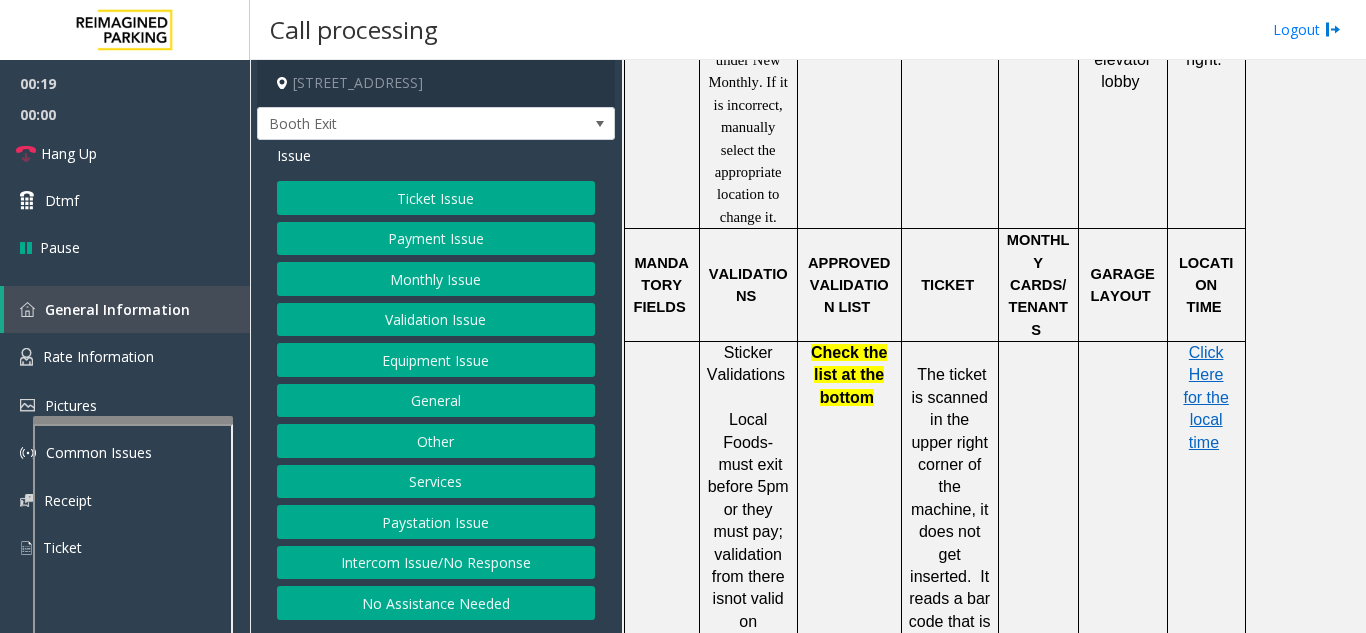 click on "Validation Issue" 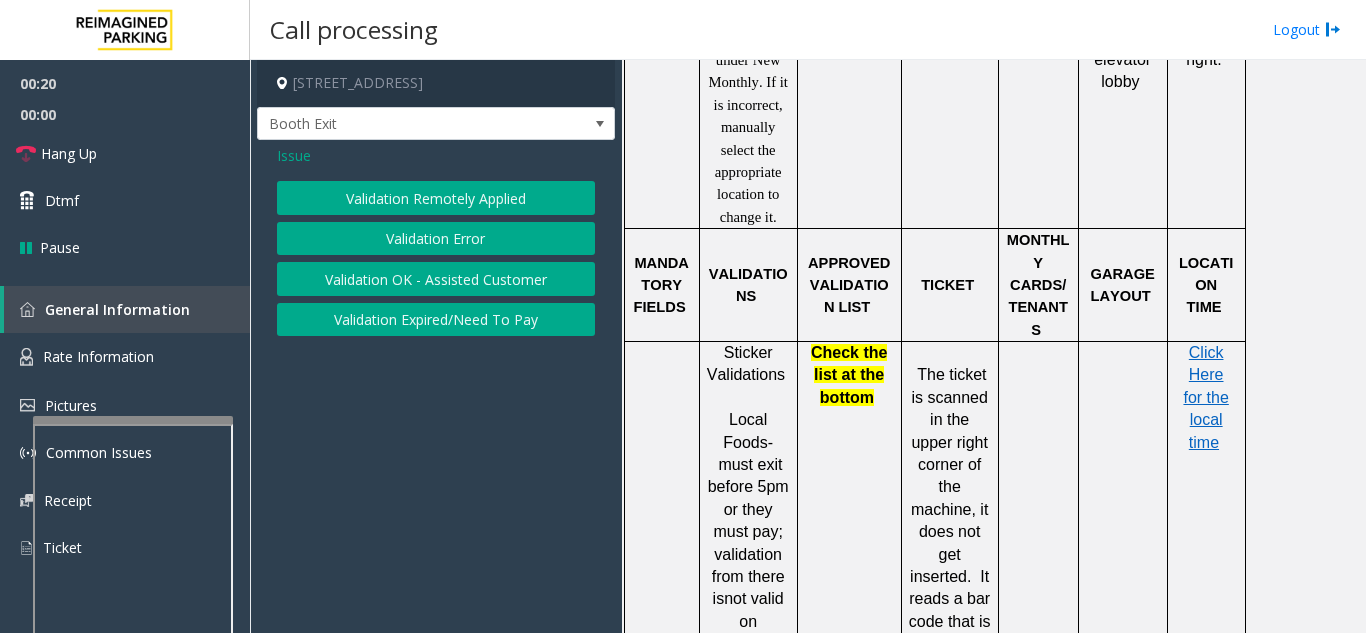 click on "Validation Error" 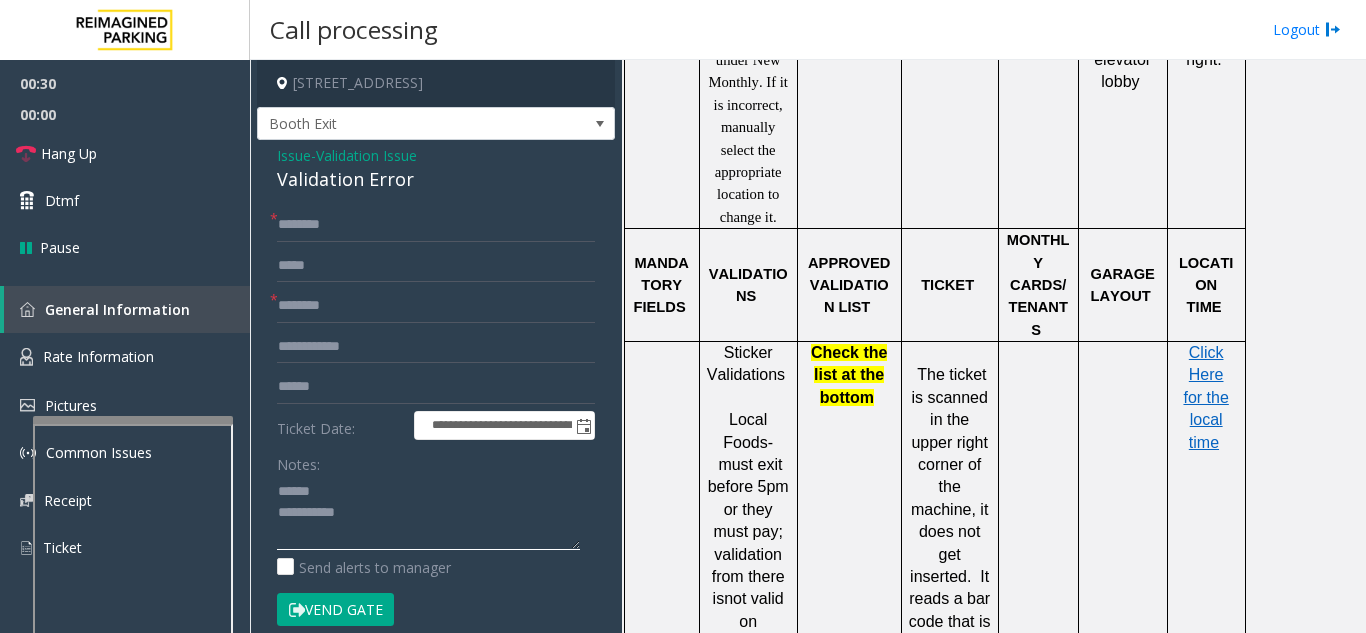 click 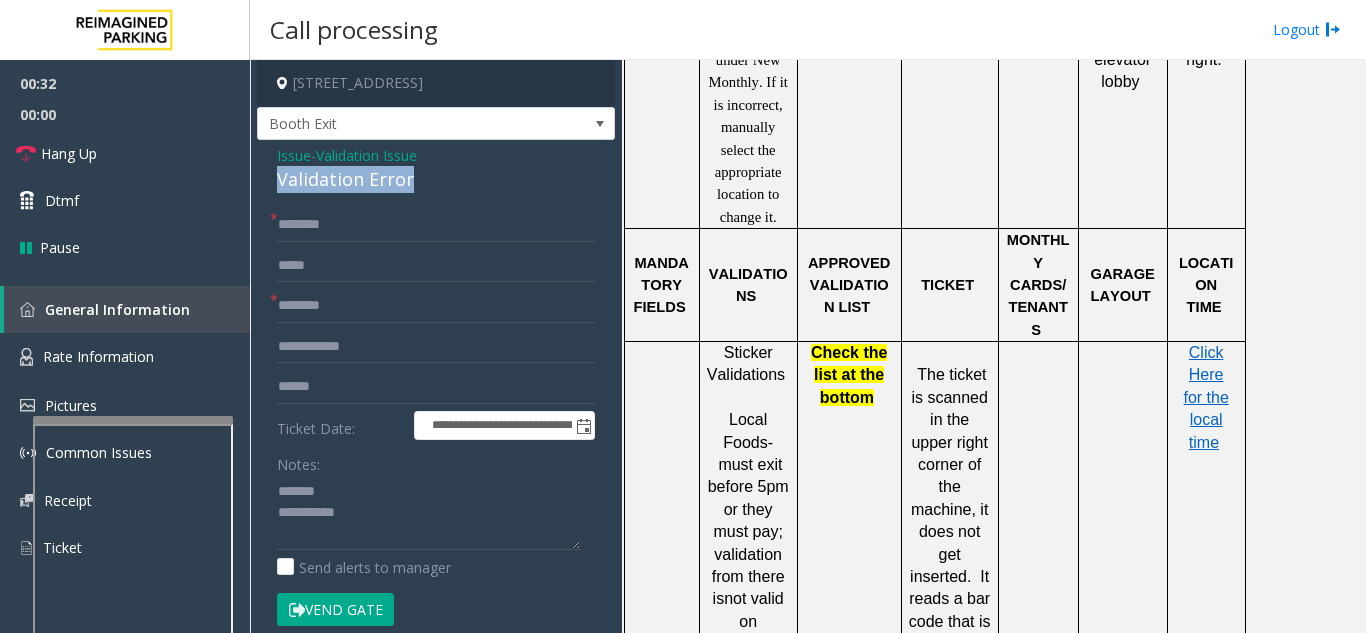 drag, startPoint x: 269, startPoint y: 183, endPoint x: 426, endPoint y: 186, distance: 157.02866 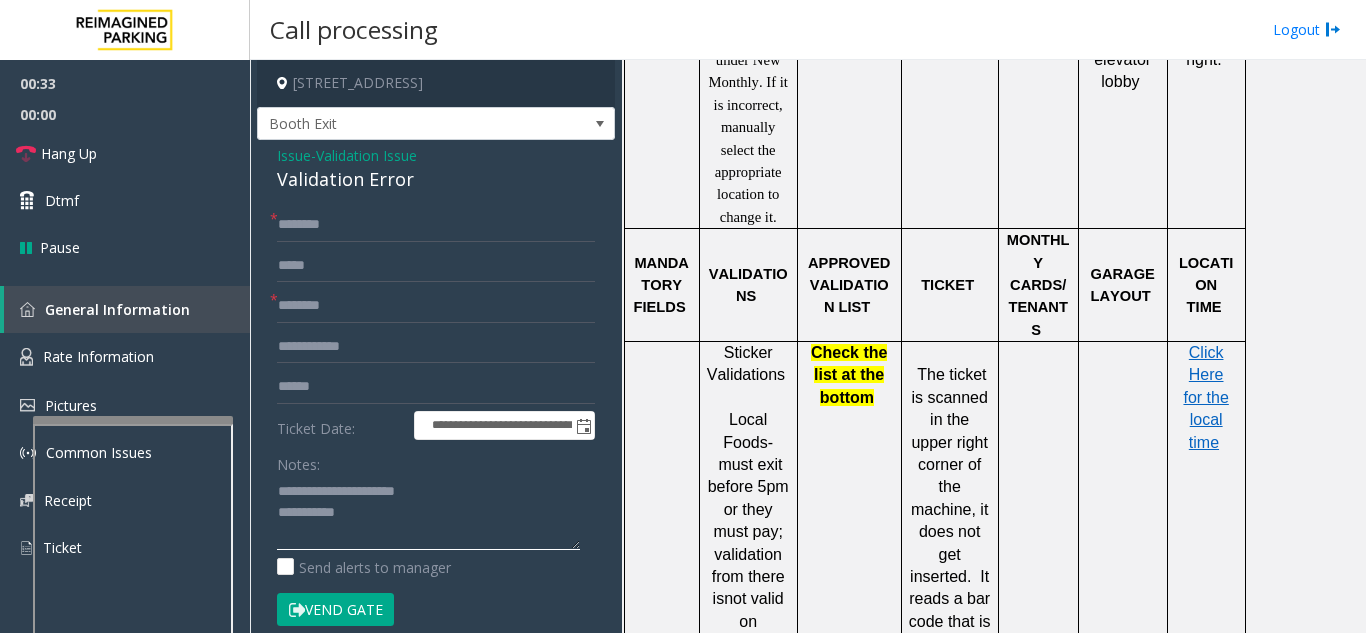 click 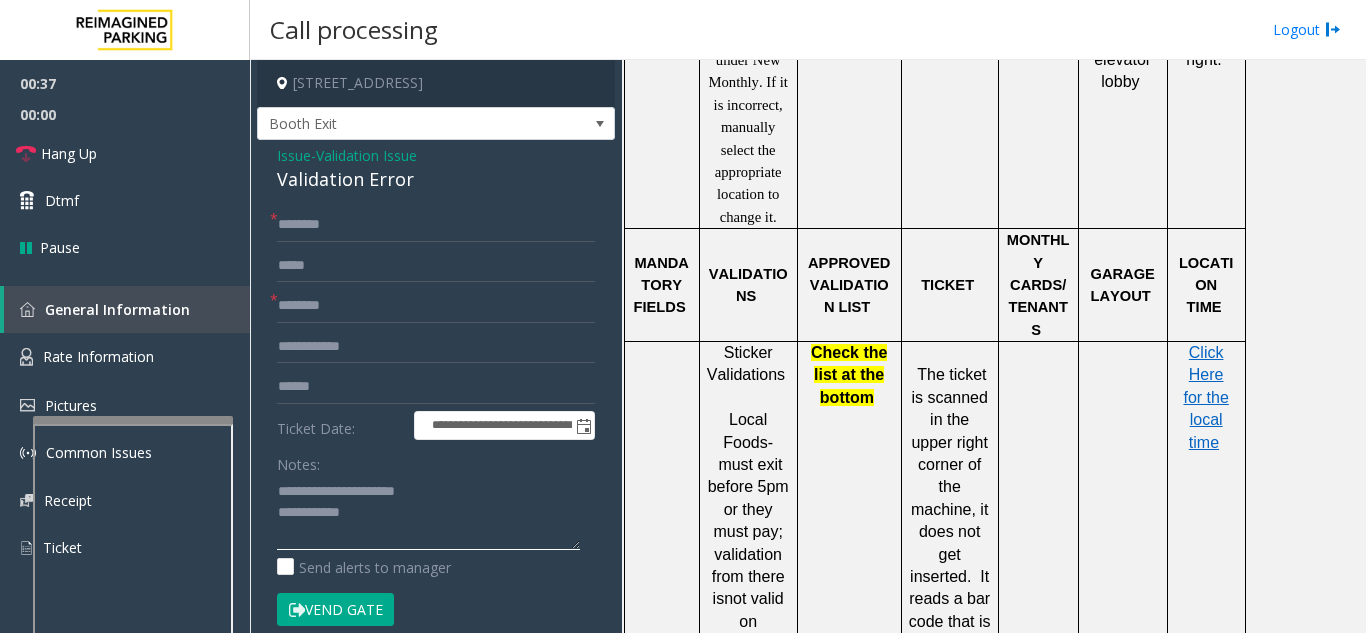 type on "**********" 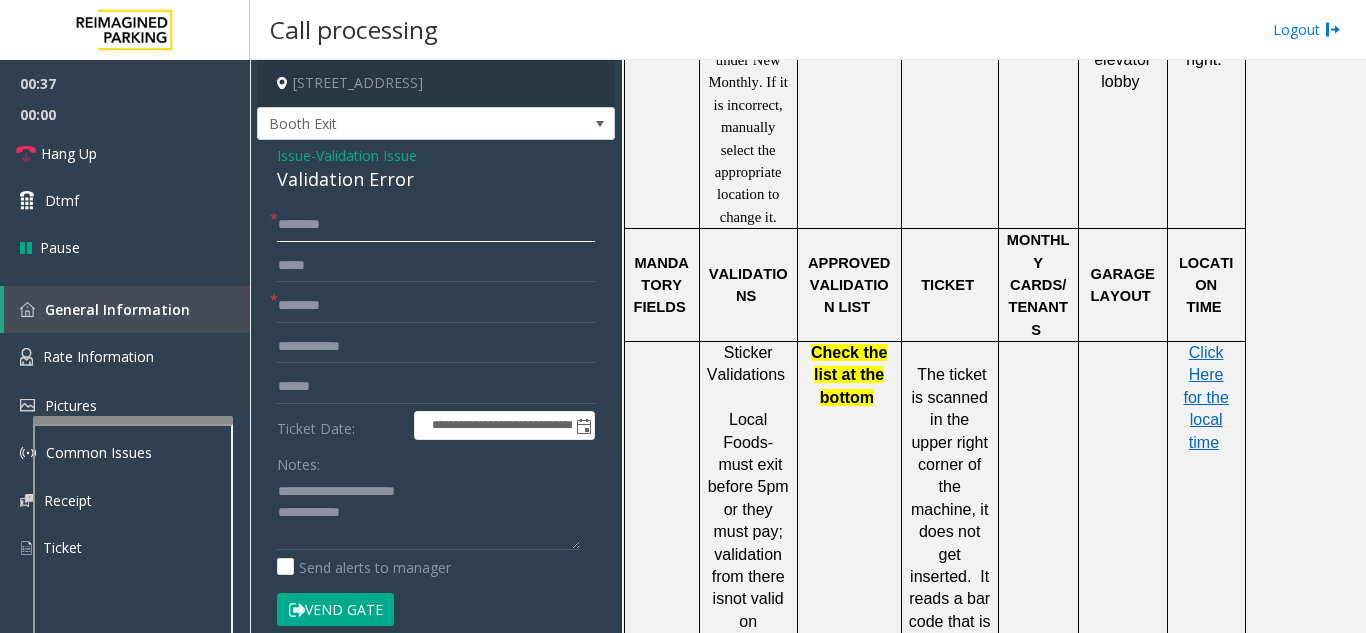 click 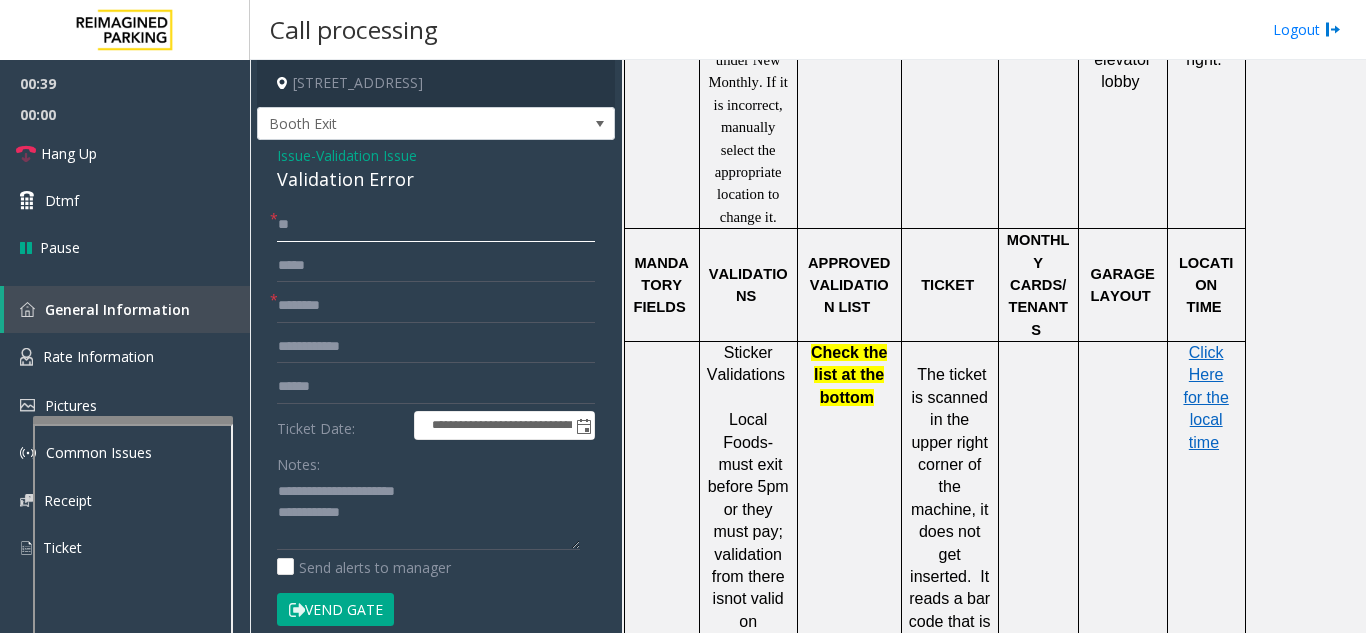 type on "**" 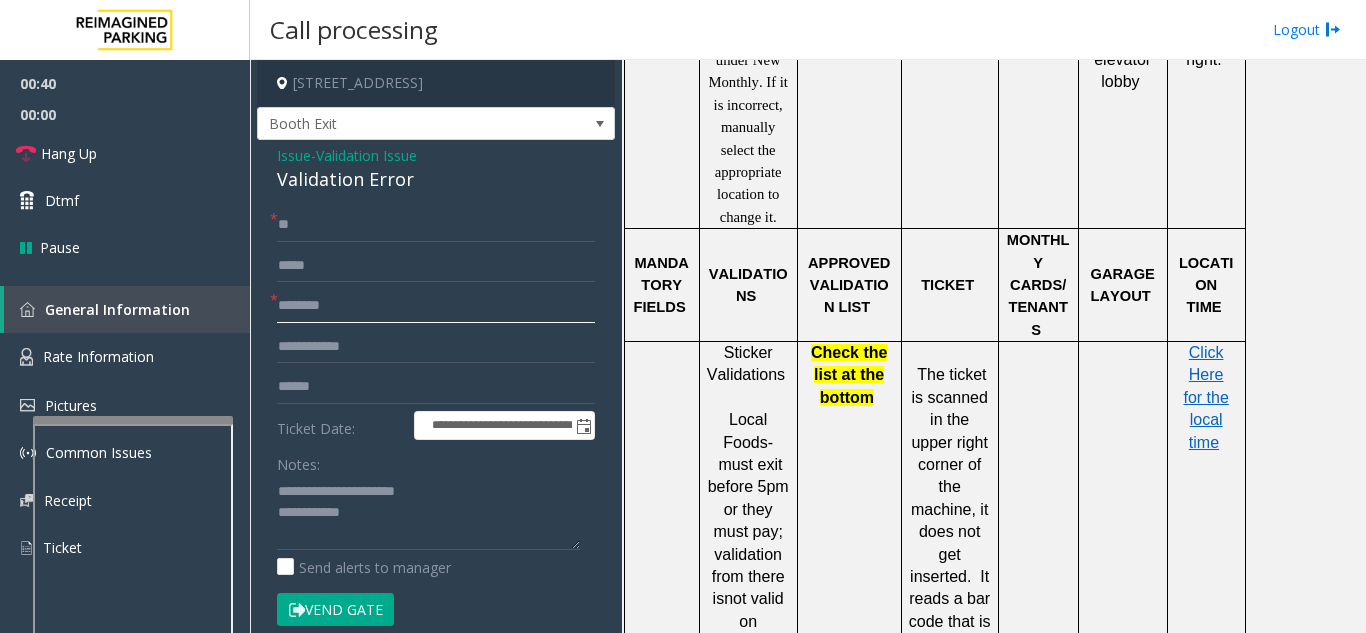 click 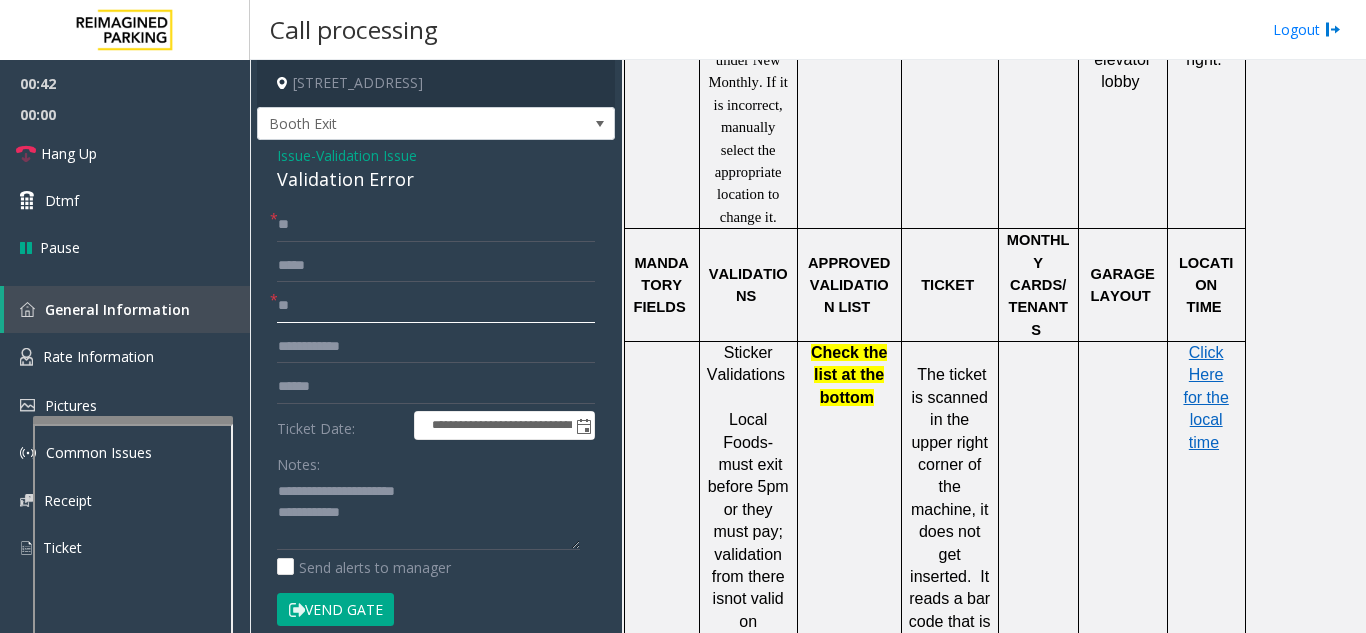 scroll, scrollTop: 100, scrollLeft: 0, axis: vertical 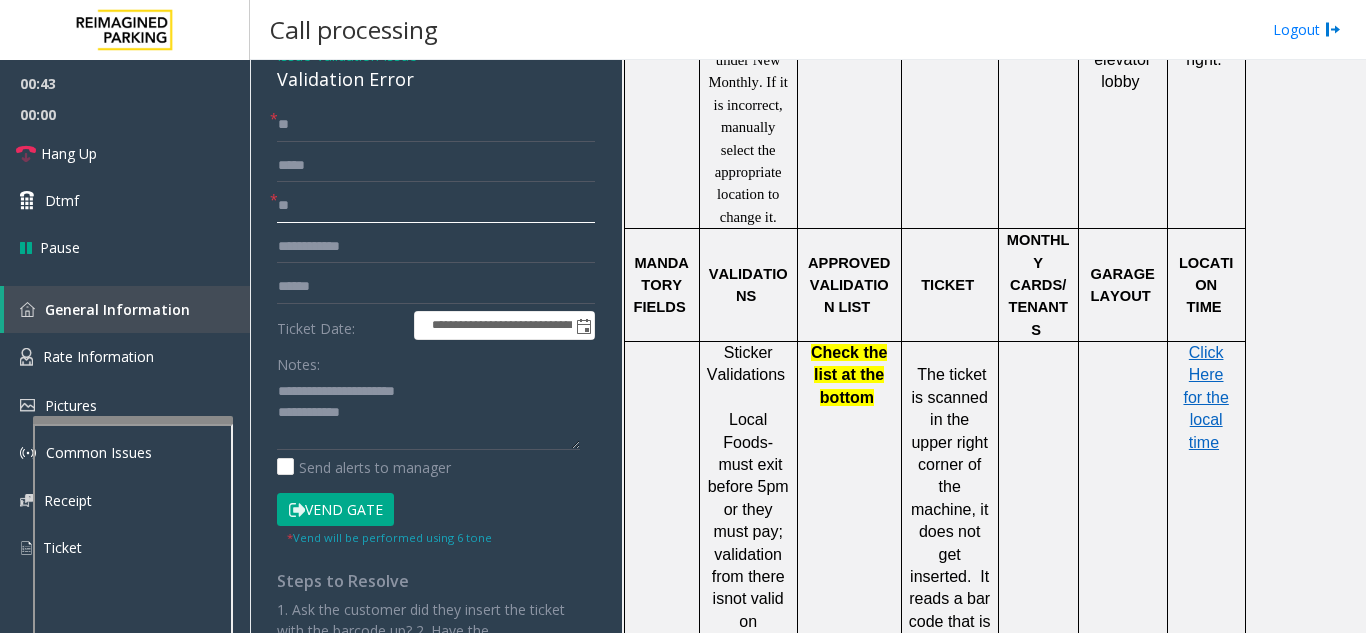 type on "**" 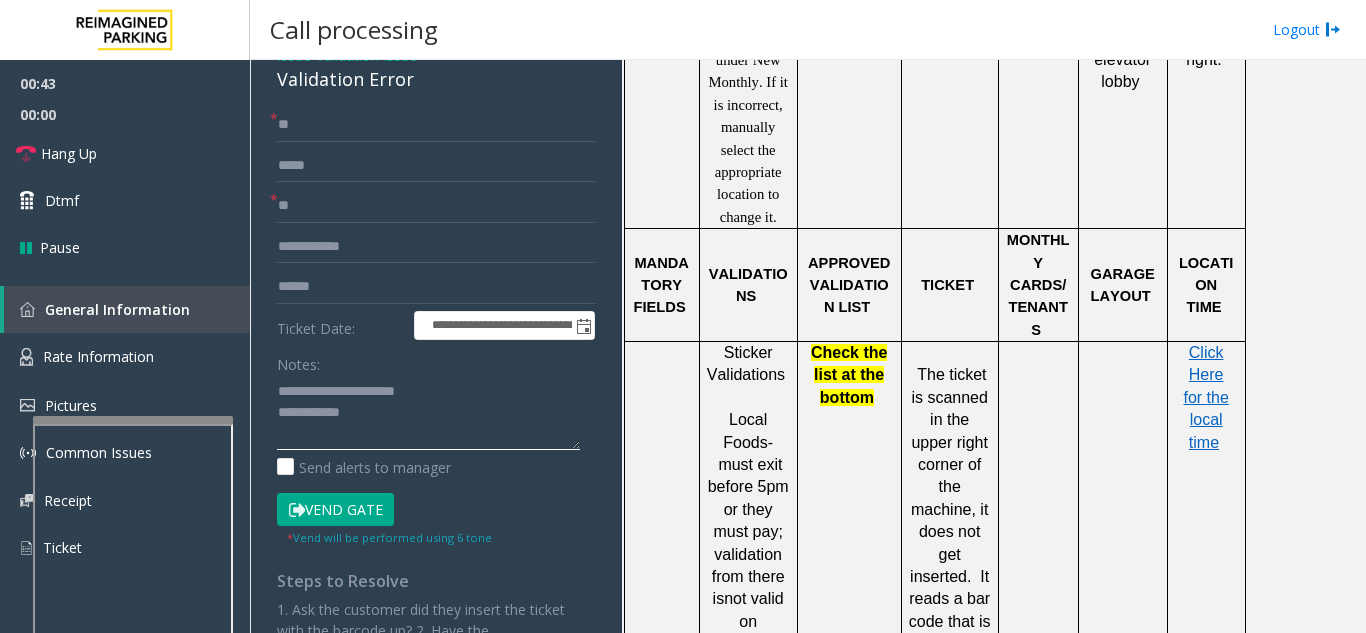 click 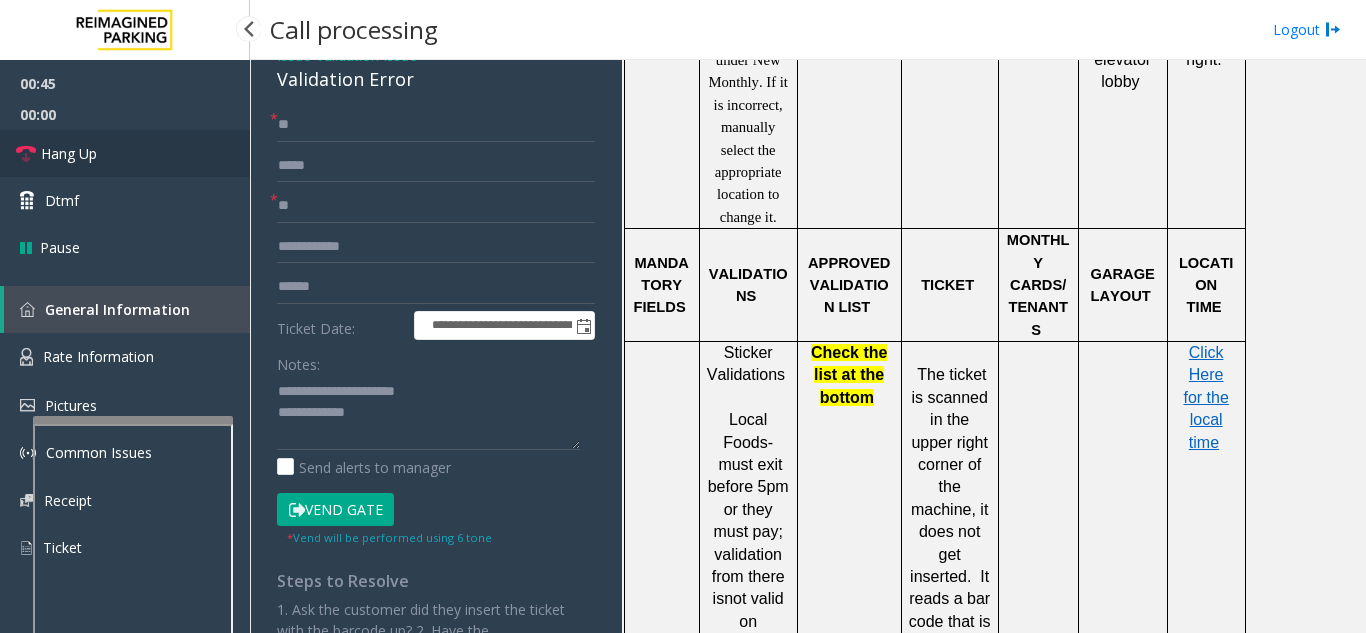 click on "Hang Up" at bounding box center (125, 153) 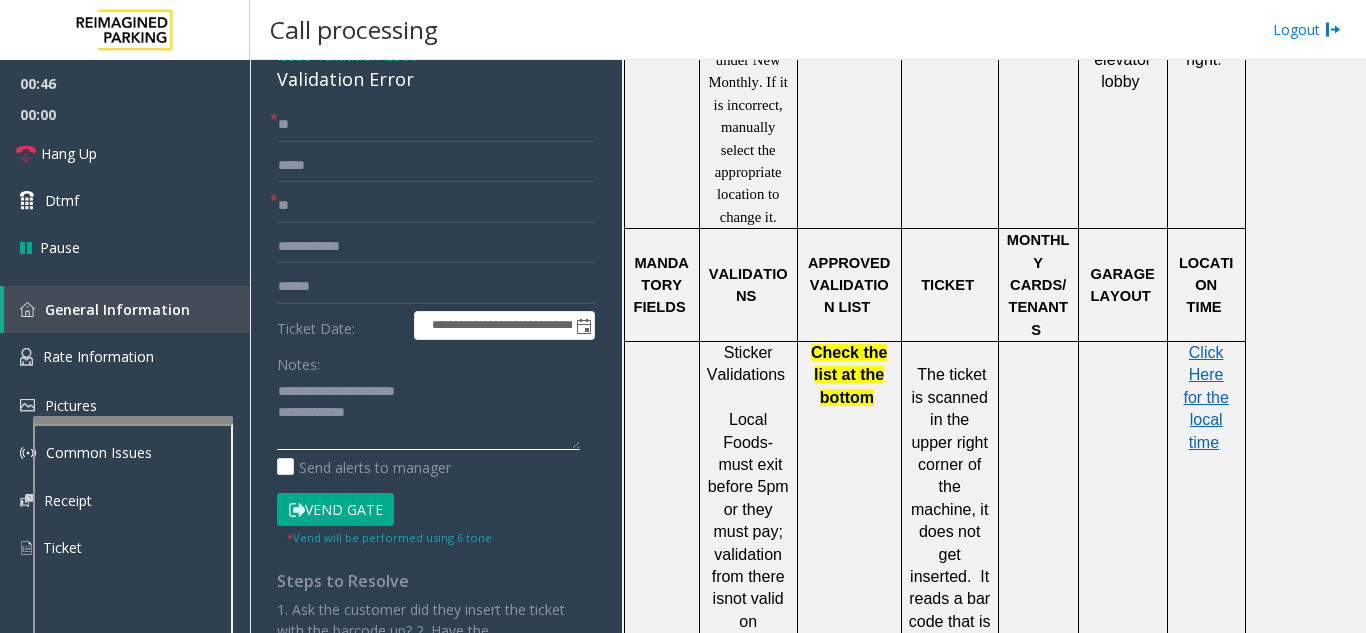 click 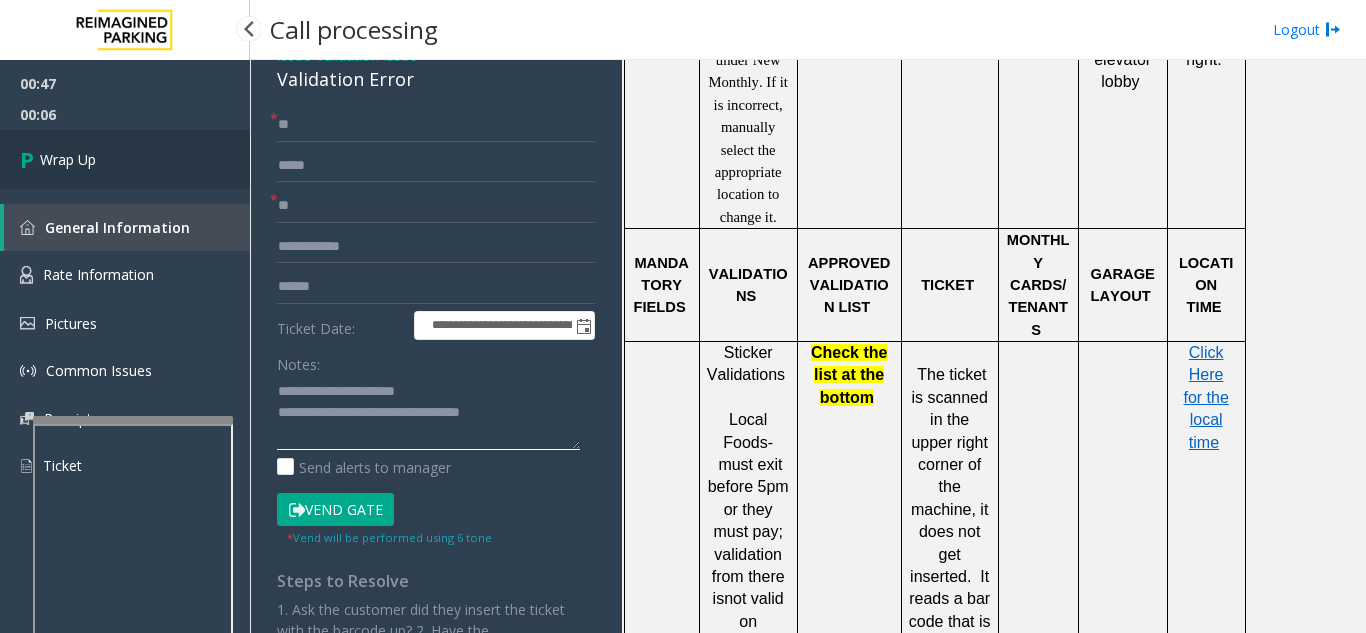 type on "**********" 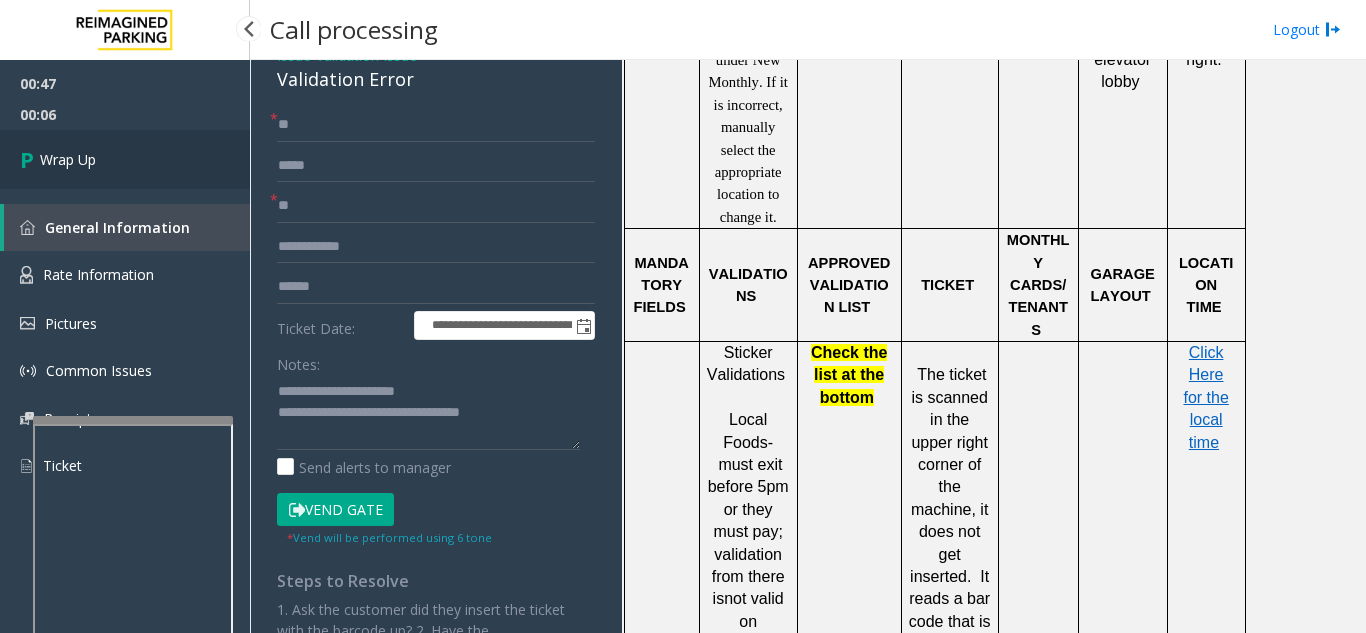 click on "Wrap Up" at bounding box center [125, 159] 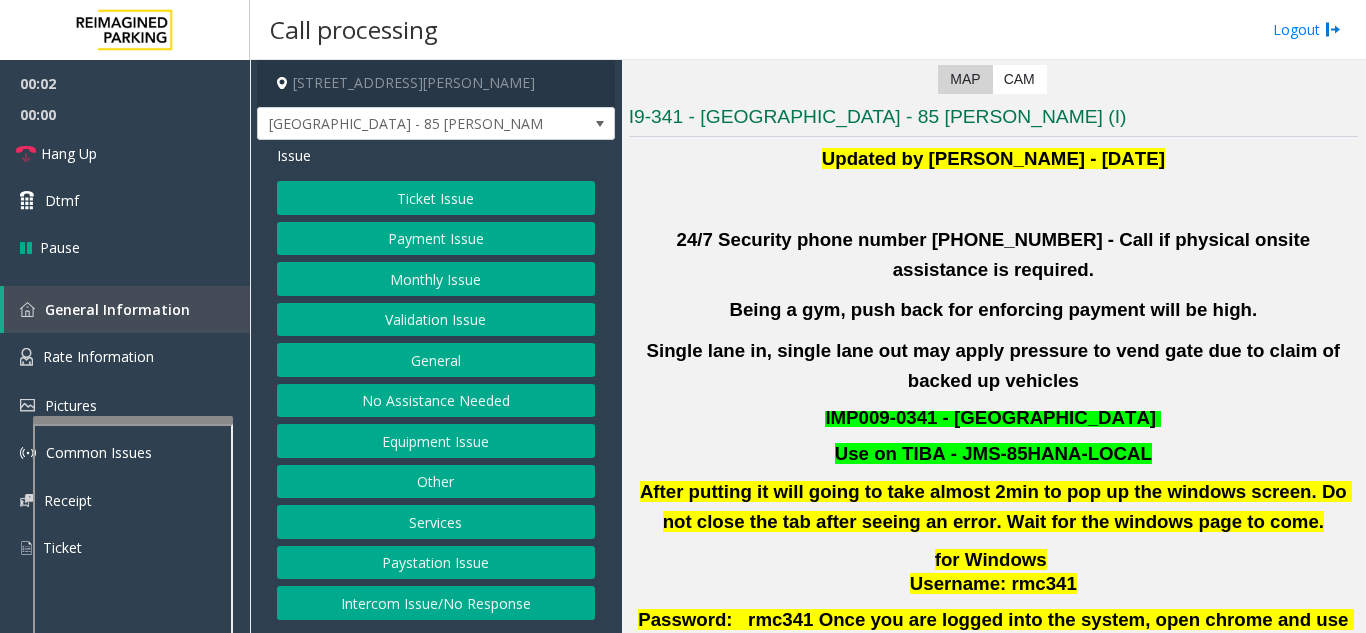 scroll, scrollTop: 500, scrollLeft: 0, axis: vertical 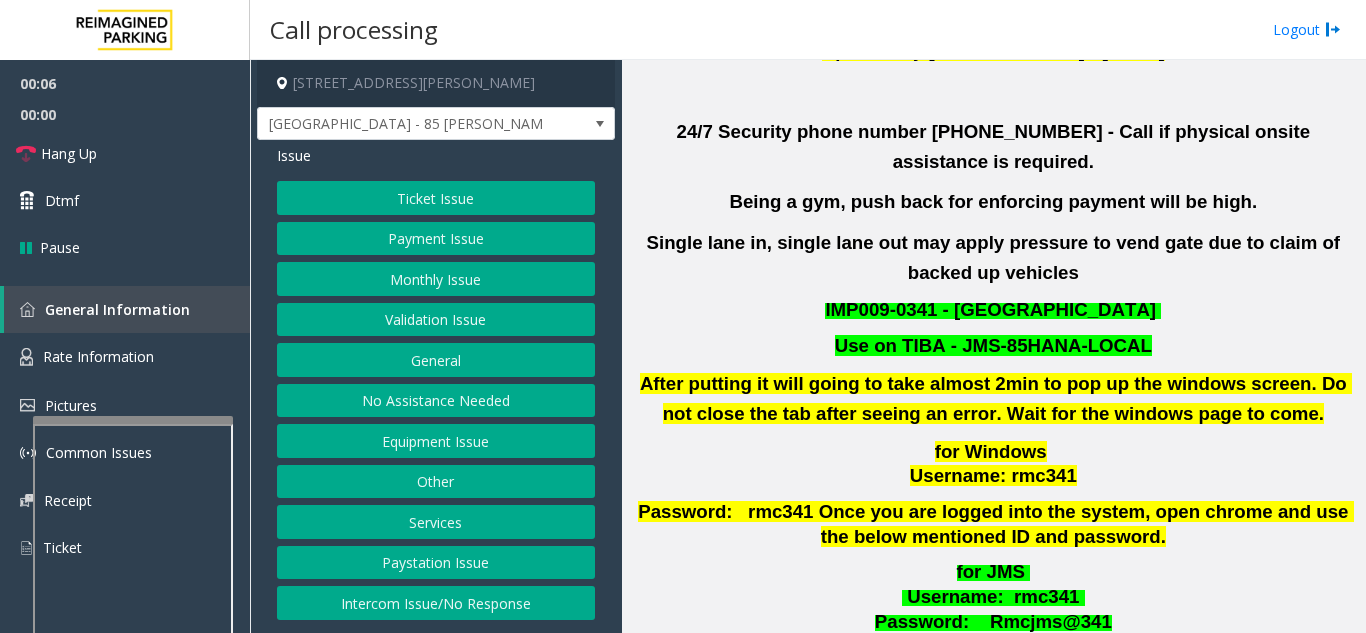 click on "Validation Issue" 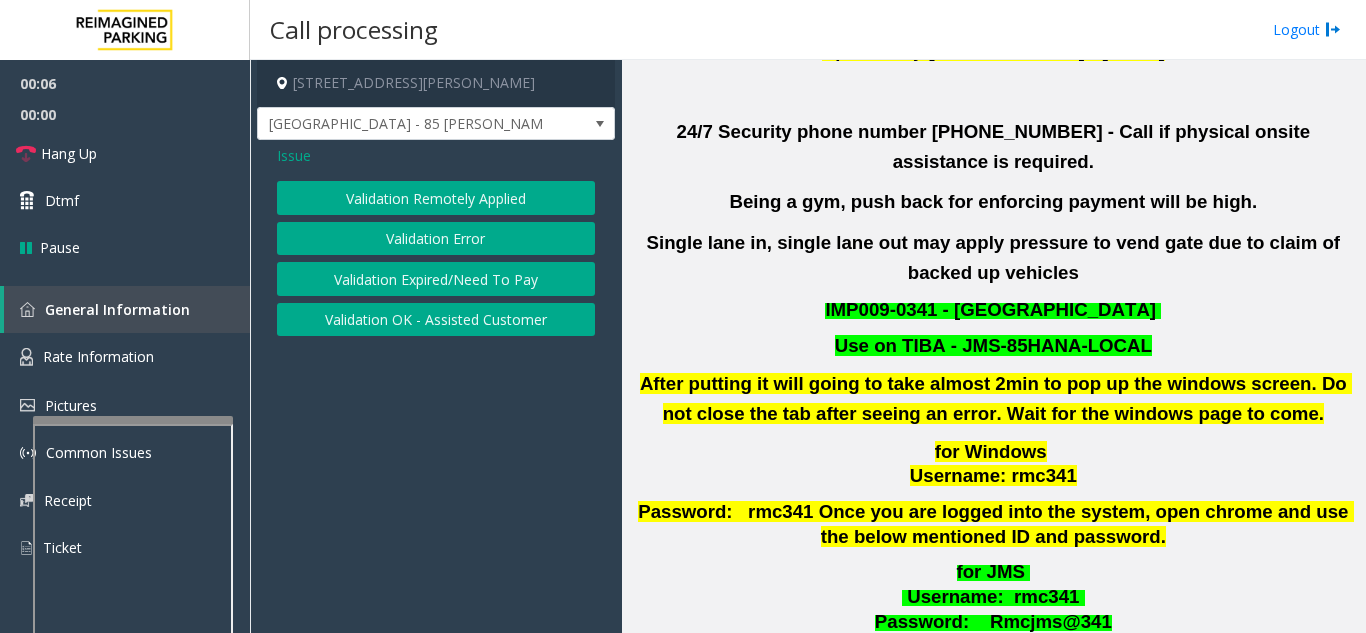 click on "Validation Error" 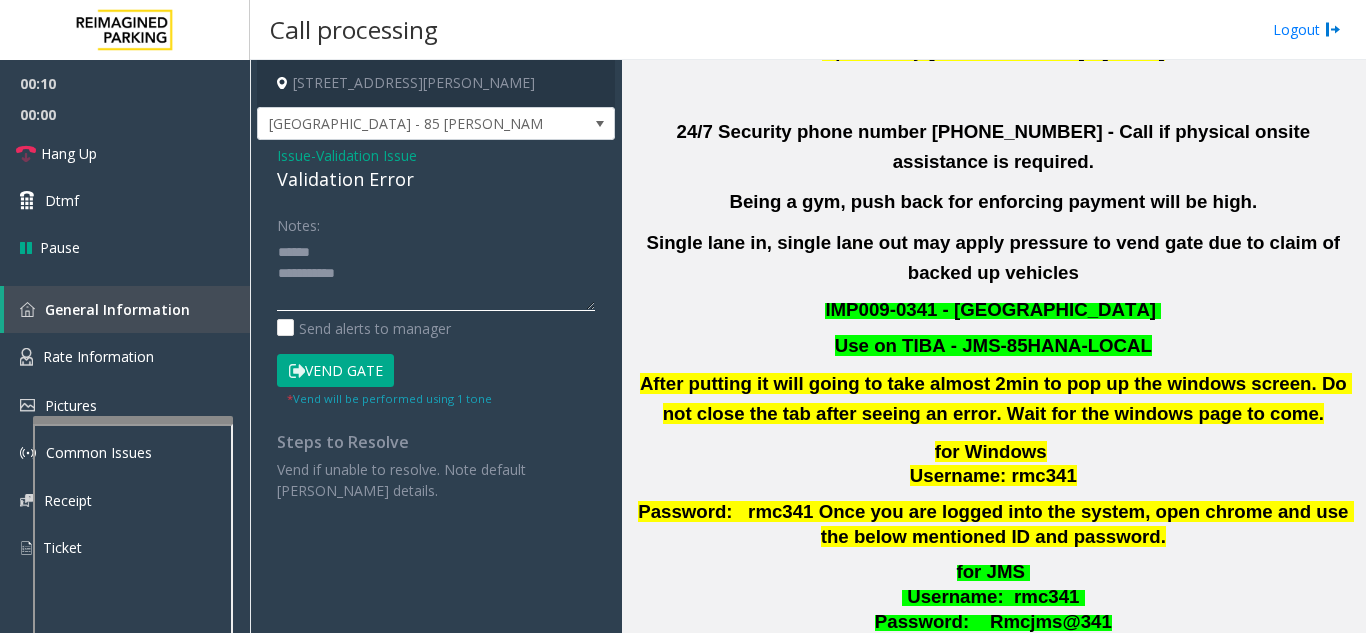 click 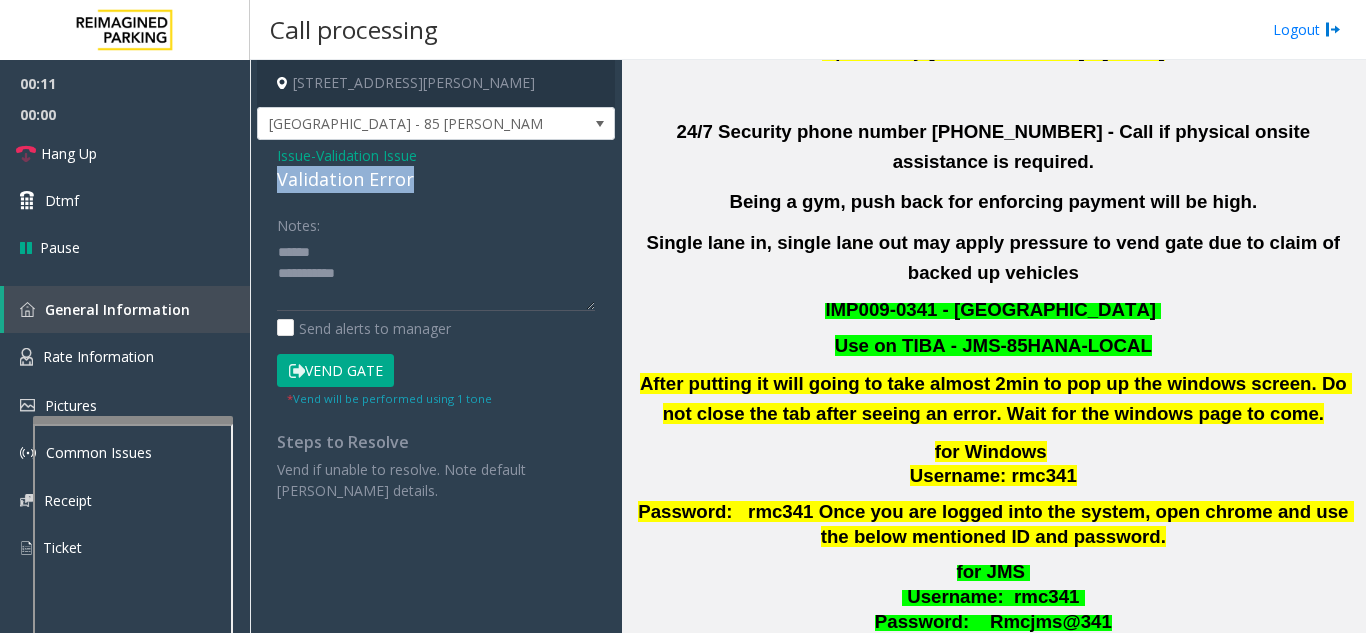 drag, startPoint x: 271, startPoint y: 168, endPoint x: 440, endPoint y: 176, distance: 169.18924 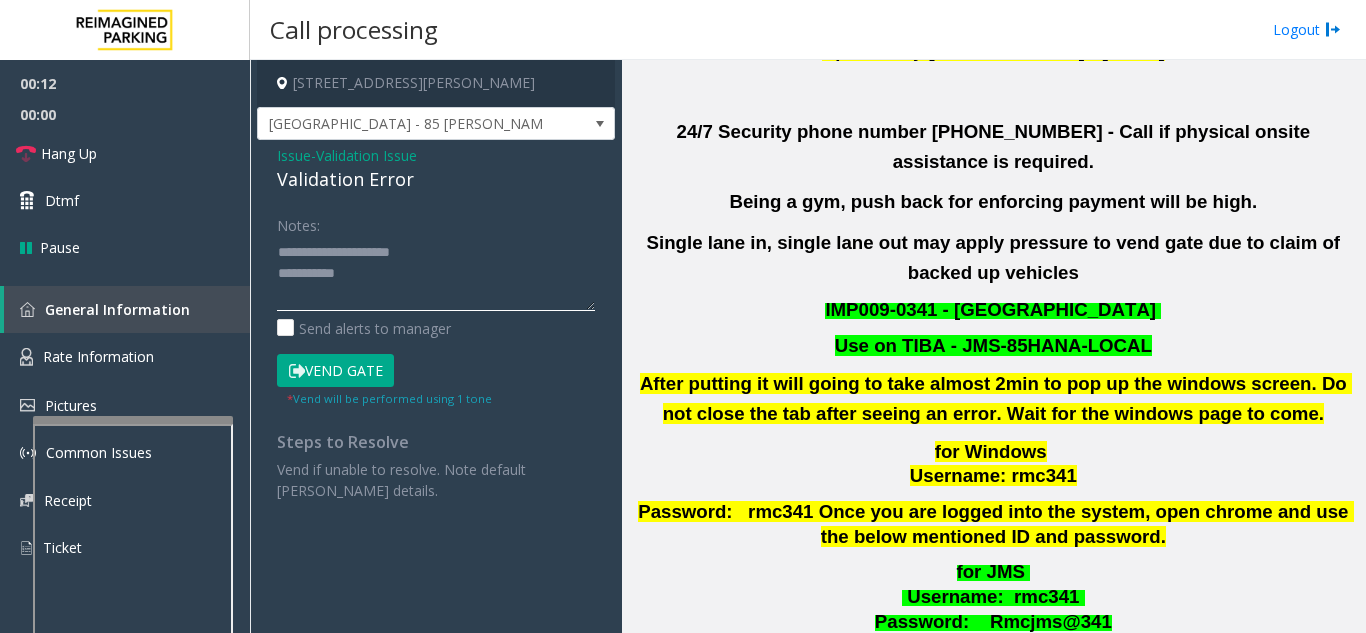 click 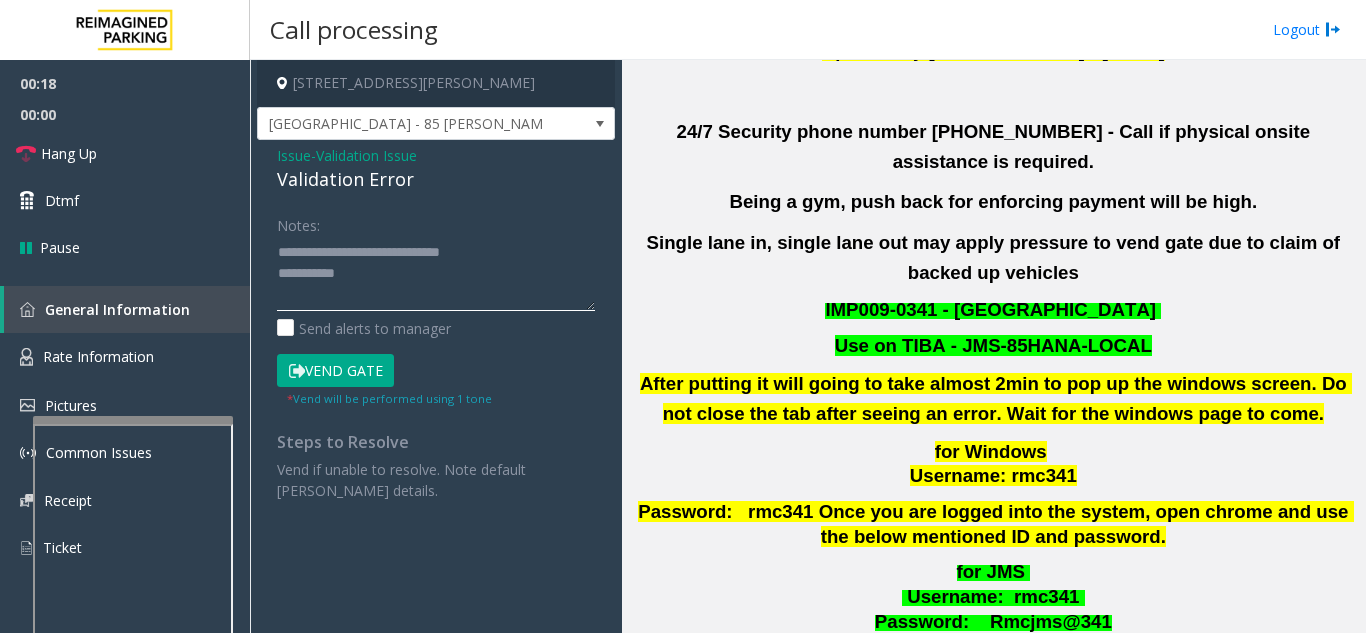 click 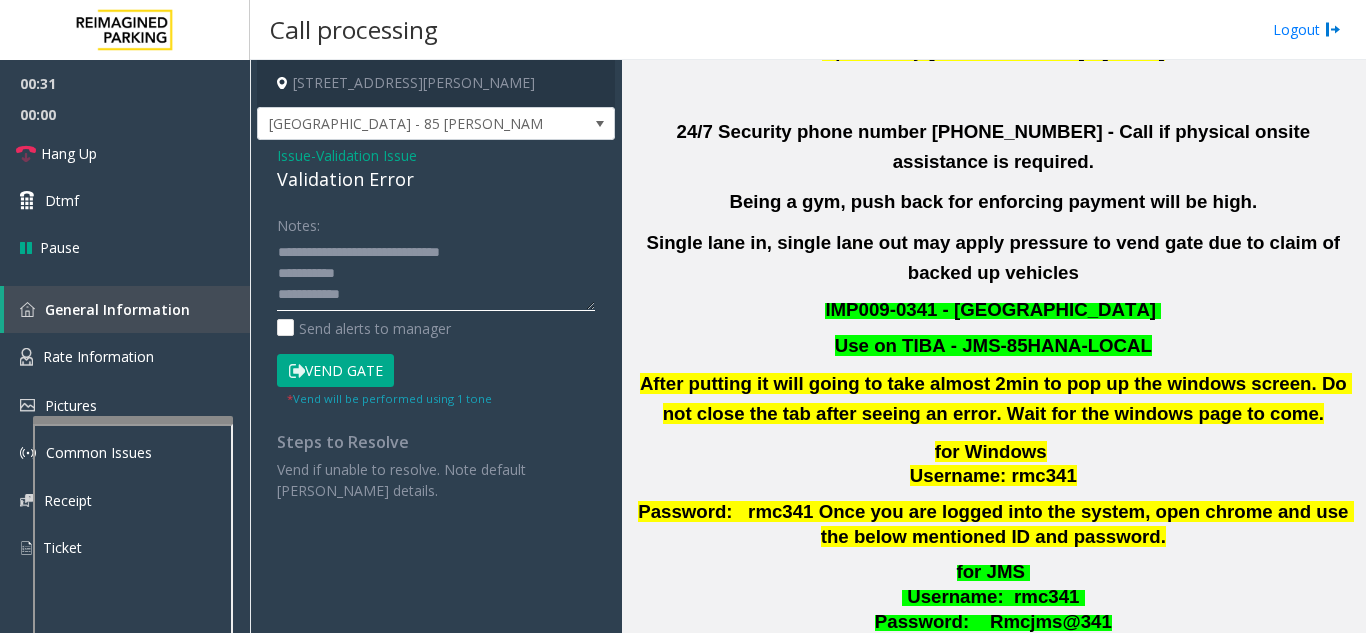 scroll, scrollTop: 15, scrollLeft: 0, axis: vertical 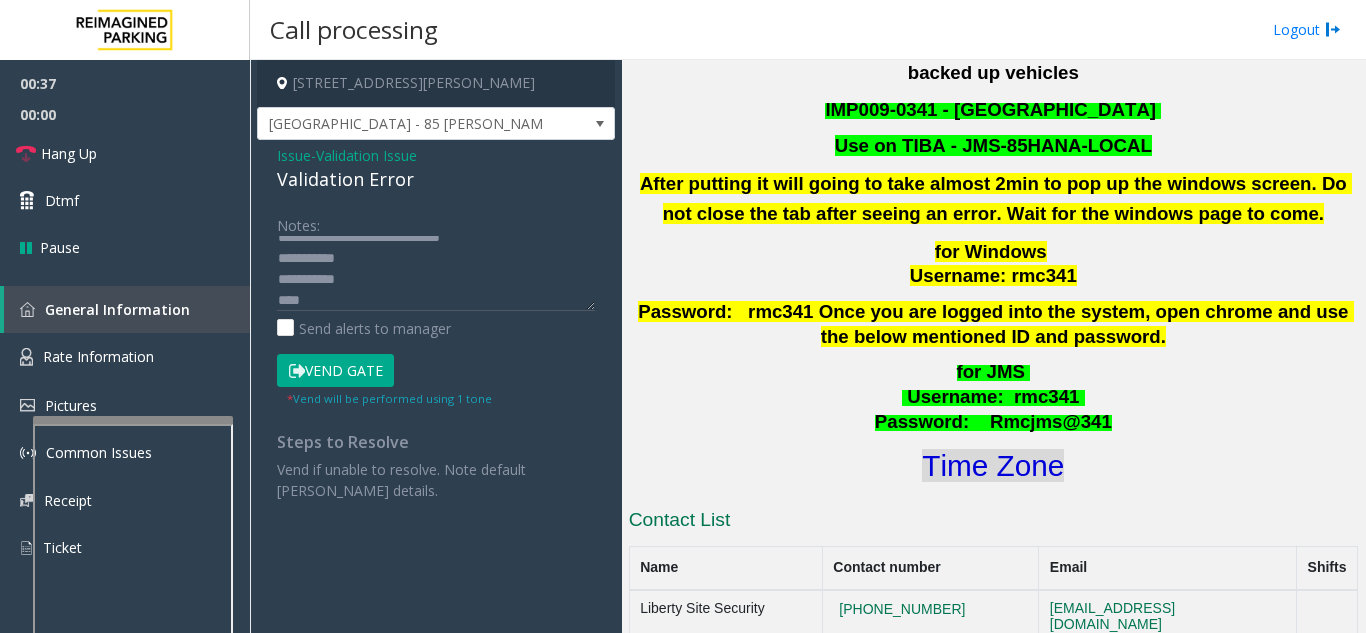 click on "Time Zone" 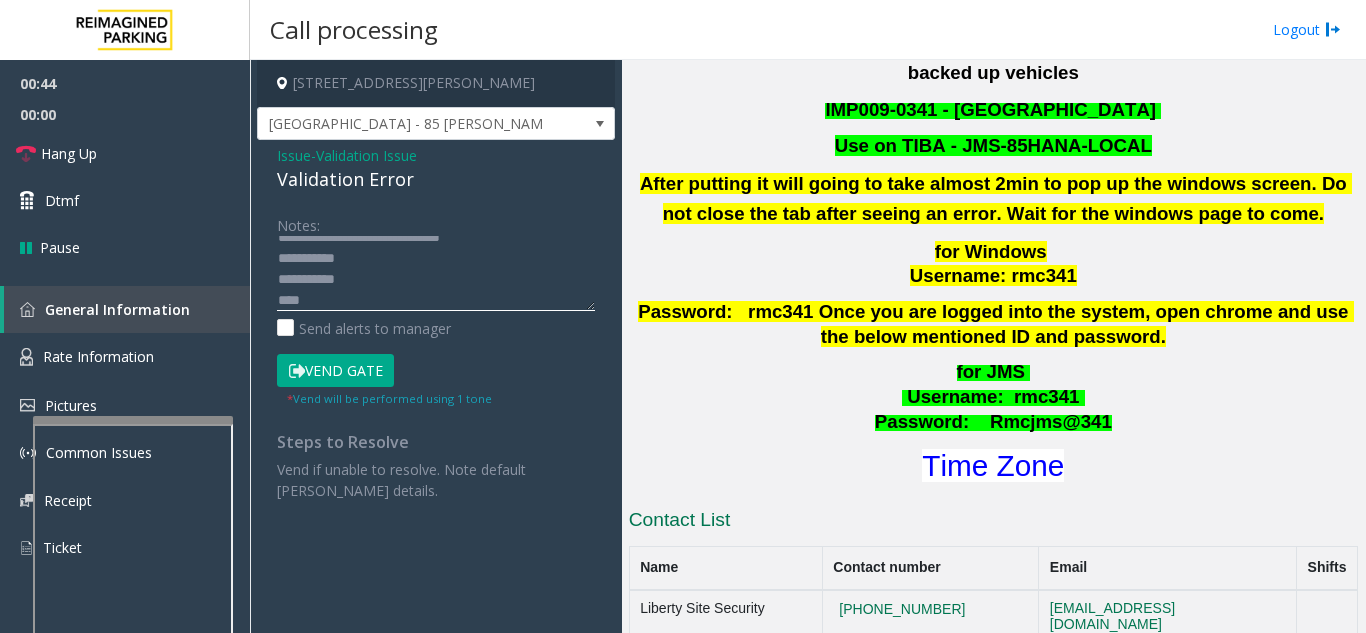 click 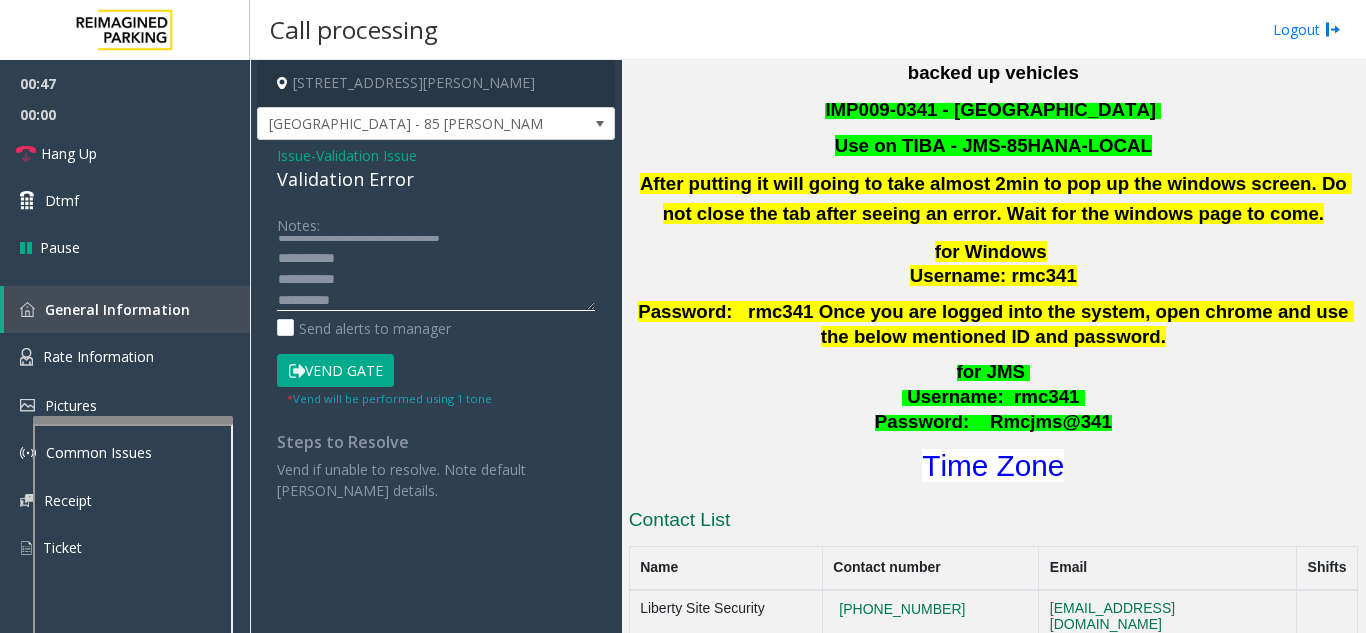 scroll, scrollTop: 36, scrollLeft: 0, axis: vertical 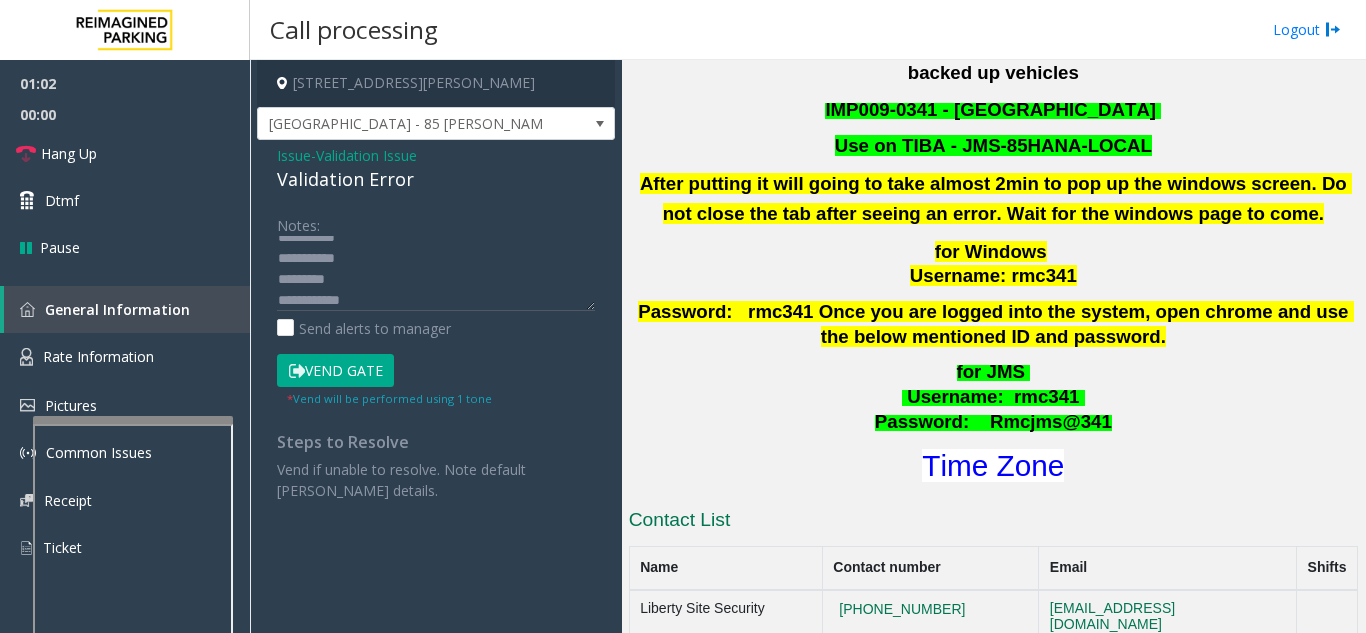 click on "Vend Gate" 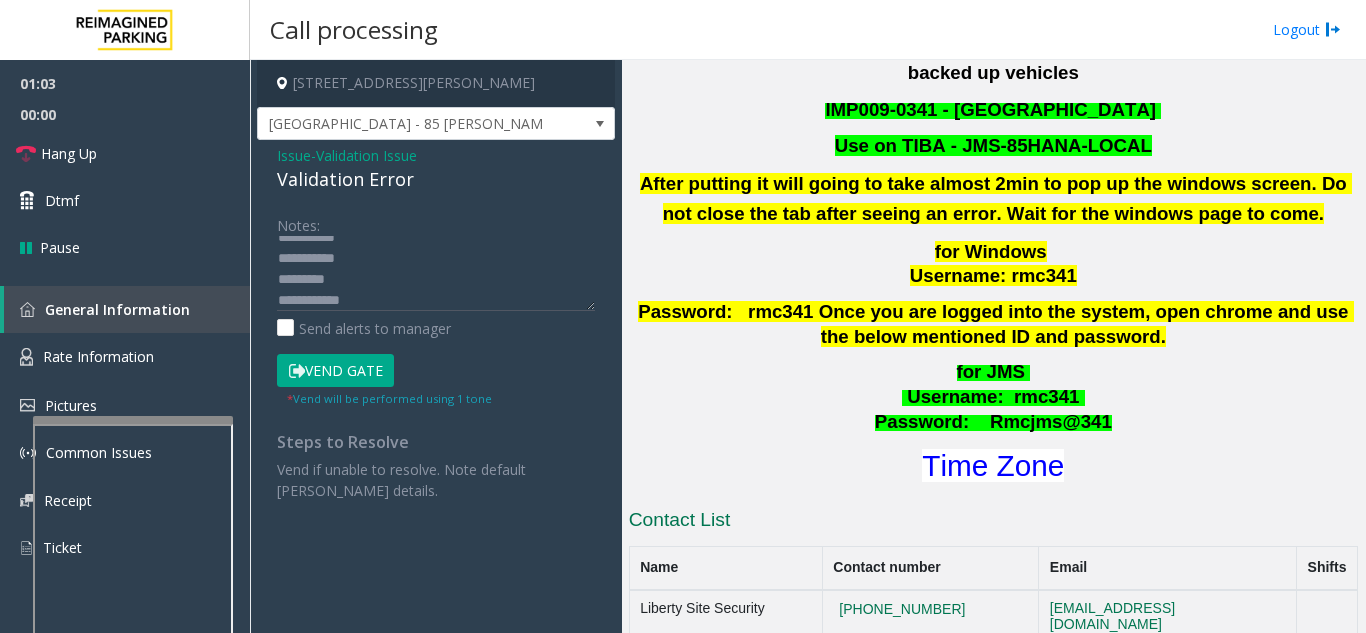 scroll, scrollTop: 0, scrollLeft: 0, axis: both 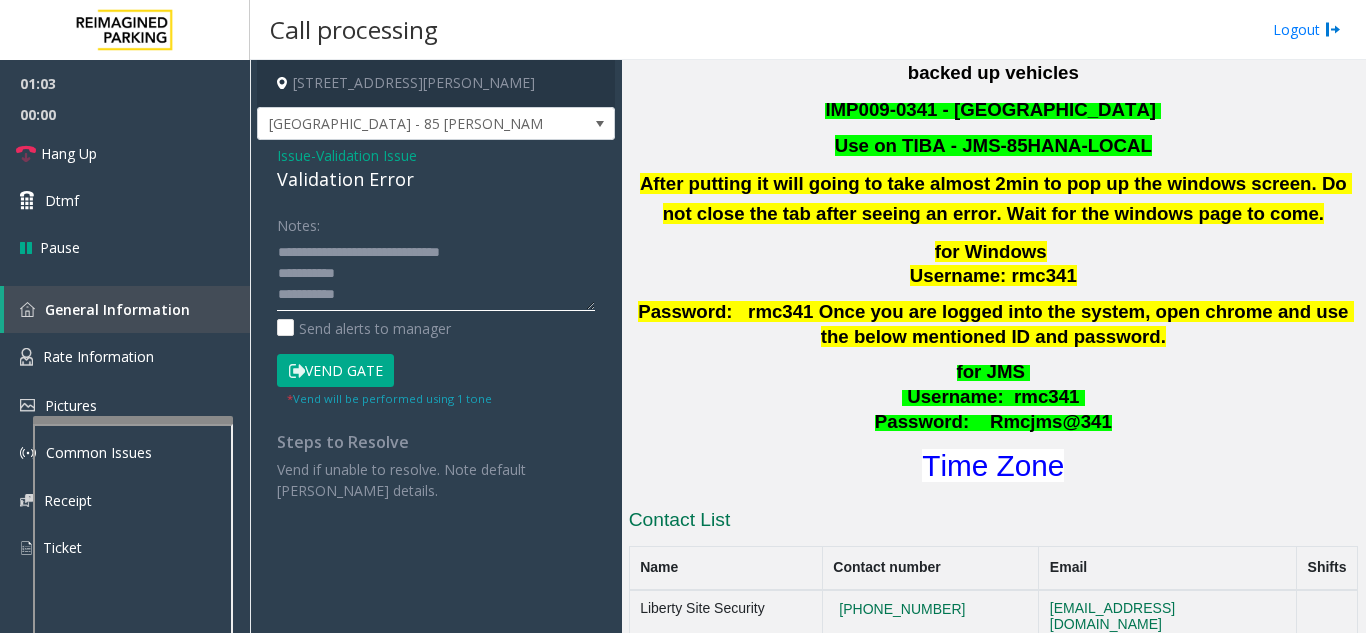 click 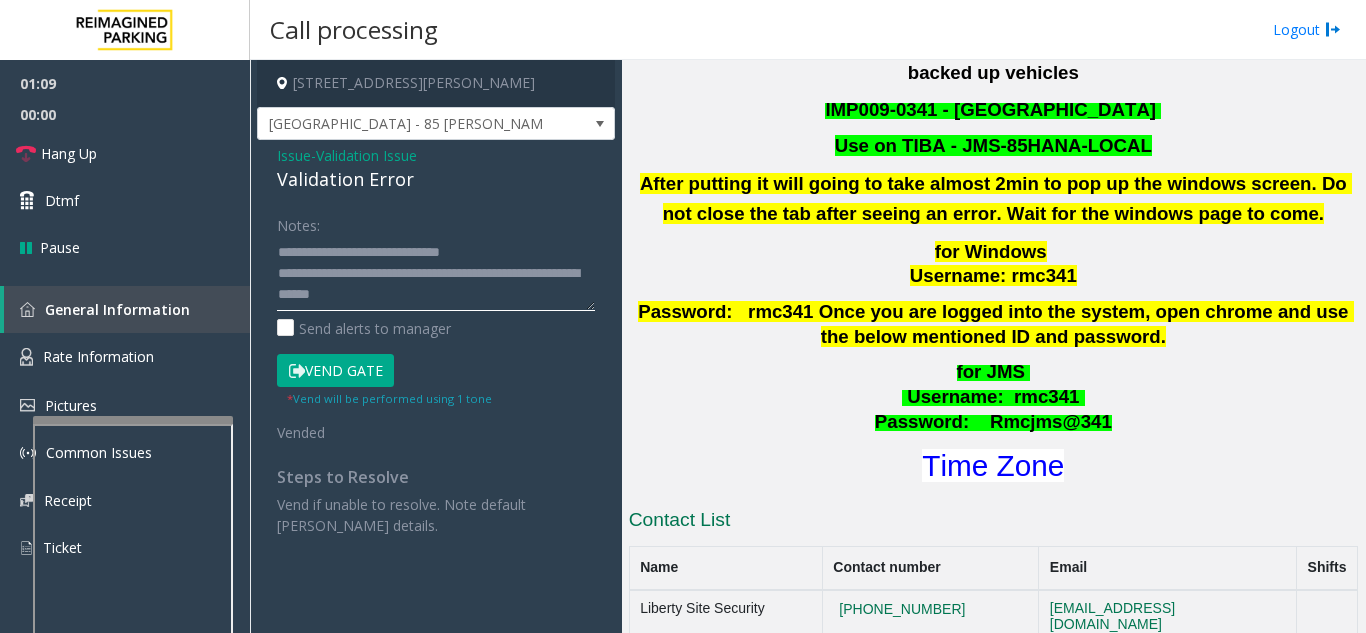 type on "**********" 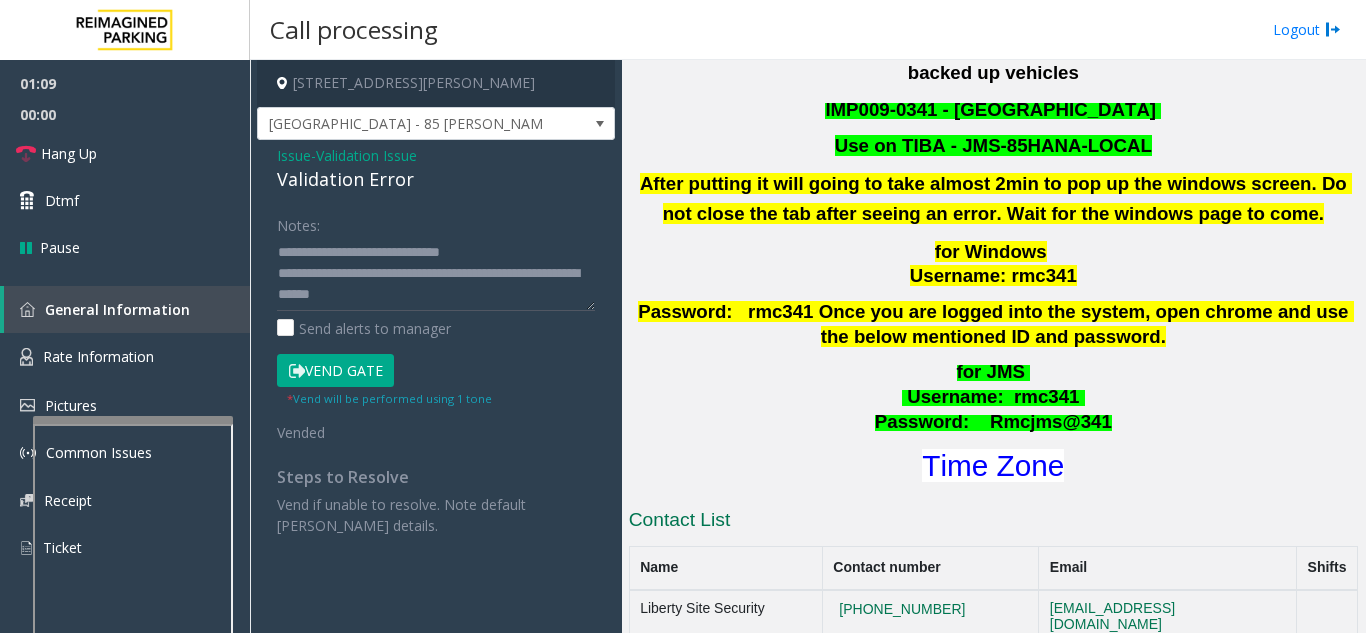 click on "Issue  -  Validation Issue Validation Error Notes:                      Send alerts to manager  Vend Gate  * Vend will be performed using 1 tone  Vended Steps to Resolve Vend if unable to resolve. Note default [PERSON_NAME] details." 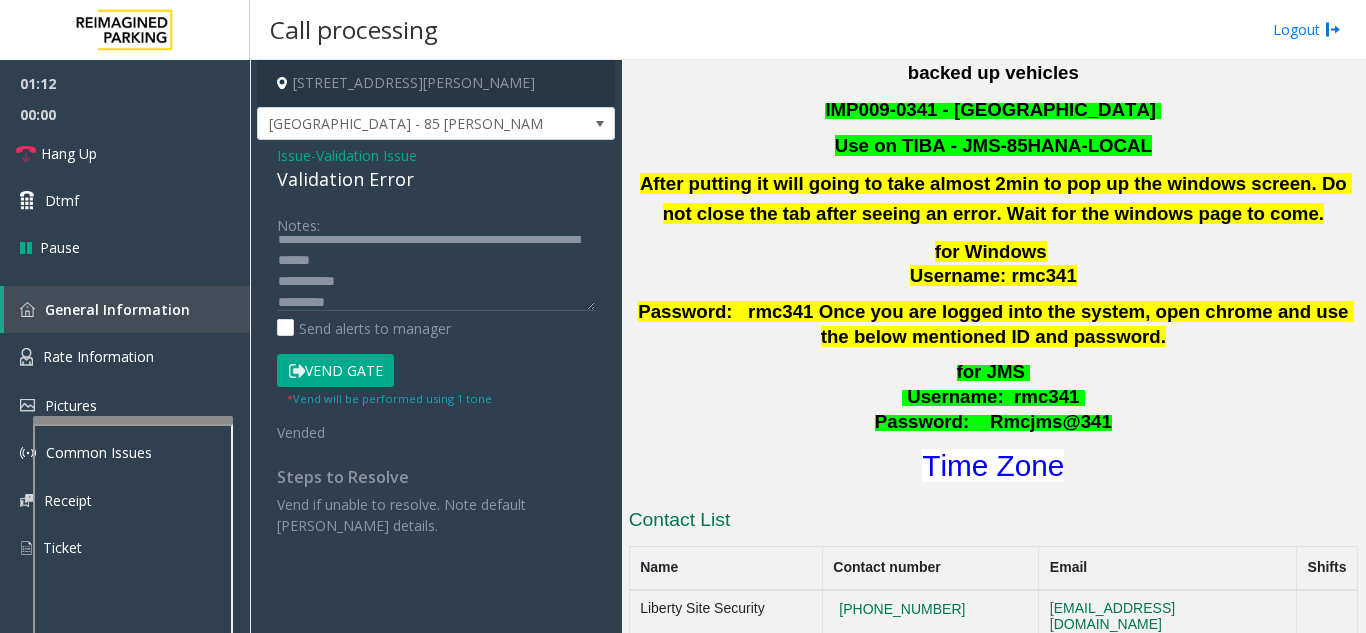 scroll, scrollTop: 63, scrollLeft: 0, axis: vertical 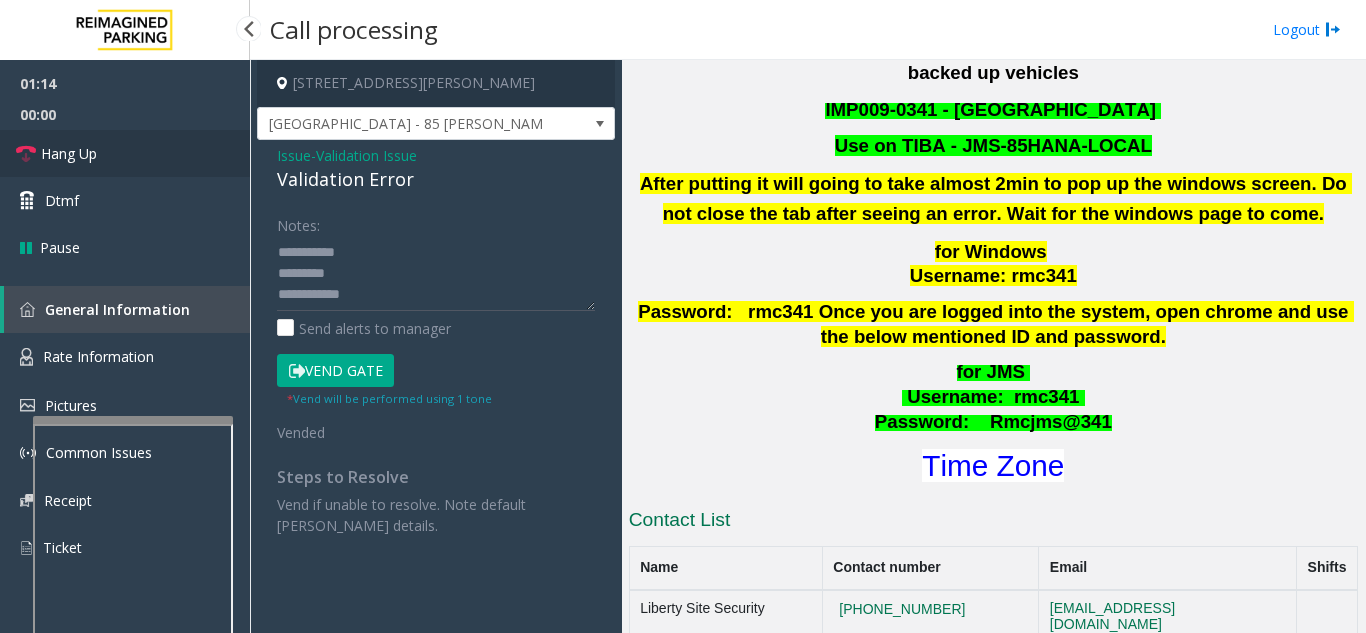 click on "Hang Up" at bounding box center (69, 153) 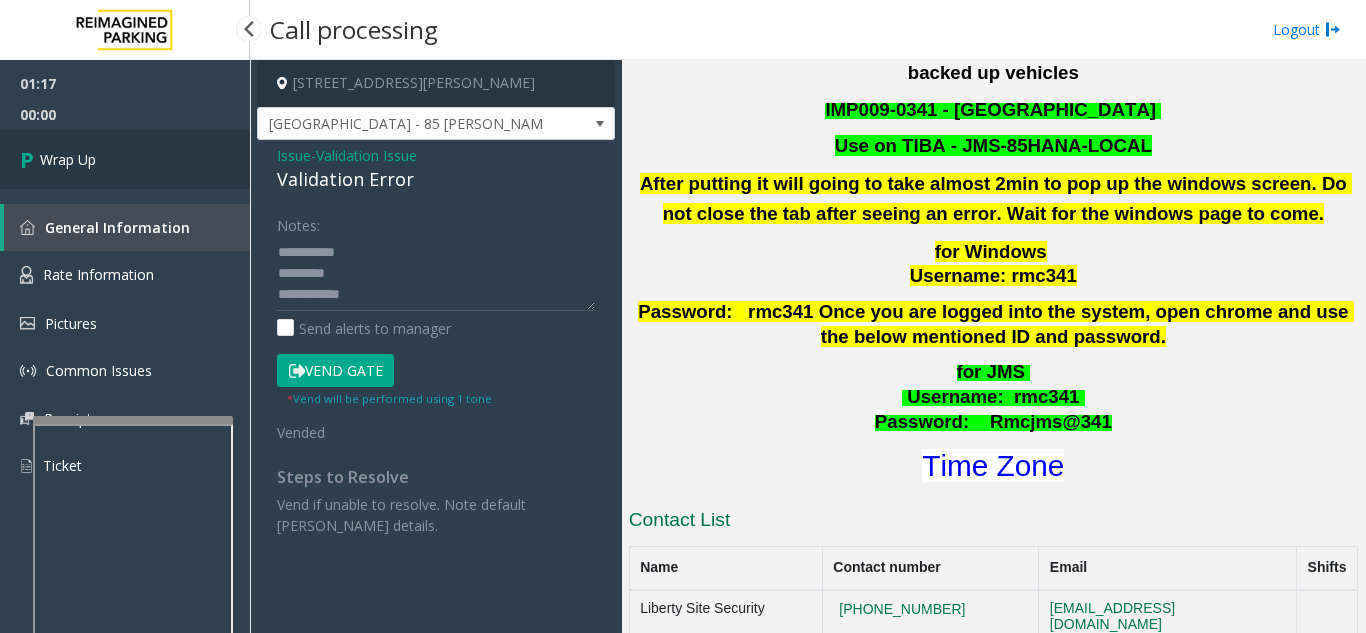 click on "Wrap Up" at bounding box center [68, 159] 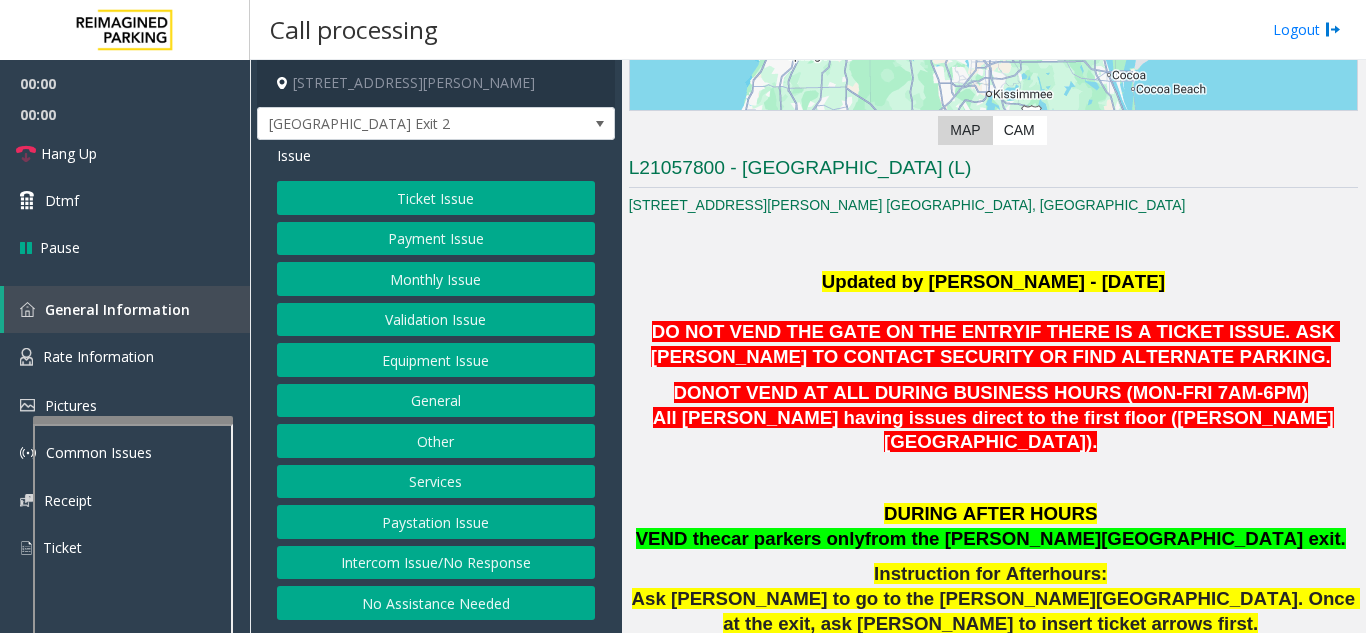 scroll, scrollTop: 400, scrollLeft: 0, axis: vertical 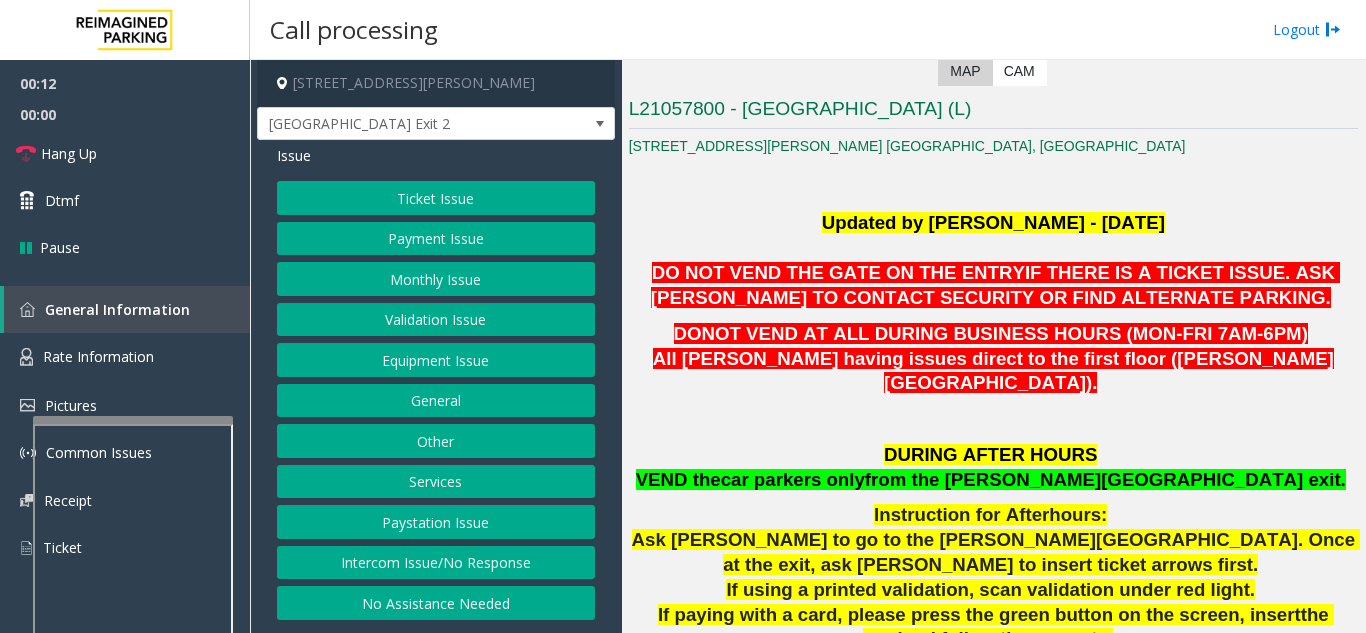 click on "Equipment Issue" 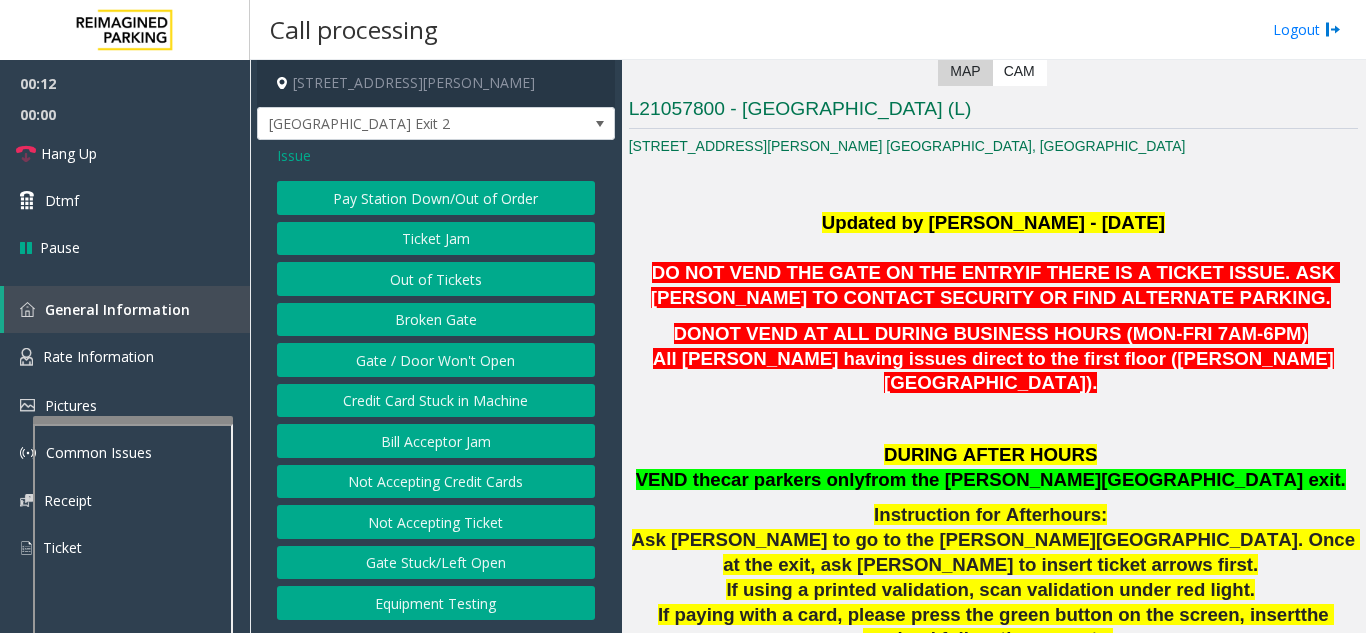click on "Gate / Door Won't Open" 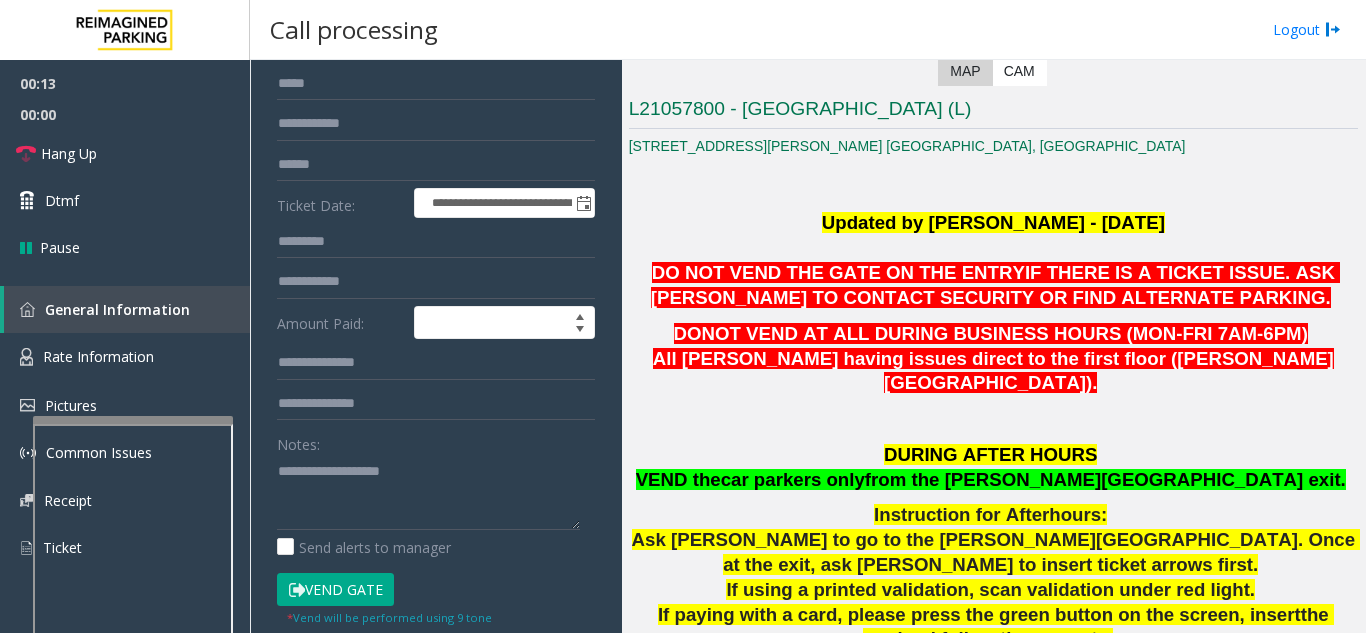 scroll, scrollTop: 200, scrollLeft: 0, axis: vertical 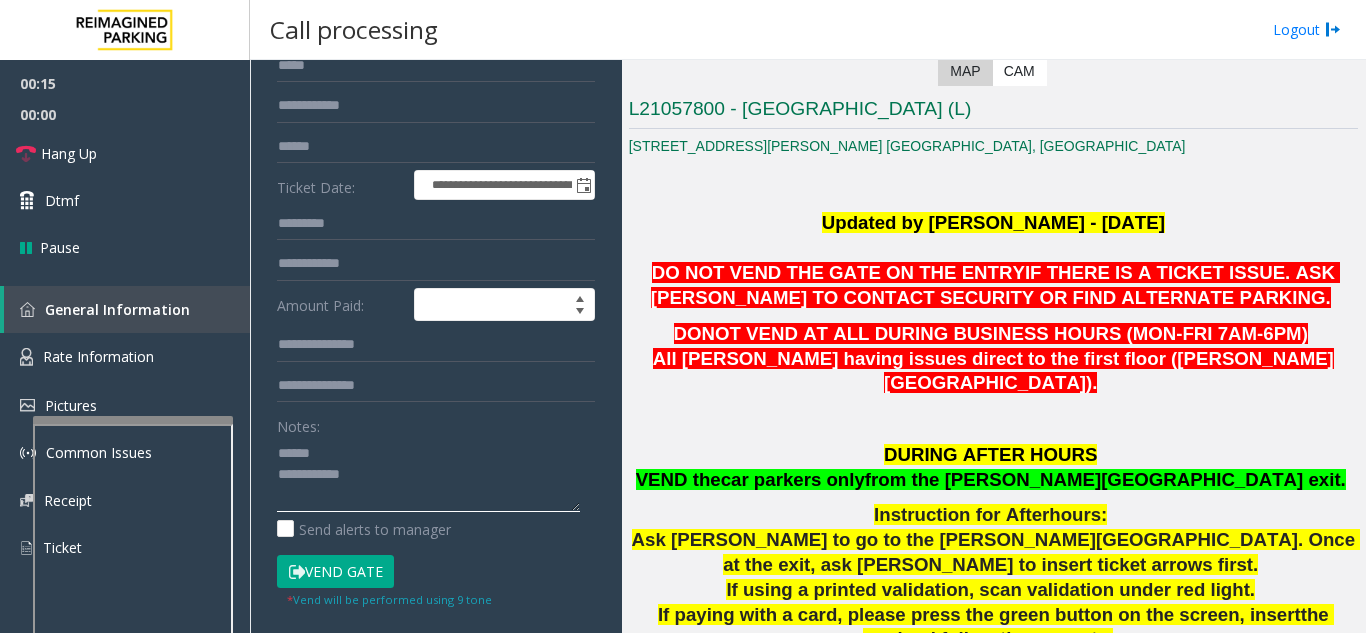 click 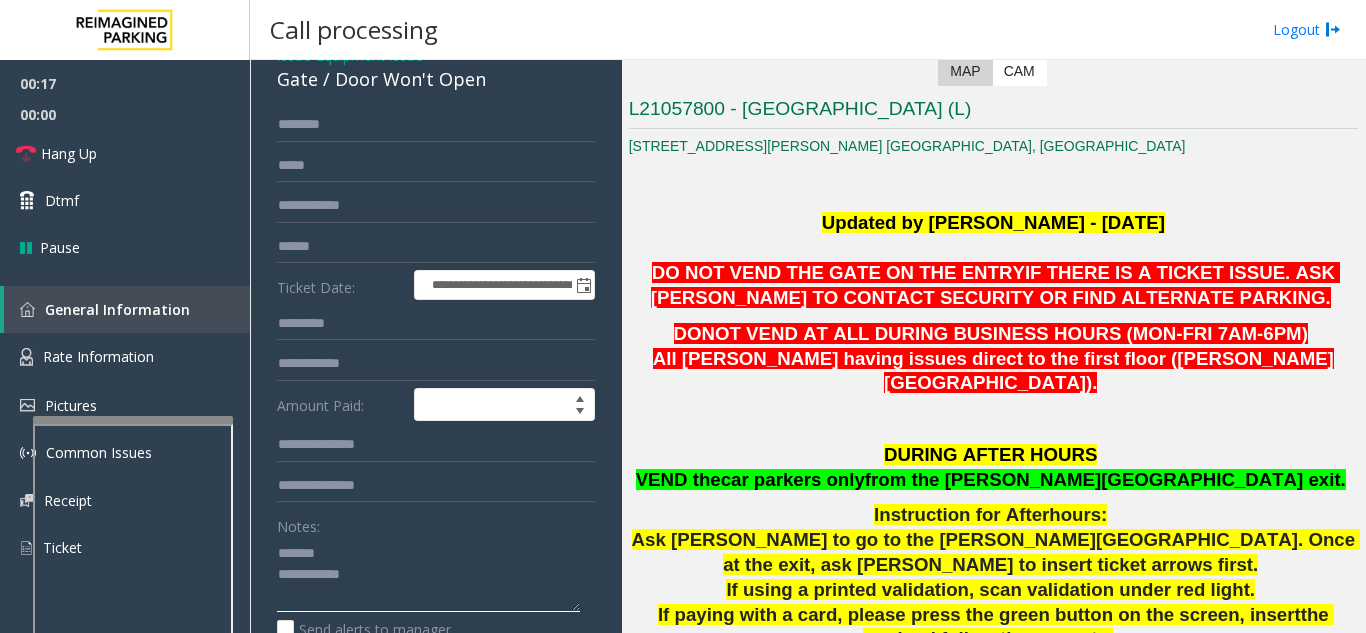 scroll, scrollTop: 0, scrollLeft: 0, axis: both 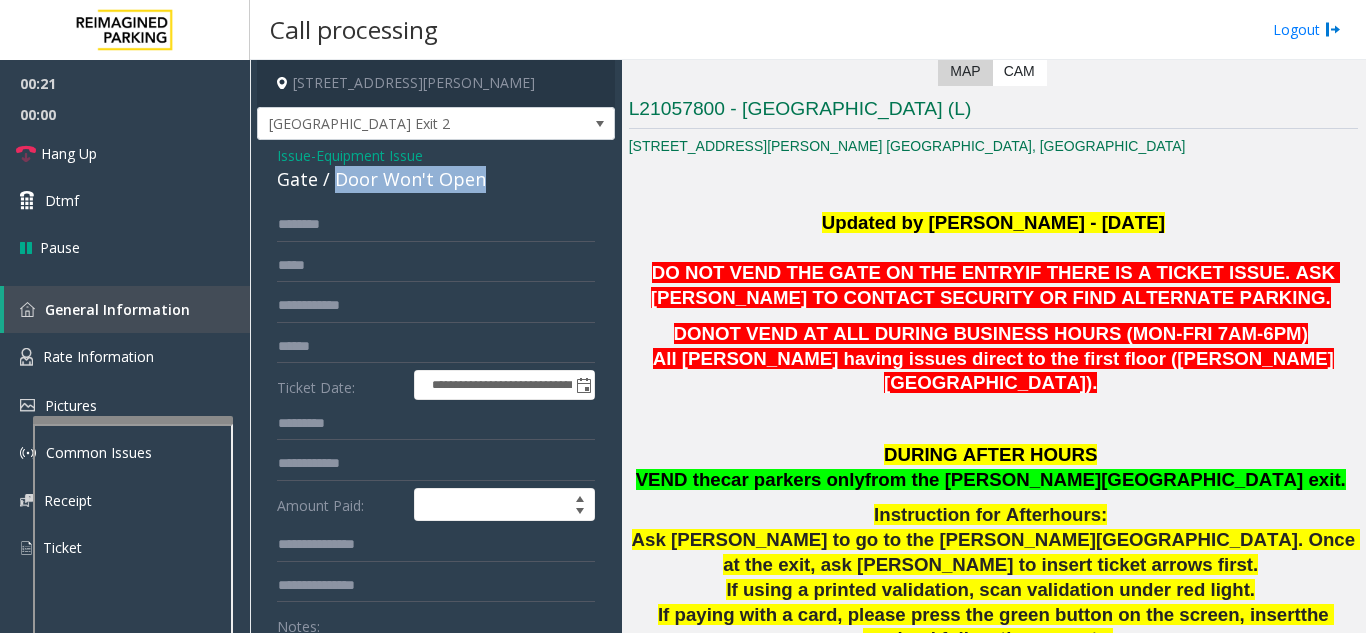 drag, startPoint x: 333, startPoint y: 176, endPoint x: 494, endPoint y: 184, distance: 161.19864 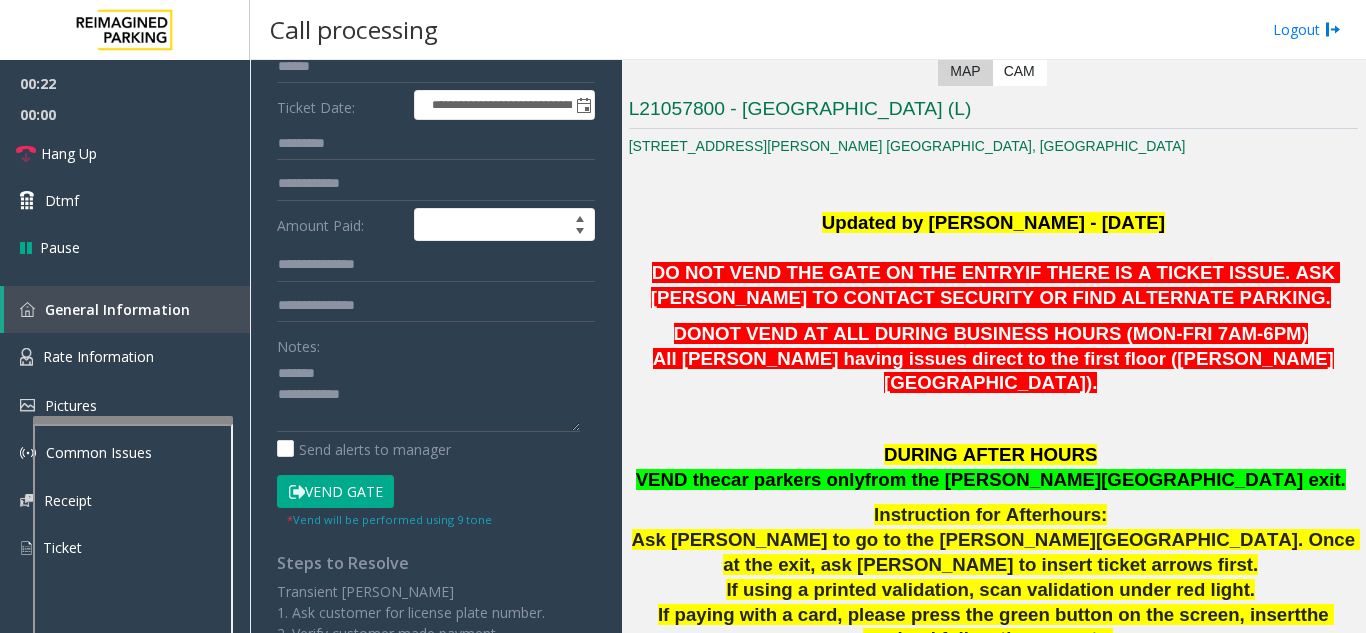 scroll, scrollTop: 320, scrollLeft: 0, axis: vertical 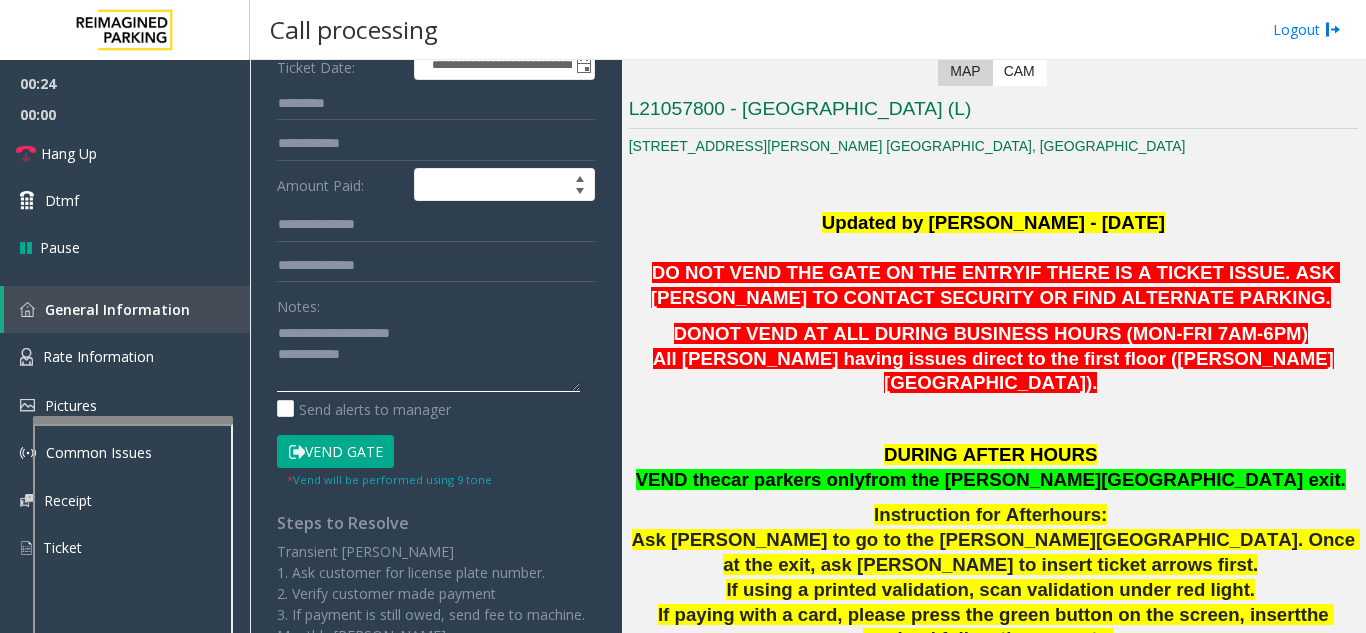 click 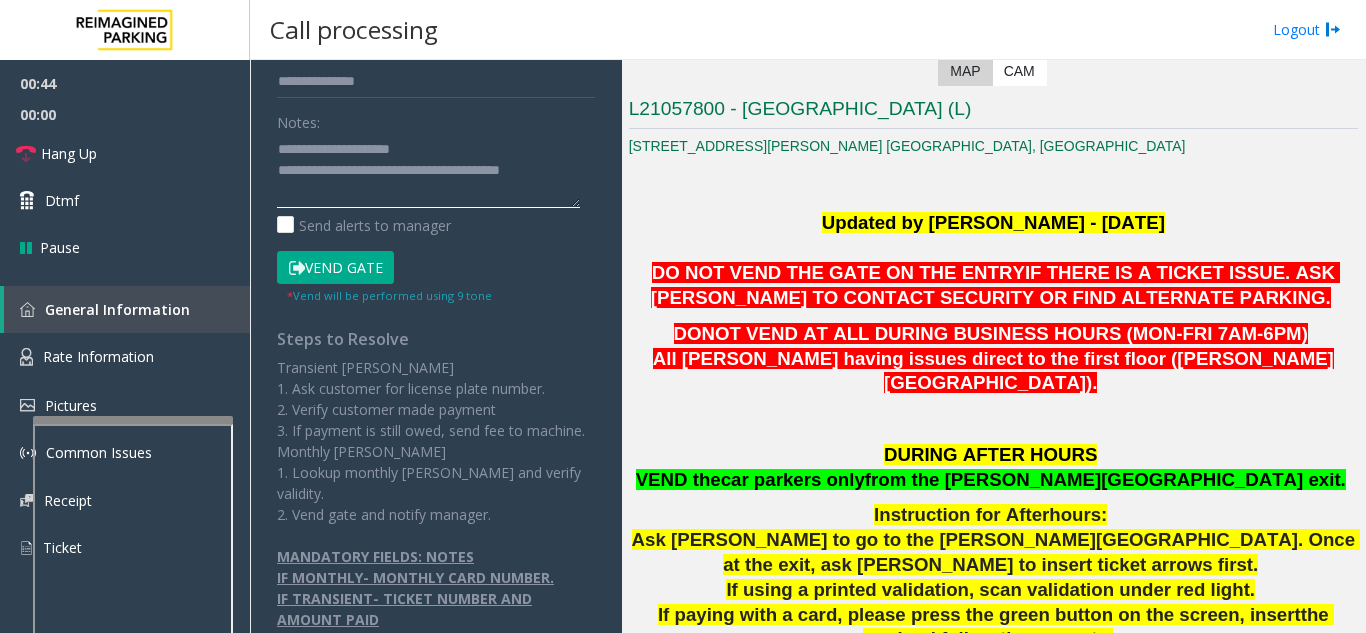 scroll, scrollTop: 542, scrollLeft: 0, axis: vertical 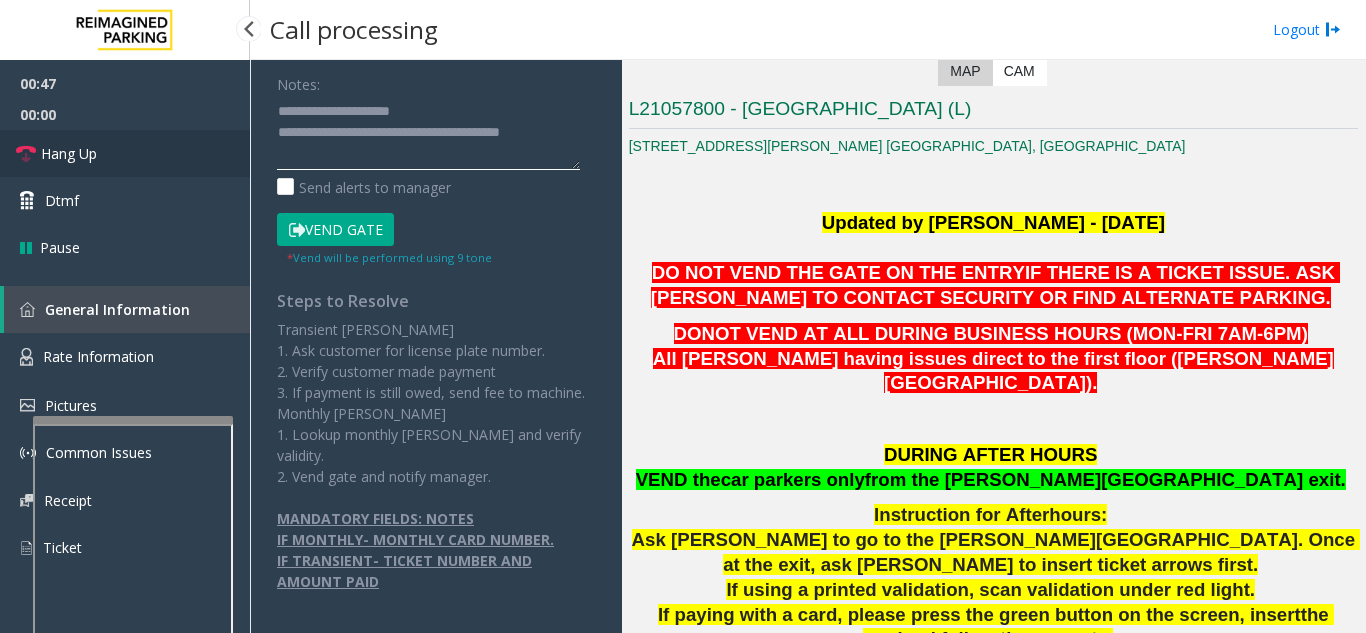 type on "**********" 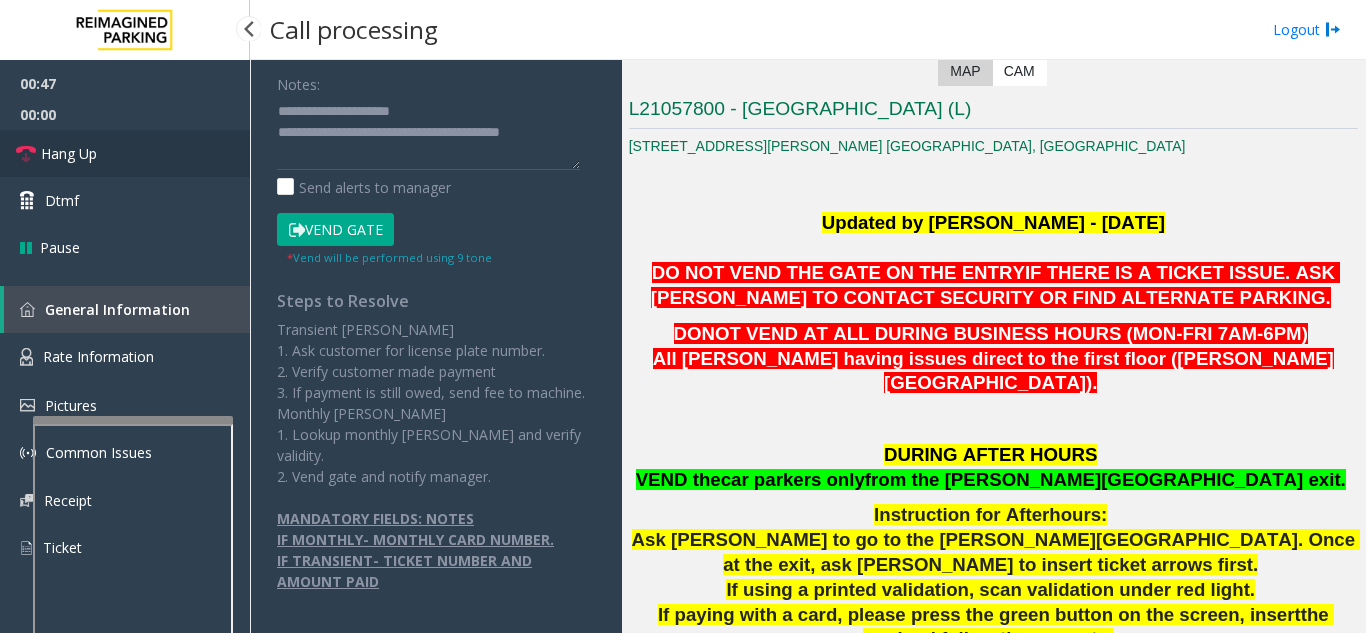 click on "Hang Up" at bounding box center [125, 153] 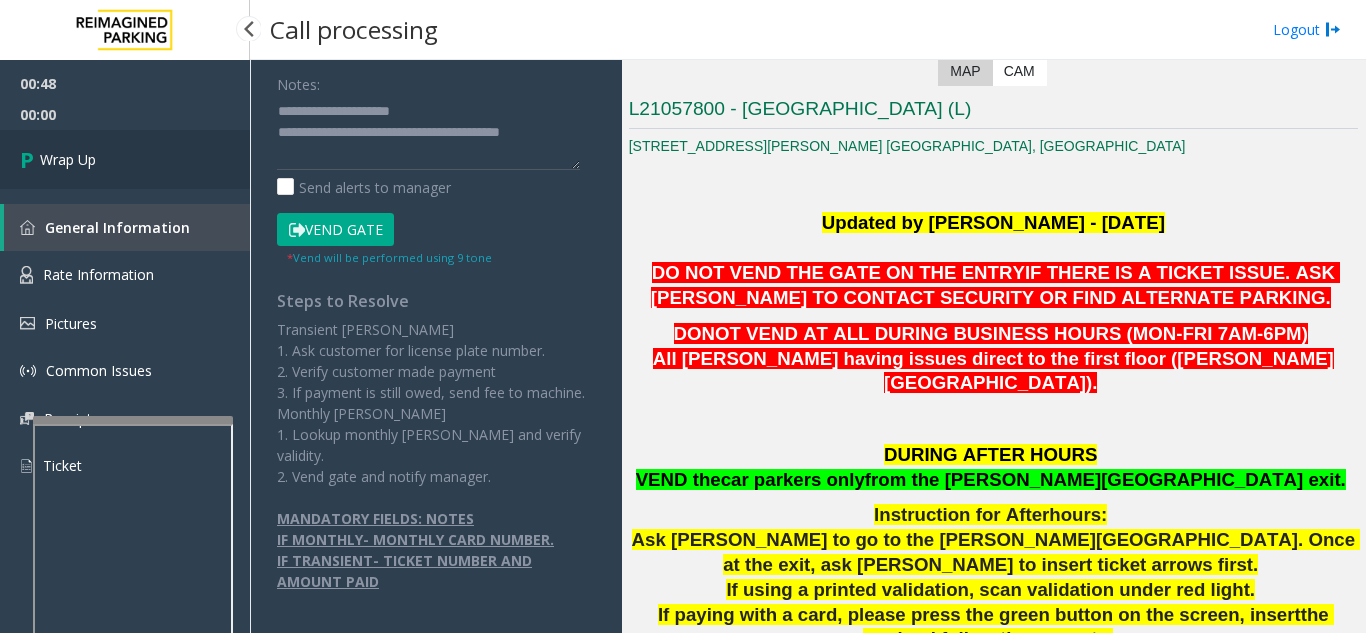 click on "Wrap Up" at bounding box center [125, 159] 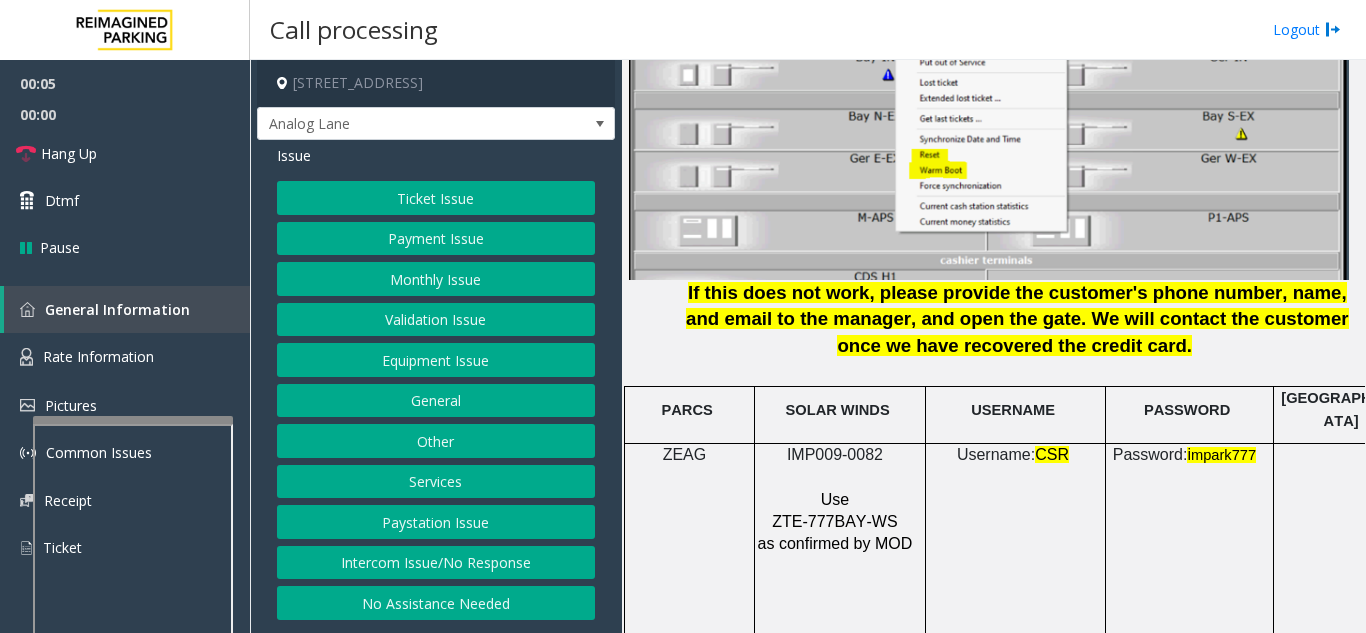 scroll, scrollTop: 2500, scrollLeft: 0, axis: vertical 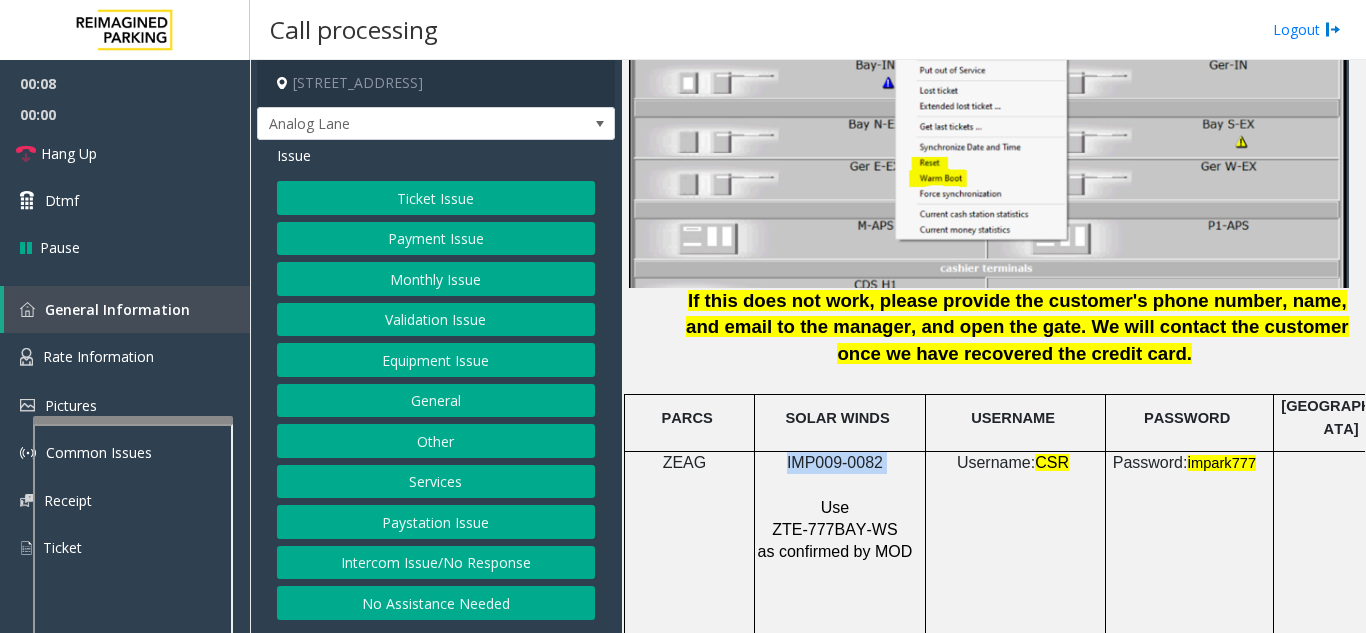 drag, startPoint x: 868, startPoint y: 448, endPoint x: 785, endPoint y: 447, distance: 83.00603 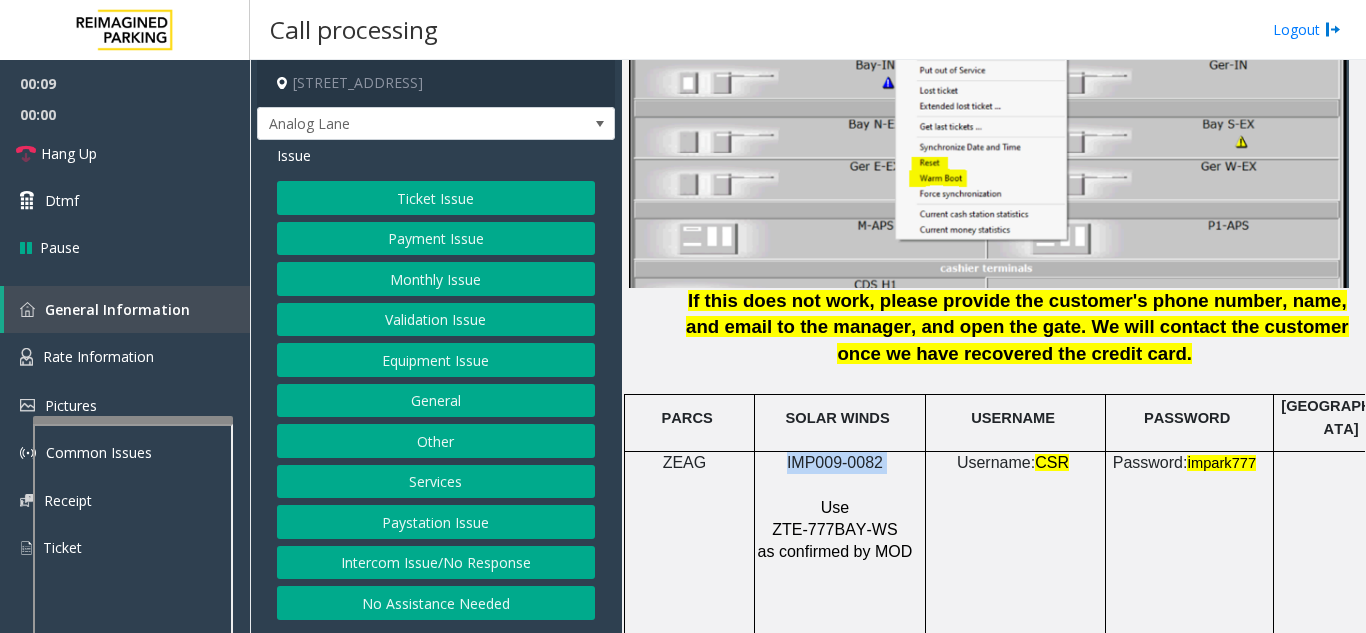 copy on "IMP009-0082" 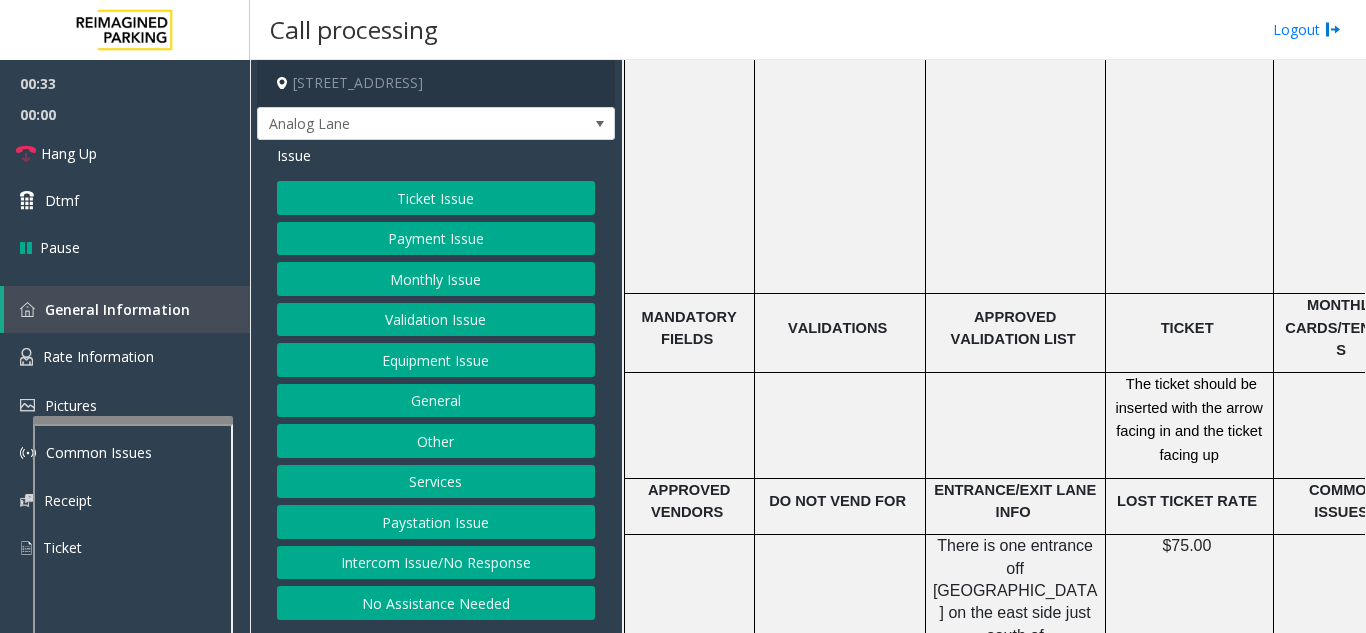 scroll, scrollTop: 3300, scrollLeft: 0, axis: vertical 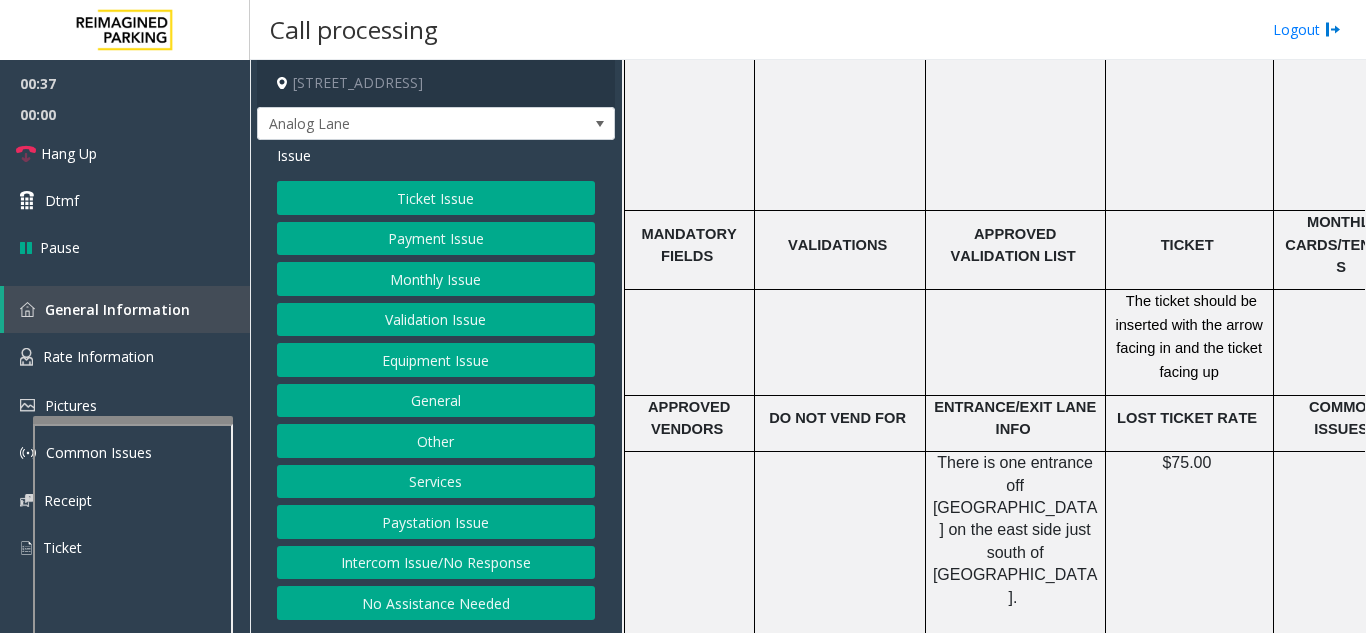 click on "Ticket Issue" 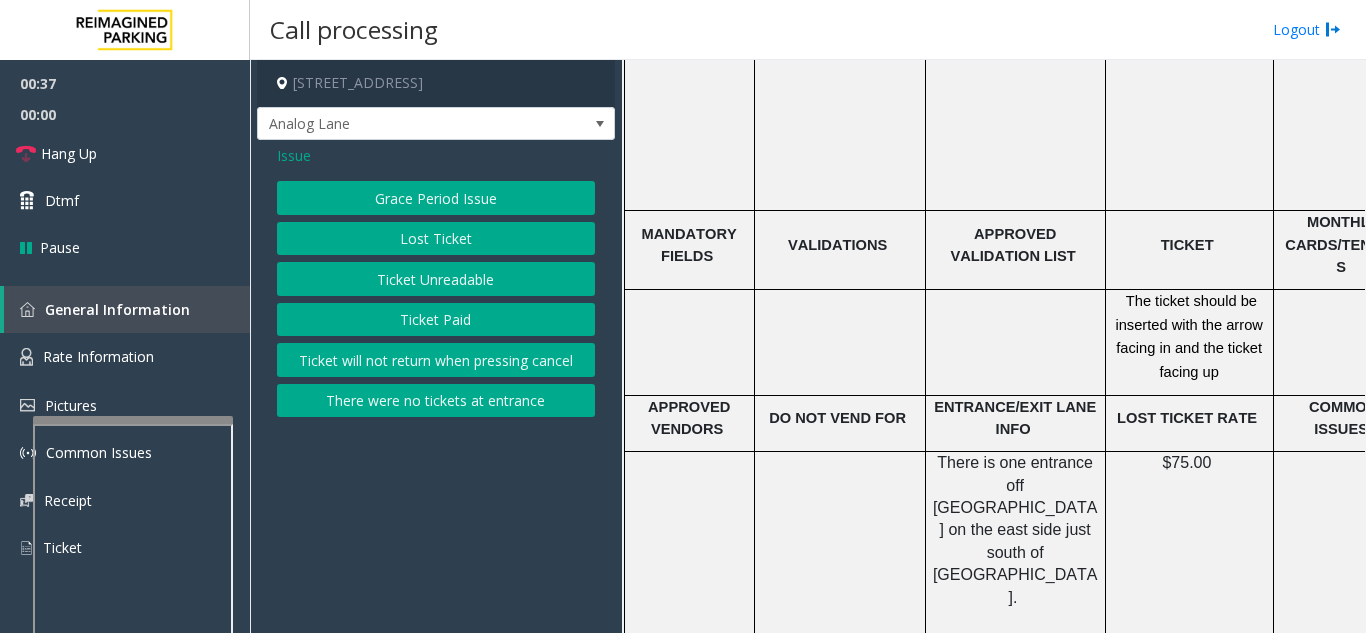 click on "Ticket Unreadable" 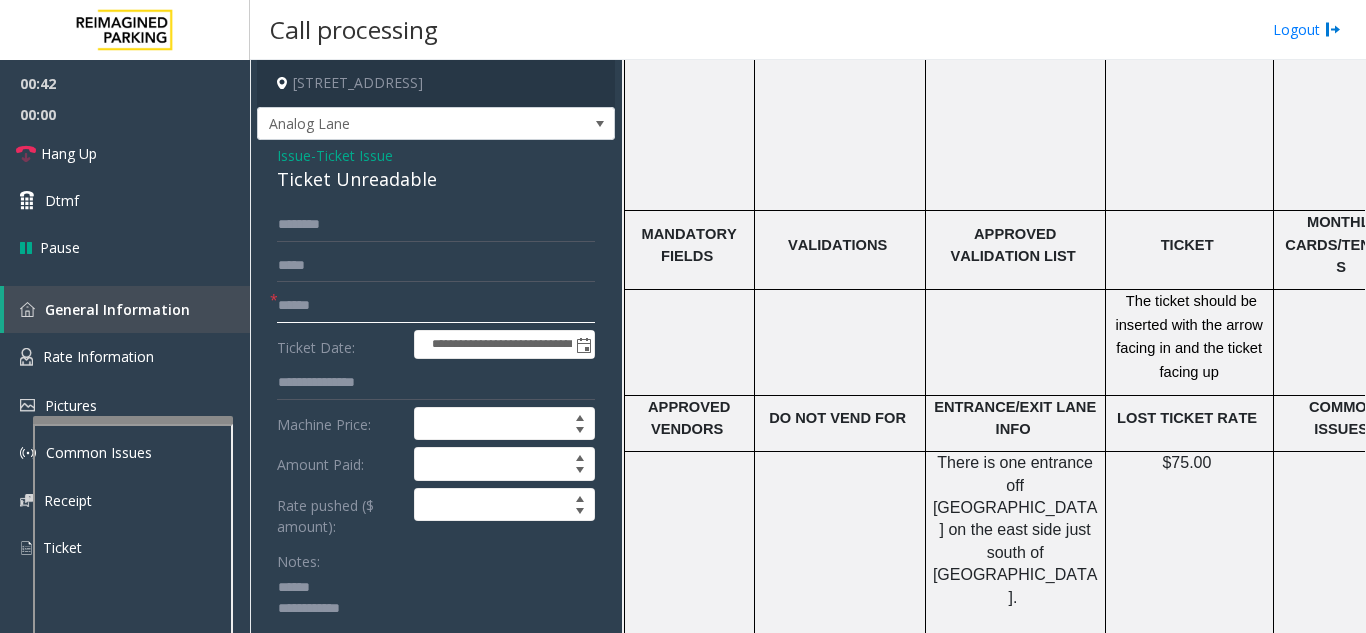 click 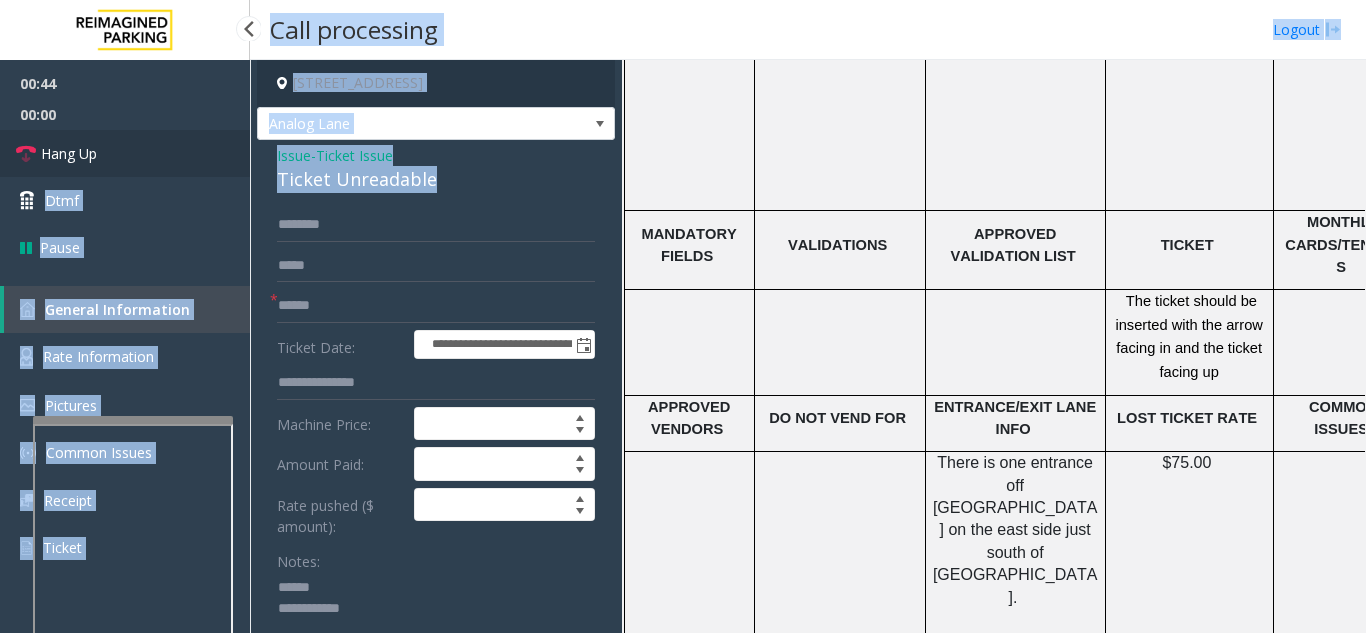 drag, startPoint x: 451, startPoint y: 173, endPoint x: 215, endPoint y: 175, distance: 236.00847 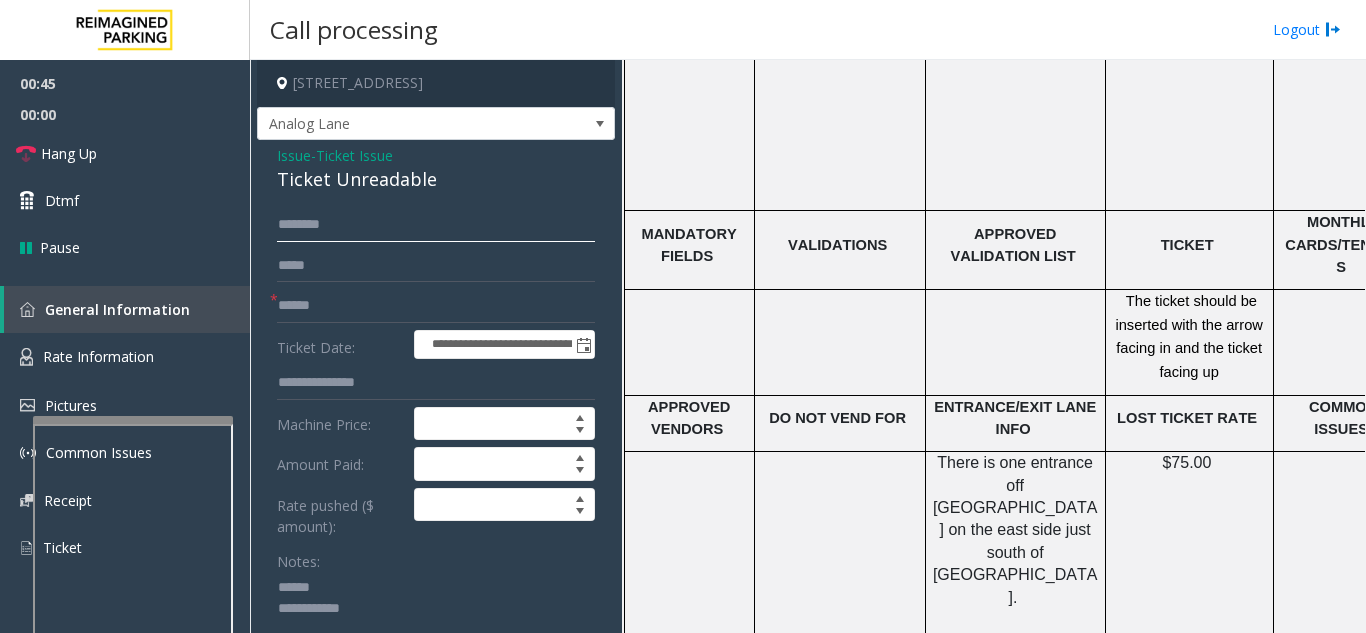 click 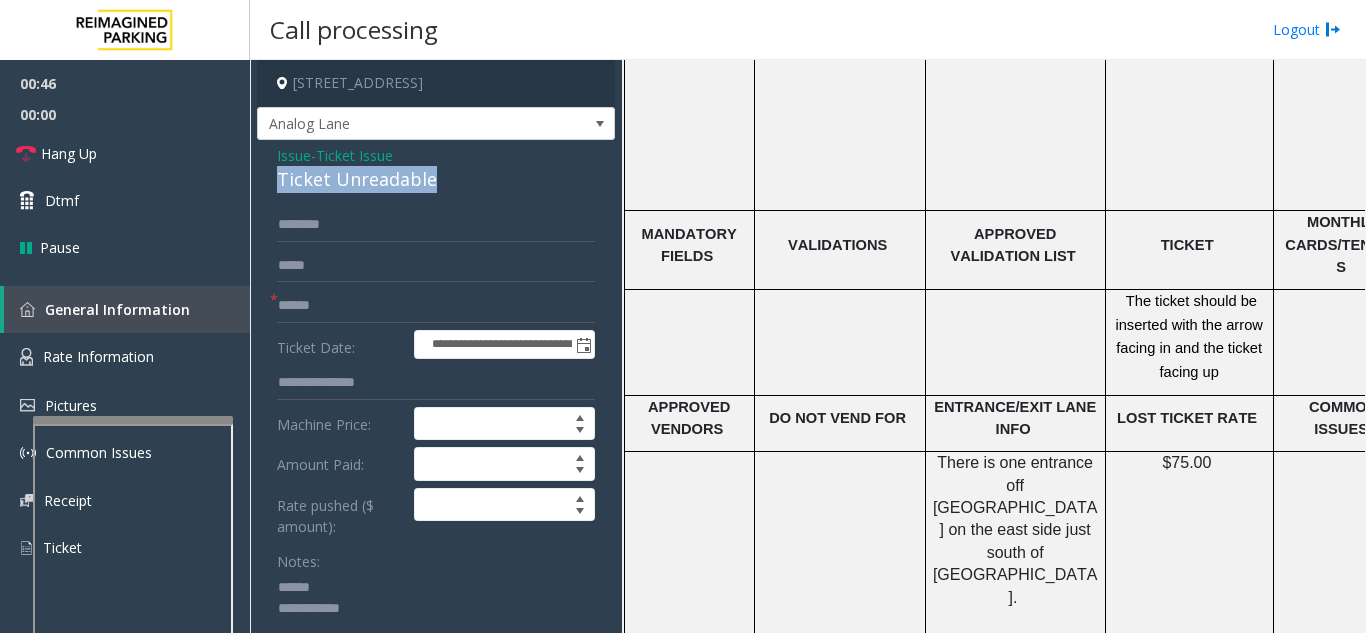 drag, startPoint x: 441, startPoint y: 191, endPoint x: 277, endPoint y: 192, distance: 164.00305 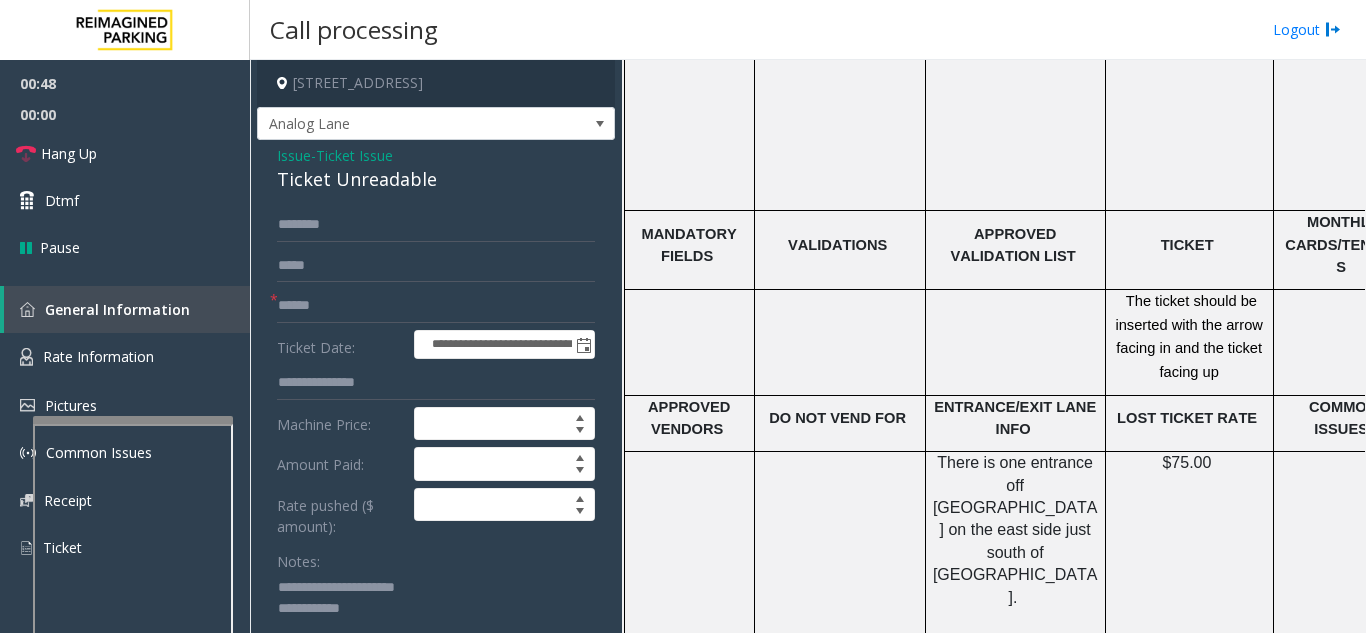 type on "**********" 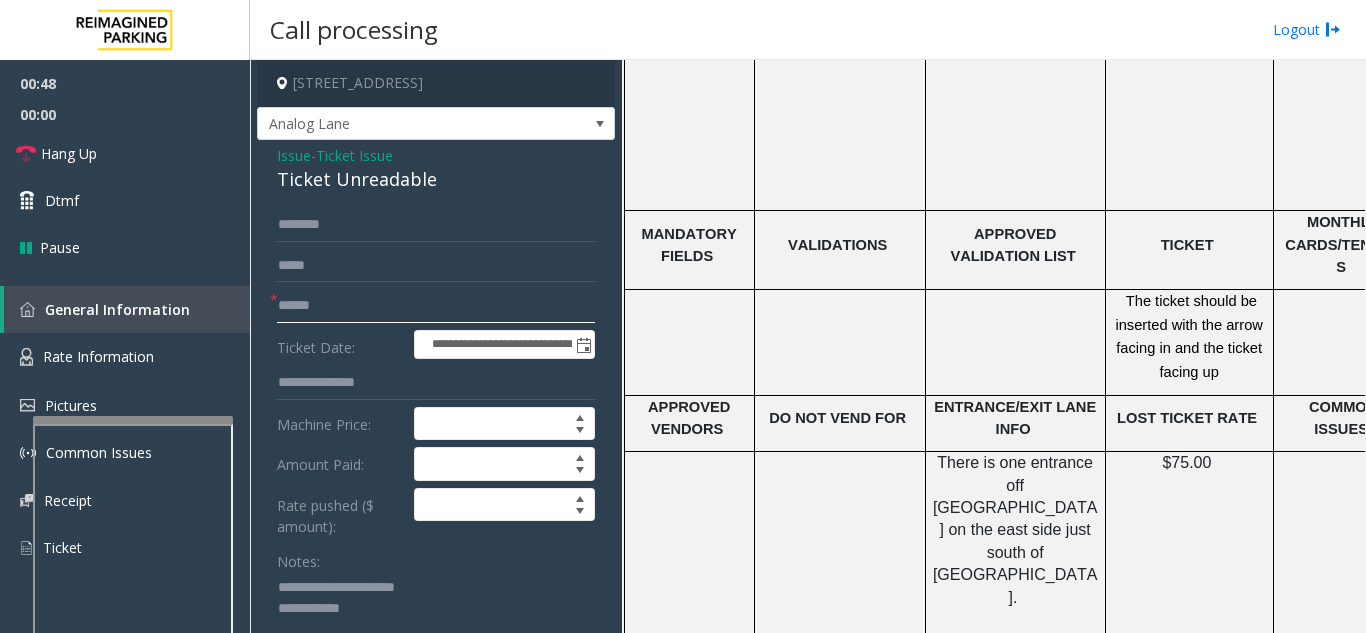 click 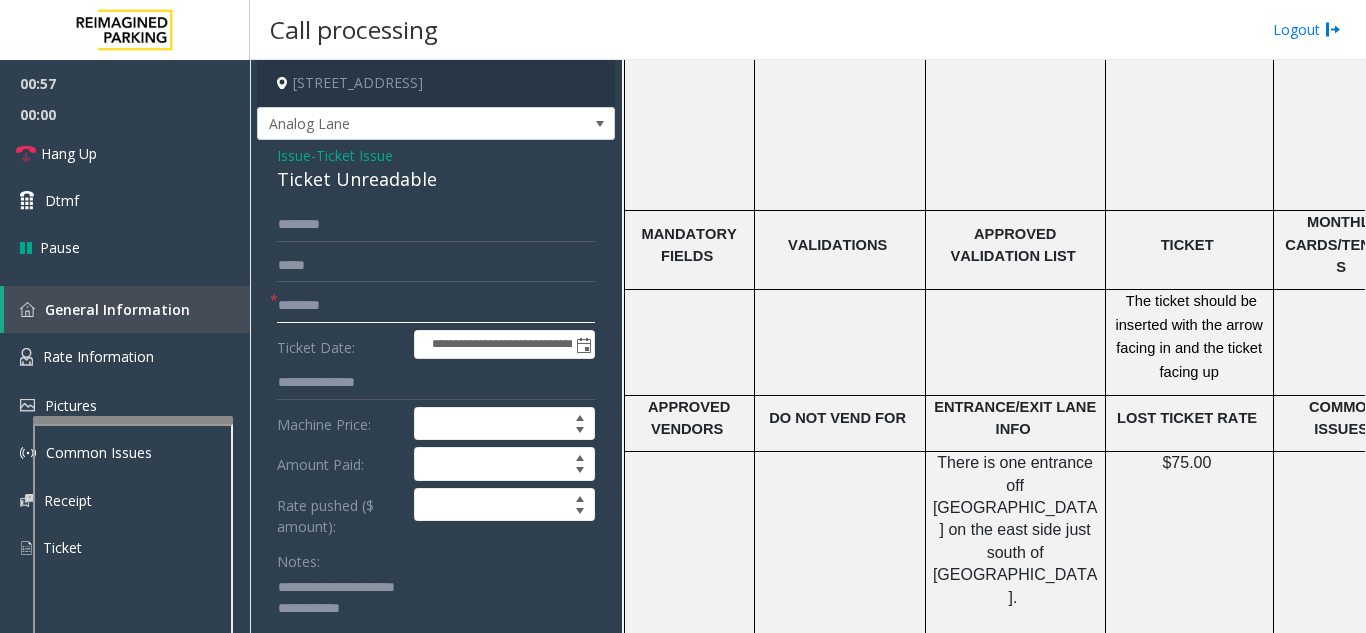 type on "********" 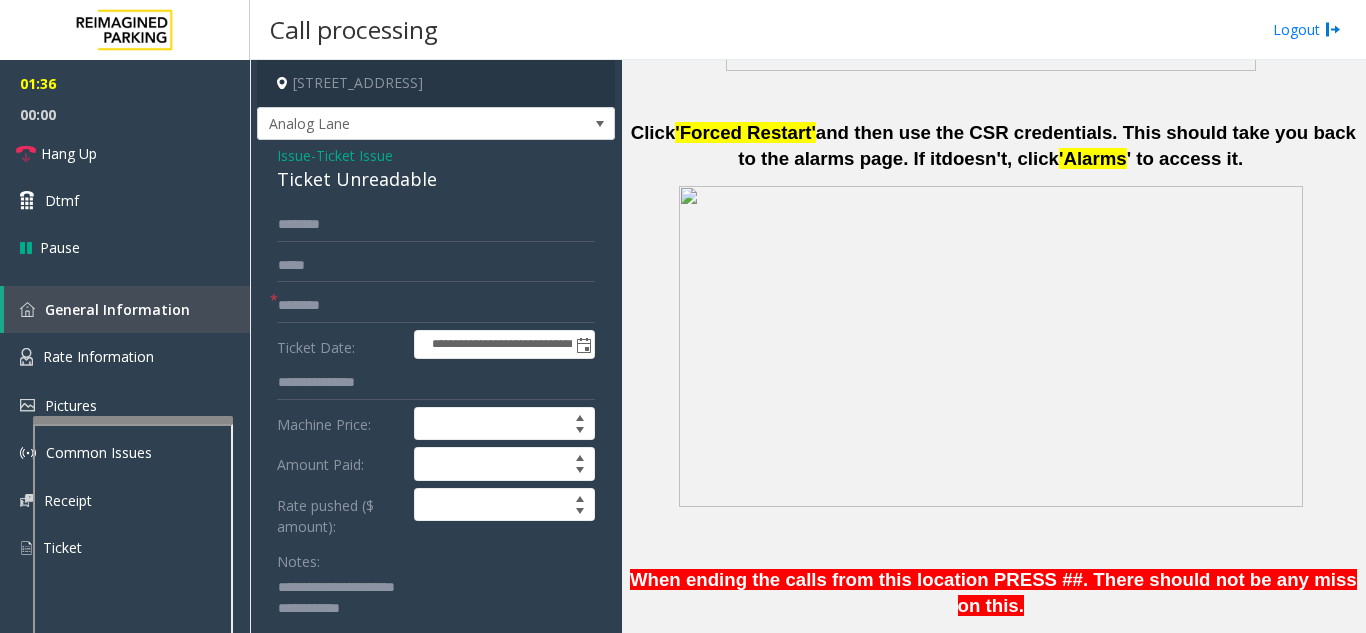 scroll, scrollTop: 700, scrollLeft: 0, axis: vertical 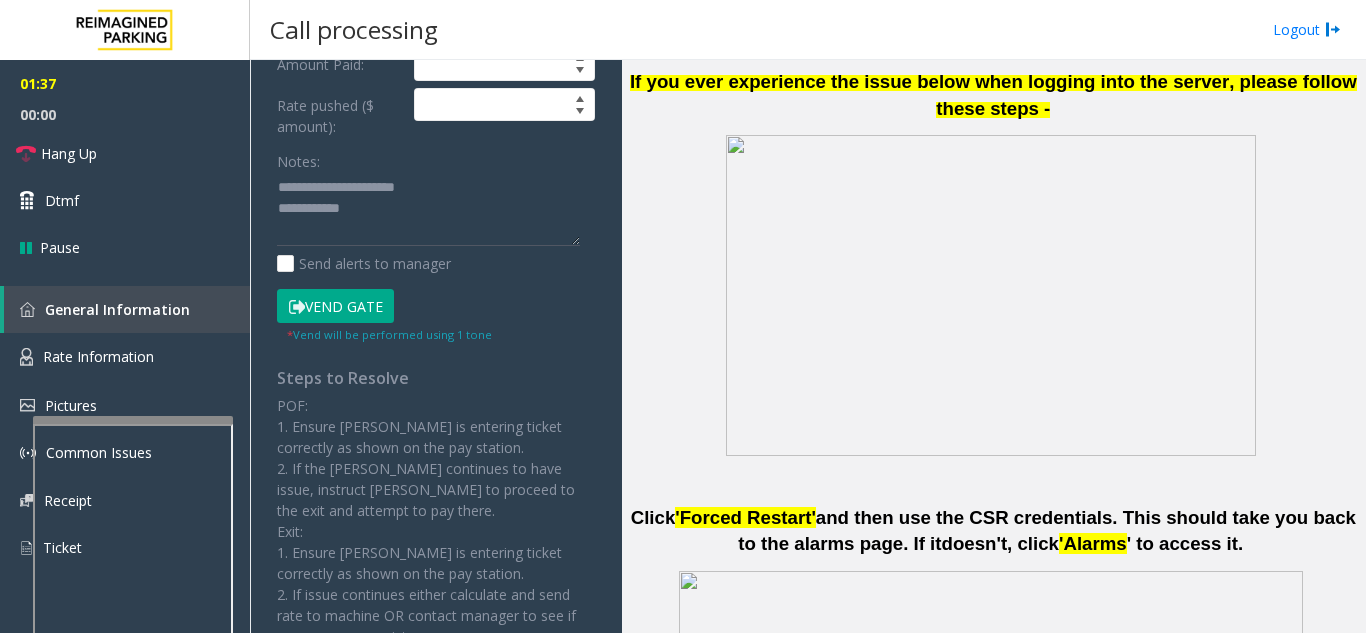 click on "Vend Gate" 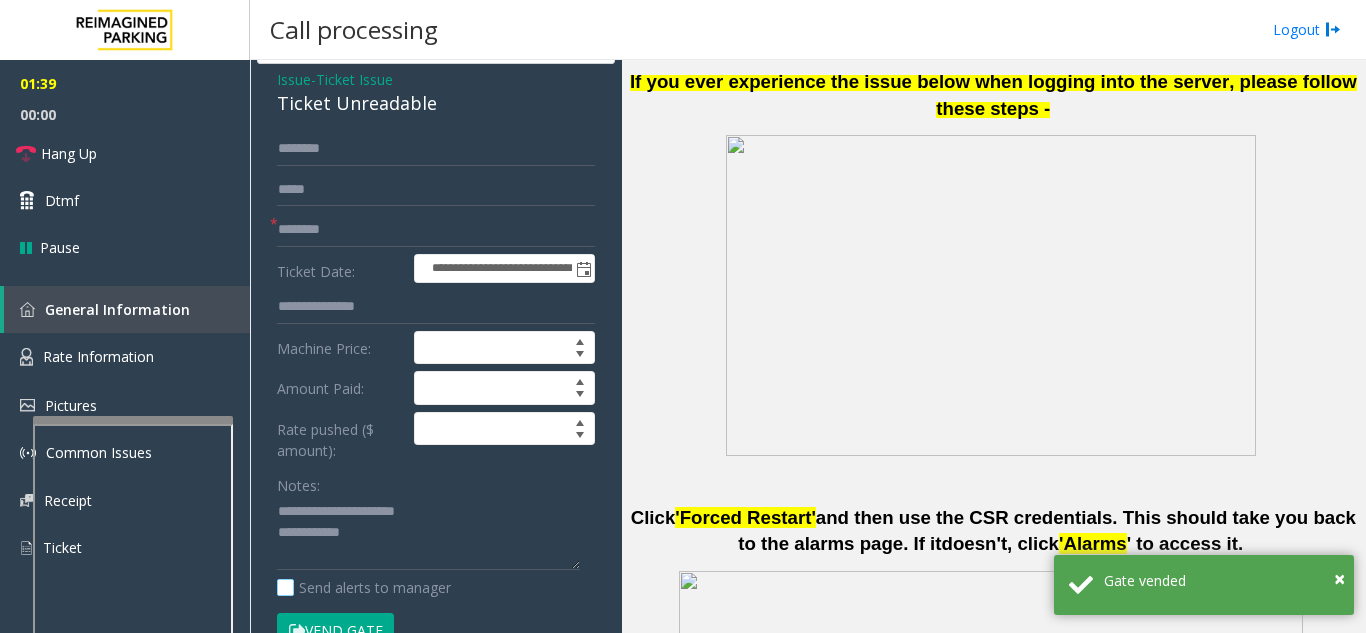 scroll, scrollTop: 200, scrollLeft: 0, axis: vertical 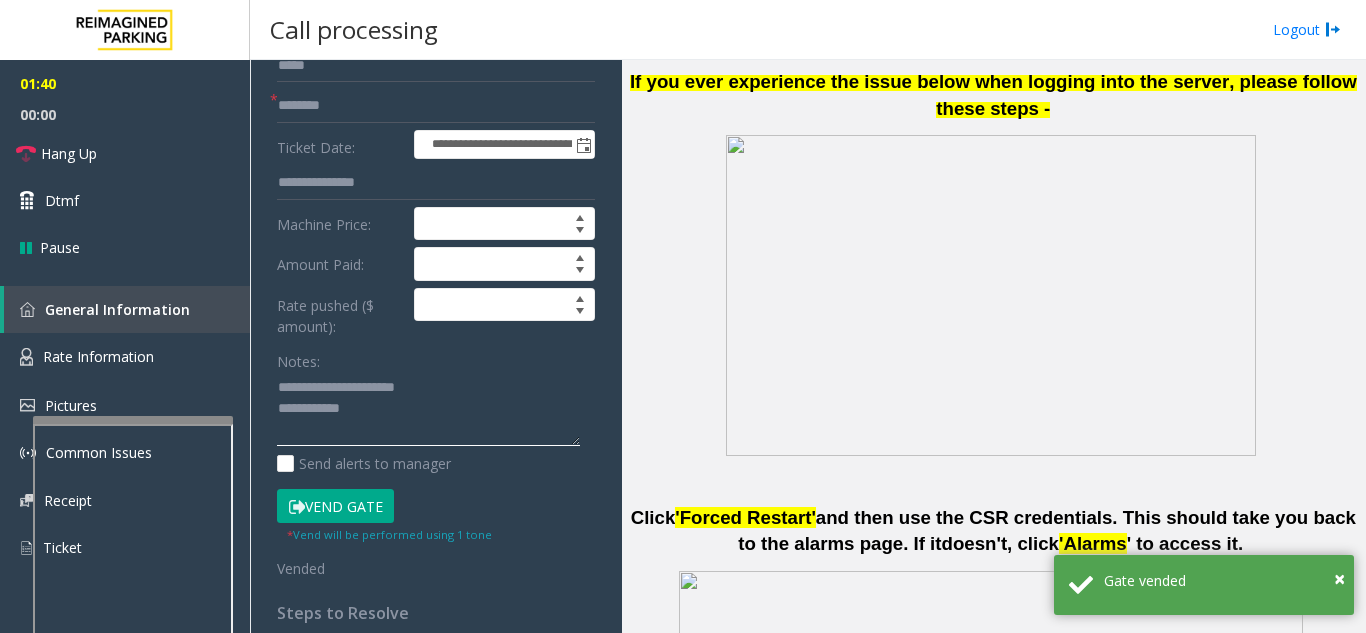 click 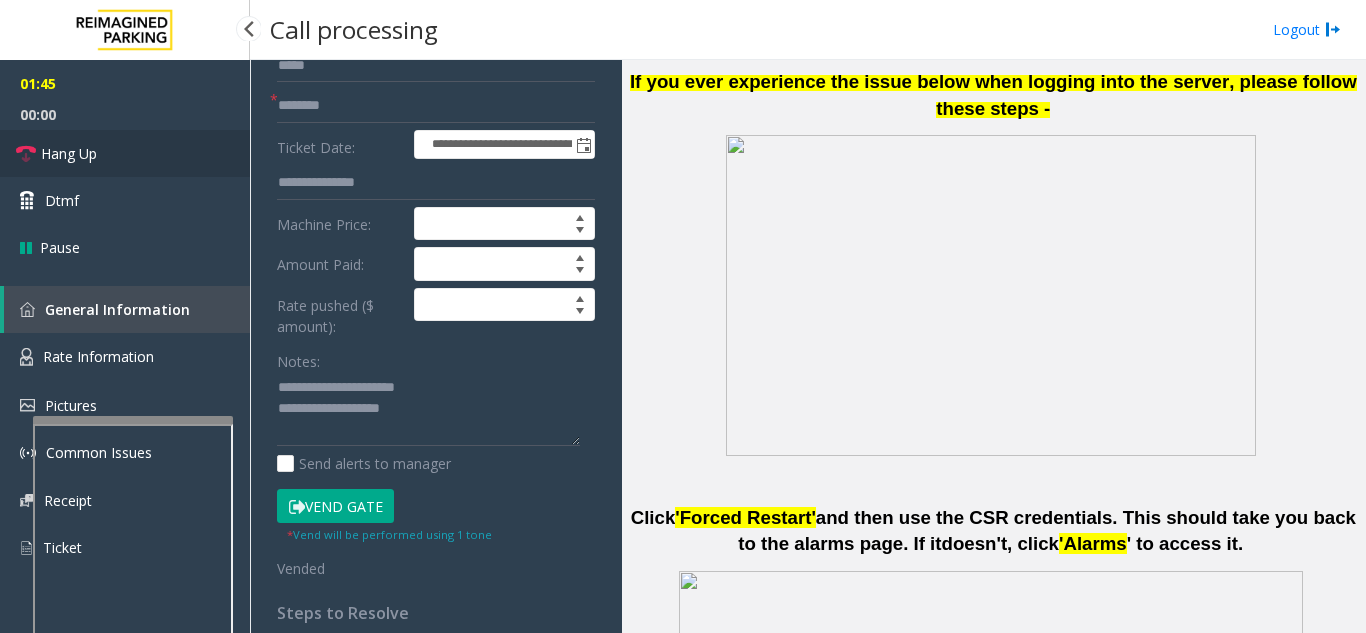 click on "Hang Up" at bounding box center (125, 153) 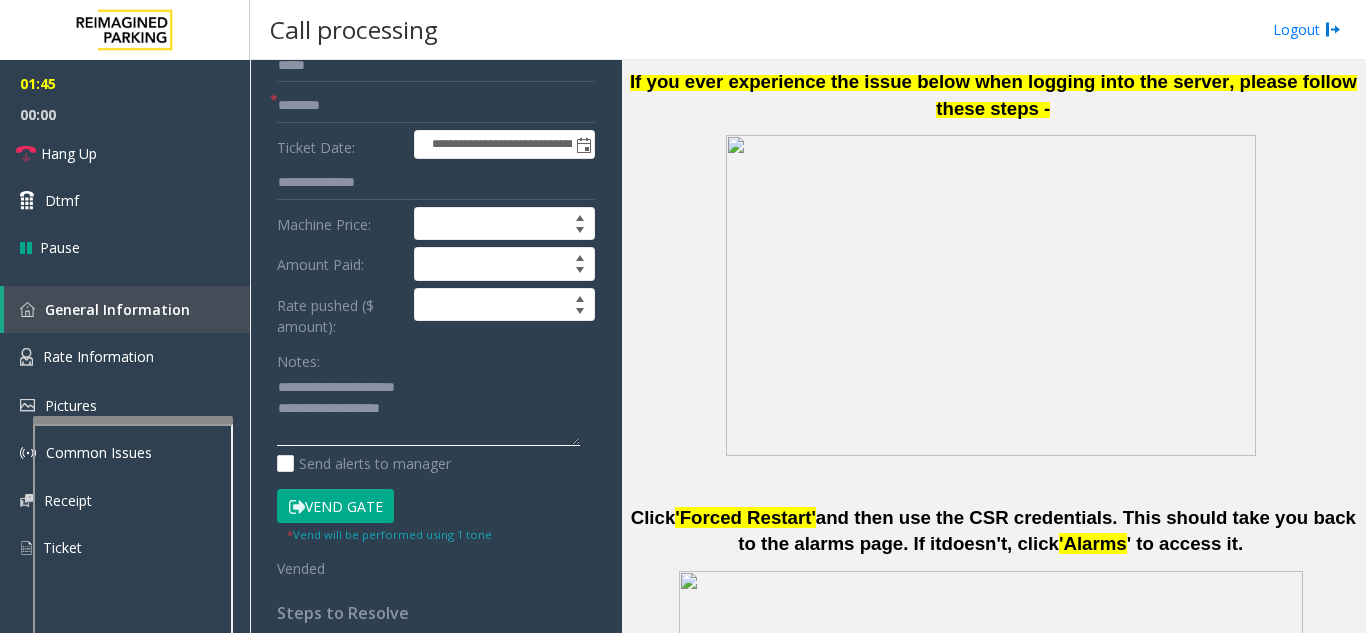 click 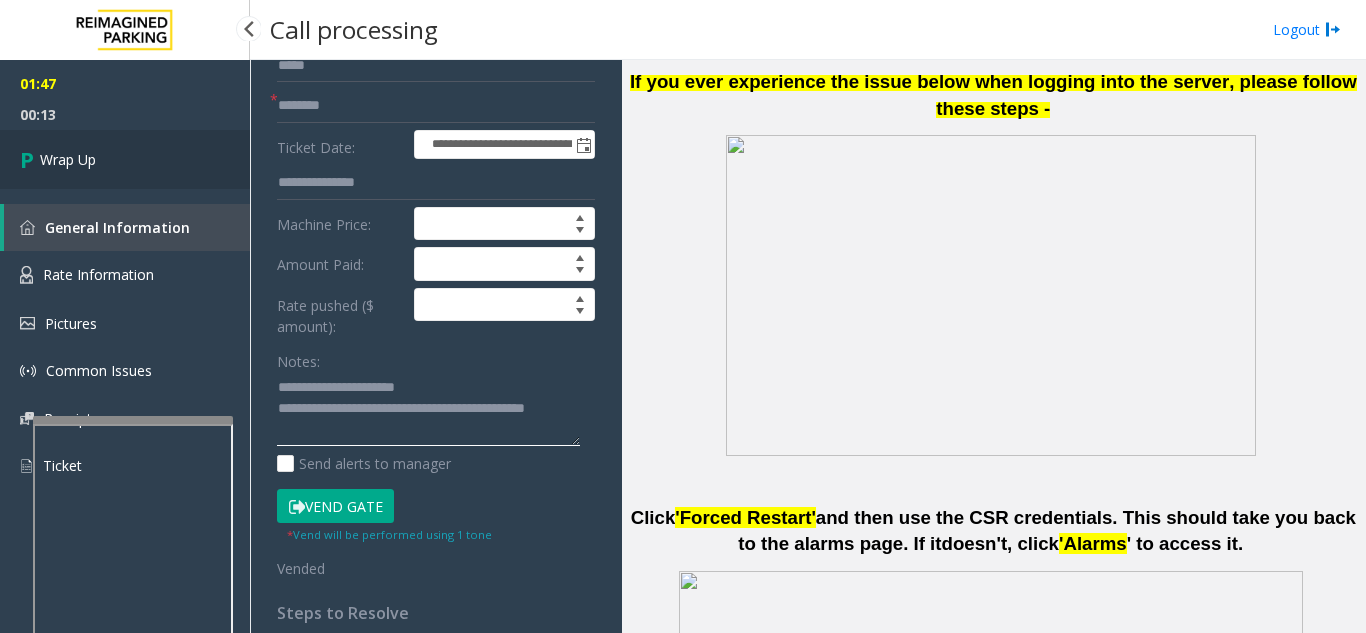 type on "**********" 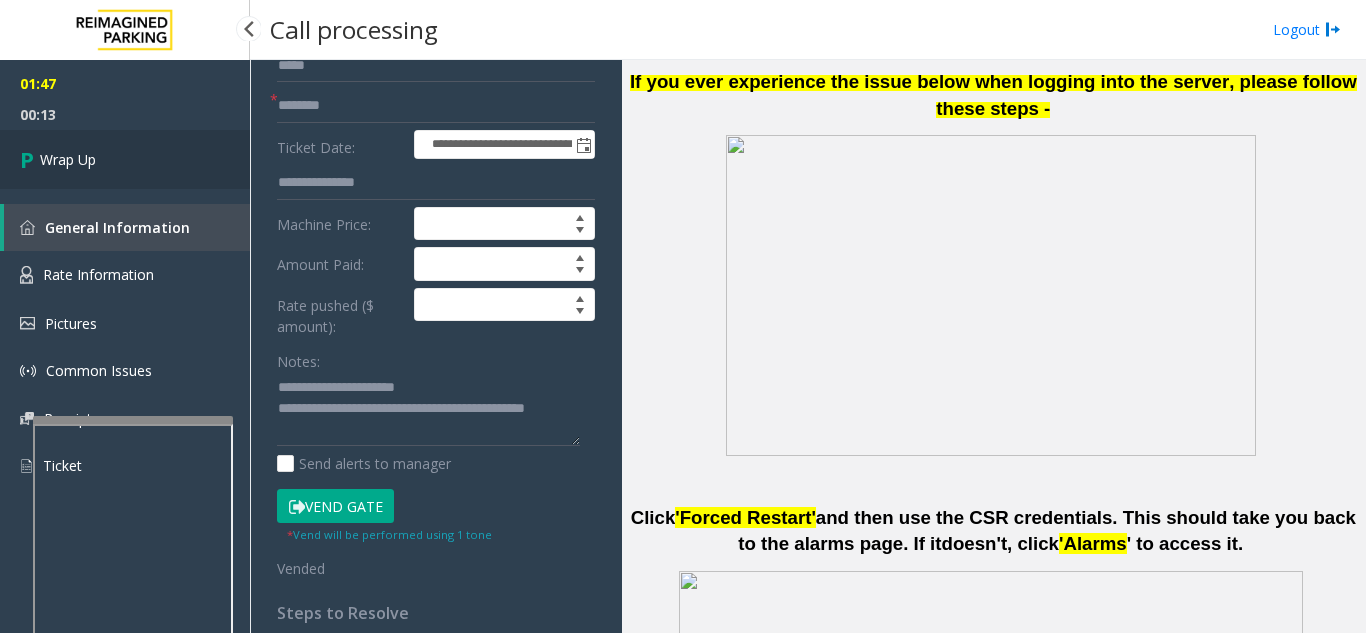 click on "Wrap Up" at bounding box center [125, 159] 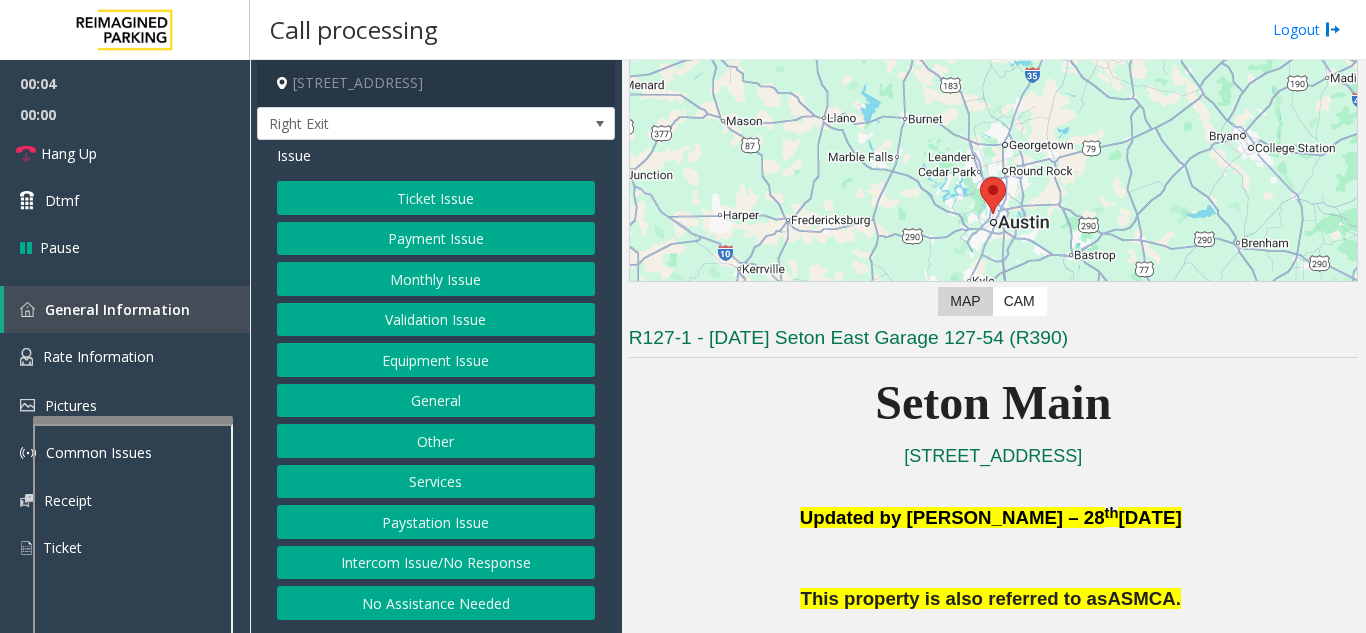 scroll, scrollTop: 400, scrollLeft: 0, axis: vertical 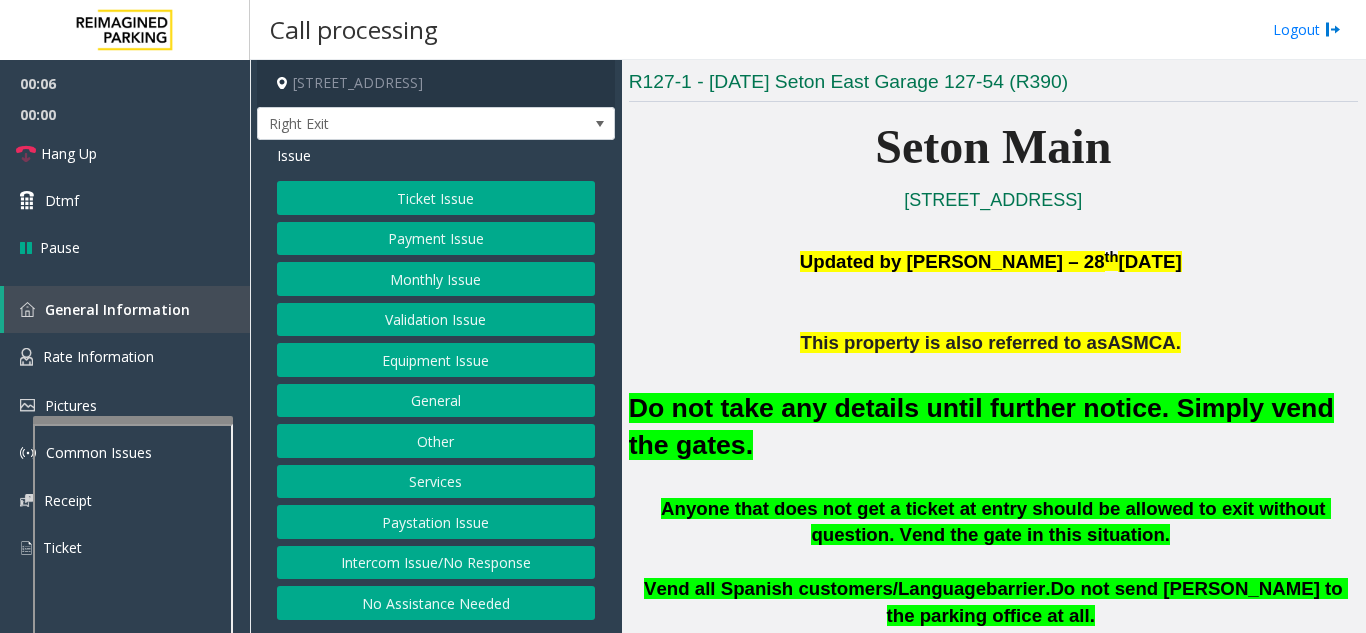click on "Monthly Issue" 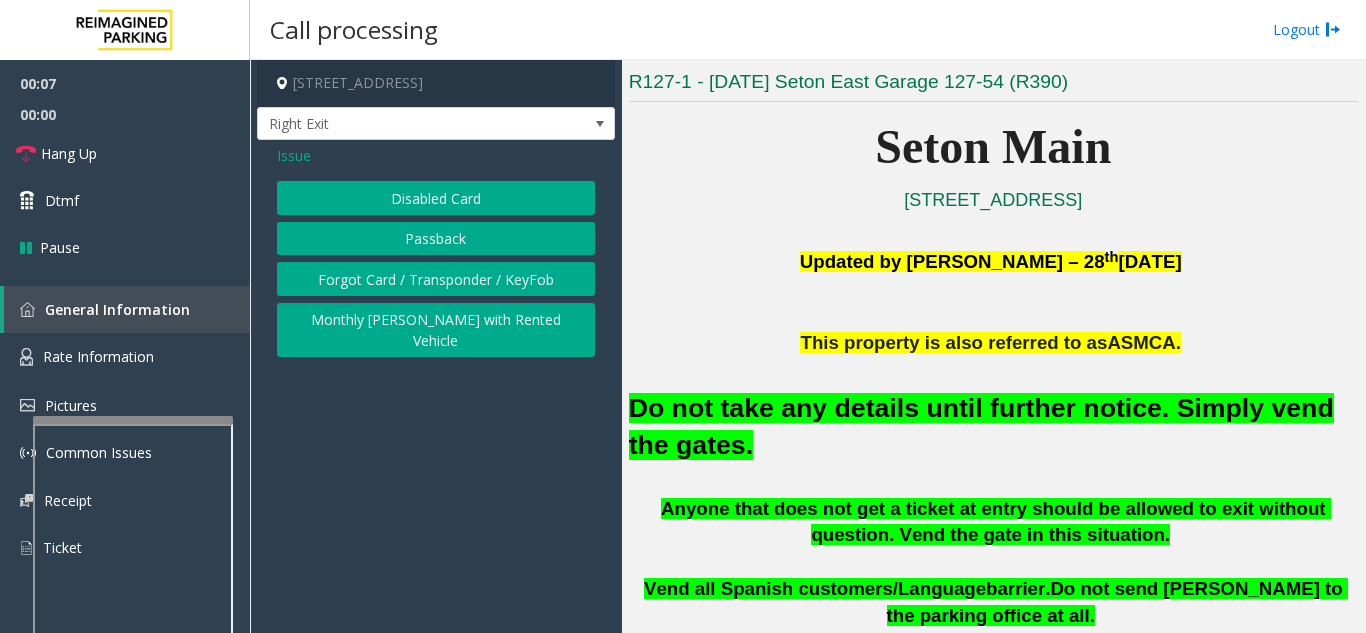 click on "Disabled Card" 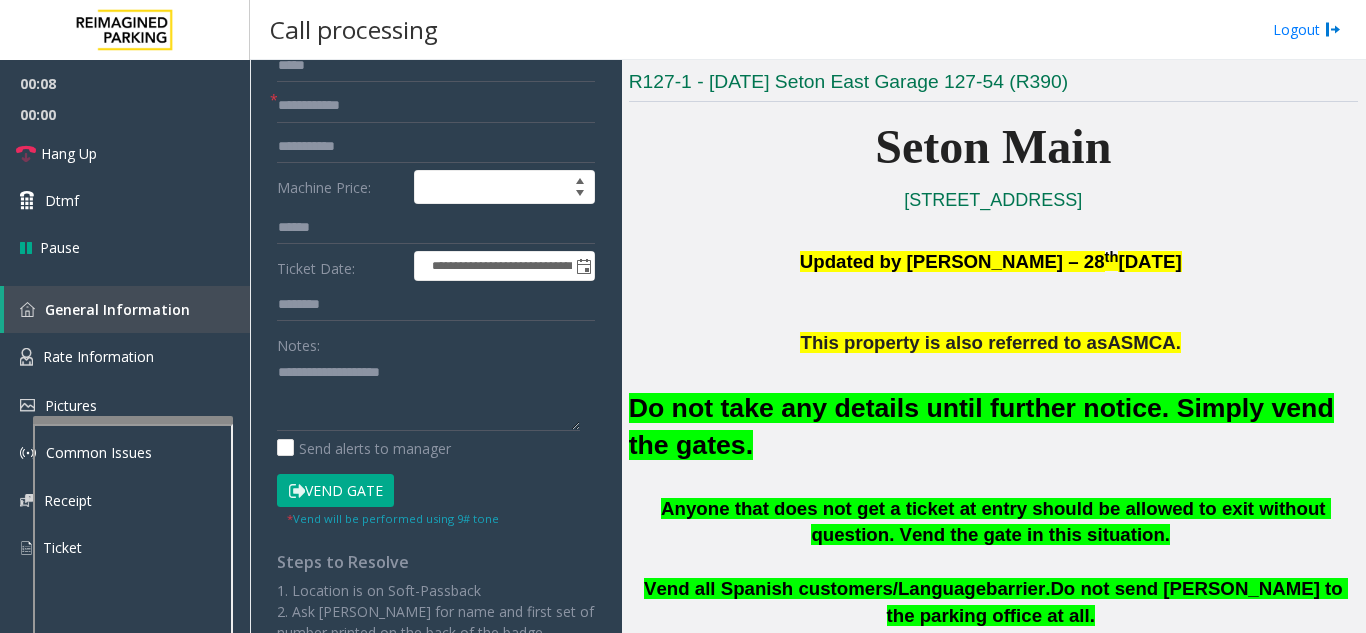 click on "Vend Gate" 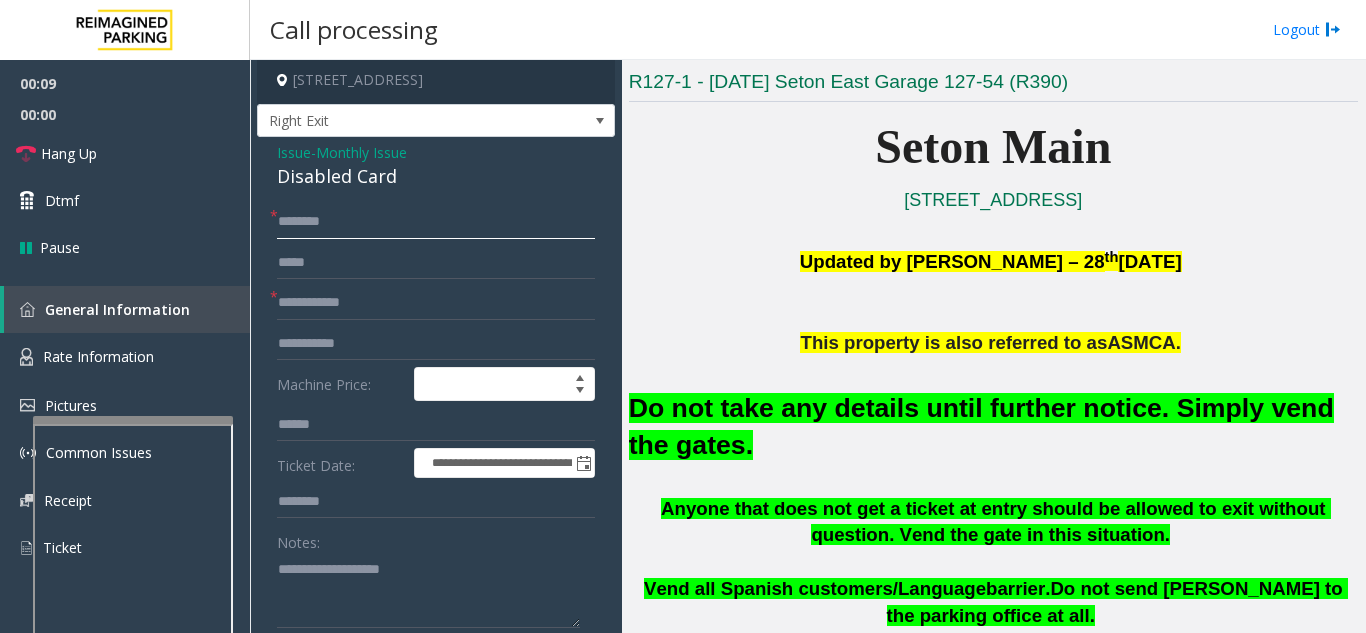 scroll, scrollTop: 0, scrollLeft: 0, axis: both 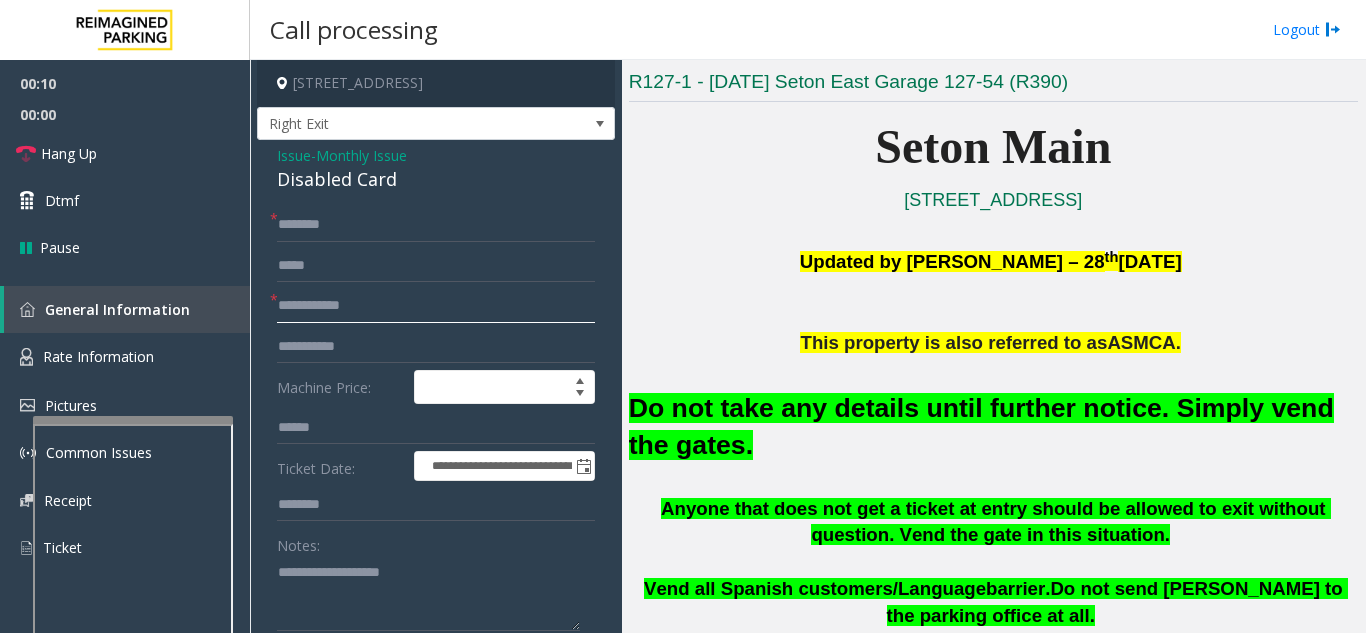click 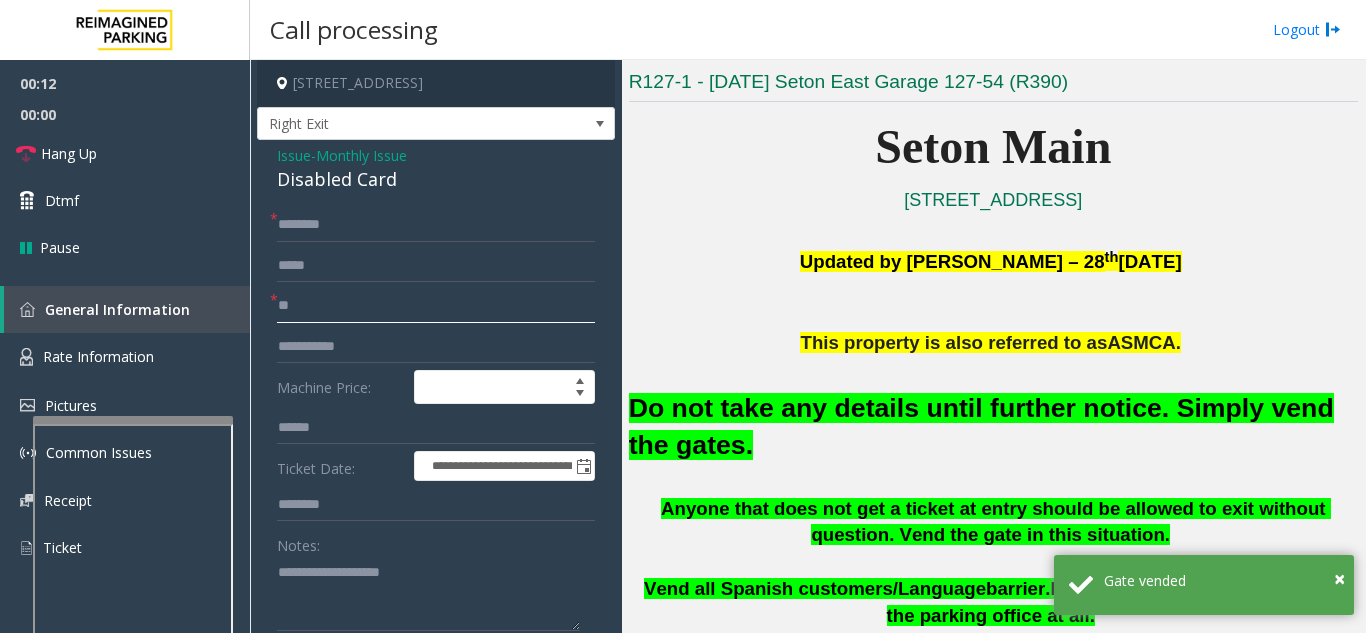 type on "**" 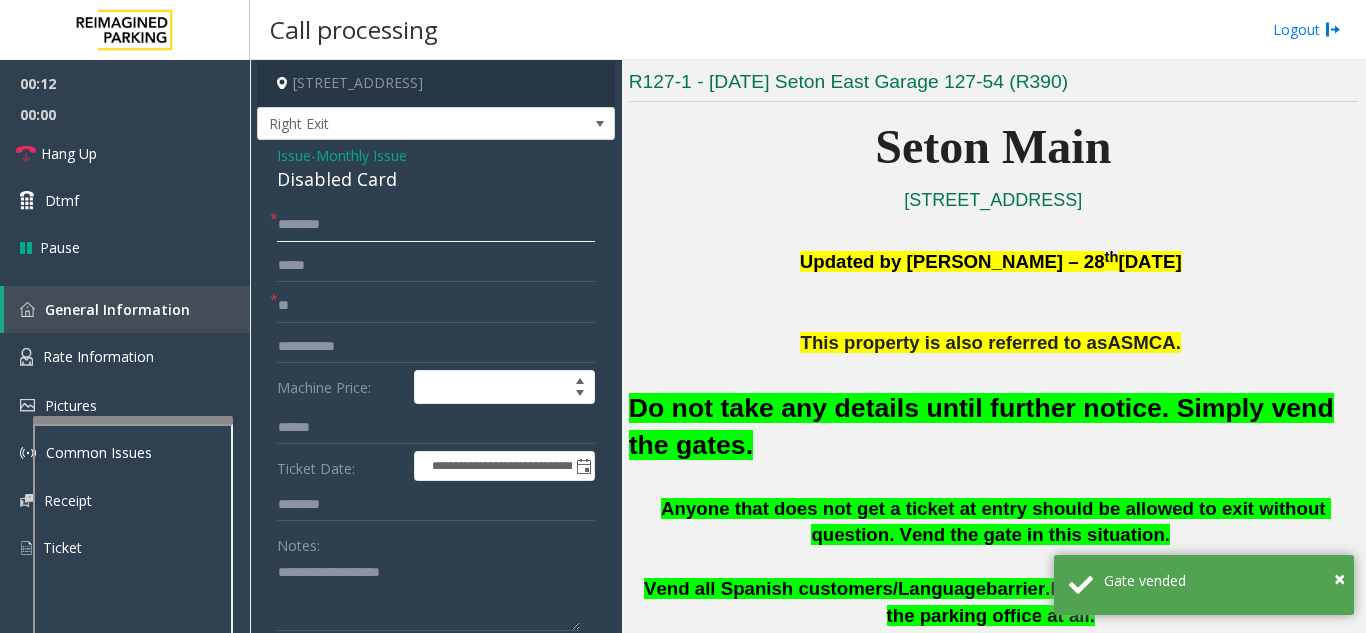 click 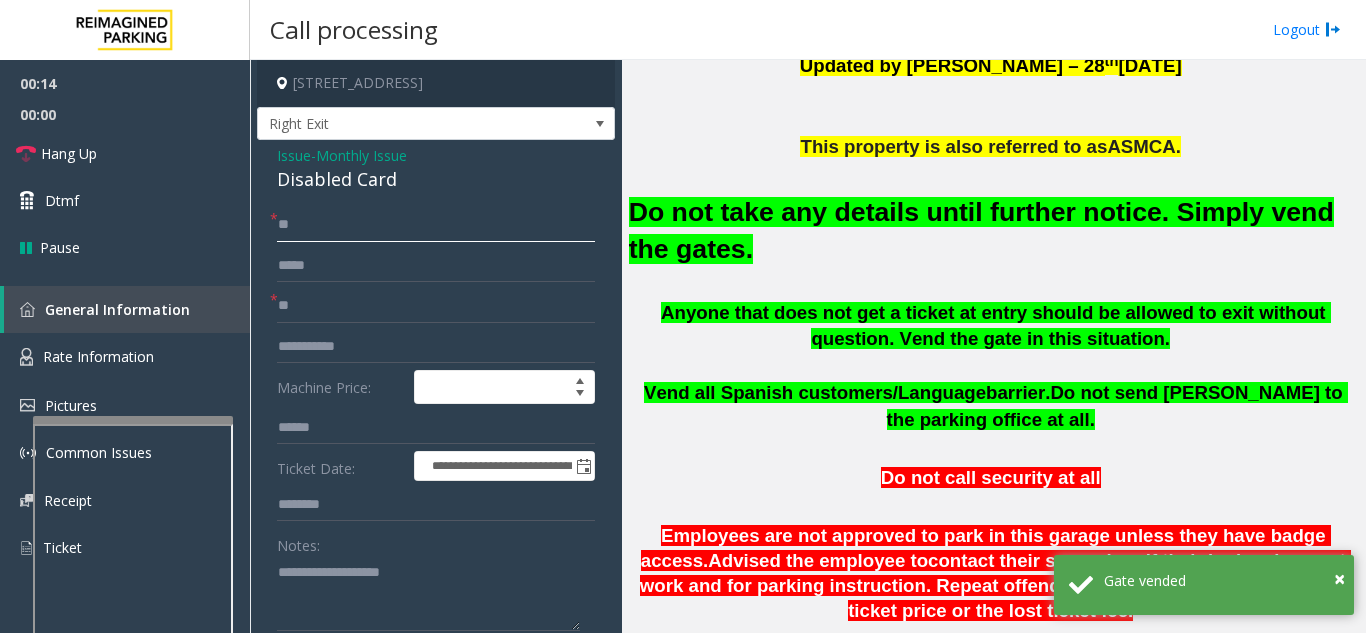 scroll, scrollTop: 600, scrollLeft: 0, axis: vertical 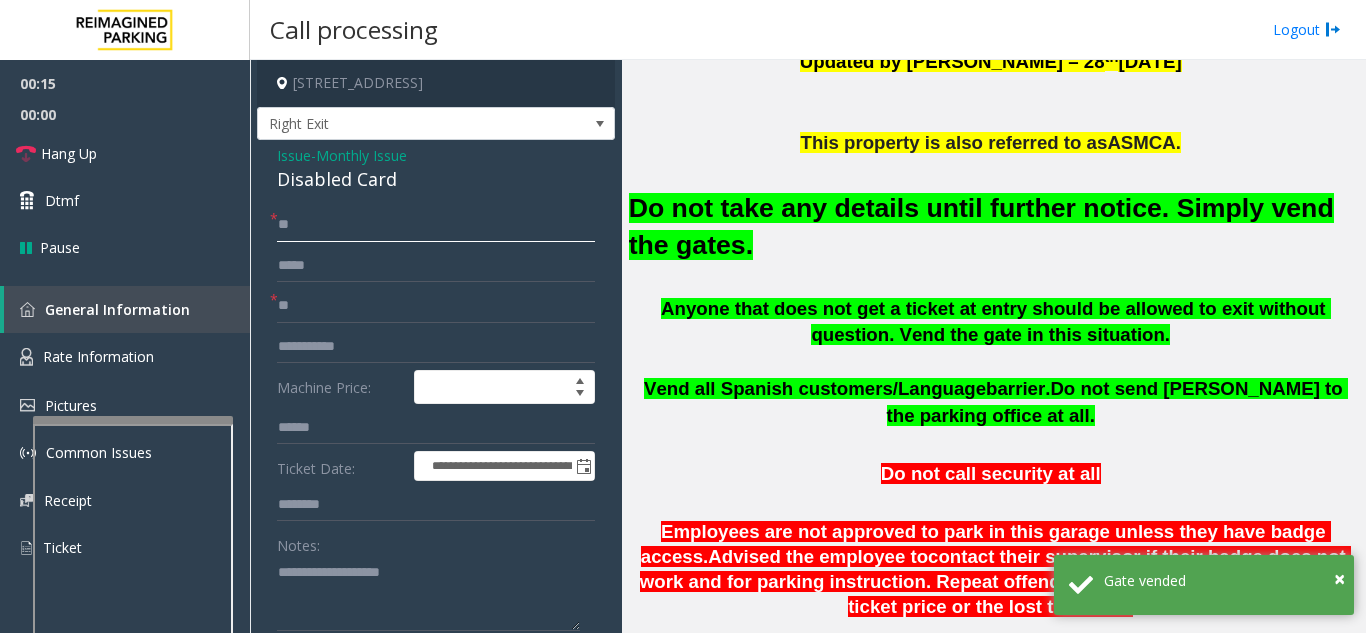 type on "**" 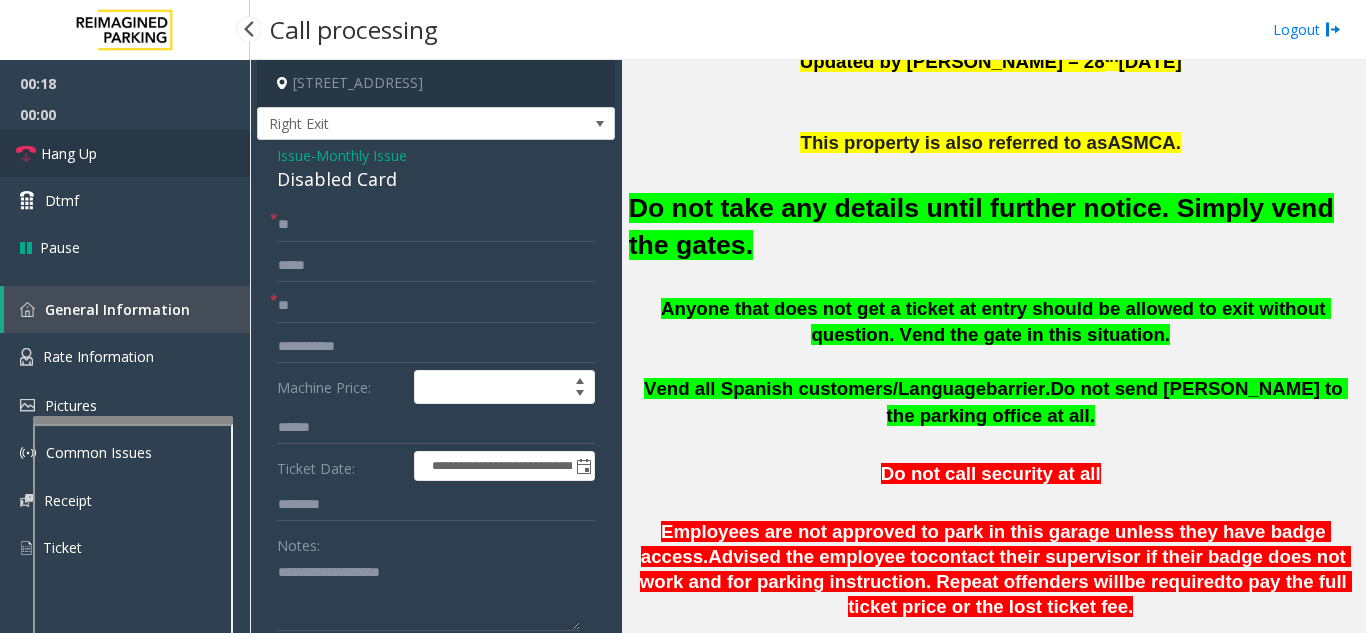 click on "Hang Up" at bounding box center [125, 153] 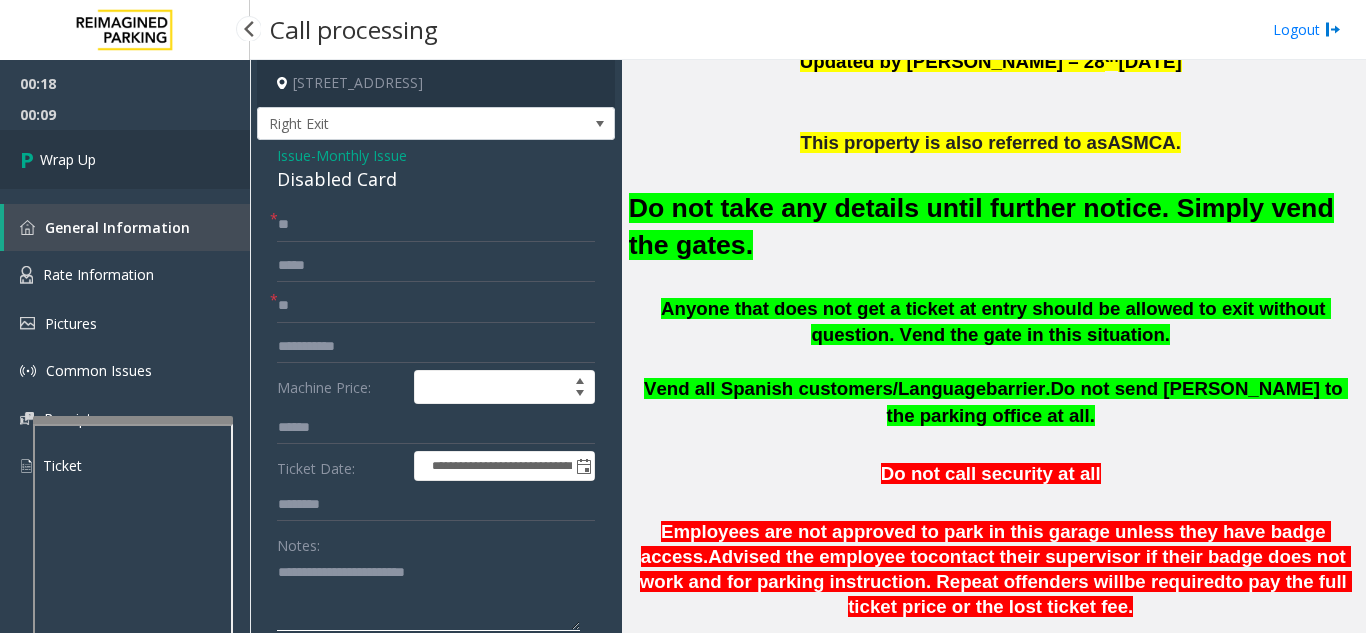 type on "**********" 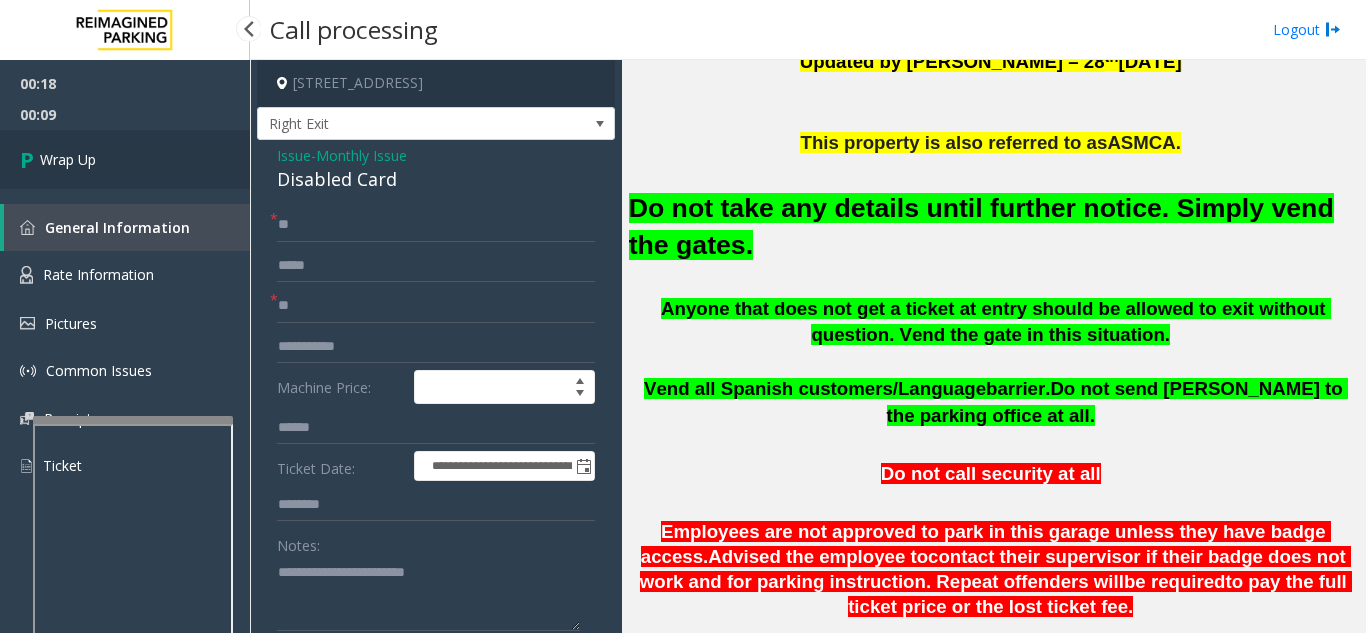 click on "Wrap Up" at bounding box center (125, 159) 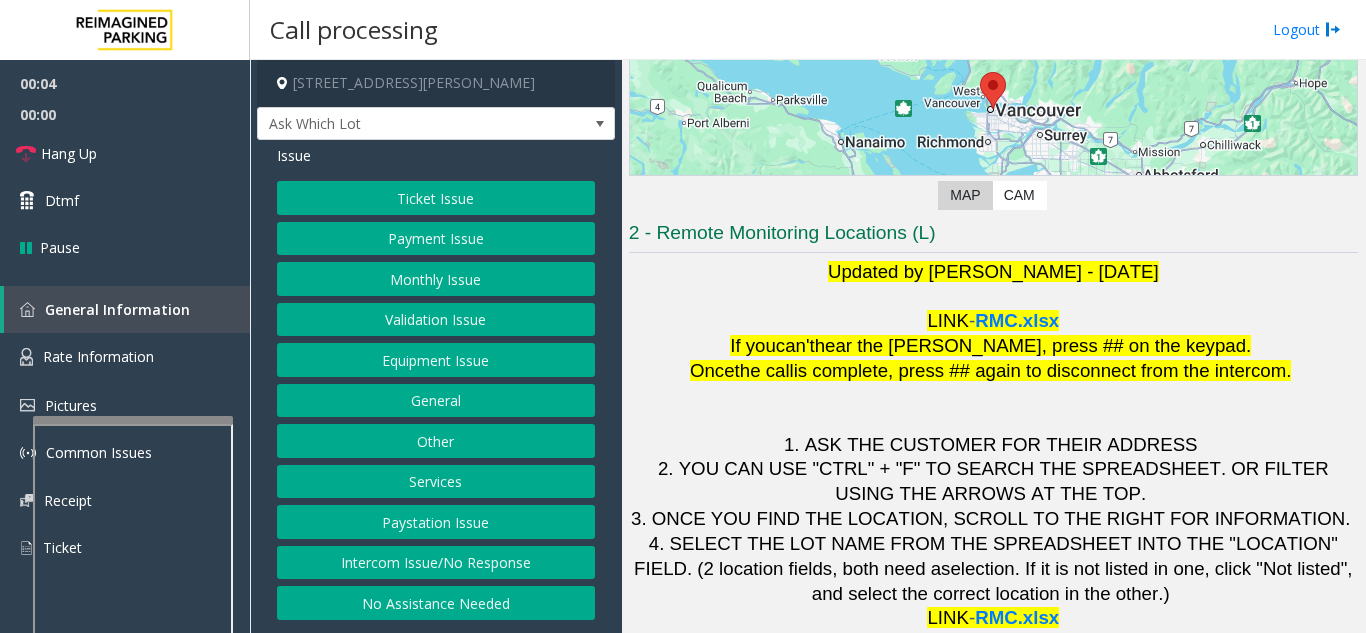 scroll, scrollTop: 294, scrollLeft: 0, axis: vertical 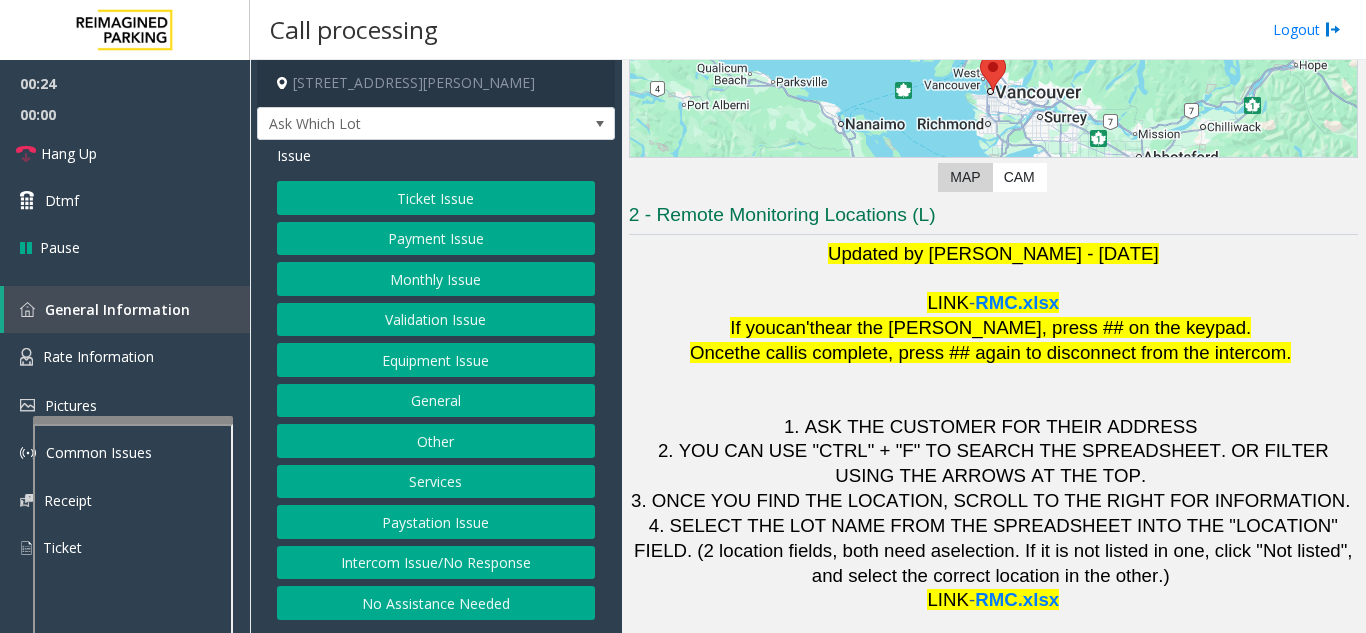 click on "Validation Issue" 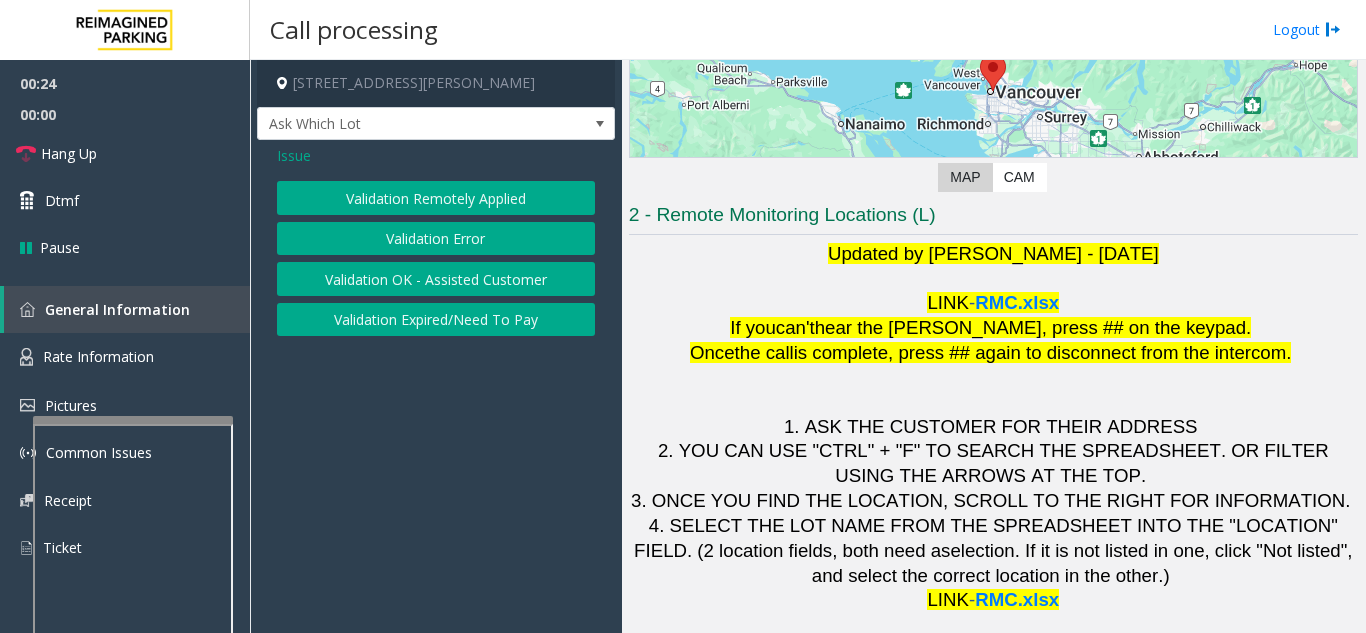 click on "Validation Error" 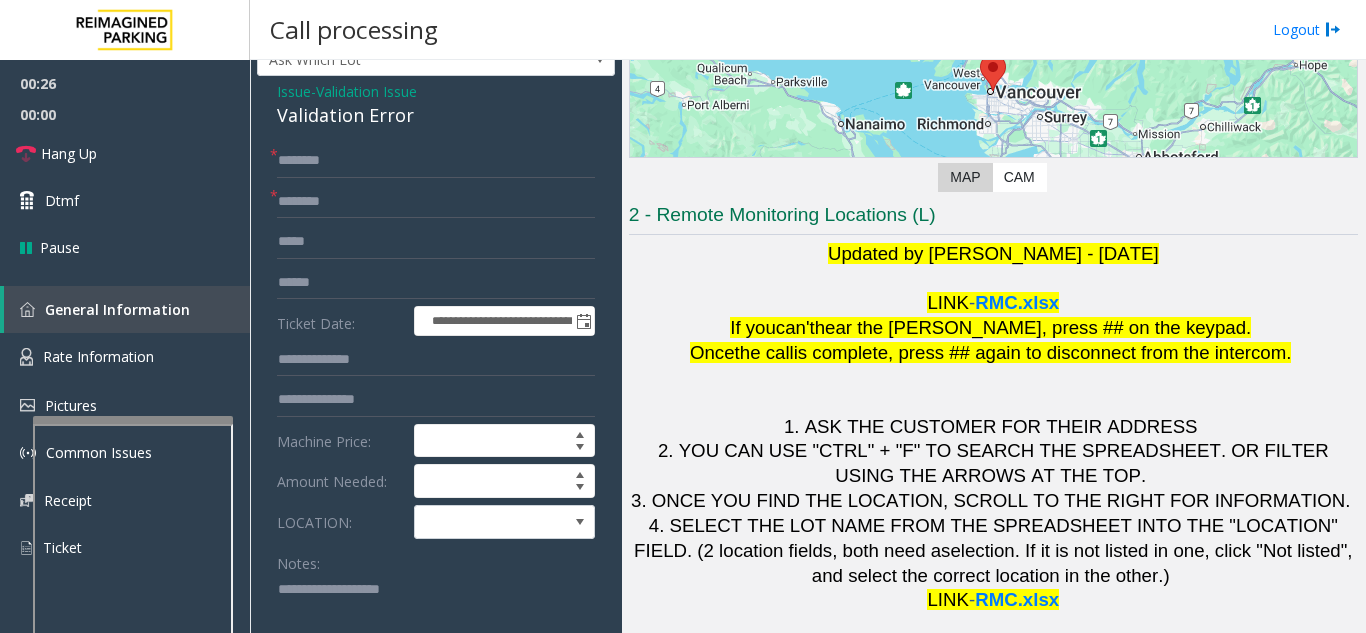 scroll, scrollTop: 100, scrollLeft: 0, axis: vertical 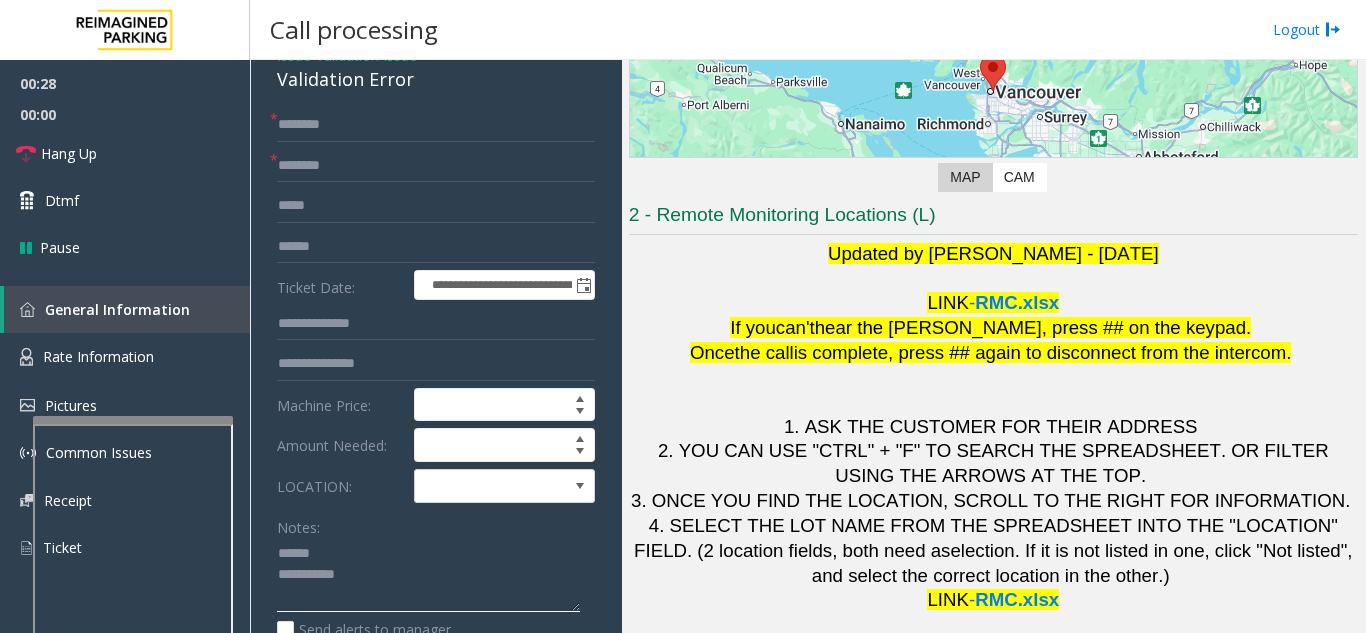 click 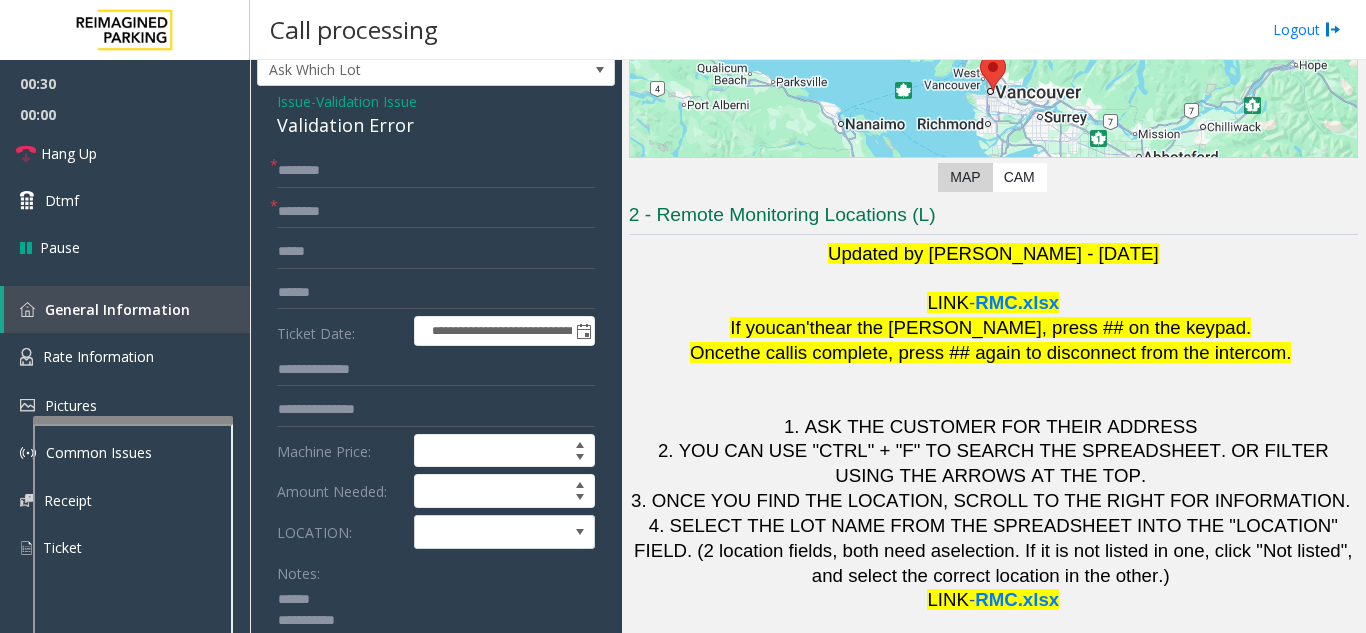scroll, scrollTop: 100, scrollLeft: 0, axis: vertical 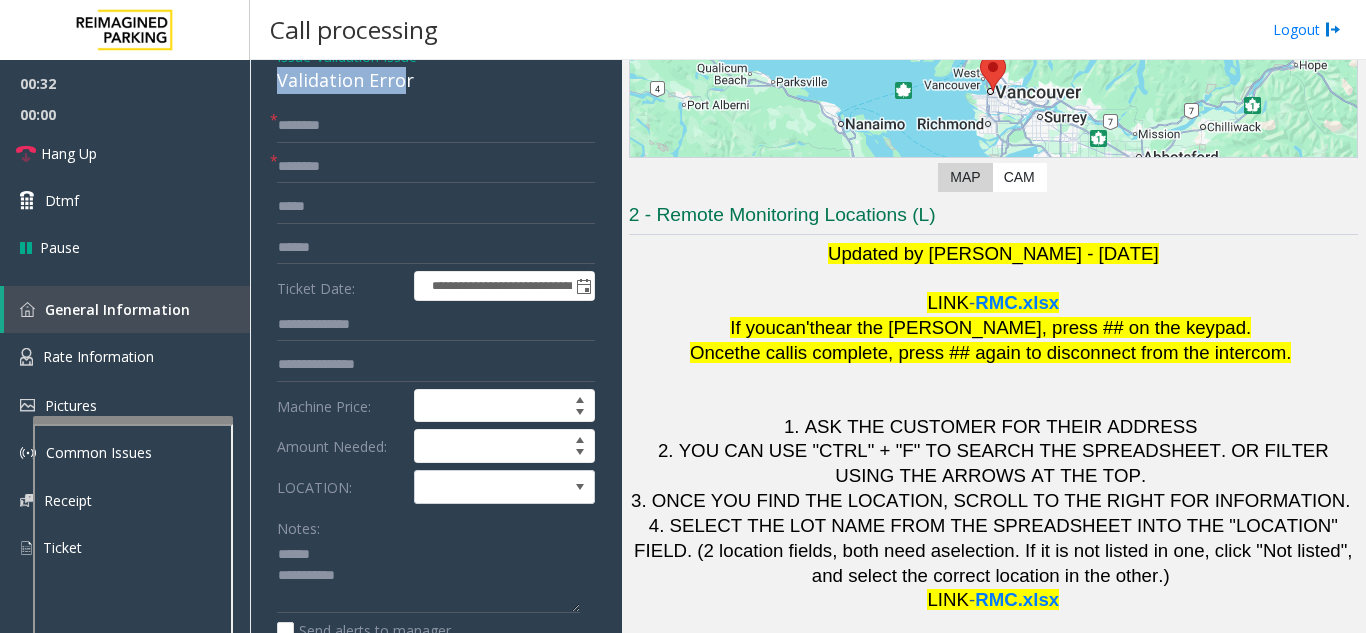 drag, startPoint x: 265, startPoint y: 78, endPoint x: 401, endPoint y: 87, distance: 136.29747 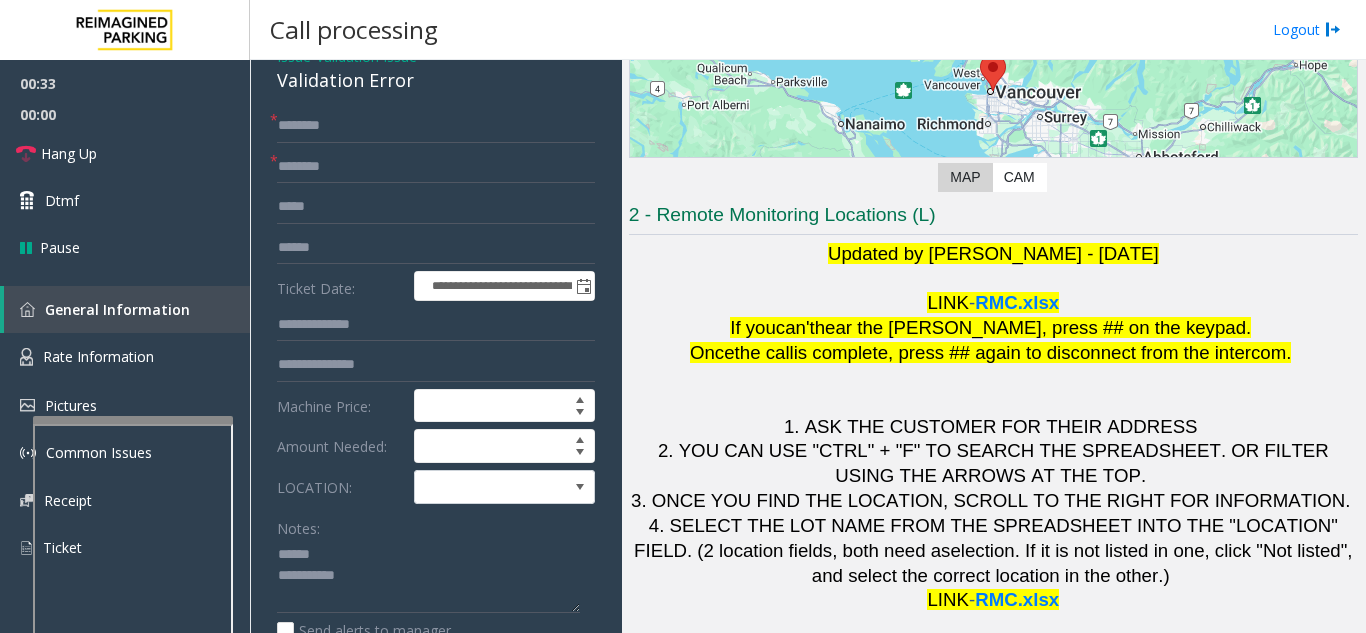 click on "Validation Error" 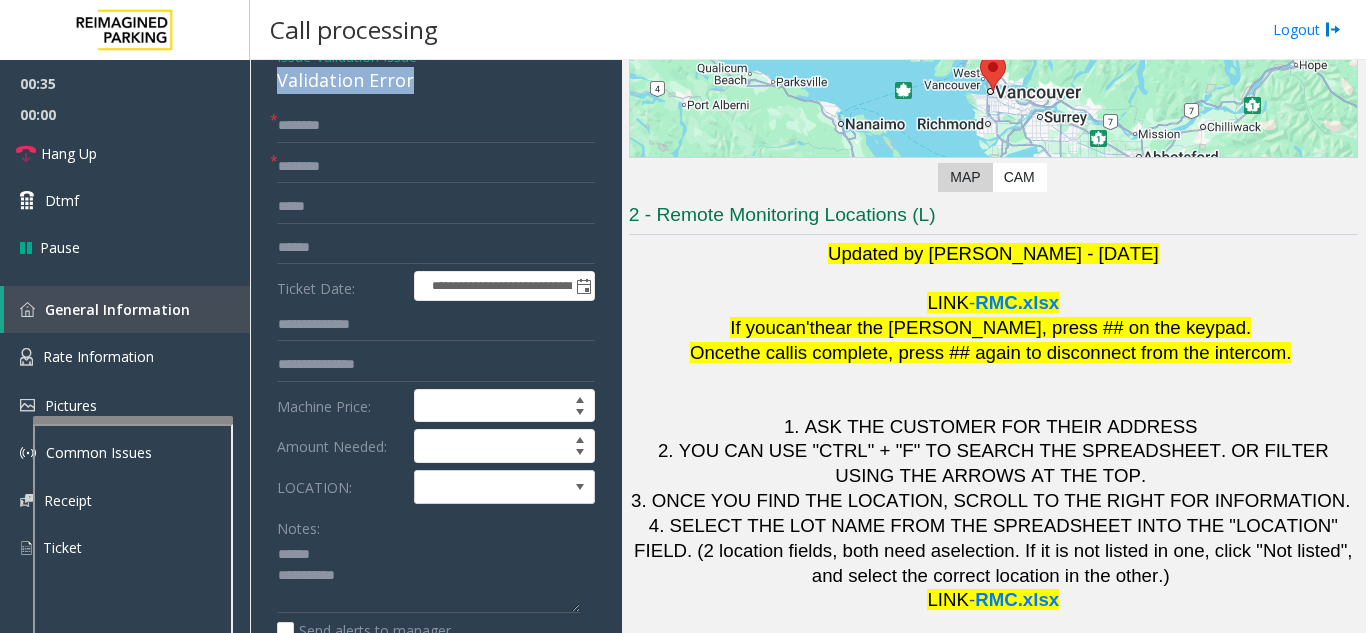 drag, startPoint x: 420, startPoint y: 80, endPoint x: 314, endPoint y: 82, distance: 106.01887 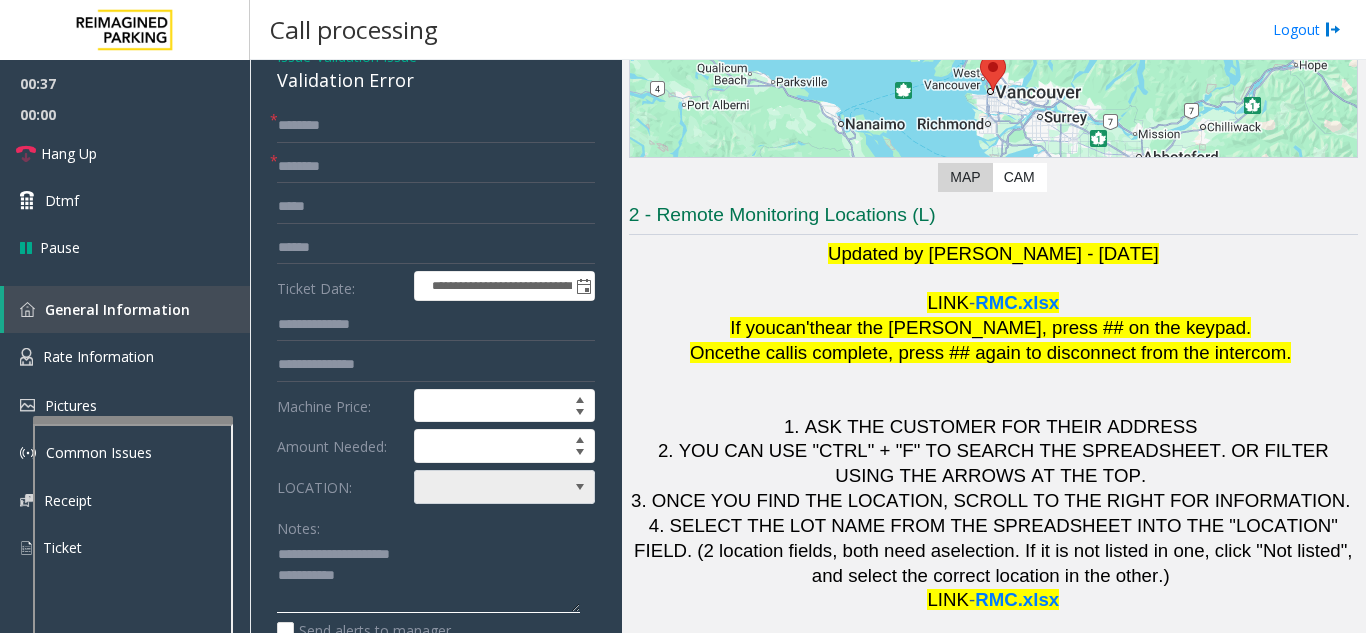 type on "**********" 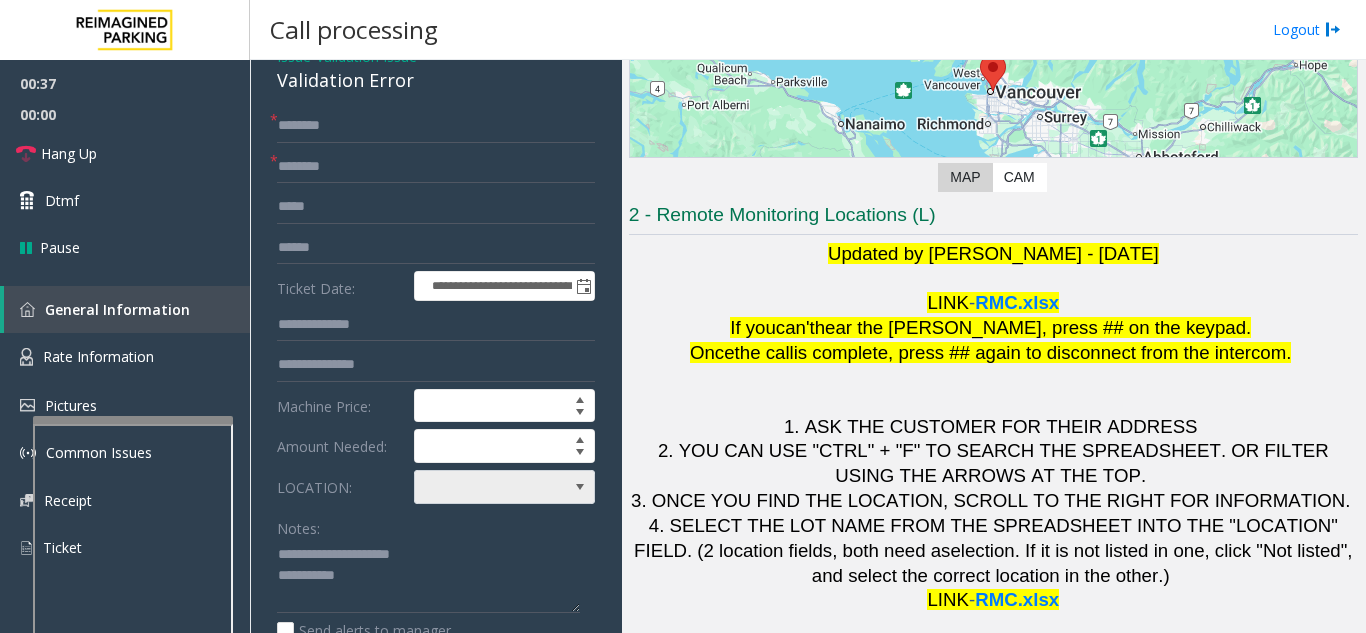 click at bounding box center (486, 487) 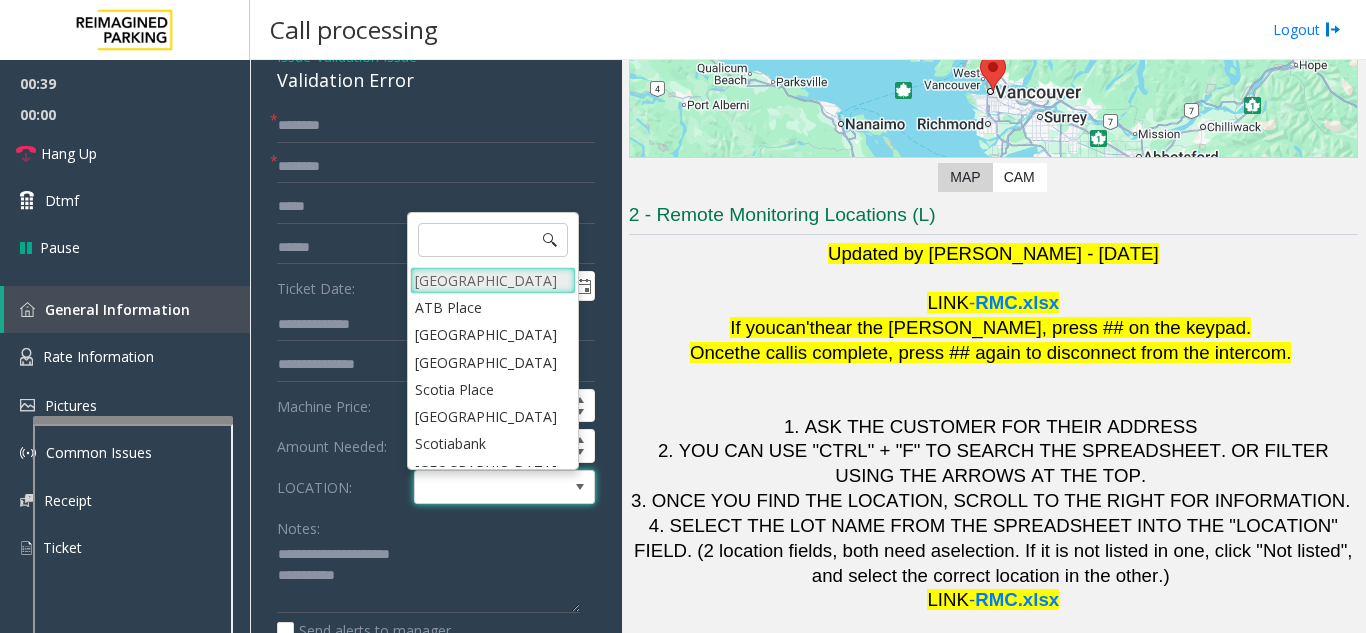 click on "[GEOGRAPHIC_DATA]" at bounding box center [493, 280] 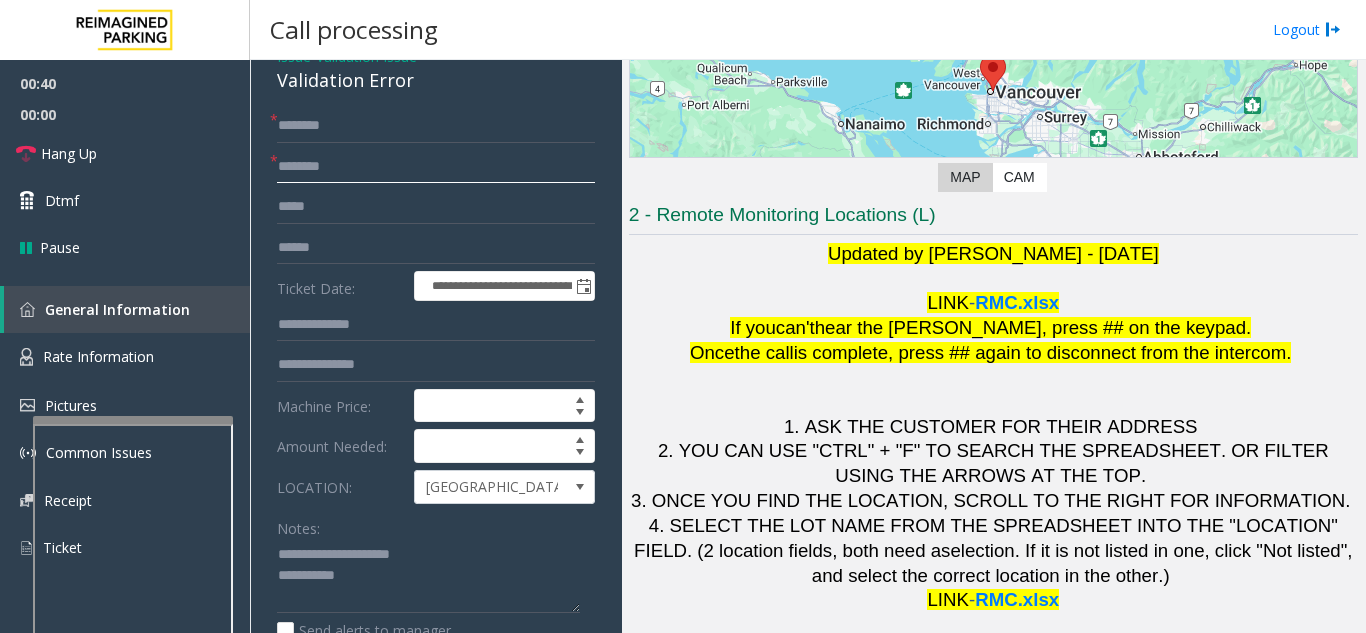 click 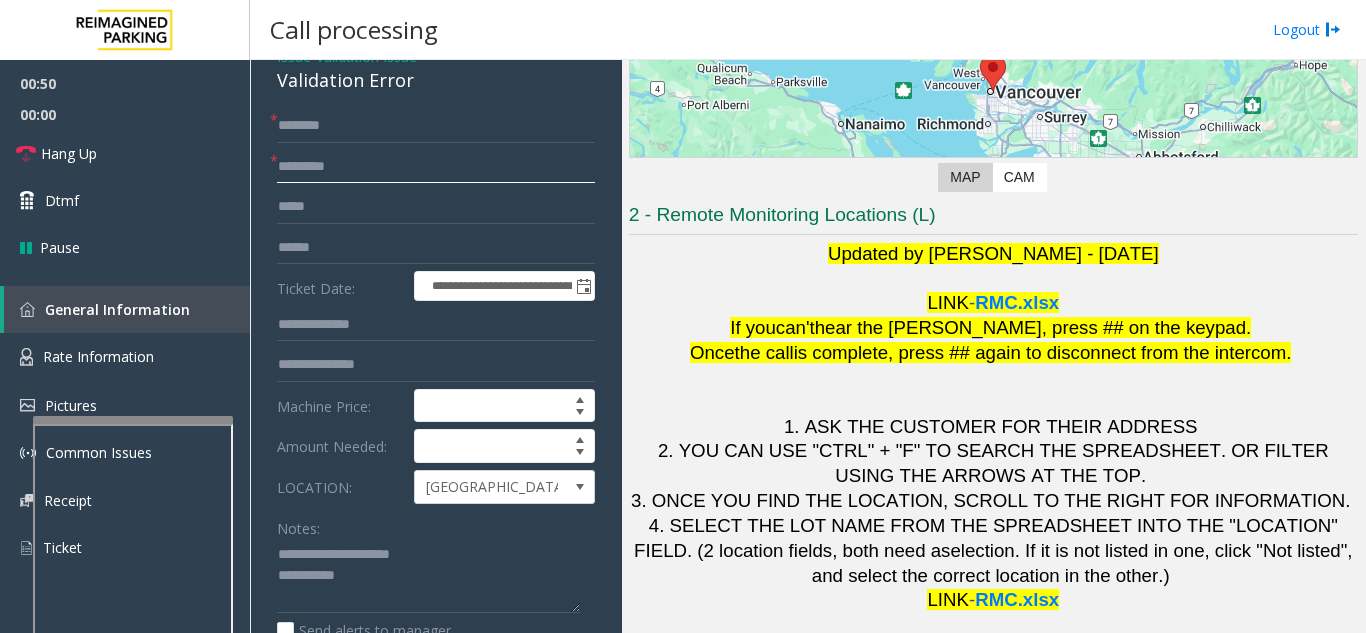 type on "********" 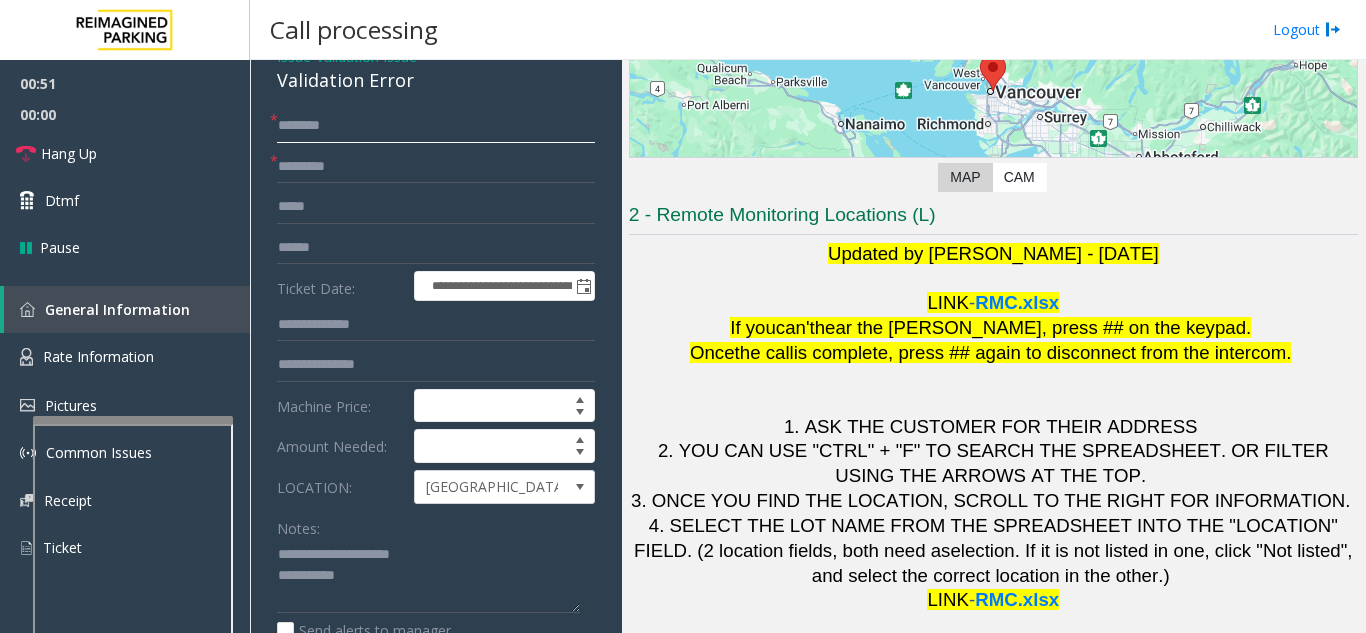 click 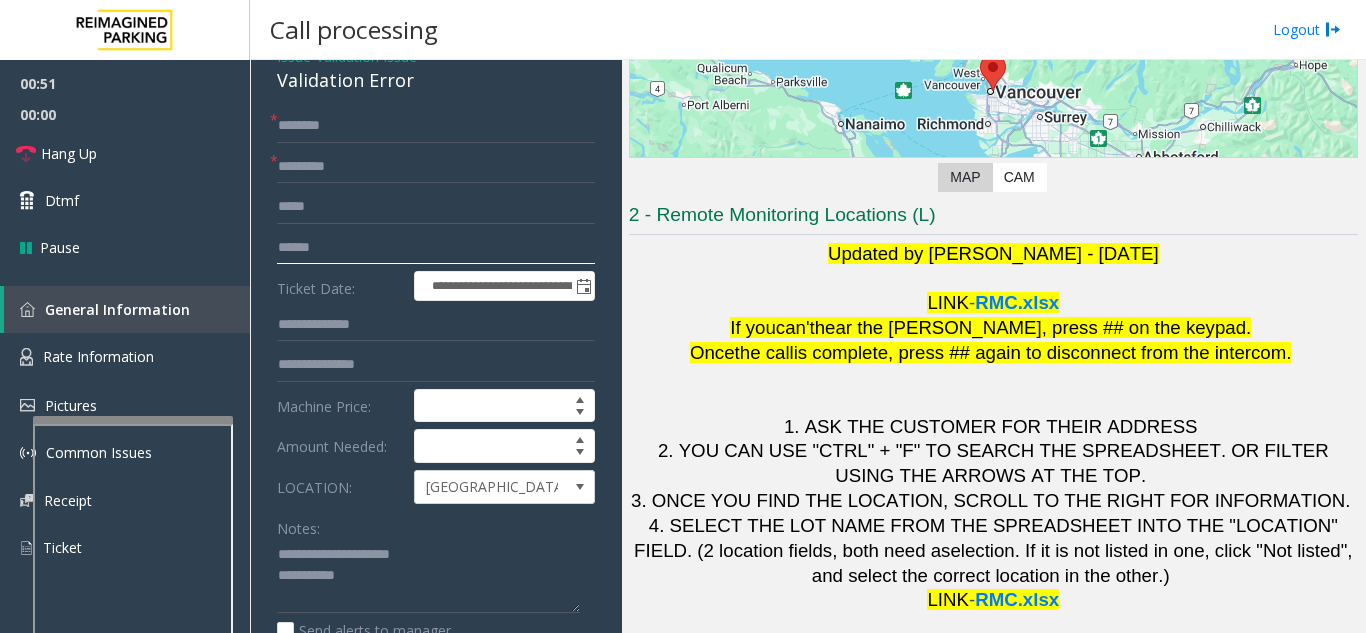 click 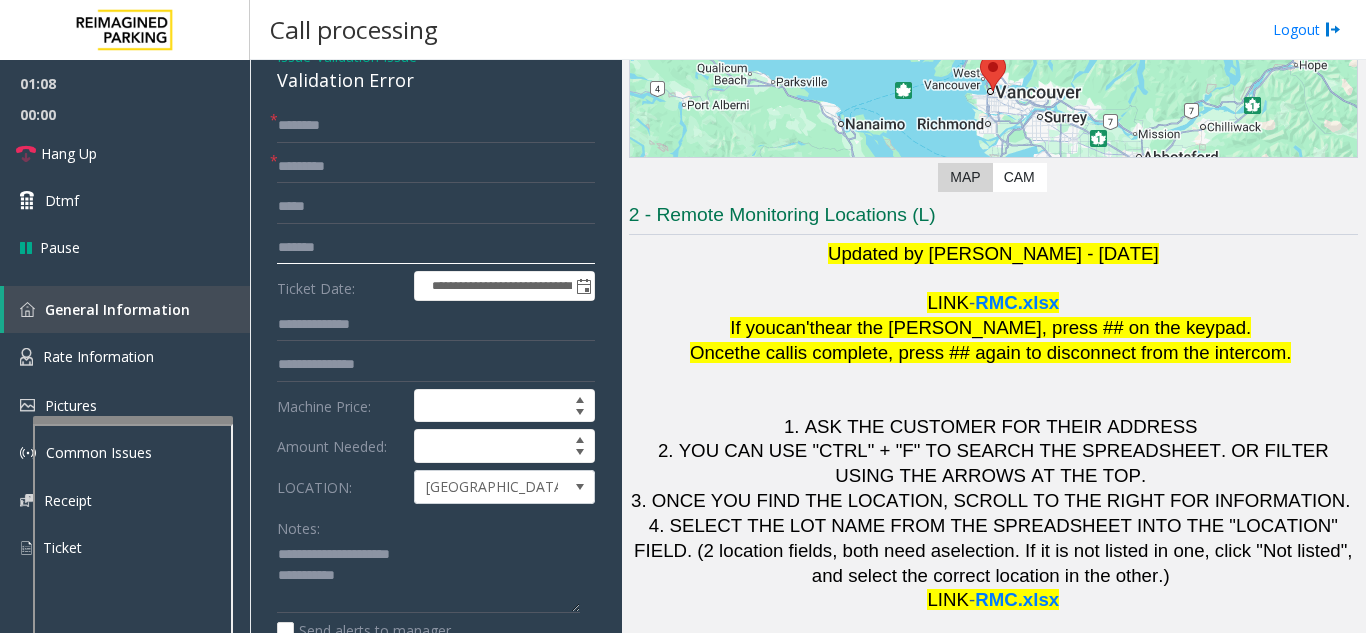 type on "*******" 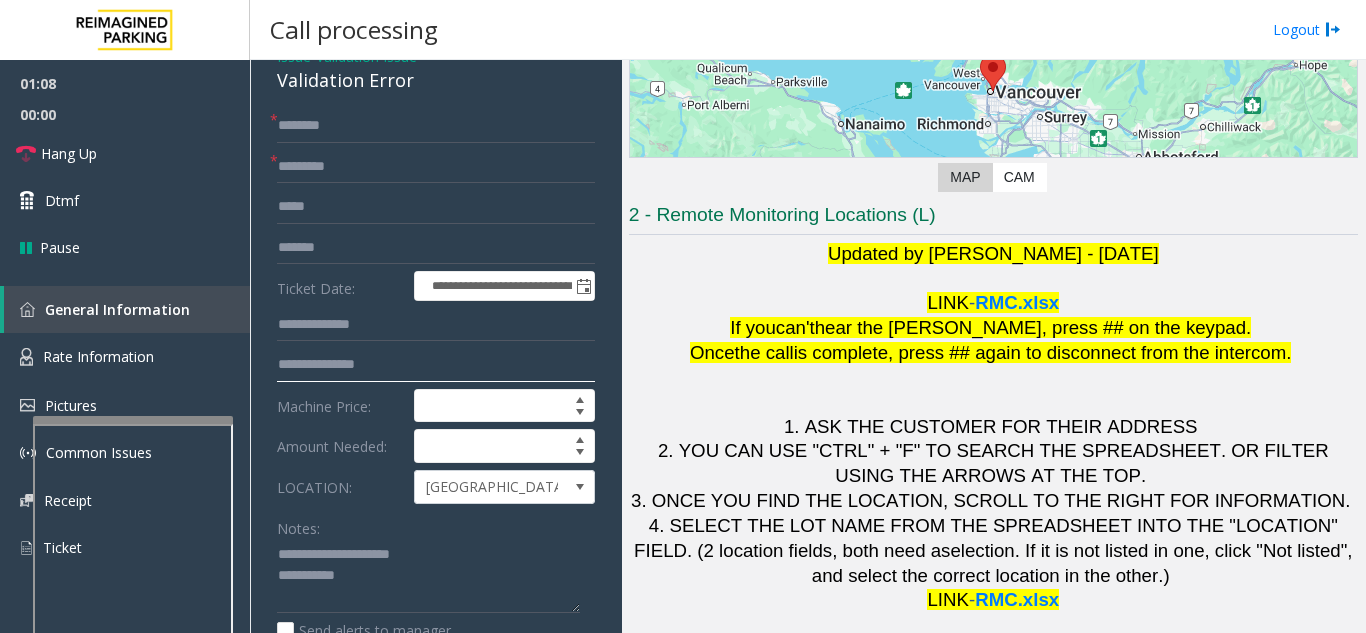 click 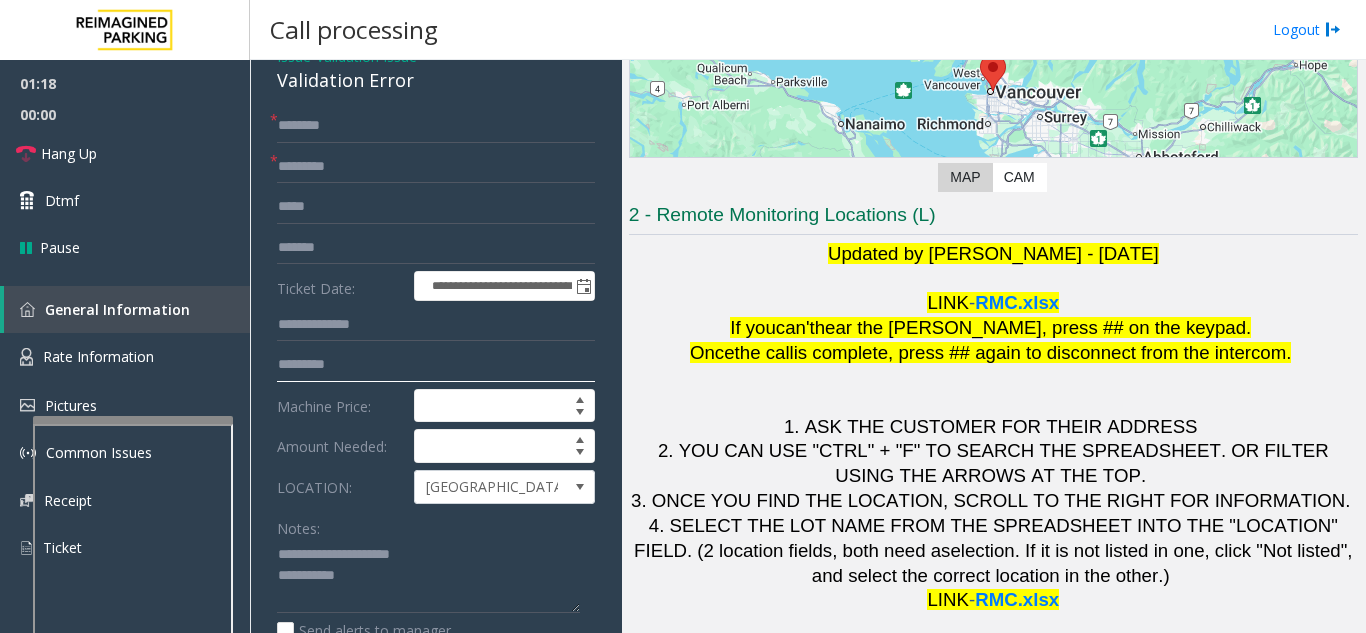 type on "*********" 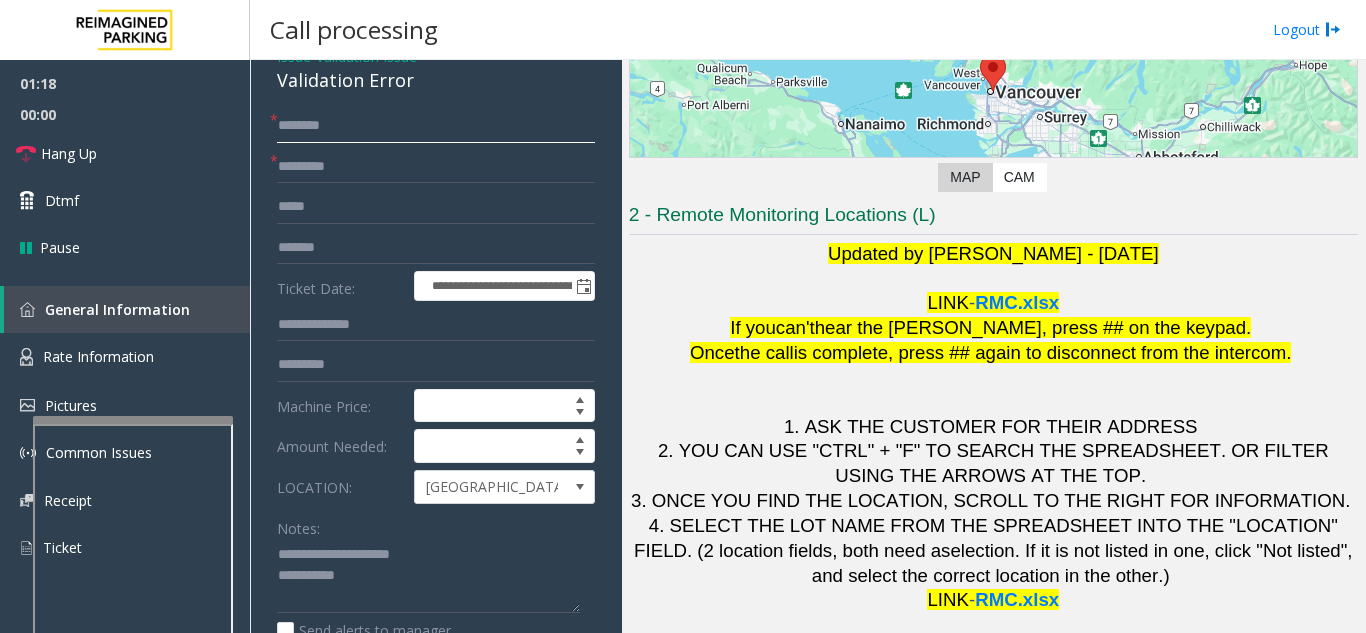click 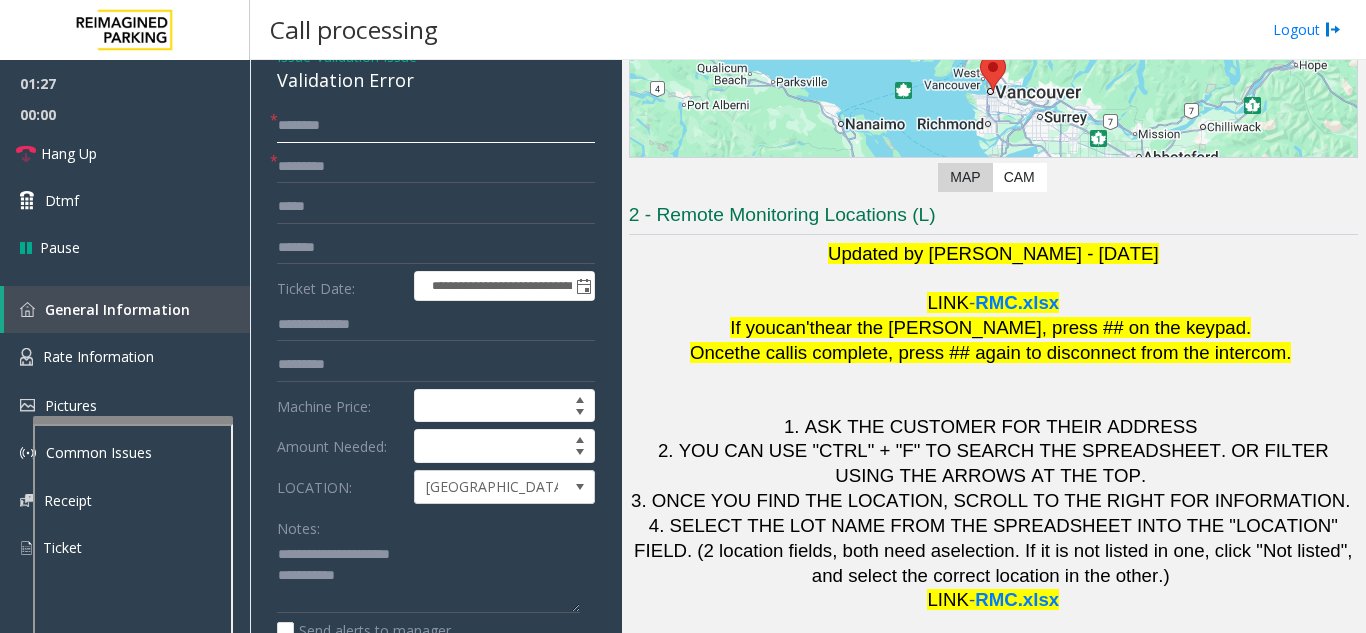 click 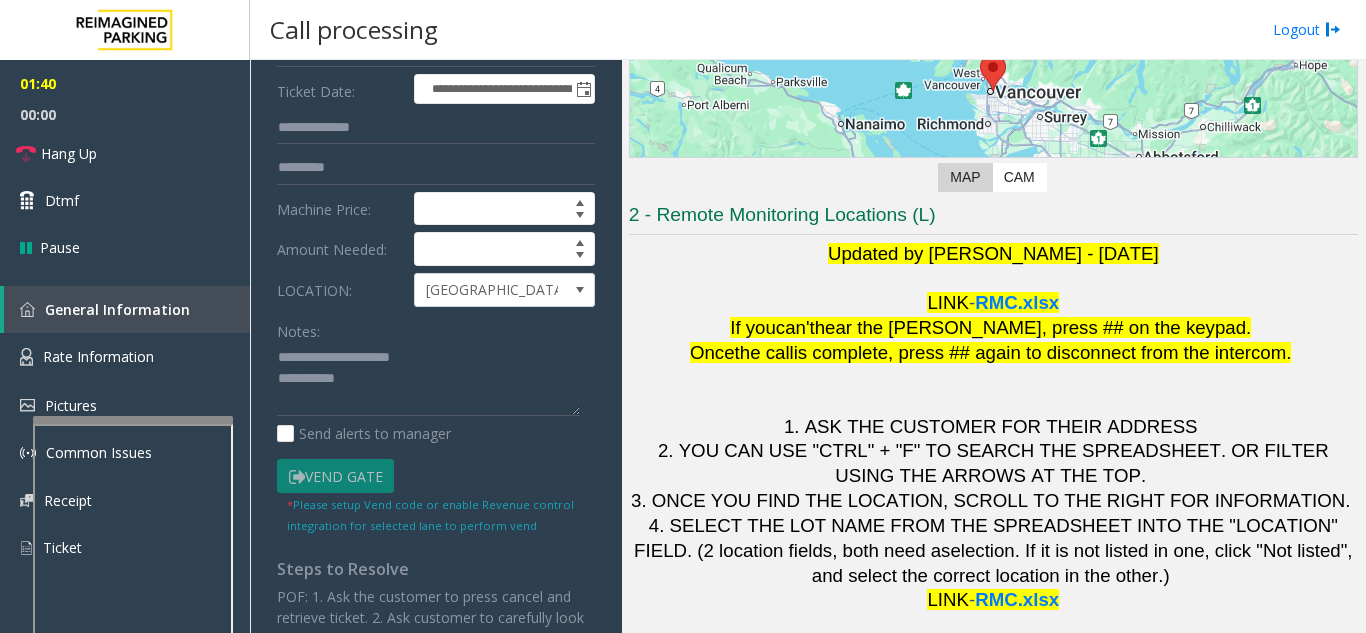 scroll, scrollTop: 299, scrollLeft: 0, axis: vertical 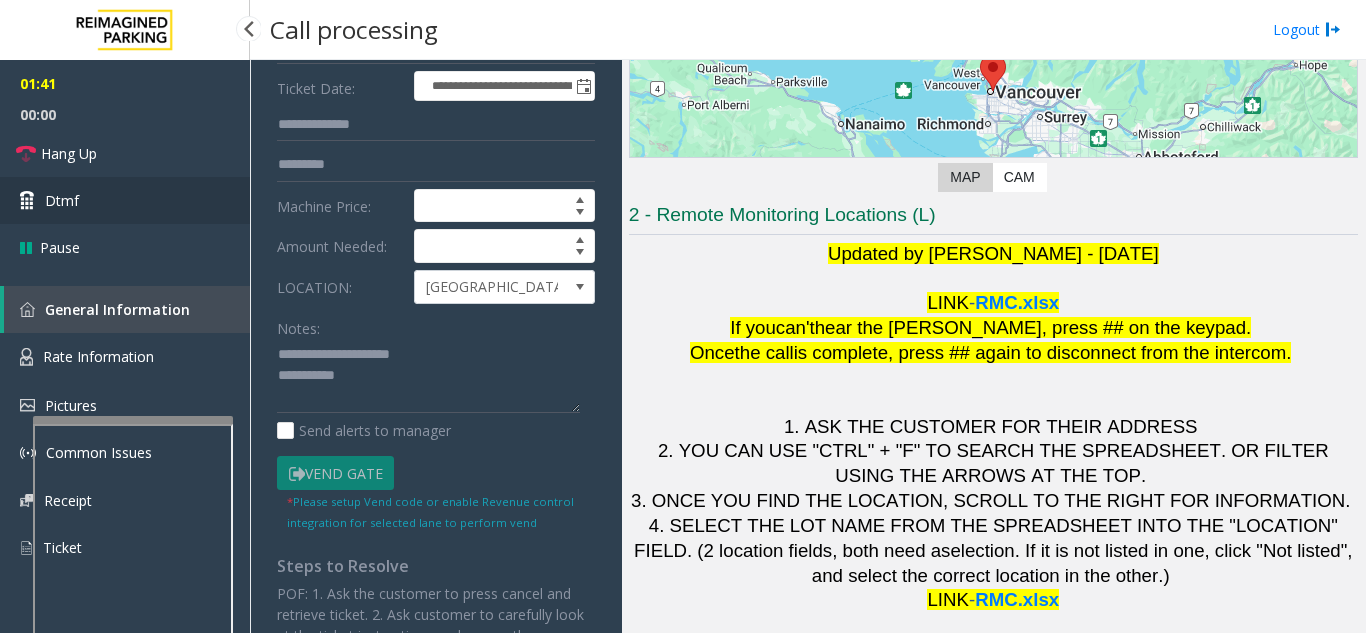 type on "********" 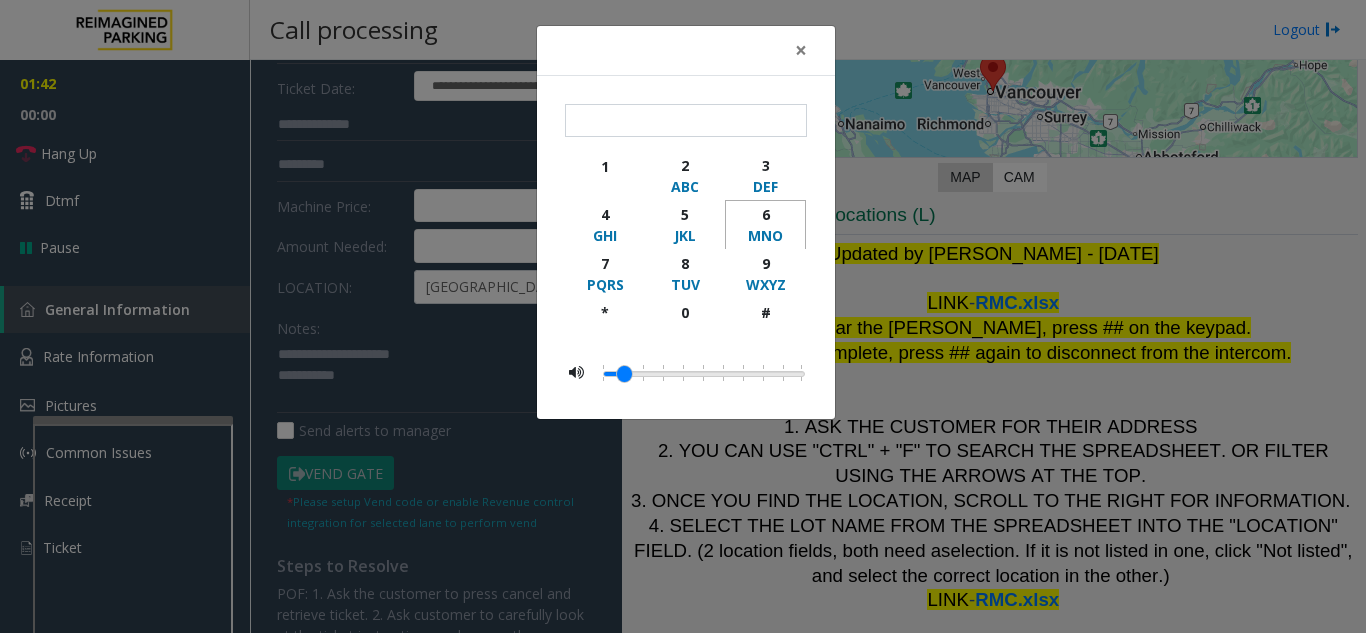 click on "6" 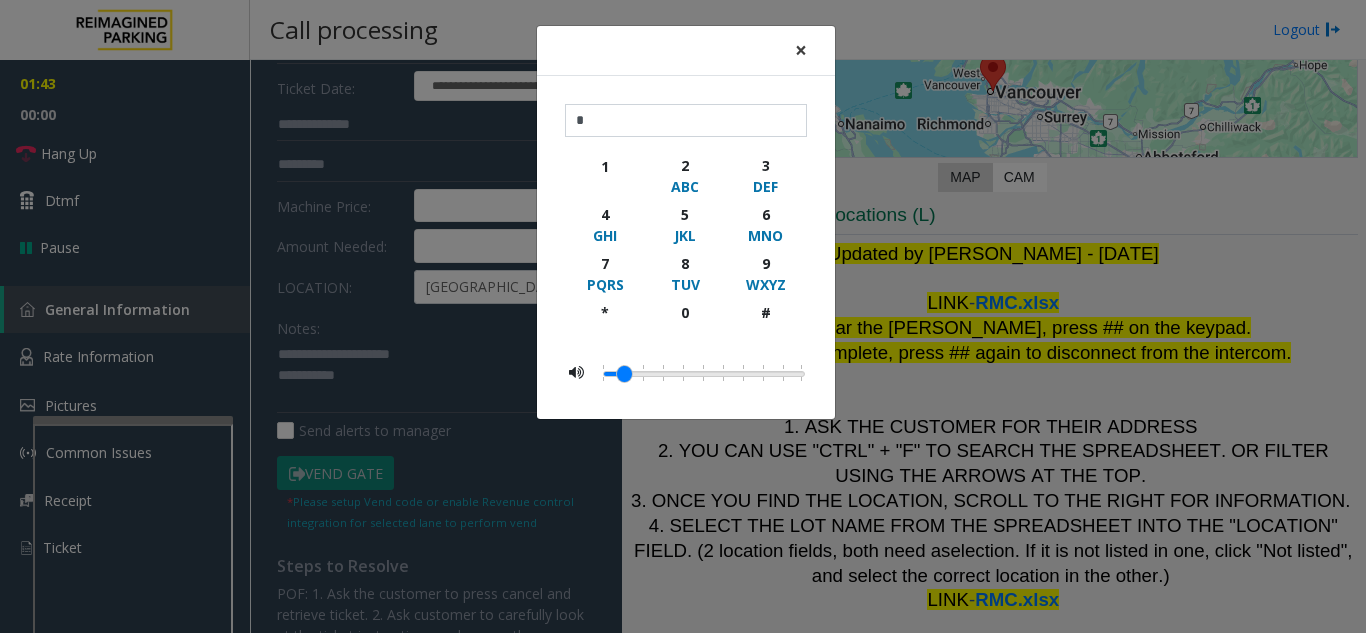 click on "×" 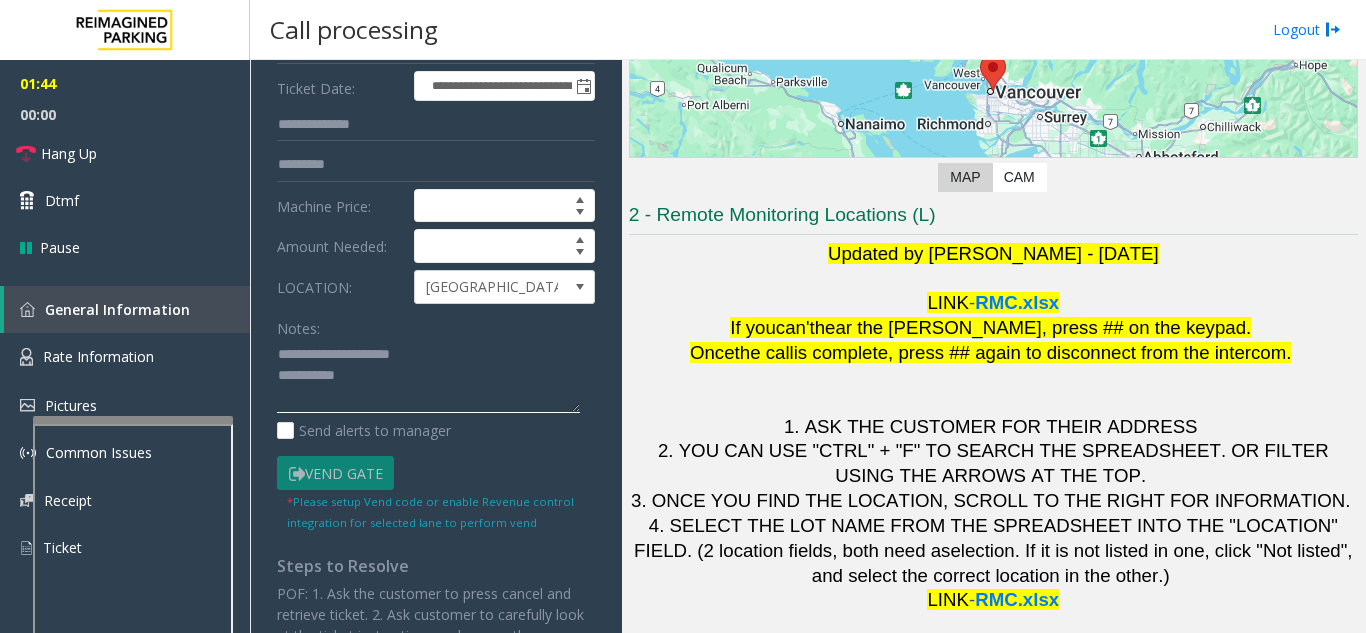 click 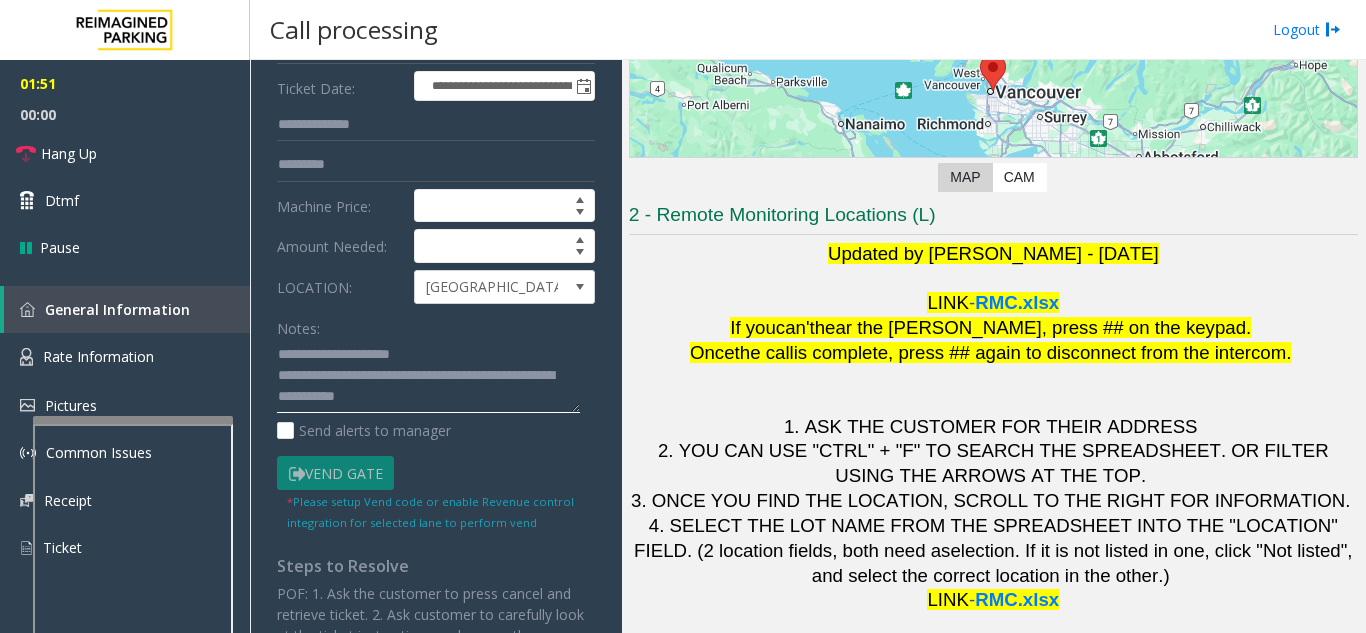 click 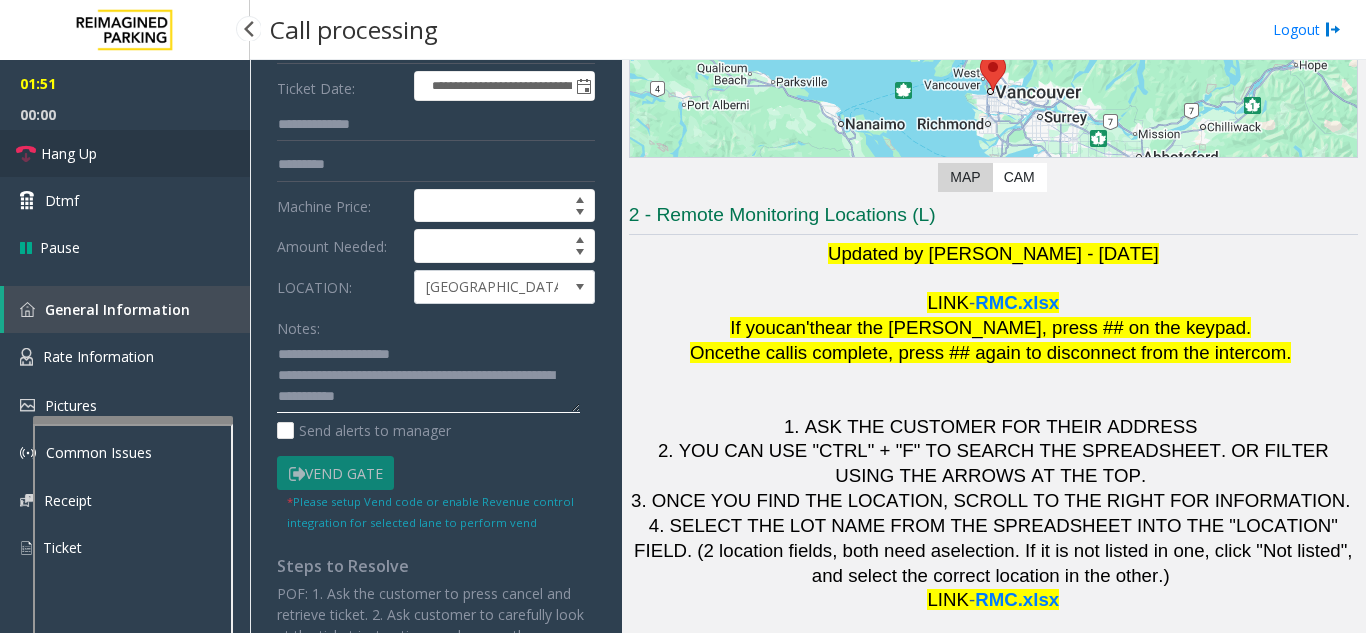 type on "**********" 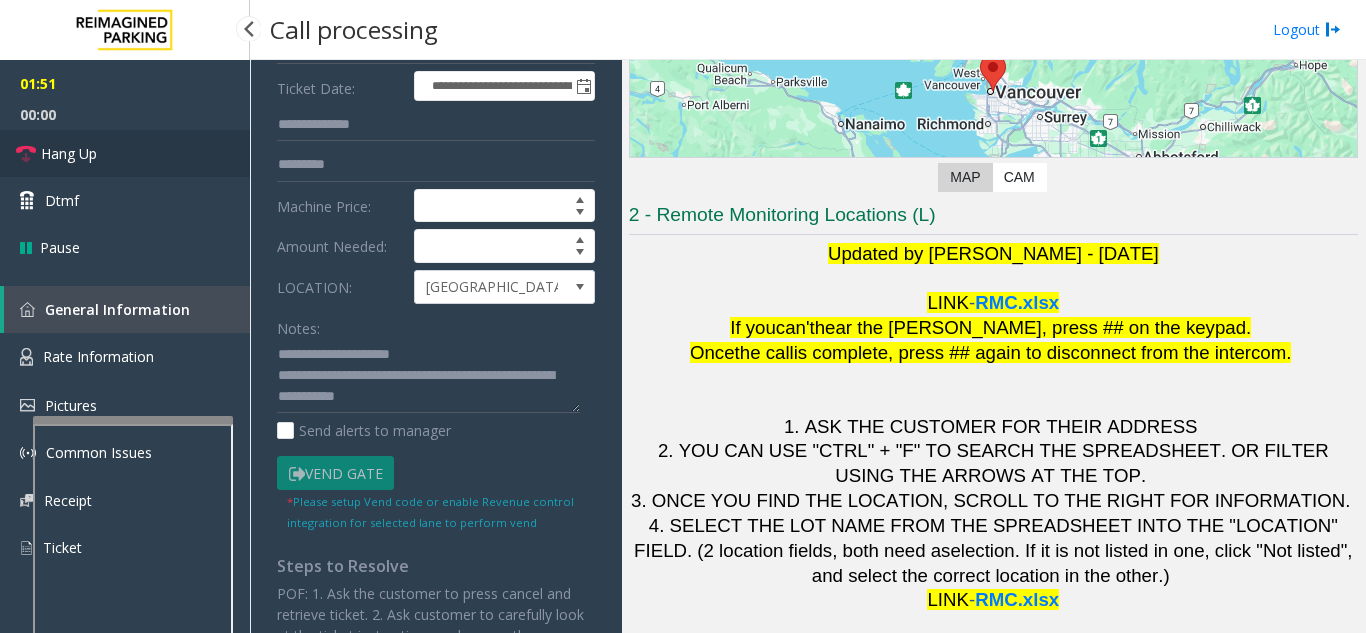 click on "Hang Up" at bounding box center (125, 153) 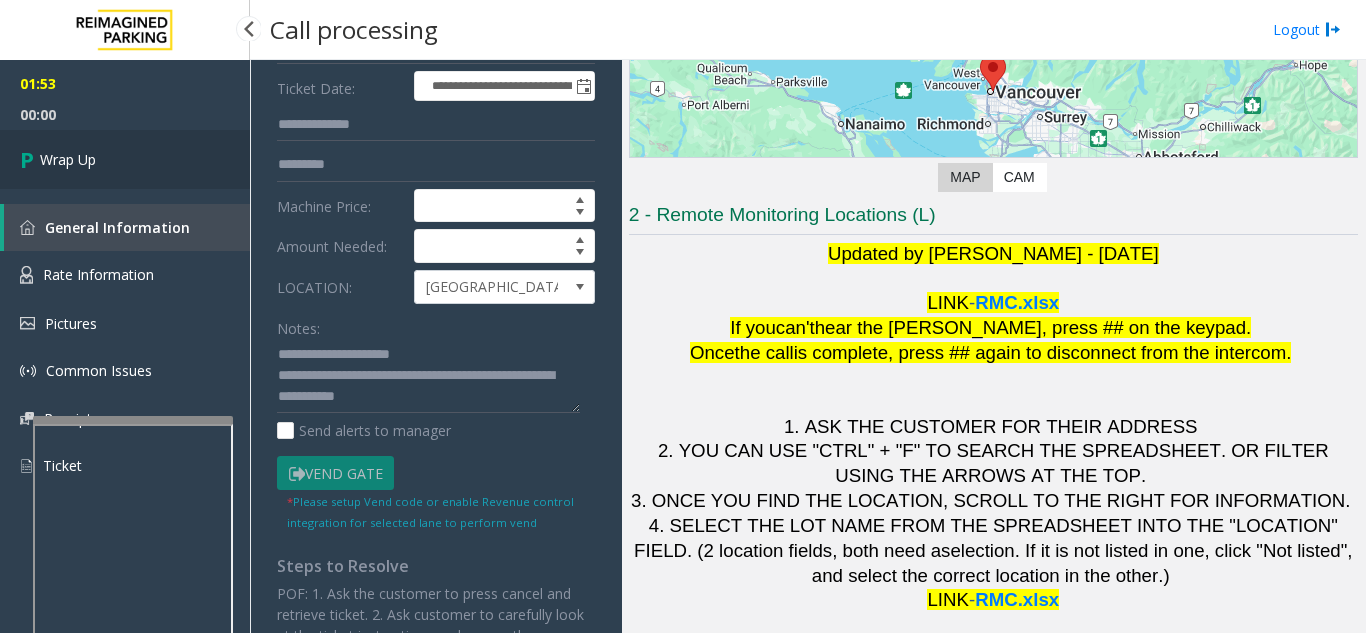 click on "Wrap Up" at bounding box center (125, 159) 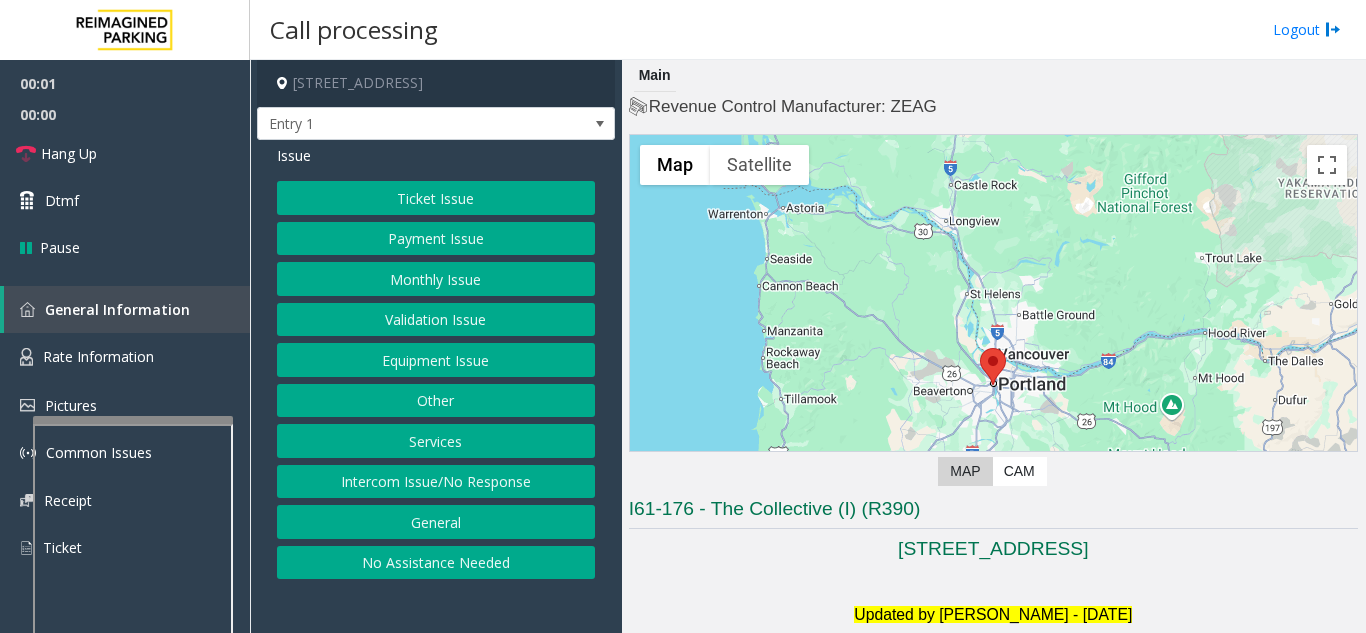 scroll, scrollTop: 300, scrollLeft: 0, axis: vertical 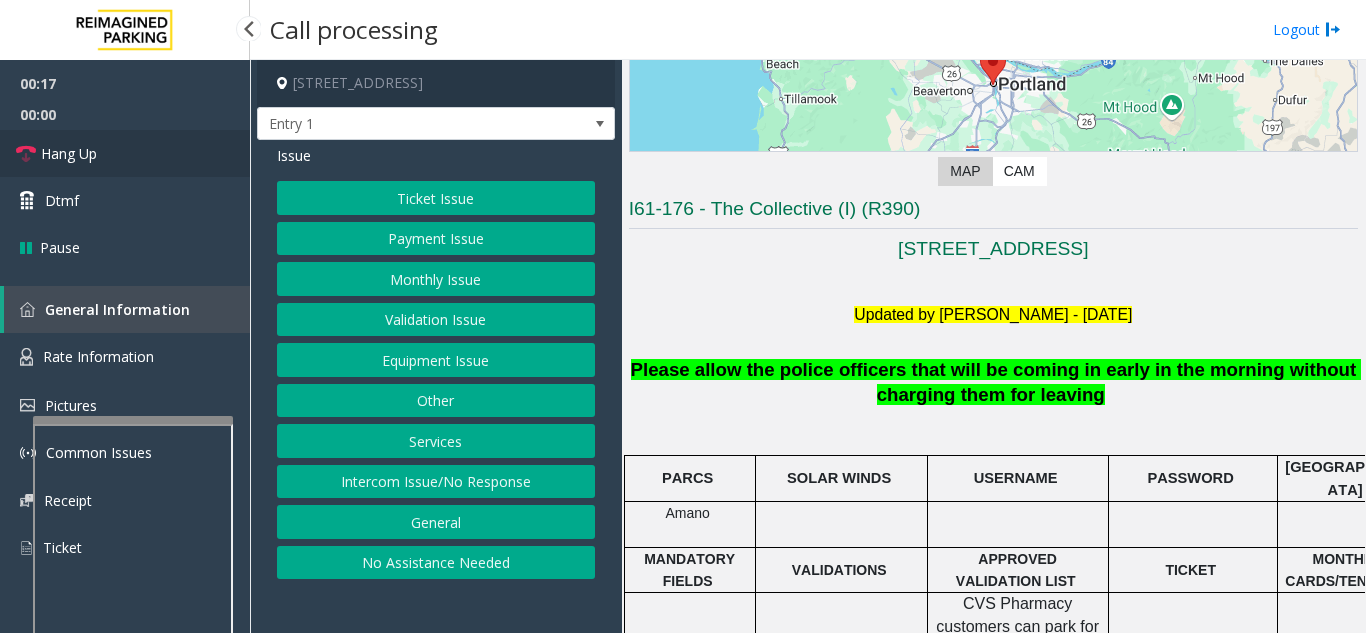 click on "Hang Up" at bounding box center [69, 153] 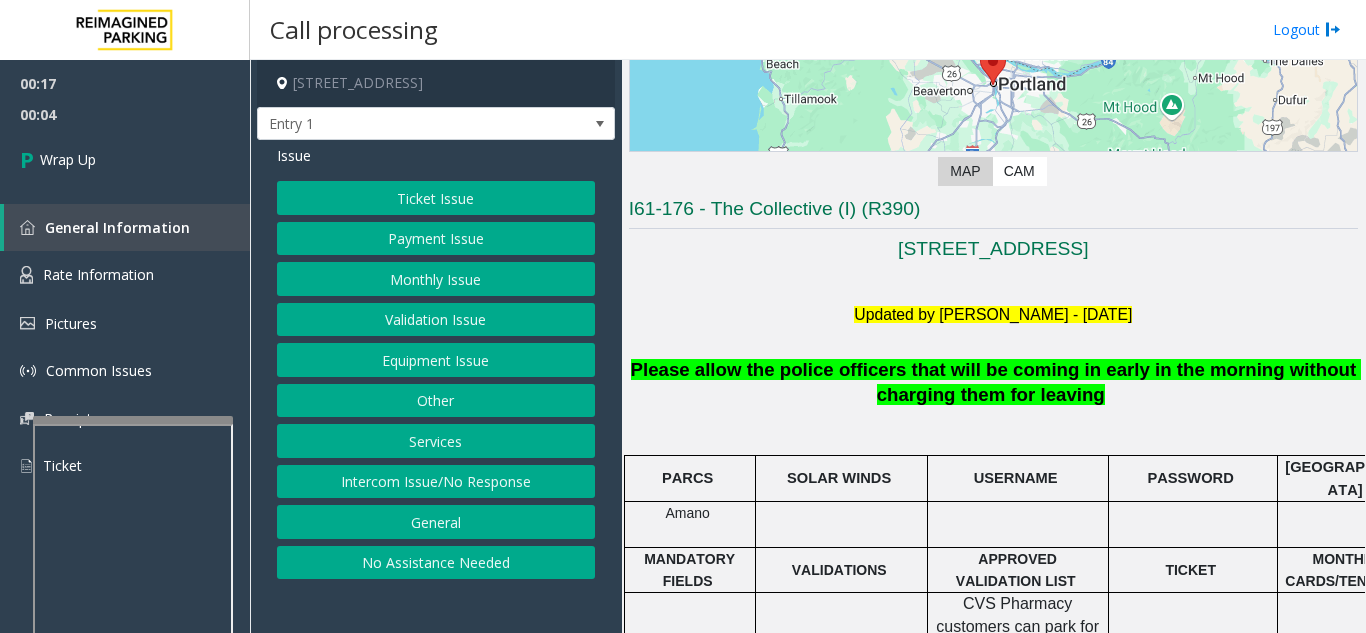 click on "Intercom Issue/No Response" 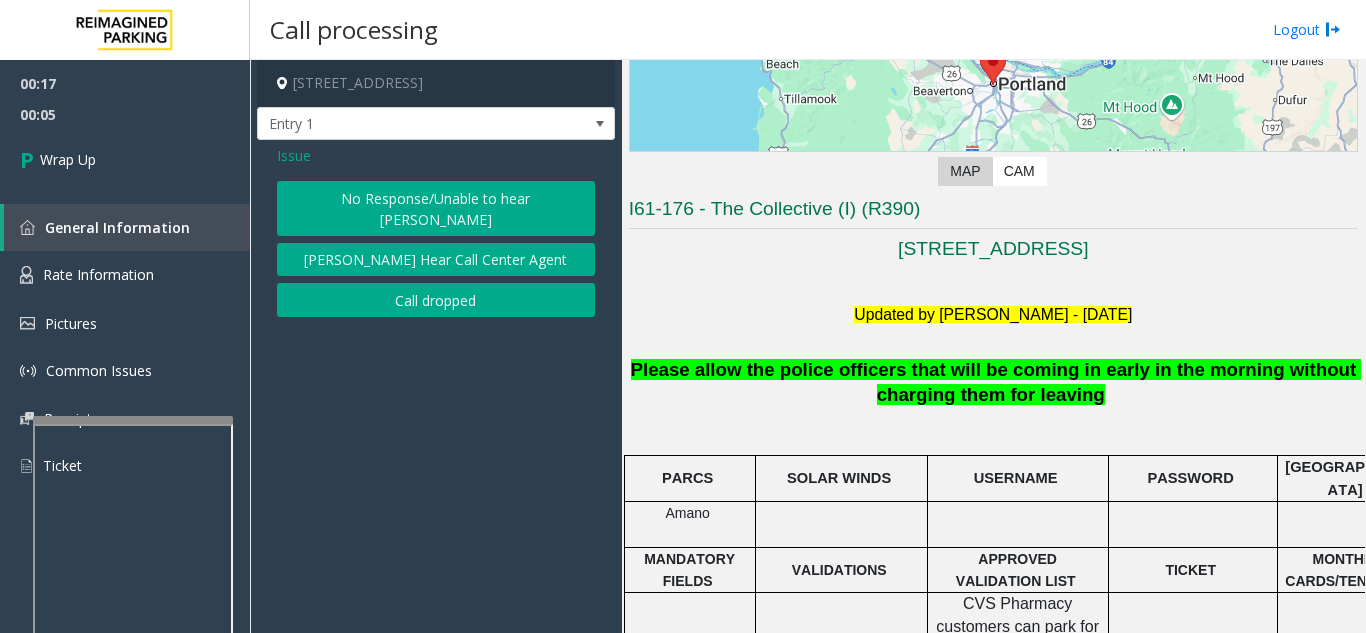 click on "No Response/Unable to hear [PERSON_NAME]" 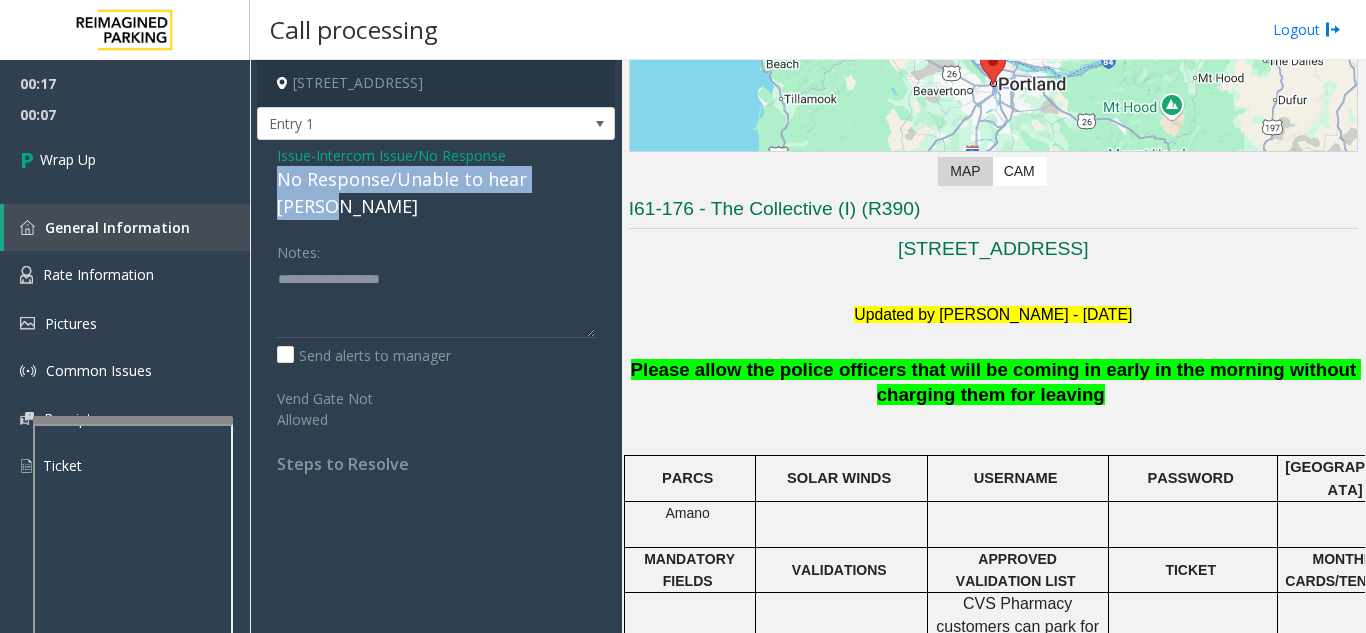 drag, startPoint x: 269, startPoint y: 173, endPoint x: 599, endPoint y: 171, distance: 330.00607 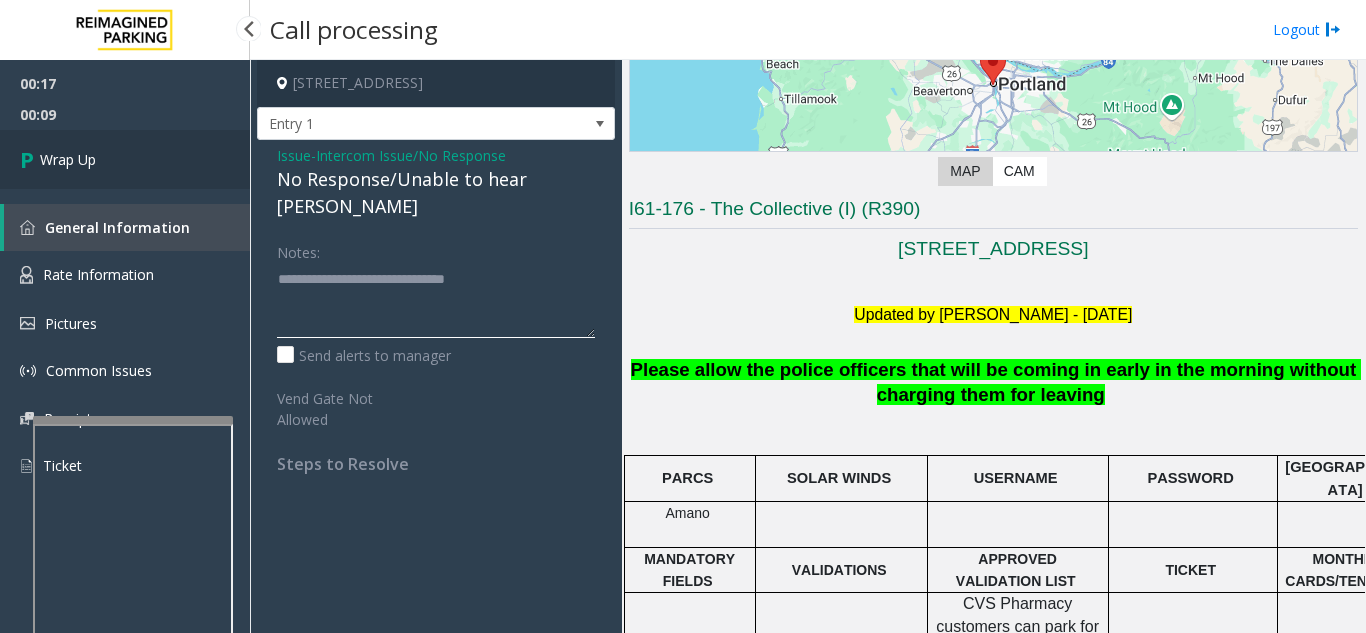 type on "**********" 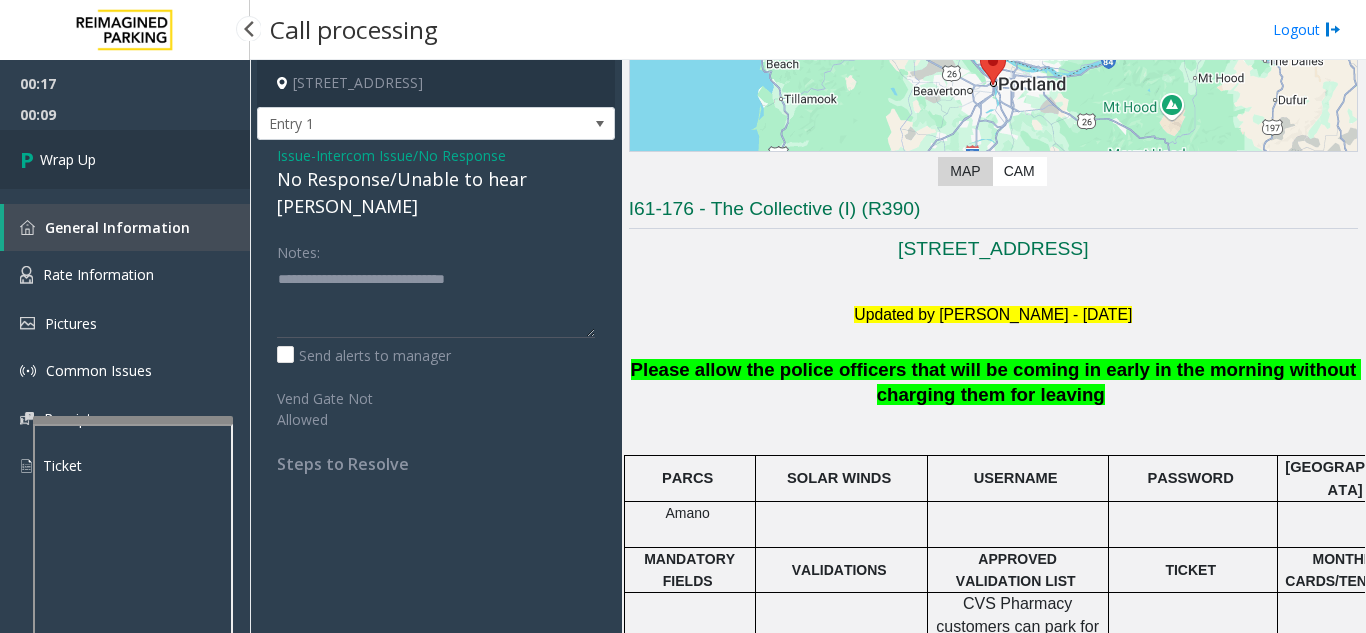 click on "Wrap Up" at bounding box center [125, 159] 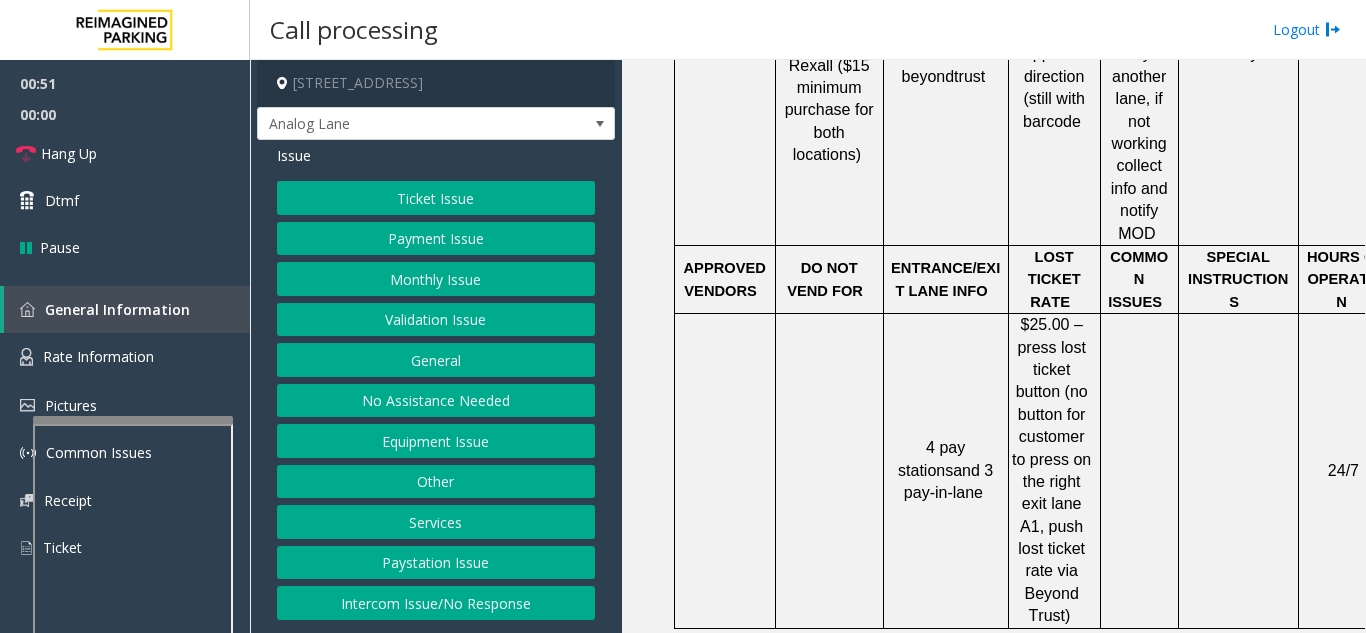 scroll, scrollTop: 1800, scrollLeft: 0, axis: vertical 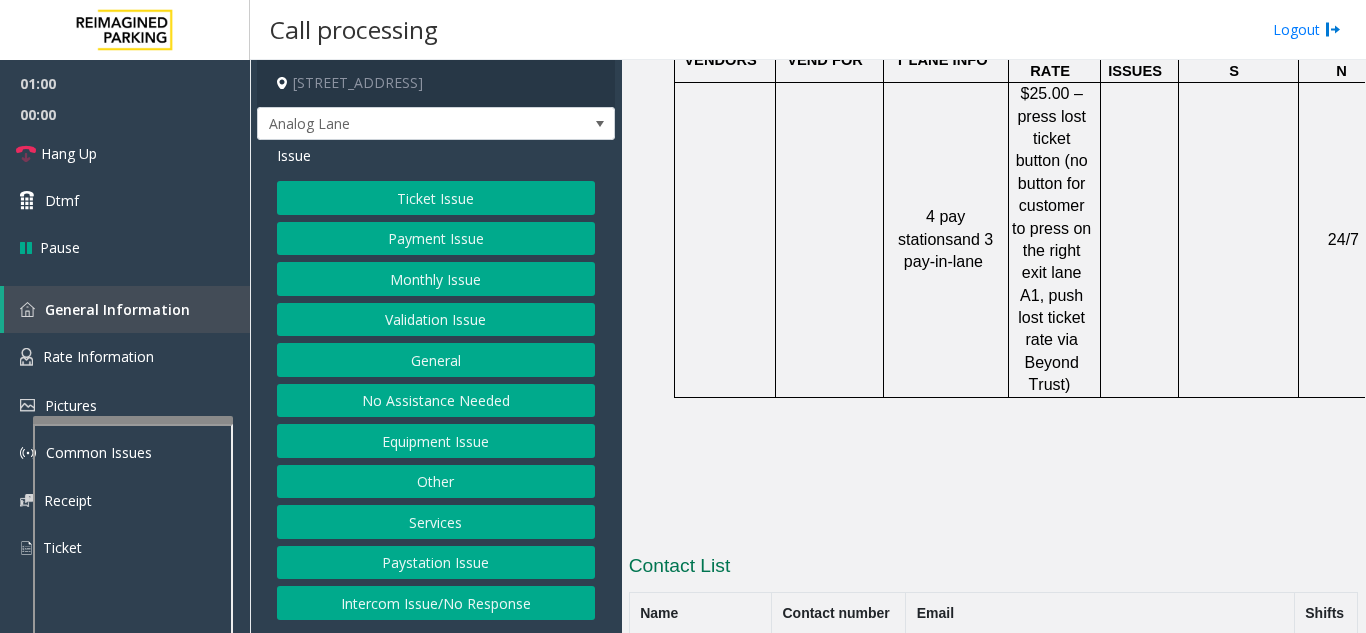 click on "Payment Issue" 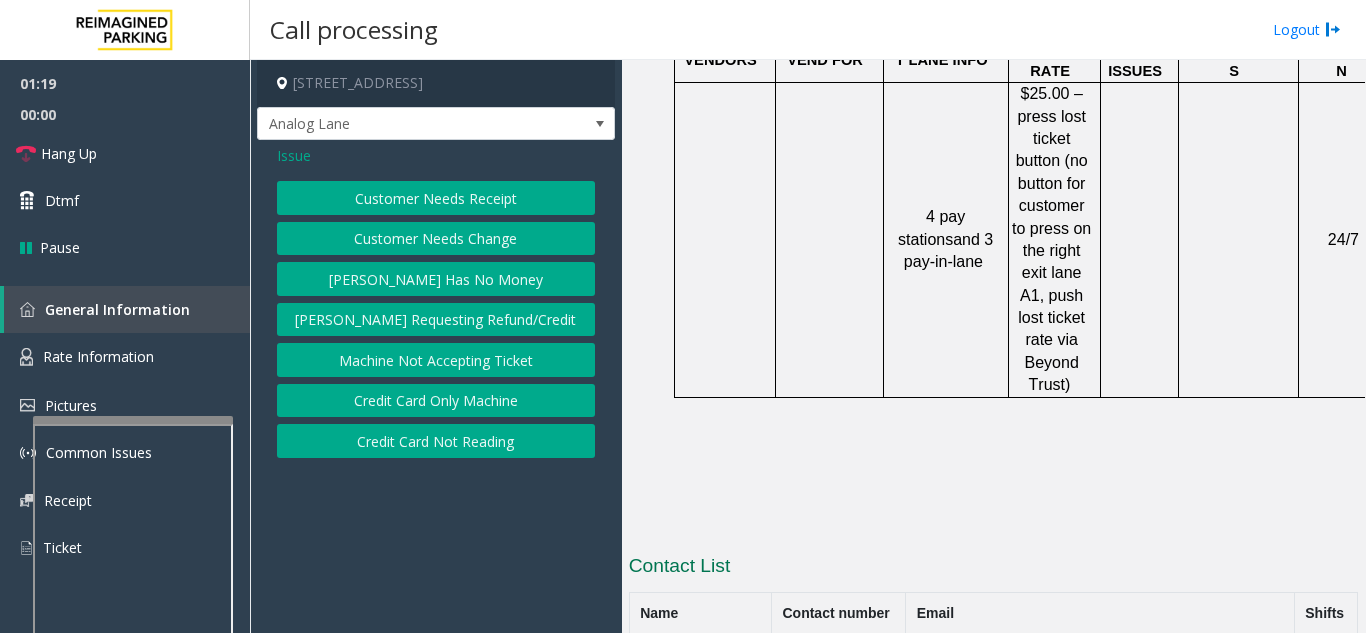 click on "Issue" 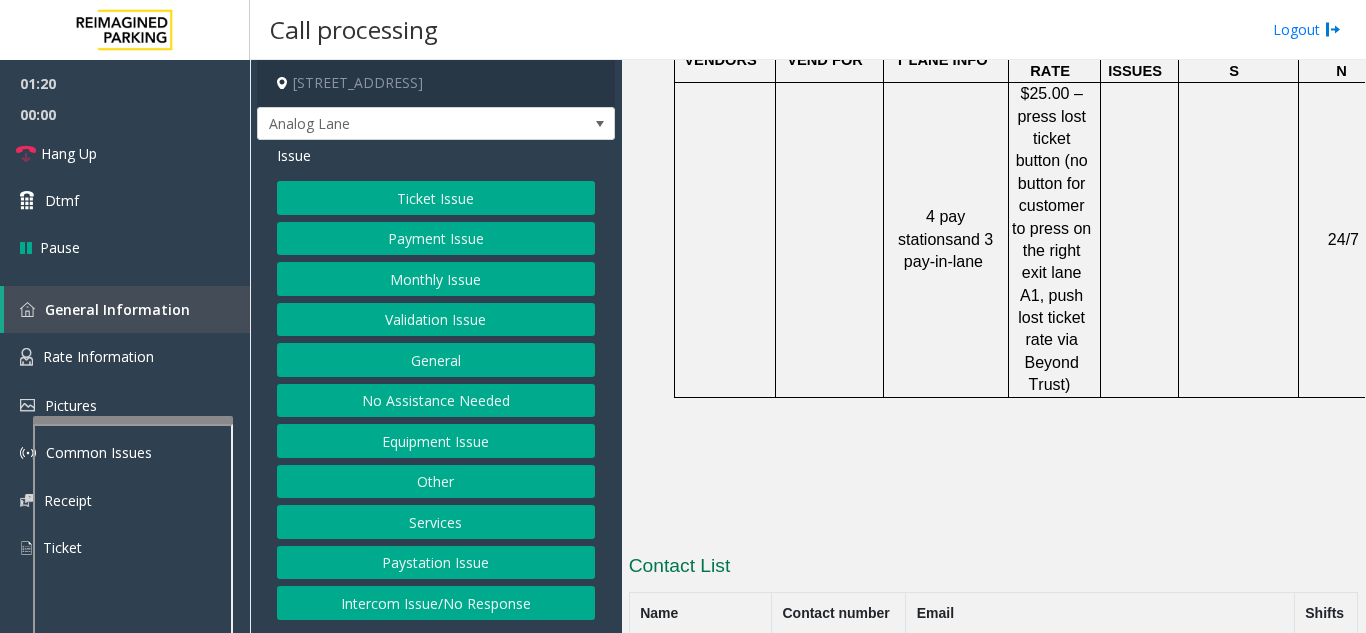 click on "Equipment Issue" 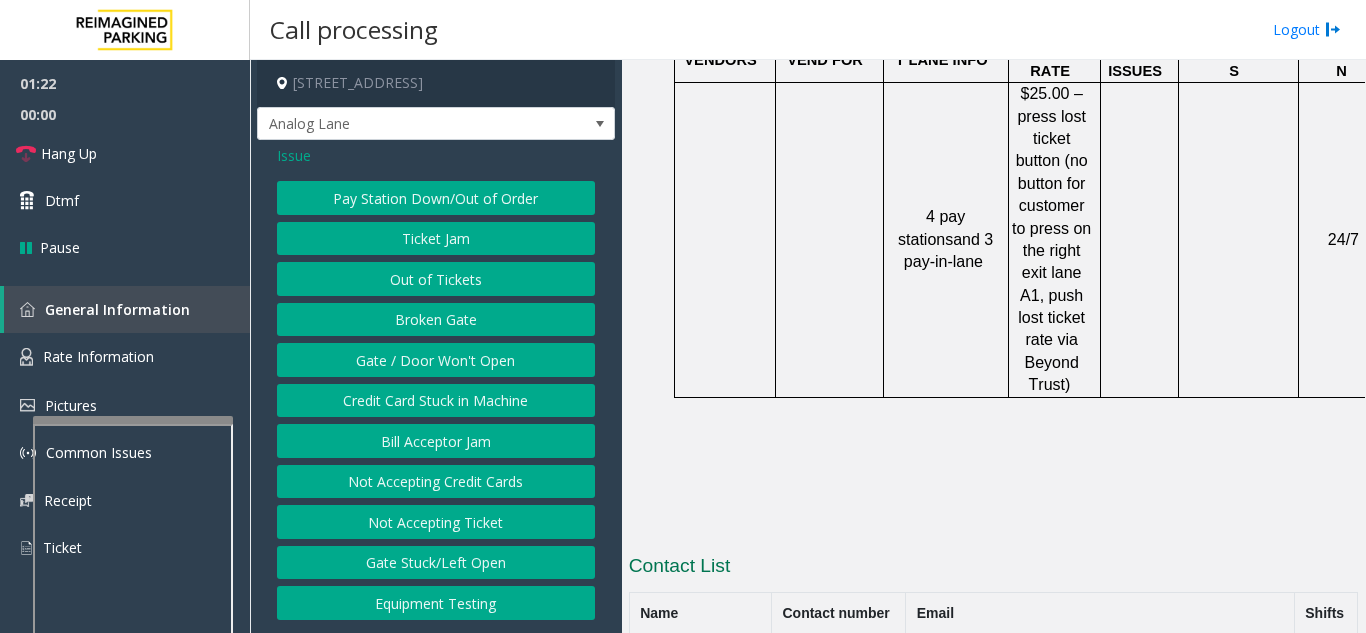 click on "Credit Card Stuck in Machine" 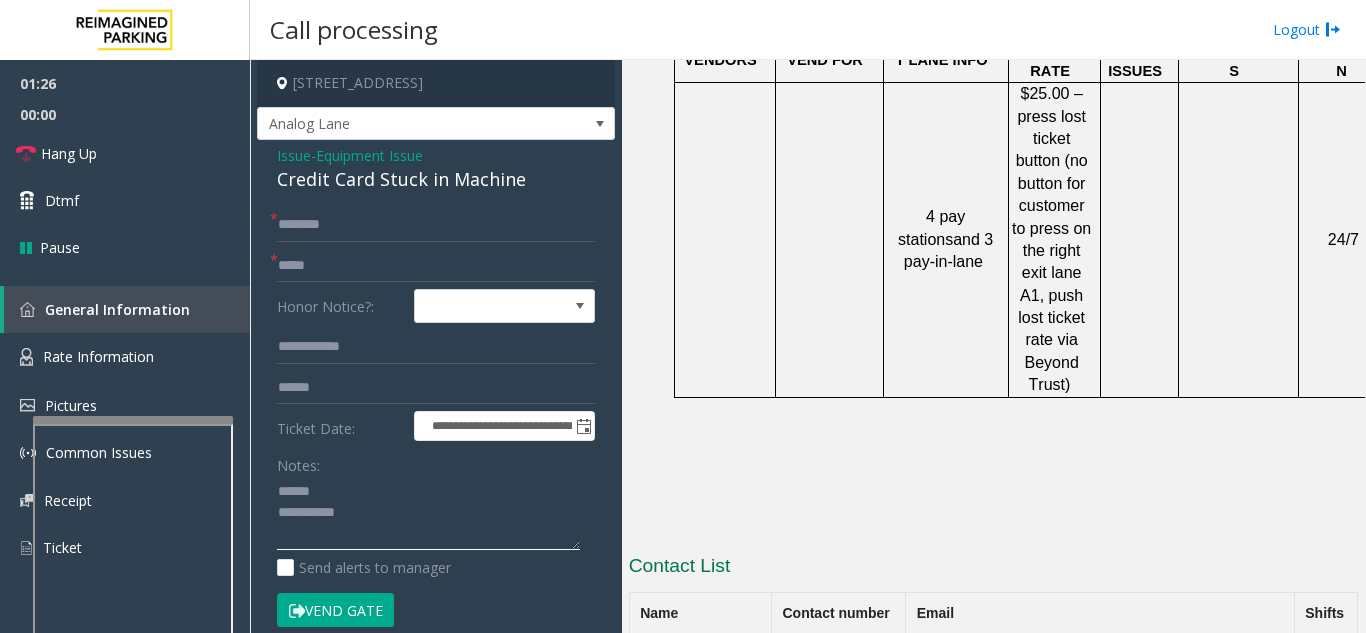 click 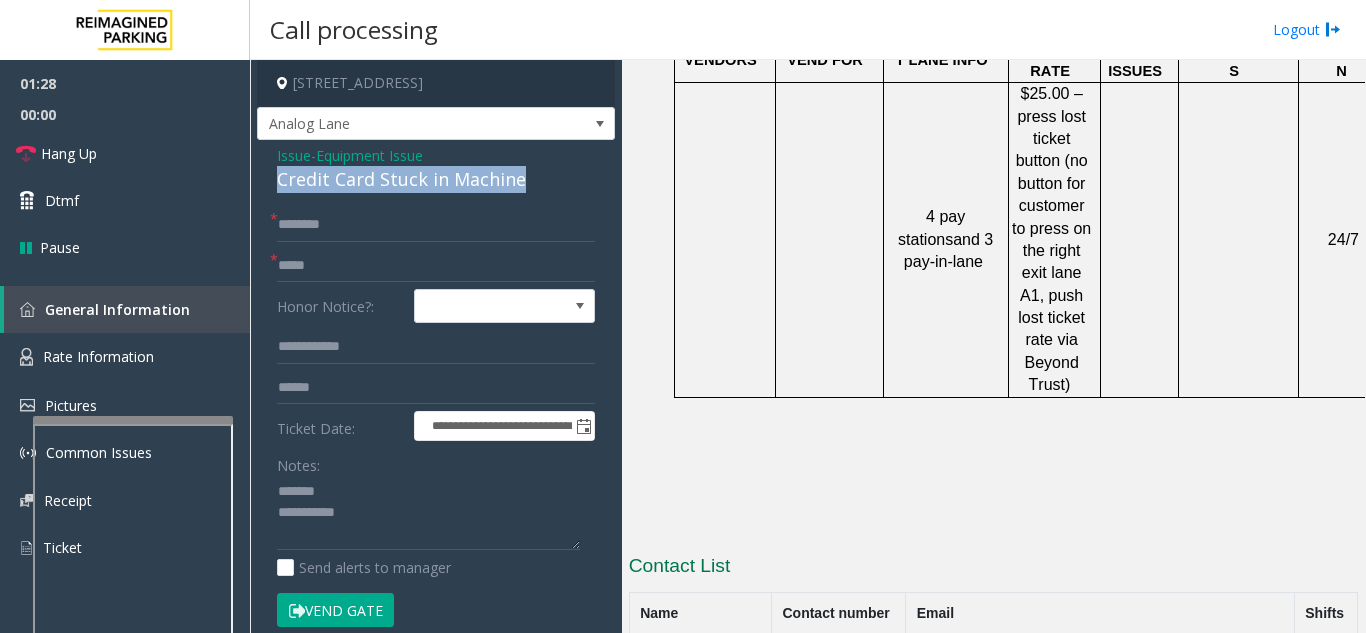 drag, startPoint x: 266, startPoint y: 182, endPoint x: 523, endPoint y: 178, distance: 257.03113 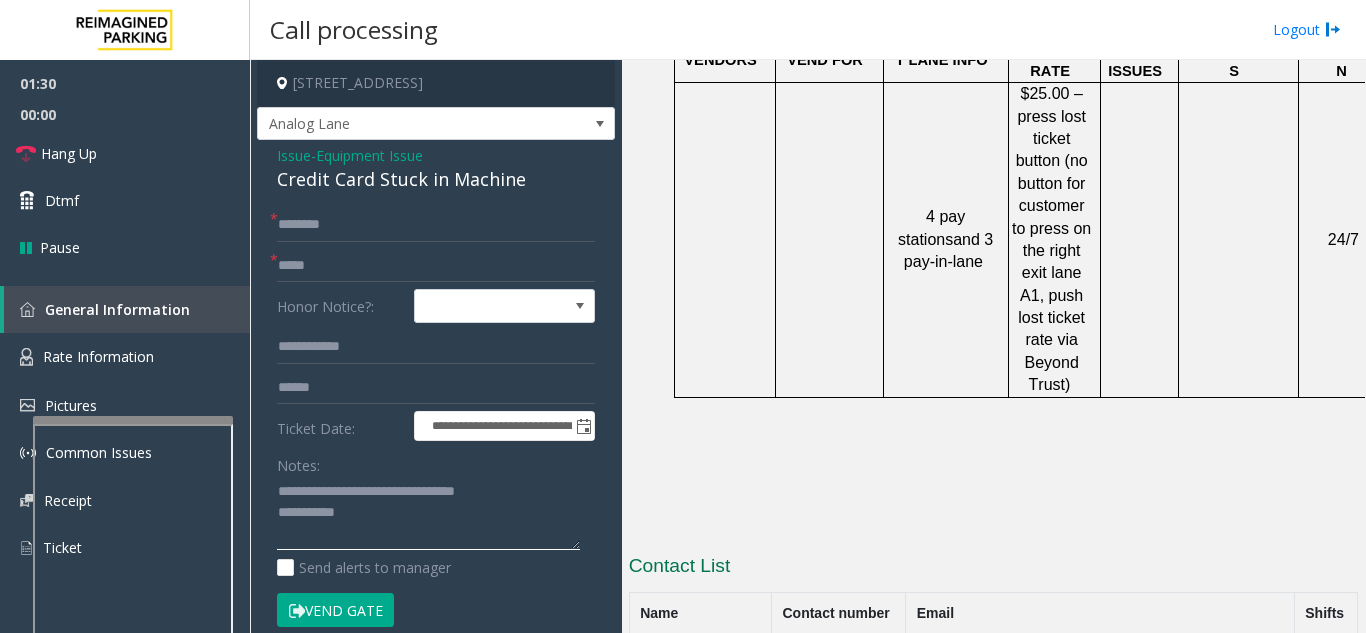 click 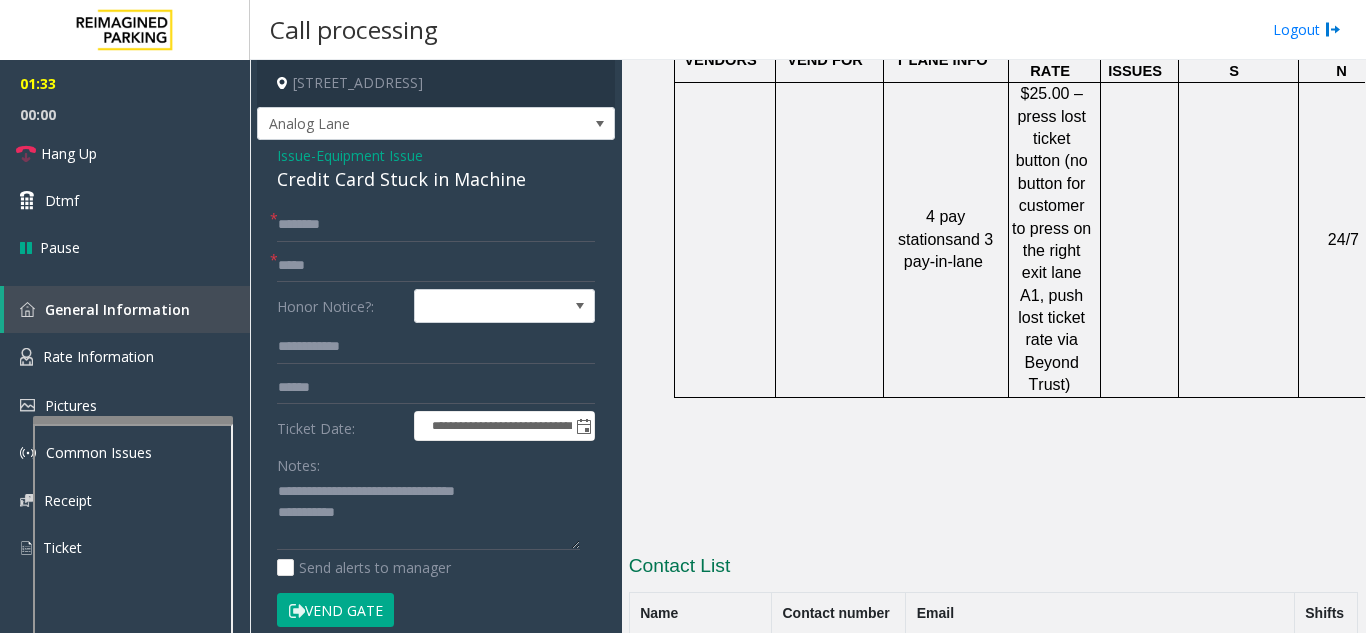 scroll, scrollTop: 1807, scrollLeft: 0, axis: vertical 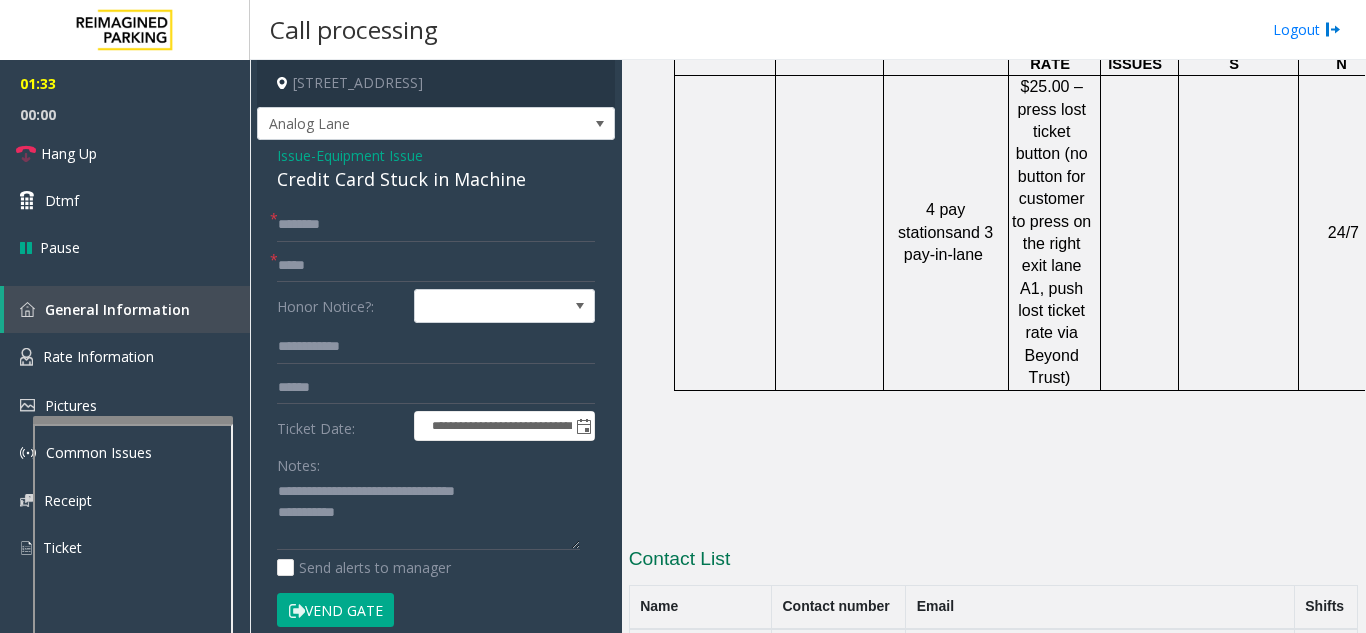 drag, startPoint x: 901, startPoint y: 585, endPoint x: 796, endPoint y: 582, distance: 105.04285 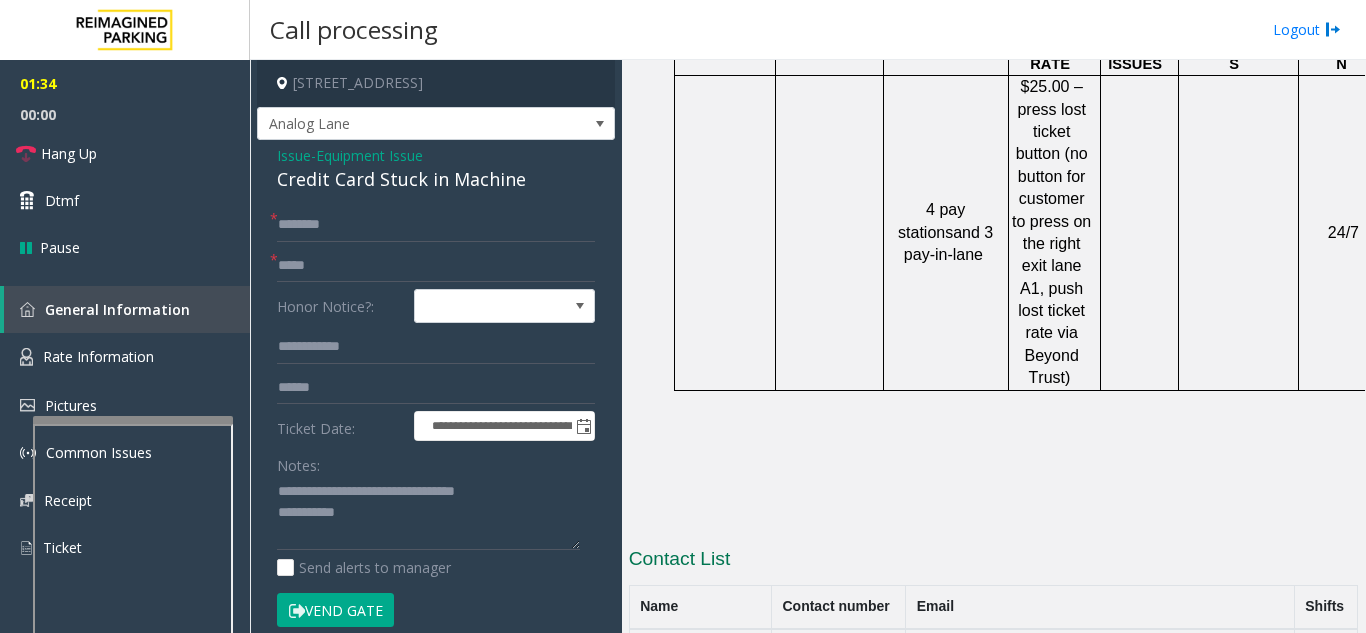 copy on "647.341.0200" 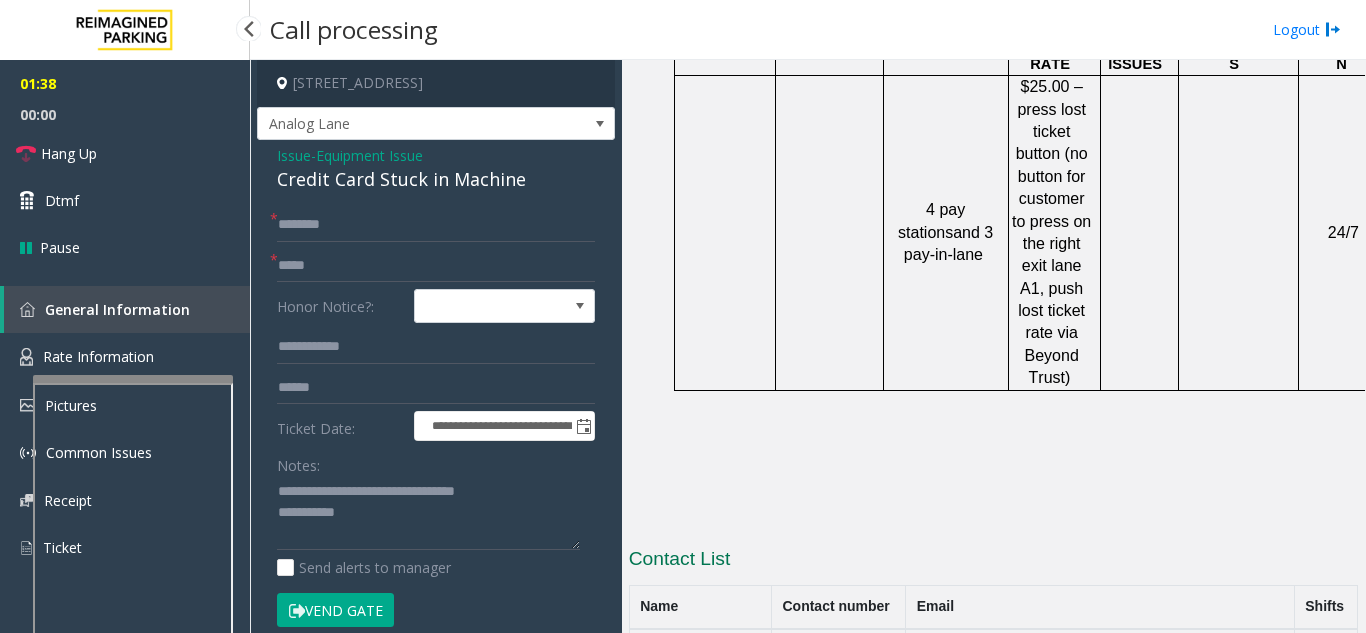 click at bounding box center (133, 379) 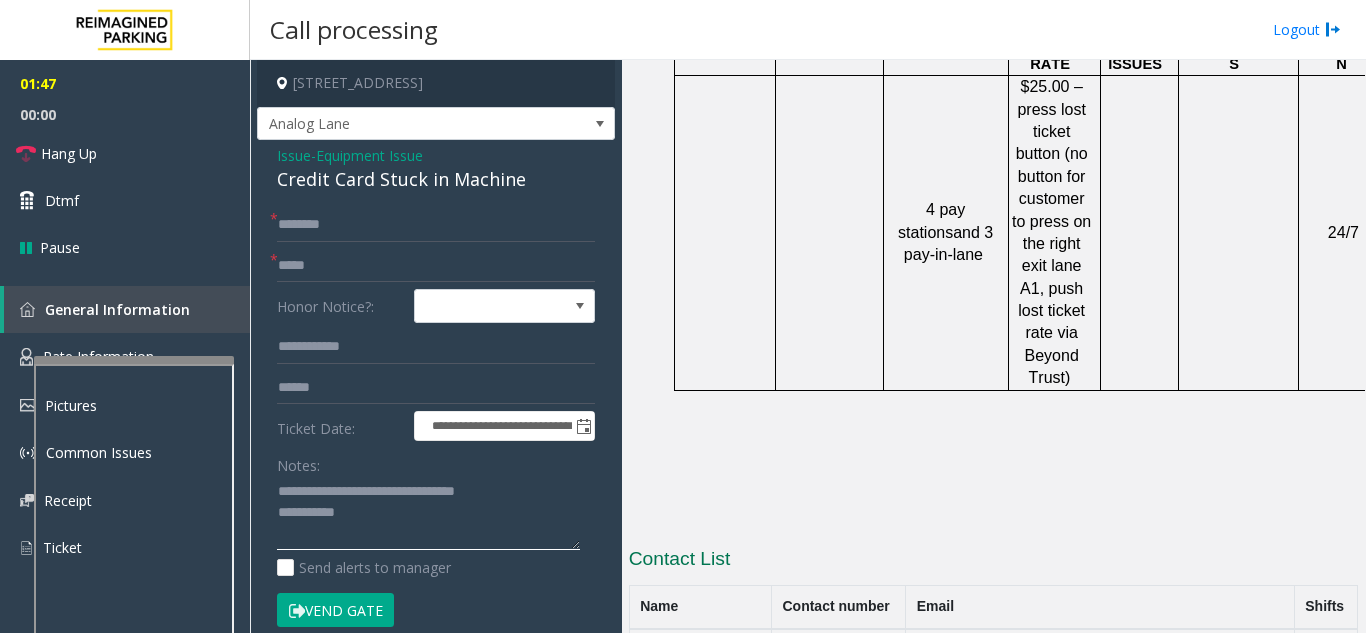 click 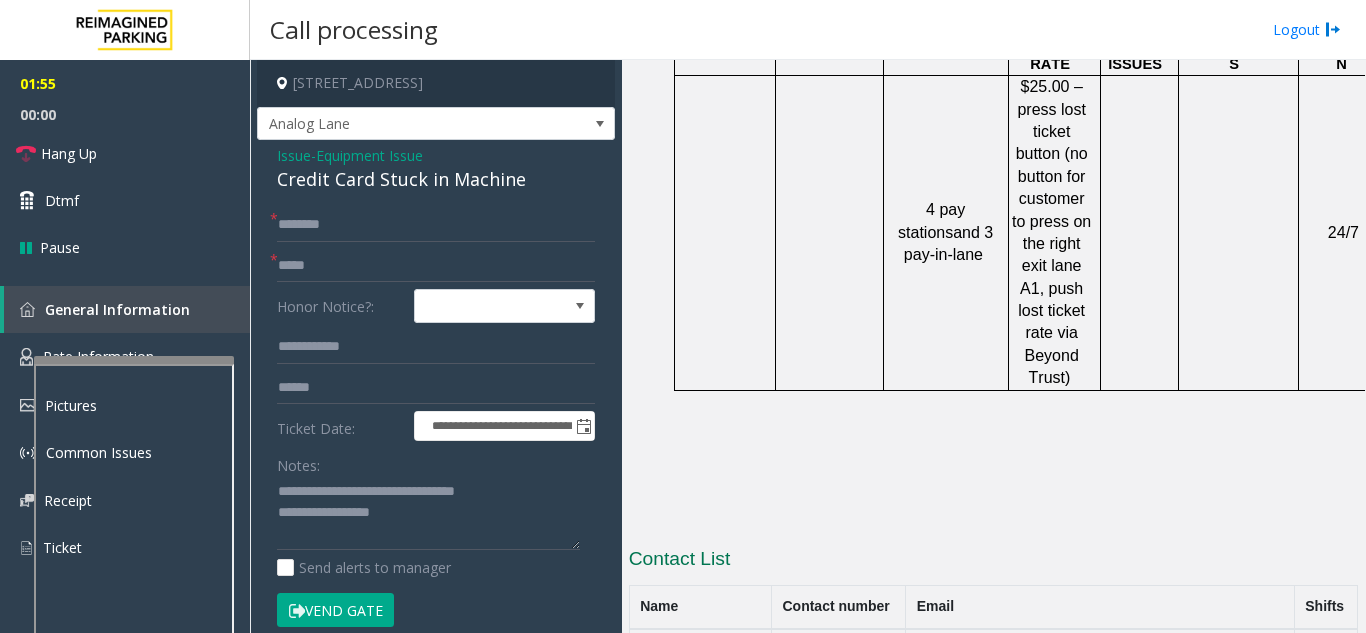 drag, startPoint x: 639, startPoint y: 576, endPoint x: 850, endPoint y: 589, distance: 211.4001 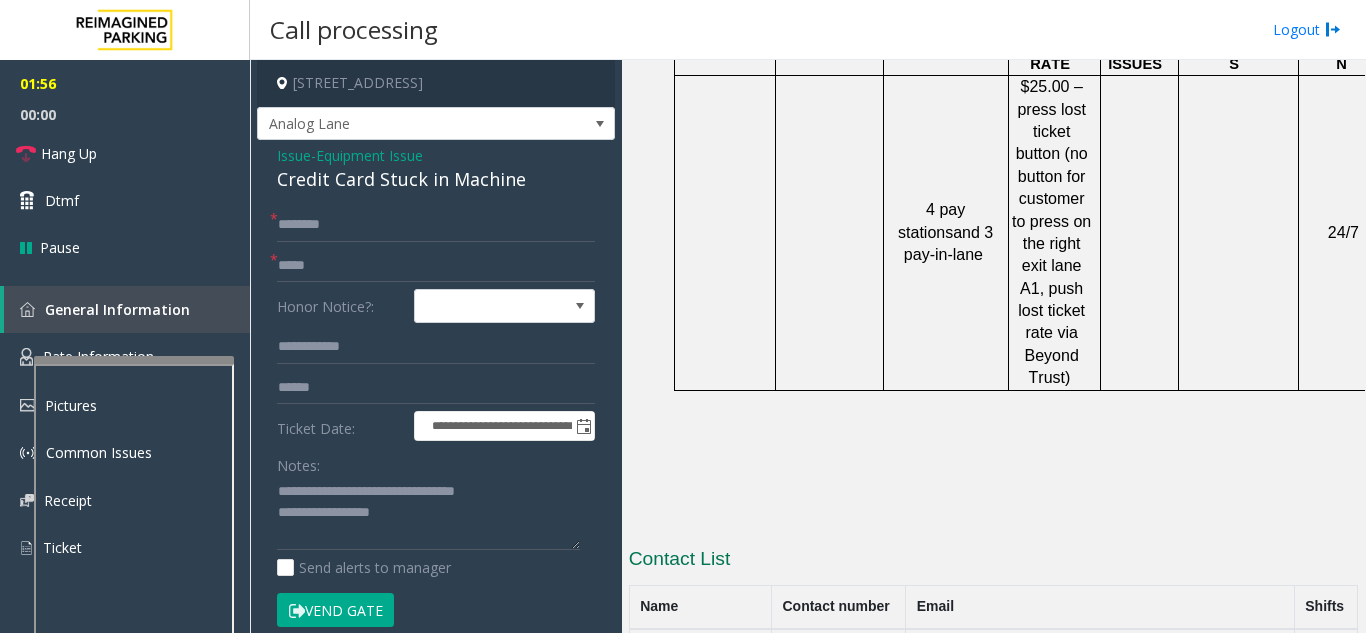 copy on "Hullmark Office   647.341.0200" 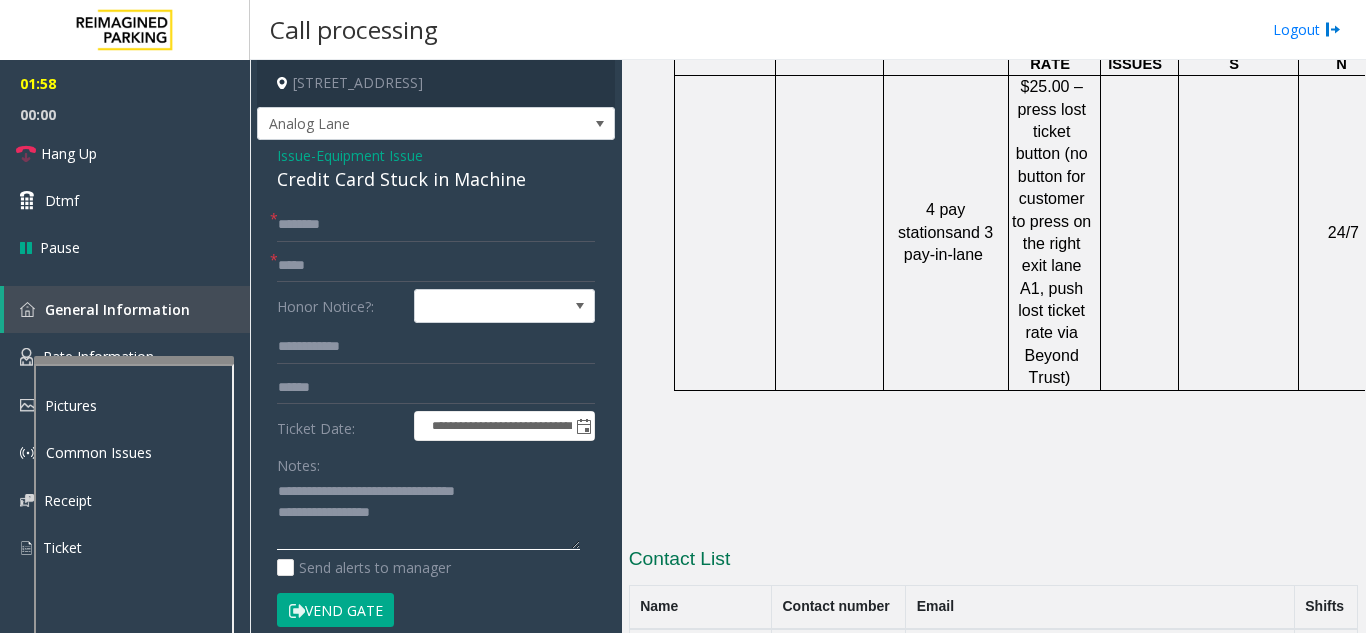 click 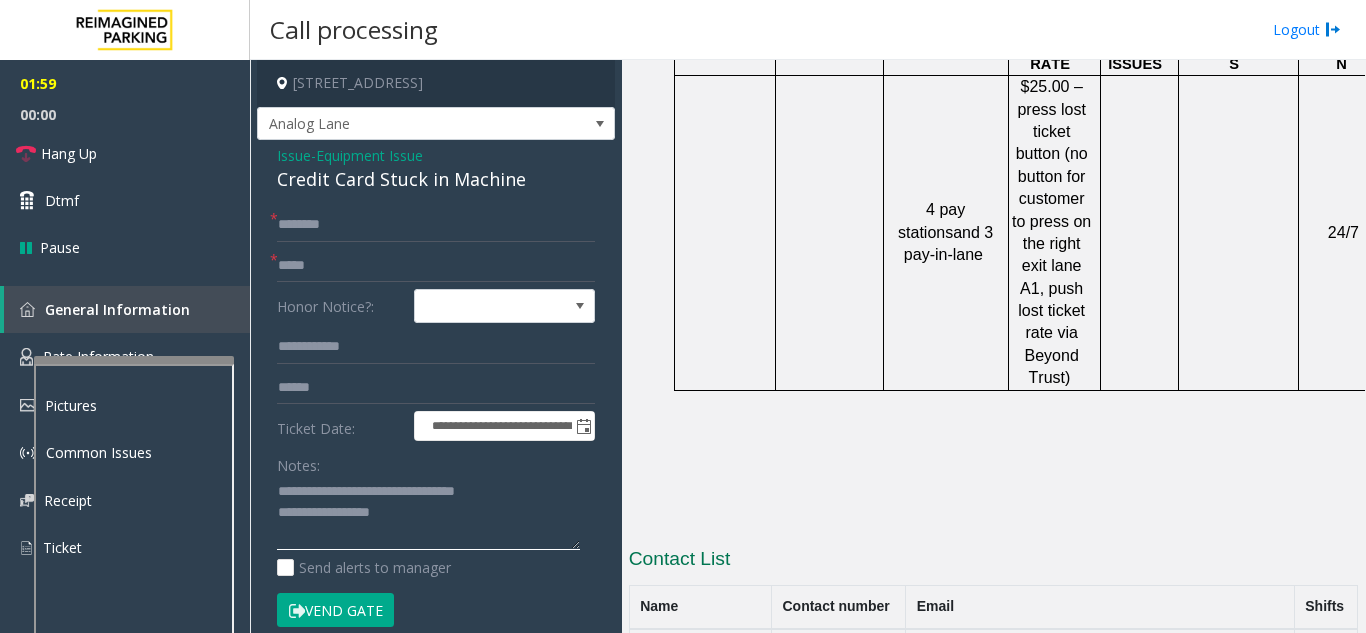 paste on "**********" 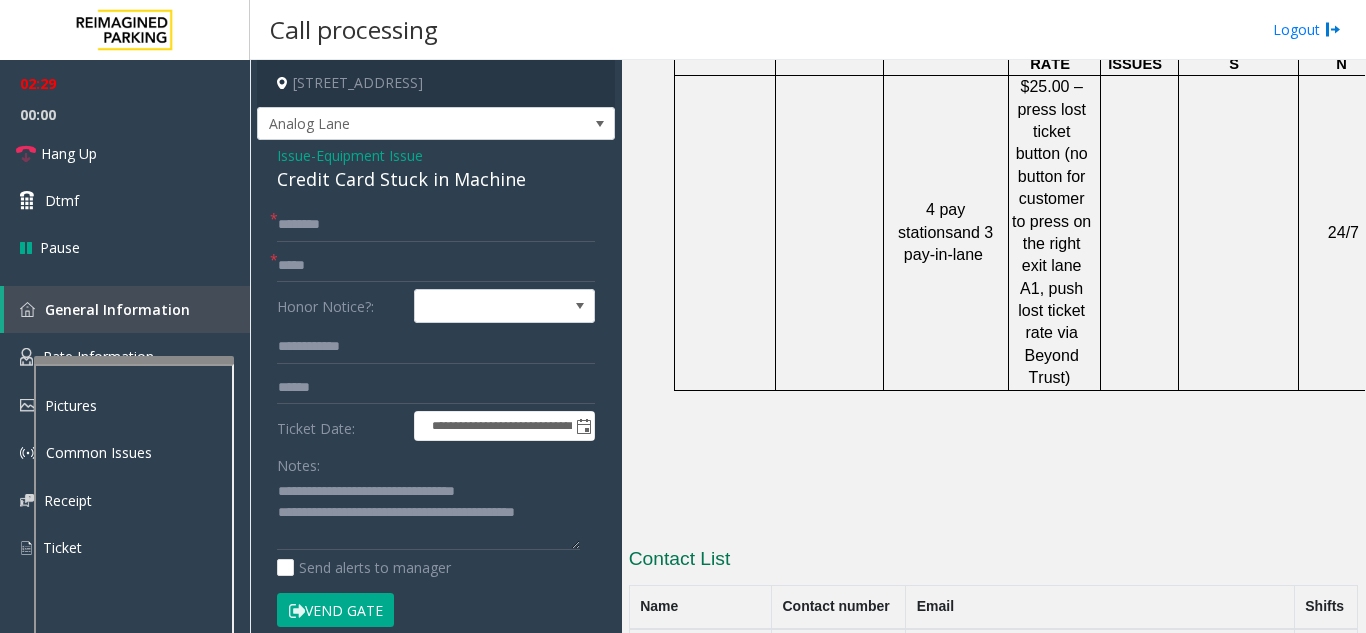 drag, startPoint x: 891, startPoint y: 537, endPoint x: 797, endPoint y: 546, distance: 94.42987 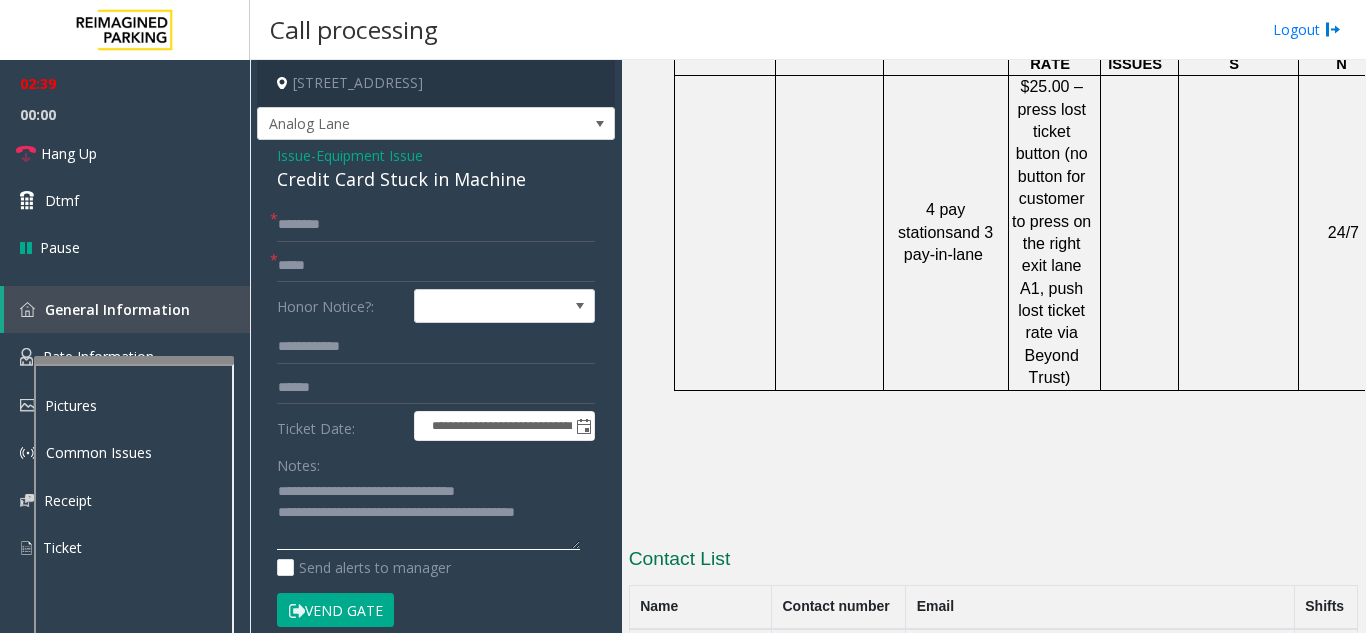 drag, startPoint x: 393, startPoint y: 512, endPoint x: 418, endPoint y: 538, distance: 36.069378 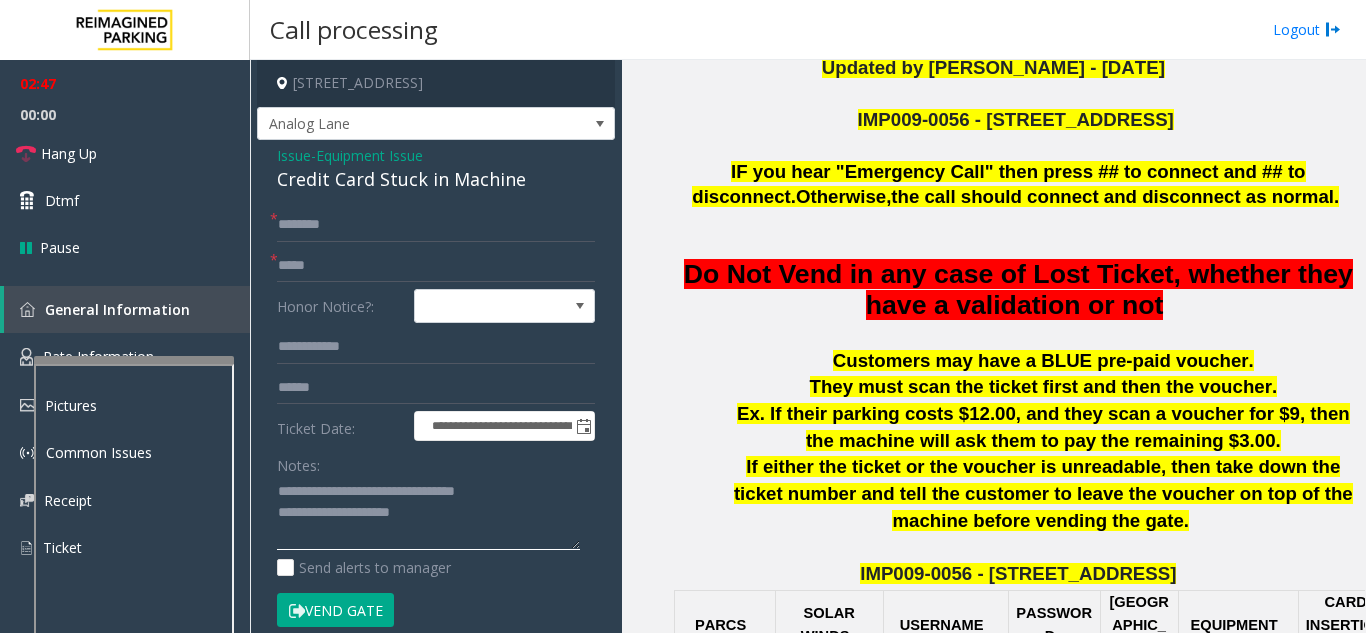 scroll, scrollTop: 407, scrollLeft: 0, axis: vertical 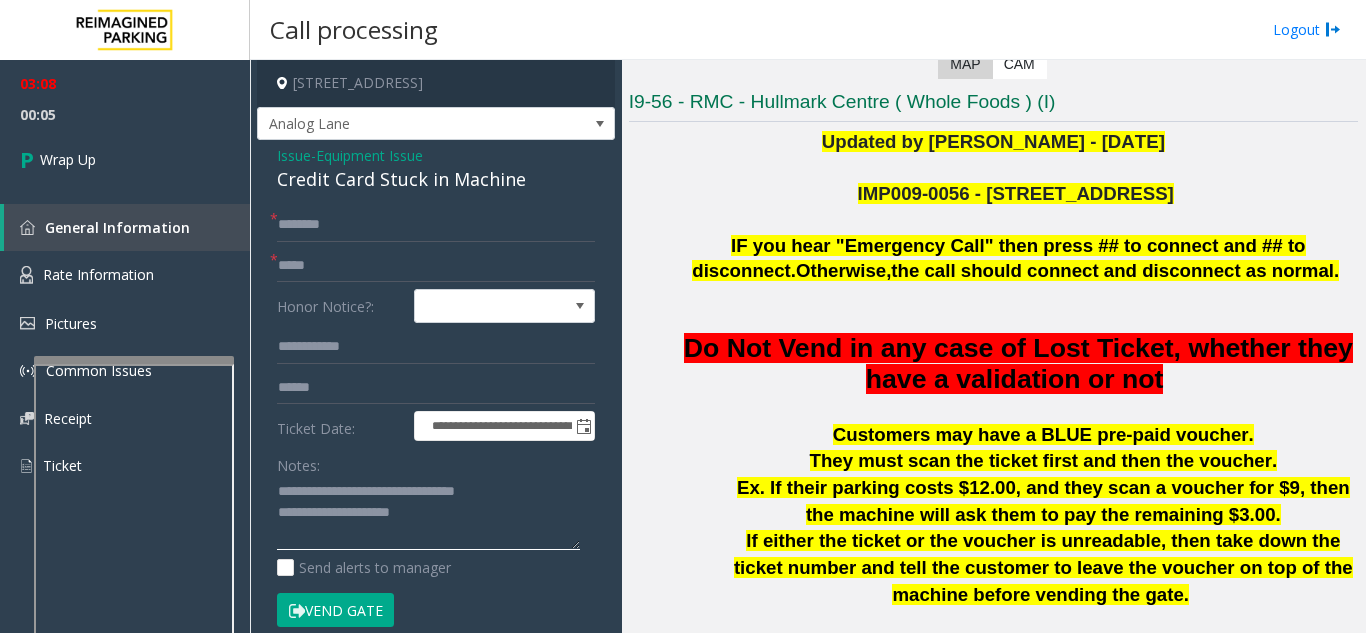 click 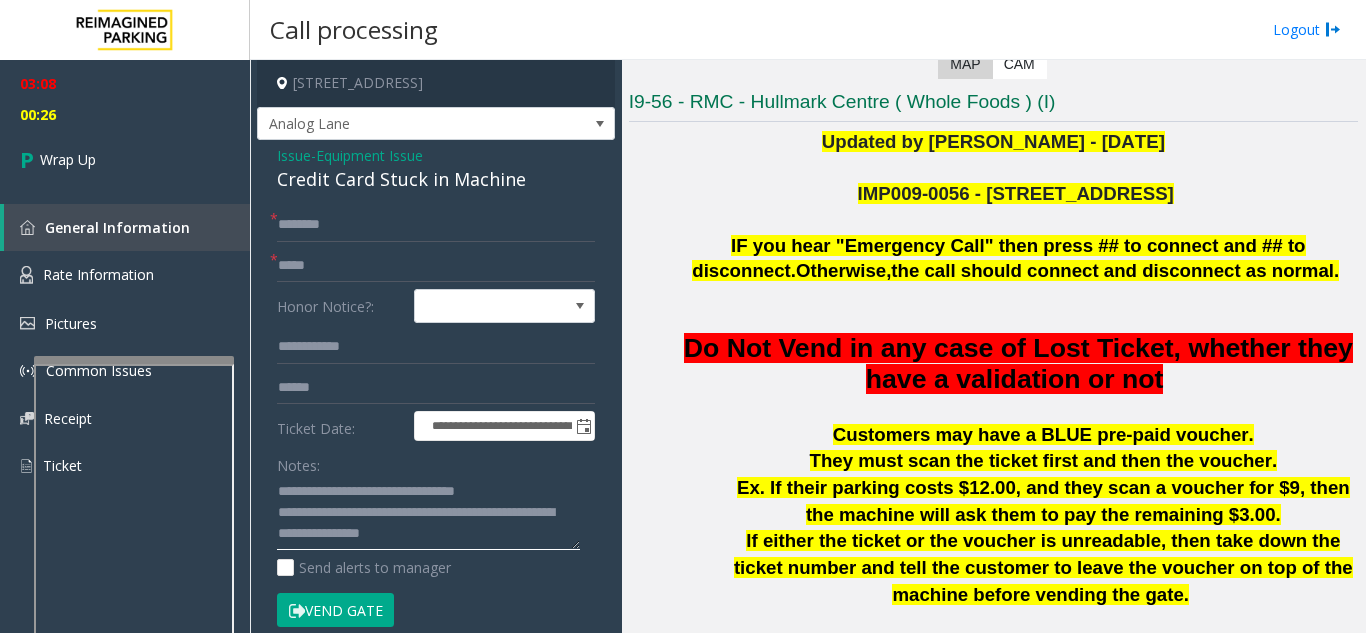 type on "**********" 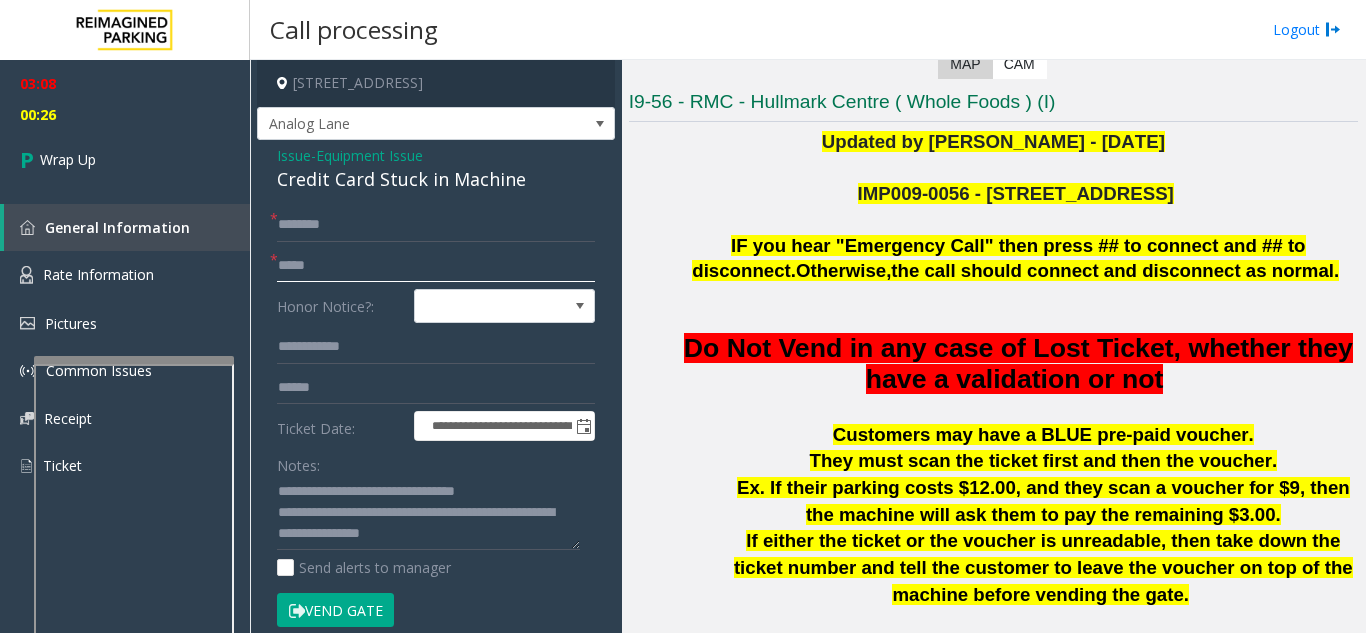 click 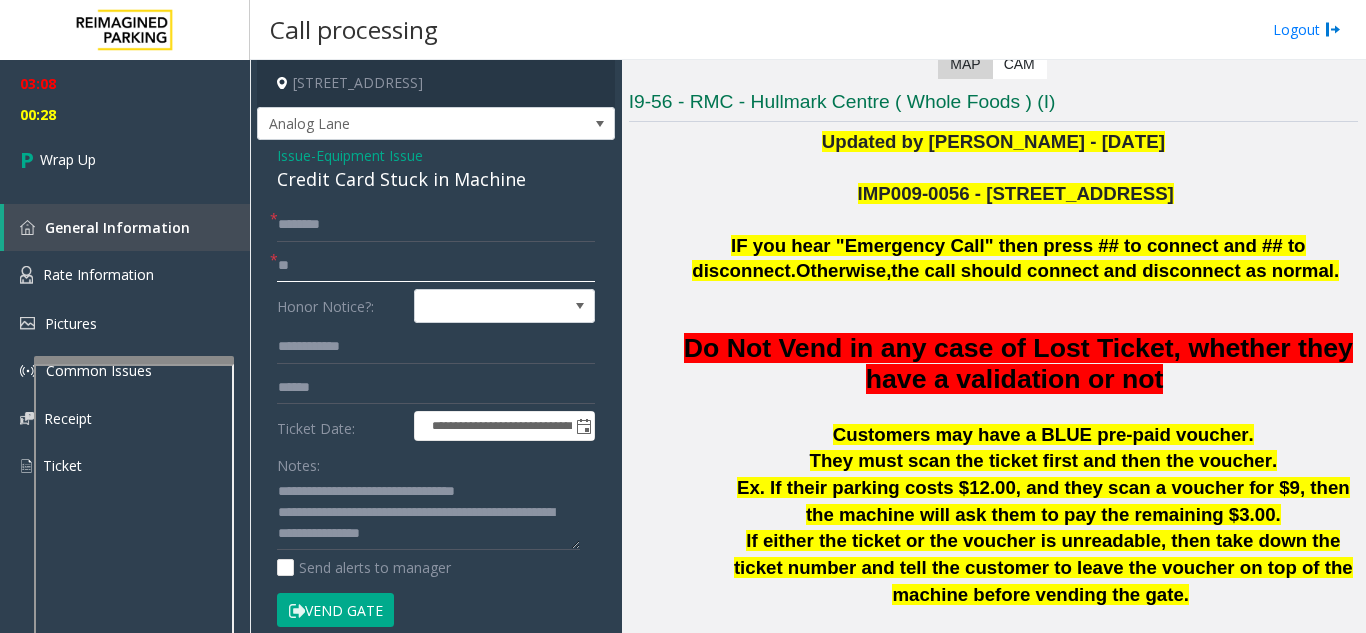 type on "**" 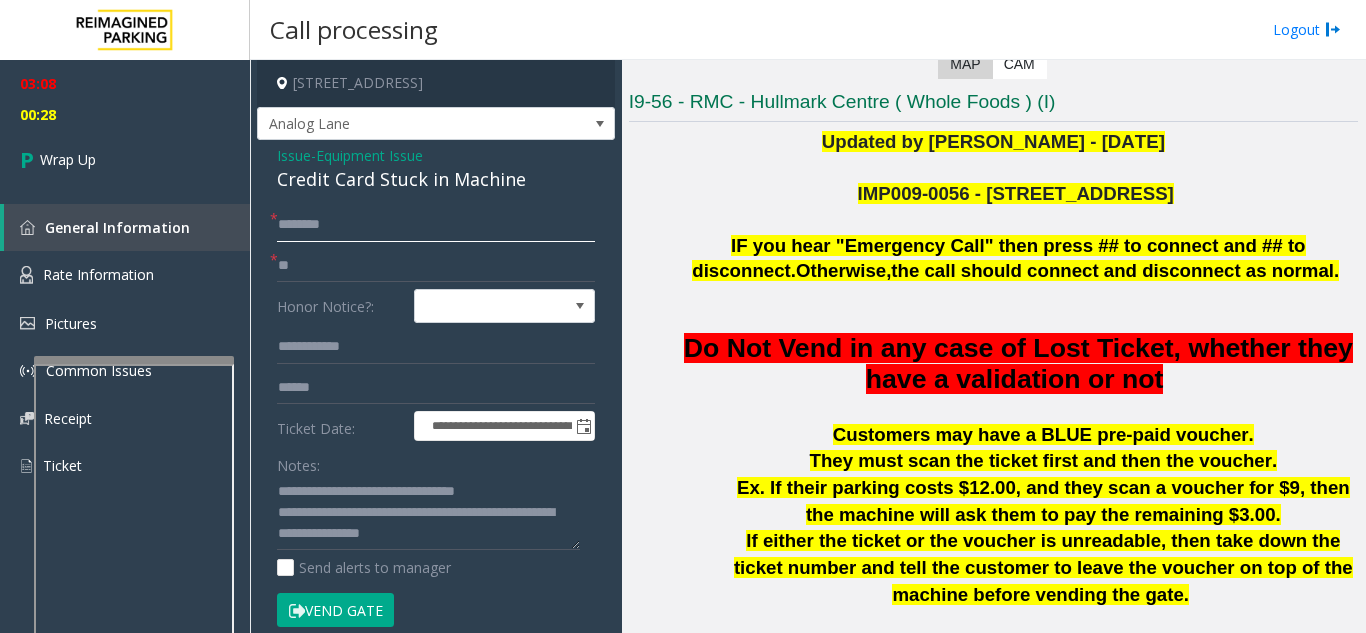 click 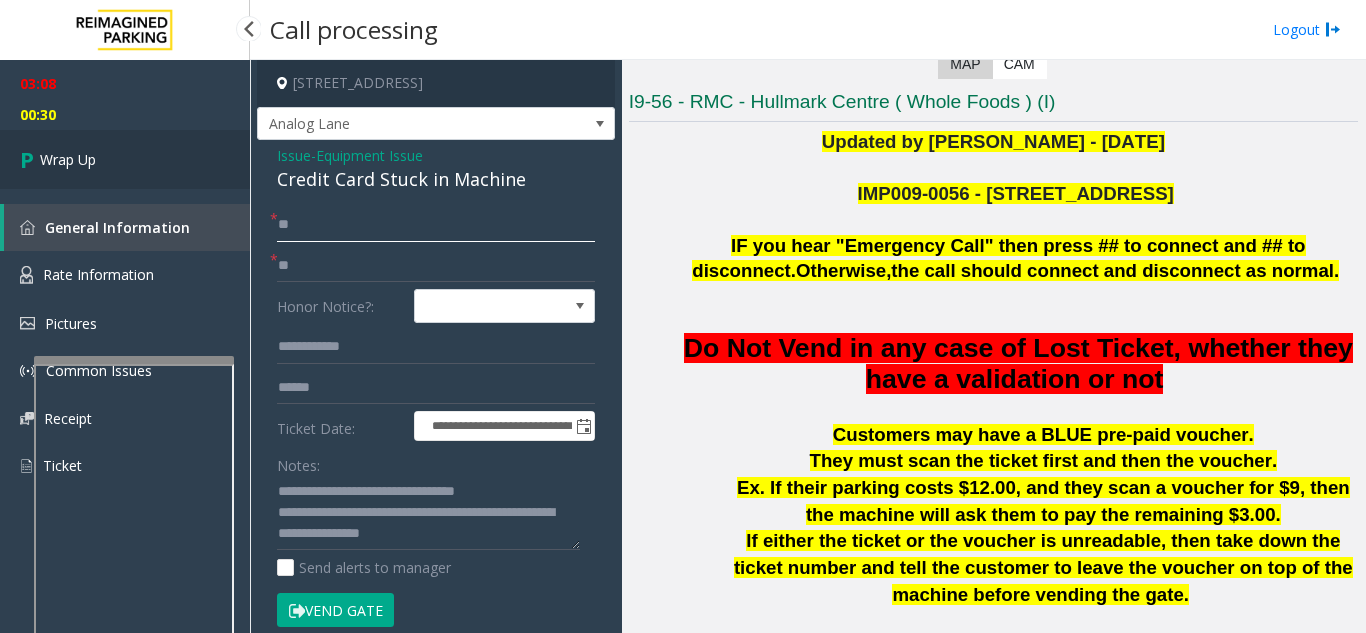 type on "**" 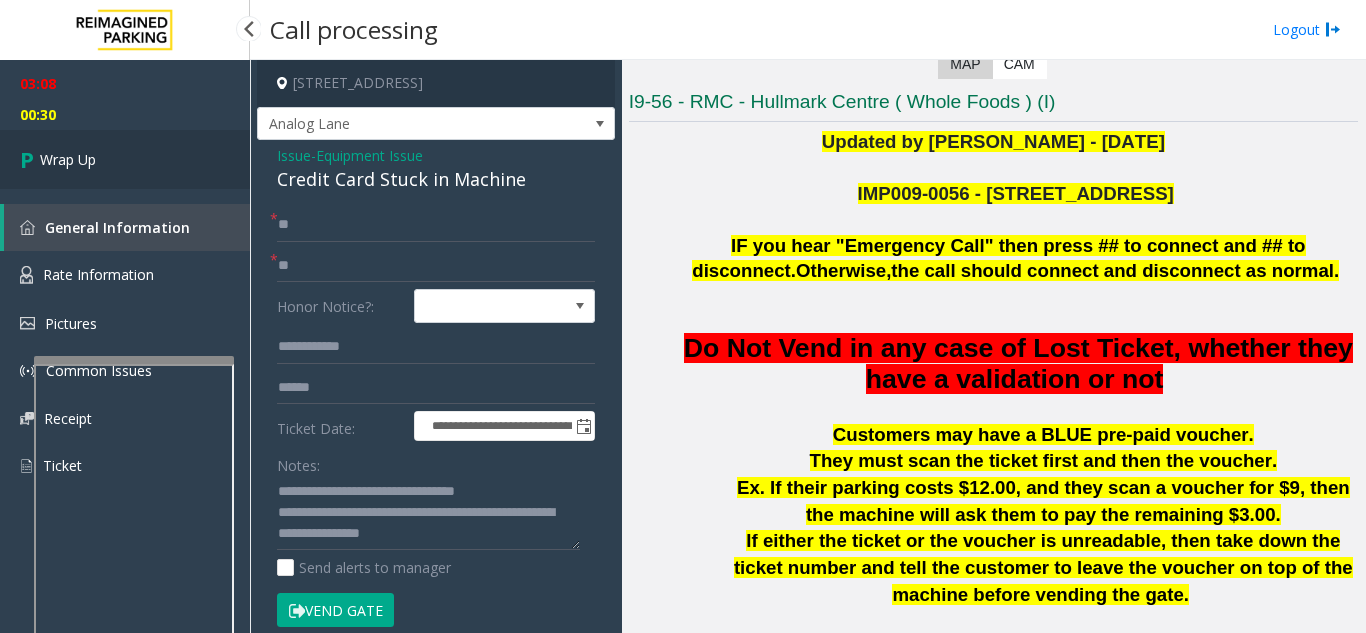 click on "Wrap Up" at bounding box center (125, 159) 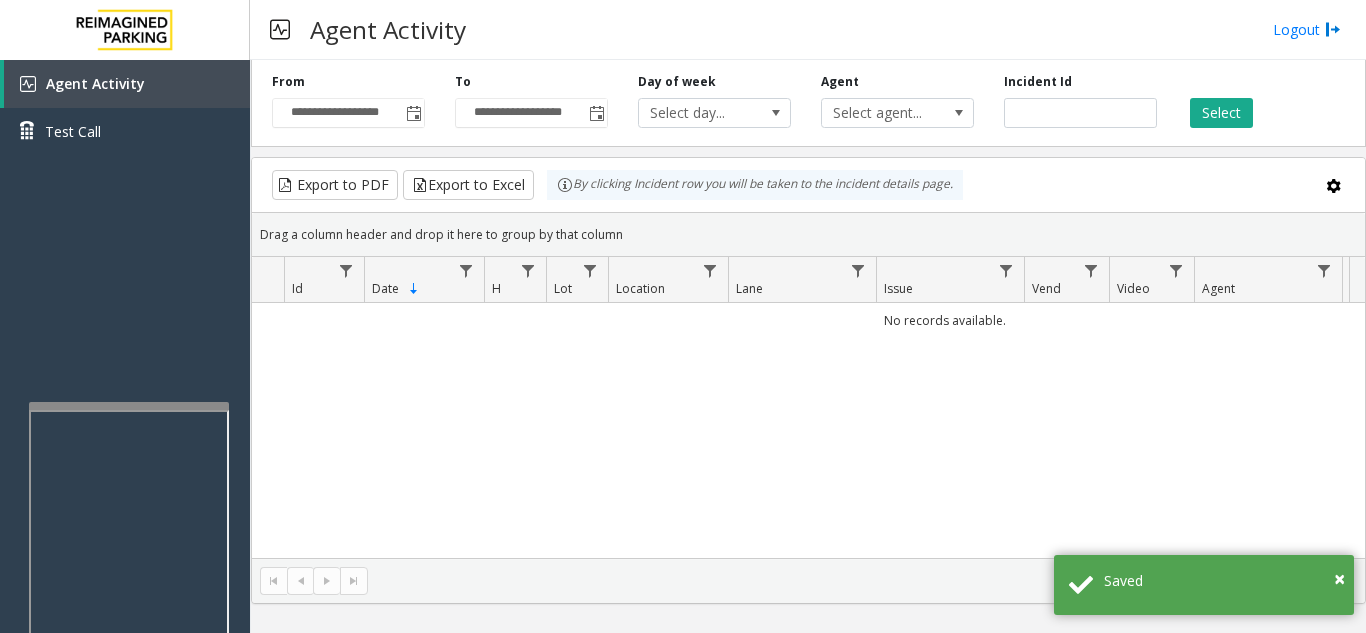 click at bounding box center (129, 636) 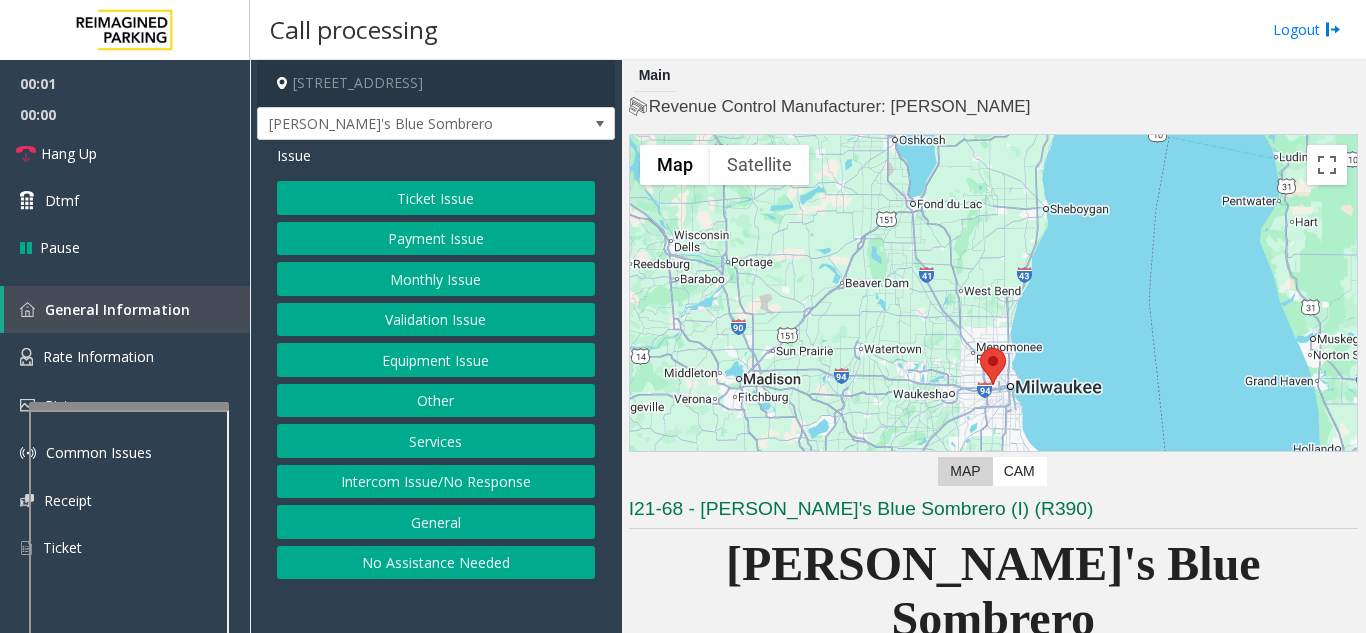 scroll, scrollTop: 0, scrollLeft: 0, axis: both 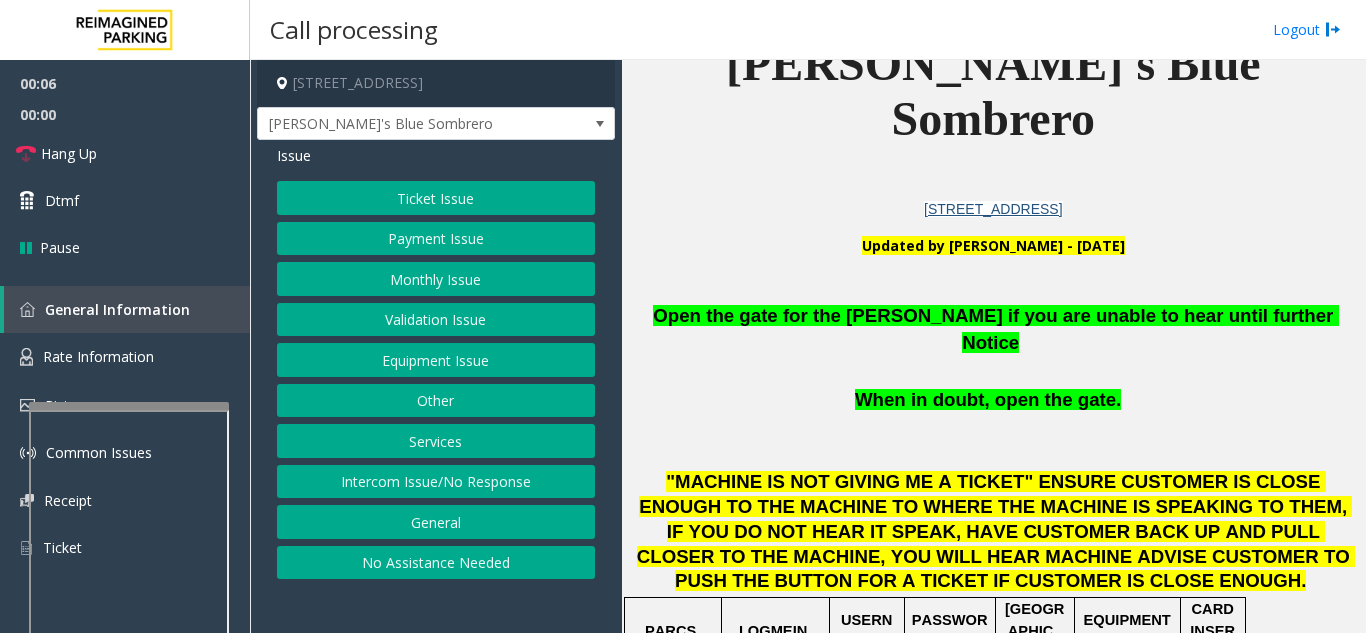 click on "Equipment Issue" 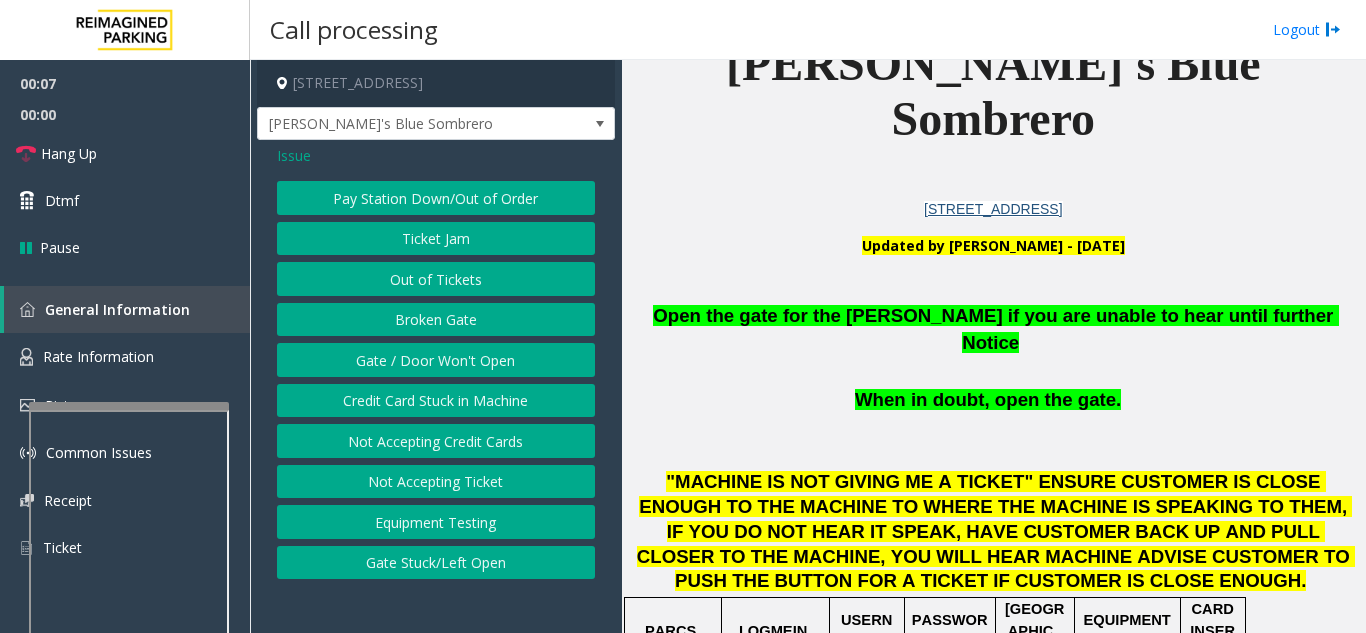 click on "Gate / Door Won't Open" 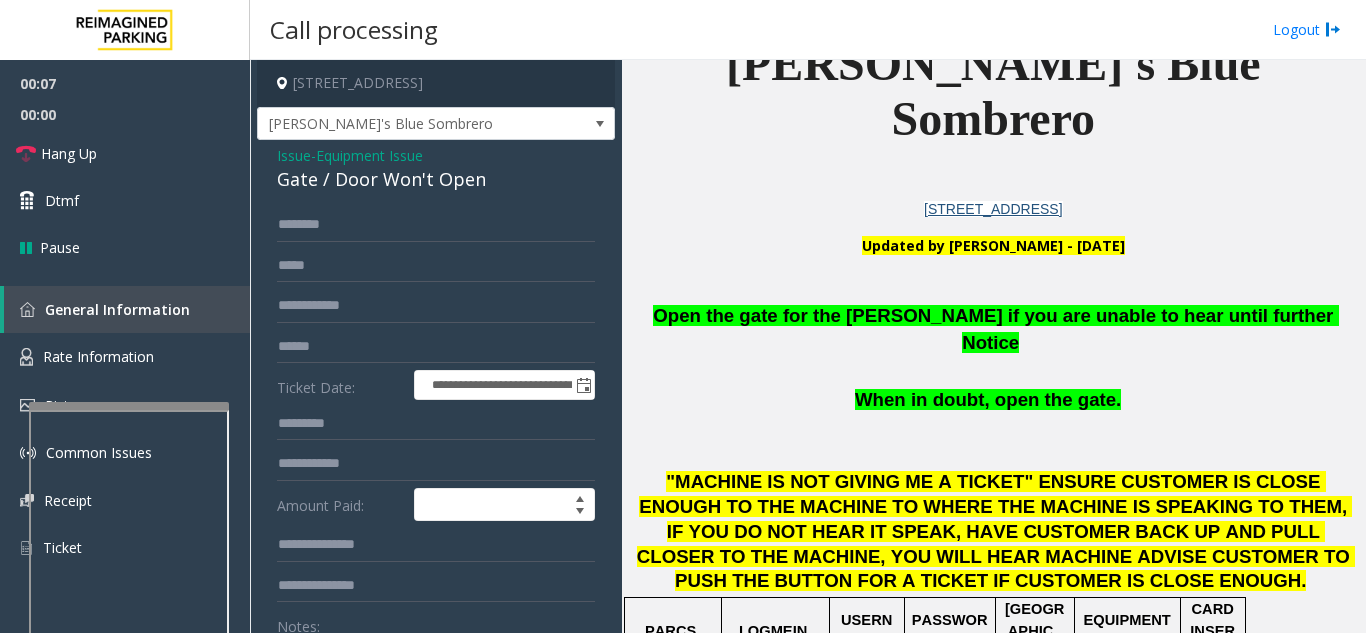 scroll, scrollTop: 200, scrollLeft: 0, axis: vertical 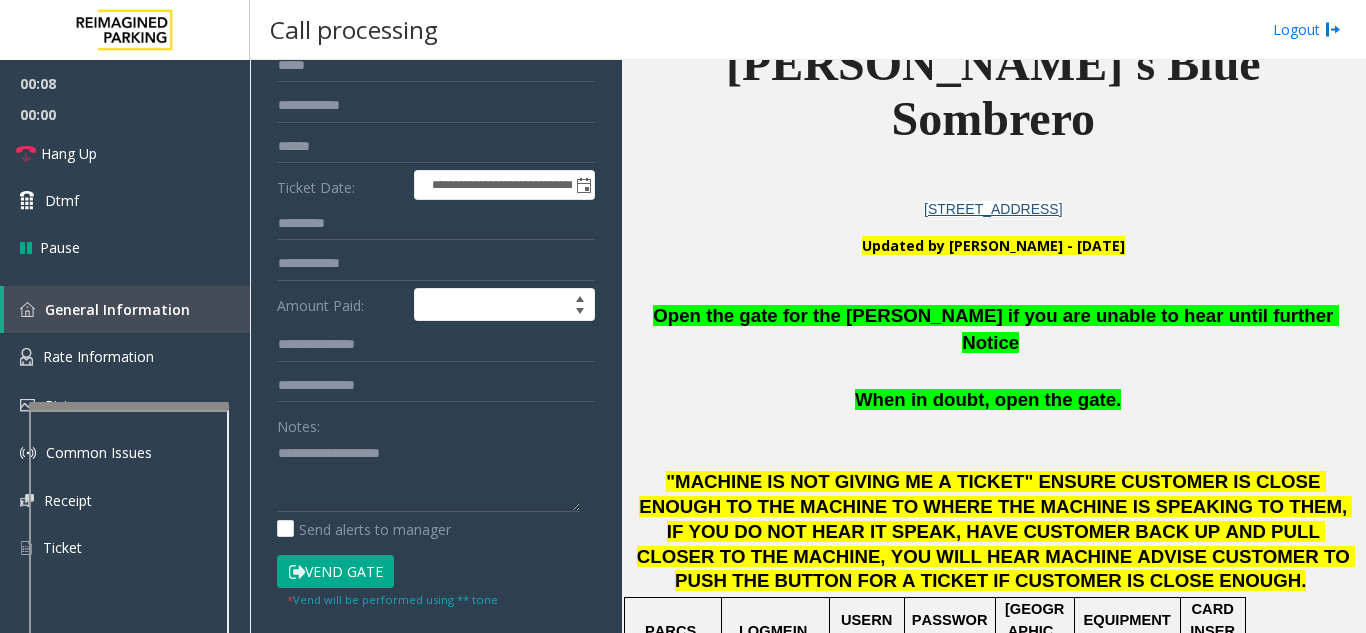 click on "Vend Gate" 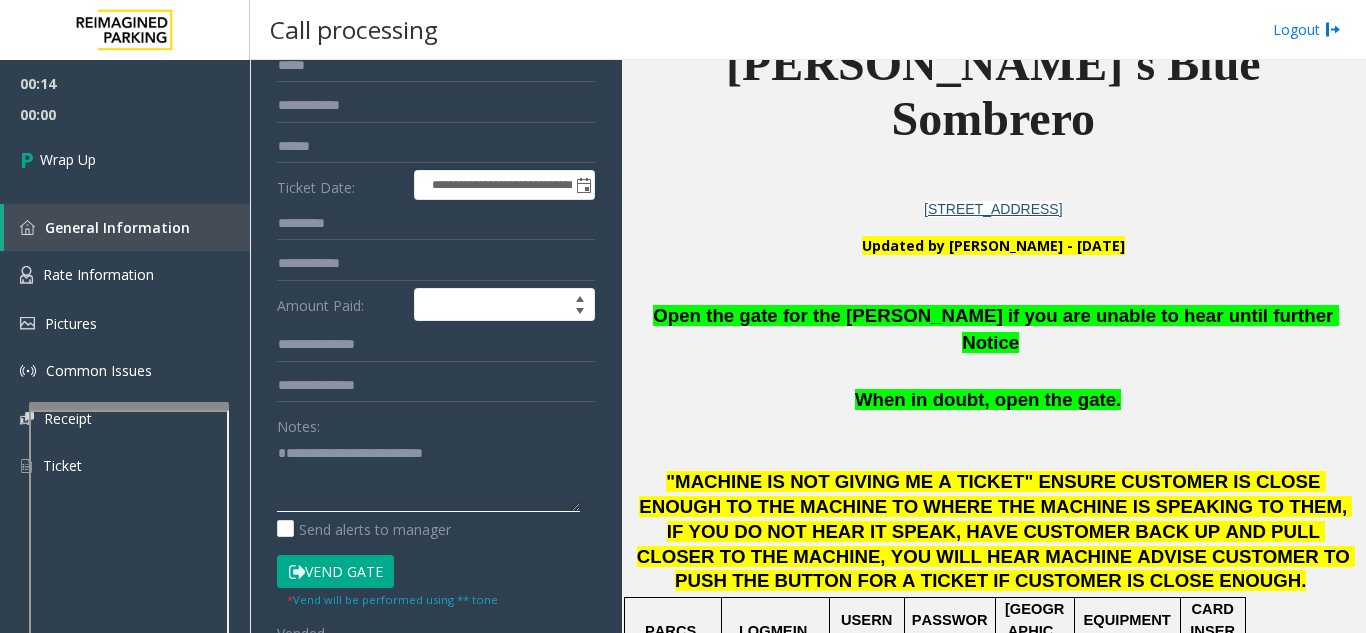 click 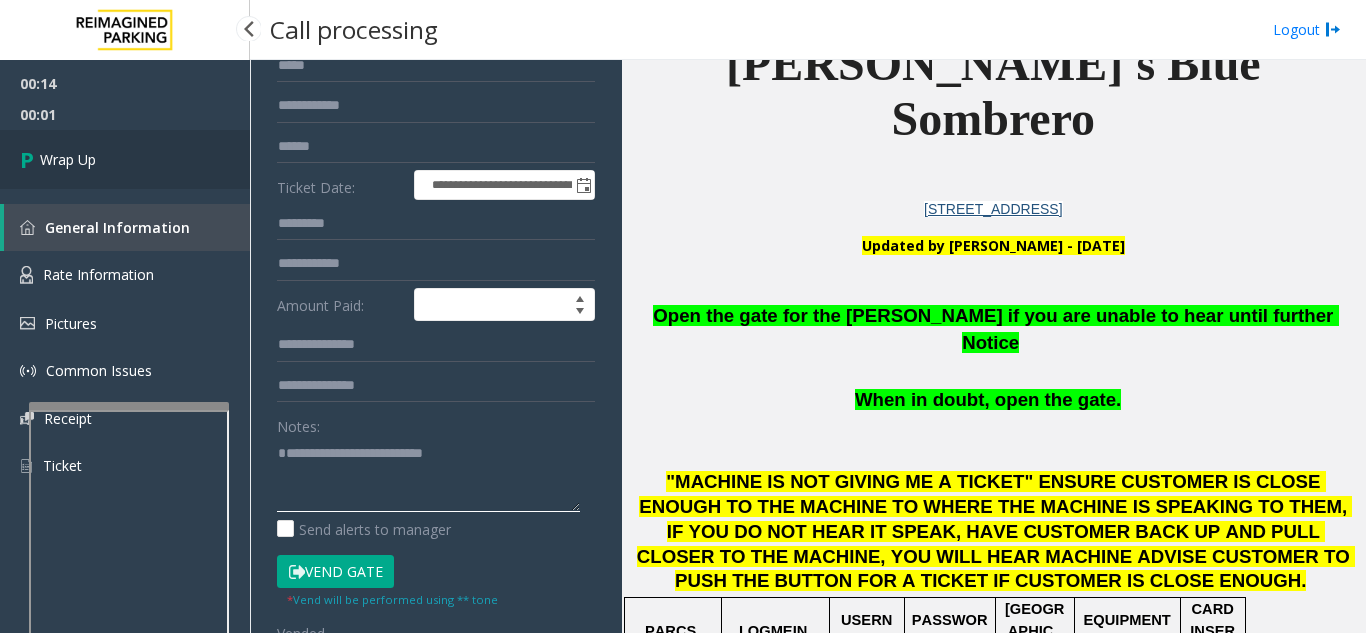 type on "**********" 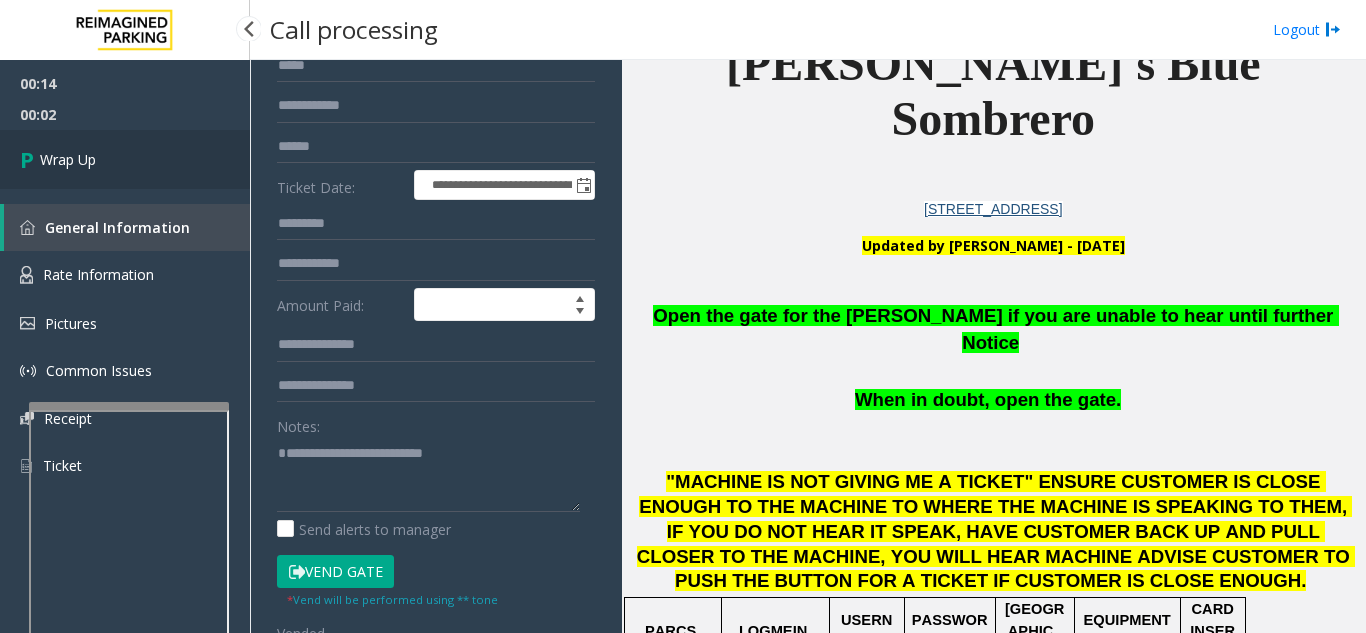 click on "Wrap Up" at bounding box center (68, 159) 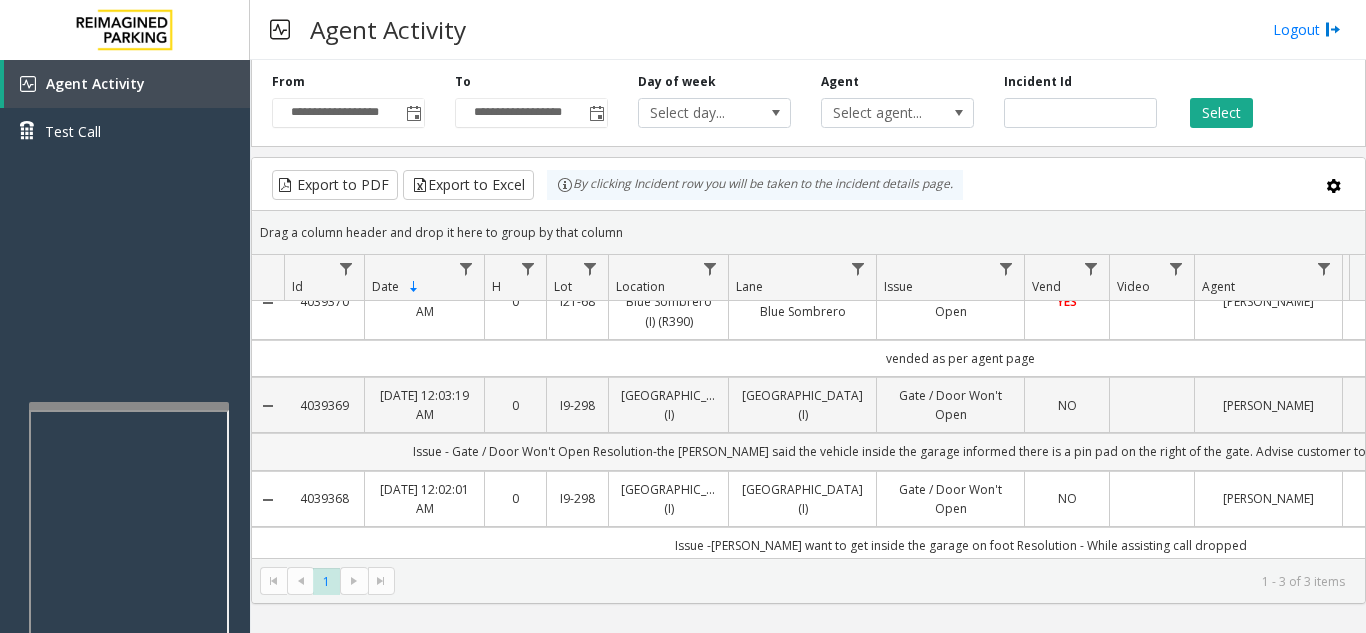scroll, scrollTop: 56, scrollLeft: 0, axis: vertical 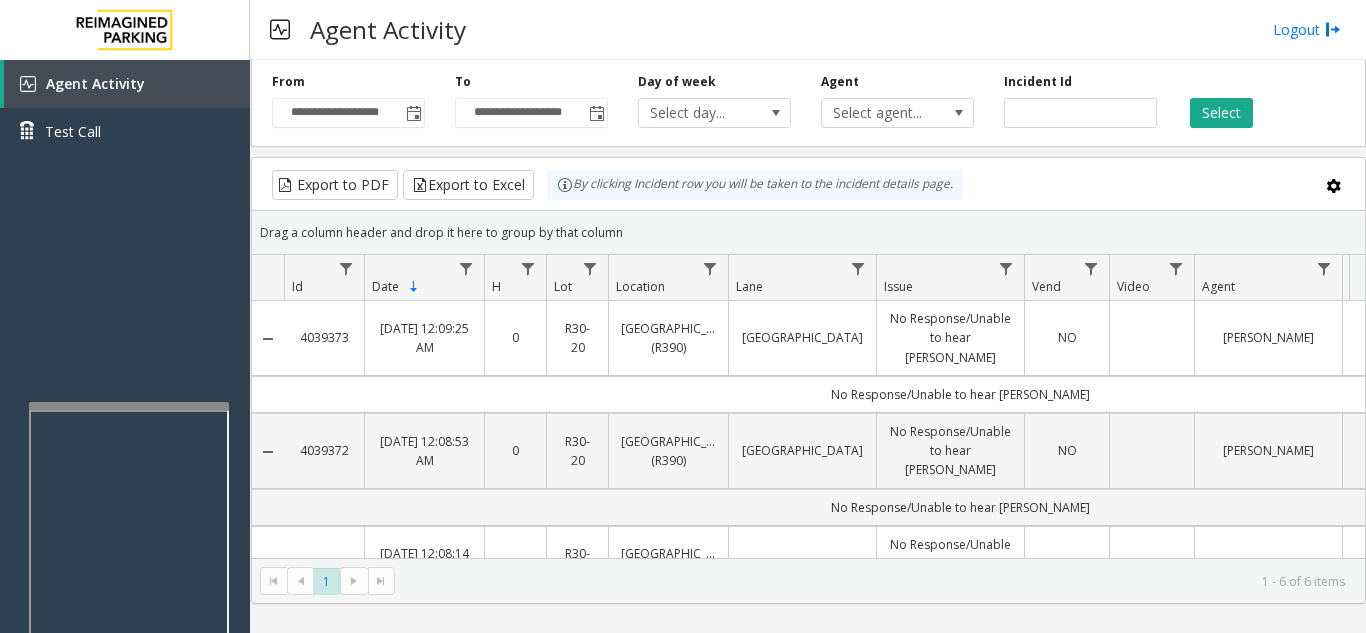 click on "Agent Activity Logout" at bounding box center (808, 30) 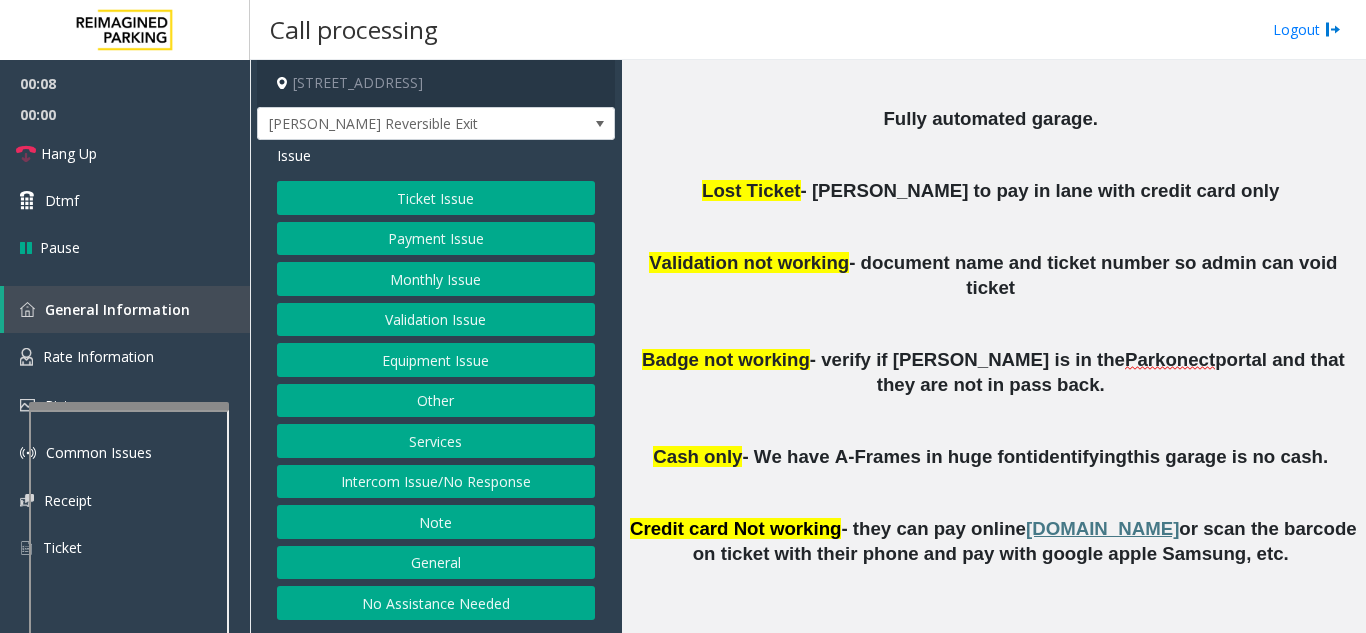 scroll, scrollTop: 900, scrollLeft: 0, axis: vertical 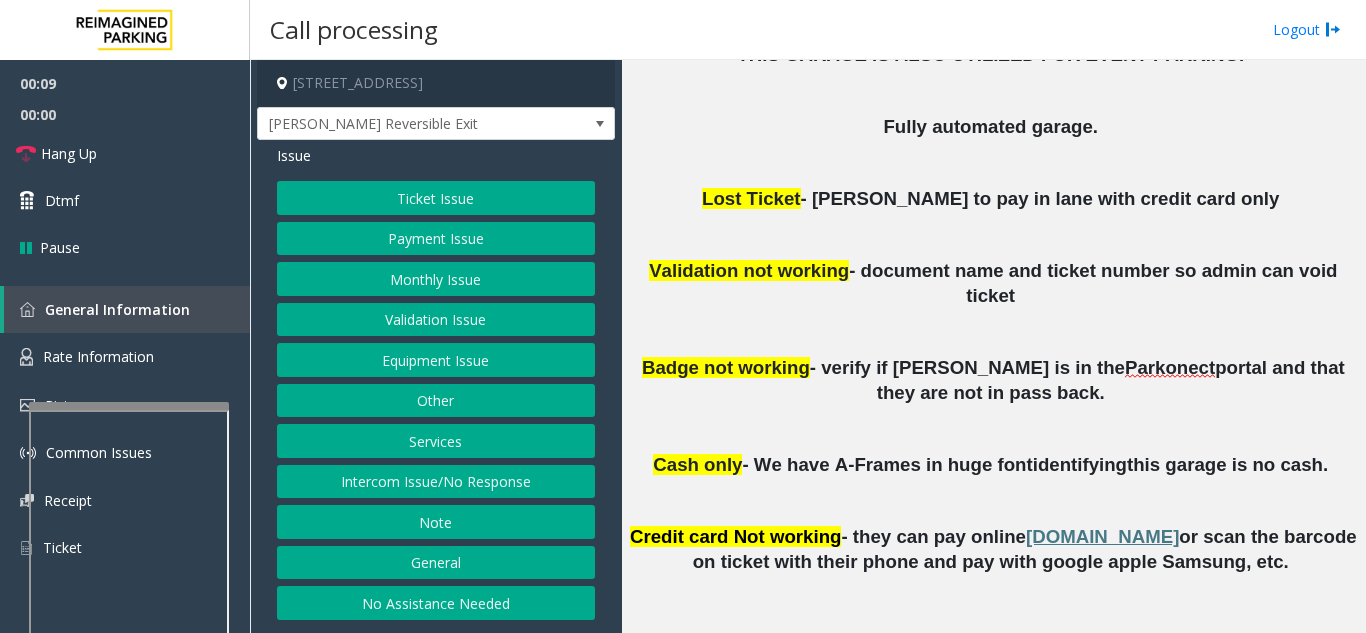 click on "Monthly Issue" 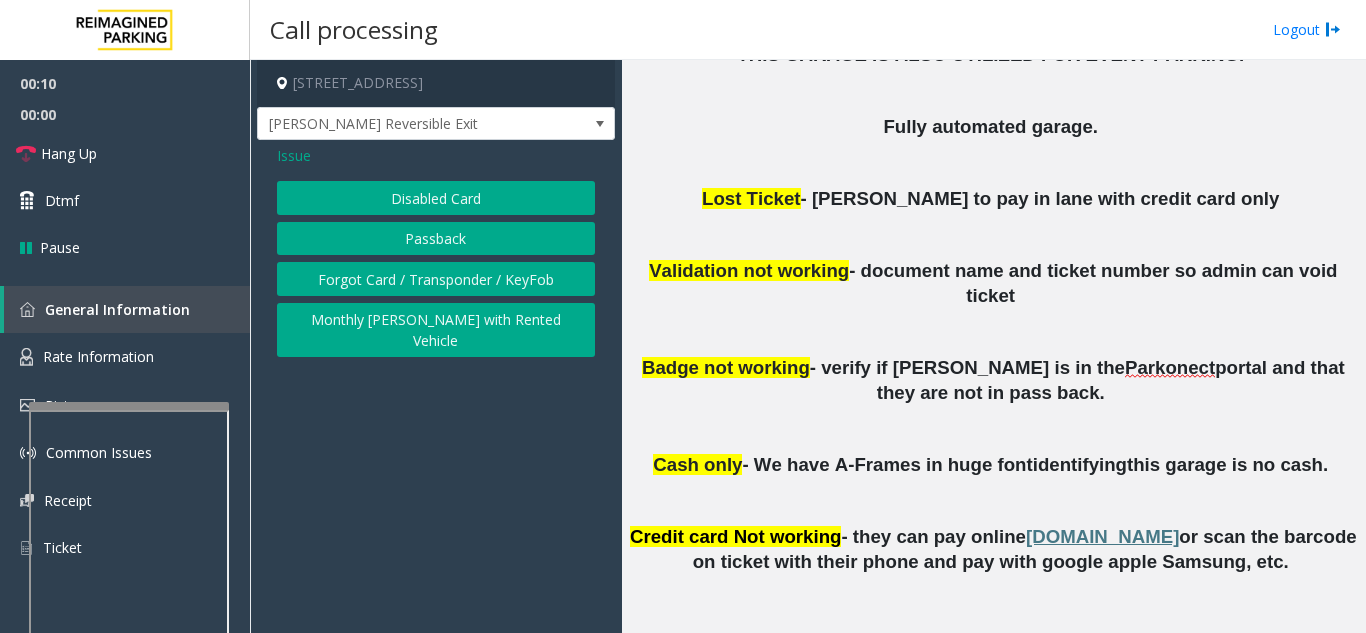click on "Disabled Card" 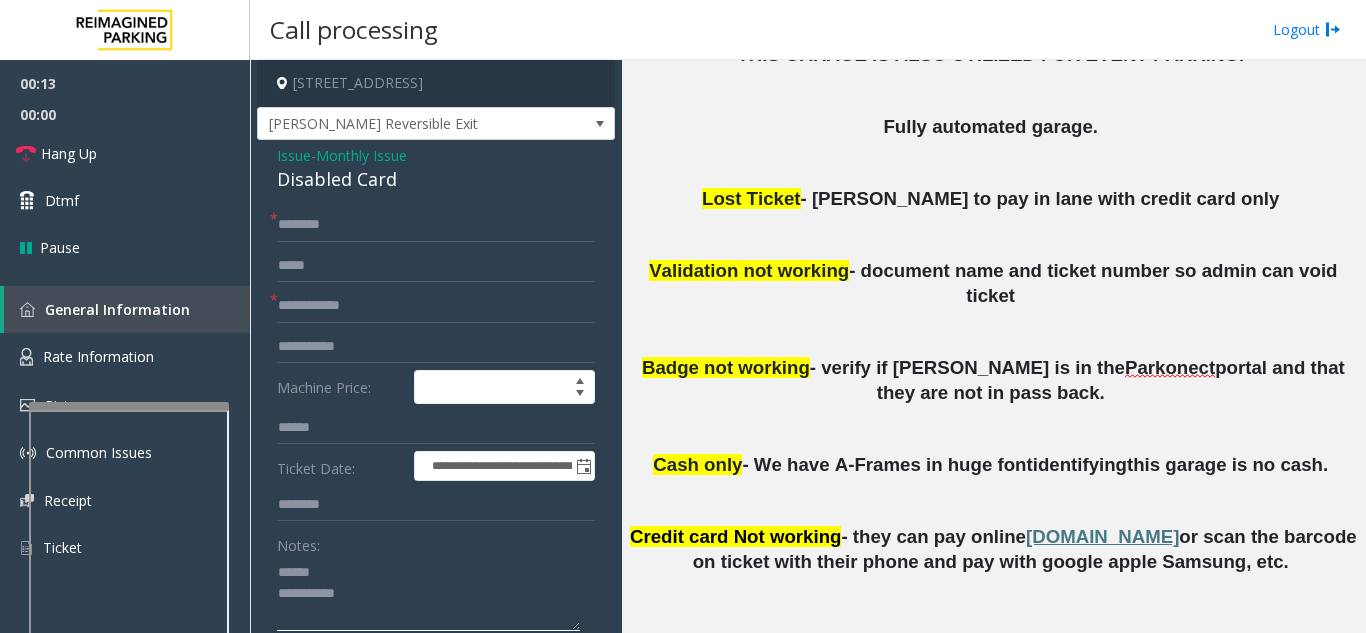 type on "**********" 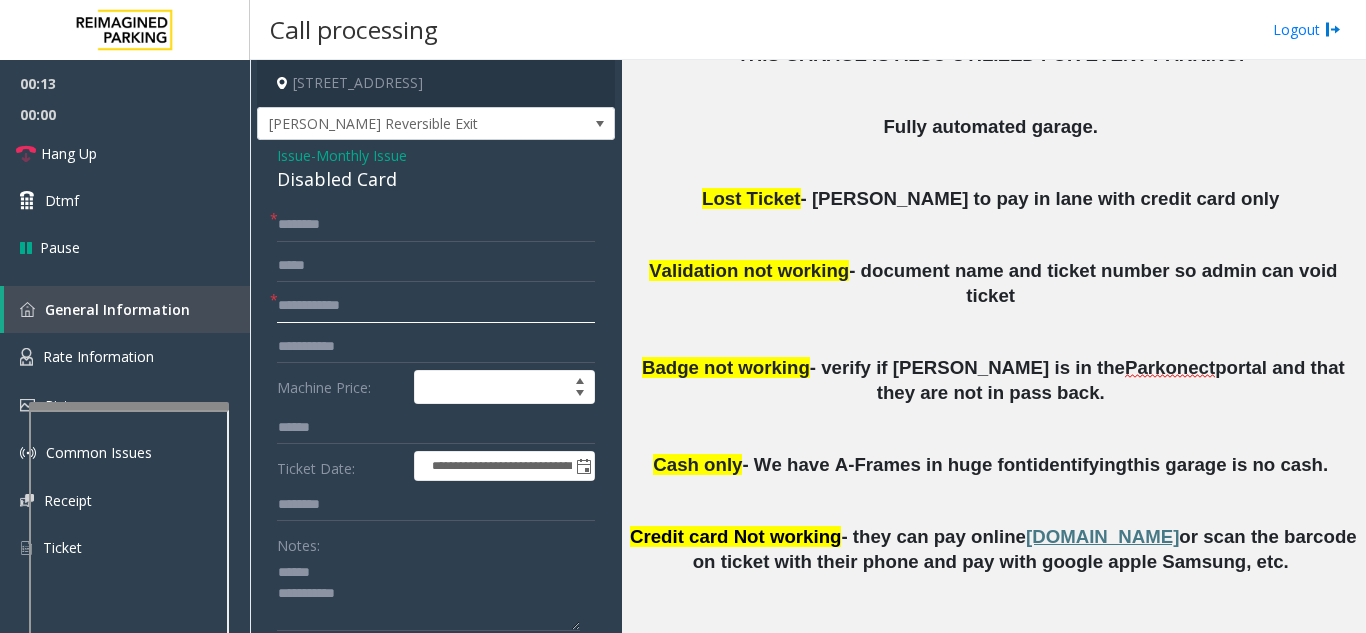 click 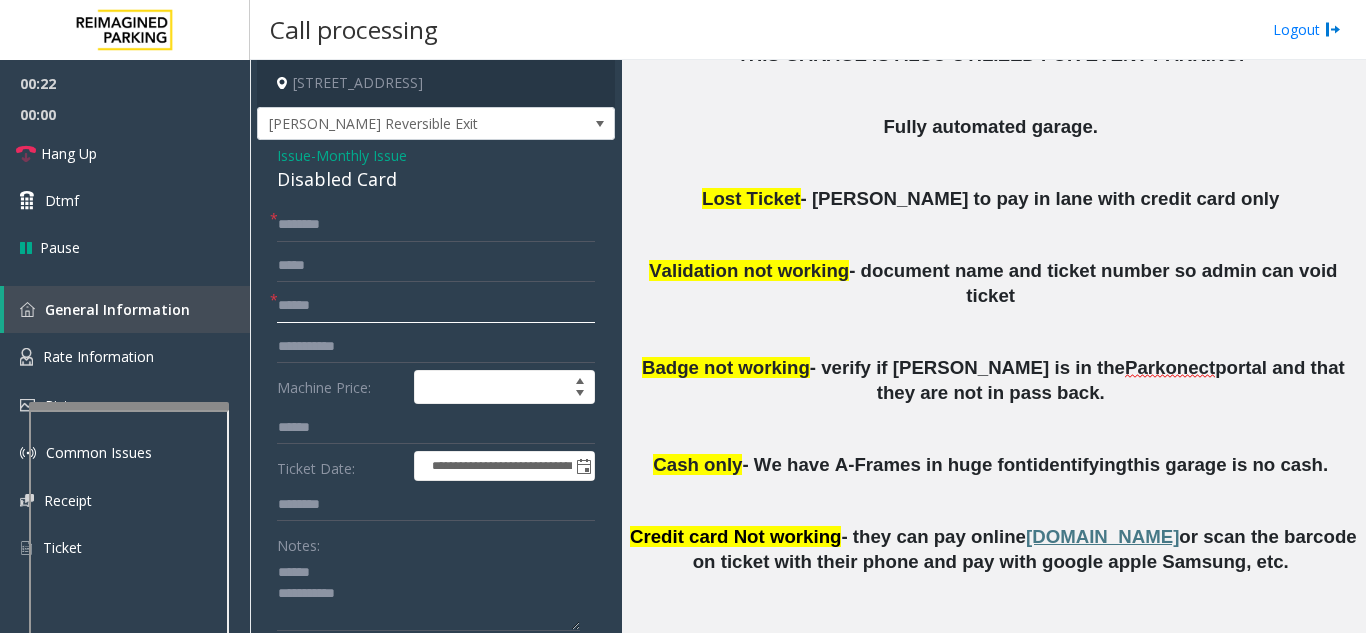 type on "******" 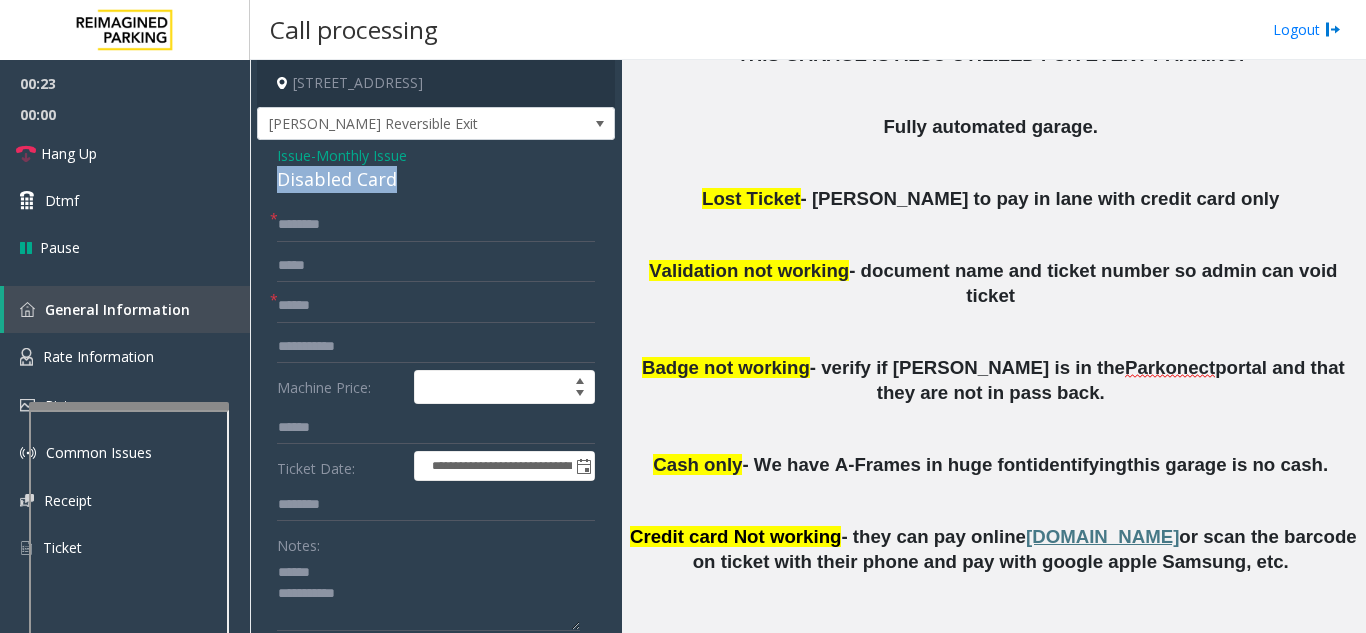 drag, startPoint x: 405, startPoint y: 175, endPoint x: 273, endPoint y: 181, distance: 132.13629 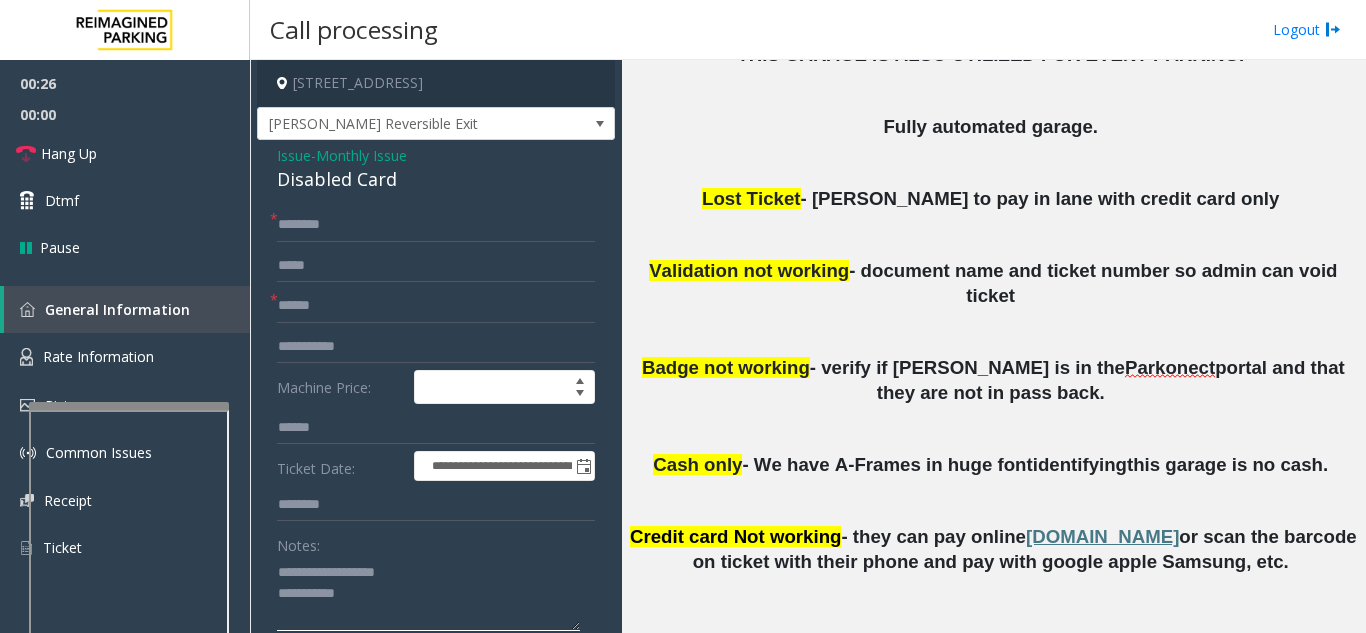 type on "**********" 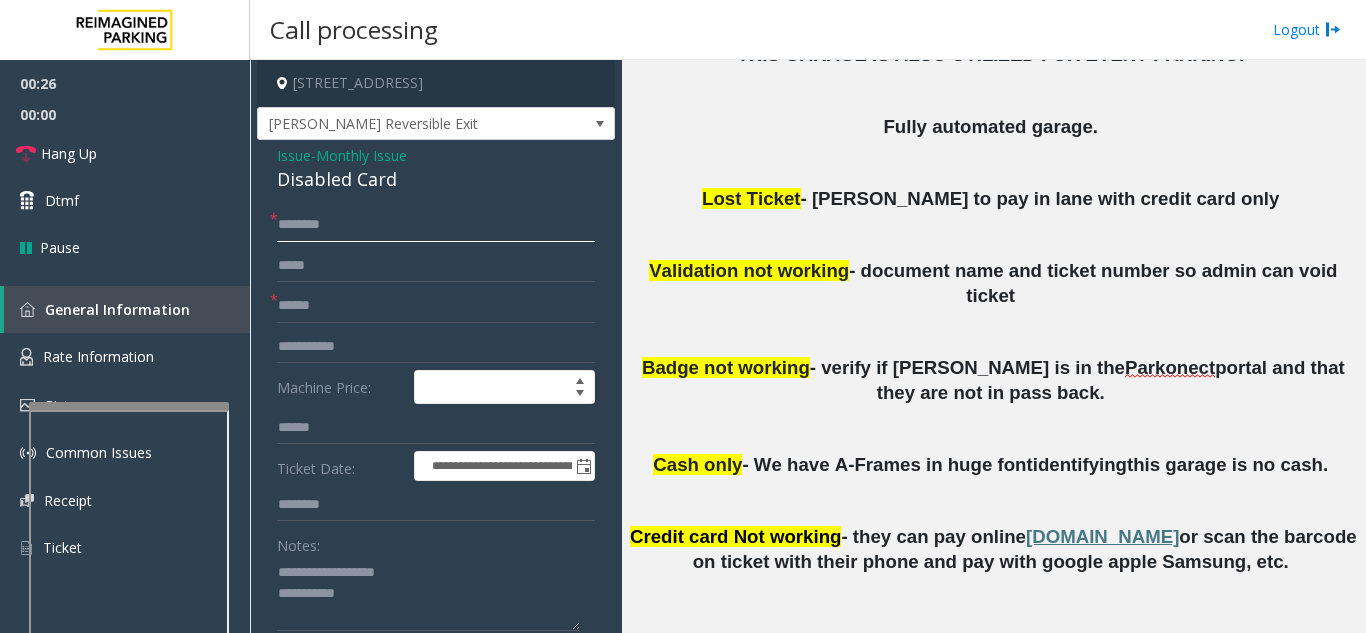 click 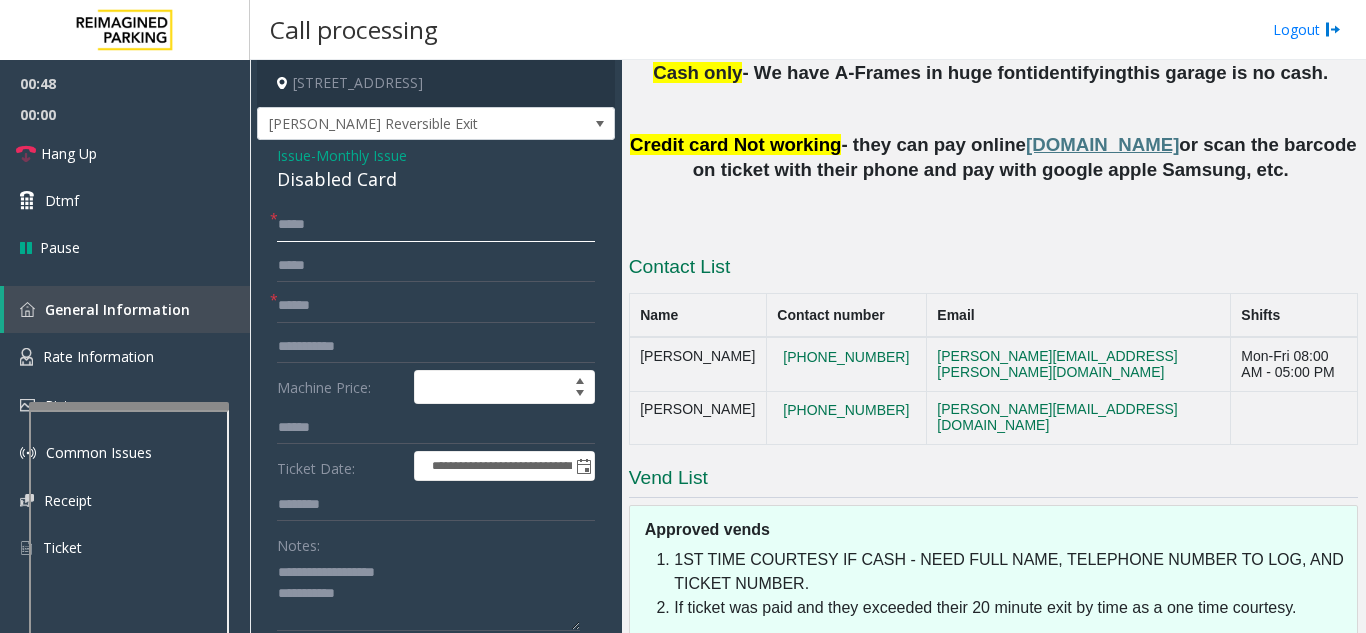 scroll, scrollTop: 1377, scrollLeft: 0, axis: vertical 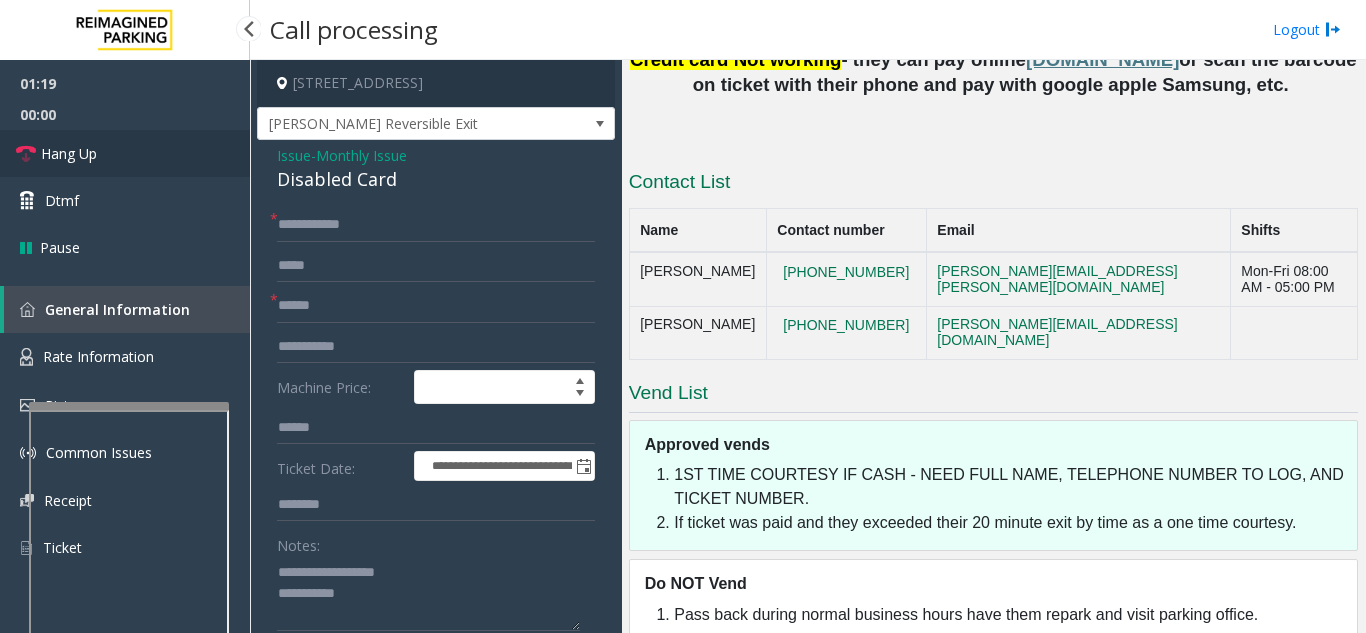 click on "Hang Up" at bounding box center (125, 153) 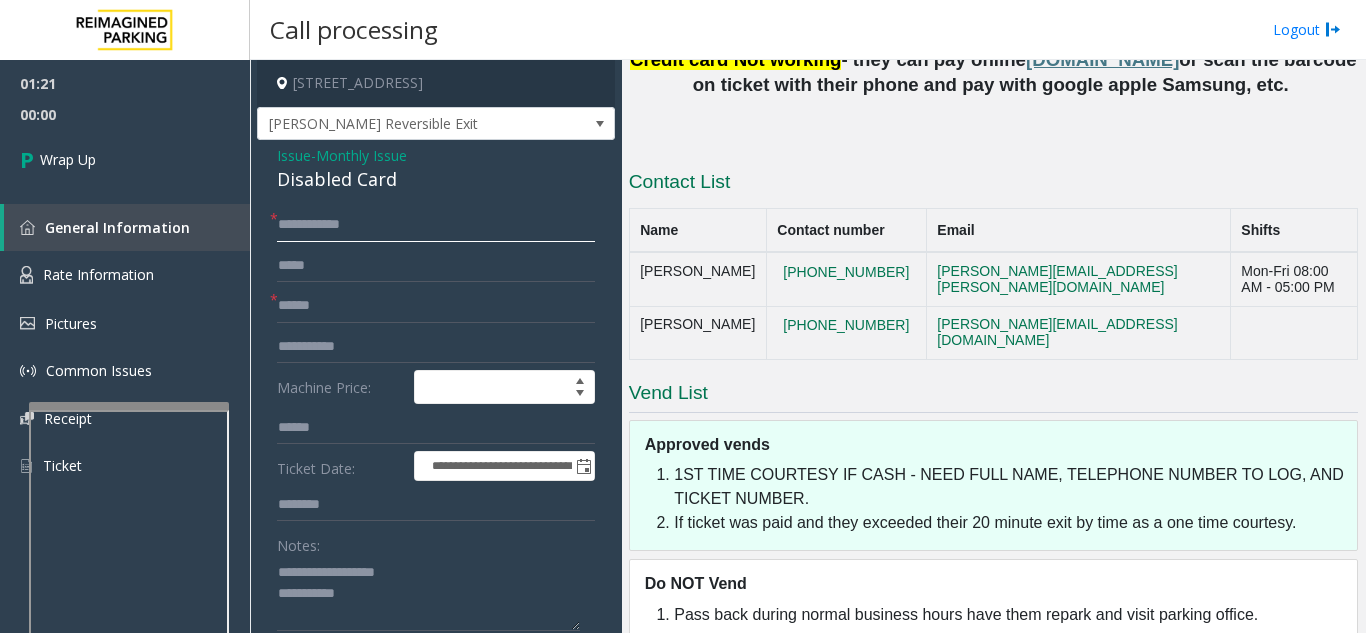 drag, startPoint x: 367, startPoint y: 223, endPoint x: 309, endPoint y: 236, distance: 59.439045 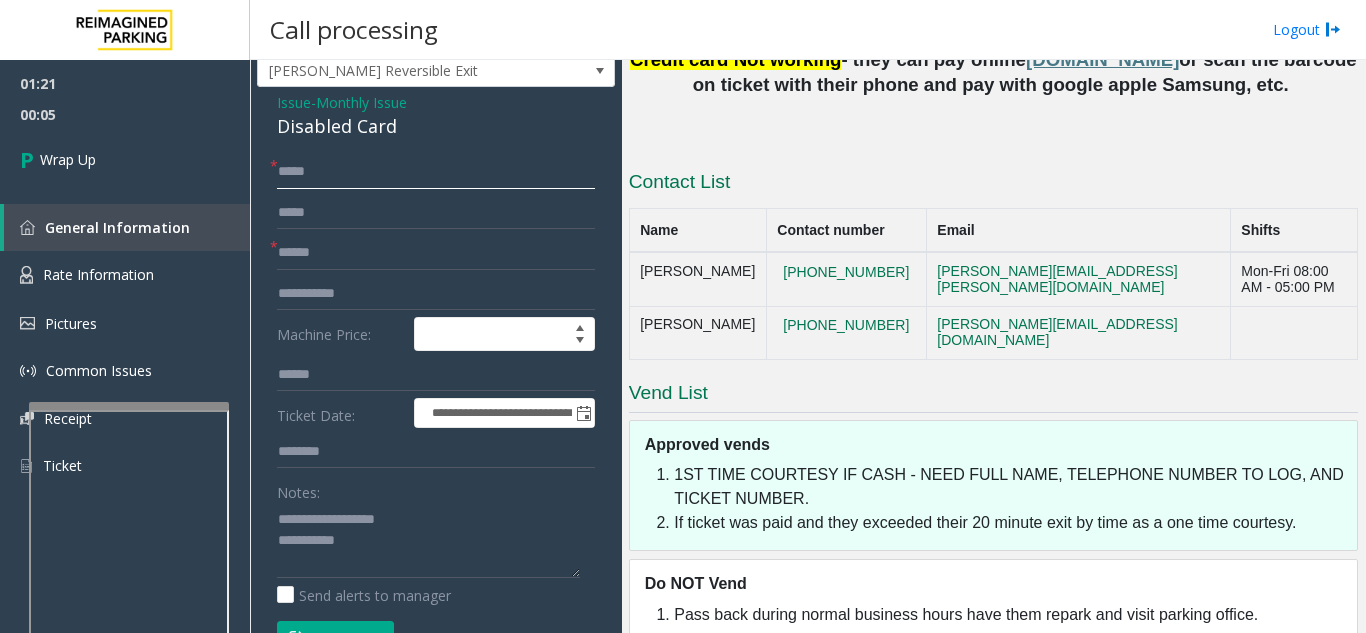 scroll, scrollTop: 100, scrollLeft: 0, axis: vertical 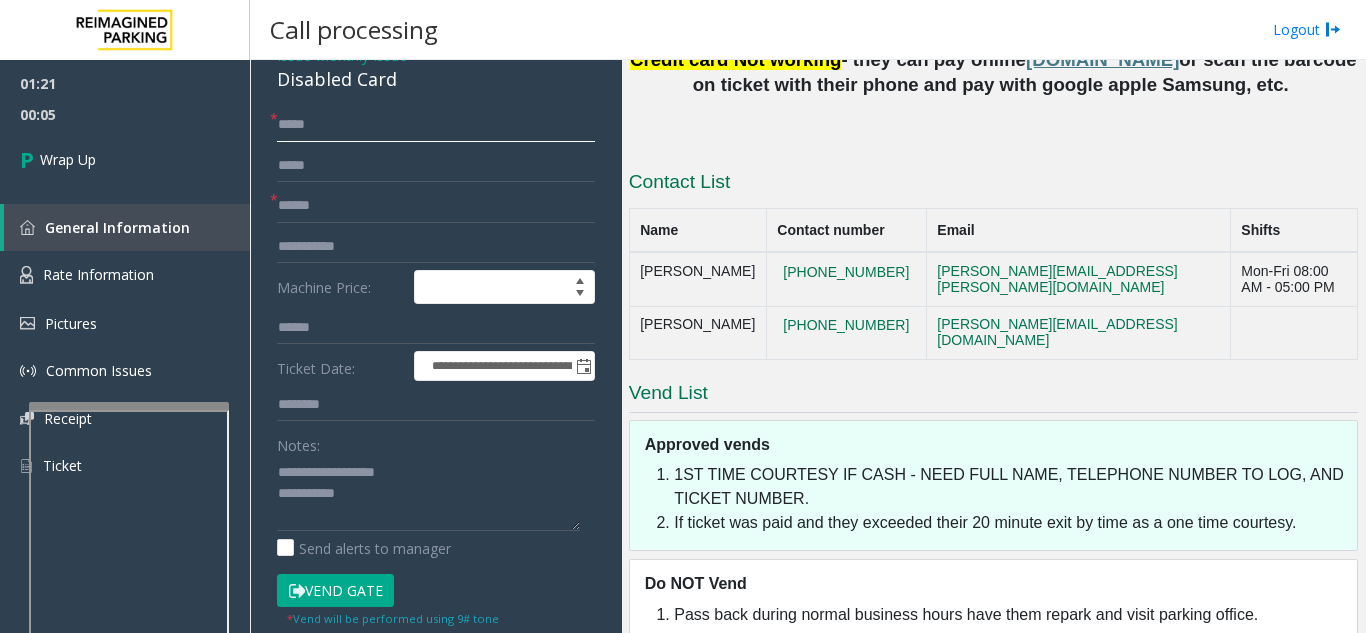 type on "****" 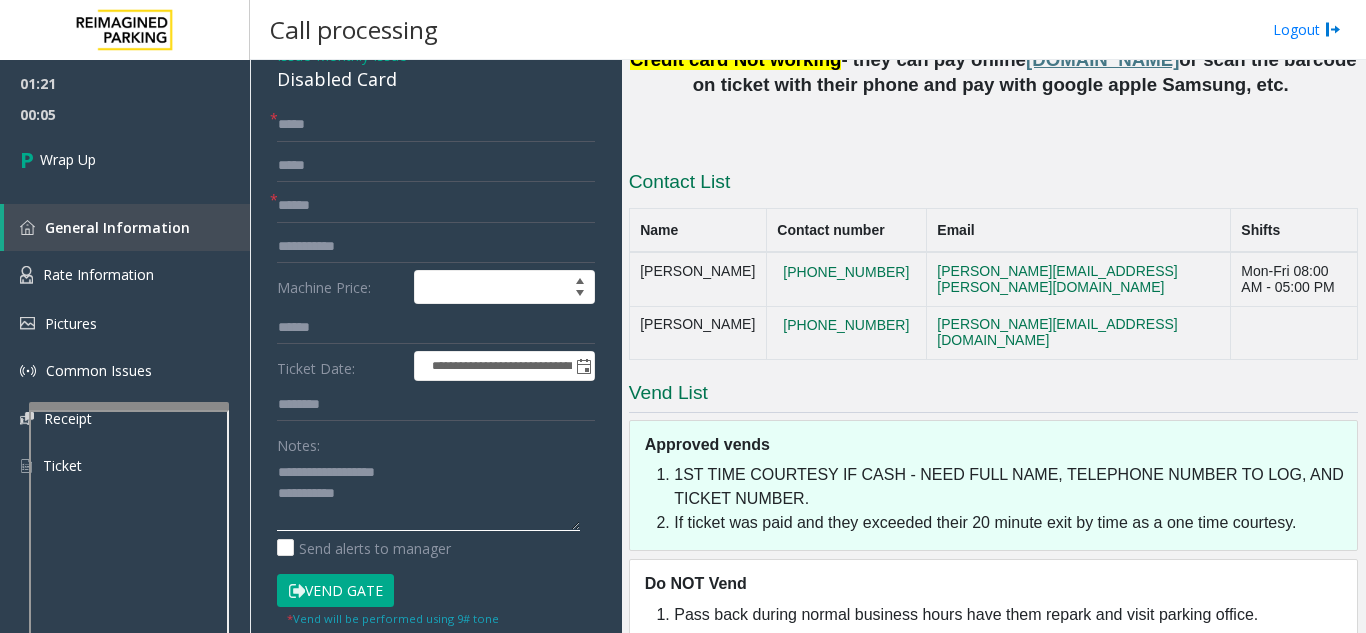 click 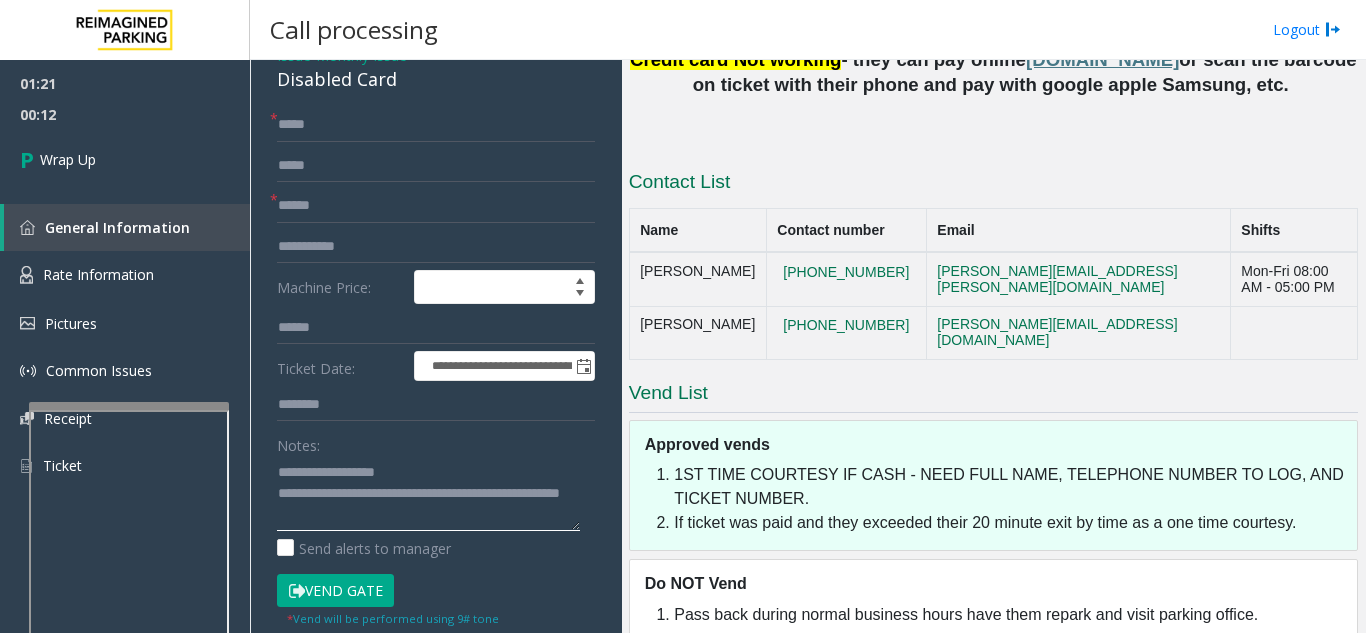 click 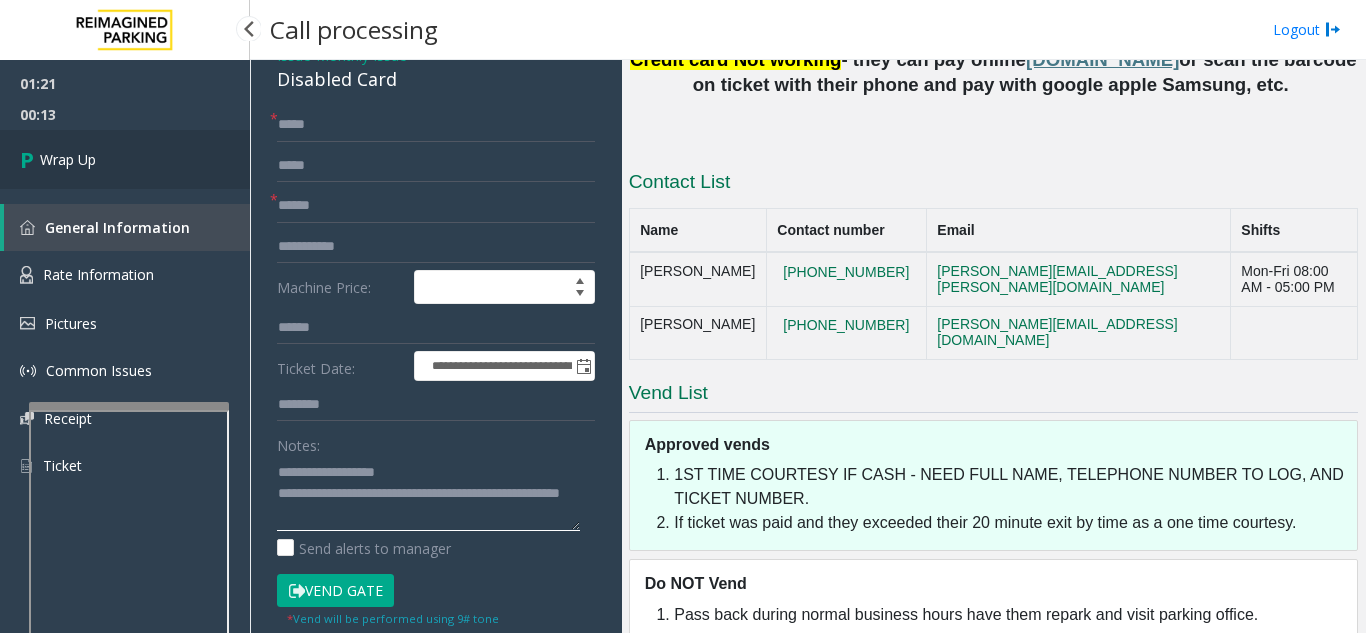 type on "**********" 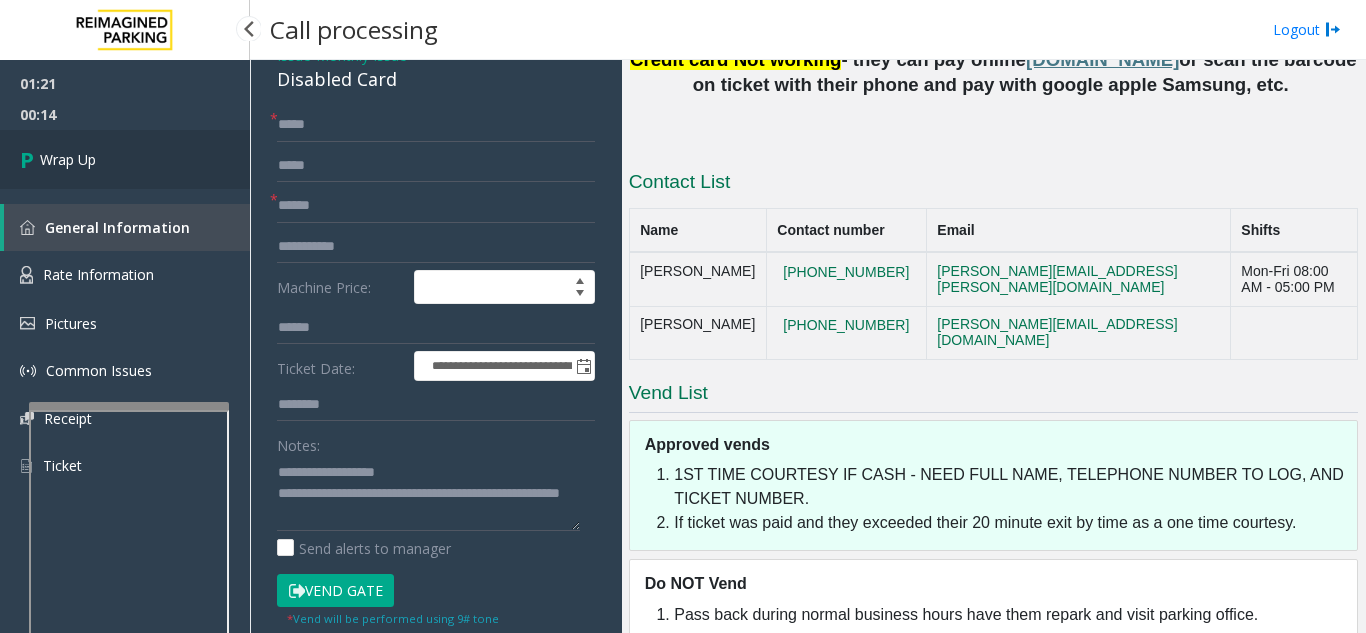 click on "Wrap Up" at bounding box center (125, 159) 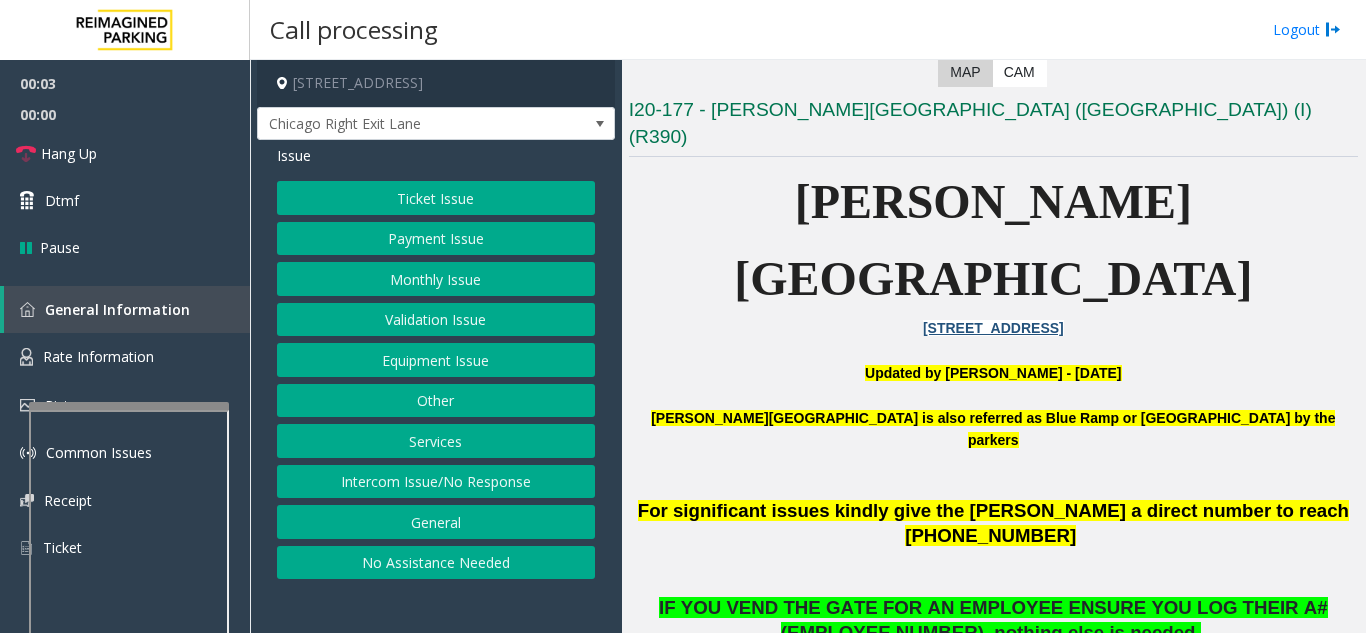 scroll, scrollTop: 400, scrollLeft: 0, axis: vertical 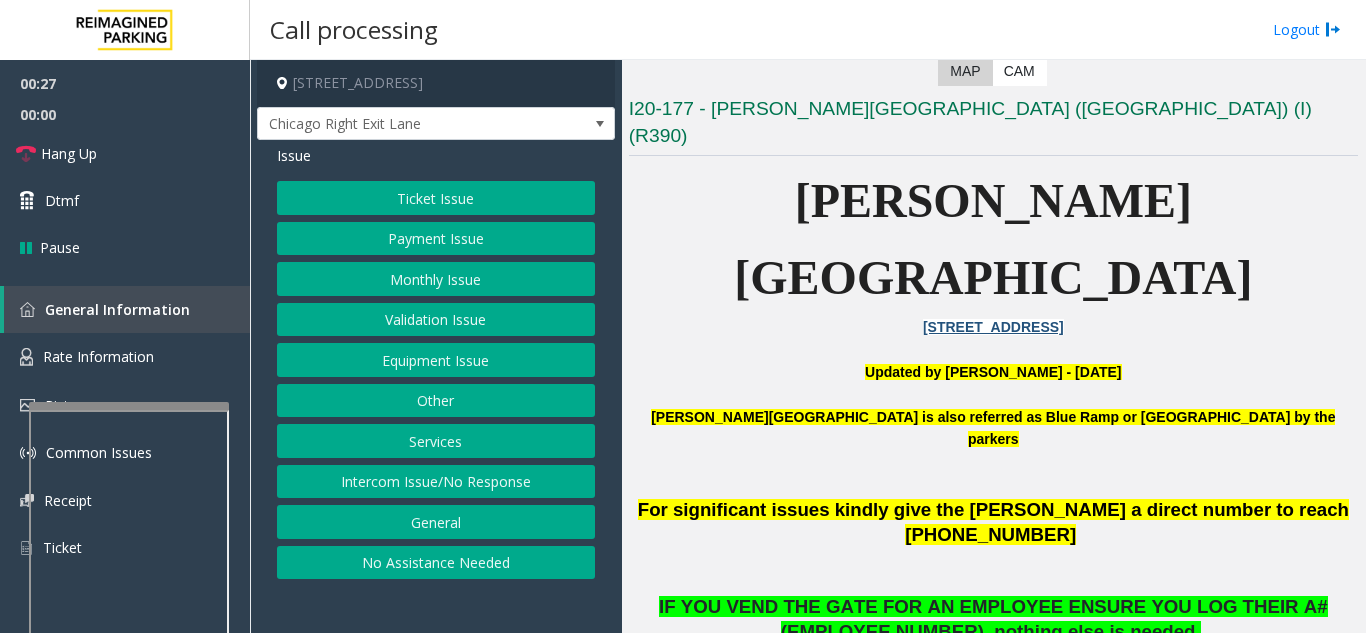 click on "Ticket Issue" 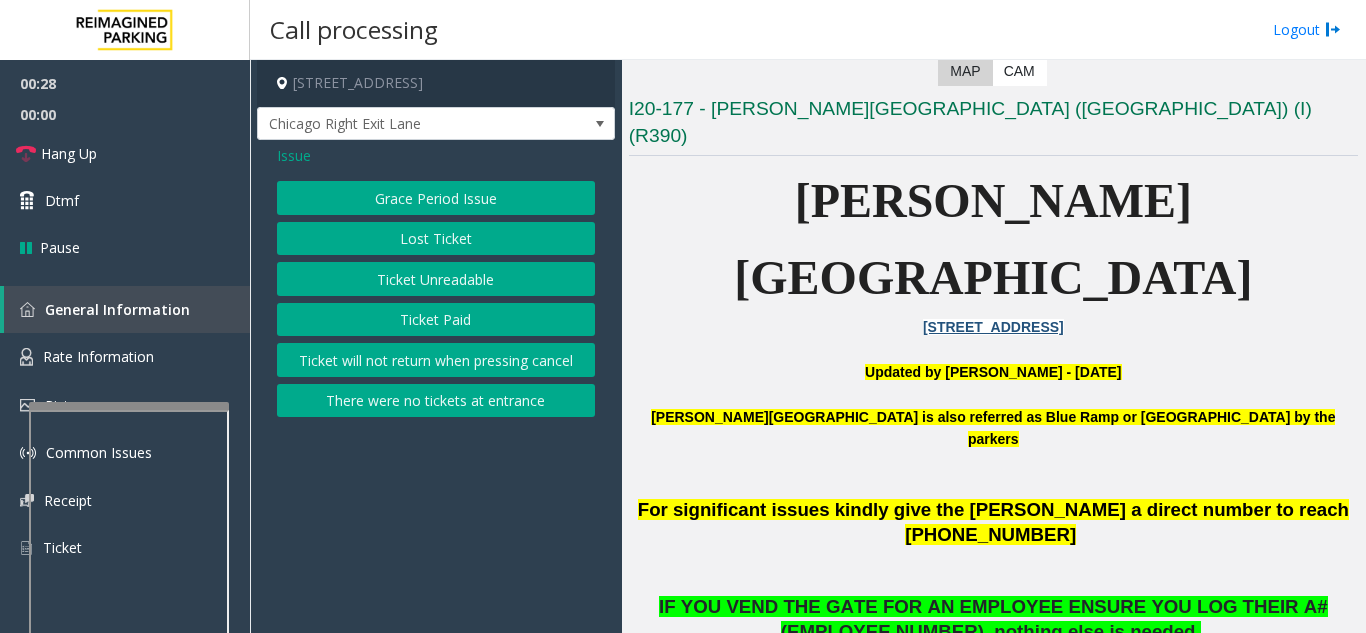 click on "Ticket Unreadable" 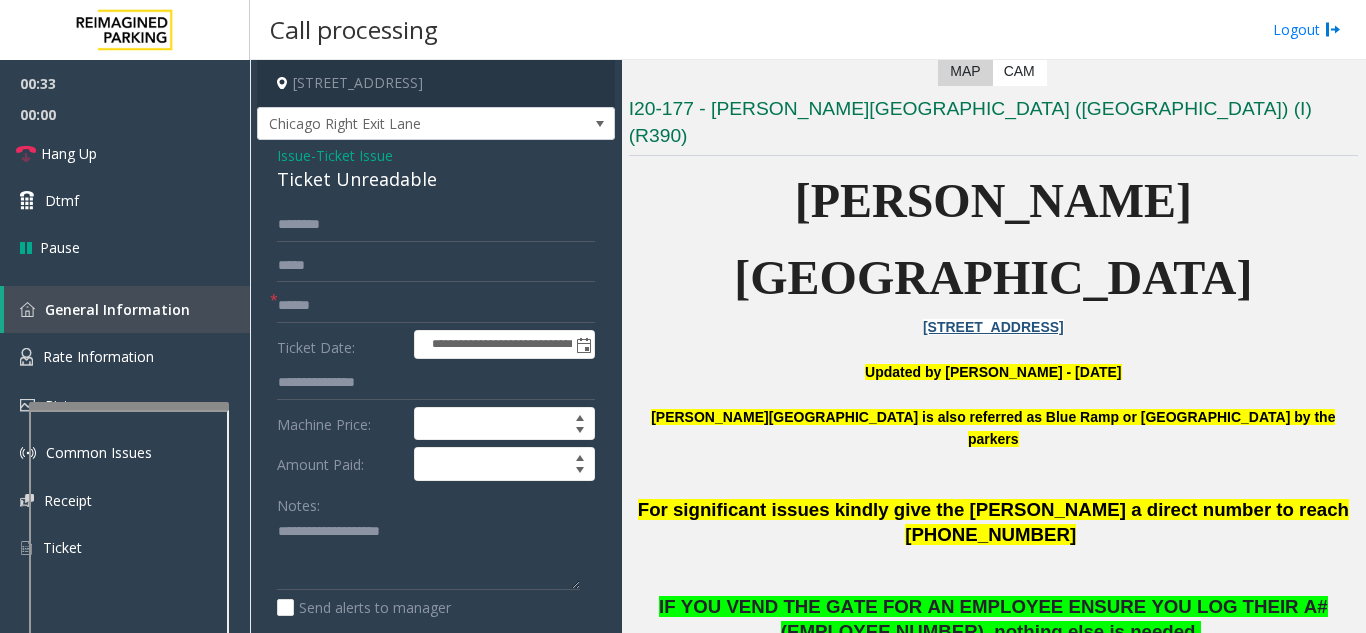 scroll, scrollTop: 100, scrollLeft: 0, axis: vertical 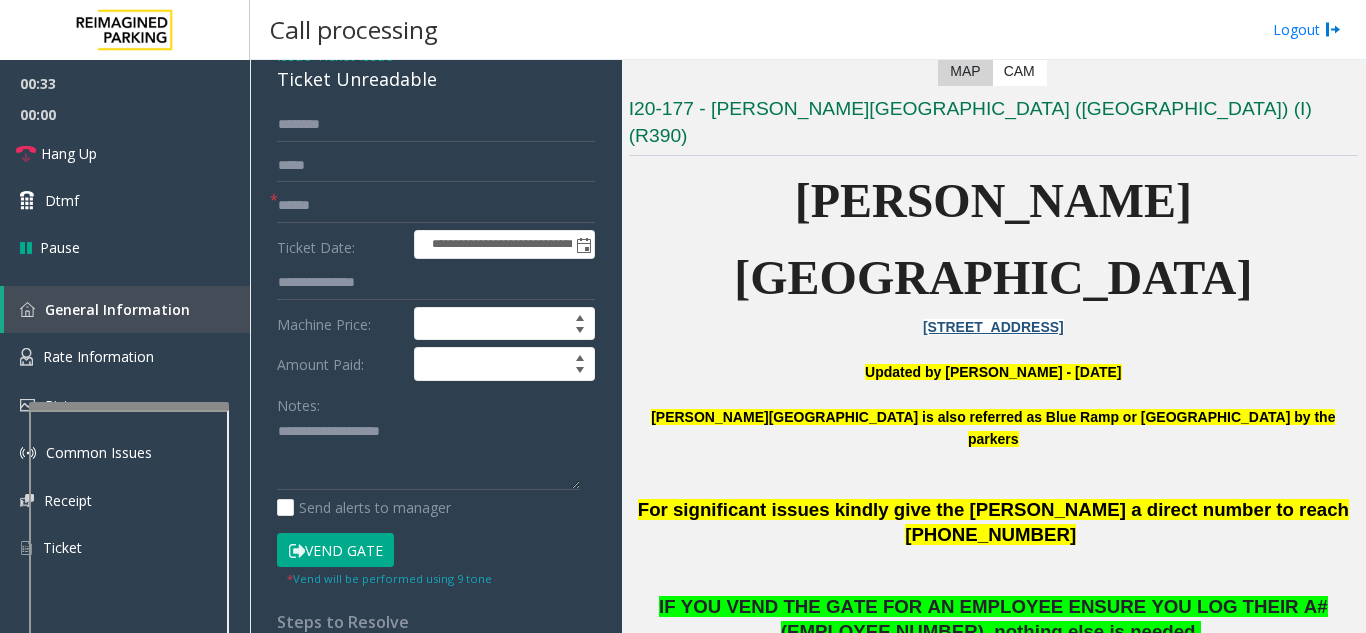 click on "Vend Gate" 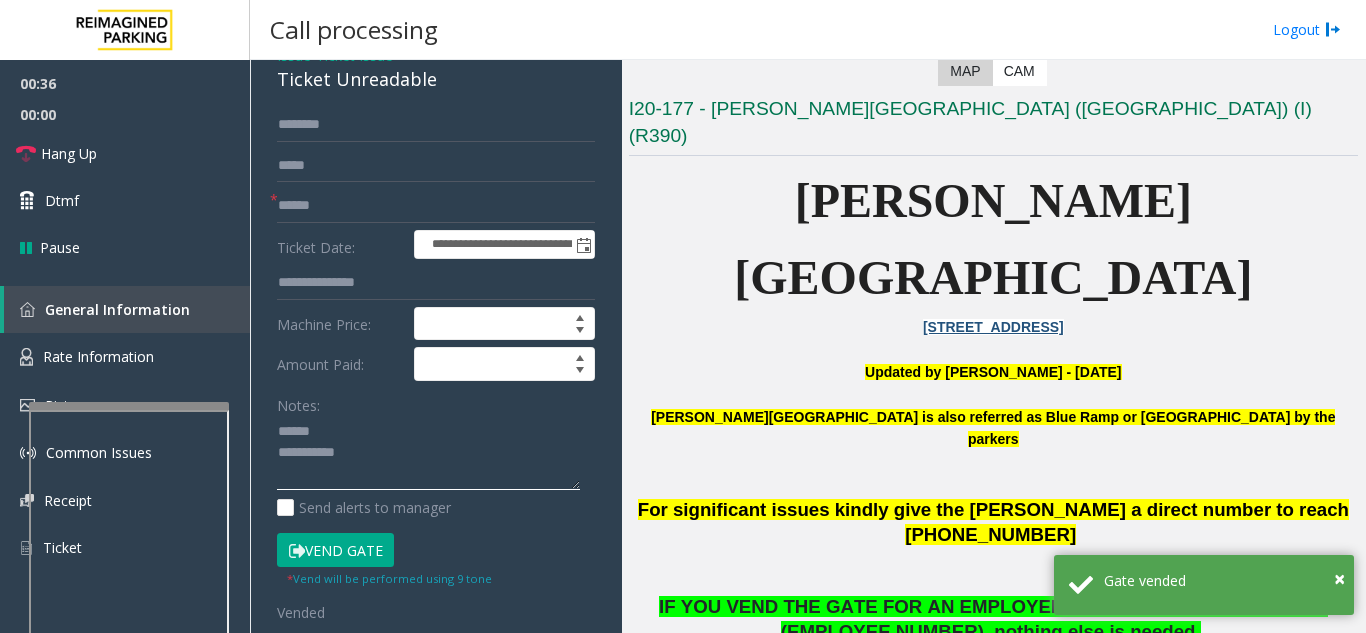 click 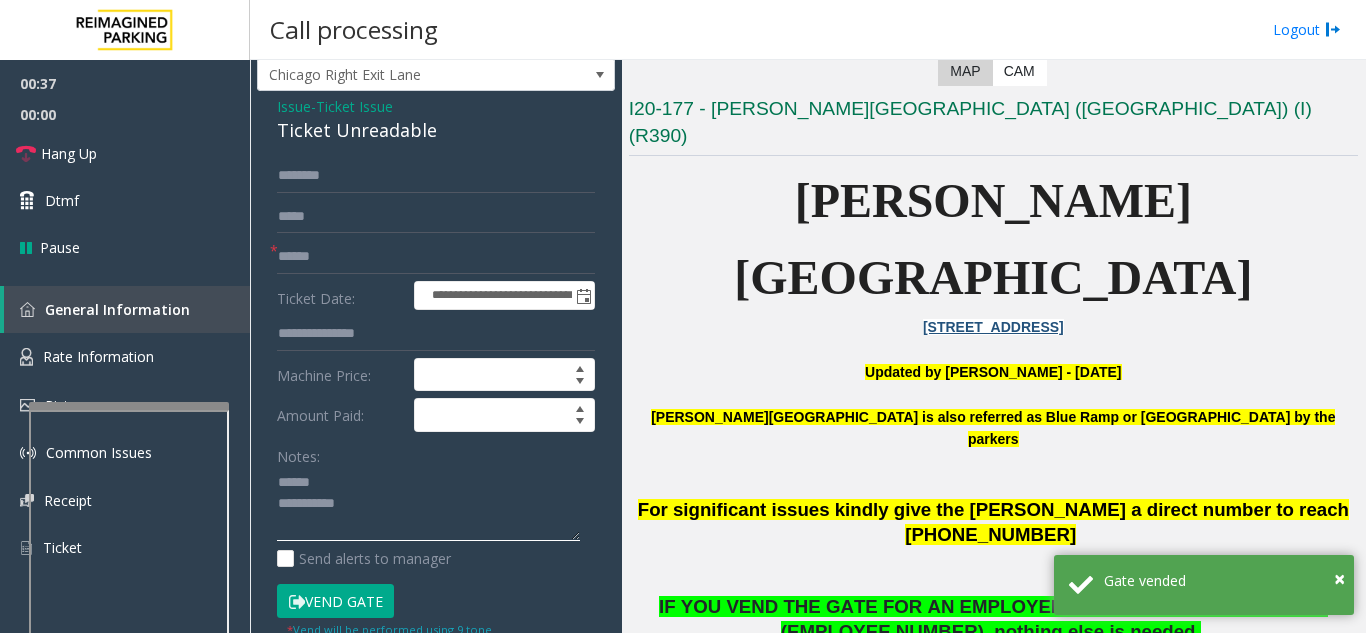 scroll, scrollTop: 0, scrollLeft: 0, axis: both 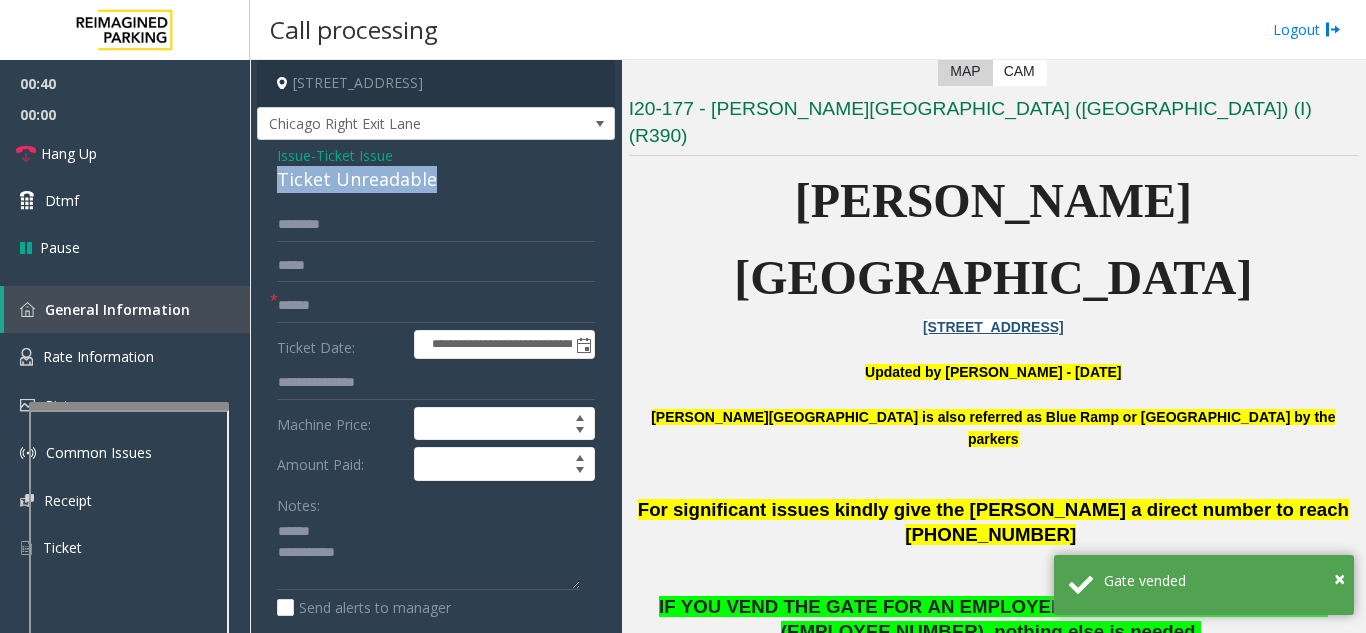 drag, startPoint x: 272, startPoint y: 175, endPoint x: 449, endPoint y: 166, distance: 177.22867 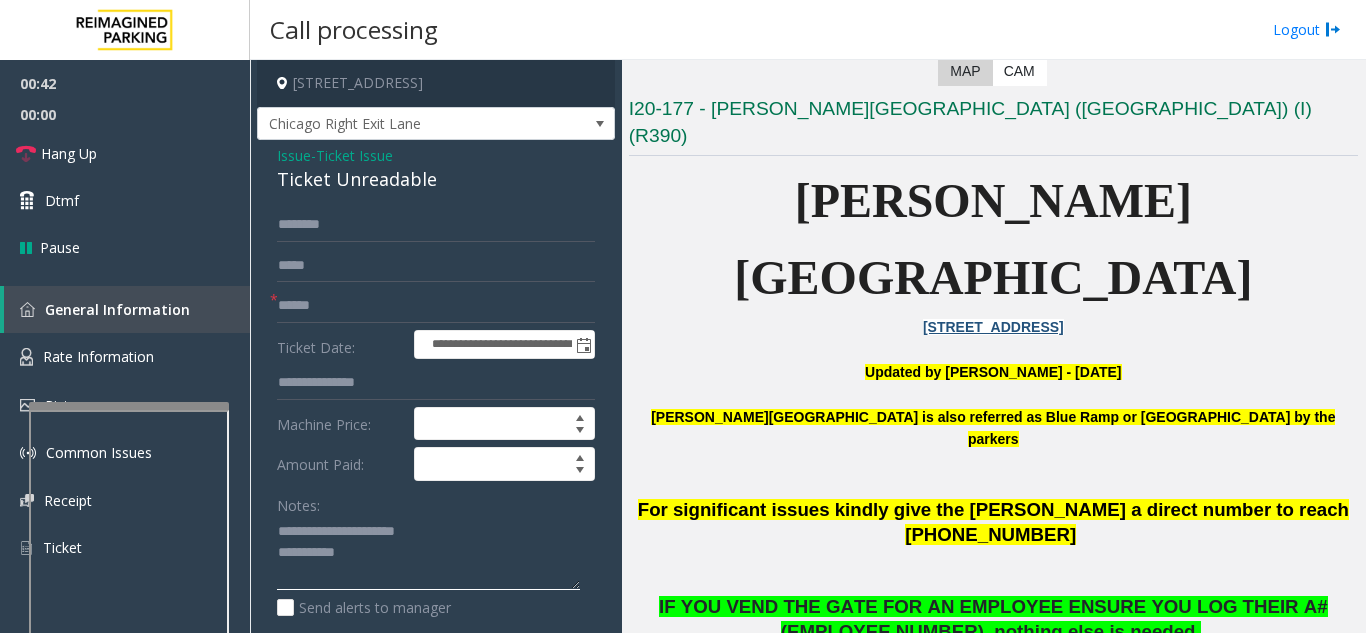 type on "**********" 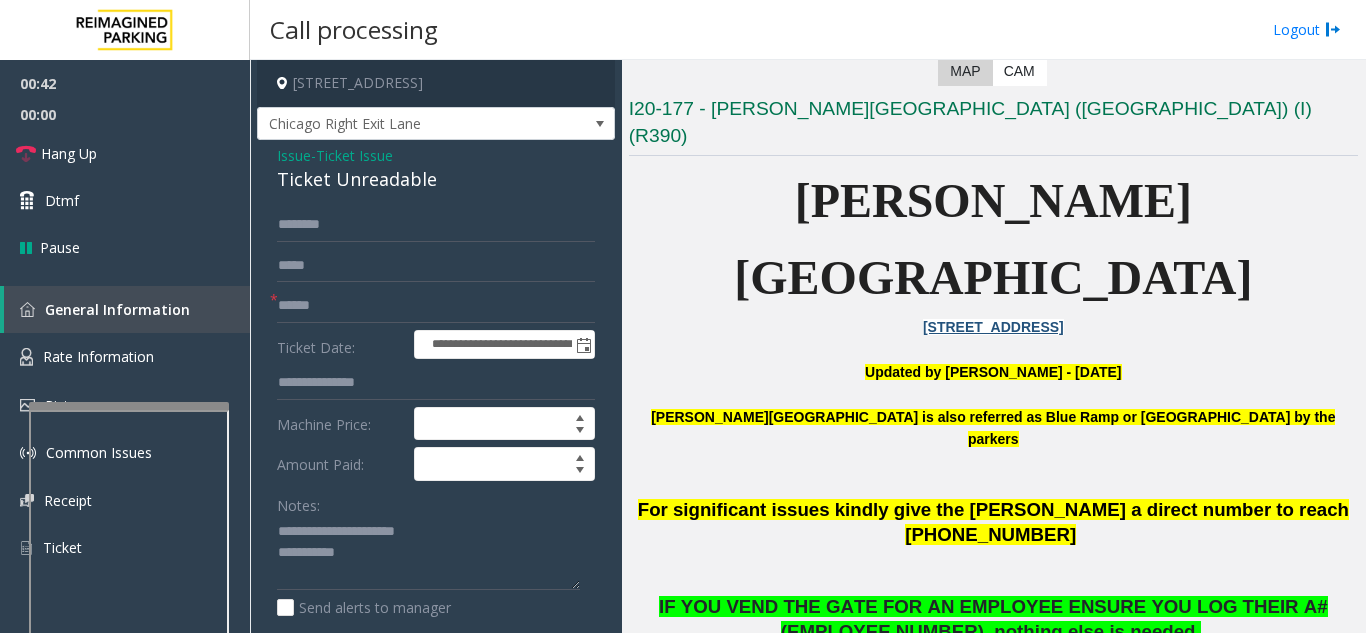 click on "**********" 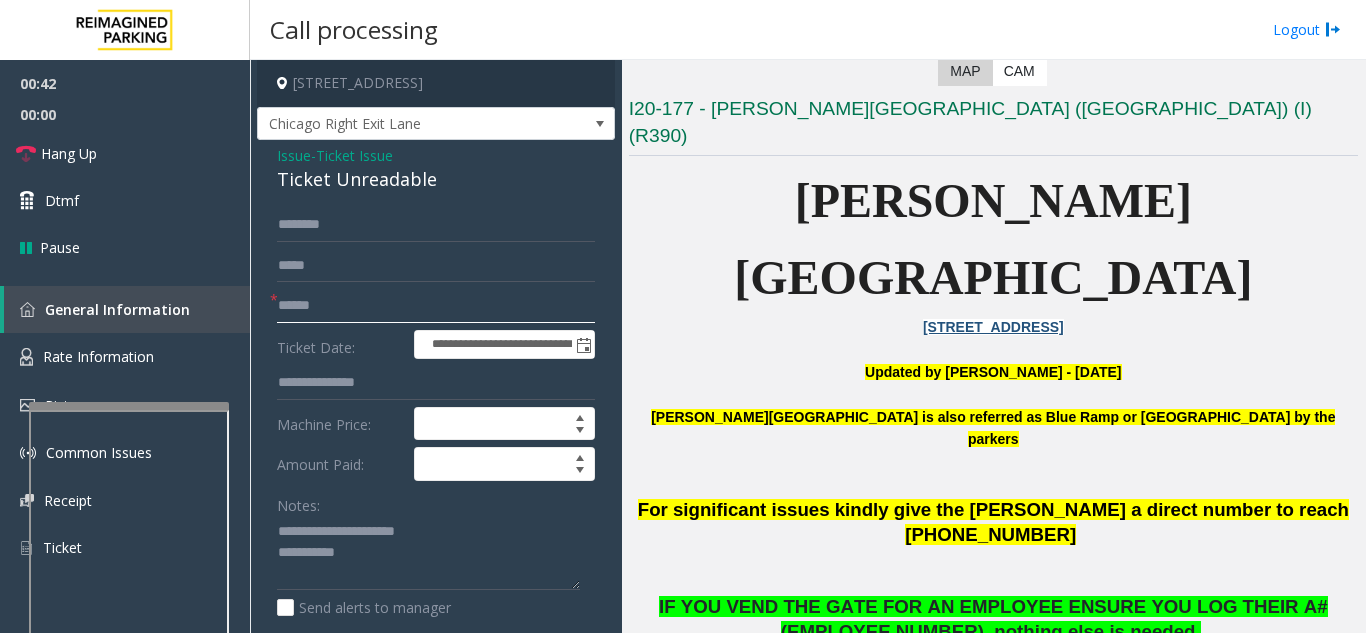 click 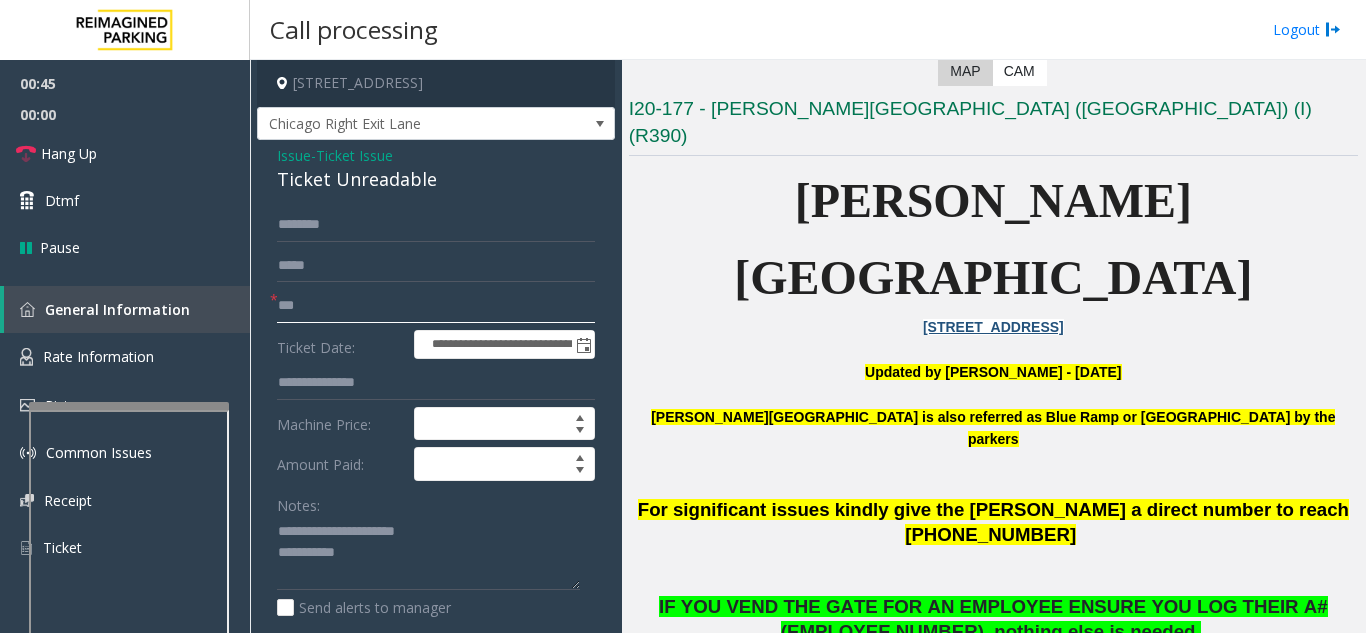 type on "**" 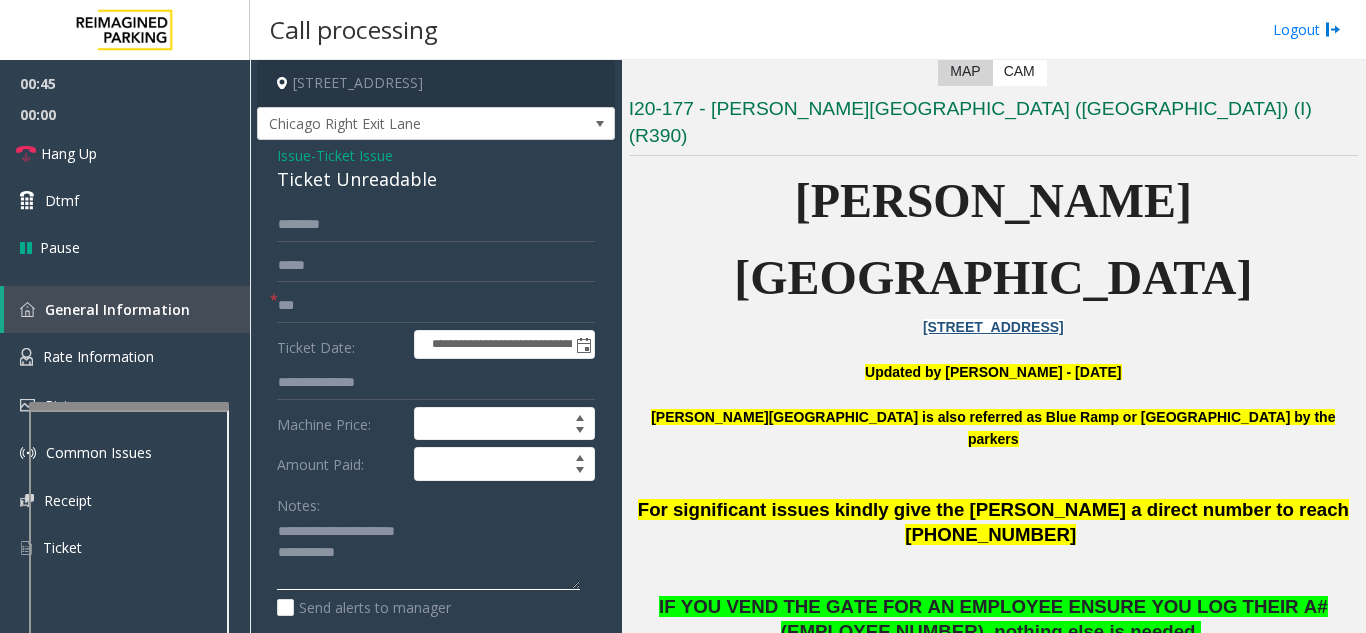 click 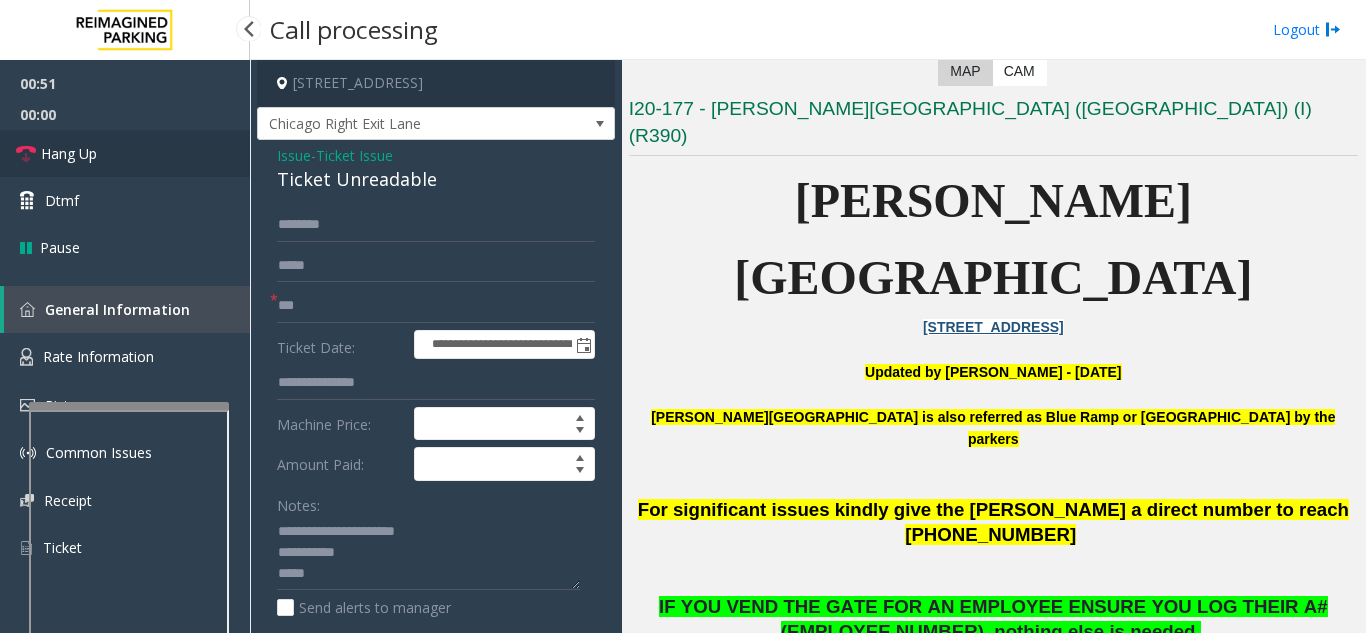 click on "Hang Up" at bounding box center [125, 153] 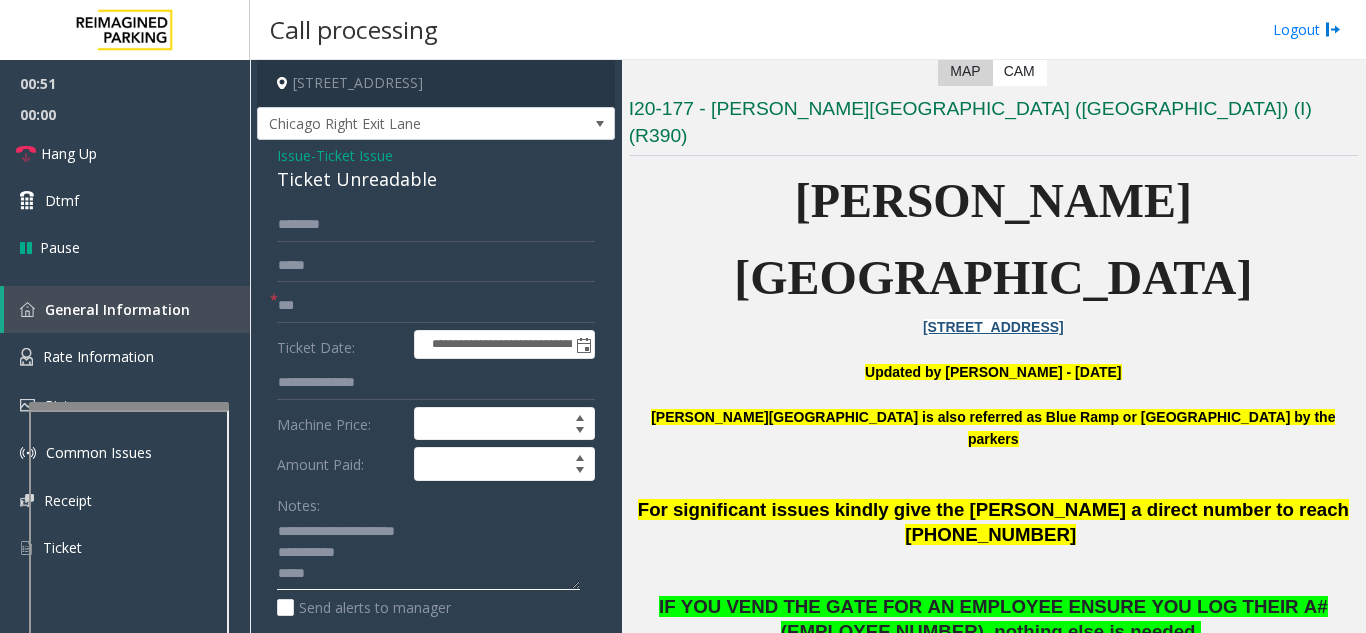 click 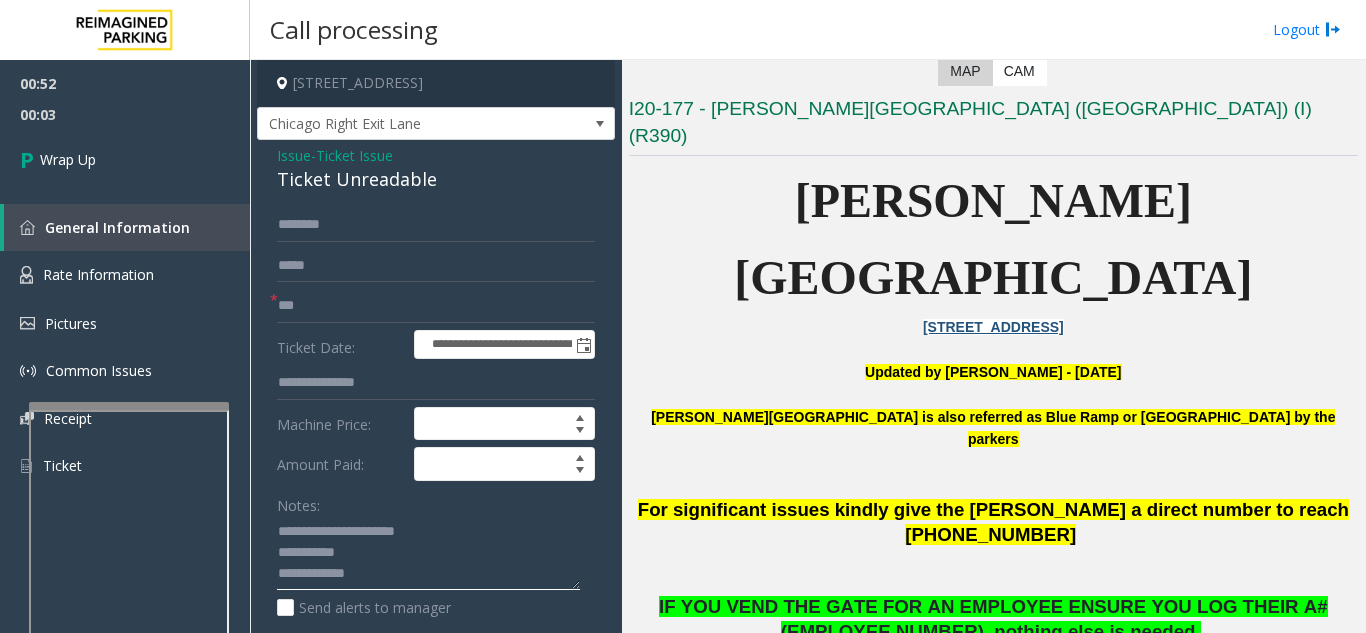 click 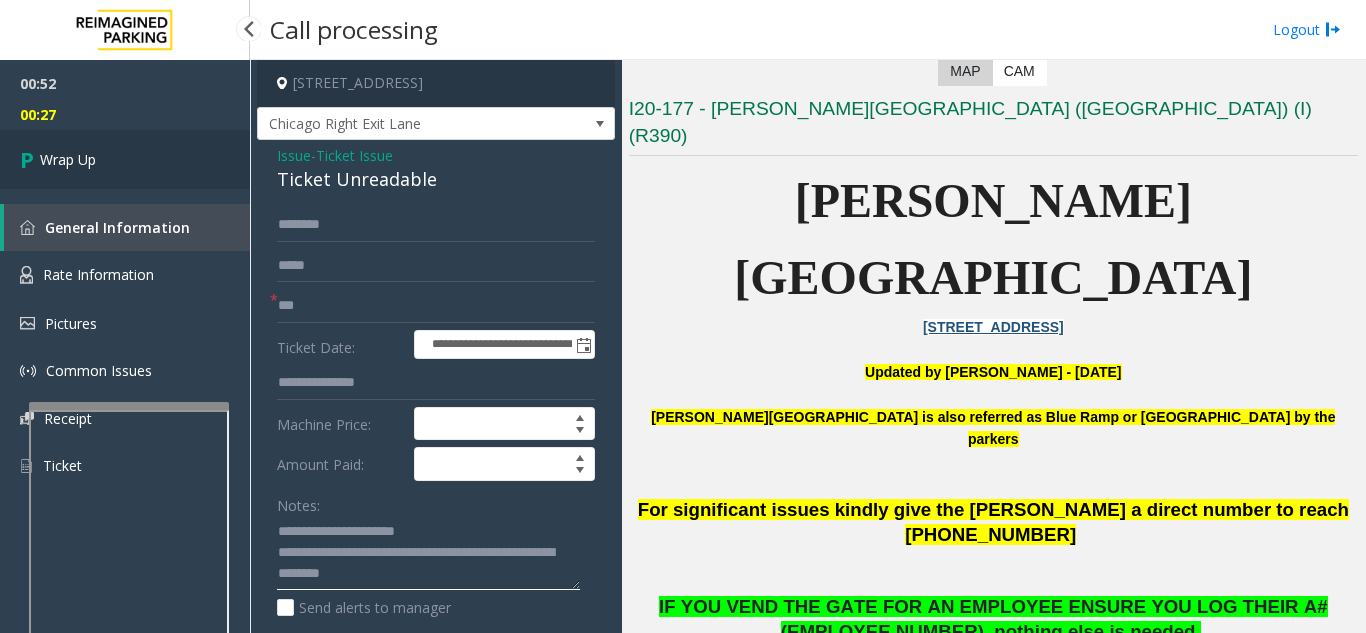 type on "**********" 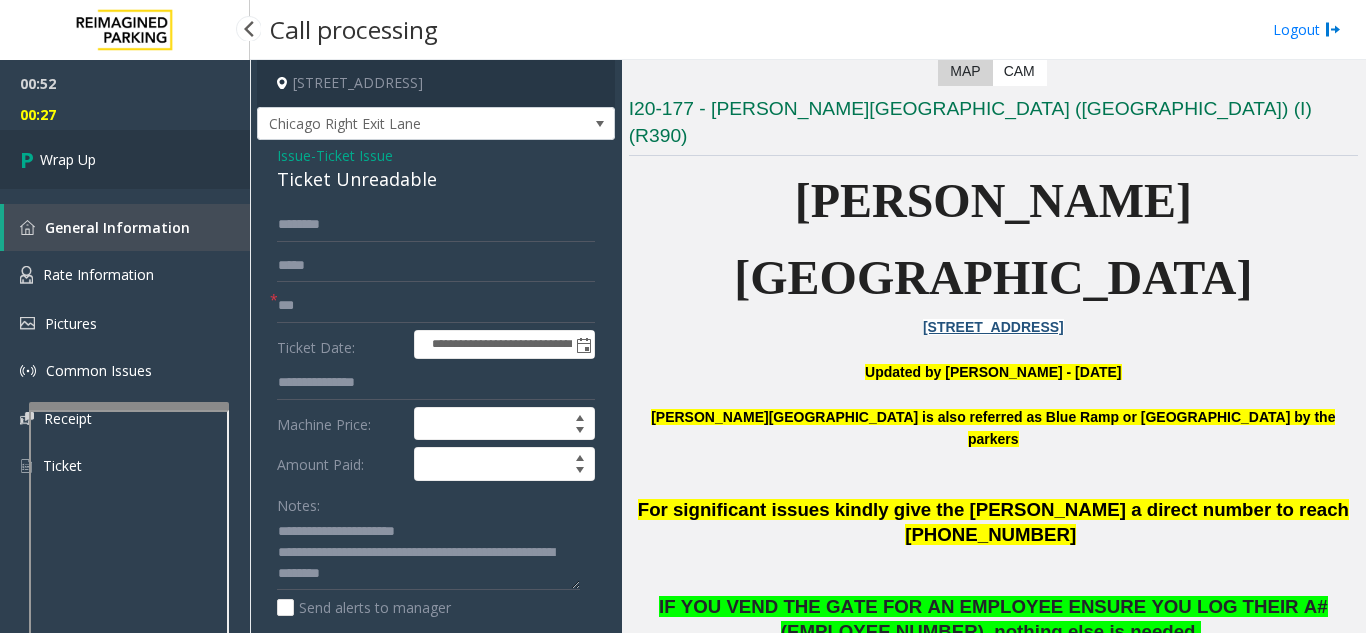 click on "Wrap Up" at bounding box center (125, 159) 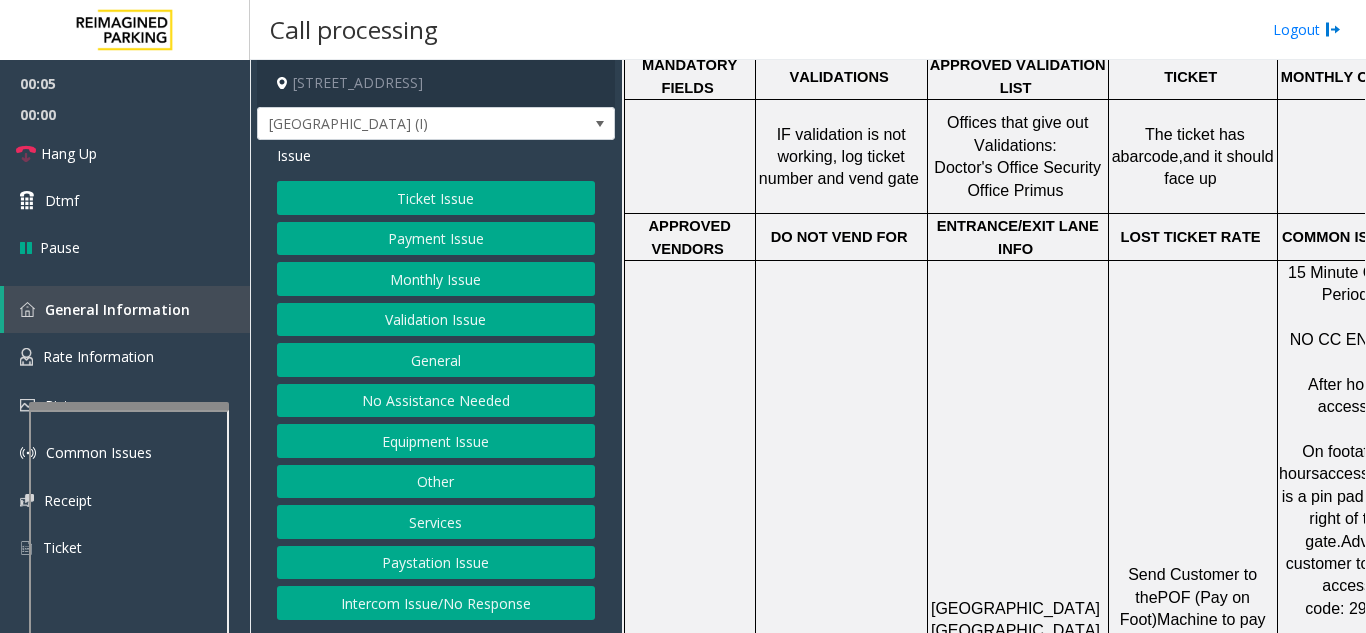 scroll, scrollTop: 1400, scrollLeft: 0, axis: vertical 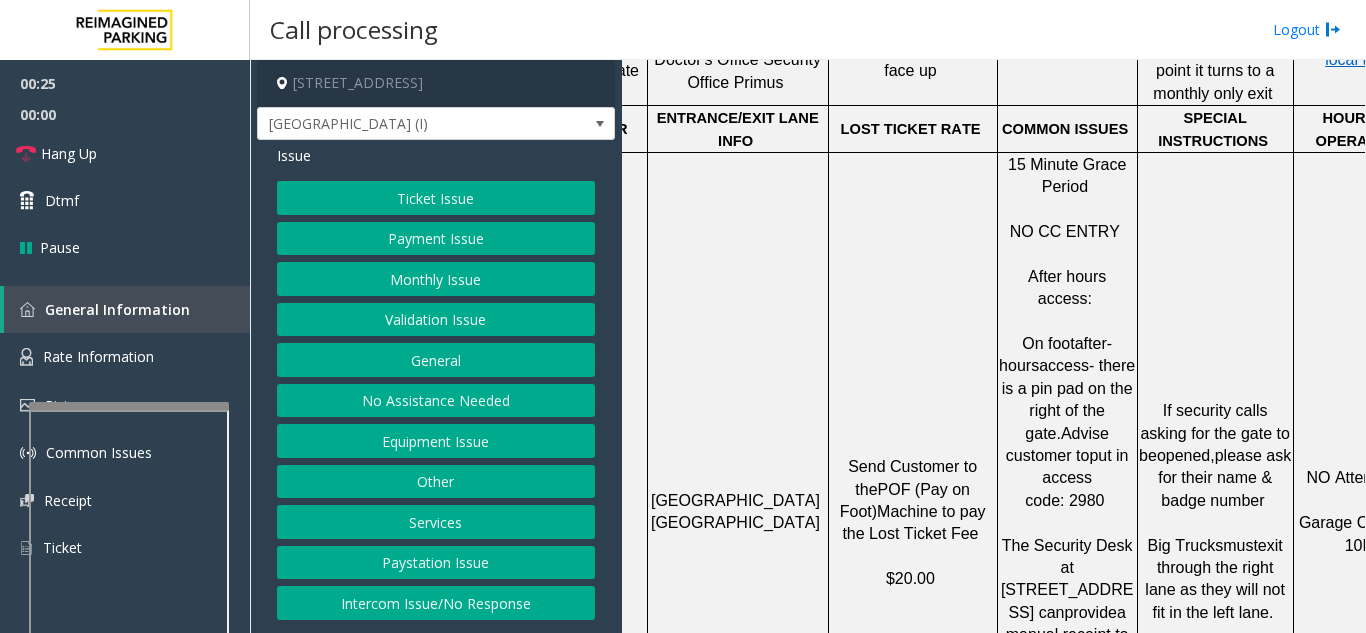 click on "No Assistance Needed" 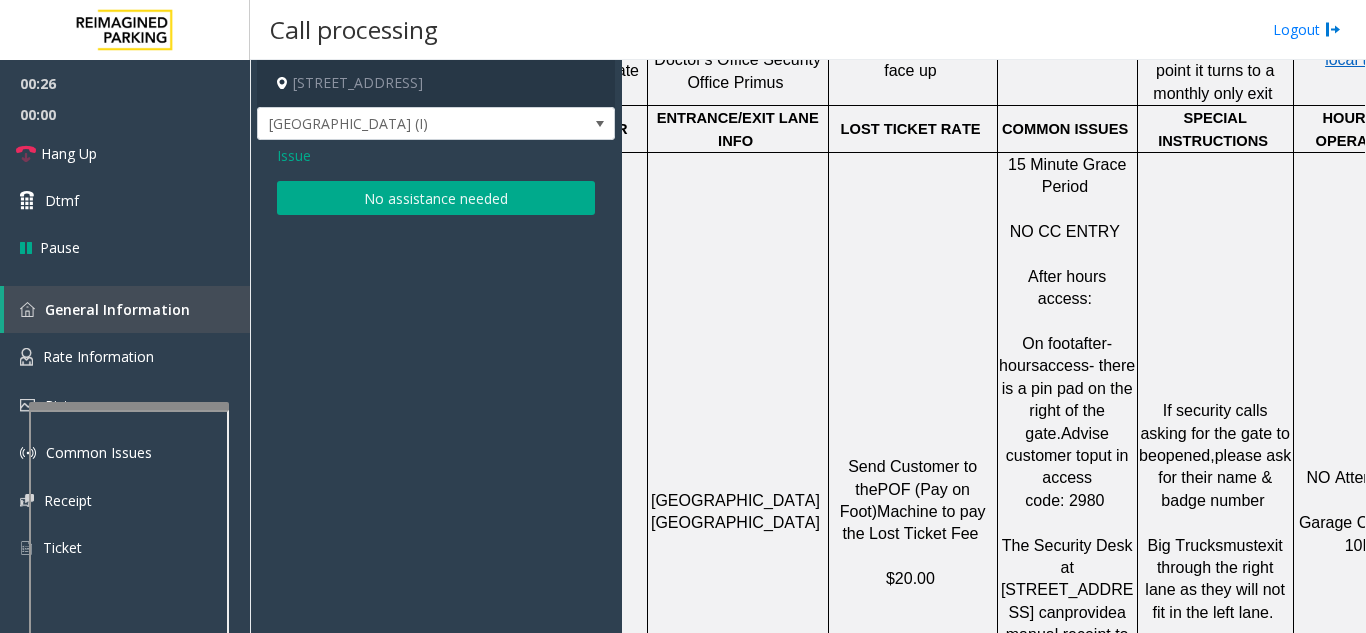 click on "Issue  No assistance needed" 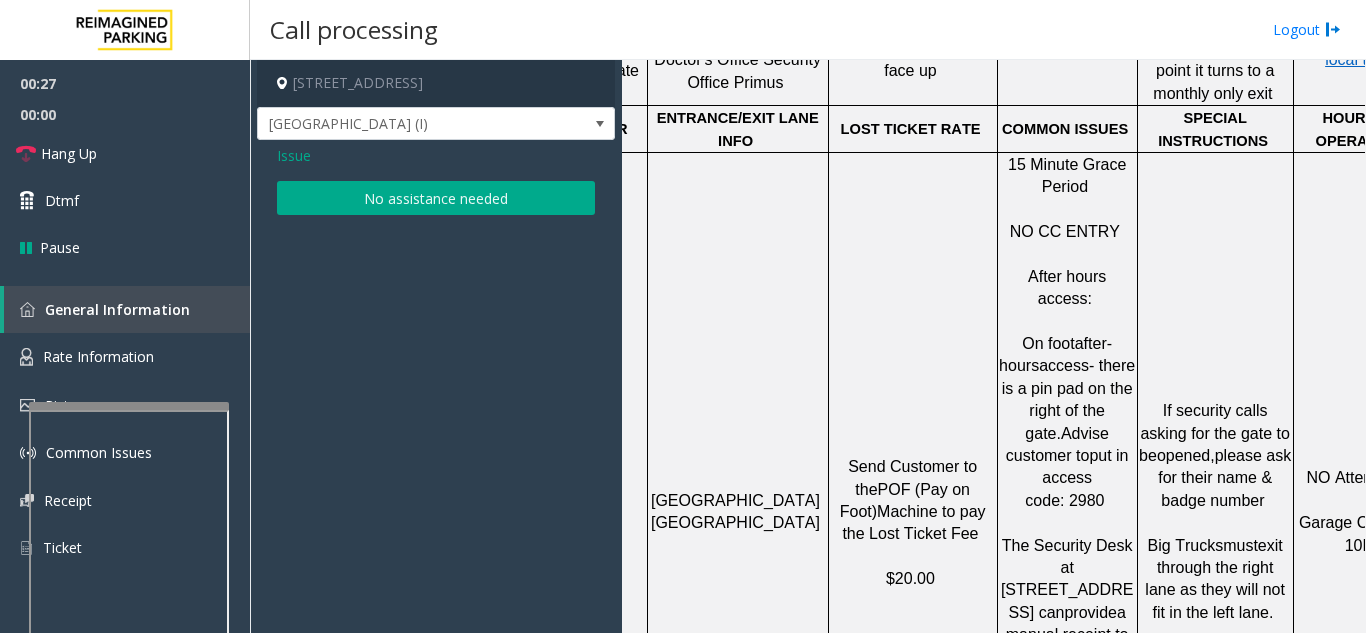 click on "Issue" 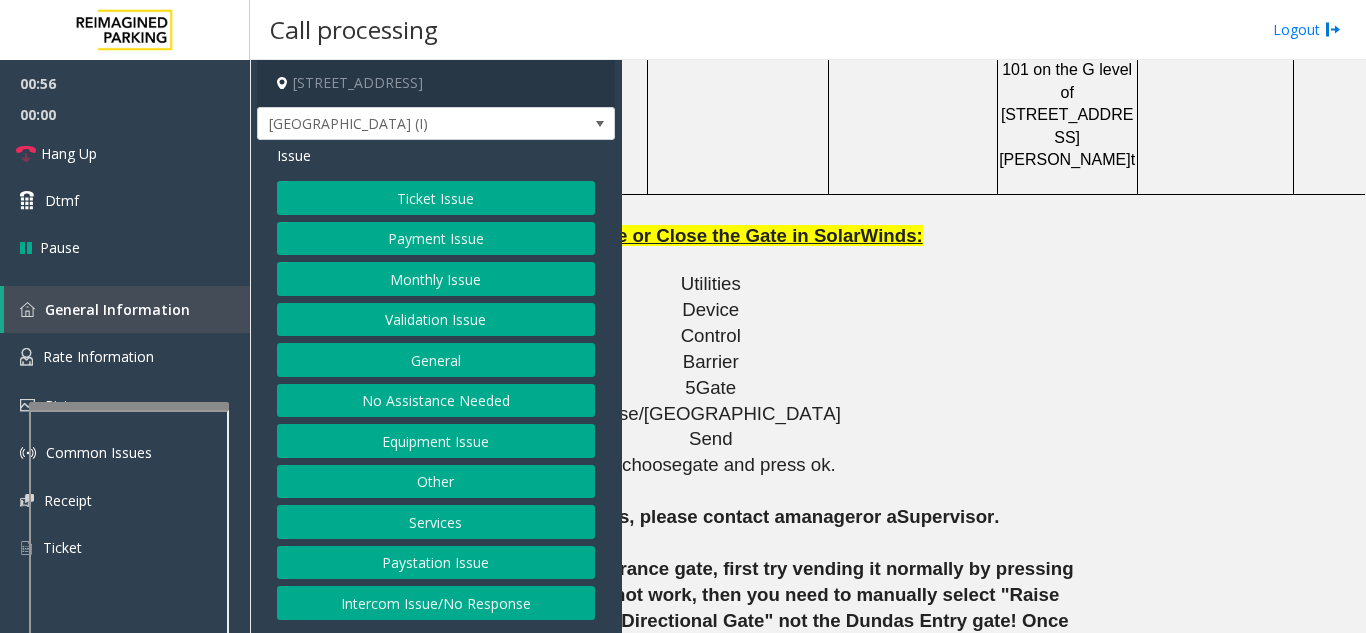 scroll, scrollTop: 2200, scrollLeft: 280, axis: both 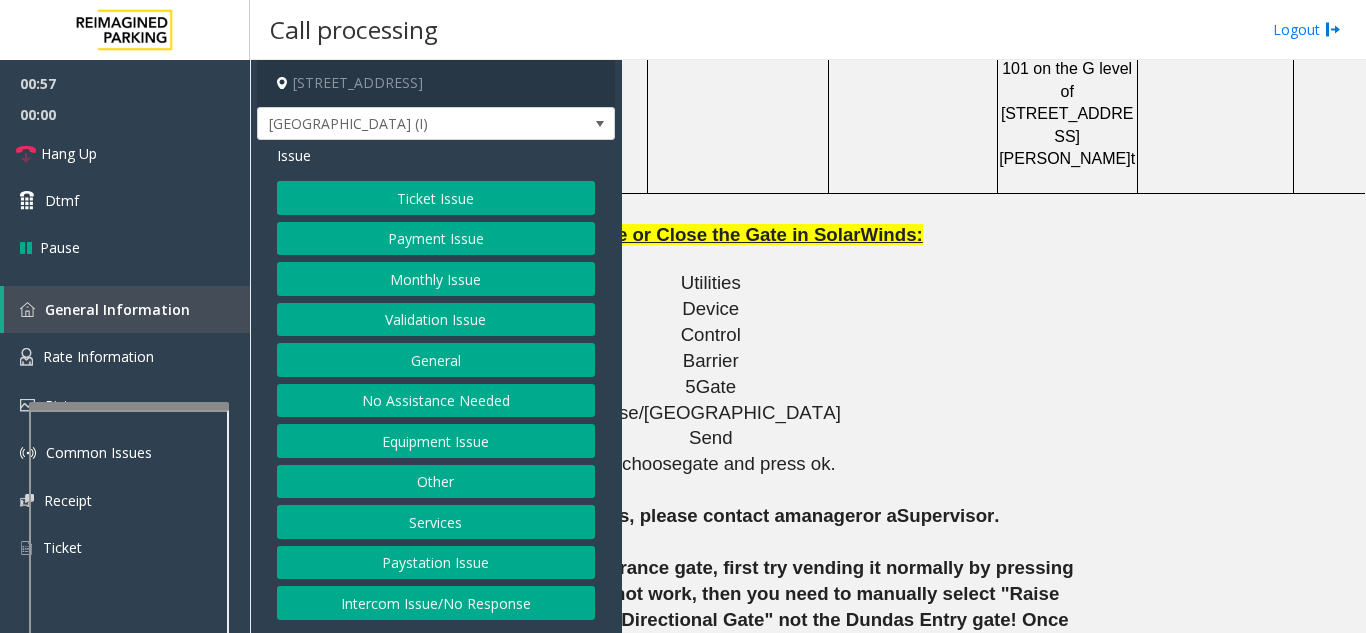 drag, startPoint x: 1019, startPoint y: 617, endPoint x: 794, endPoint y: 622, distance: 225.05554 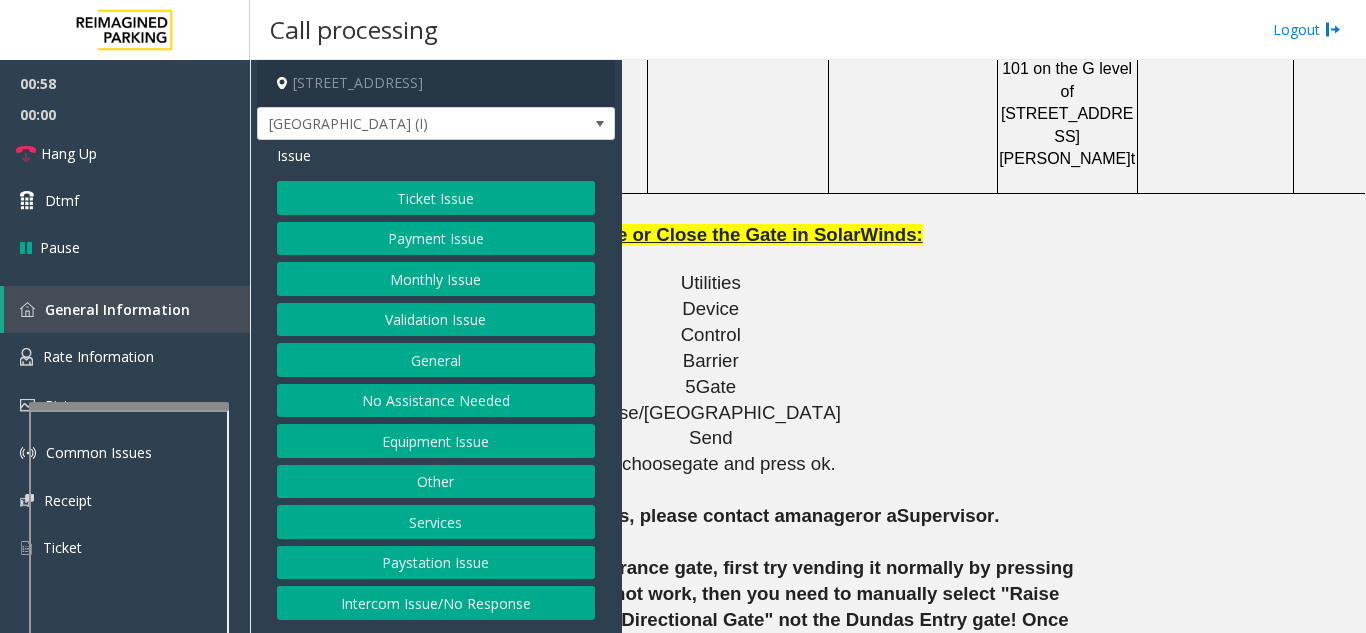 scroll, scrollTop: 2200, scrollLeft: 0, axis: vertical 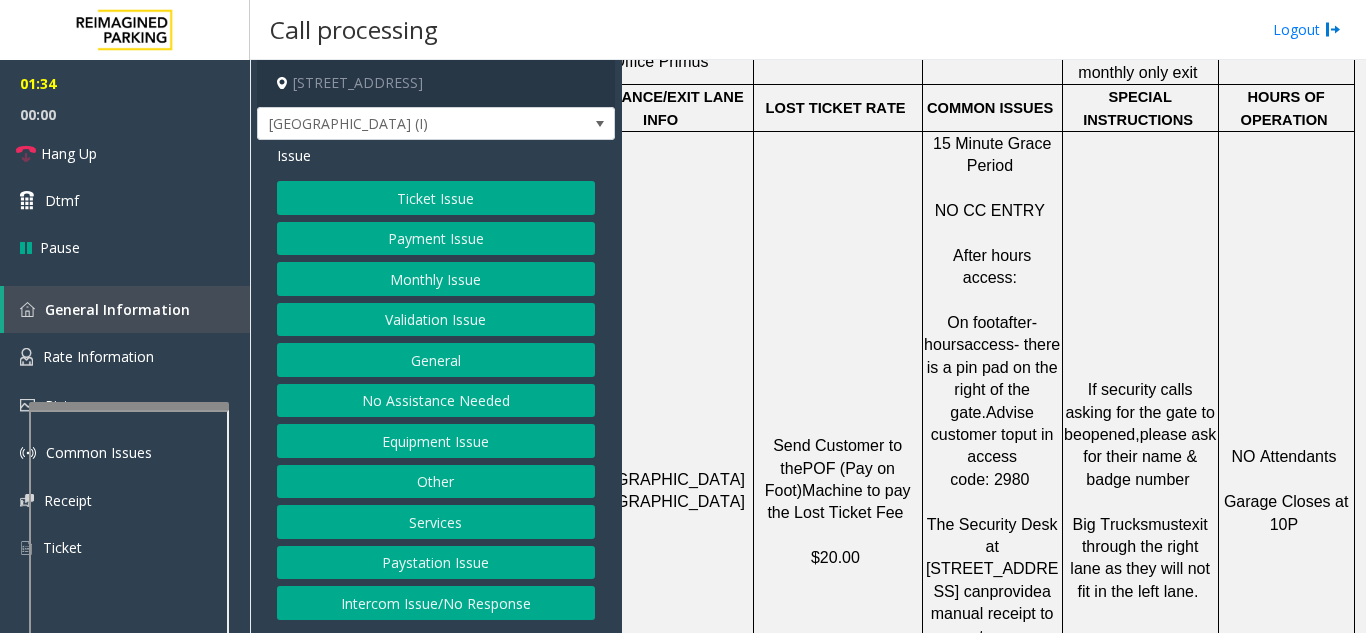 click on "Equipment Issue" 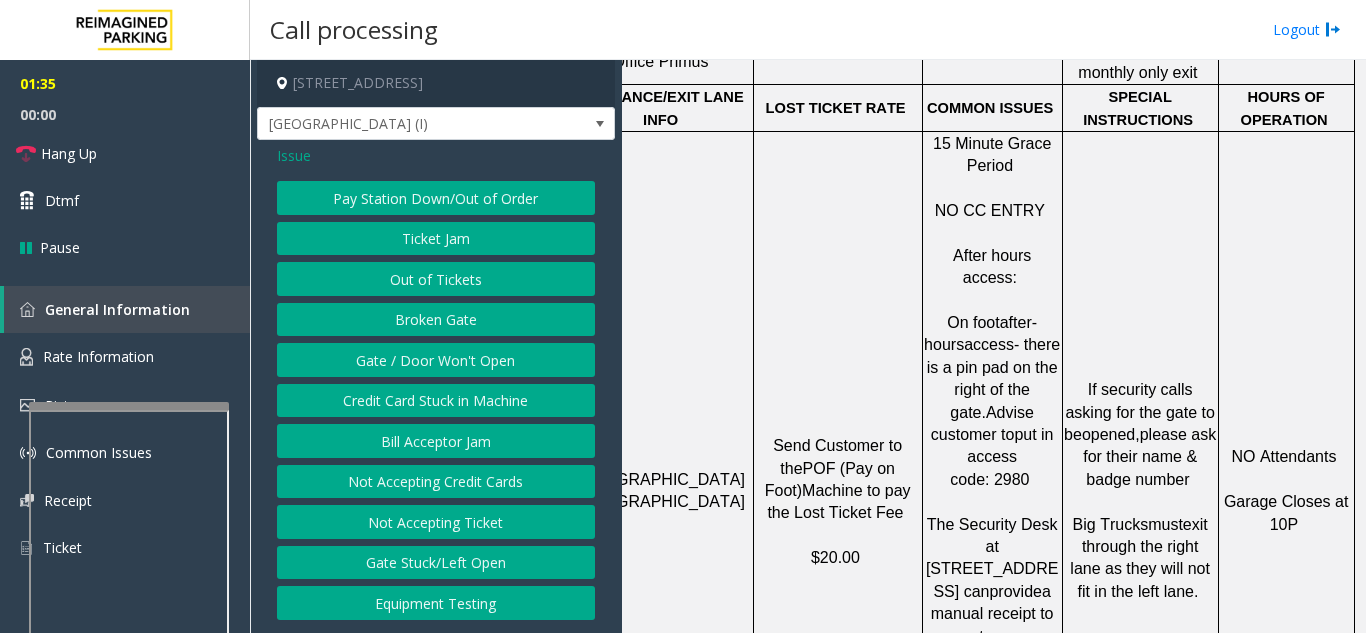 click on "Gate / Door Won't Open" 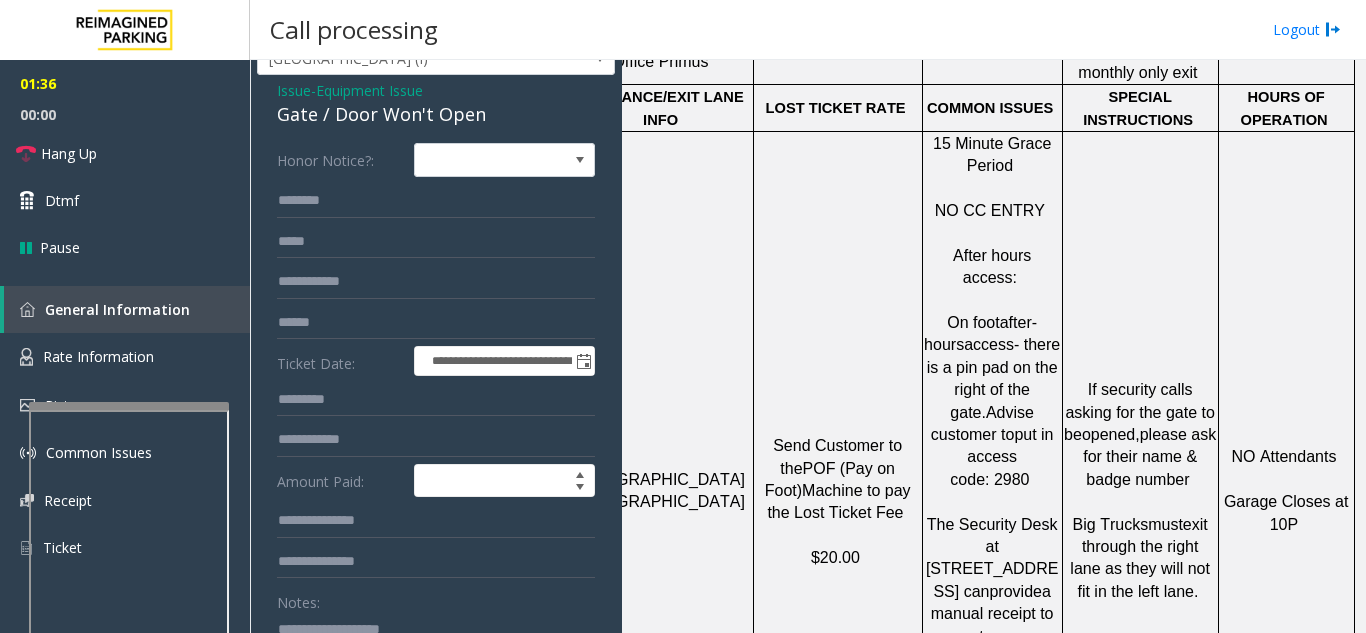 scroll, scrollTop: 100, scrollLeft: 0, axis: vertical 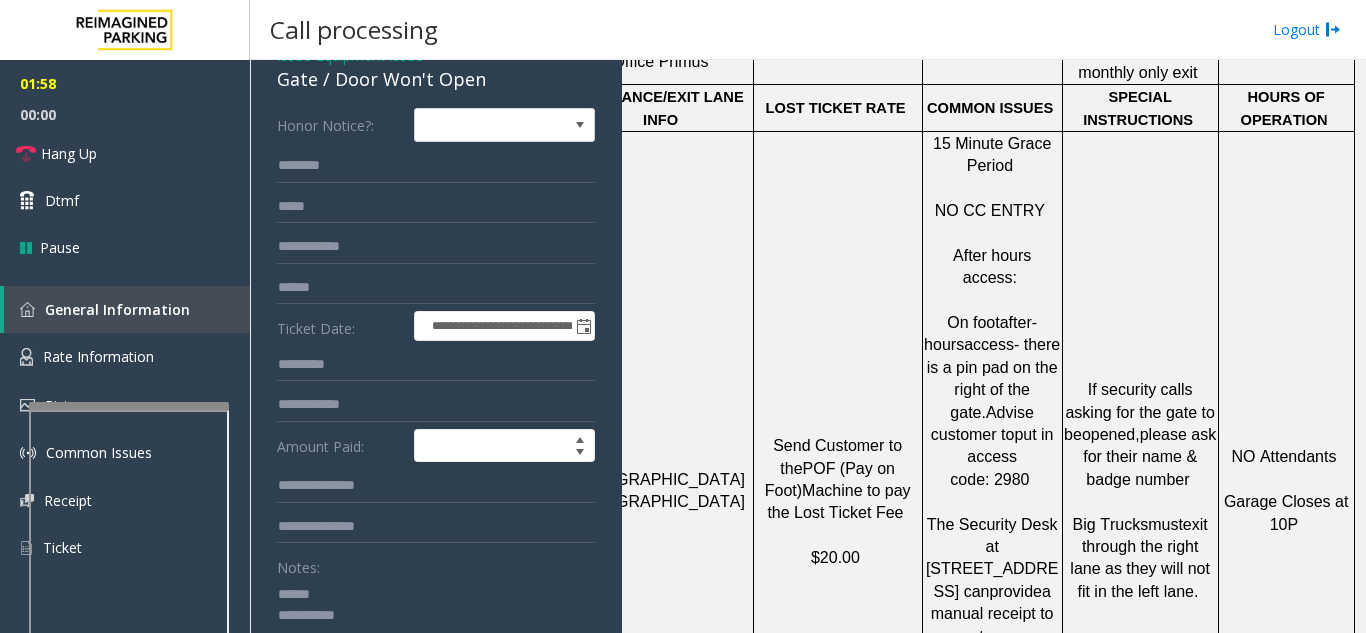 click 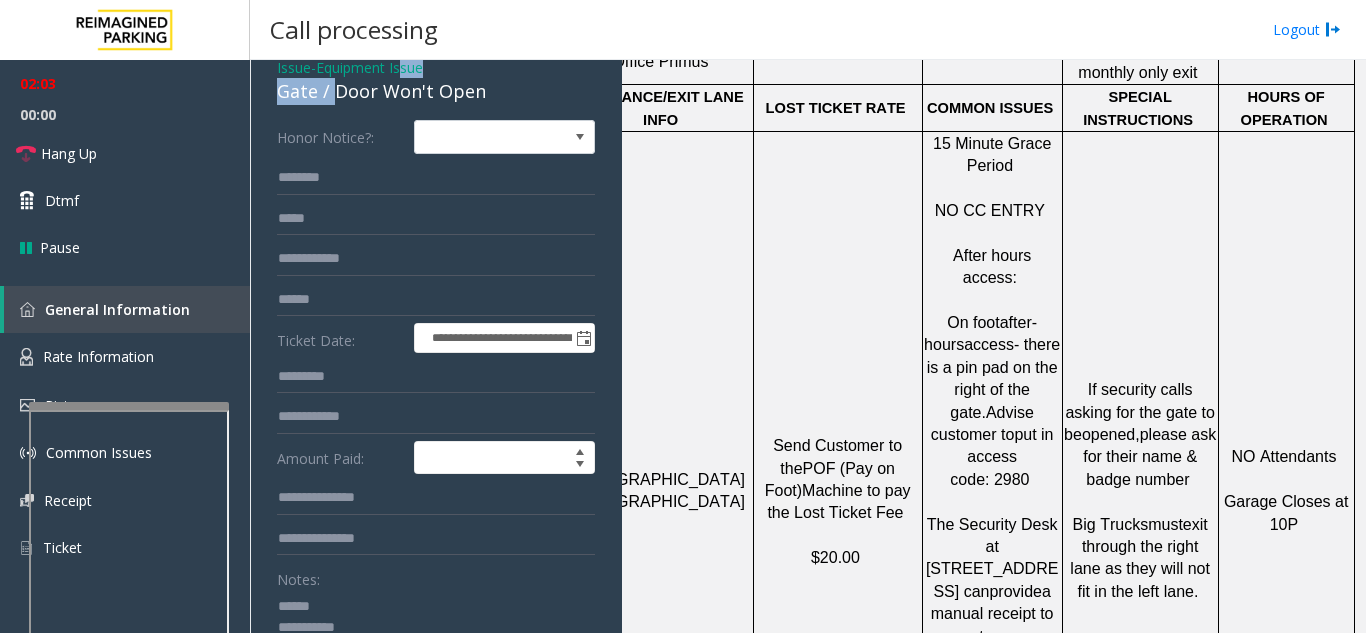 scroll, scrollTop: 79, scrollLeft: 0, axis: vertical 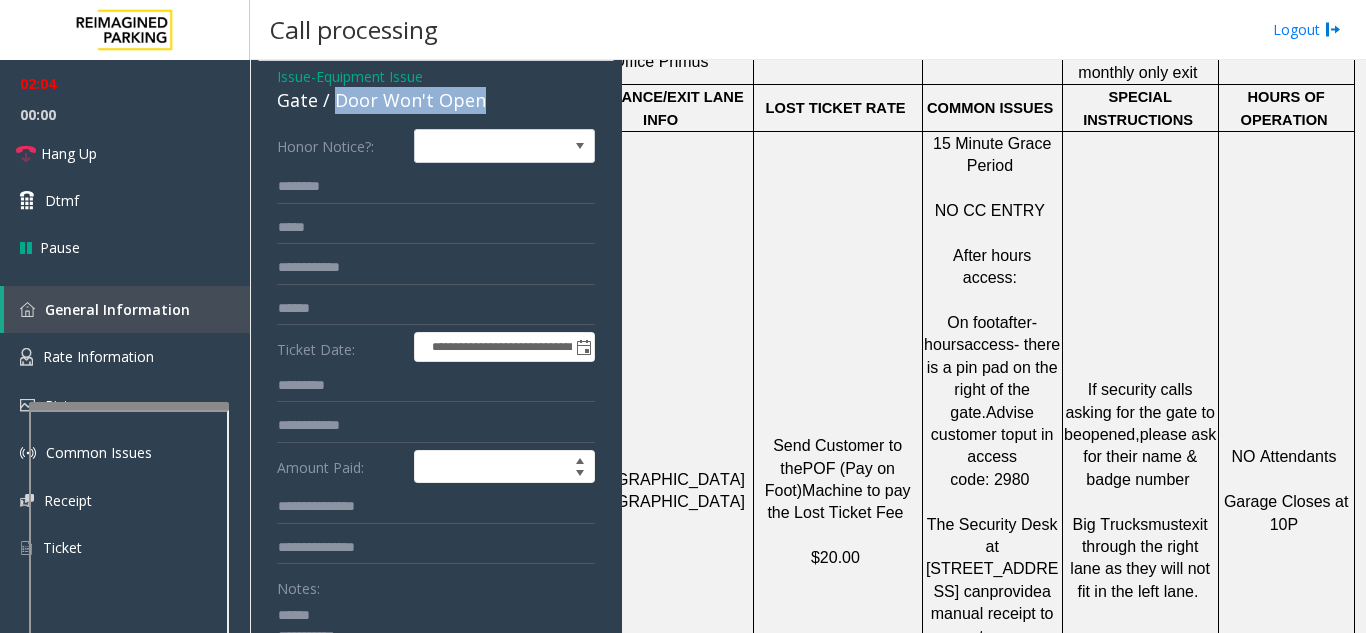 drag, startPoint x: 353, startPoint y: 79, endPoint x: 491, endPoint y: 104, distance: 140.24622 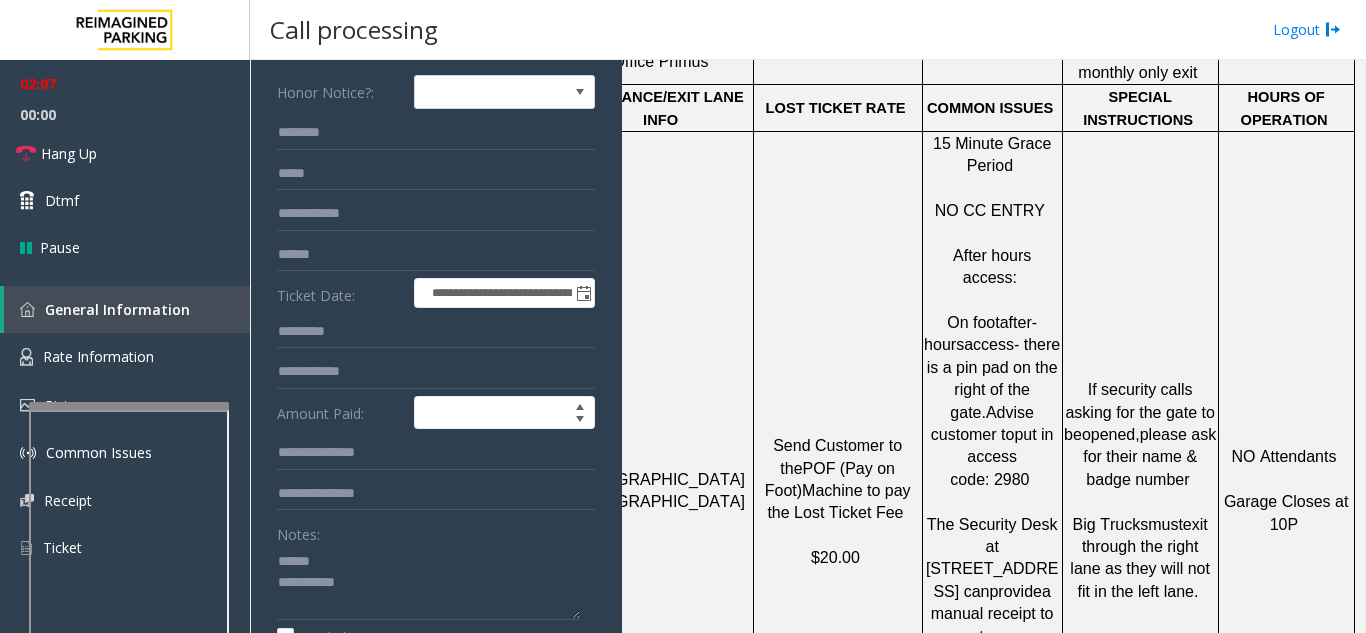 scroll, scrollTop: 135, scrollLeft: 0, axis: vertical 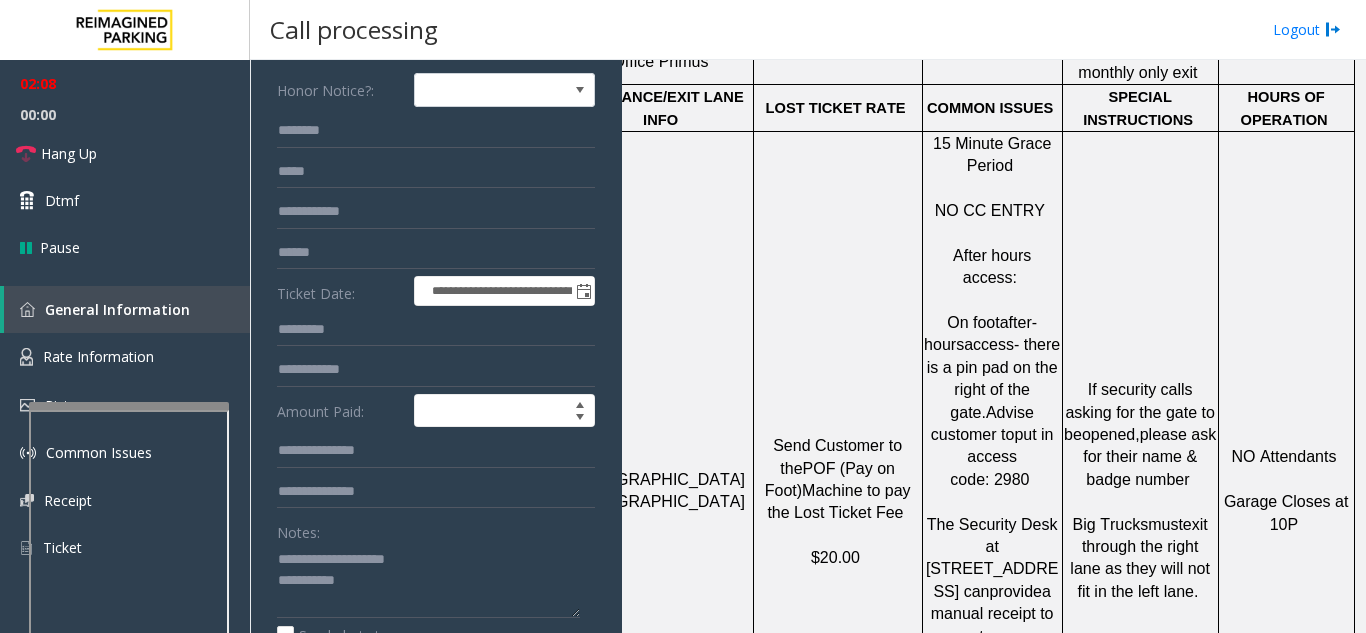 click on "Notes:" 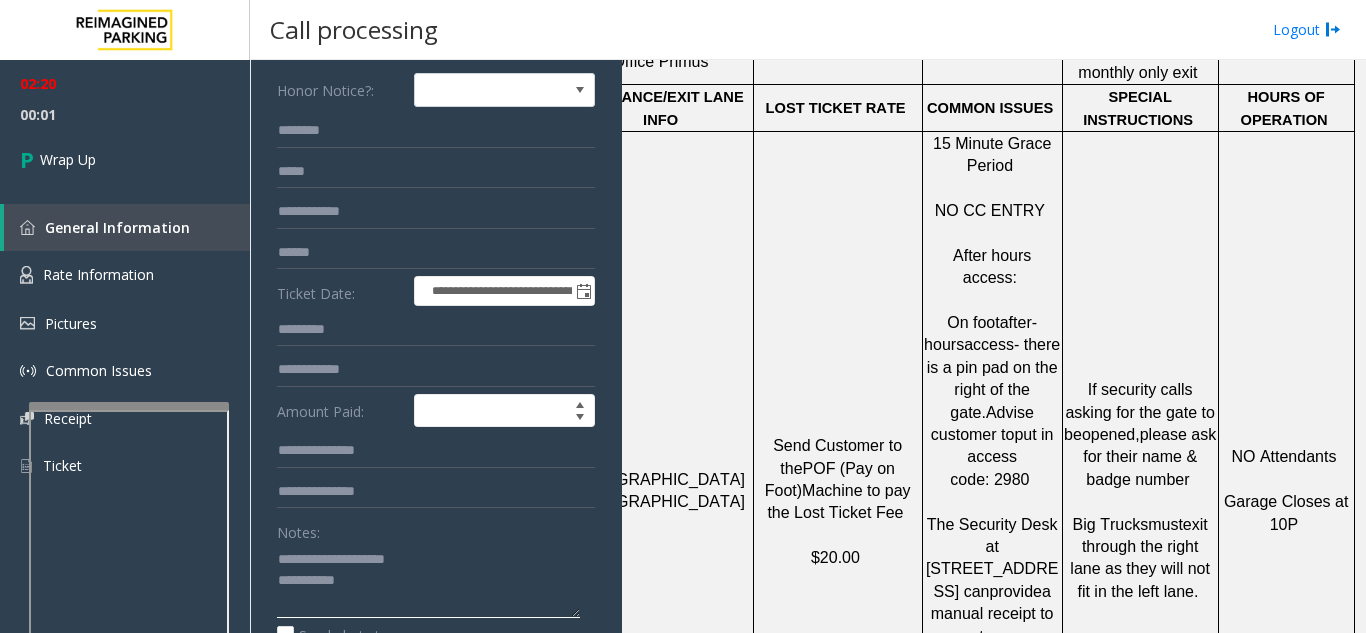 click 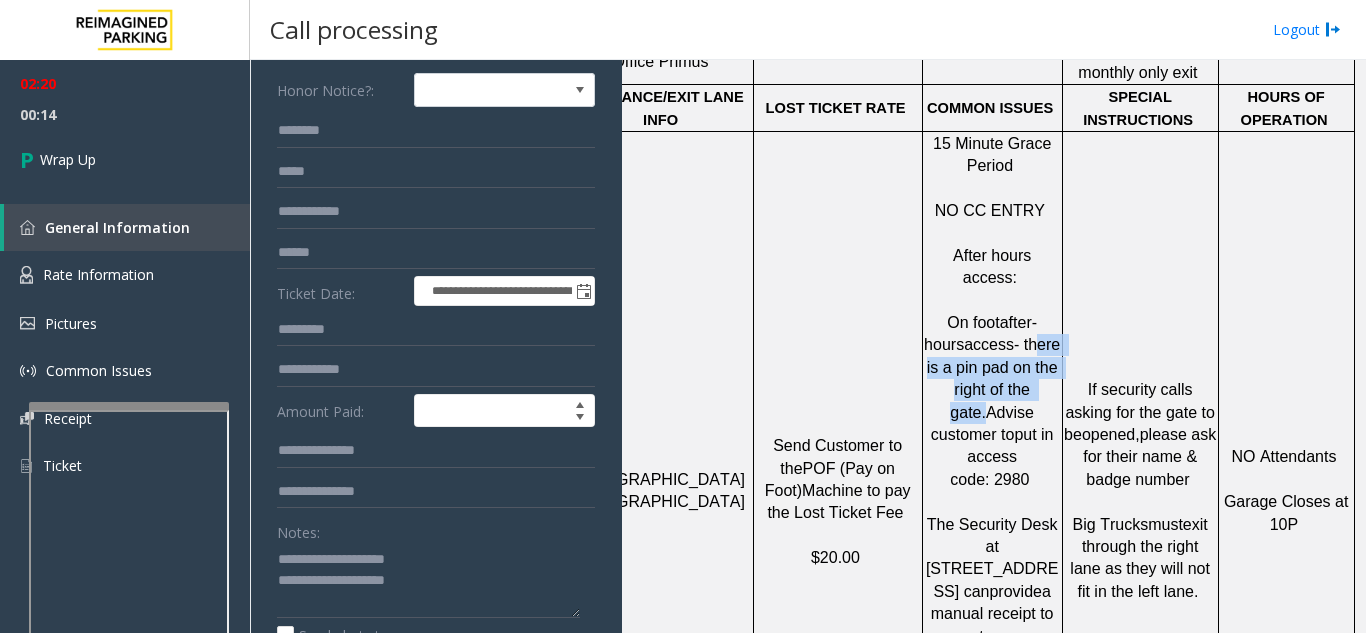 drag, startPoint x: 966, startPoint y: 232, endPoint x: 981, endPoint y: 282, distance: 52.201534 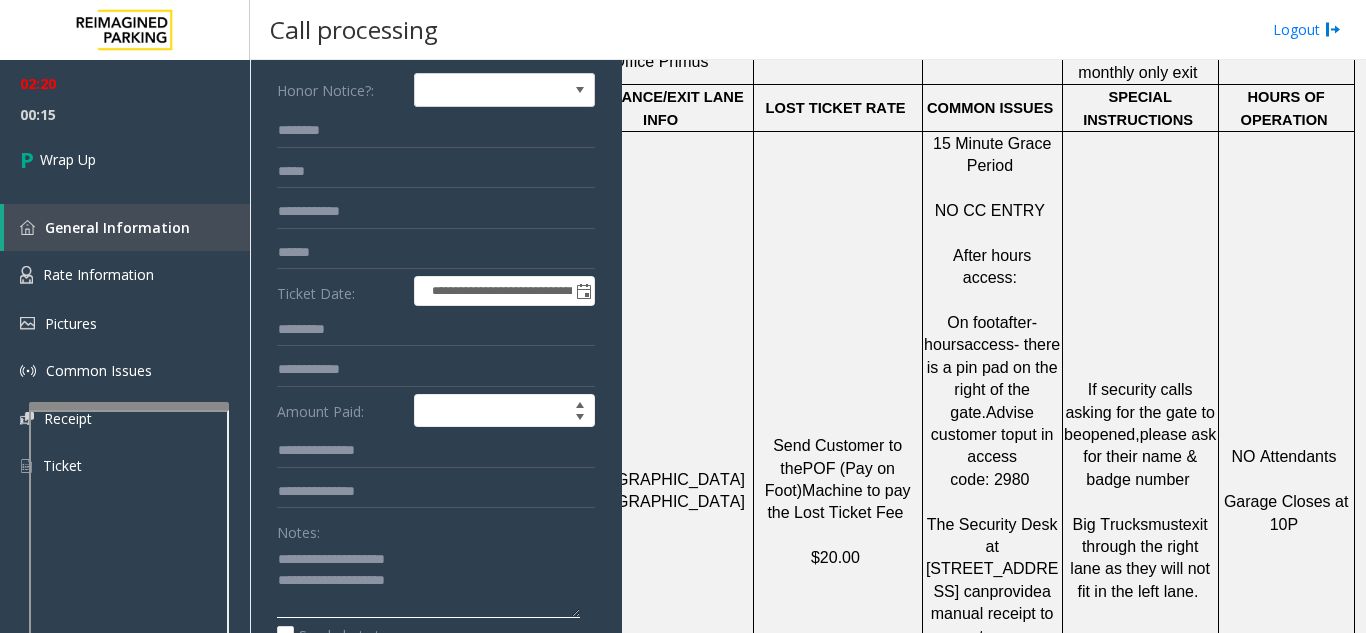 click 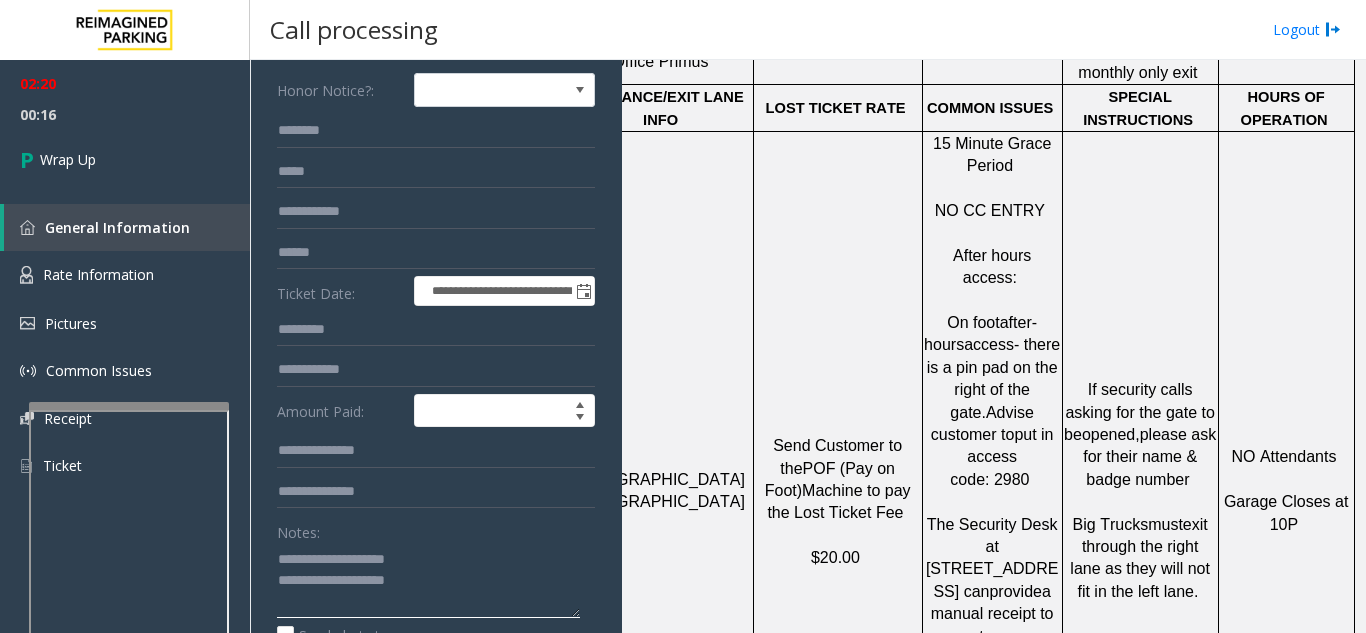 click 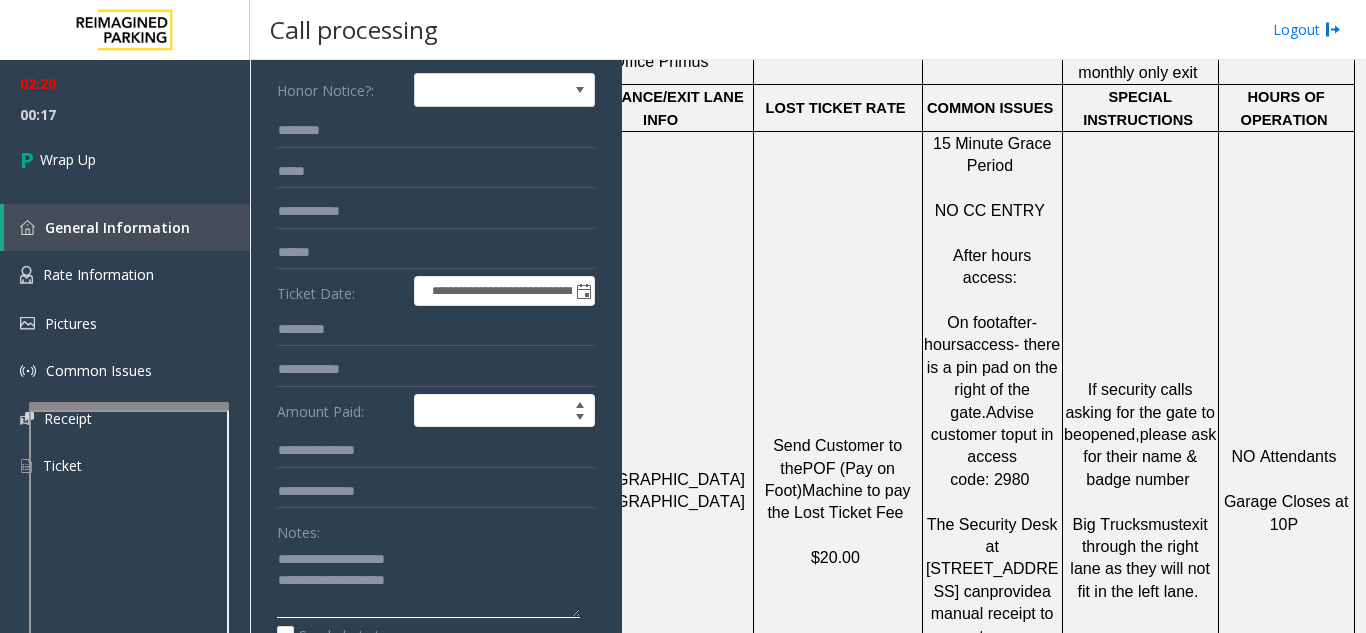 paste on "**********" 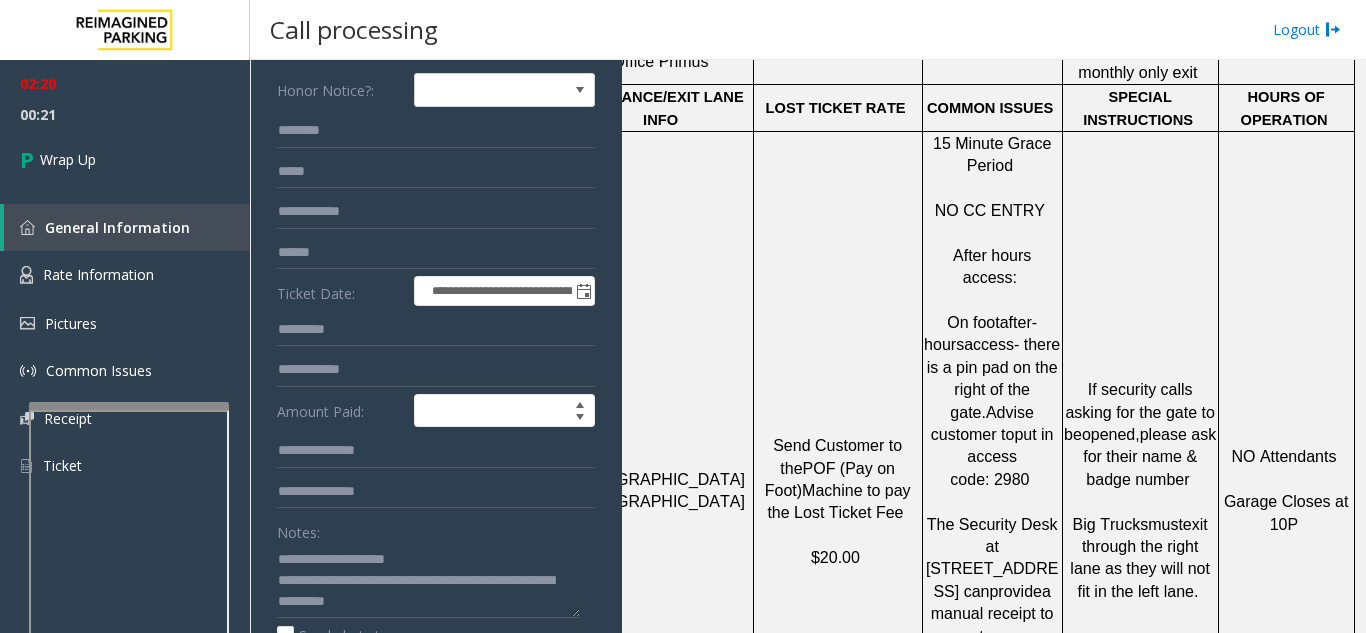 drag, startPoint x: 1001, startPoint y: 300, endPoint x: 1037, endPoint y: 322, distance: 42.190044 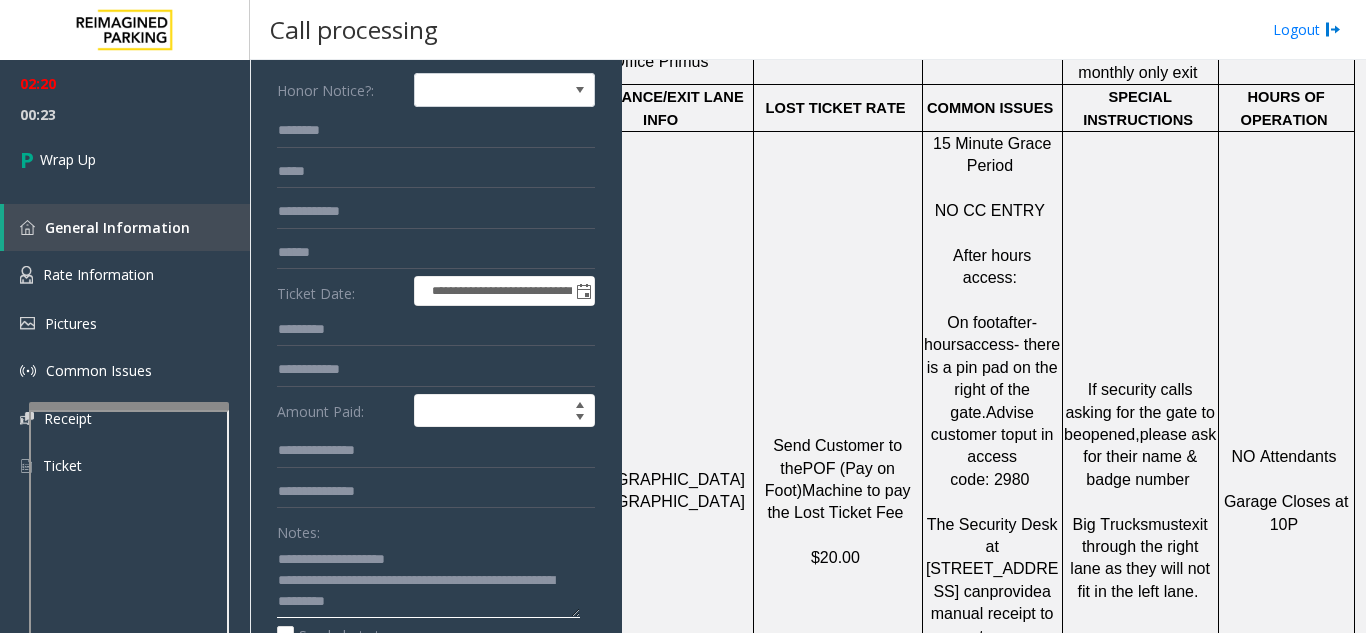 click 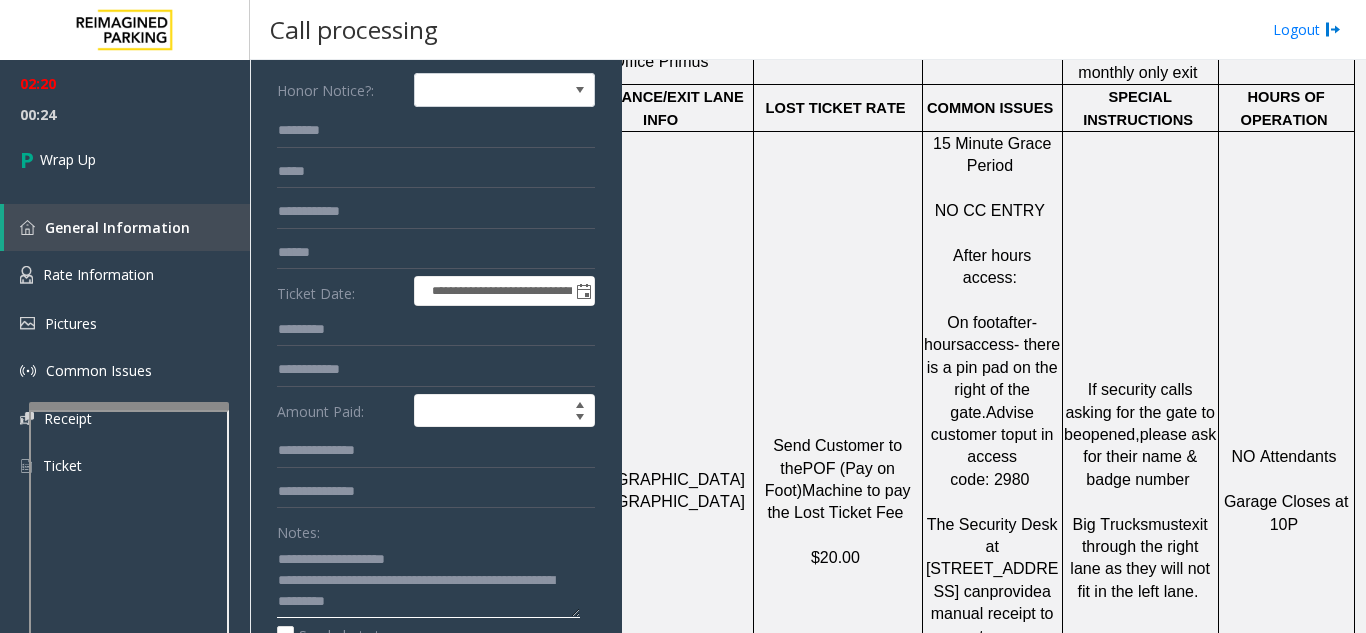 paste on "**********" 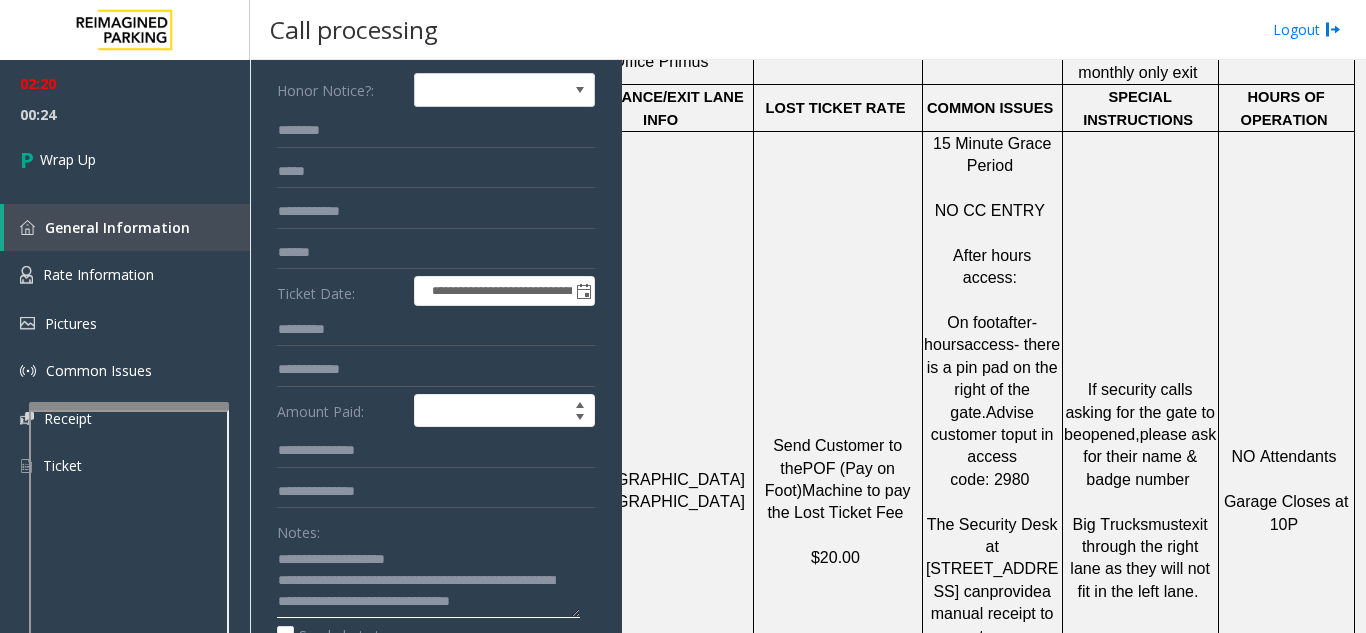 click 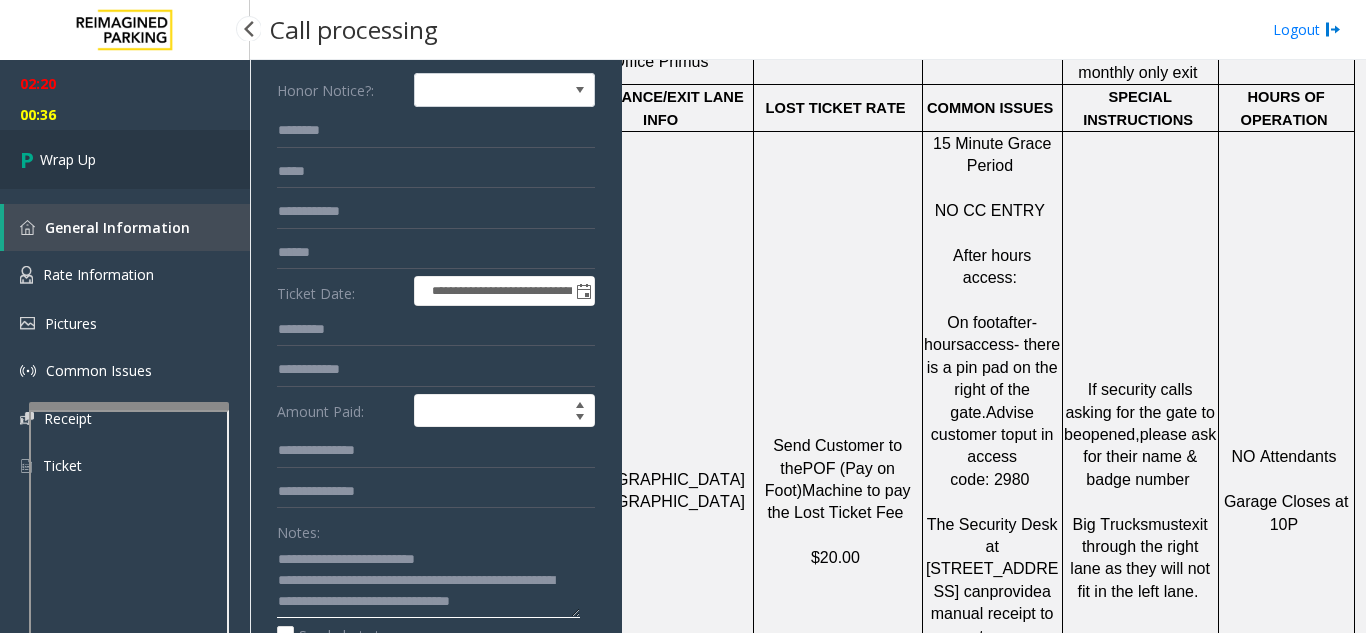 type on "**********" 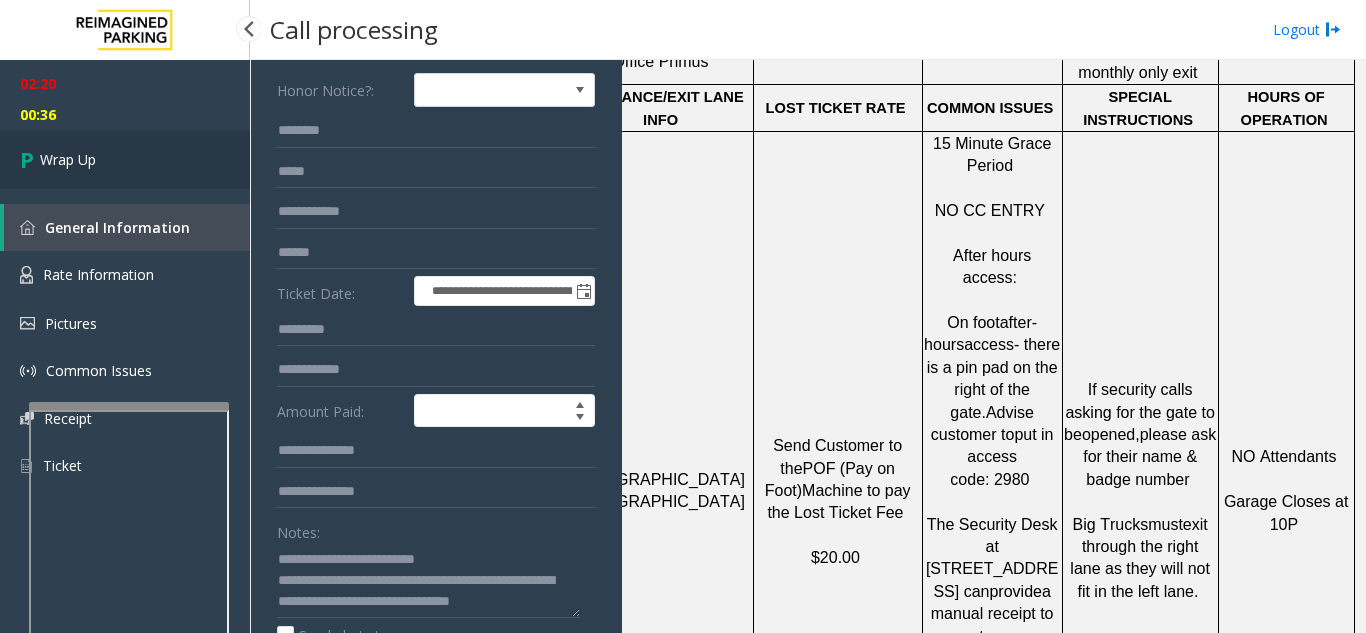 click on "Wrap Up" at bounding box center (68, 159) 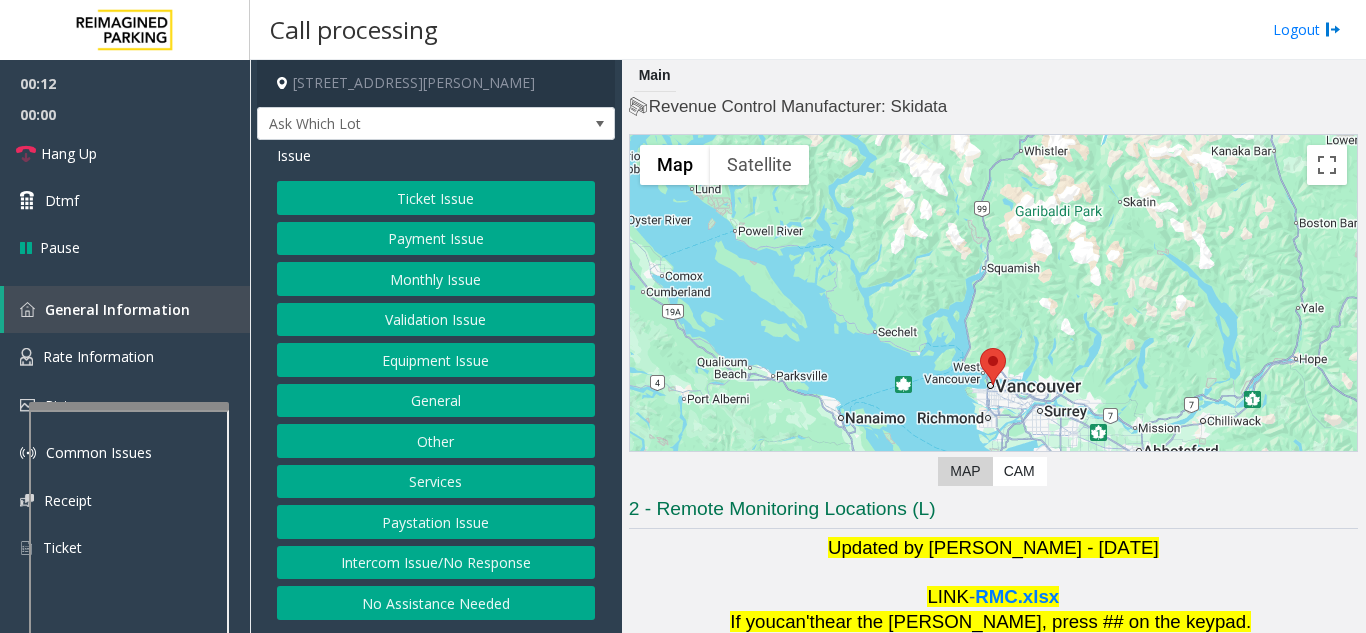 click on "Intercom Issue/No Response" 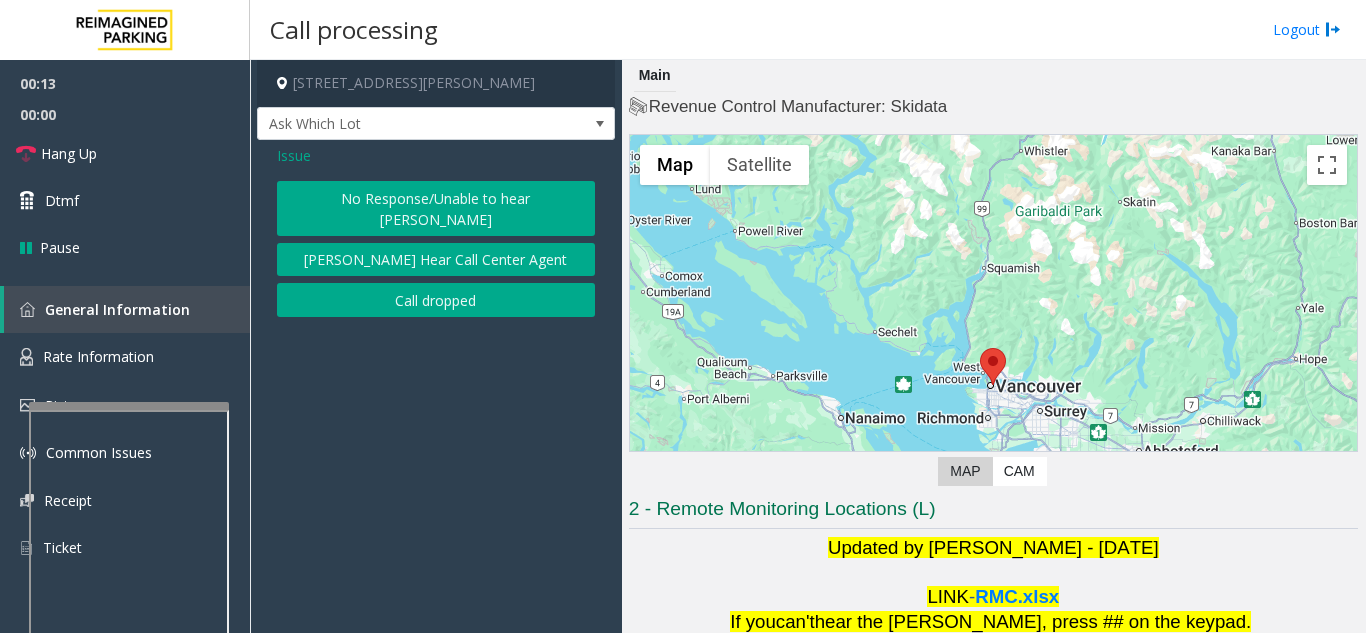 click on "No Response/Unable to hear [PERSON_NAME]" 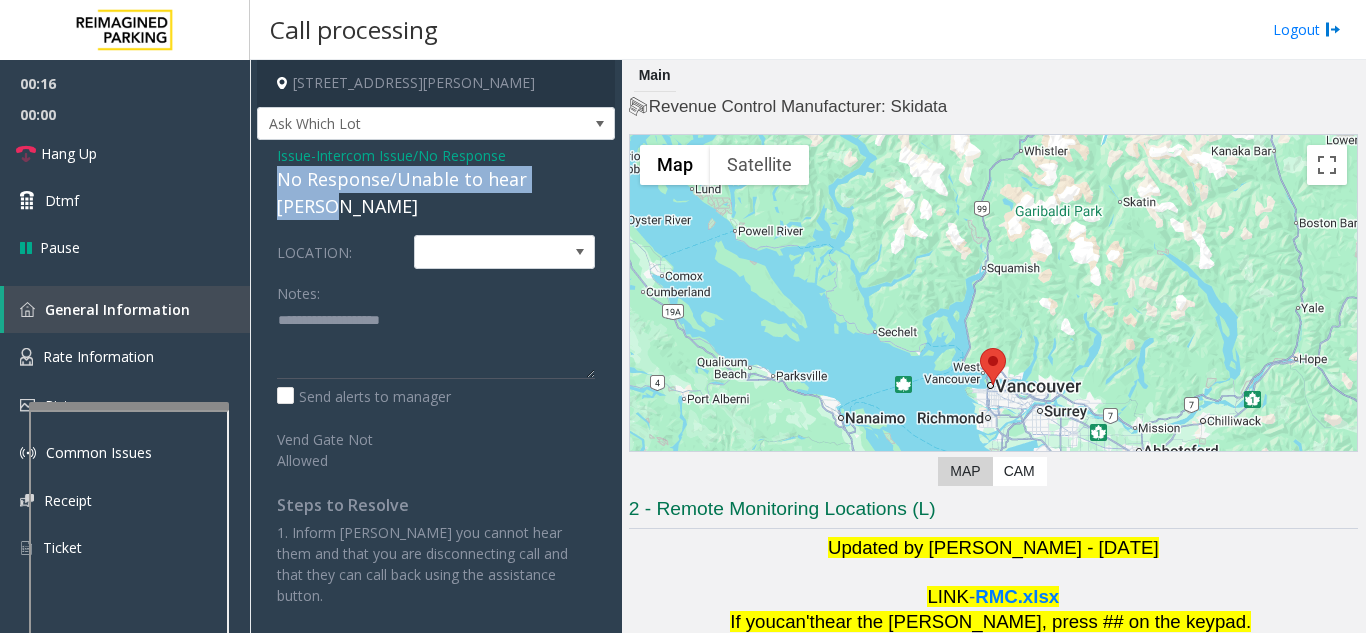 drag, startPoint x: 267, startPoint y: 180, endPoint x: 578, endPoint y: 177, distance: 311.01447 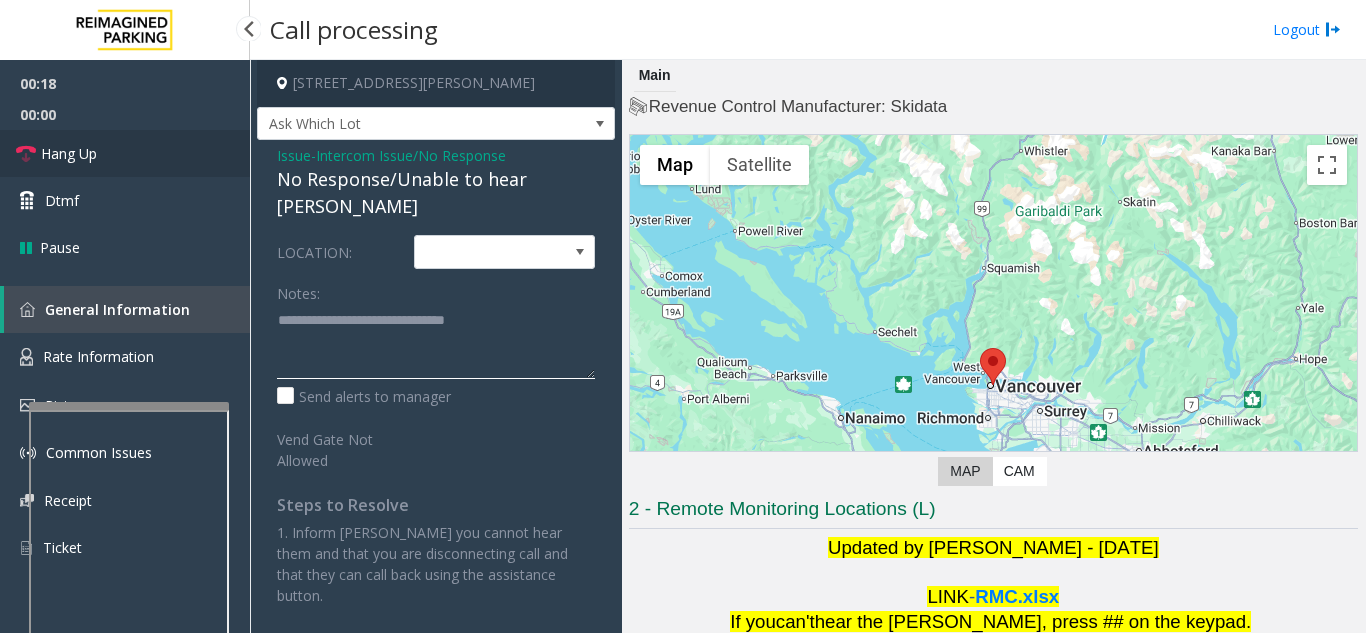 type on "**********" 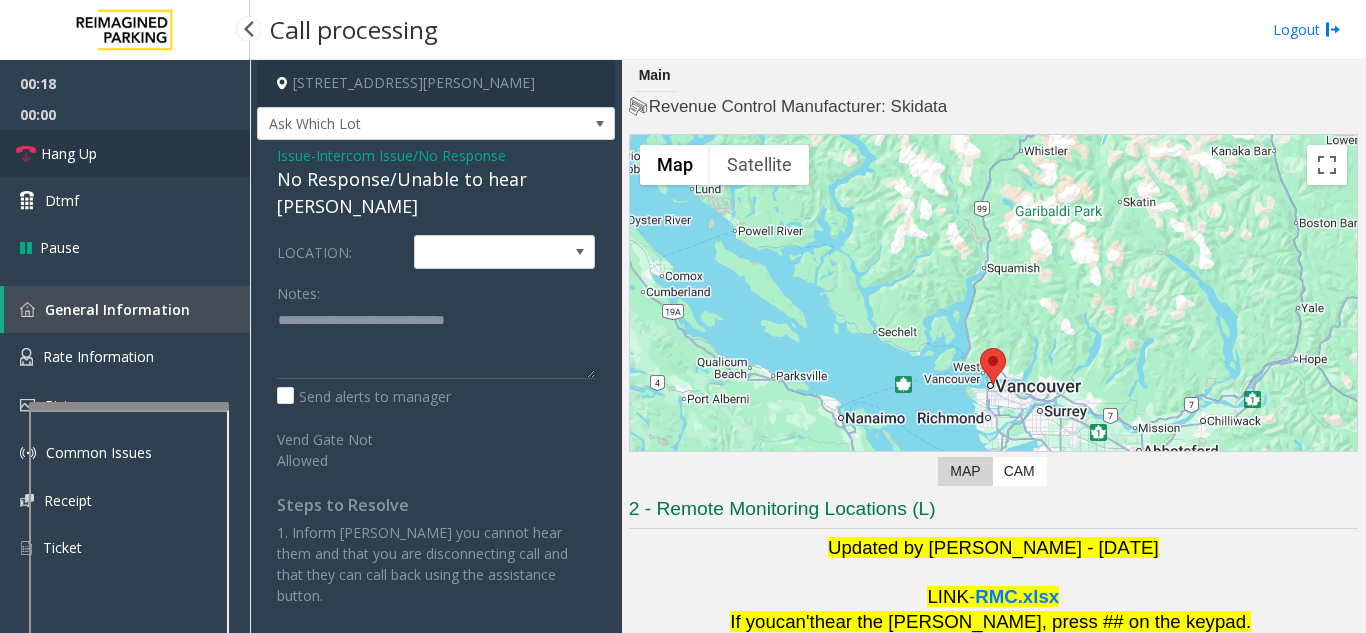 click on "Hang Up" at bounding box center [125, 153] 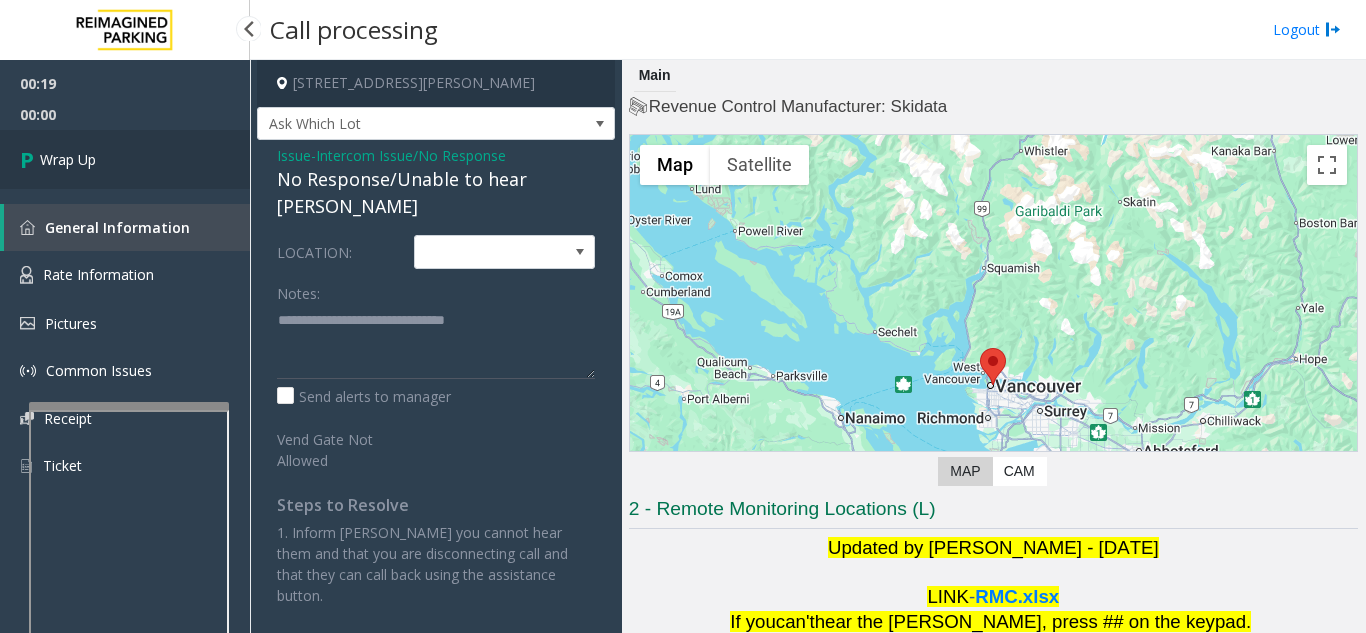 click on "Wrap Up" at bounding box center (125, 159) 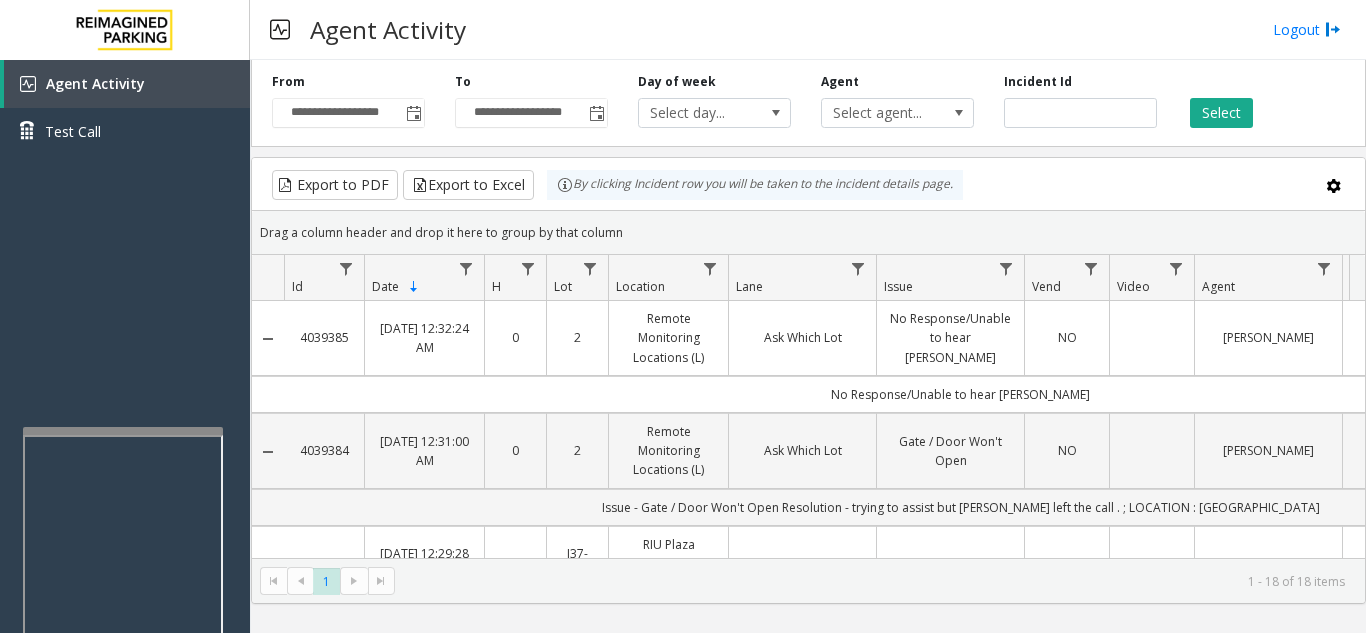 click at bounding box center [123, 431] 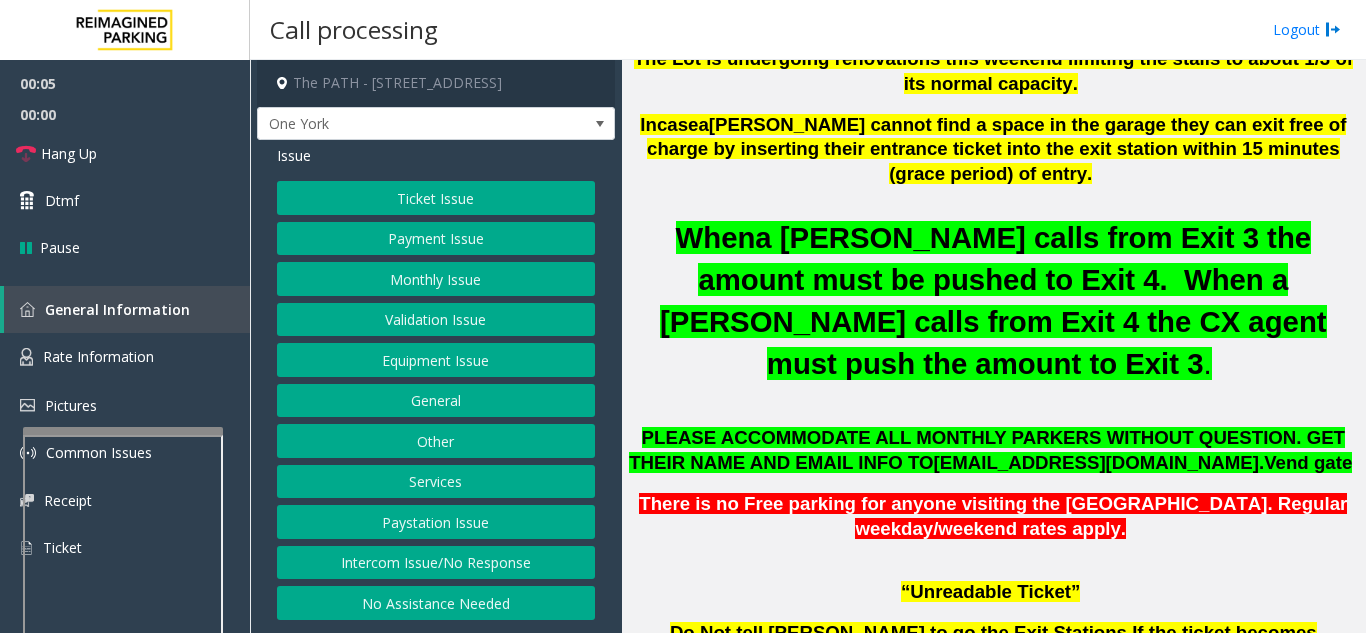 scroll, scrollTop: 800, scrollLeft: 0, axis: vertical 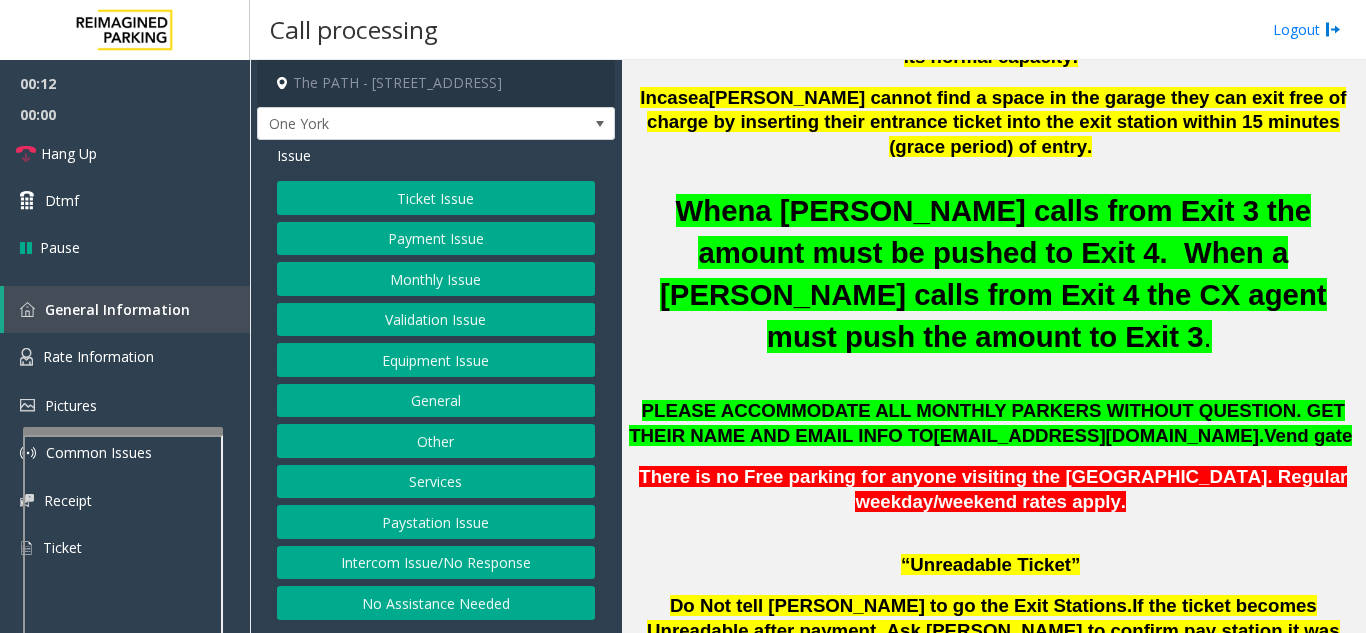 click on "Intercom Issue/No Response" 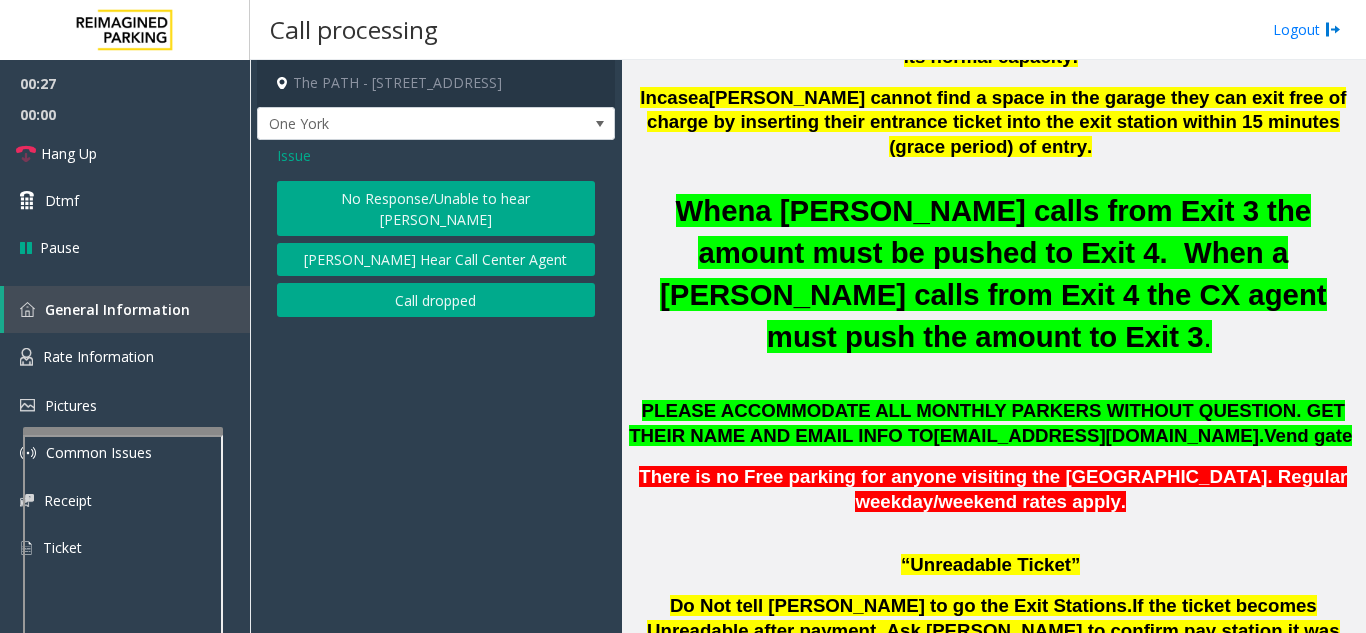 click on "No Response/Unable to hear [PERSON_NAME]" 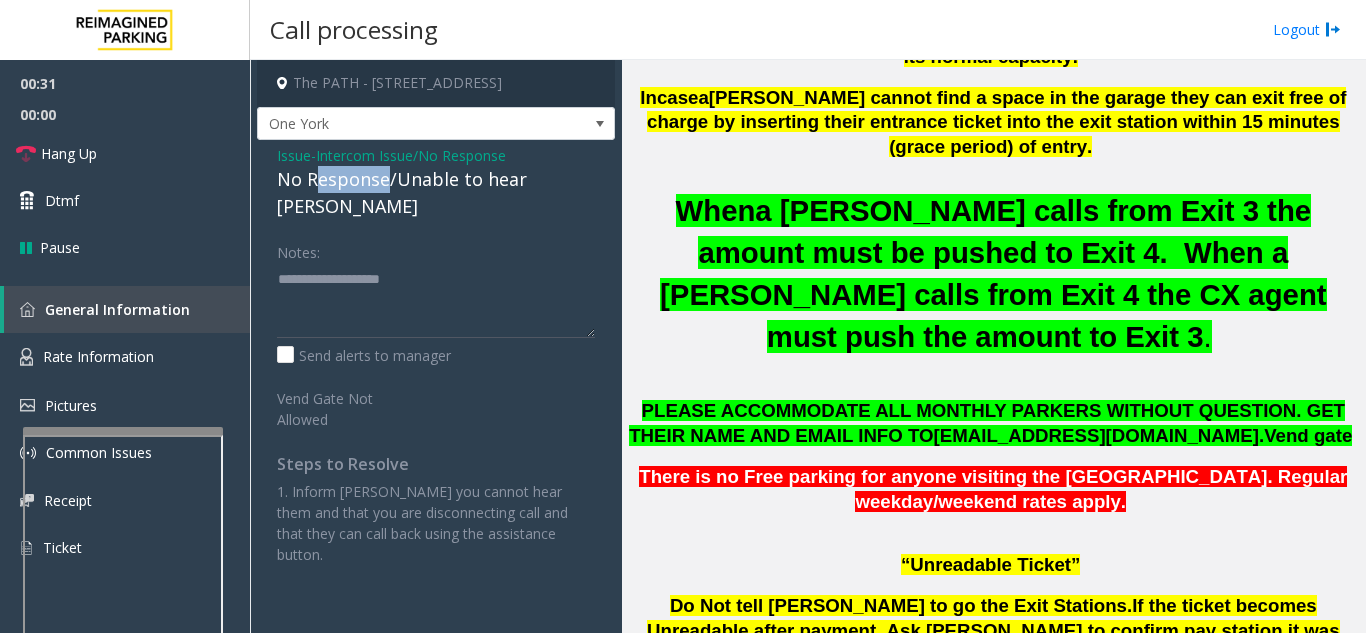 drag, startPoint x: 388, startPoint y: 182, endPoint x: 287, endPoint y: 183, distance: 101.00495 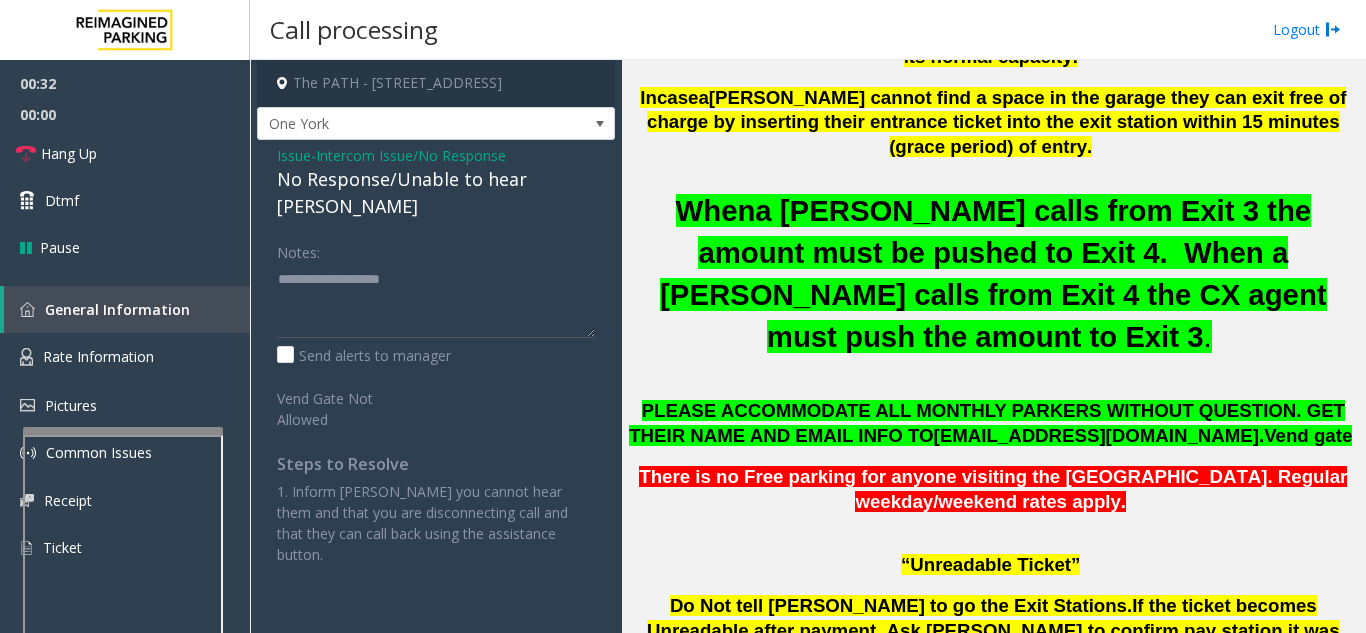 click on "Issue  -  Intercom Issue/No Response No Response/Unable to hear [PERSON_NAME] Notes:                      Send alerts to manager  Vend Gate Not Allowed  Steps to Resolve 1. Inform [PERSON_NAME] you cannot hear them and that you are disconnecting call and that they can call back using the assistance button." 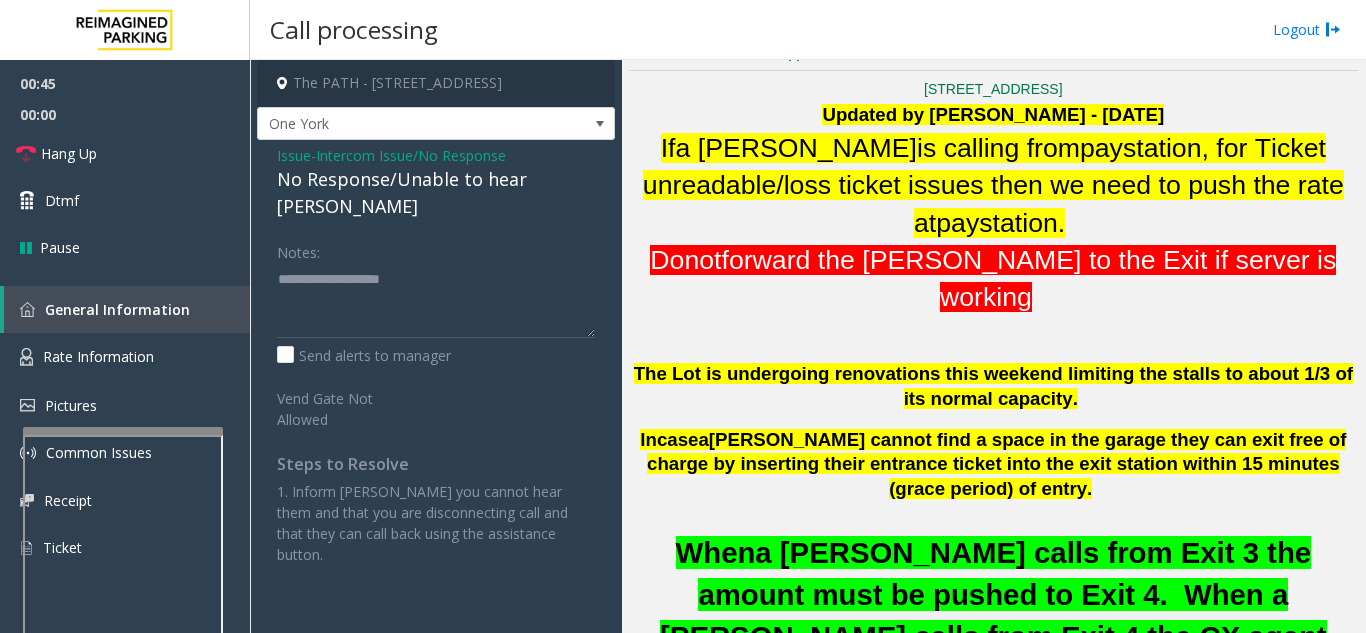 scroll, scrollTop: 300, scrollLeft: 0, axis: vertical 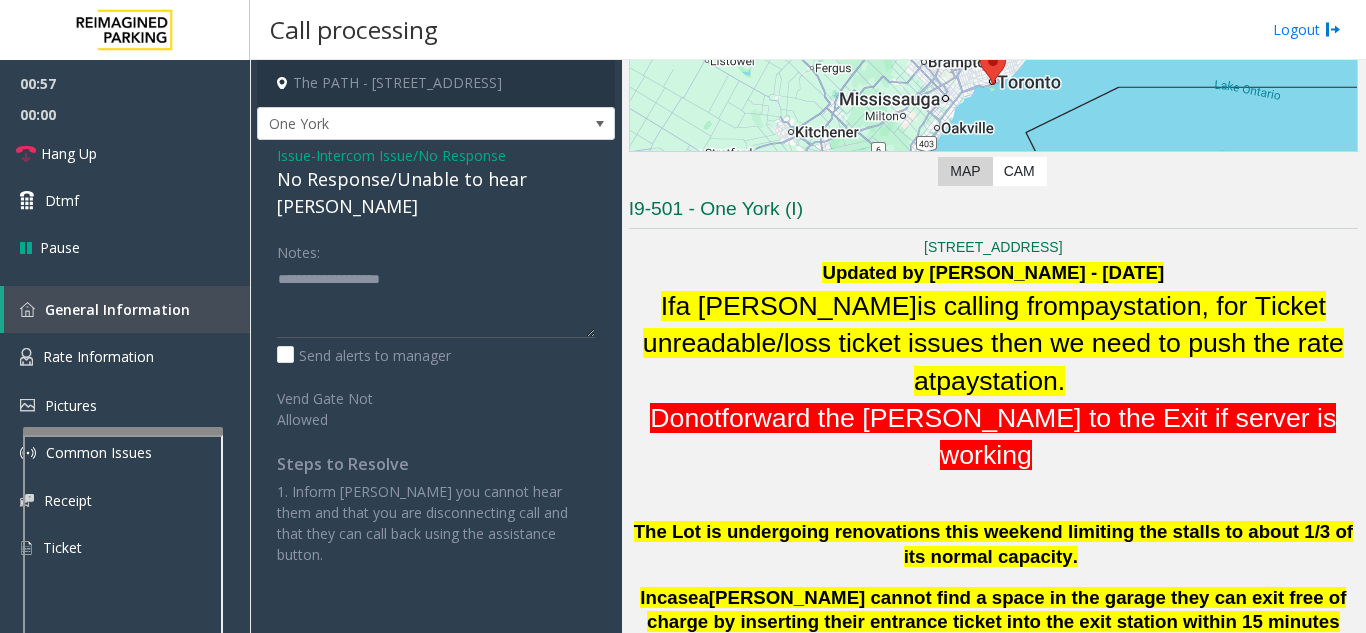click on "Issue" 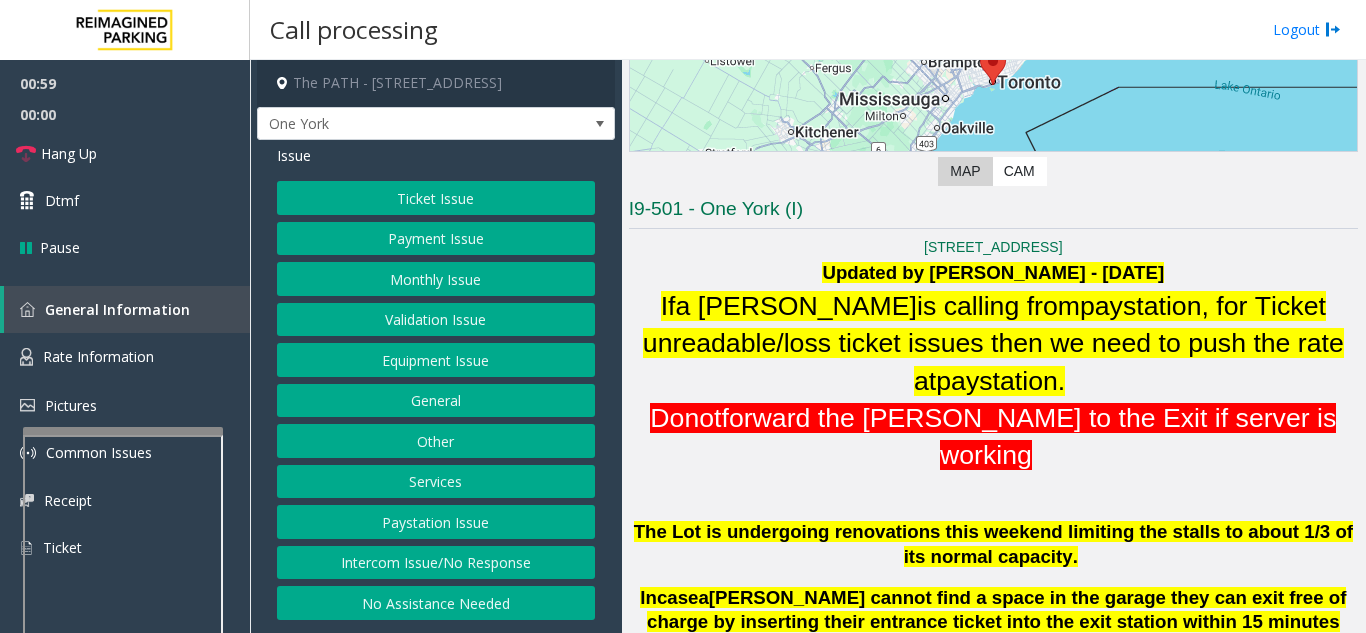 click on "Monthly Issue" 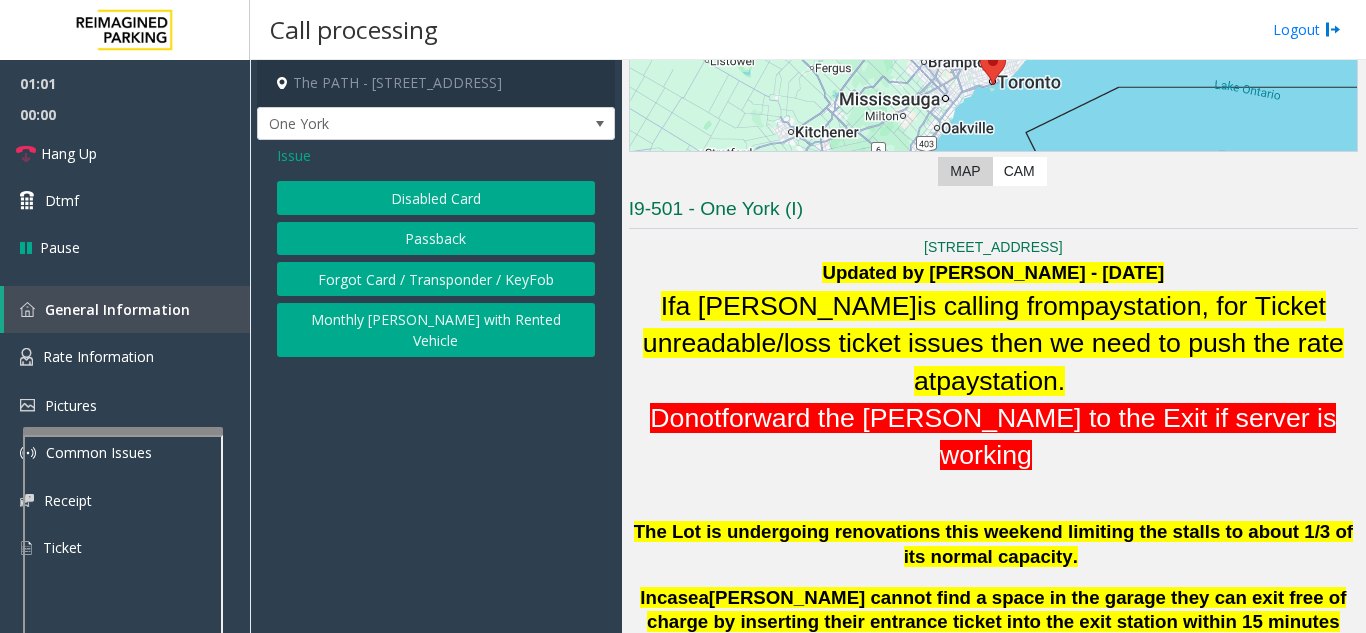 click on "Issue" 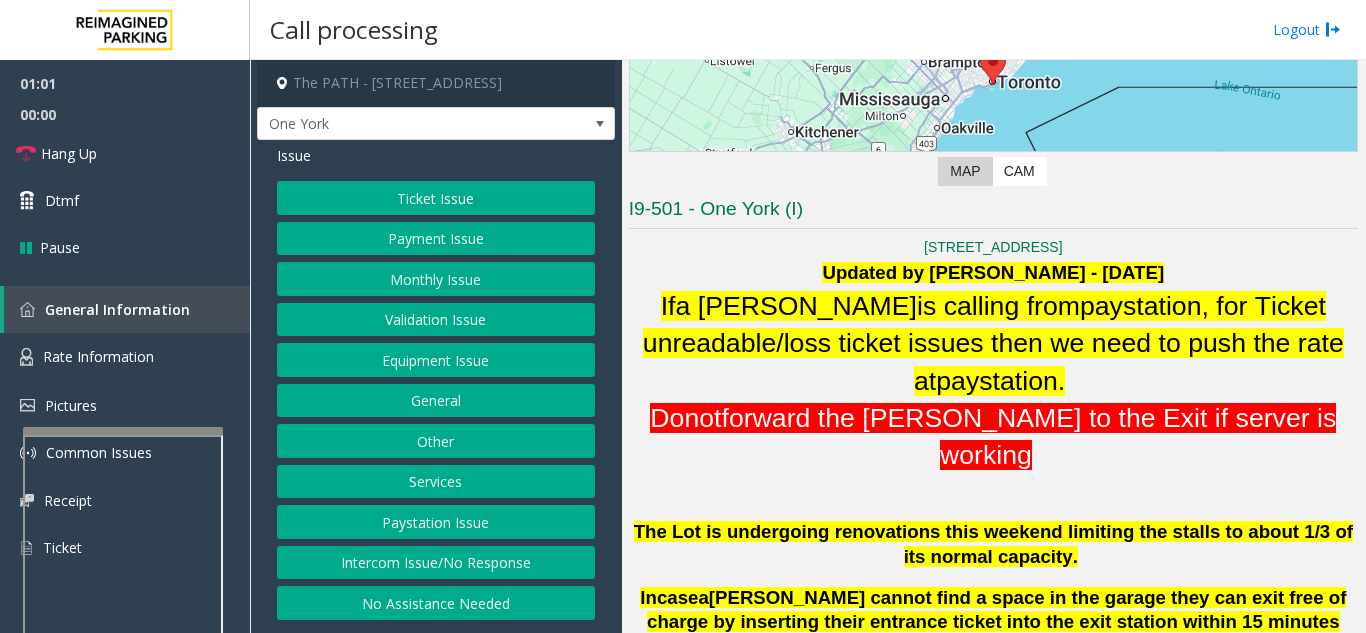 click on "Ticket Issue" 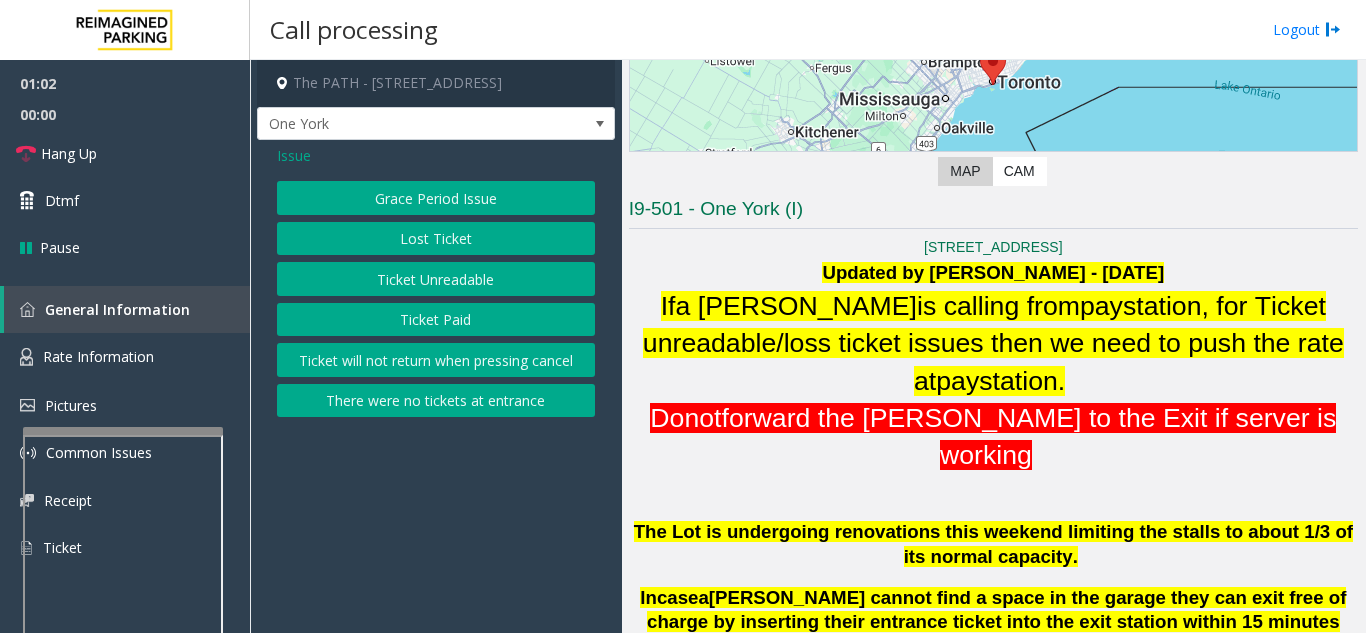 click on "Ticket Paid" 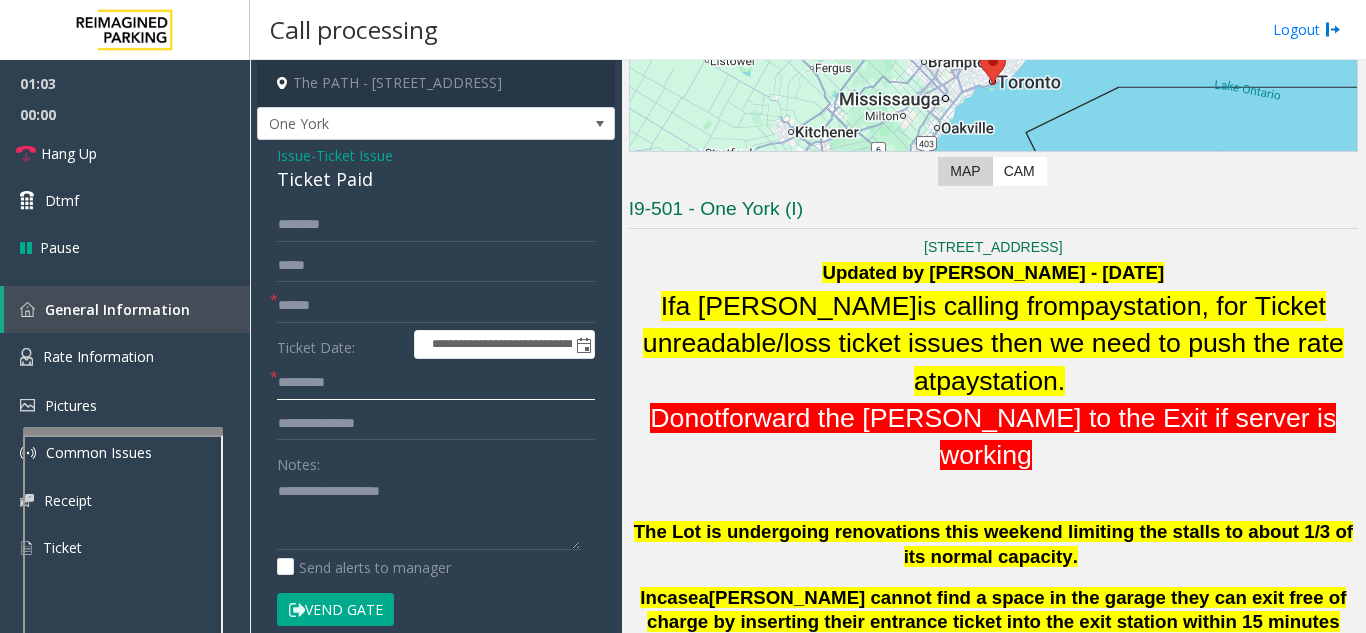 click 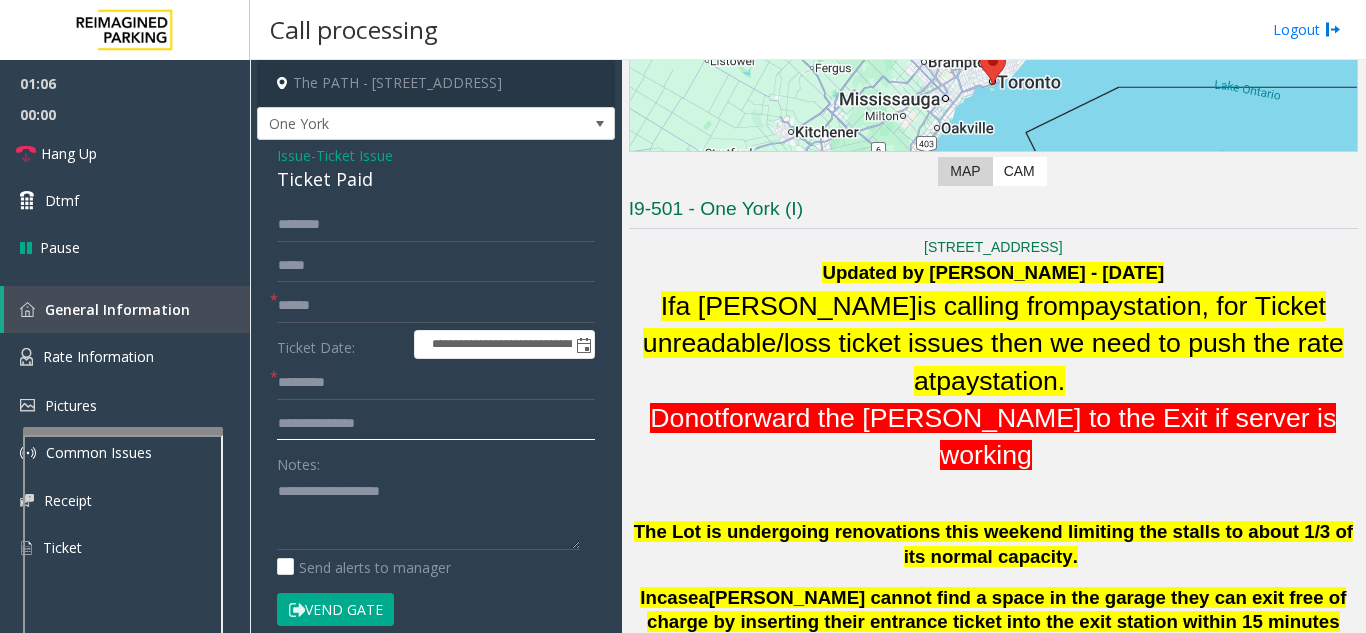 click 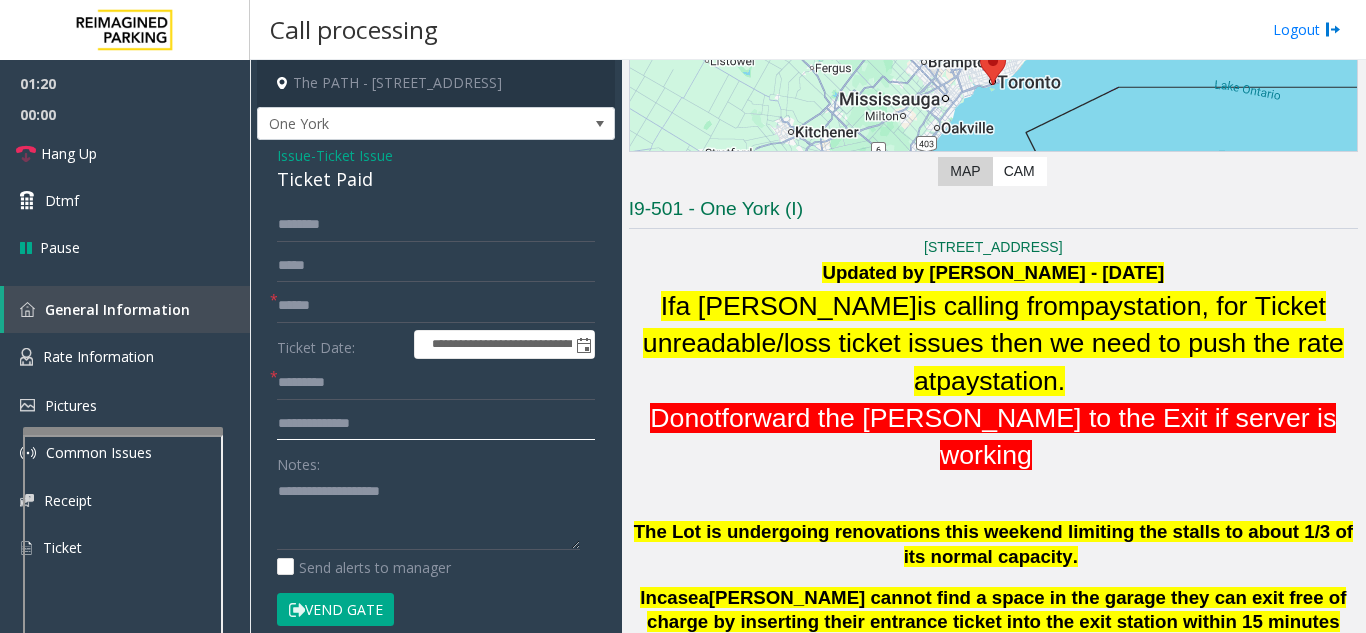 type on "**********" 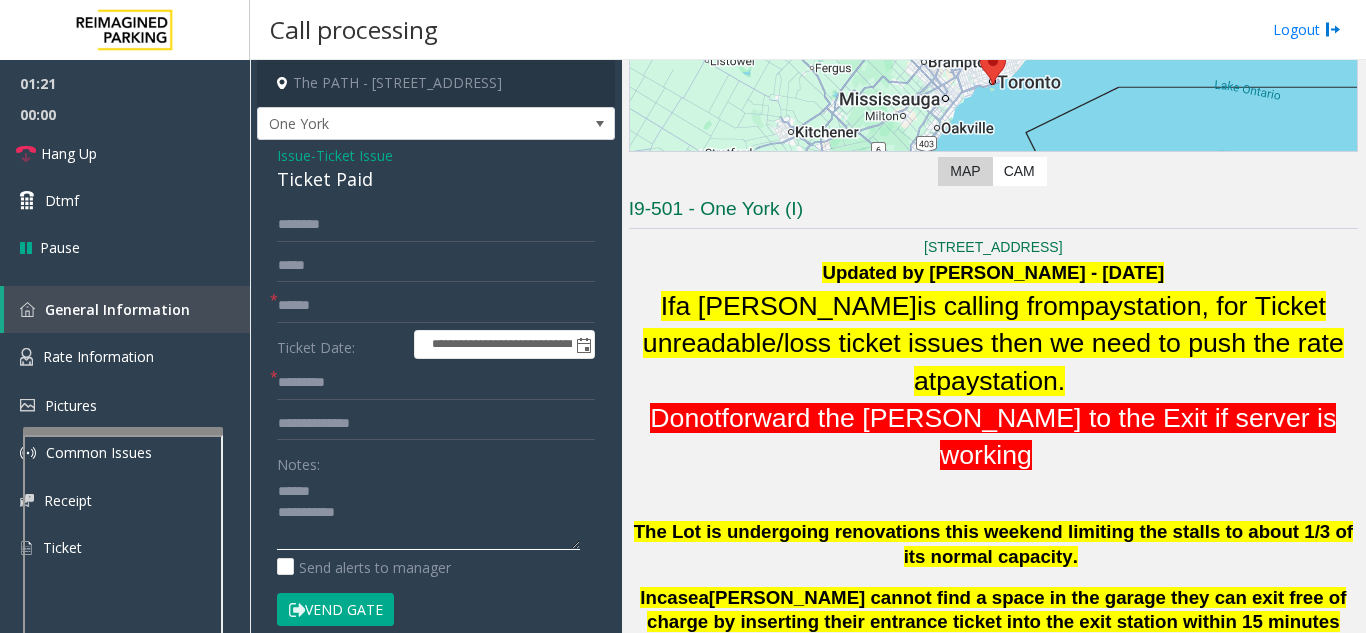 click 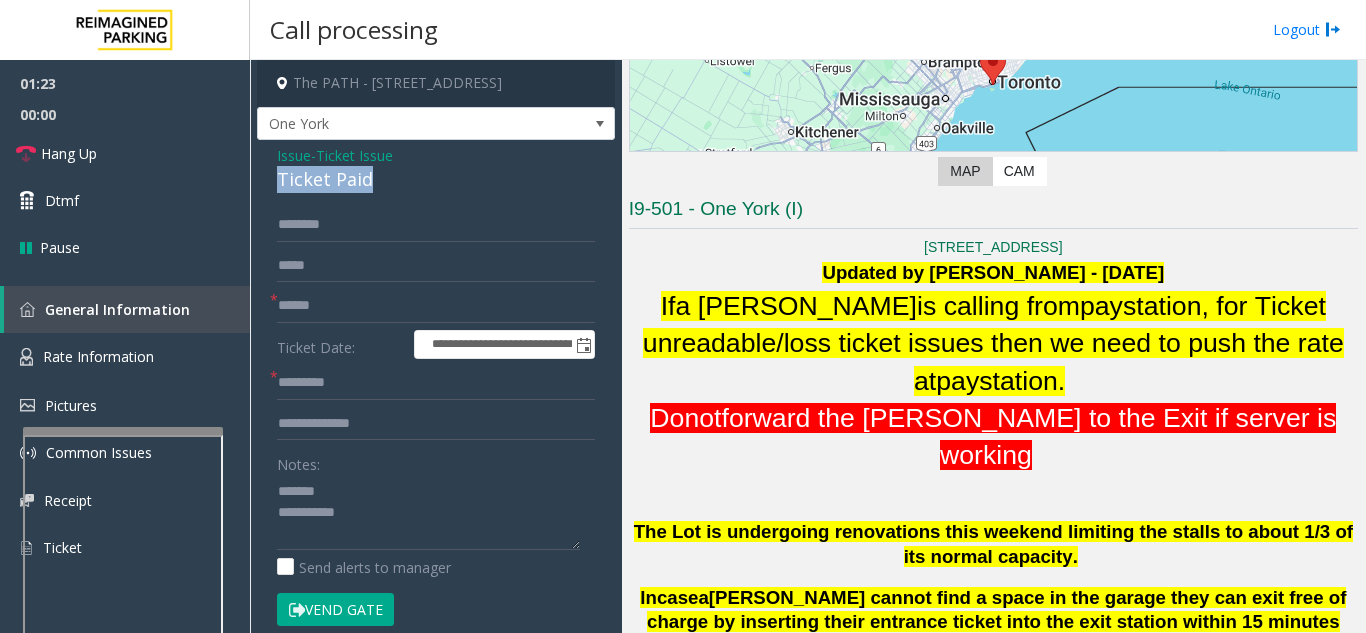 drag, startPoint x: 267, startPoint y: 179, endPoint x: 381, endPoint y: 184, distance: 114.1096 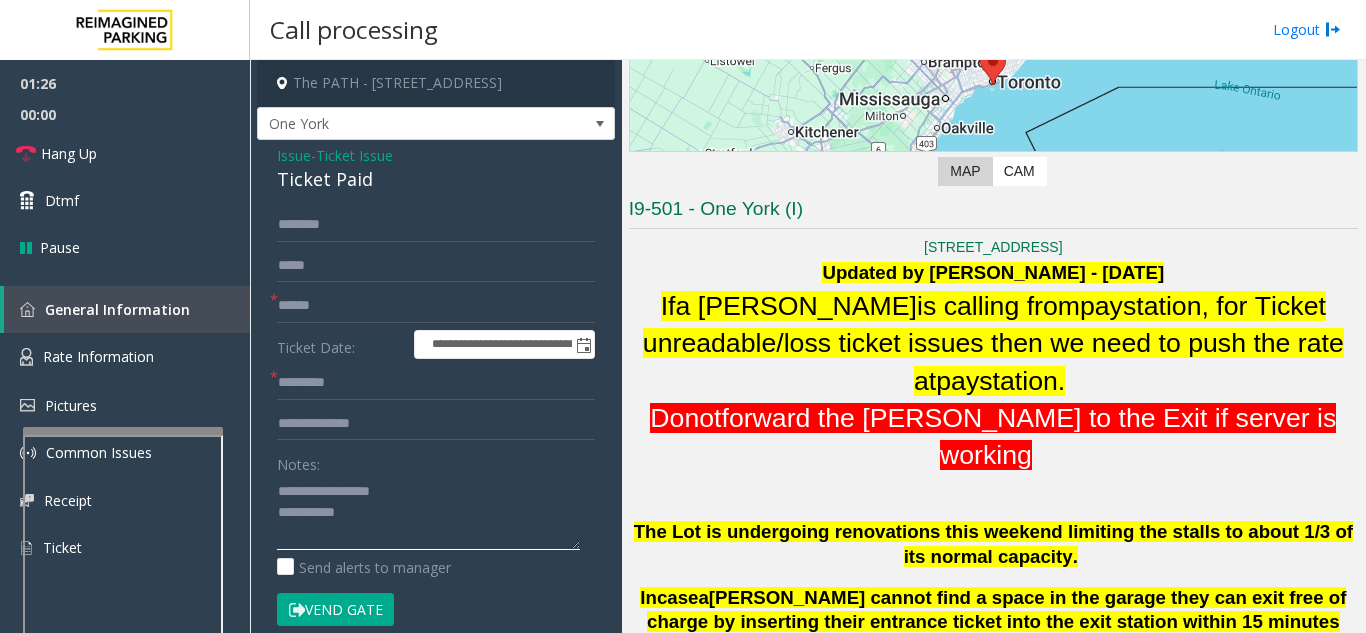 click 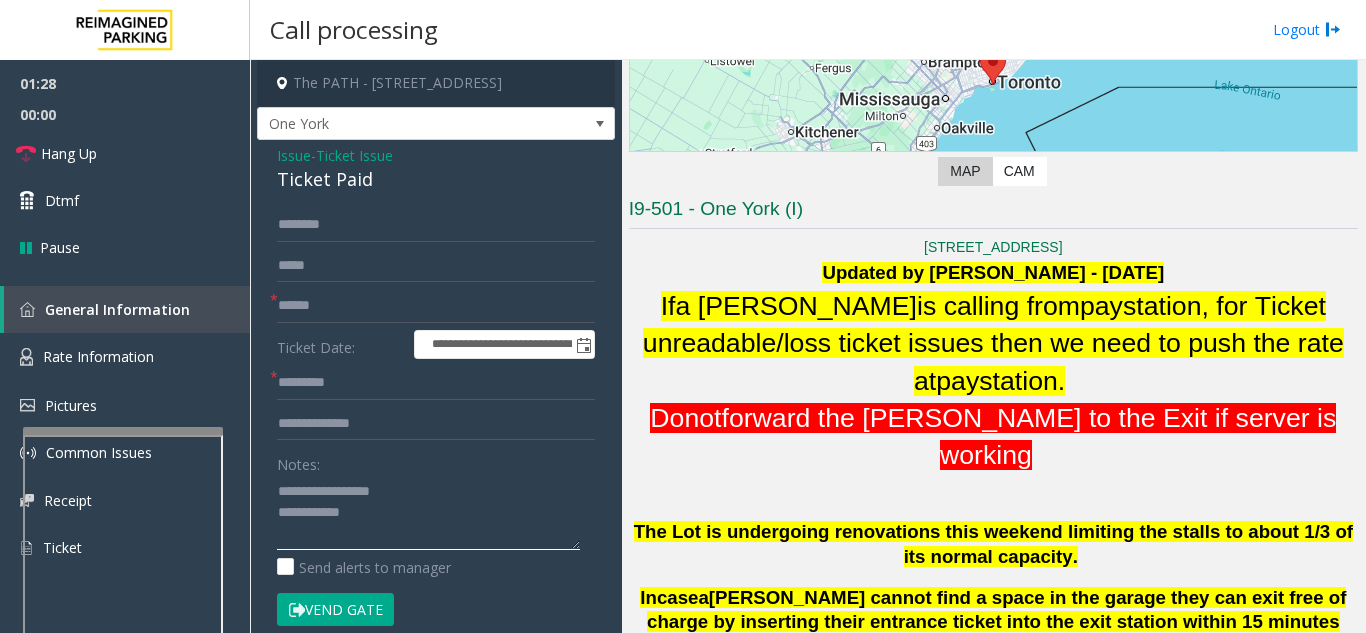 type on "**********" 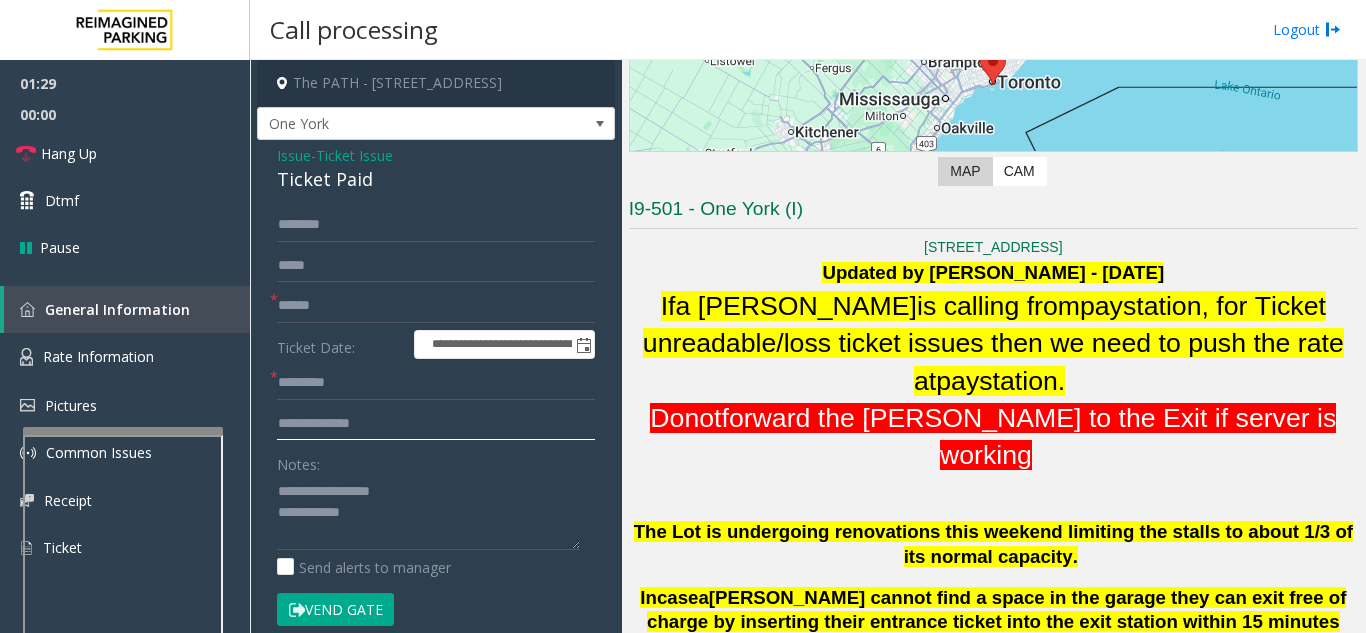 click on "**********" 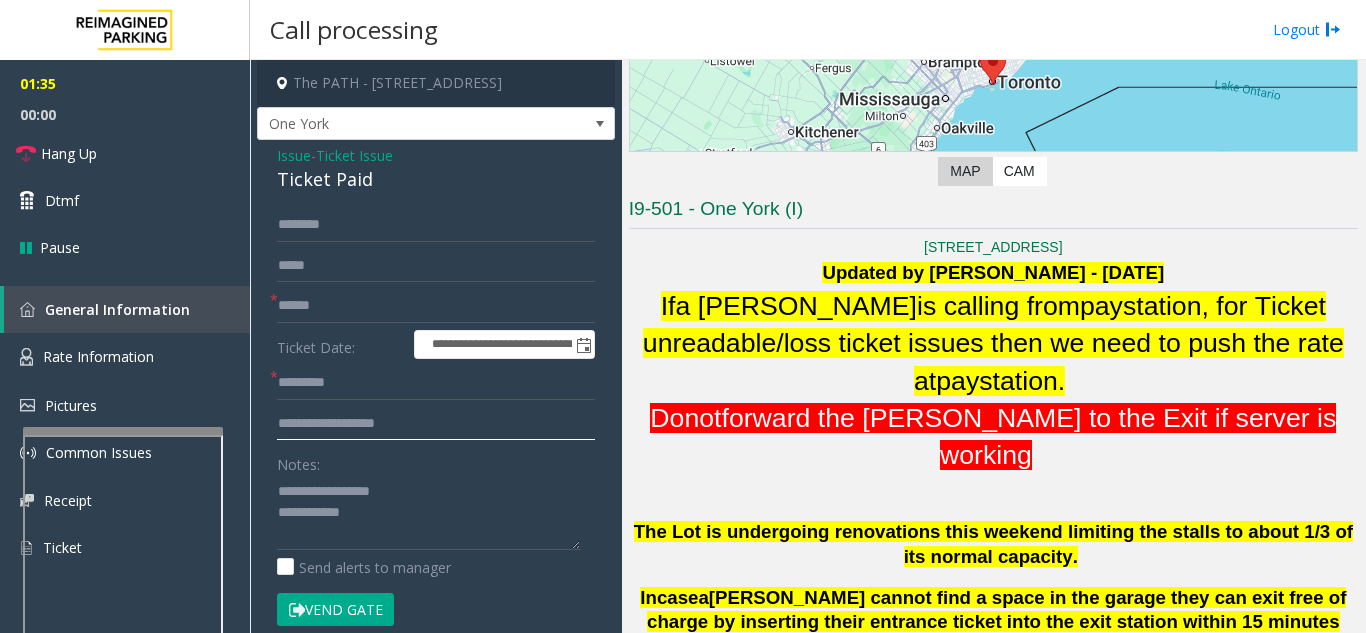 type on "**********" 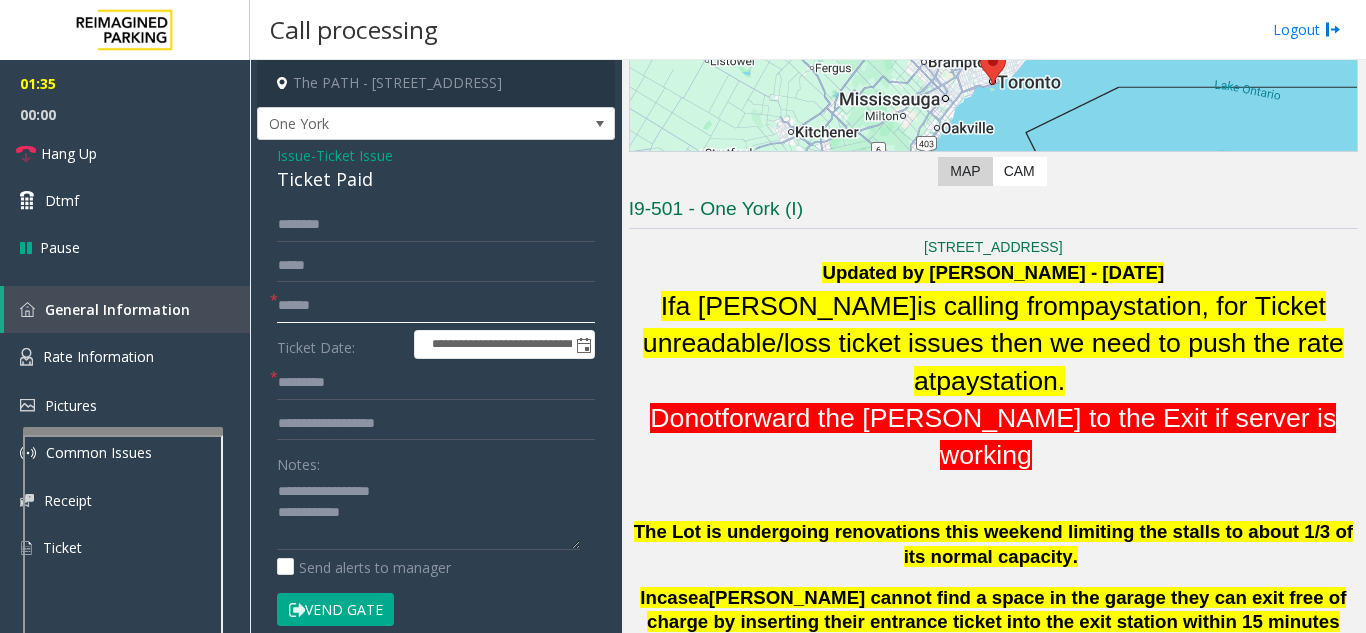 click 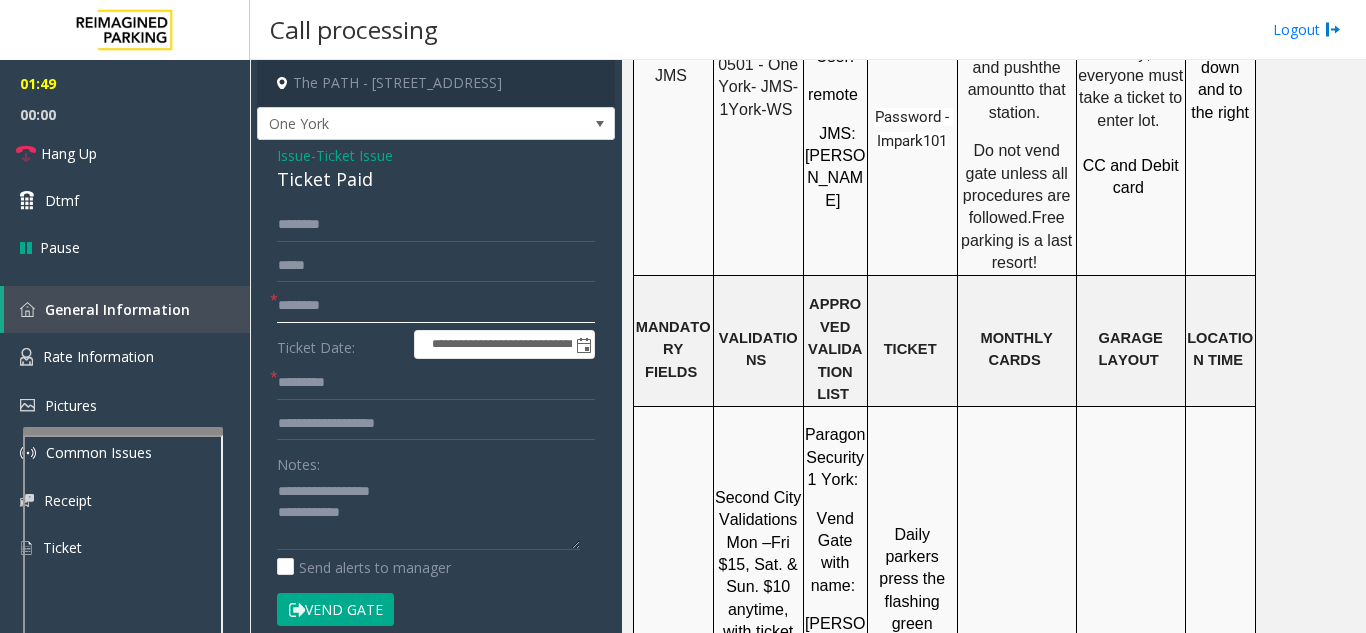 scroll, scrollTop: 2300, scrollLeft: 0, axis: vertical 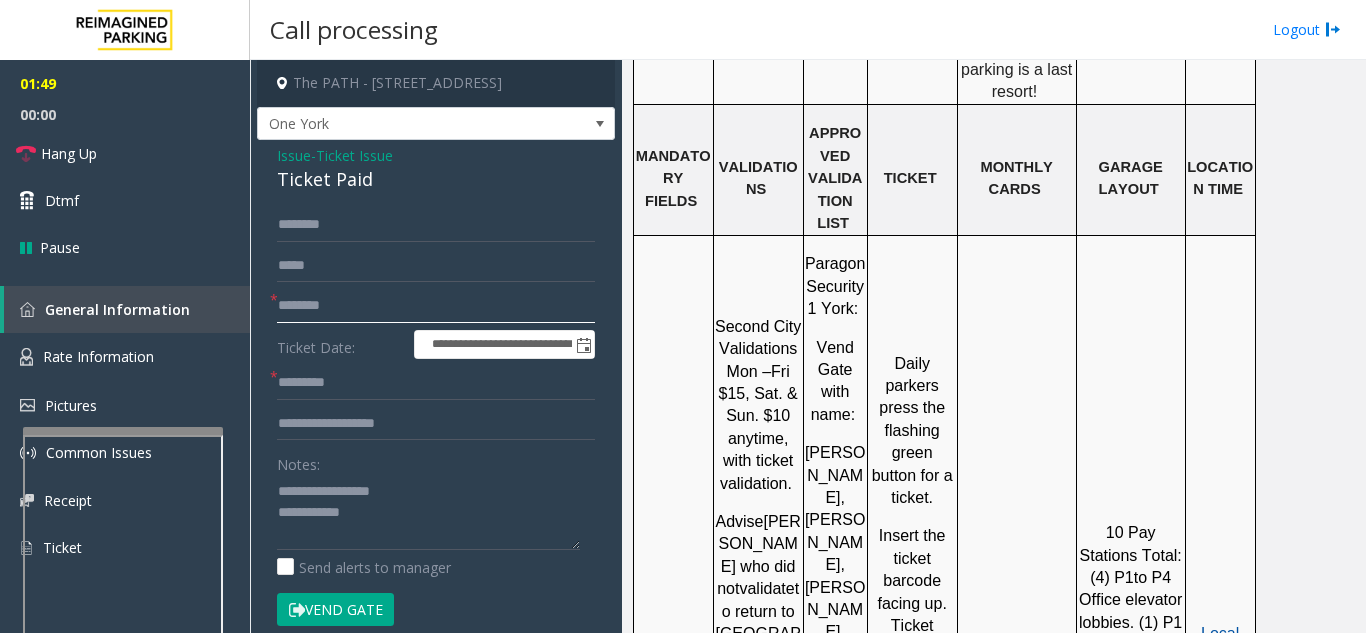 type on "********" 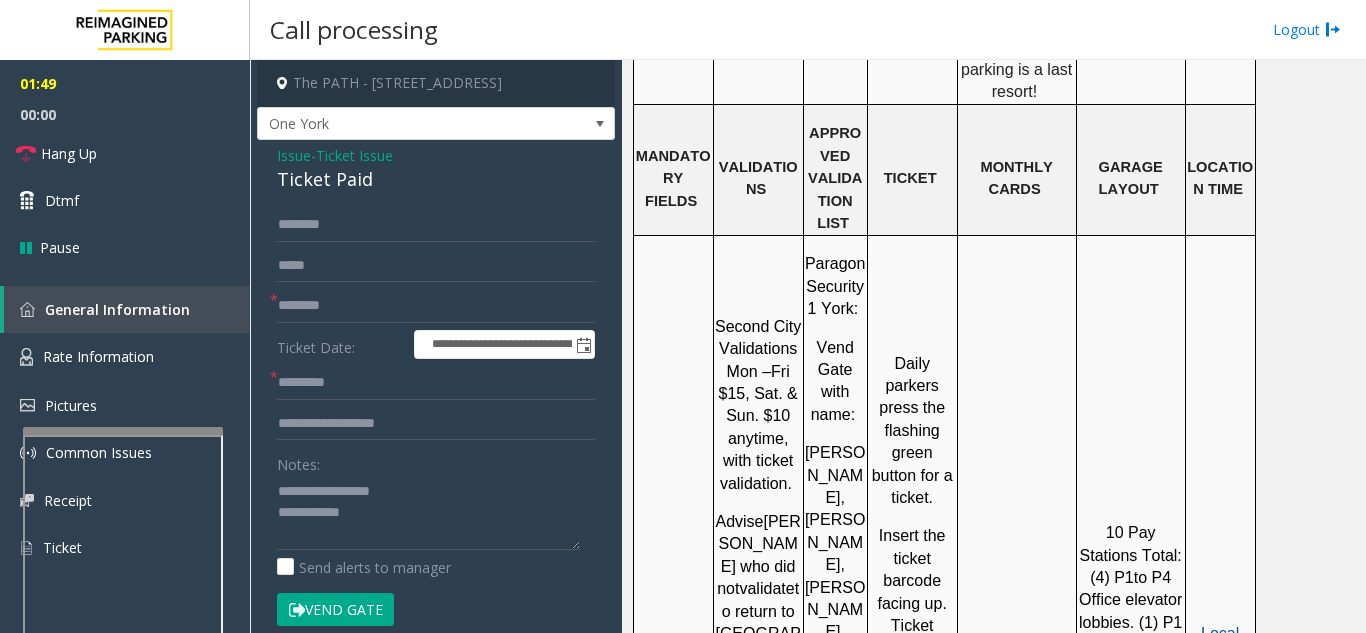 click on "Local Time" 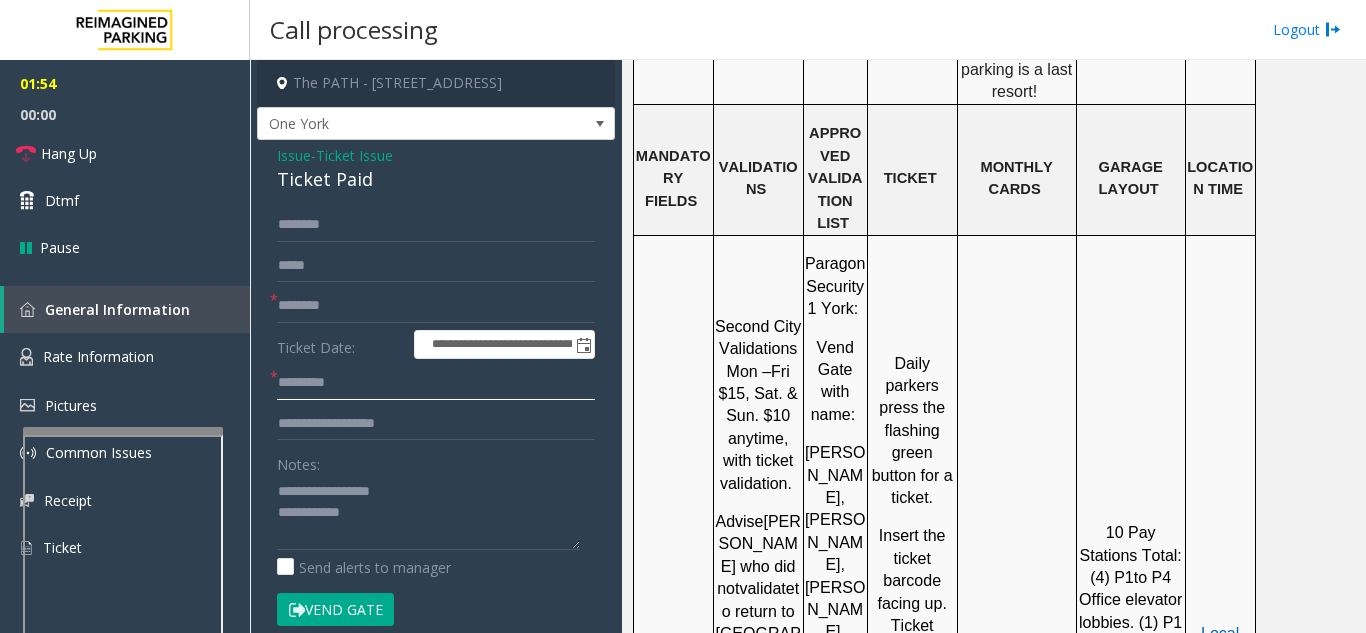 click 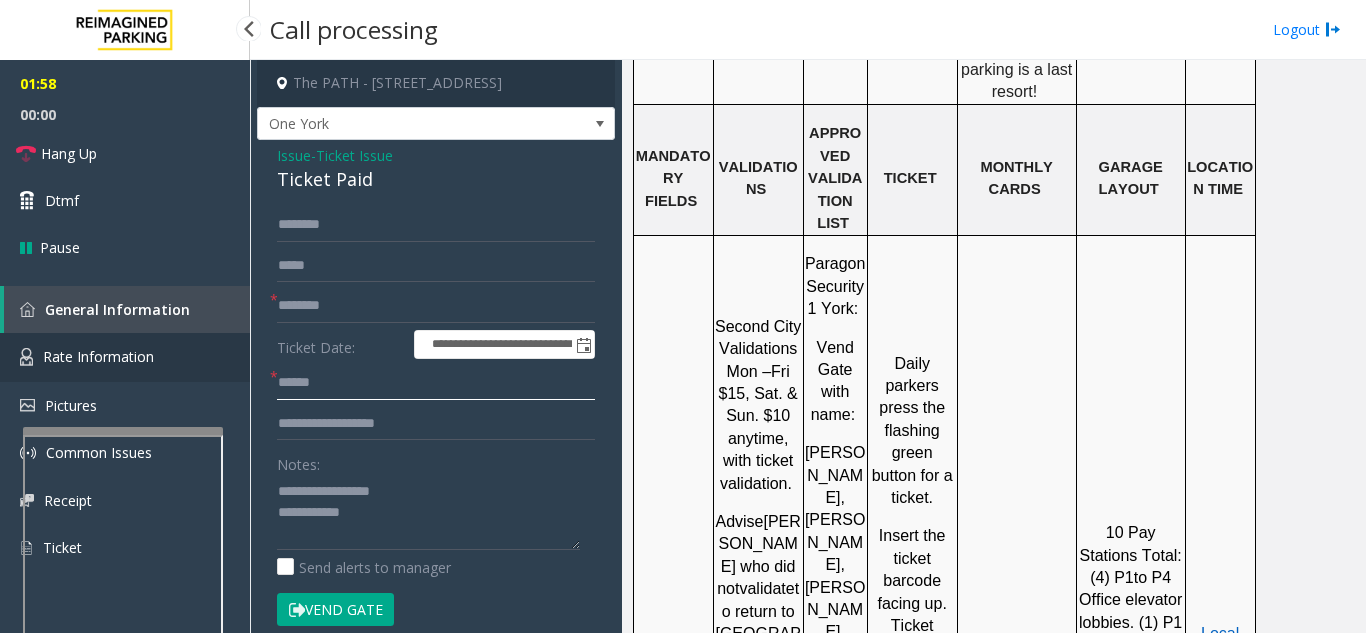 type on "*****" 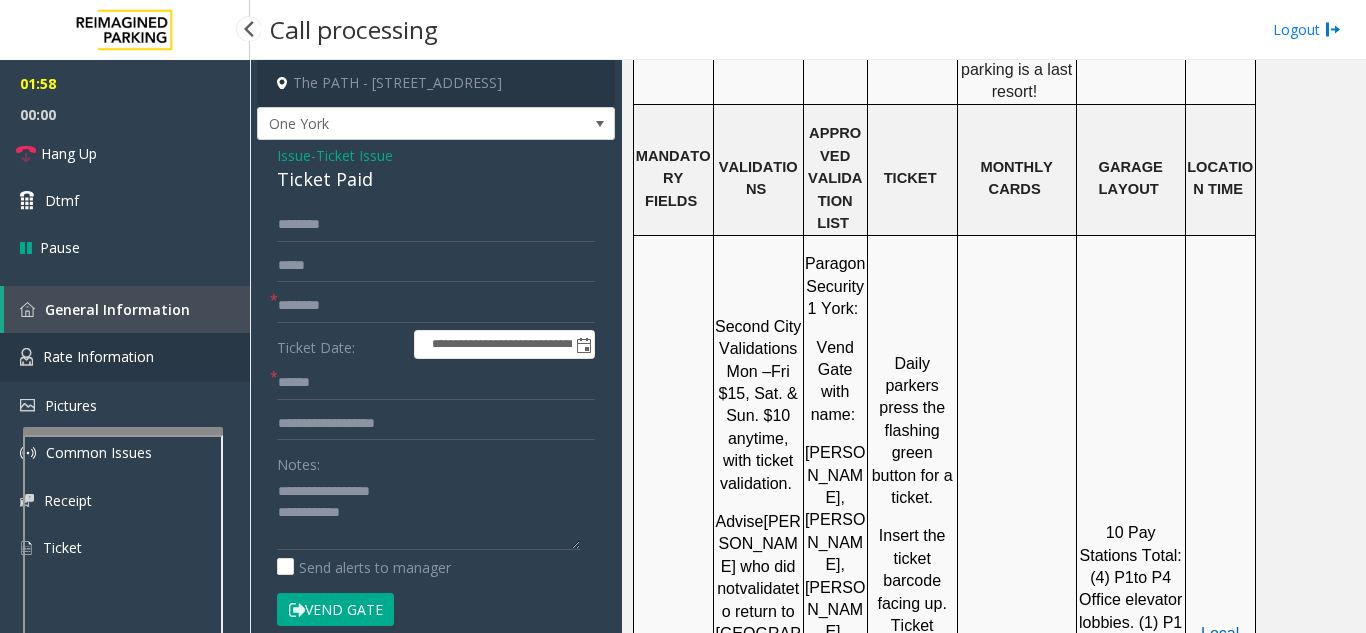 click on "Rate Information" at bounding box center (98, 356) 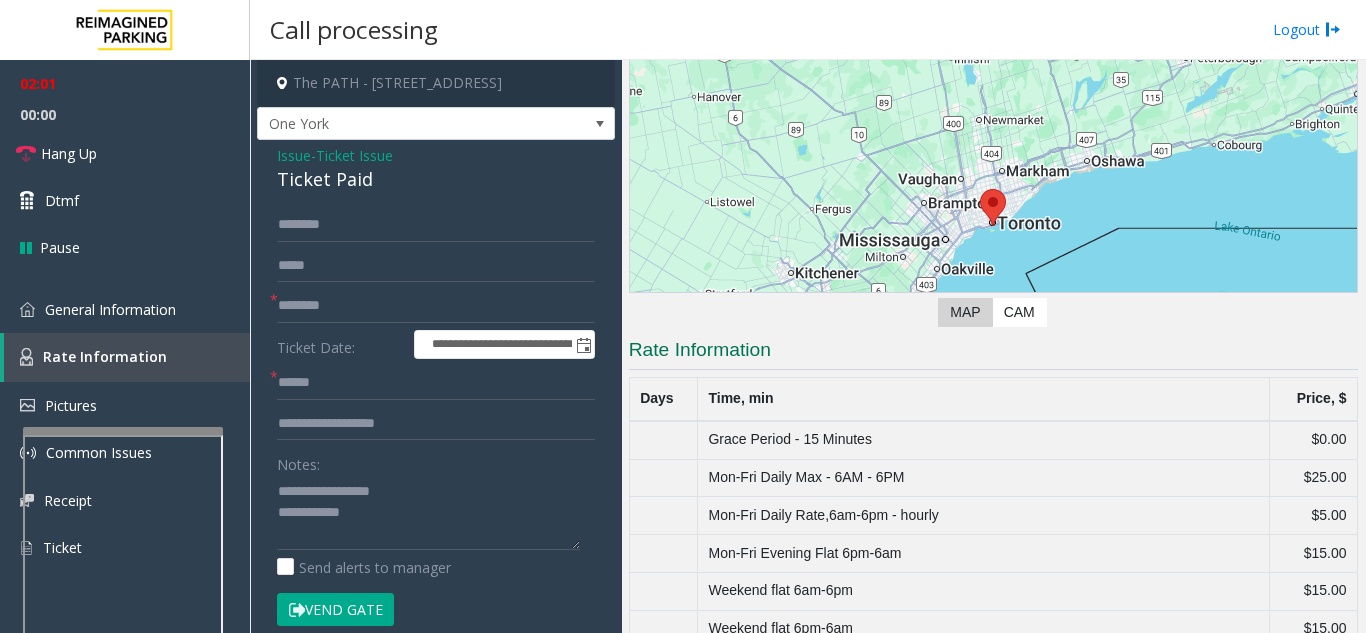 scroll, scrollTop: 230, scrollLeft: 0, axis: vertical 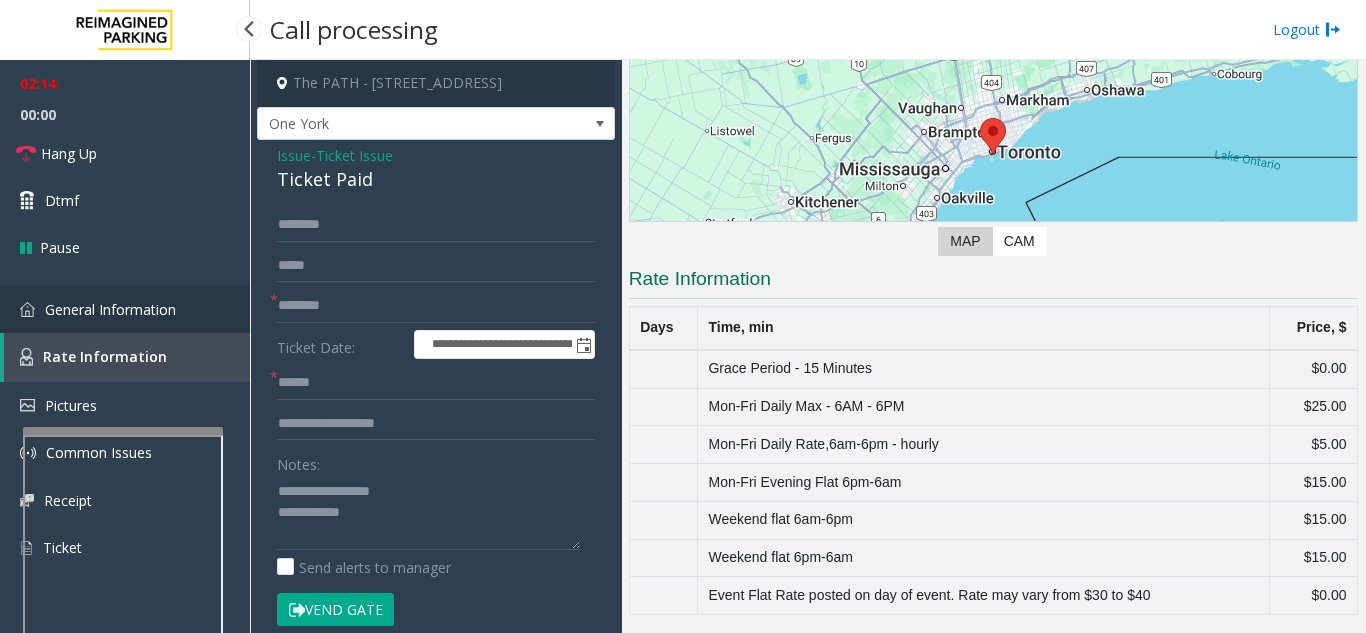 click on "General Information" at bounding box center [110, 309] 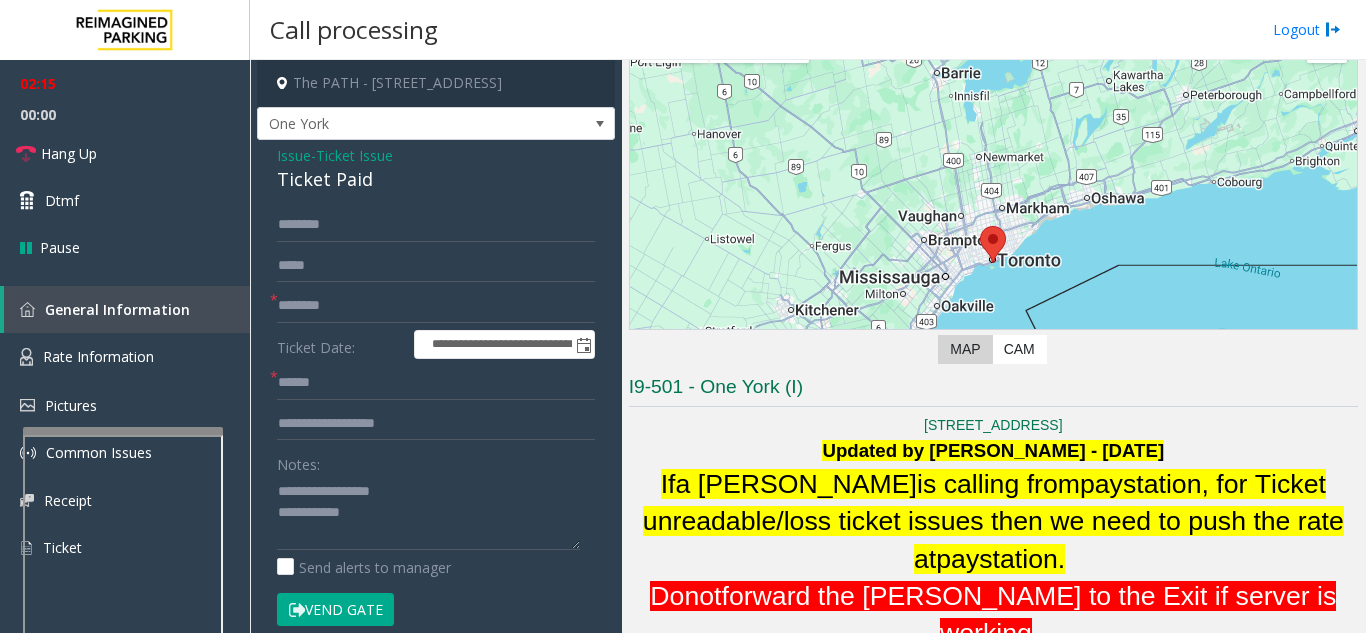 scroll, scrollTop: 0, scrollLeft: 0, axis: both 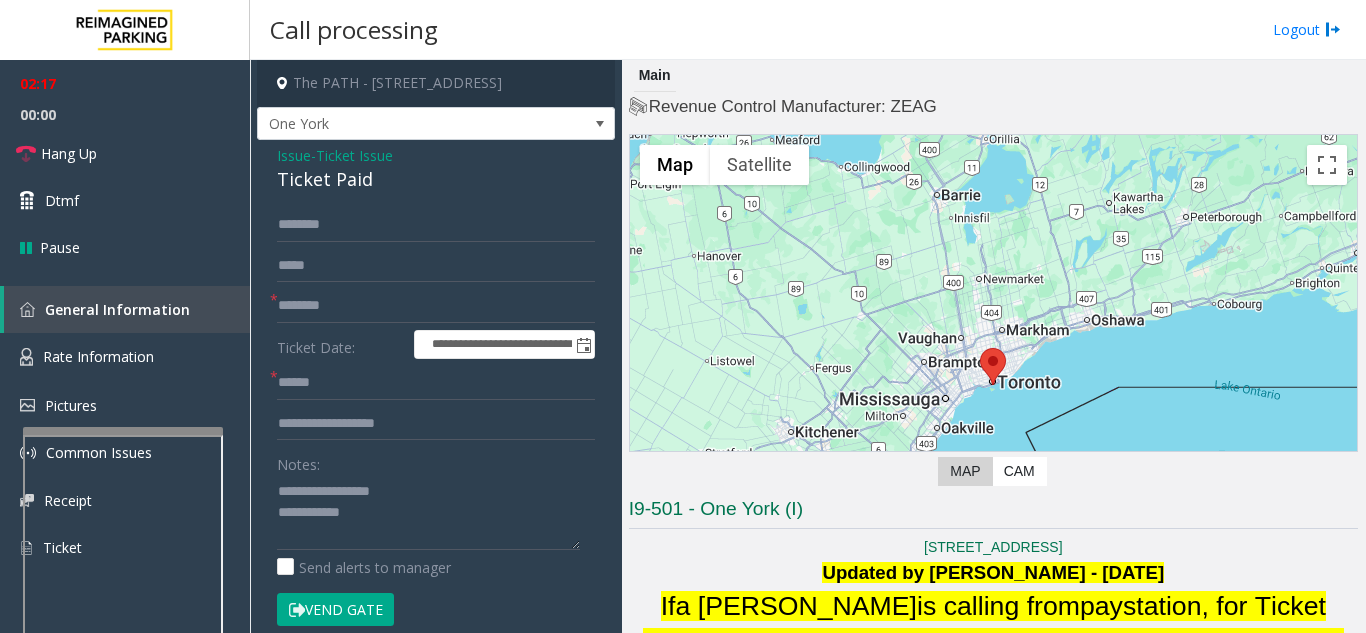 click on "Vend Gate" 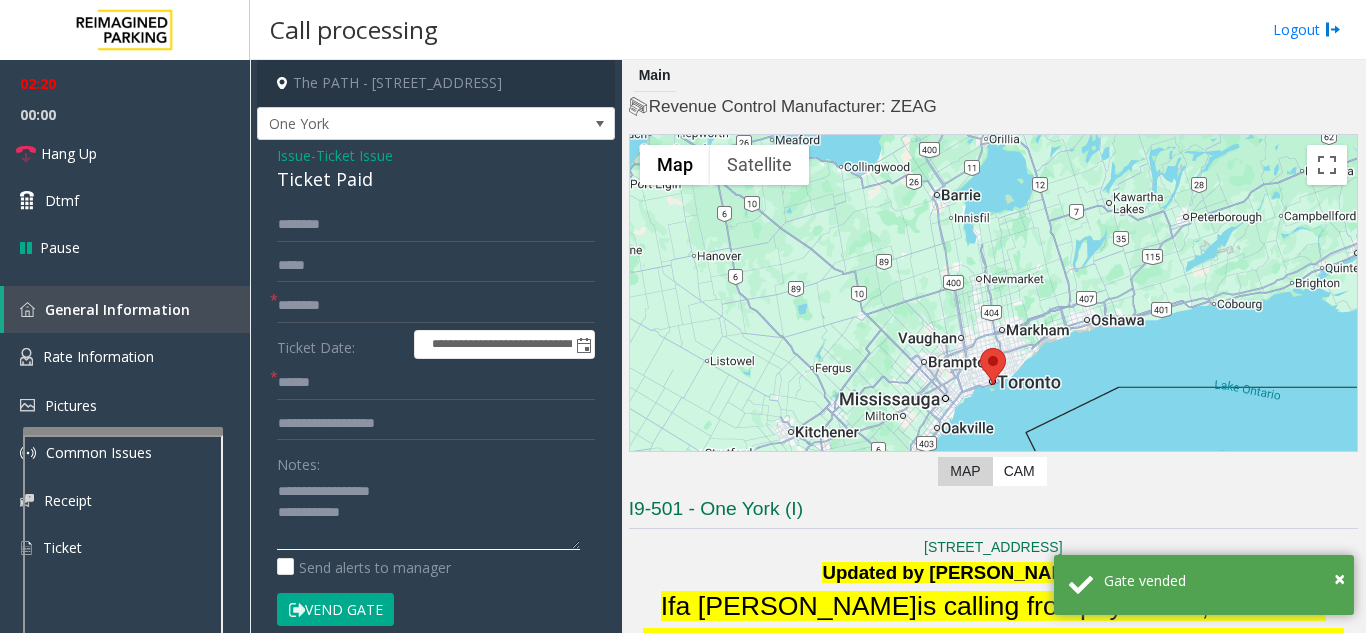 click 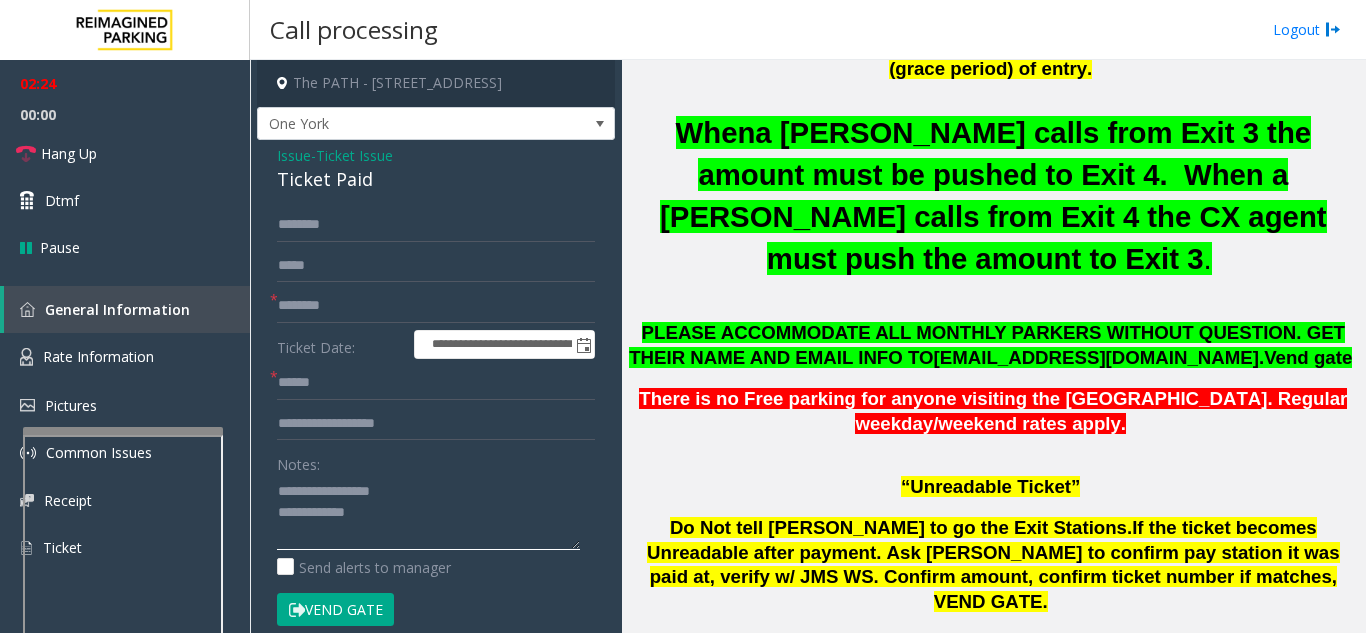 scroll, scrollTop: 900, scrollLeft: 0, axis: vertical 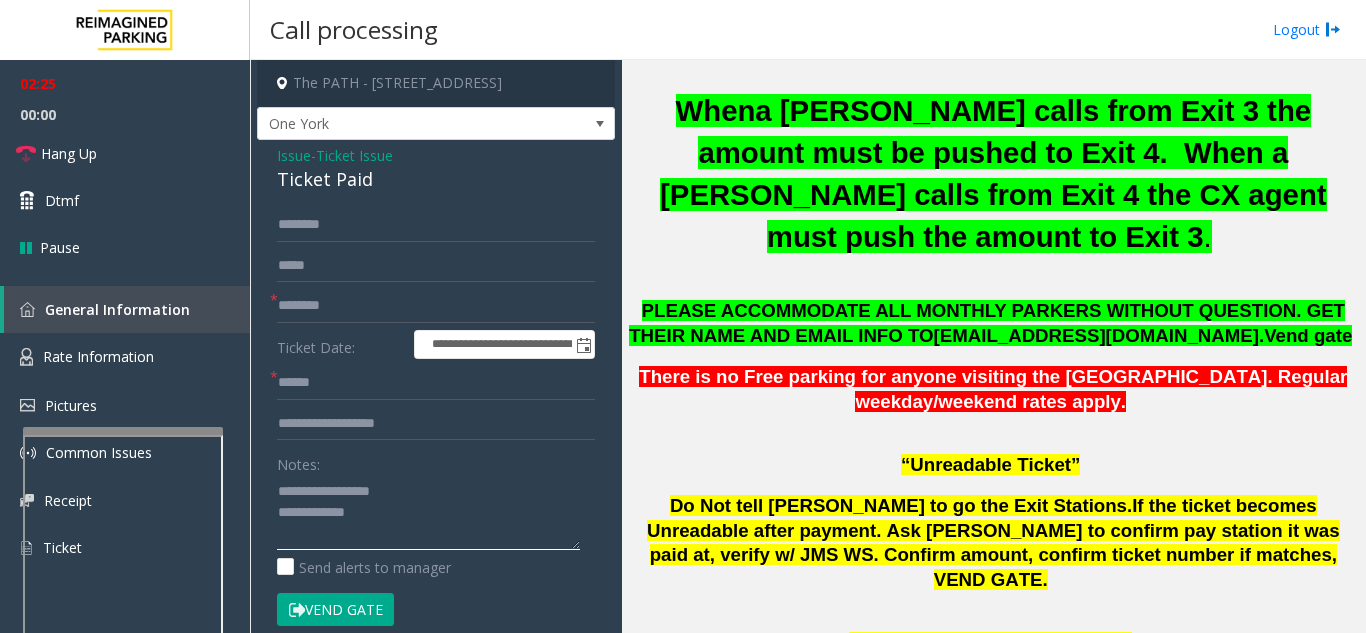 click 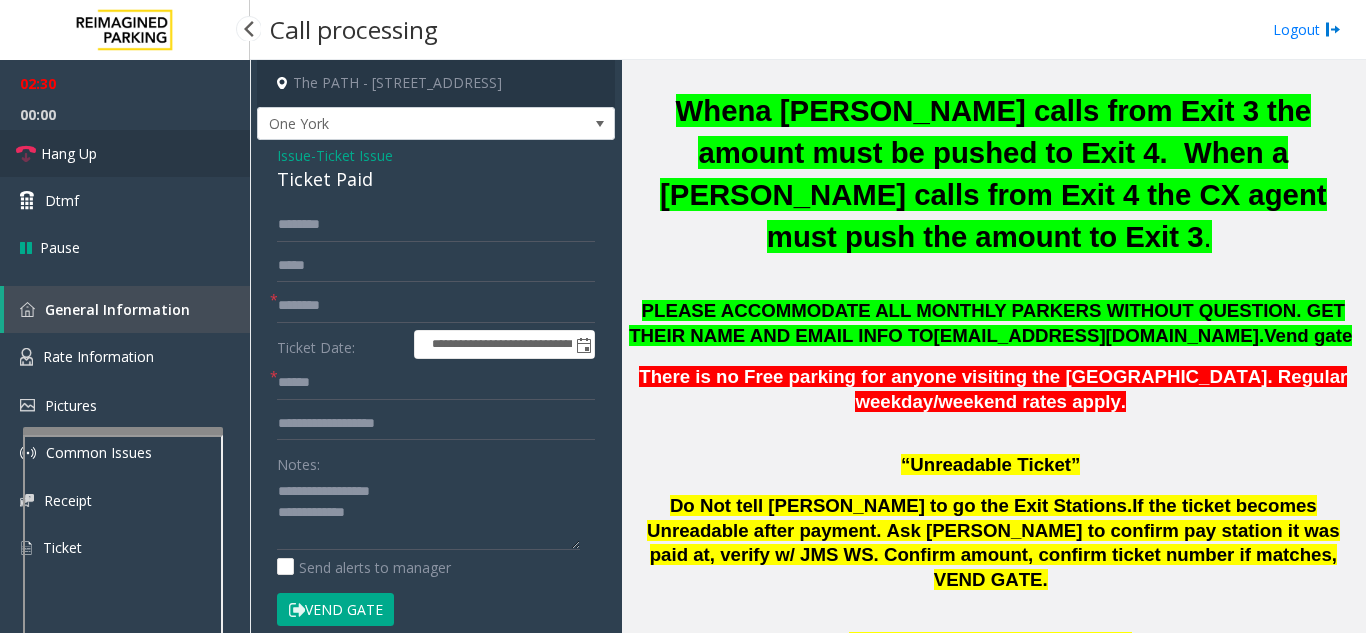 click on "Hang Up" at bounding box center (125, 153) 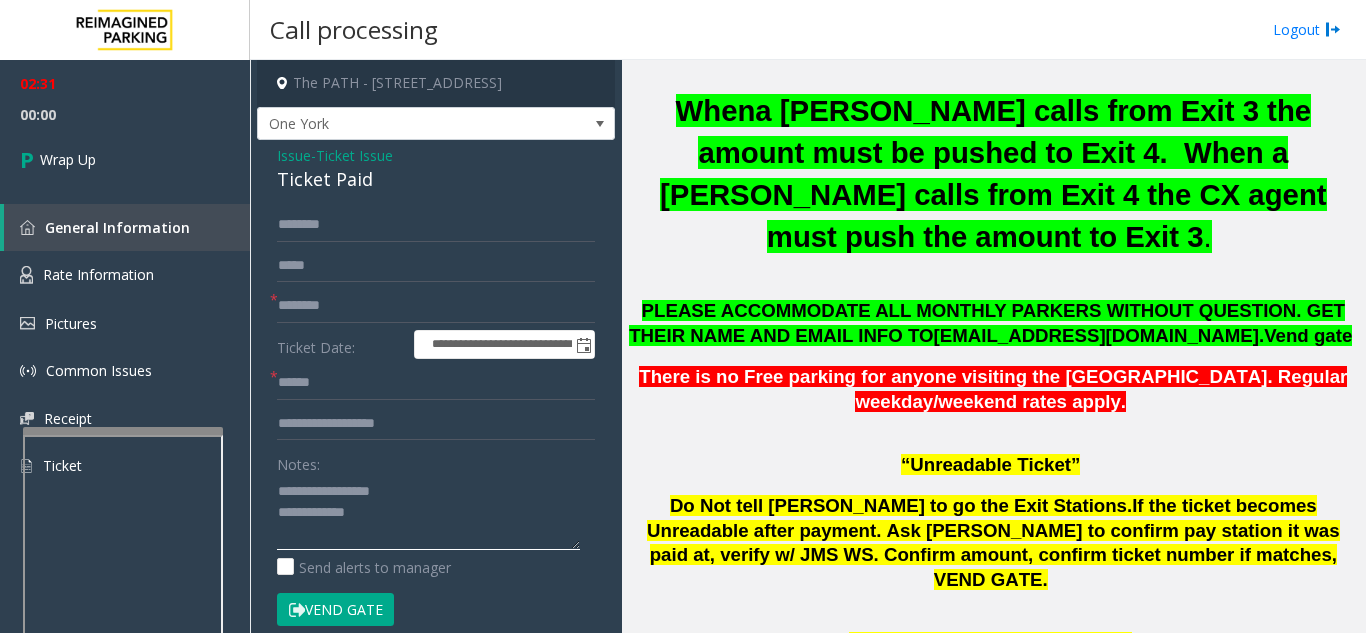 click 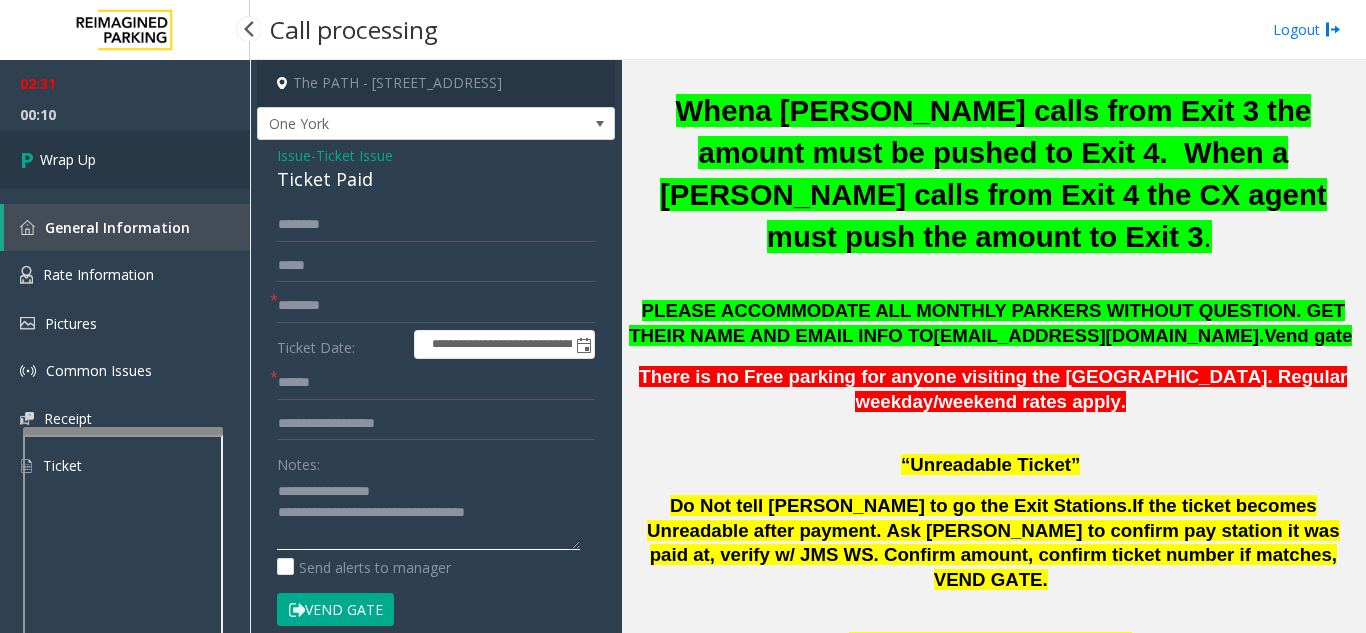 type on "**********" 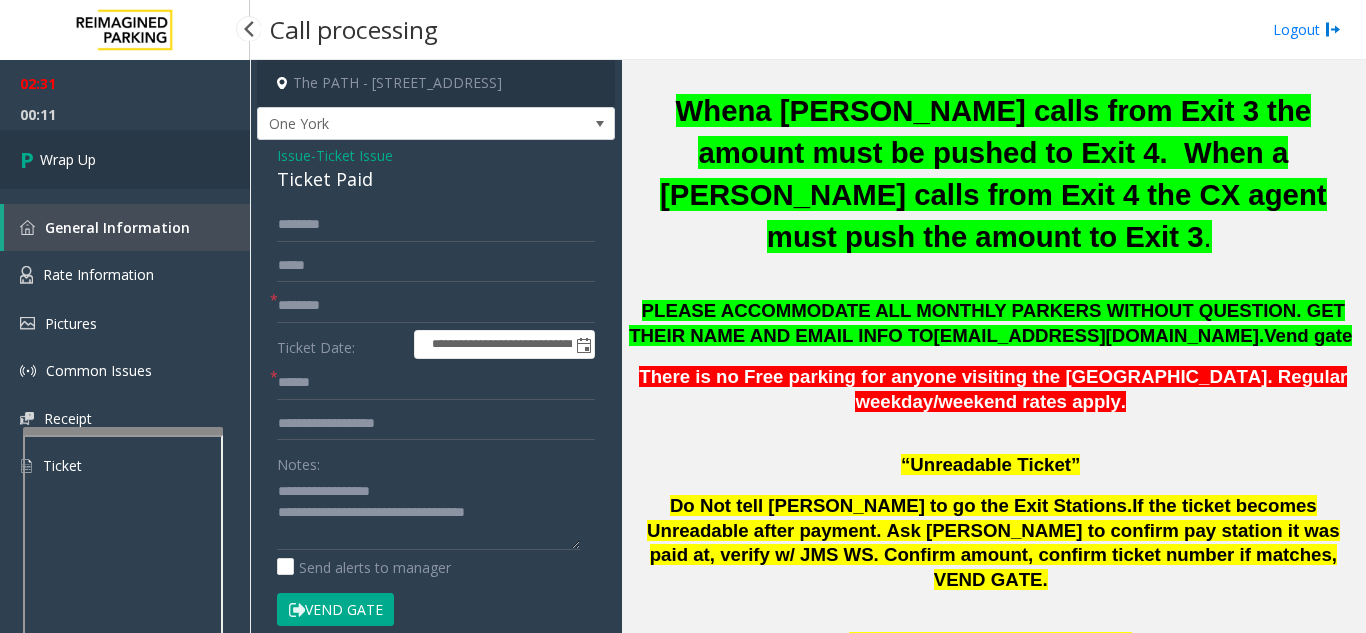 click on "Wrap Up" at bounding box center [125, 159] 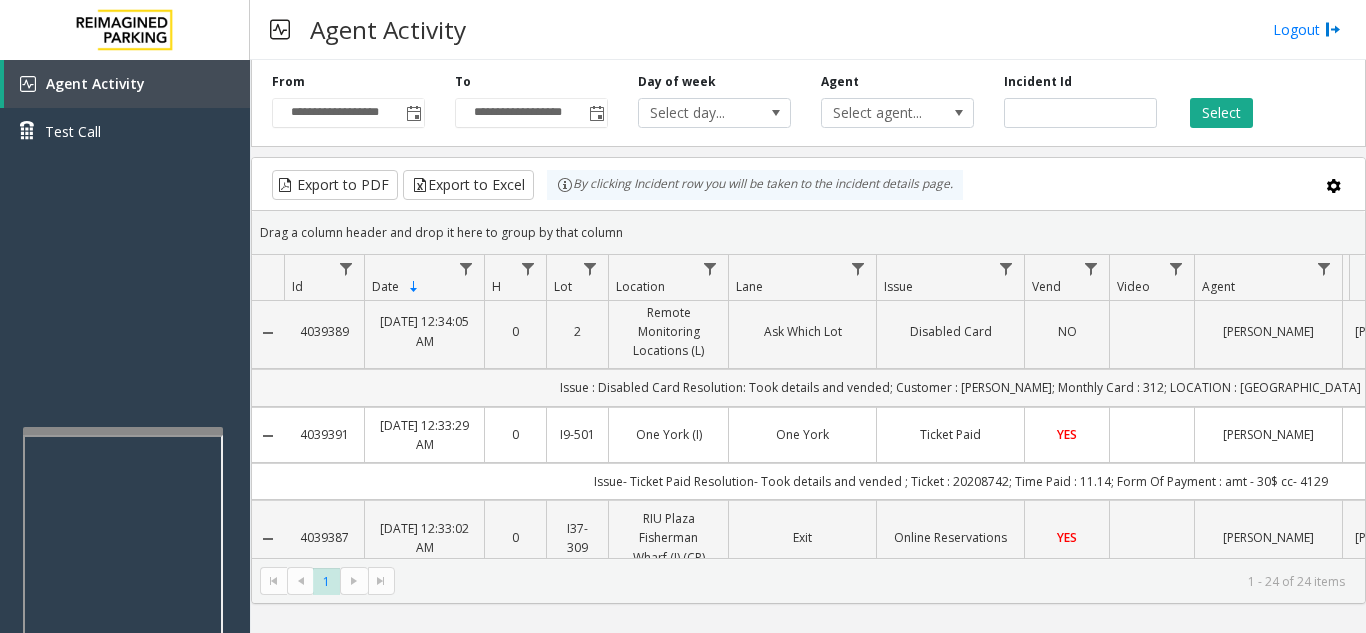 scroll, scrollTop: 0, scrollLeft: 0, axis: both 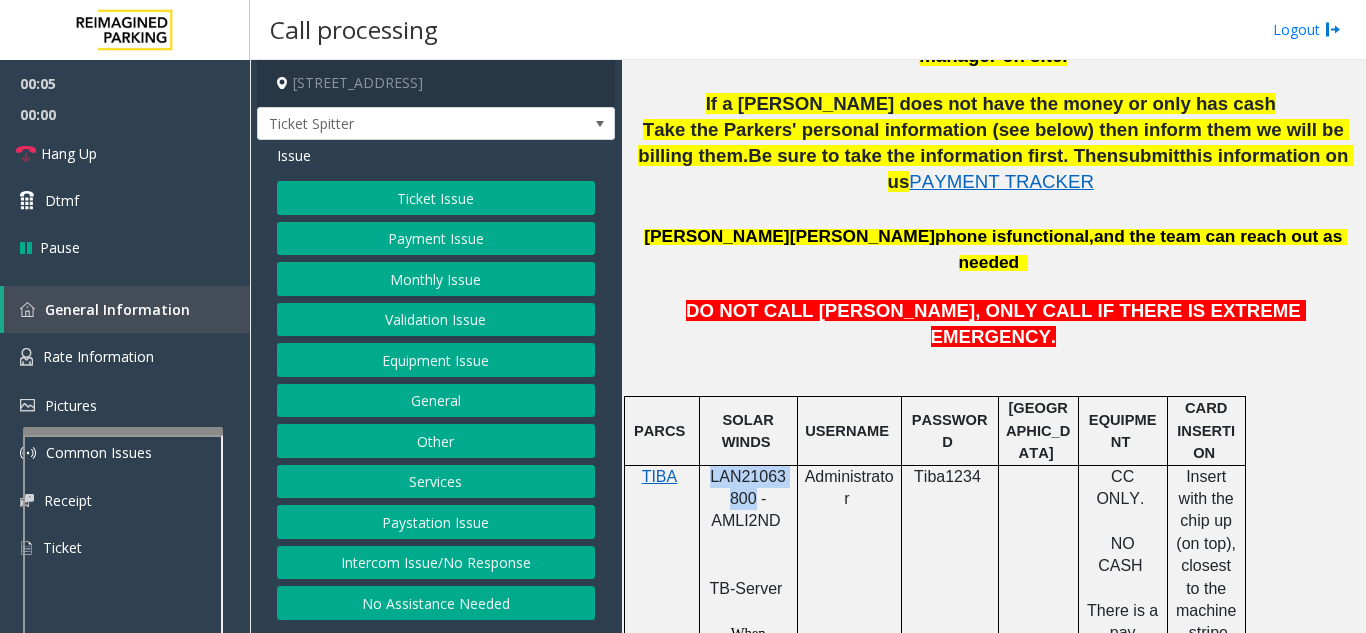 drag, startPoint x: 753, startPoint y: 389, endPoint x: 707, endPoint y: 368, distance: 50.566788 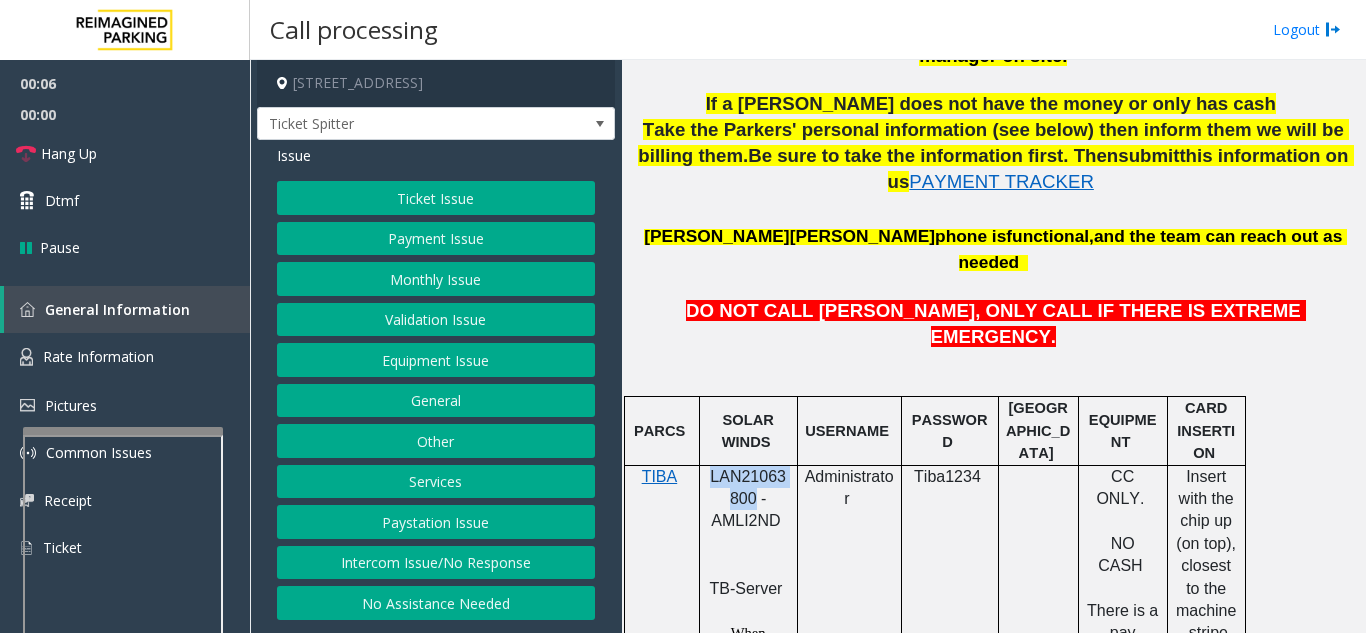 copy on "LAN21063800" 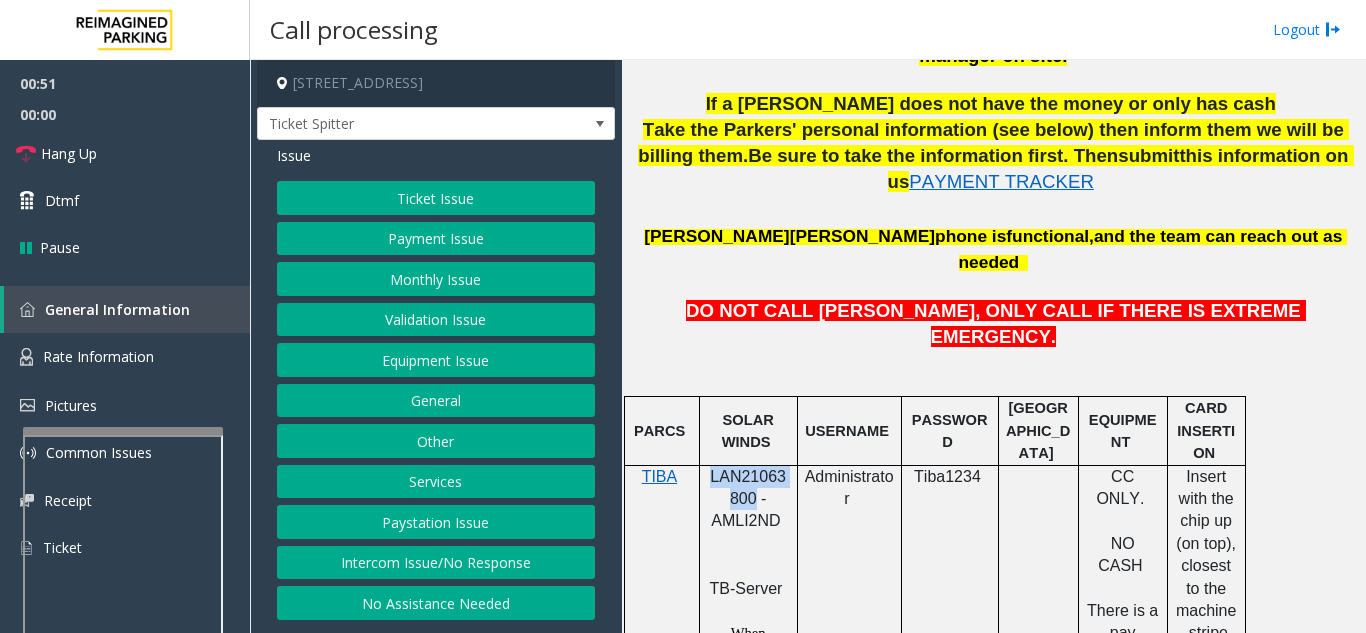 click on "Equipment Issue" 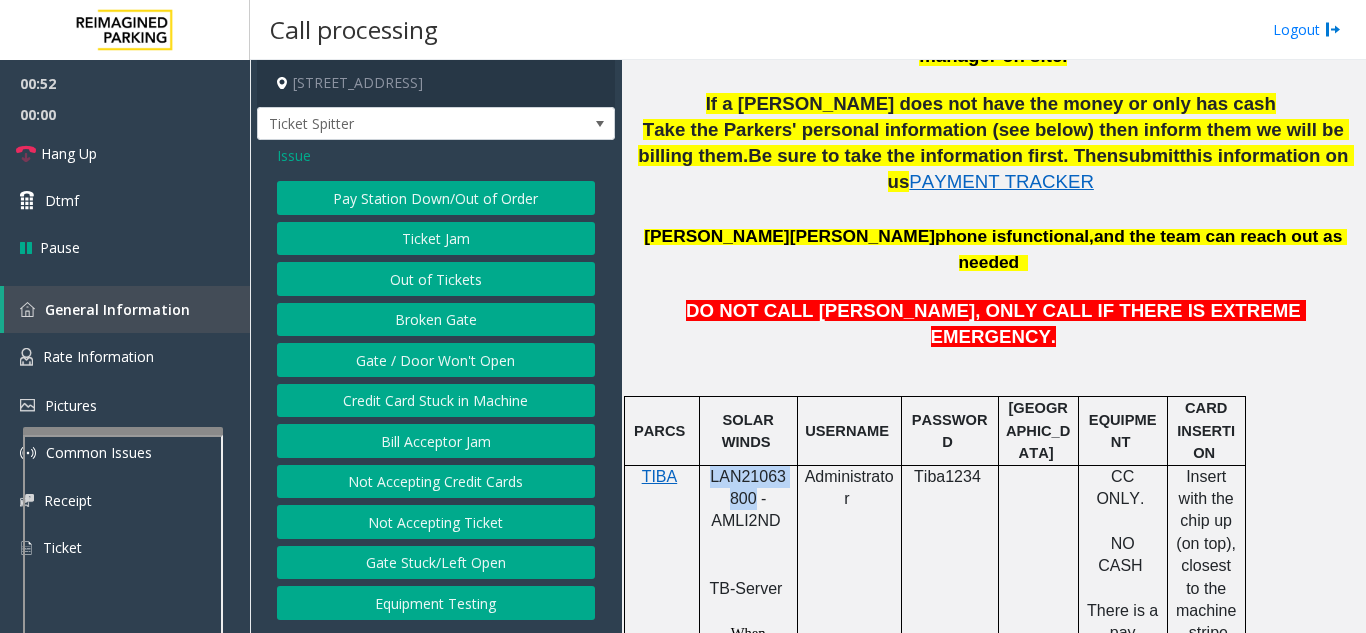 click on "Gate / Door Won't Open" 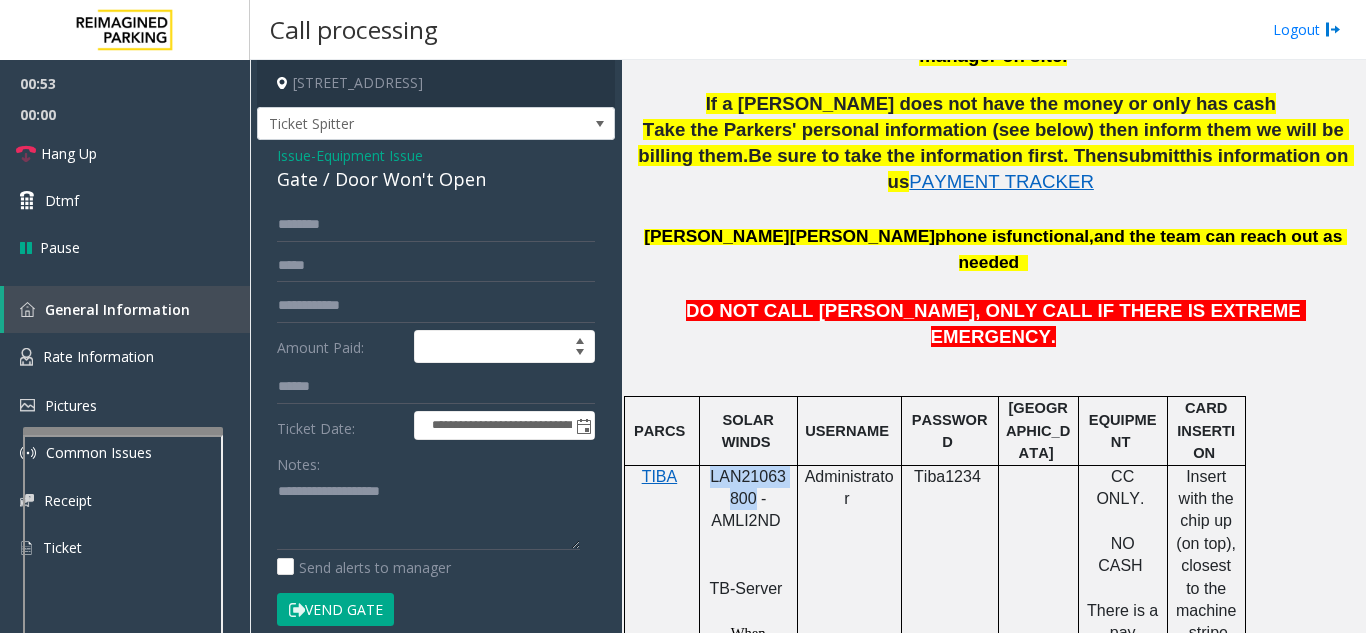 scroll, scrollTop: 100, scrollLeft: 0, axis: vertical 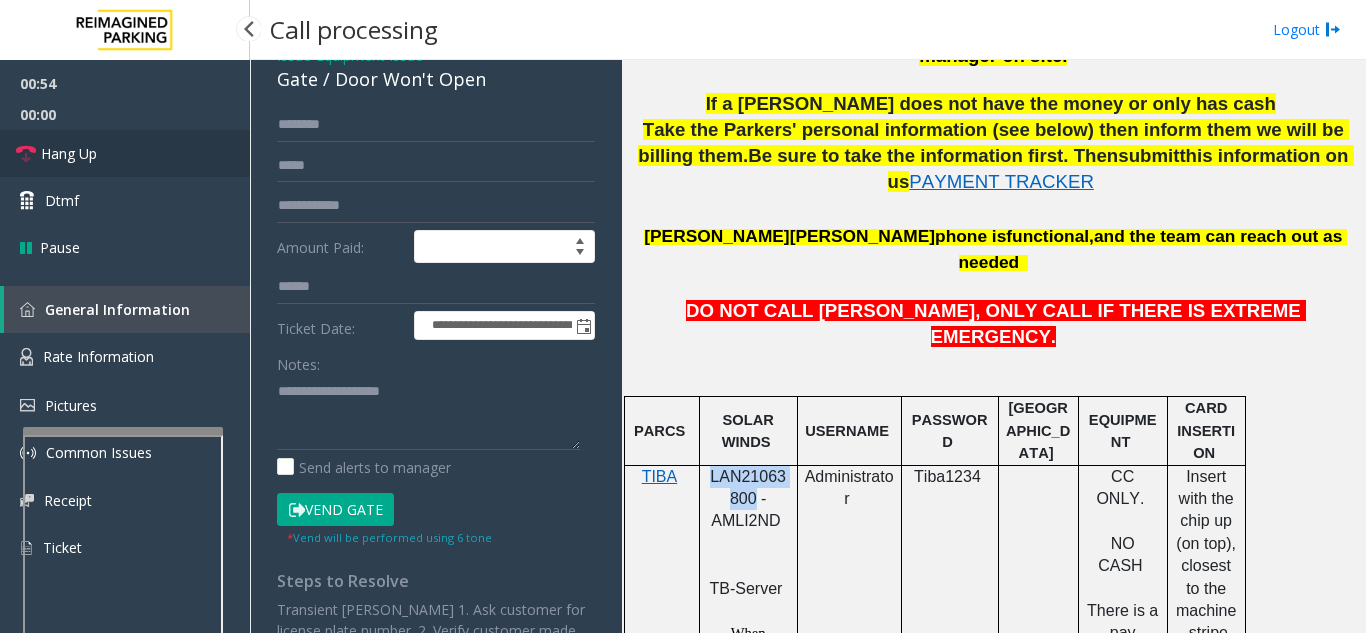 click on "Hang Up" at bounding box center [125, 153] 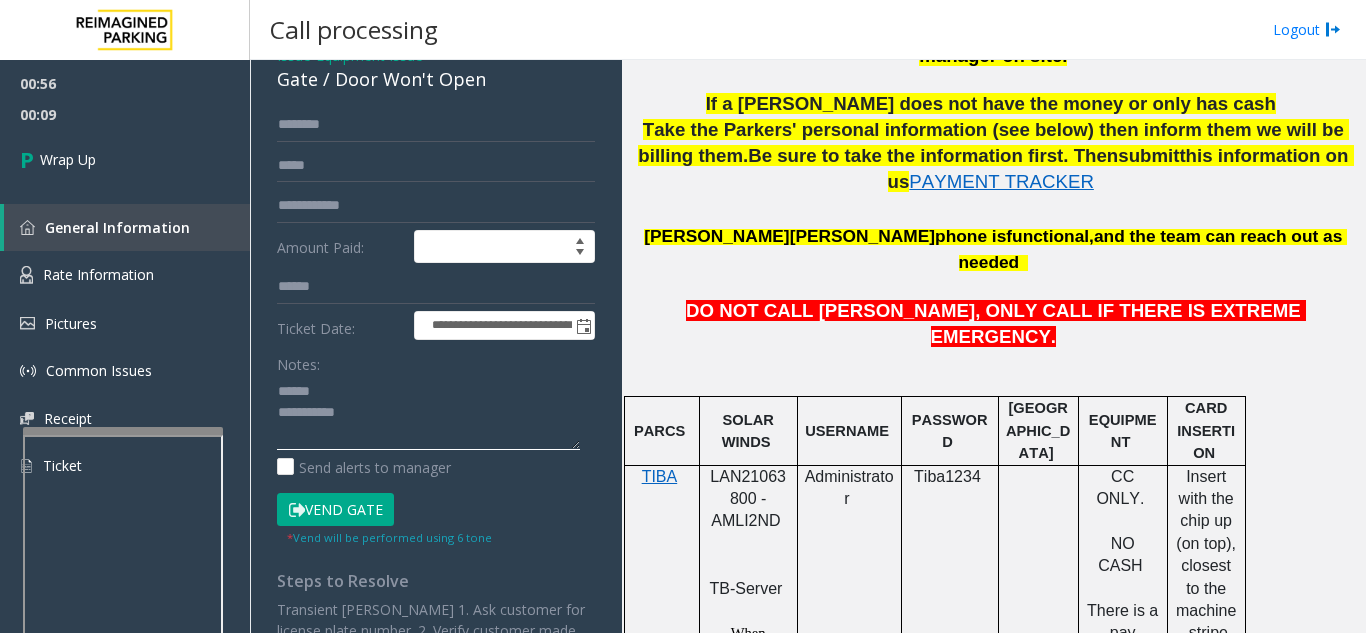click 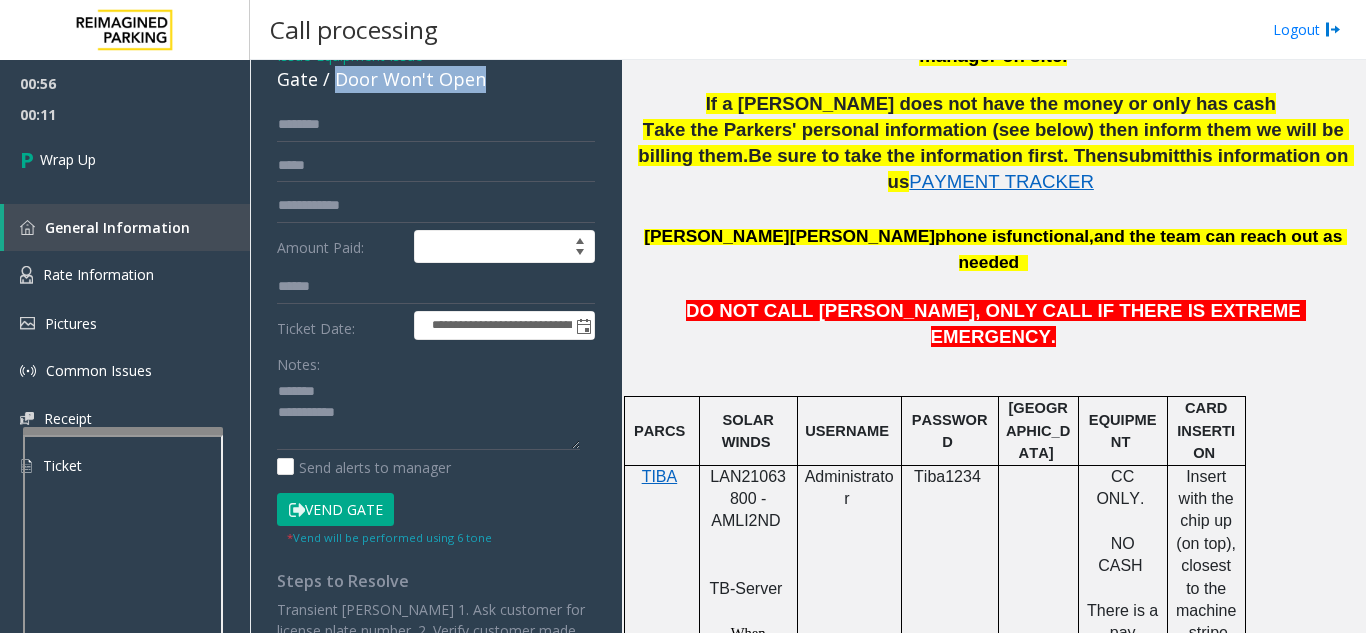 drag, startPoint x: 334, startPoint y: 87, endPoint x: 489, endPoint y: 94, distance: 155.15799 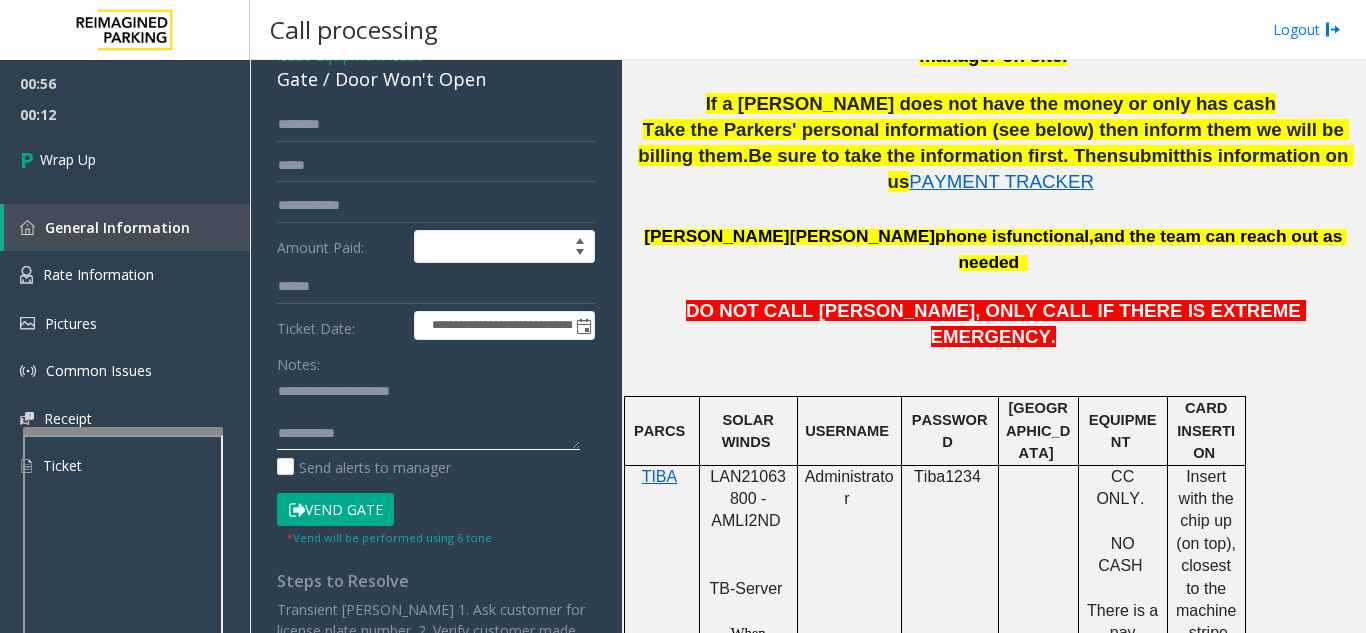 click 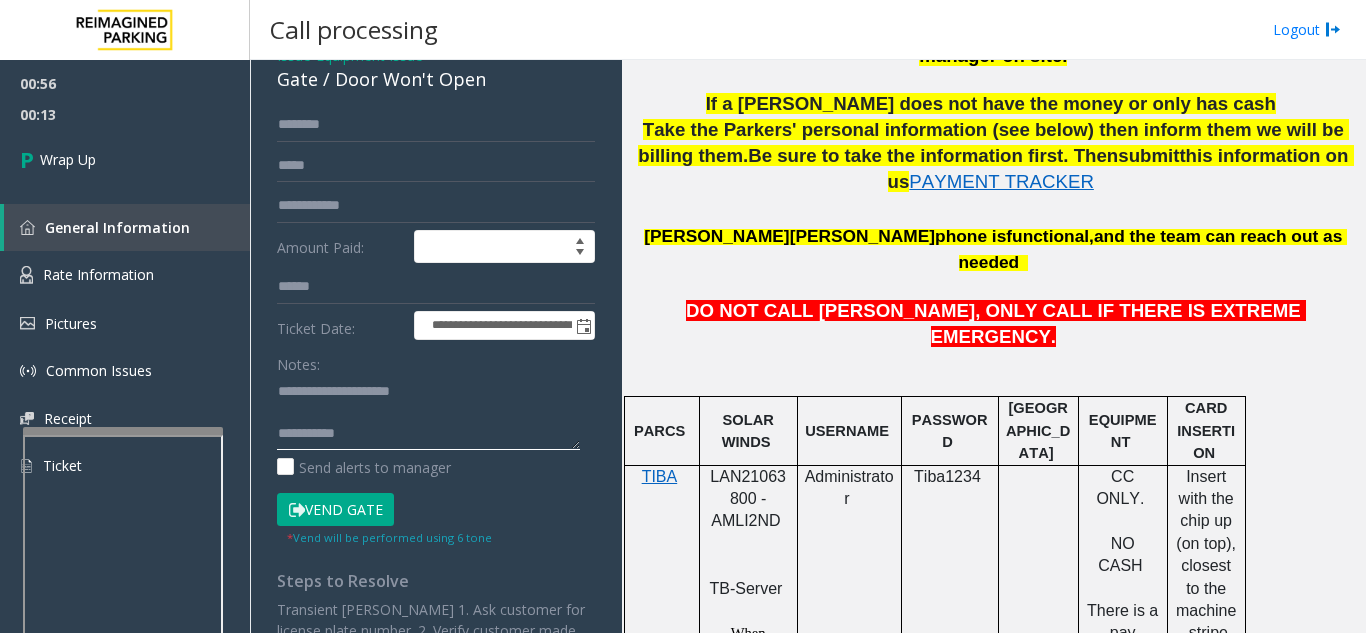 click 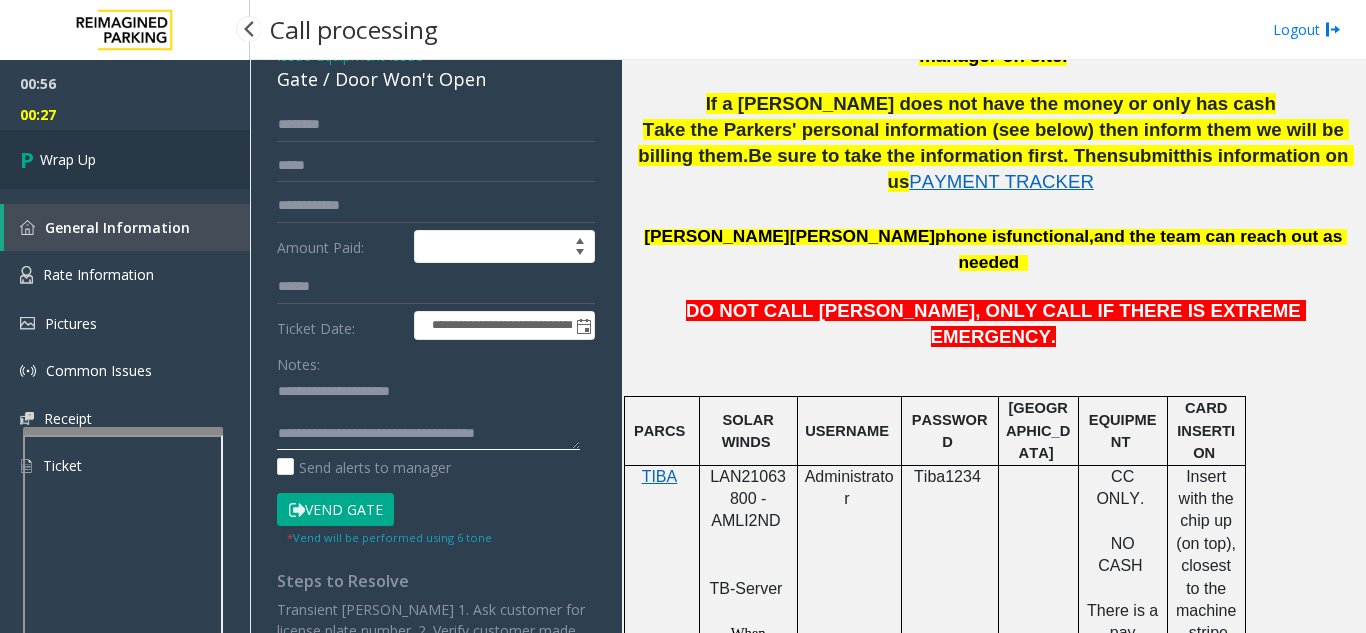 type on "**********" 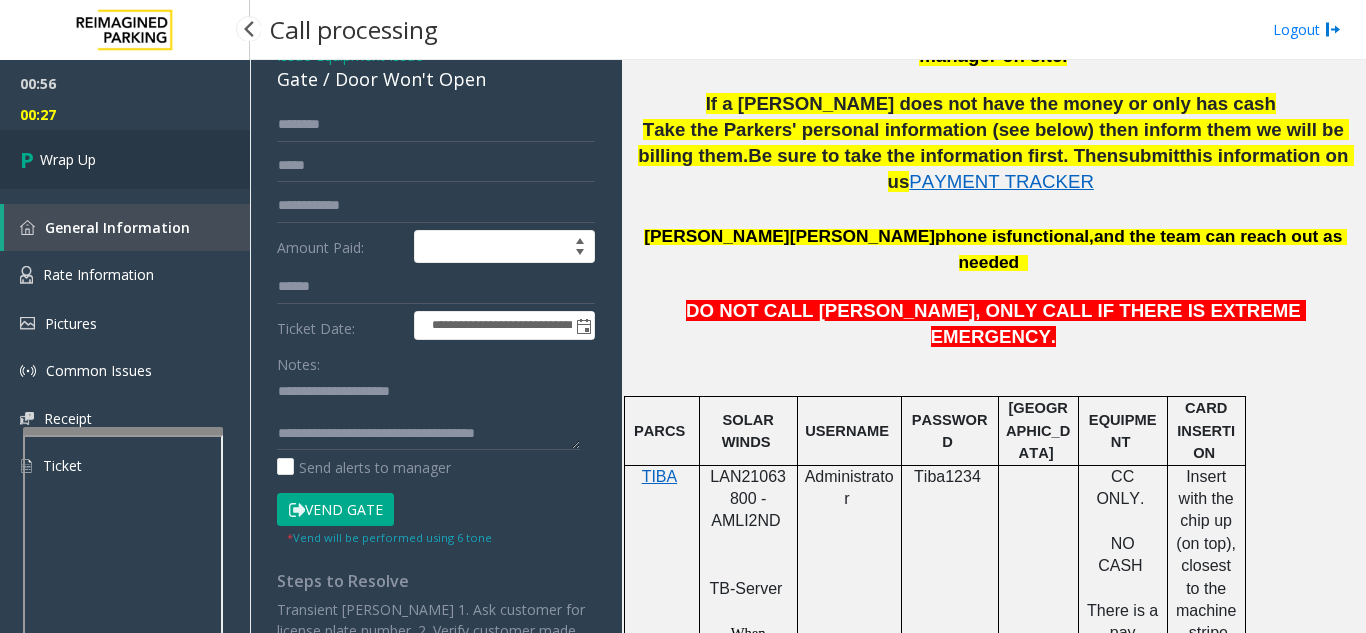 click on "Wrap Up" at bounding box center (125, 159) 